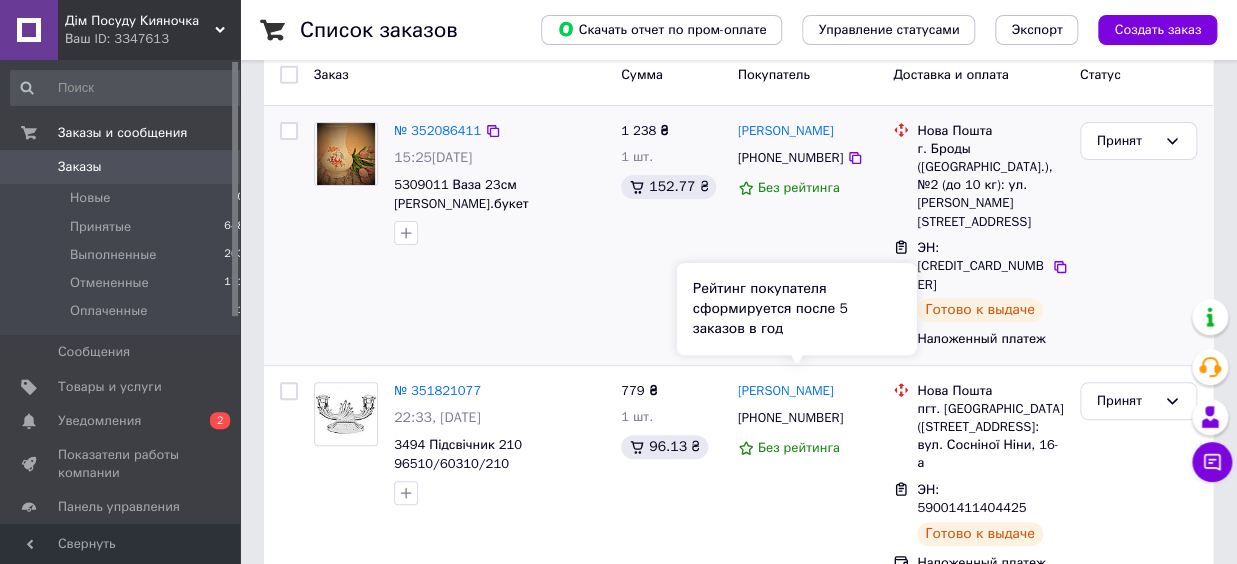 scroll, scrollTop: 0, scrollLeft: 0, axis: both 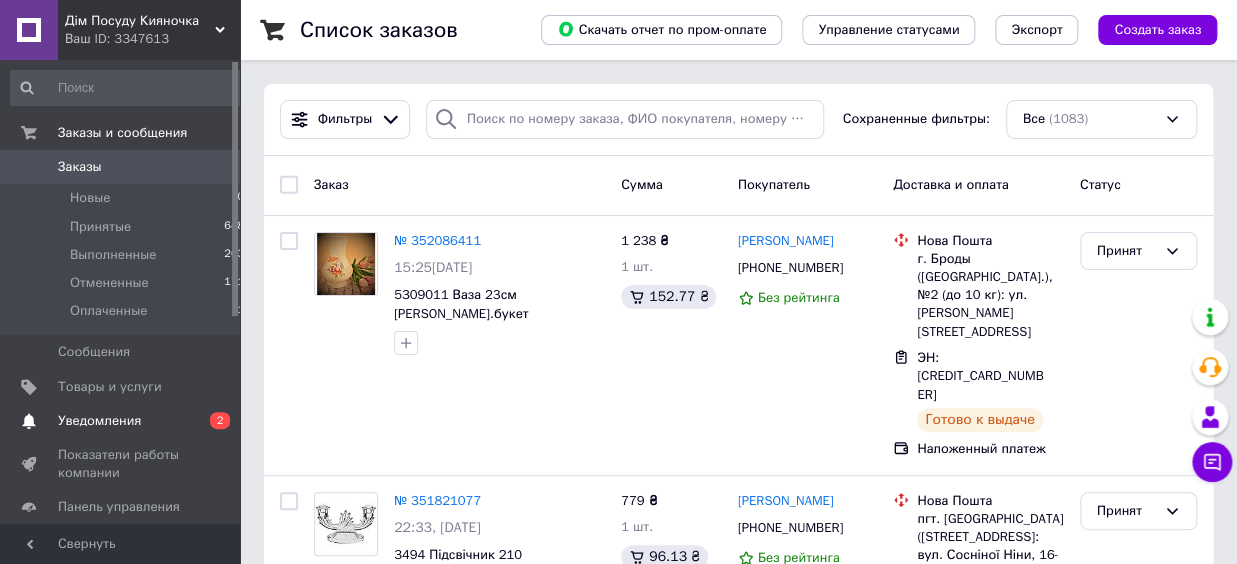 click on "Уведомления" at bounding box center [99, 421] 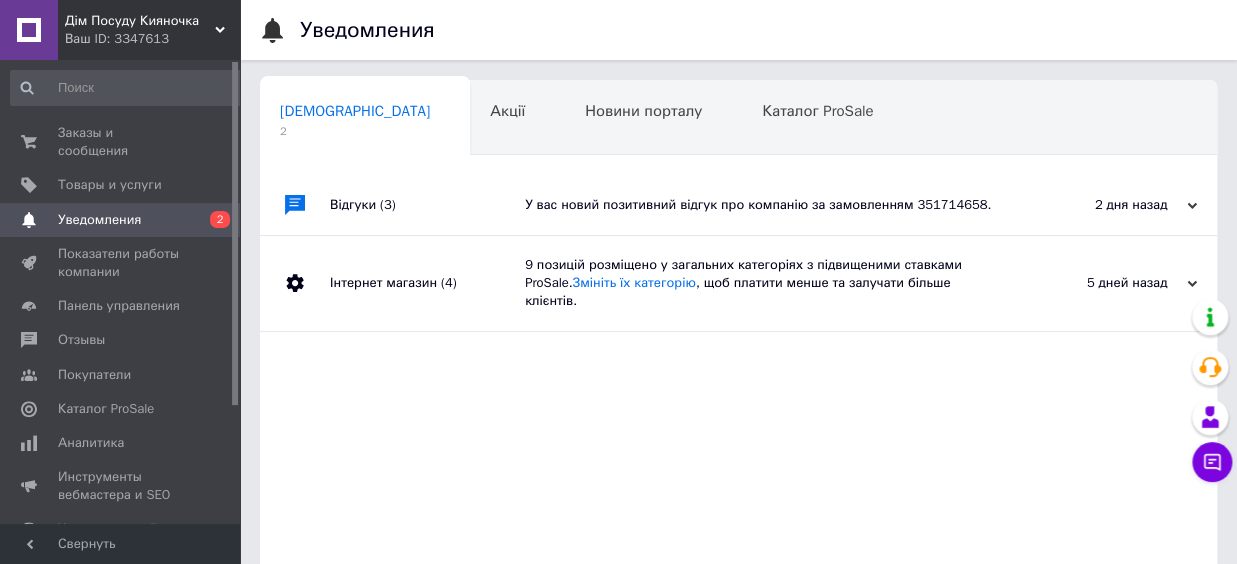 click on "У вас новий позитивний відгук про компанію за замовленням 351714658." at bounding box center (761, 205) 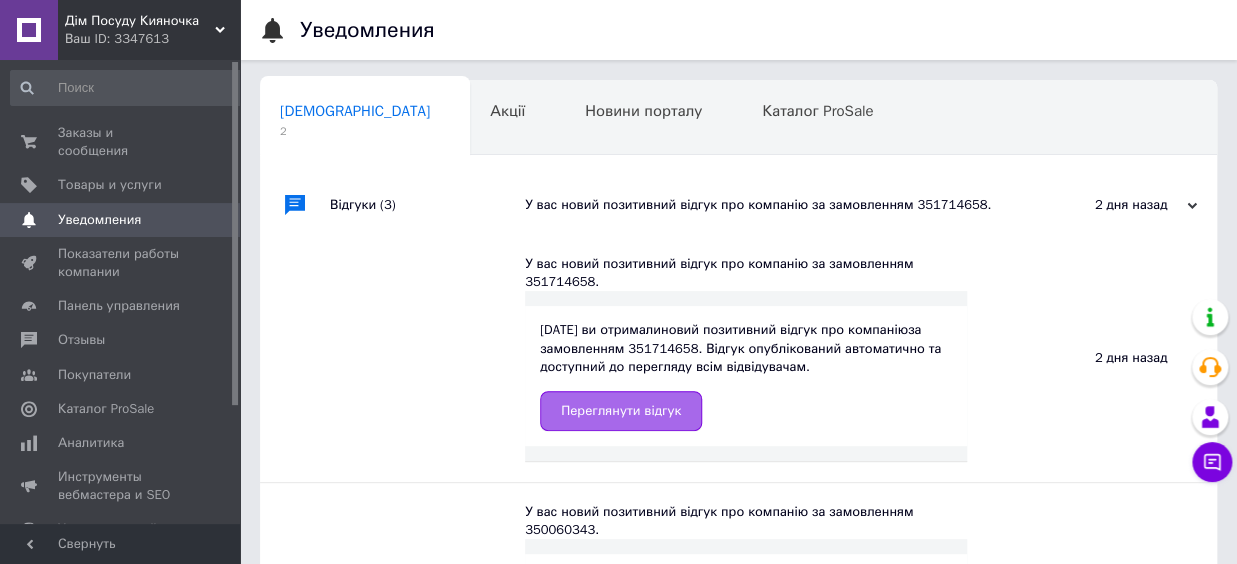 click on "Переглянути відгук" at bounding box center (621, 411) 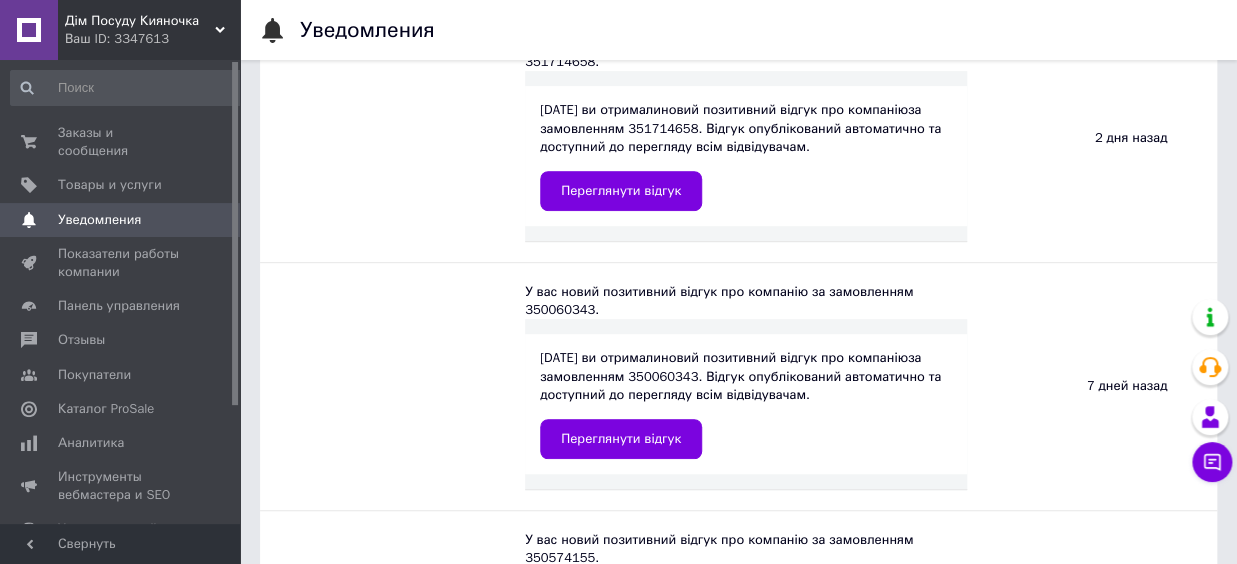 scroll, scrollTop: 0, scrollLeft: 0, axis: both 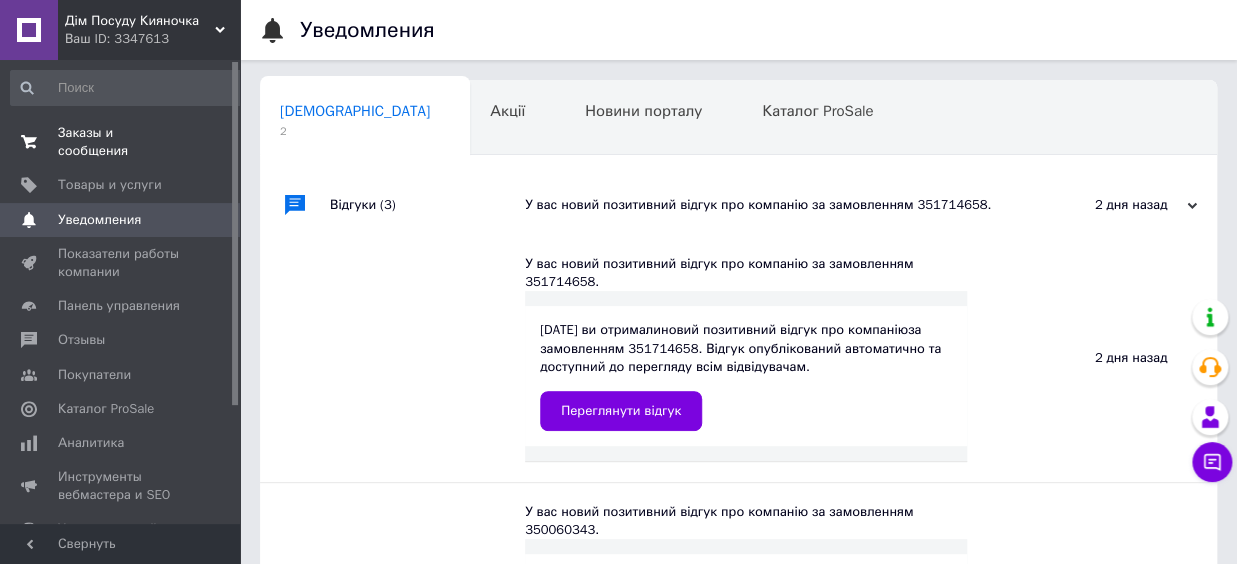 click on "Заказы и сообщения" at bounding box center [121, 142] 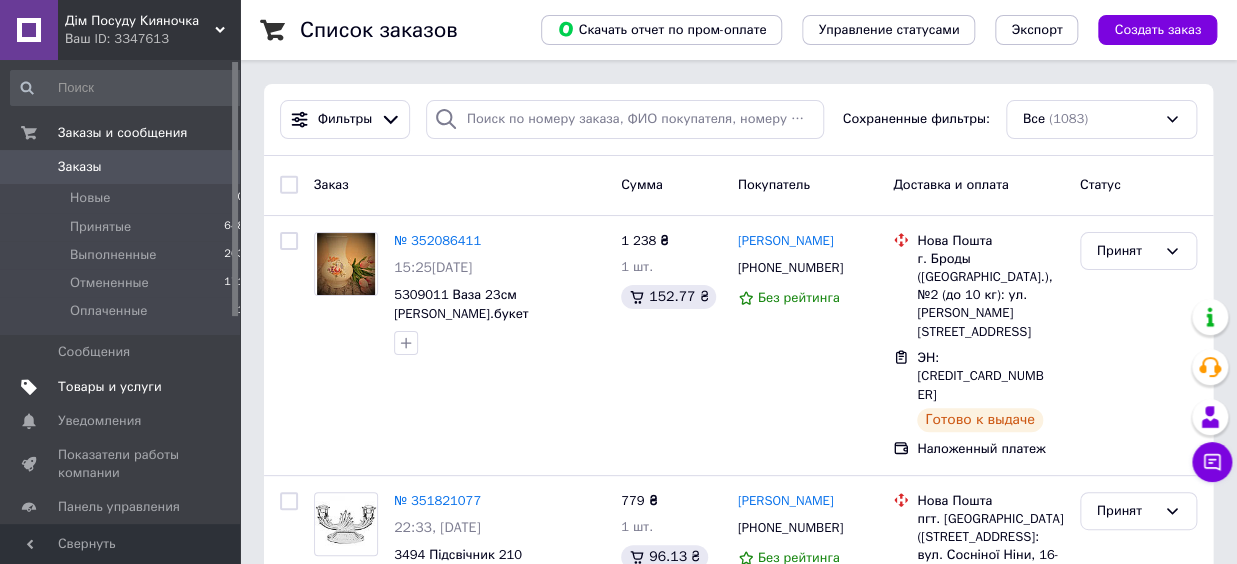 click on "Товары и услуги" at bounding box center [110, 387] 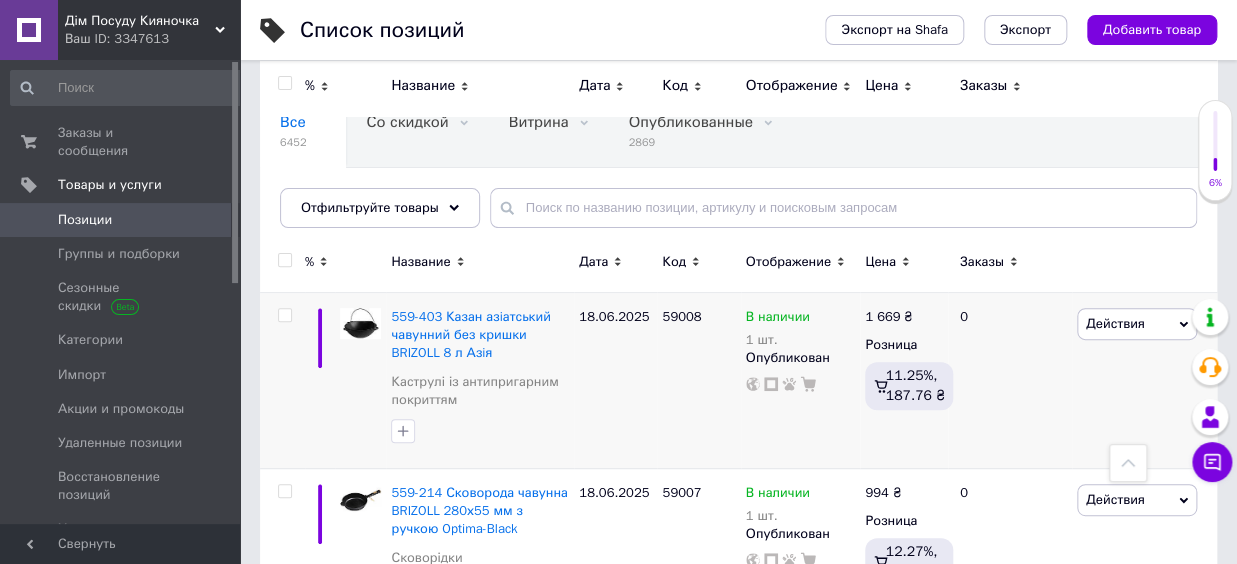 scroll, scrollTop: 0, scrollLeft: 0, axis: both 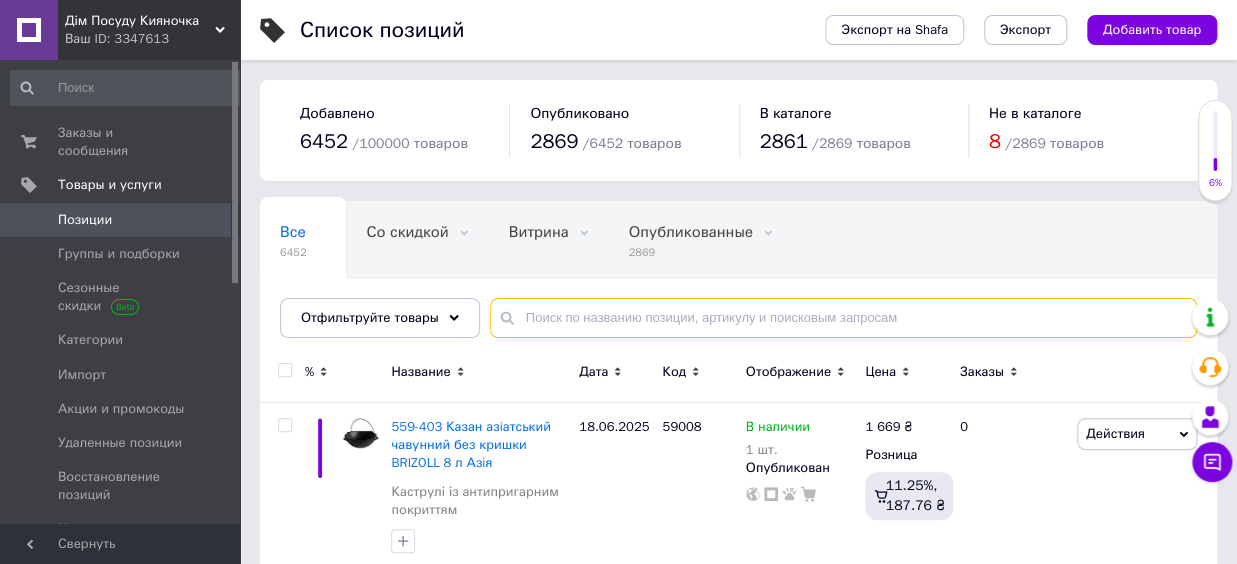 click at bounding box center [843, 318] 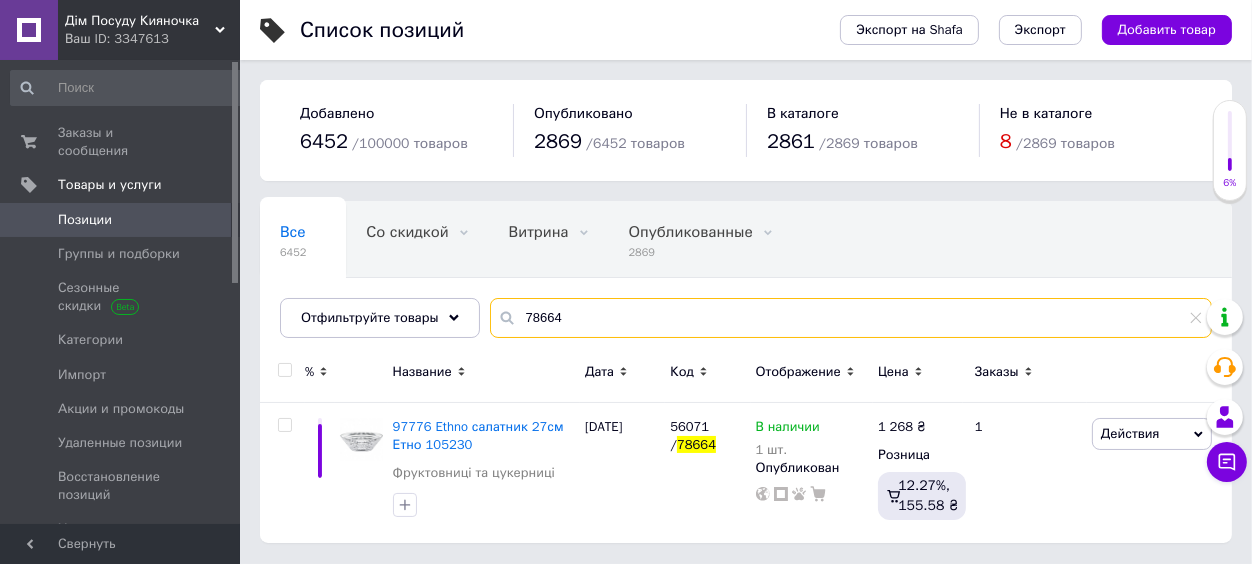 type on "78664" 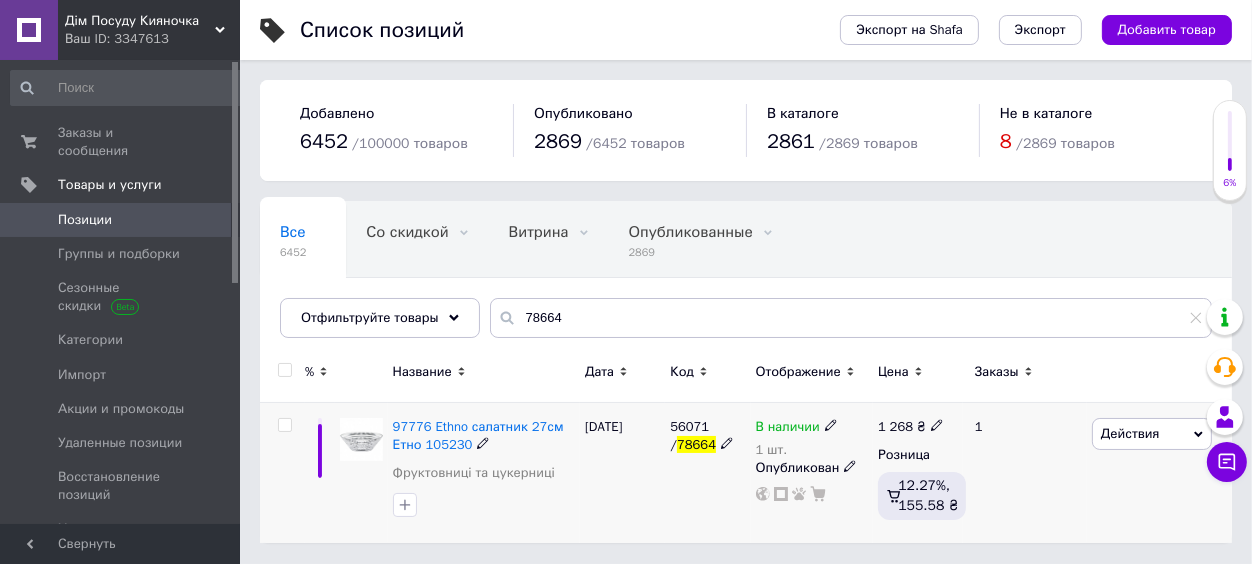 click 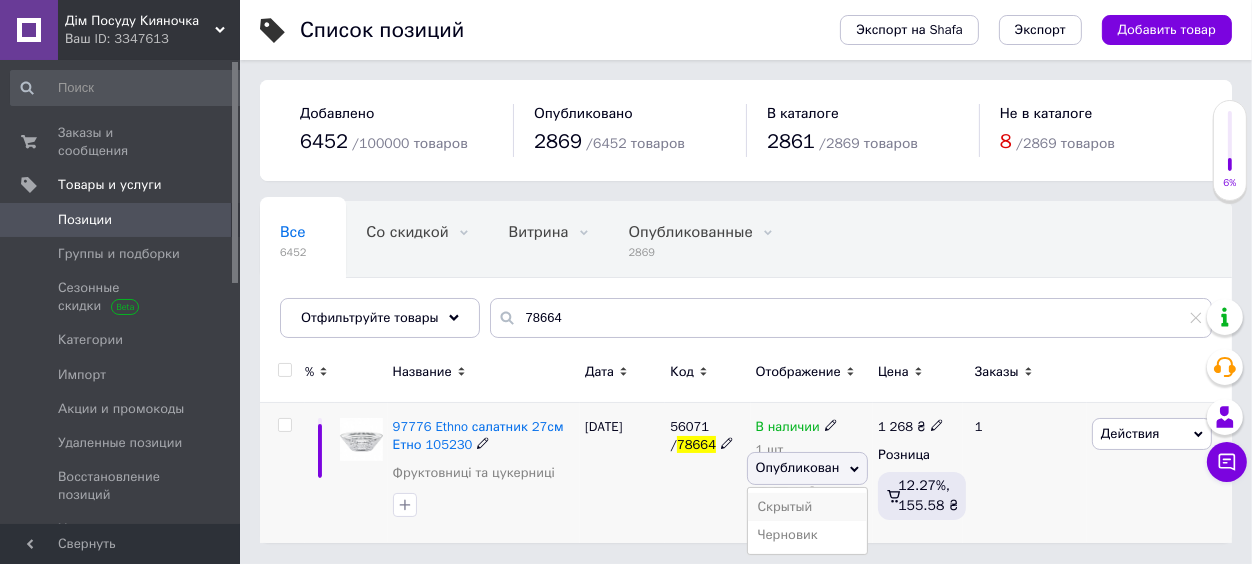 click on "Скрытый" at bounding box center [808, 507] 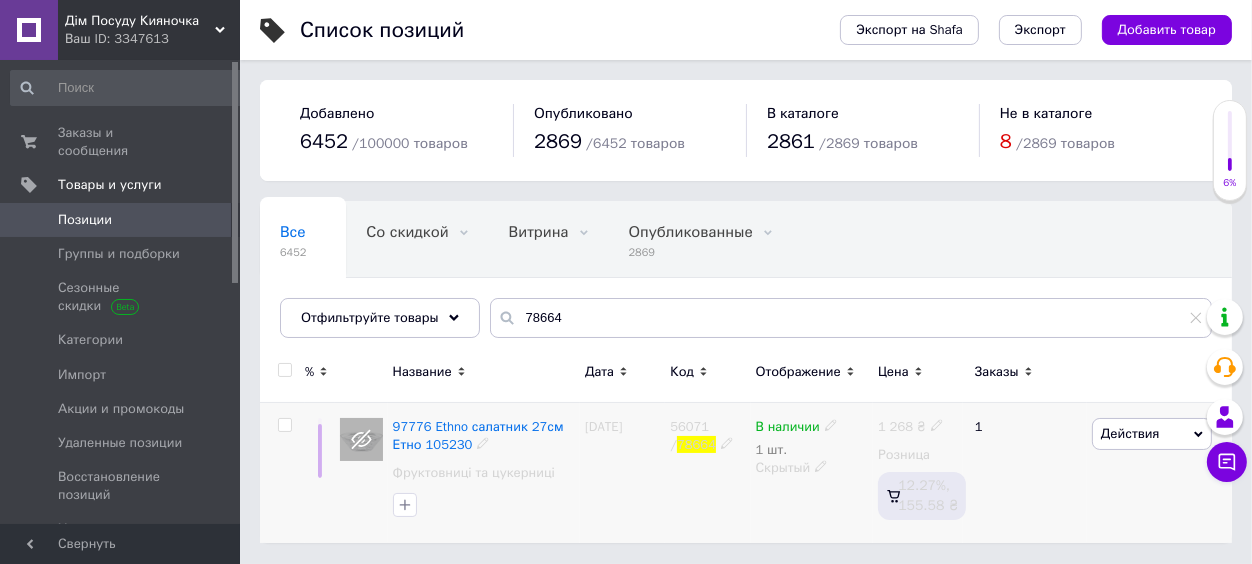 click 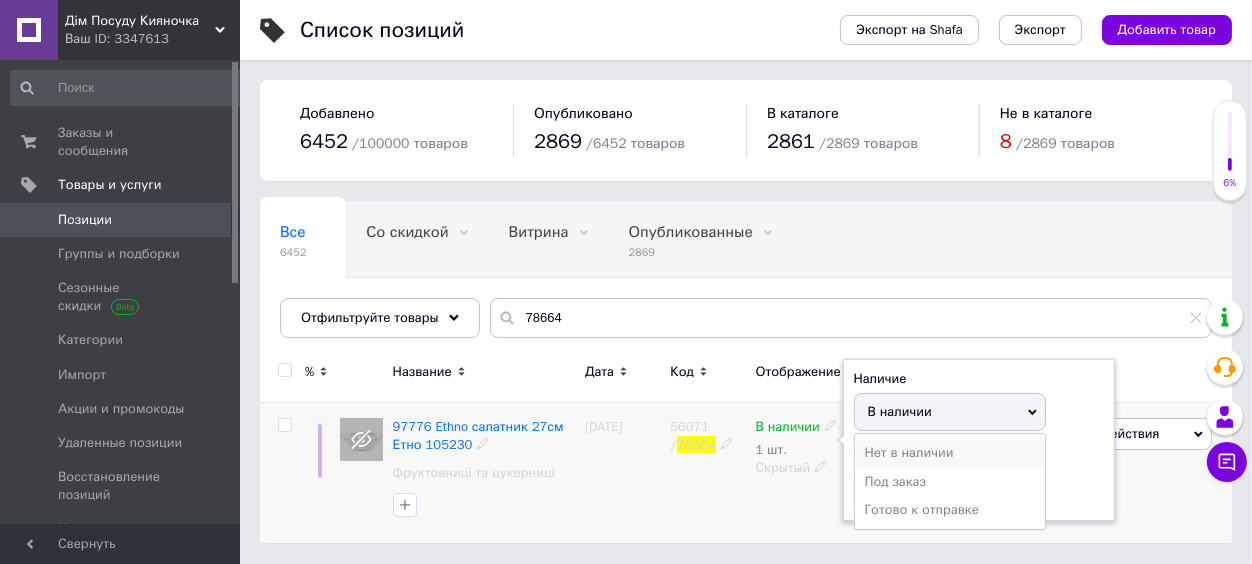 click on "Нет в наличии" at bounding box center (950, 453) 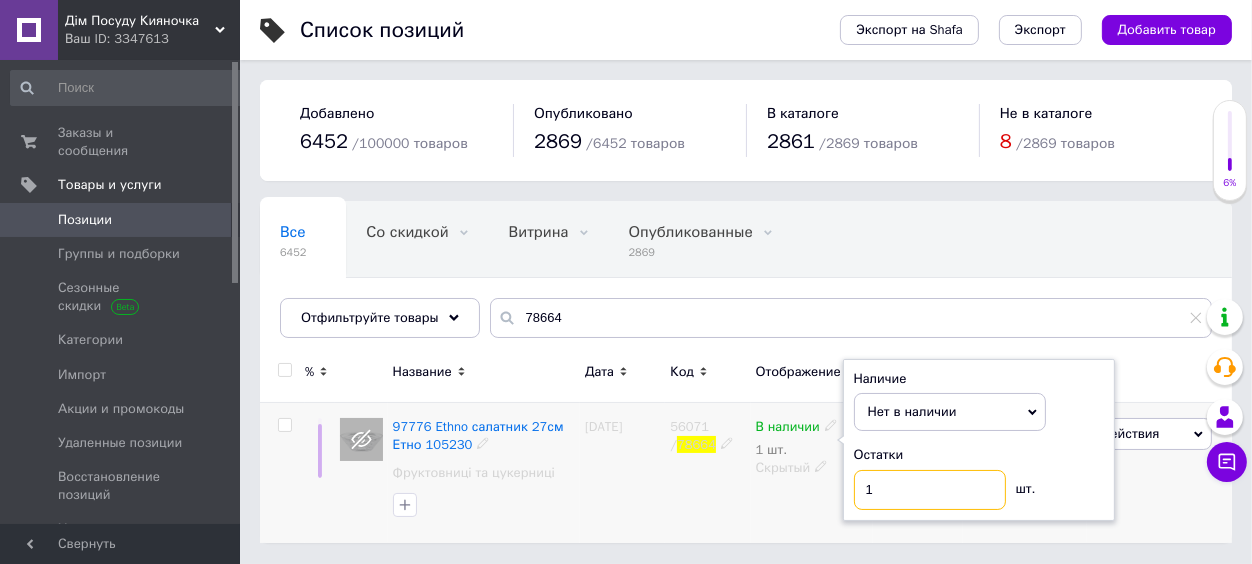 drag, startPoint x: 875, startPoint y: 477, endPoint x: 864, endPoint y: 492, distance: 18.601076 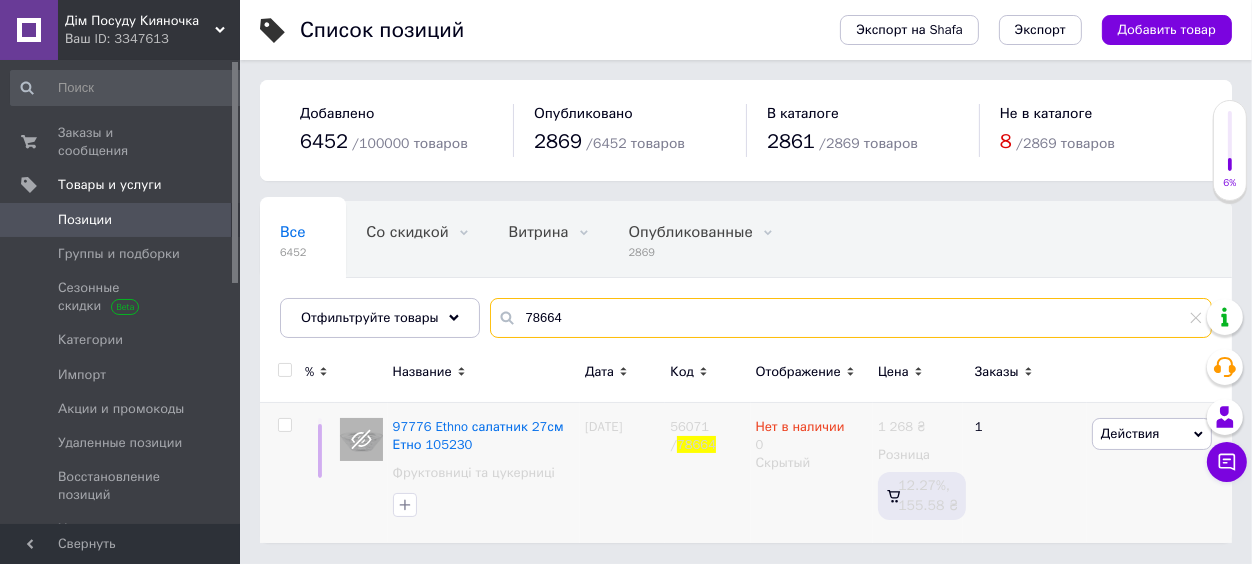 drag, startPoint x: 559, startPoint y: 316, endPoint x: 490, endPoint y: 314, distance: 69.02898 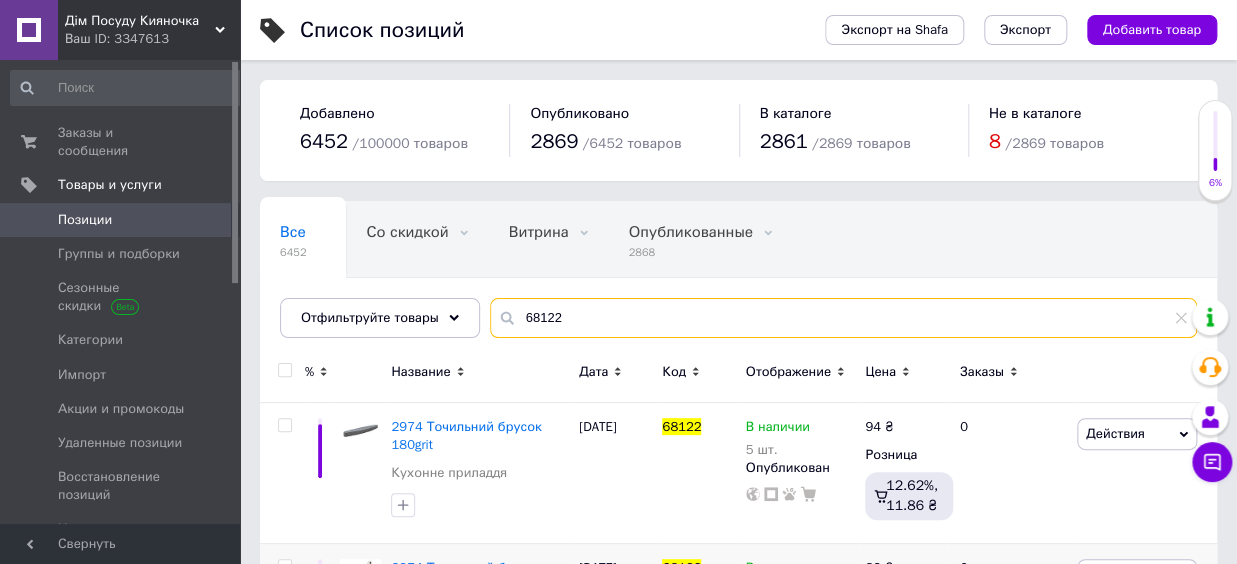 type on "68122" 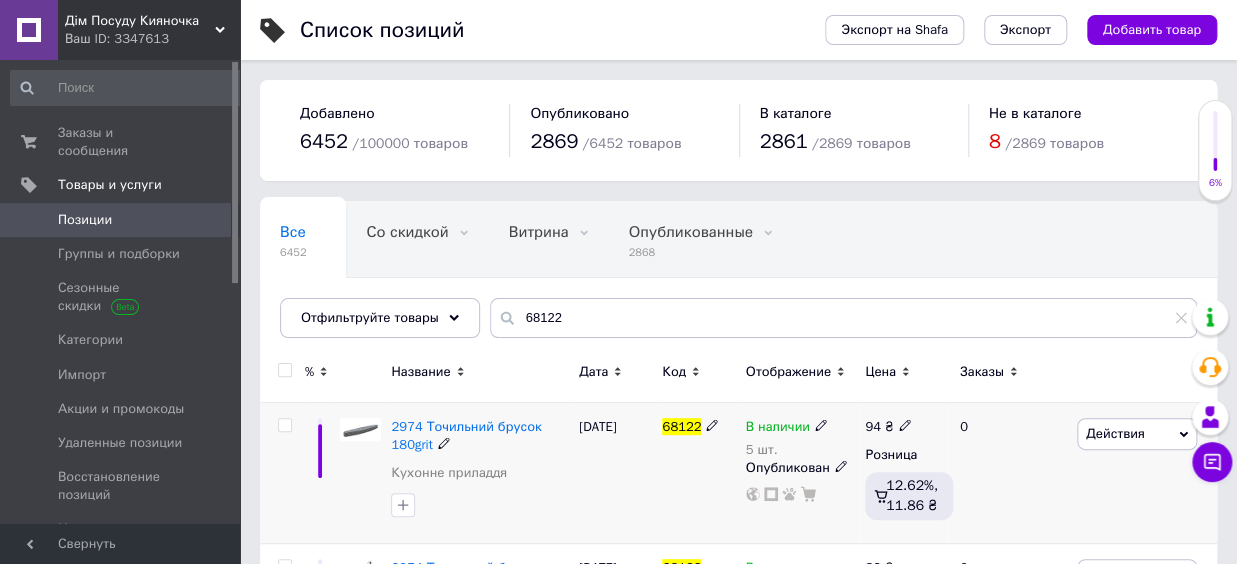 click 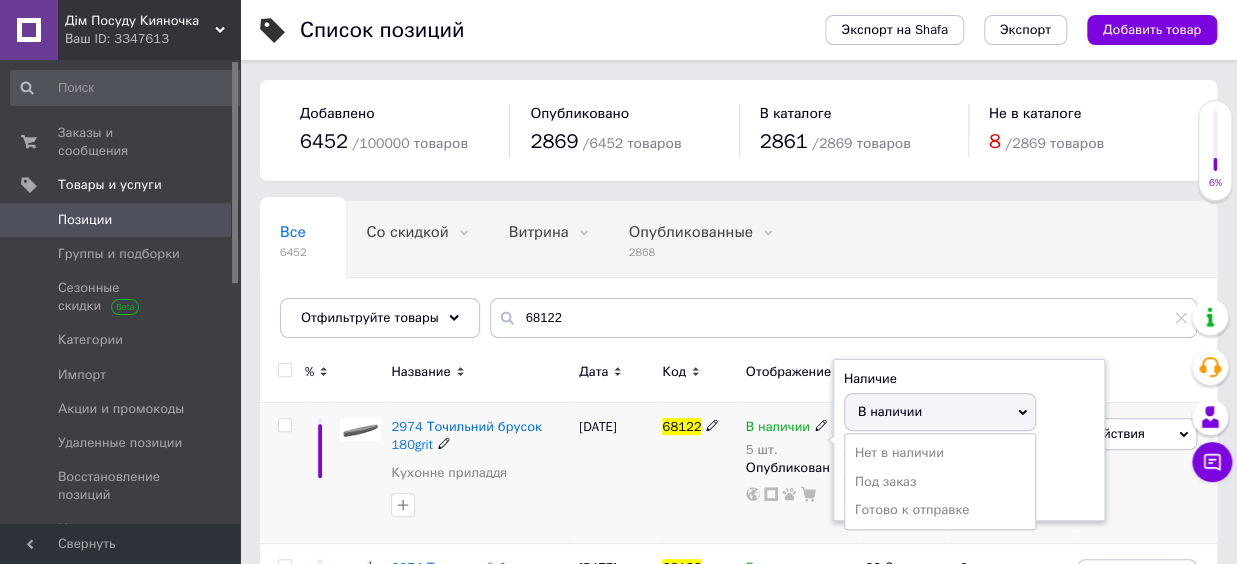 click on "В наличии" at bounding box center (890, 411) 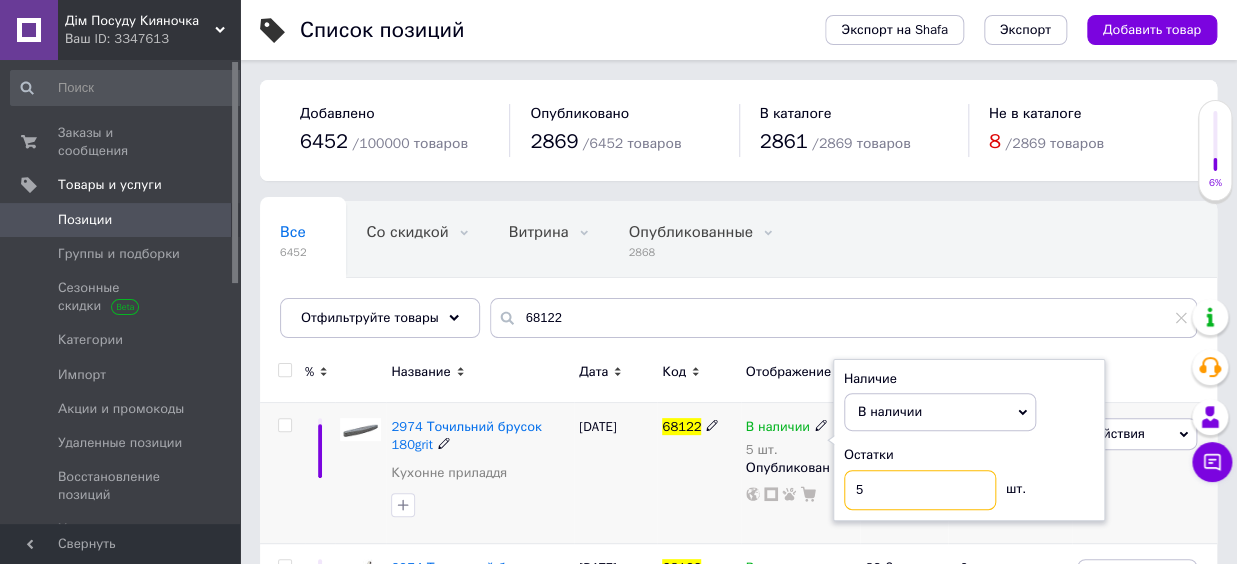 drag, startPoint x: 864, startPoint y: 486, endPoint x: 840, endPoint y: 488, distance: 24.083189 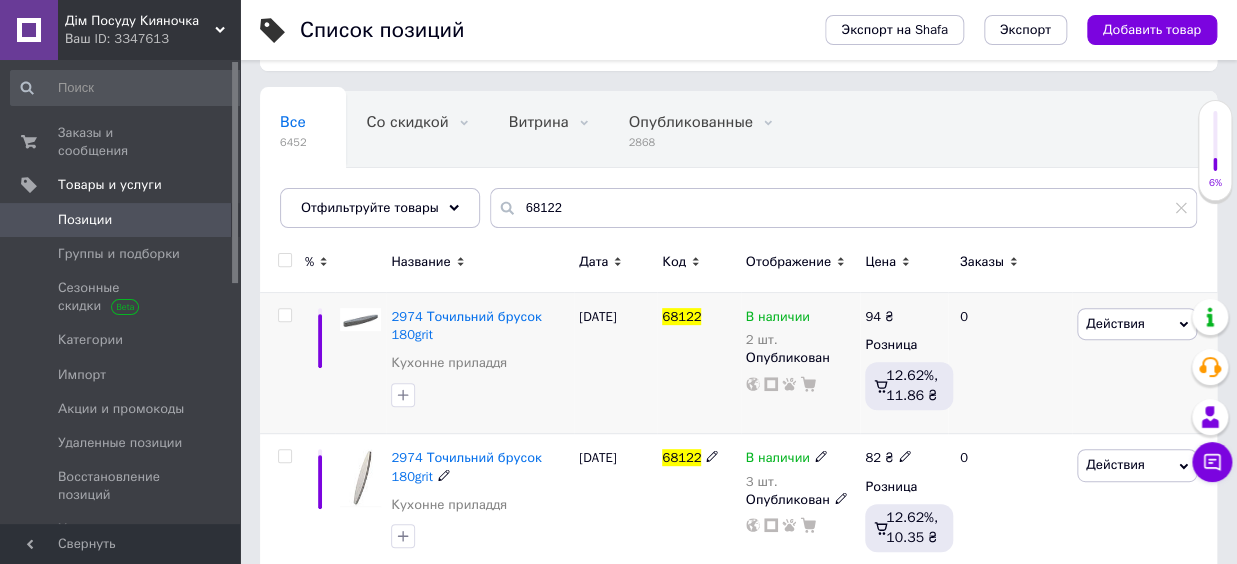 scroll, scrollTop: 140, scrollLeft: 0, axis: vertical 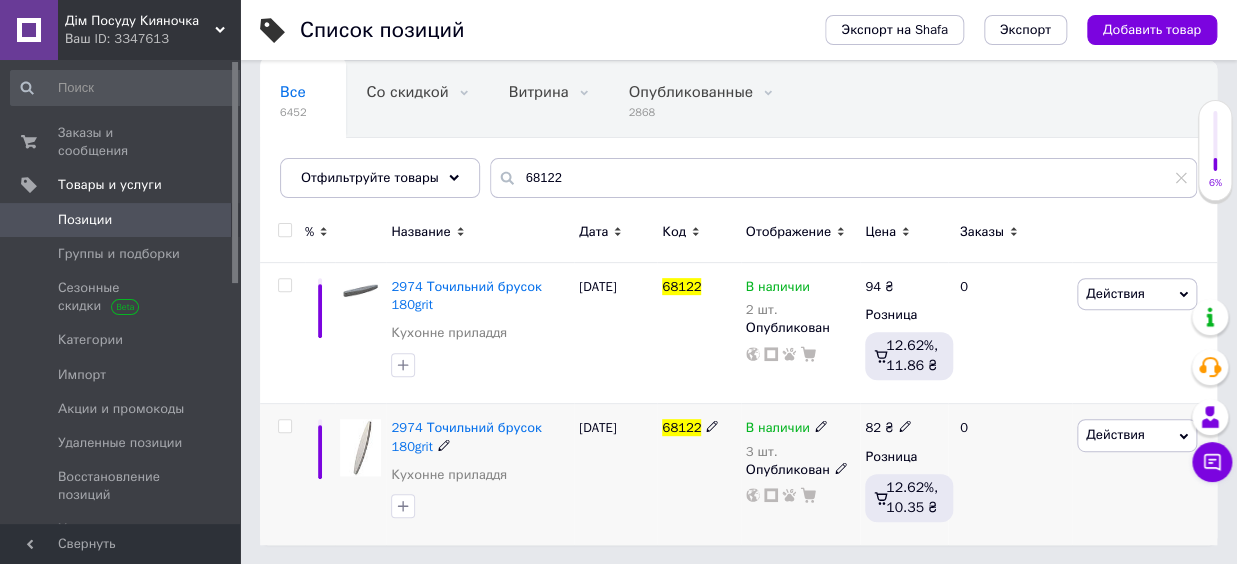 click 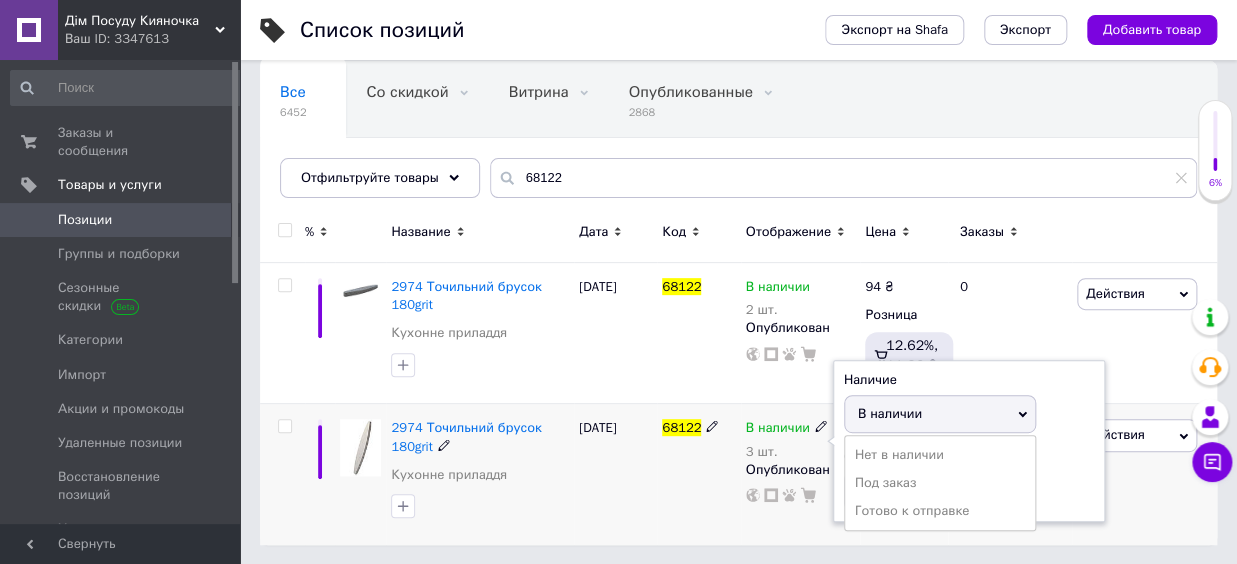 click on "В наличии" at bounding box center (890, 413) 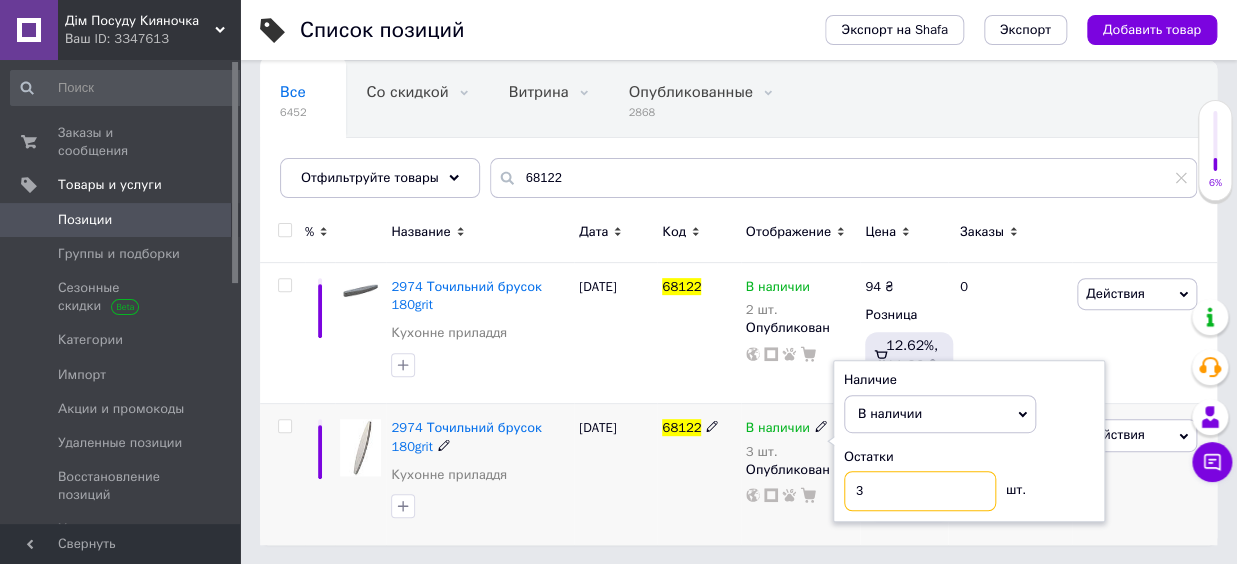 drag, startPoint x: 878, startPoint y: 480, endPoint x: 850, endPoint y: 488, distance: 29.12044 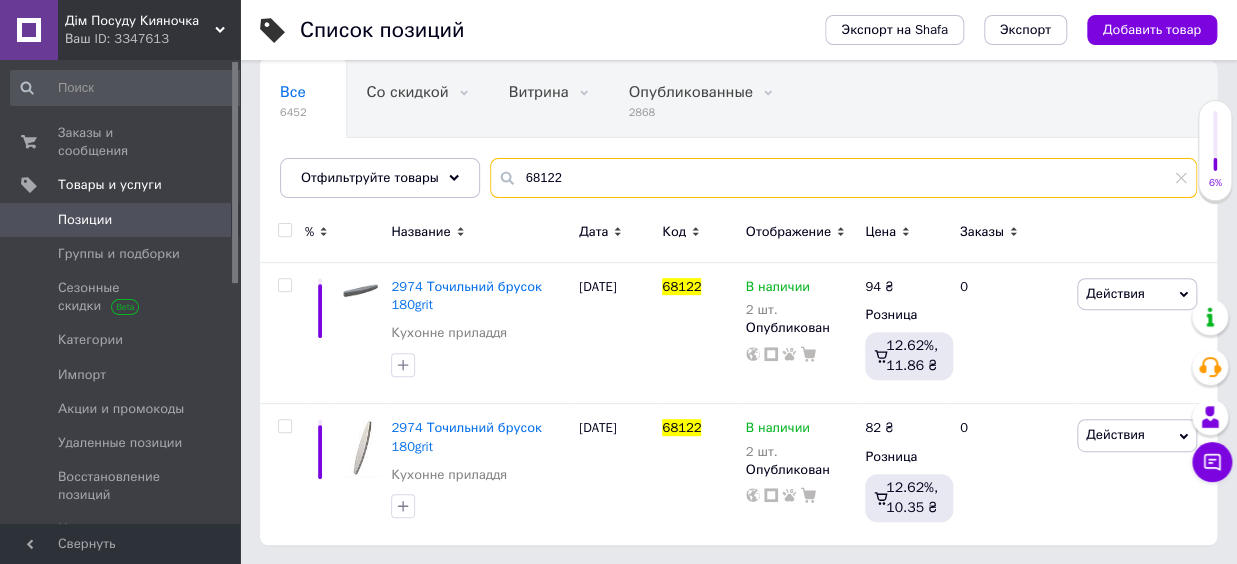 drag, startPoint x: 585, startPoint y: 164, endPoint x: 501, endPoint y: 164, distance: 84 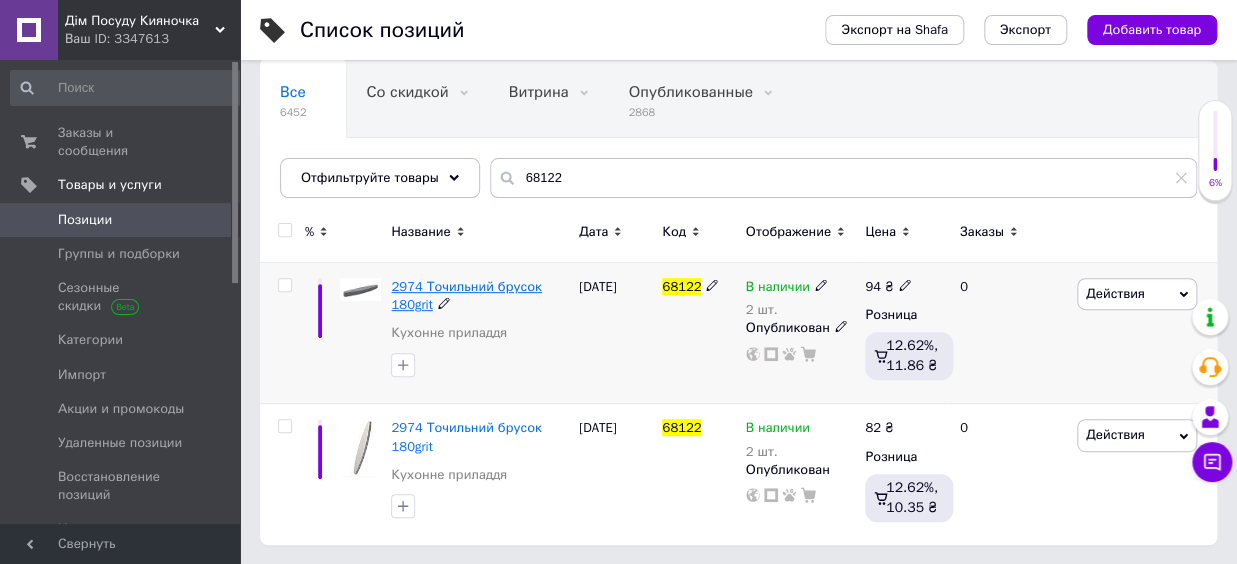 click on "2974 Точильний брусок 180grit" at bounding box center [466, 295] 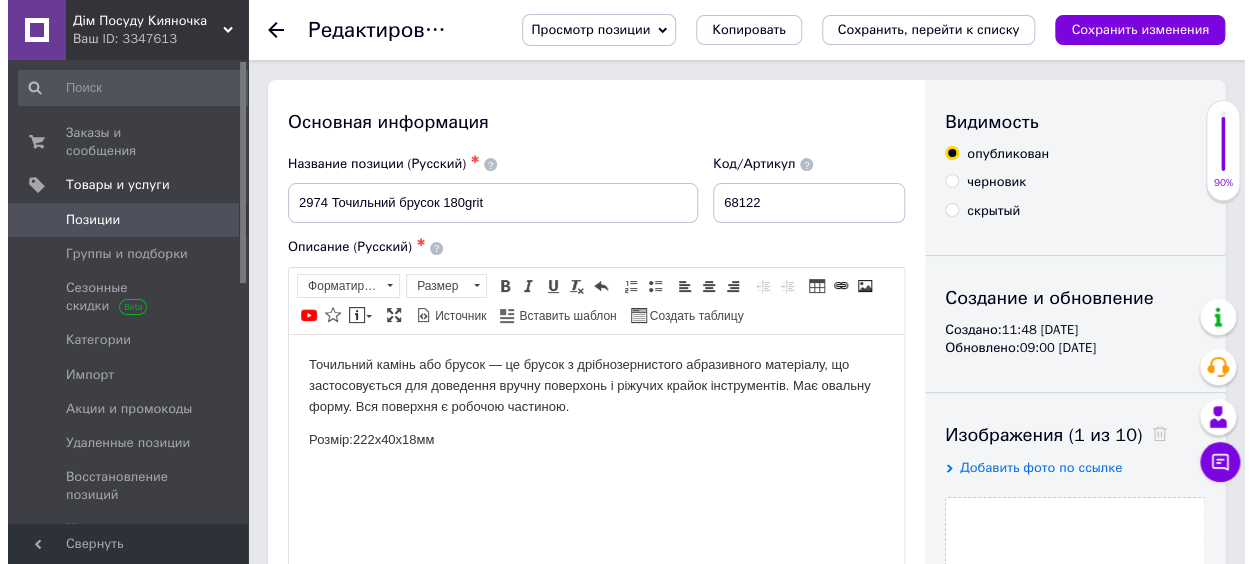 scroll, scrollTop: 220, scrollLeft: 0, axis: vertical 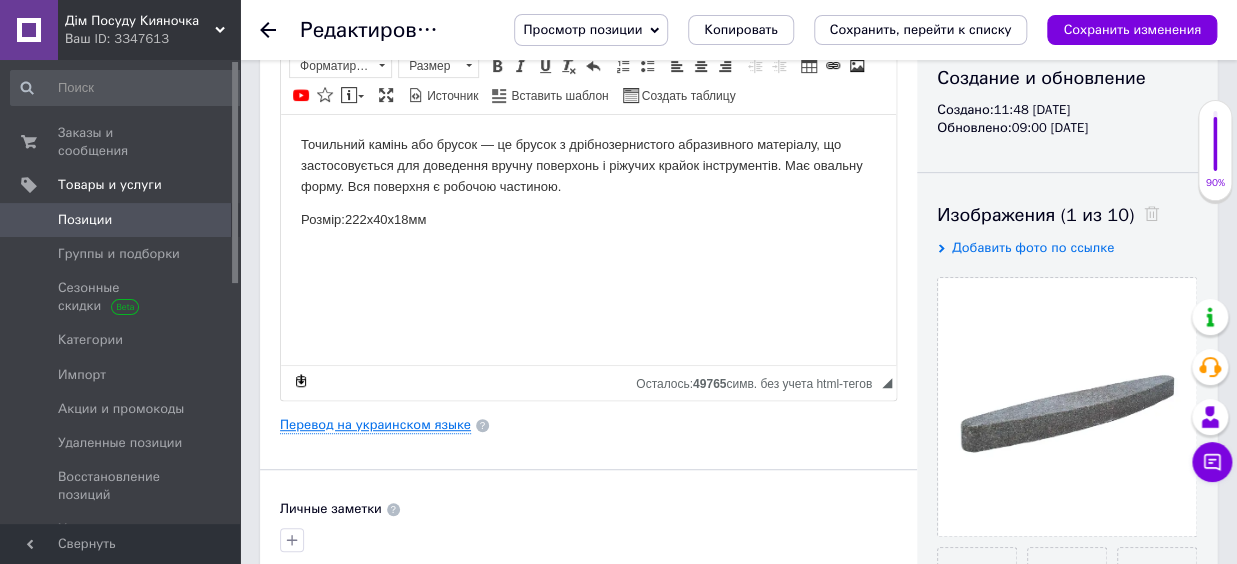 click on "Перевод на украинском языке" at bounding box center [375, 425] 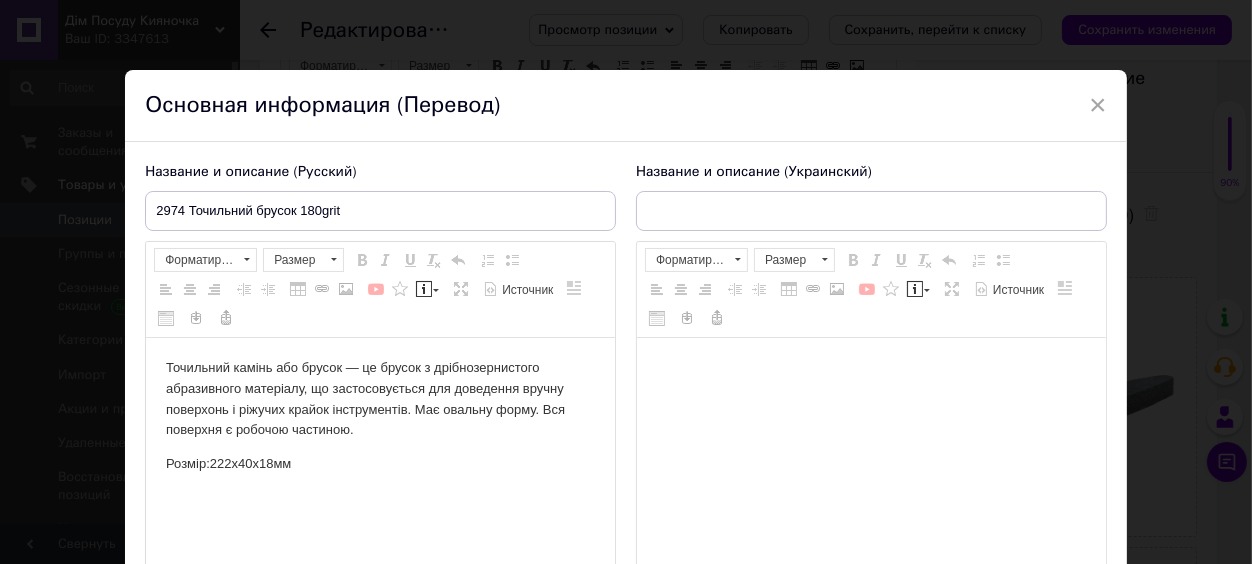 scroll, scrollTop: 0, scrollLeft: 0, axis: both 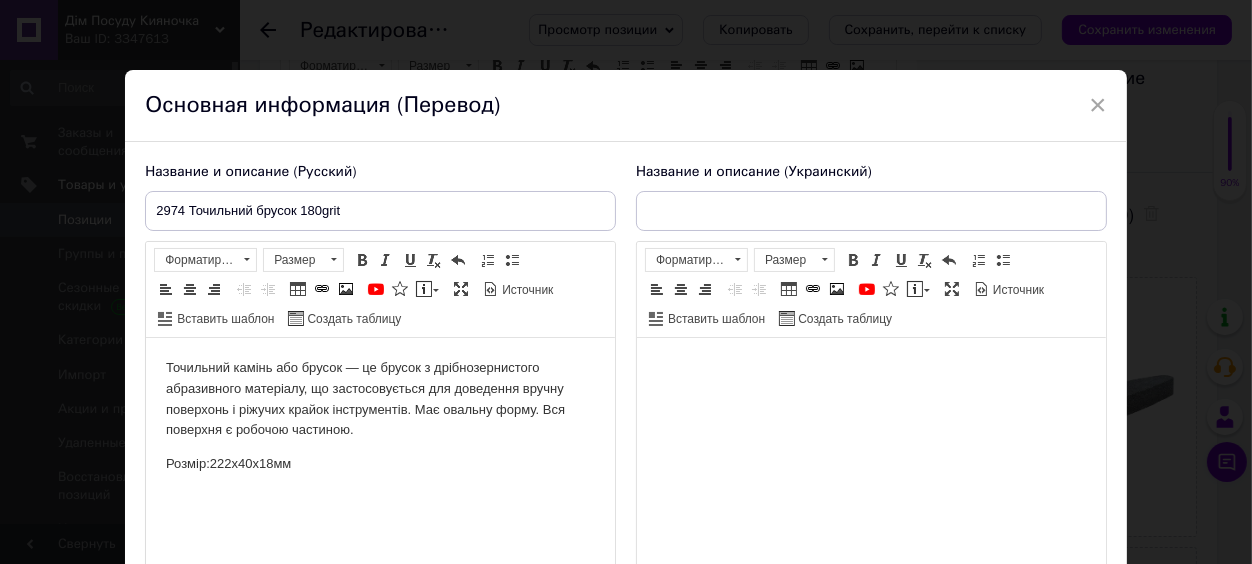 type on "2974 Точильний брусок 180grit" 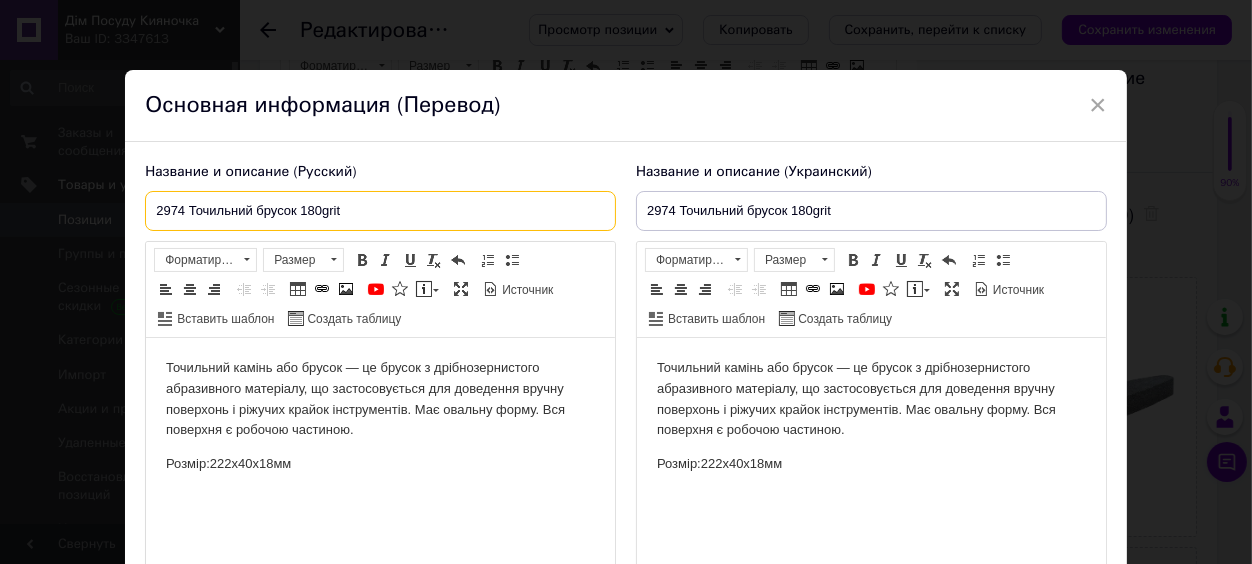 drag, startPoint x: 444, startPoint y: 204, endPoint x: 123, endPoint y: 186, distance: 321.50427 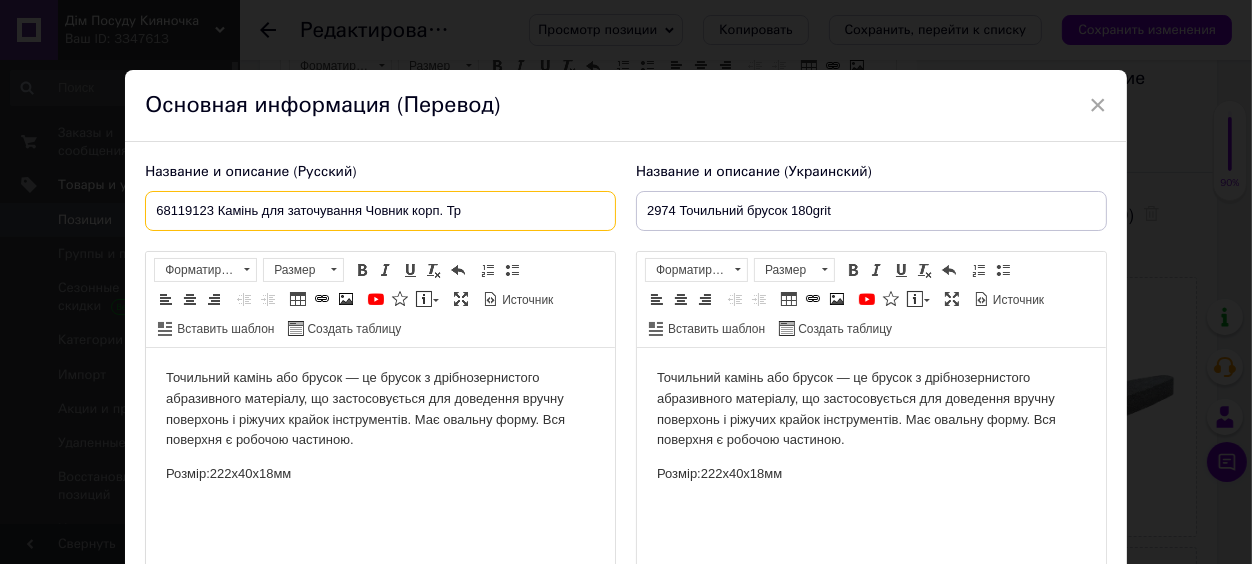 type on "68119123 Камінь для заточування Човник корп. Тр" 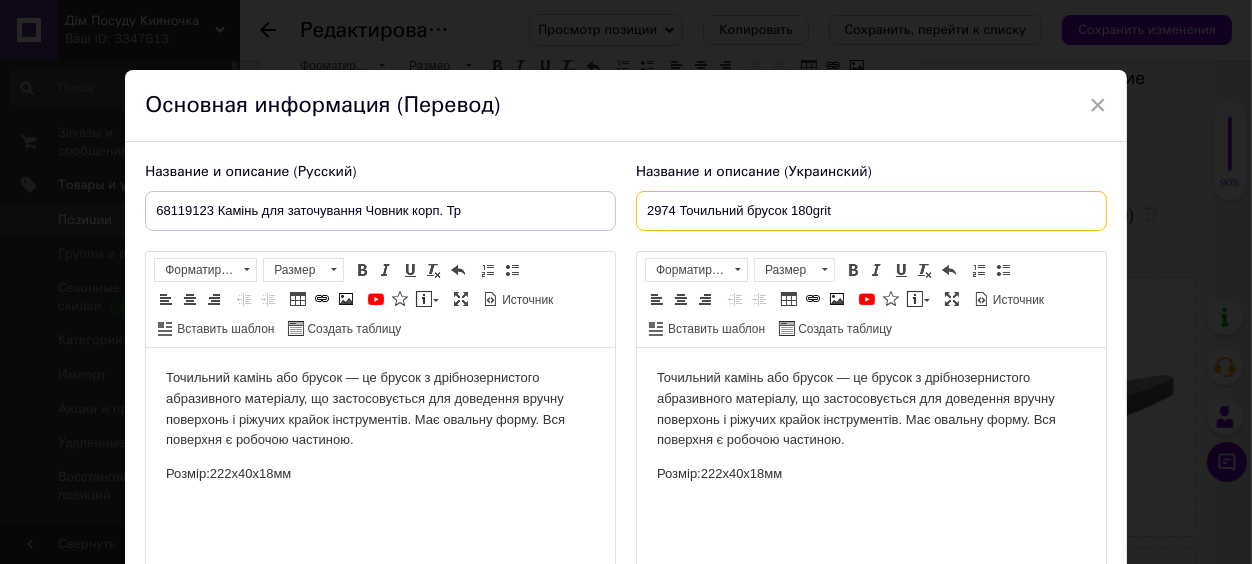 drag, startPoint x: 884, startPoint y: 212, endPoint x: 622, endPoint y: 190, distance: 262.92203 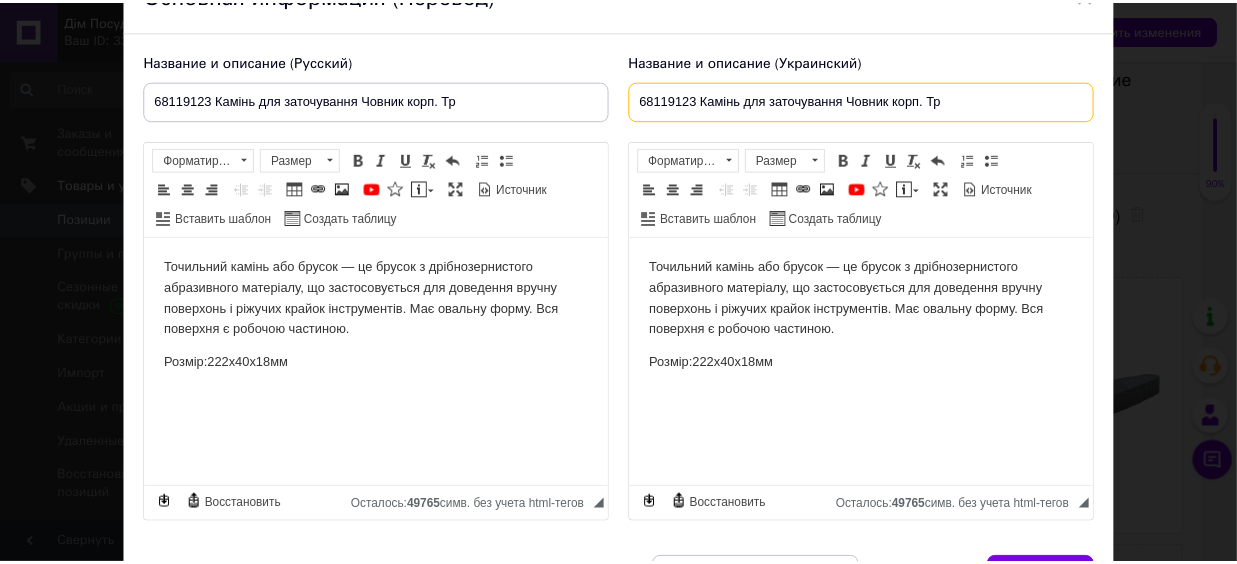 scroll, scrollTop: 220, scrollLeft: 0, axis: vertical 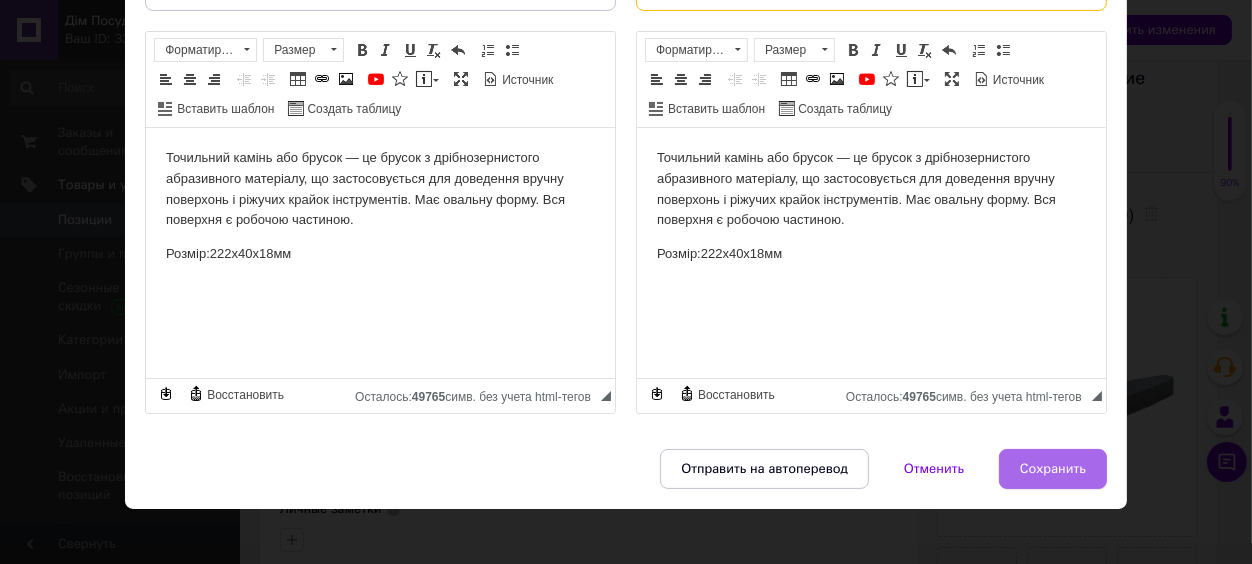 type on "68119123 Камінь для заточування Човник корп. Тр" 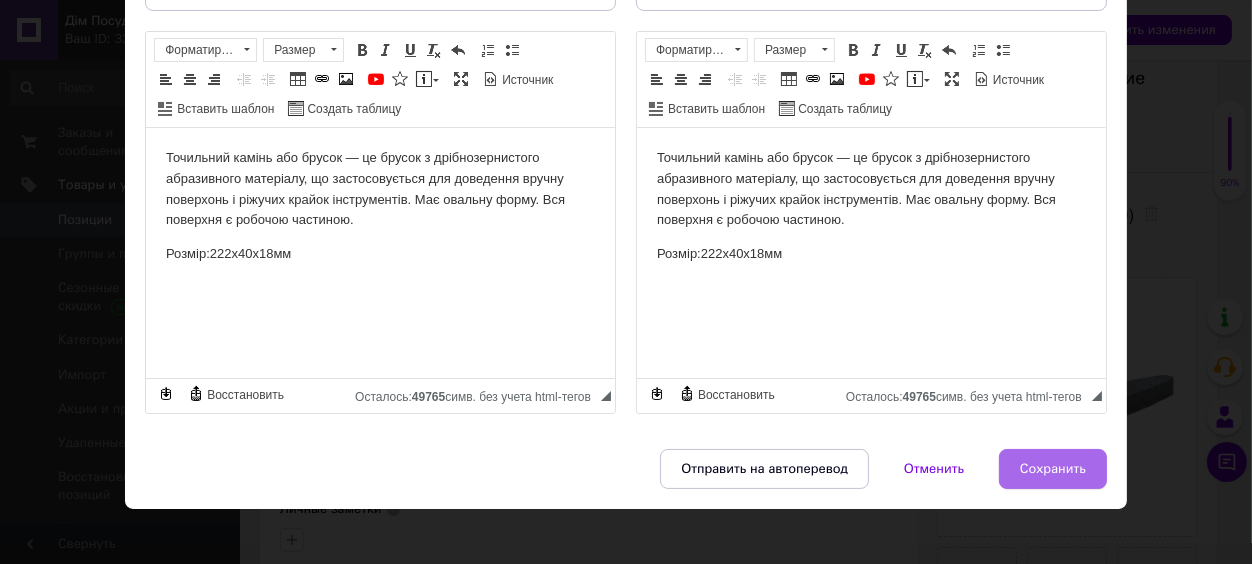 click on "Сохранить" at bounding box center (1053, 469) 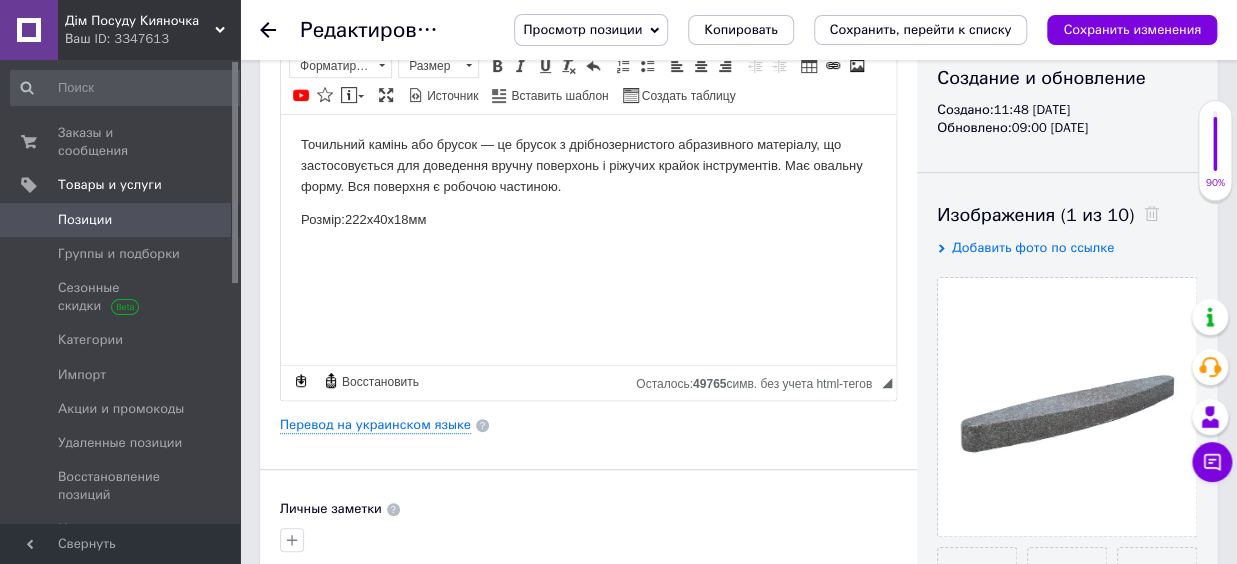 scroll, scrollTop: 110, scrollLeft: 0, axis: vertical 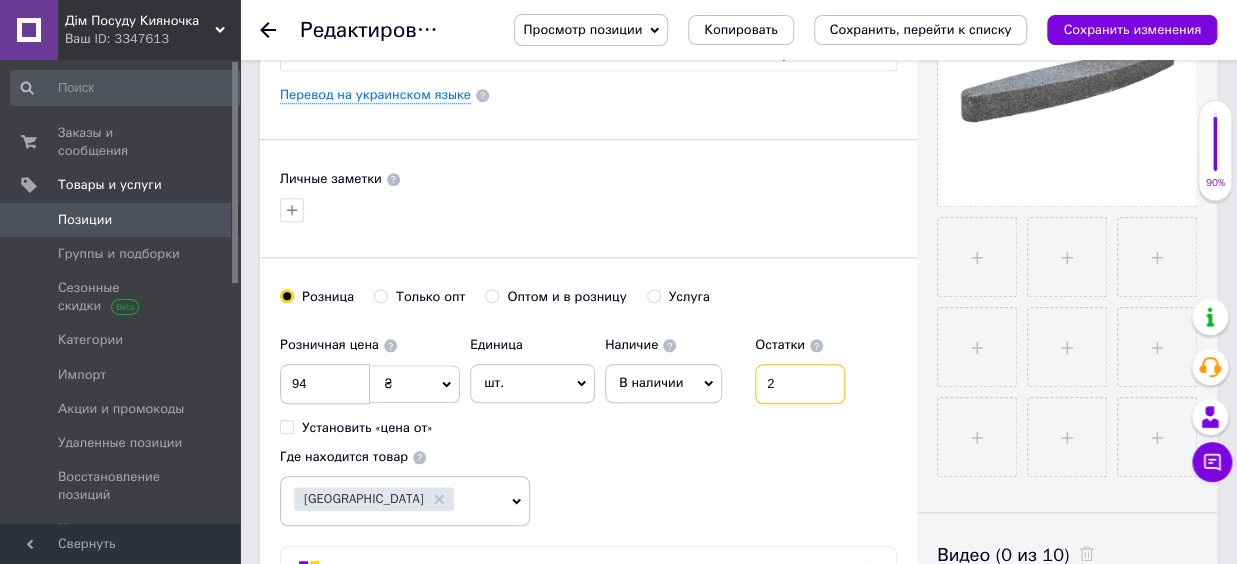 drag, startPoint x: 798, startPoint y: 383, endPoint x: 750, endPoint y: 385, distance: 48.04165 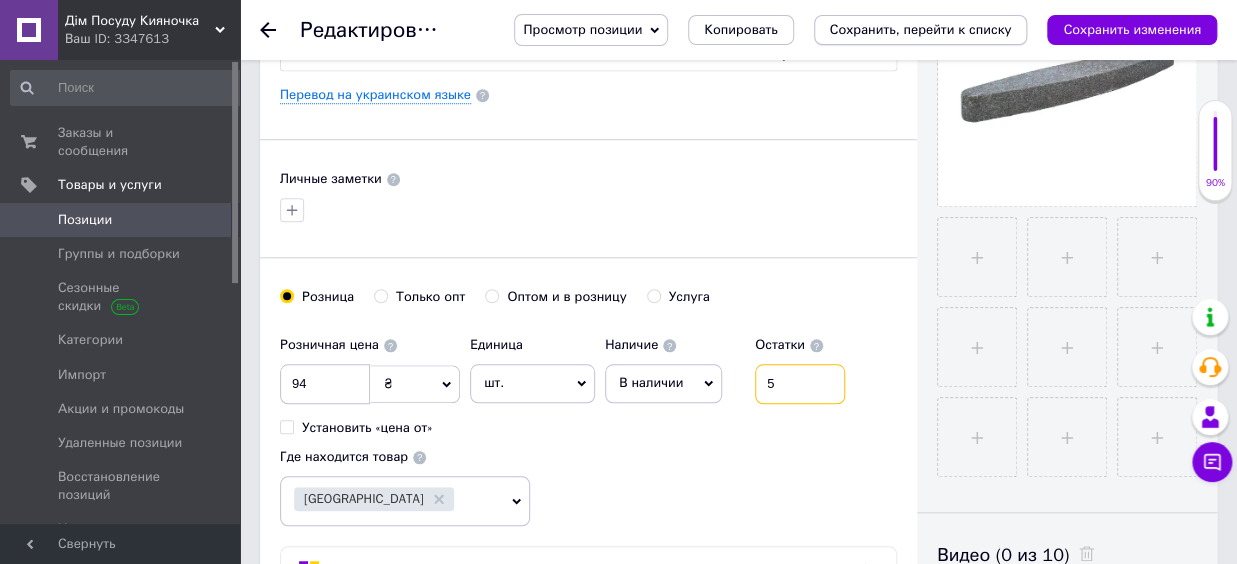 type on "5" 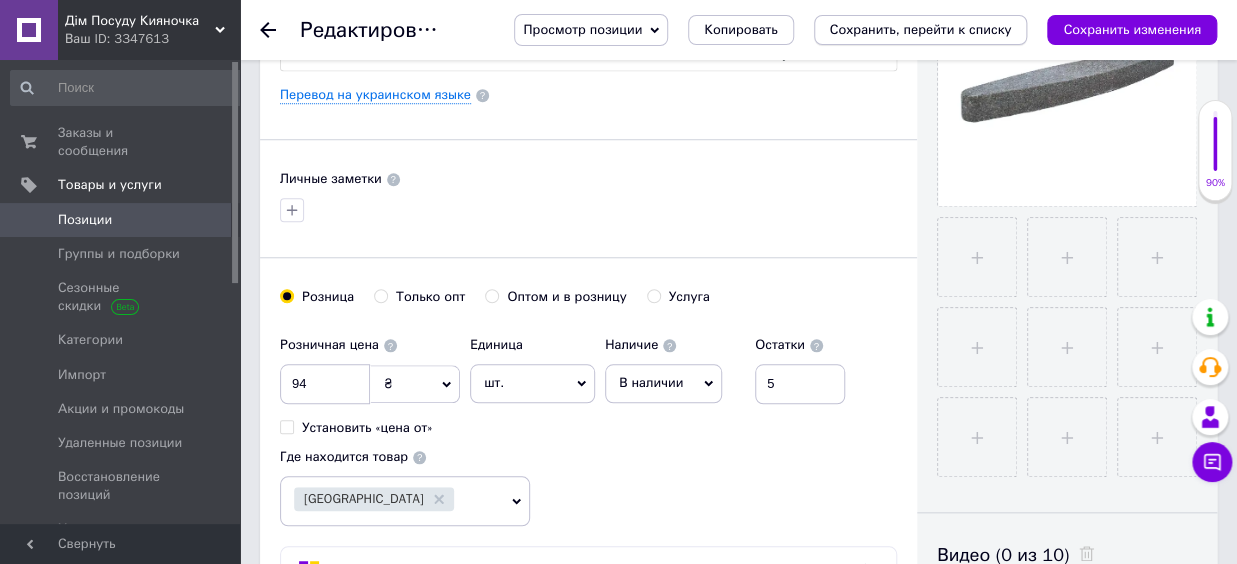 click on "Сохранить, перейти к списку" at bounding box center (921, 29) 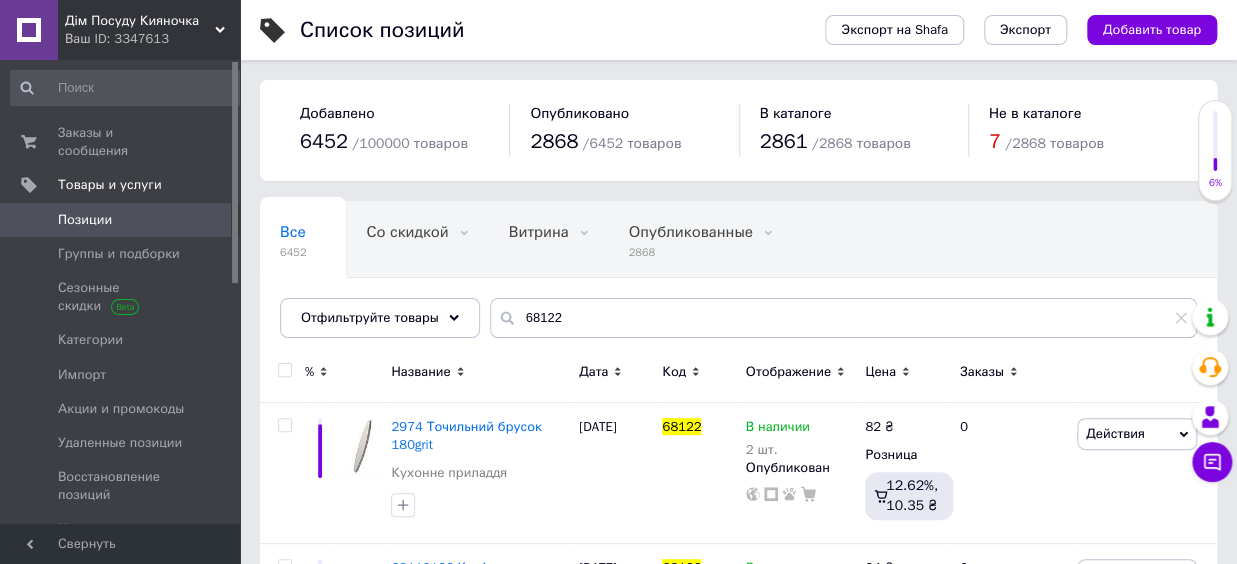 scroll, scrollTop: 156, scrollLeft: 0, axis: vertical 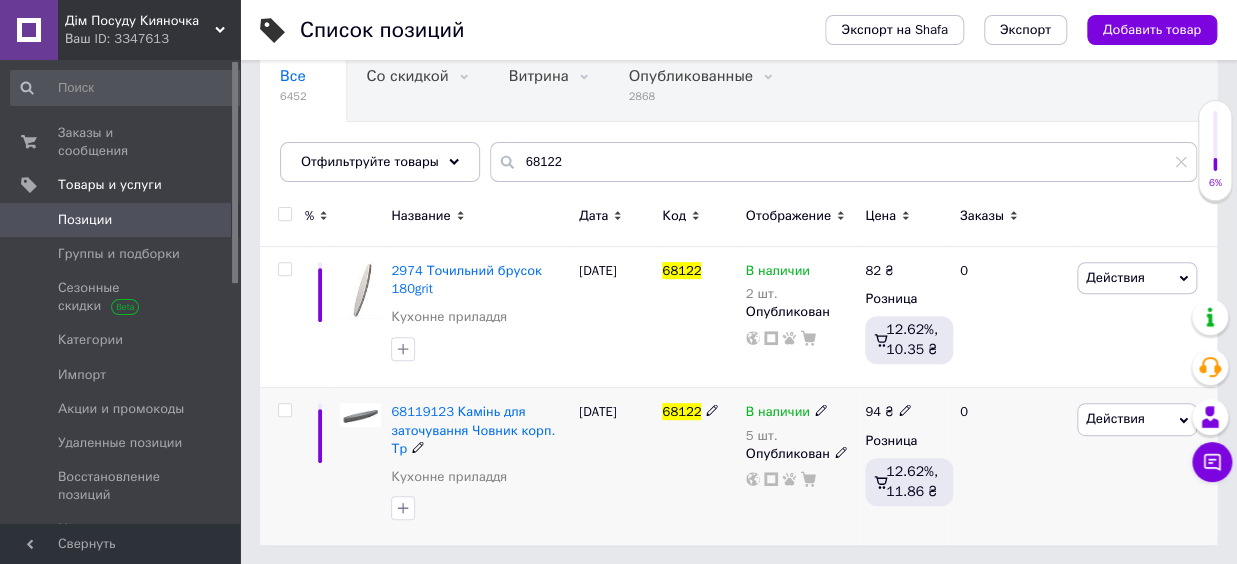 click 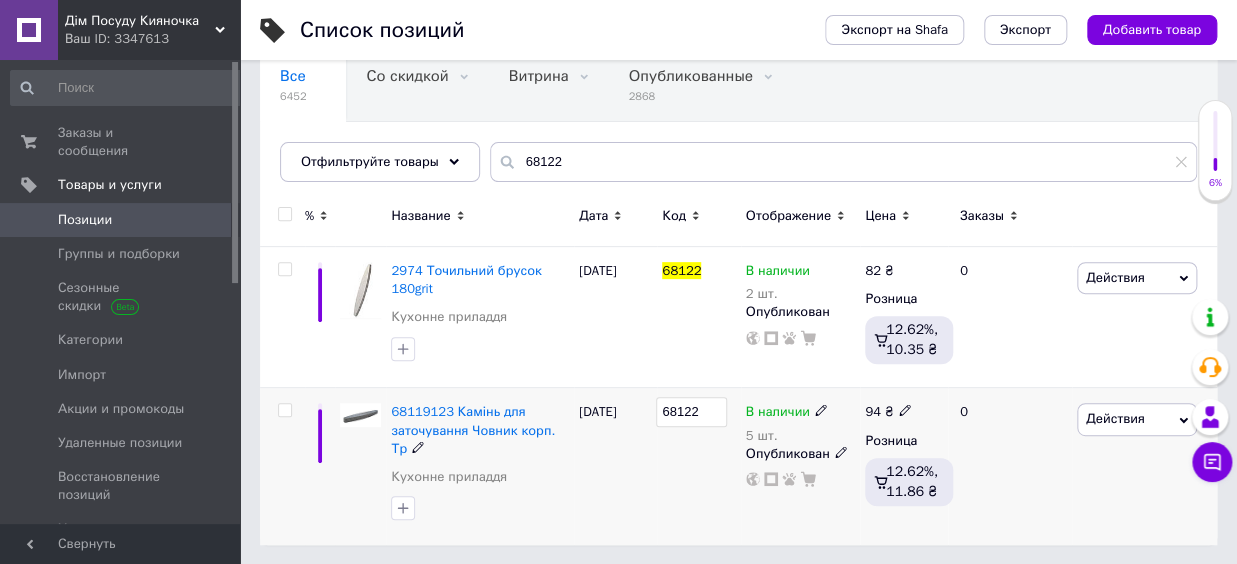 drag, startPoint x: 696, startPoint y: 414, endPoint x: 632, endPoint y: 413, distance: 64.00781 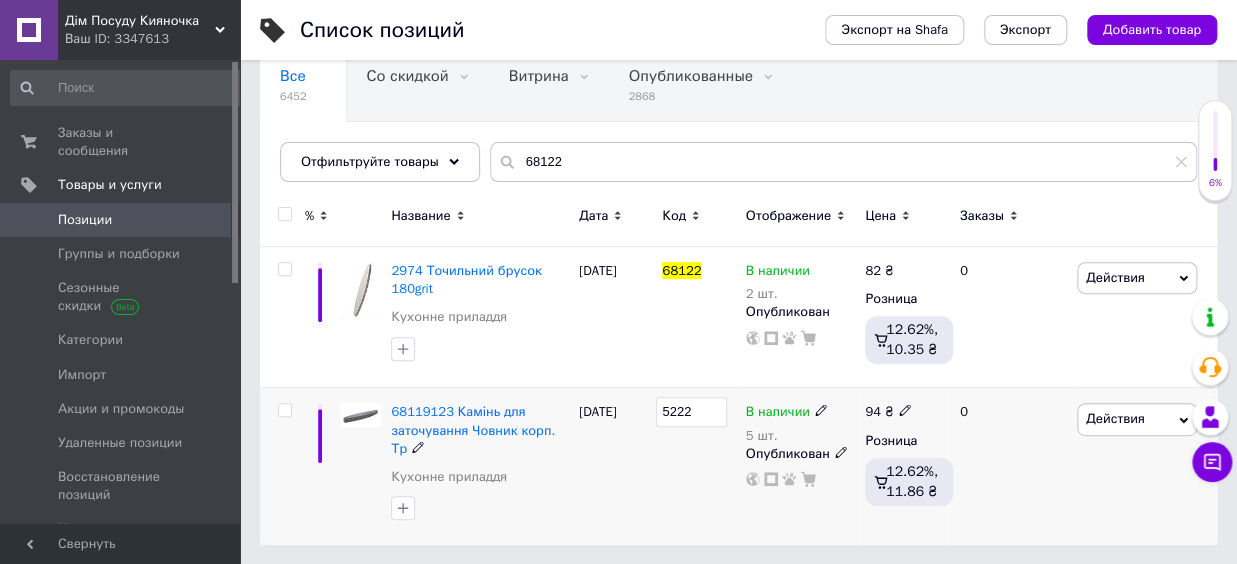 type on "52228" 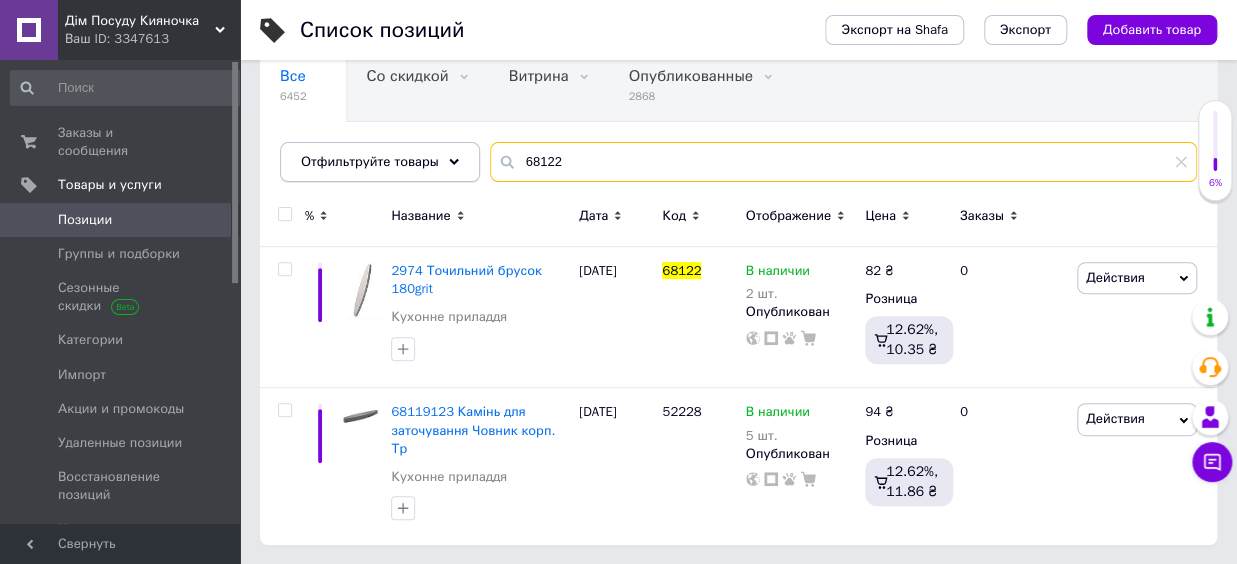 drag, startPoint x: 557, startPoint y: 158, endPoint x: 465, endPoint y: 146, distance: 92.779305 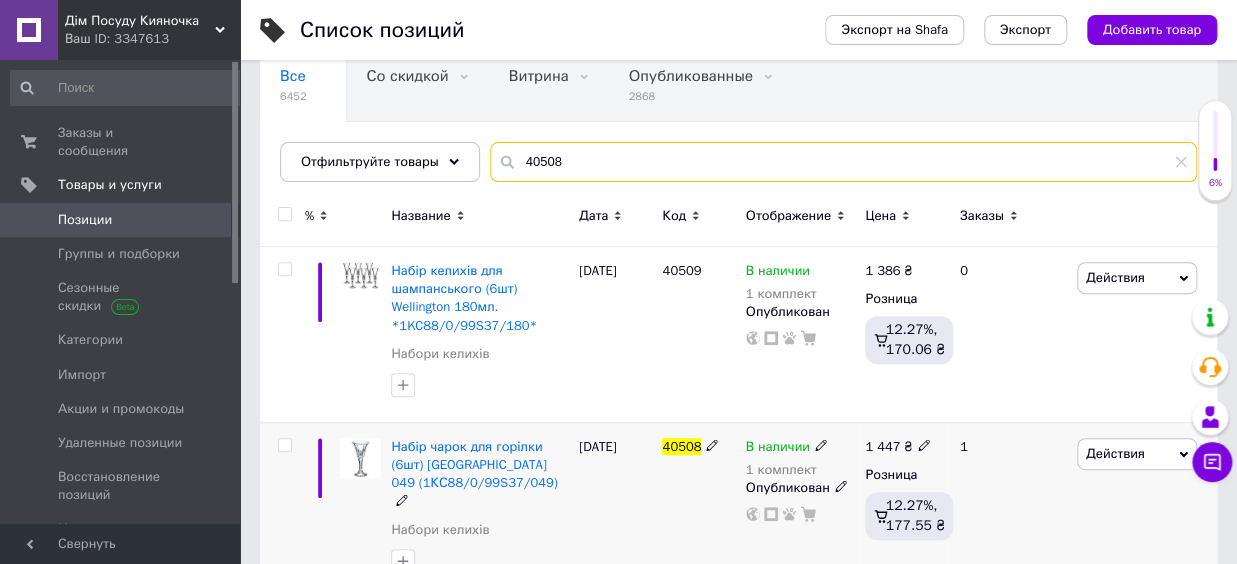 scroll, scrollTop: 191, scrollLeft: 0, axis: vertical 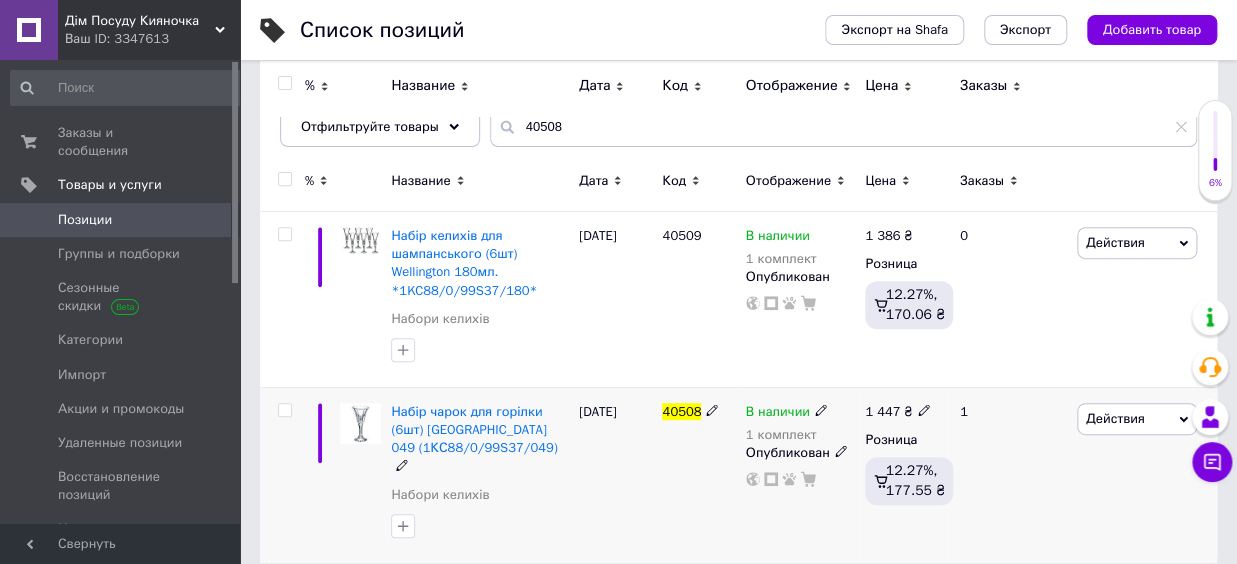 click 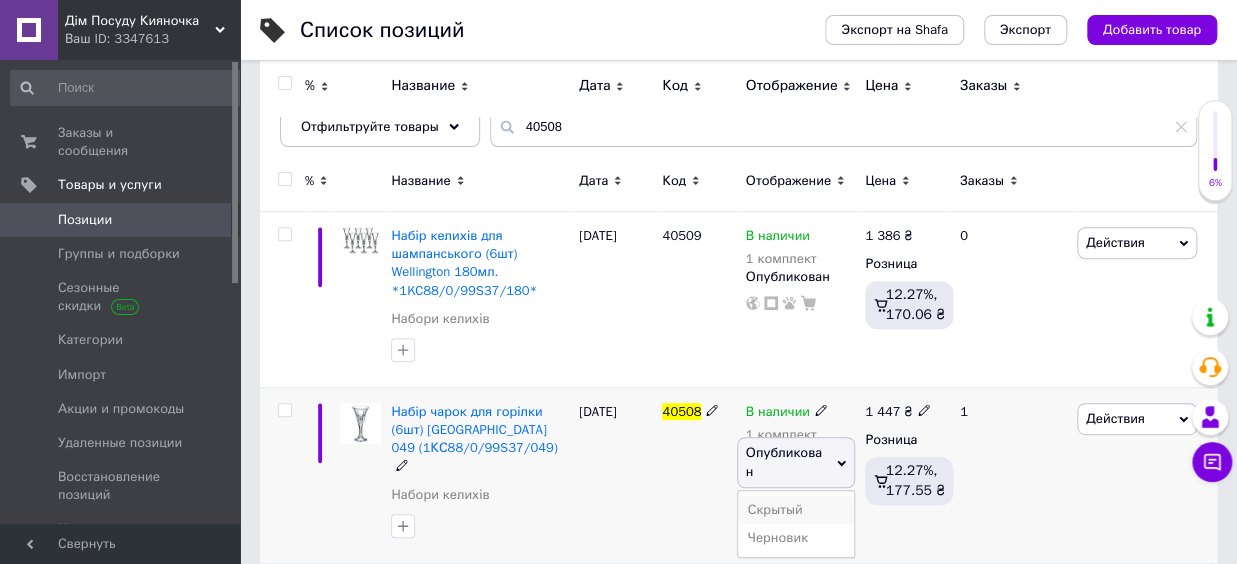 click on "Скрытый" at bounding box center [796, 510] 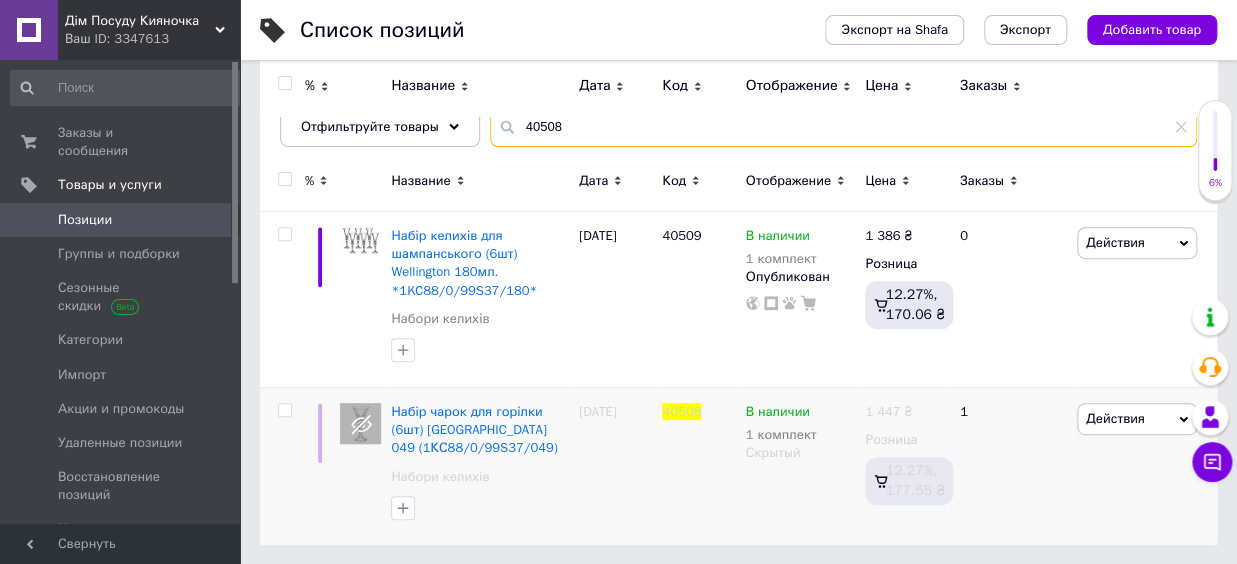 drag, startPoint x: 579, startPoint y: 127, endPoint x: 507, endPoint y: 121, distance: 72.249565 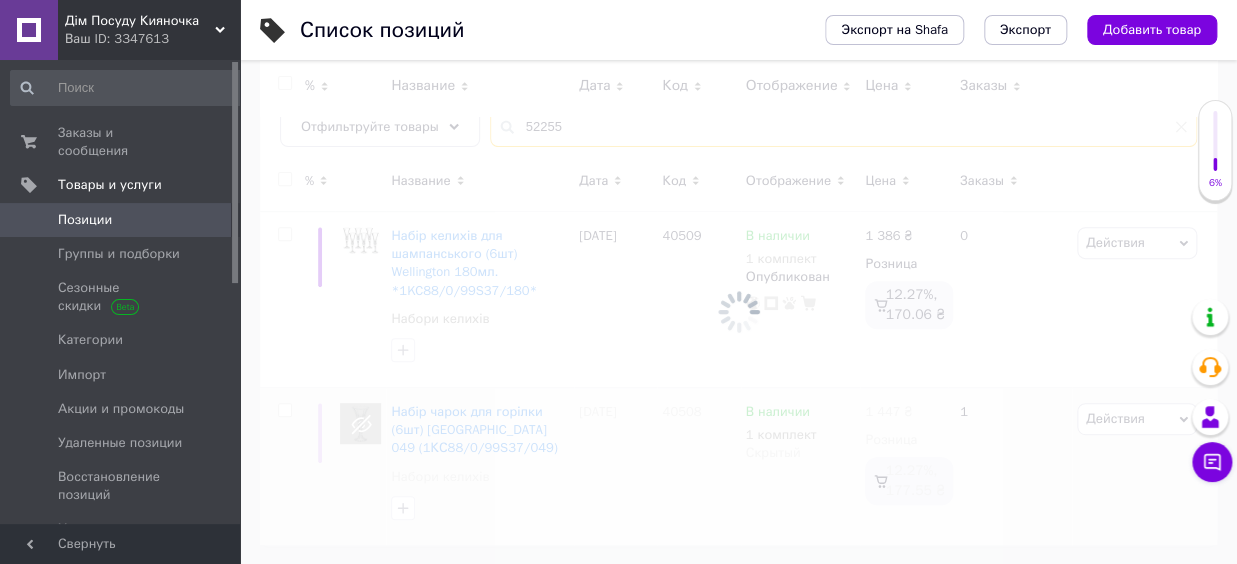 scroll, scrollTop: 154, scrollLeft: 0, axis: vertical 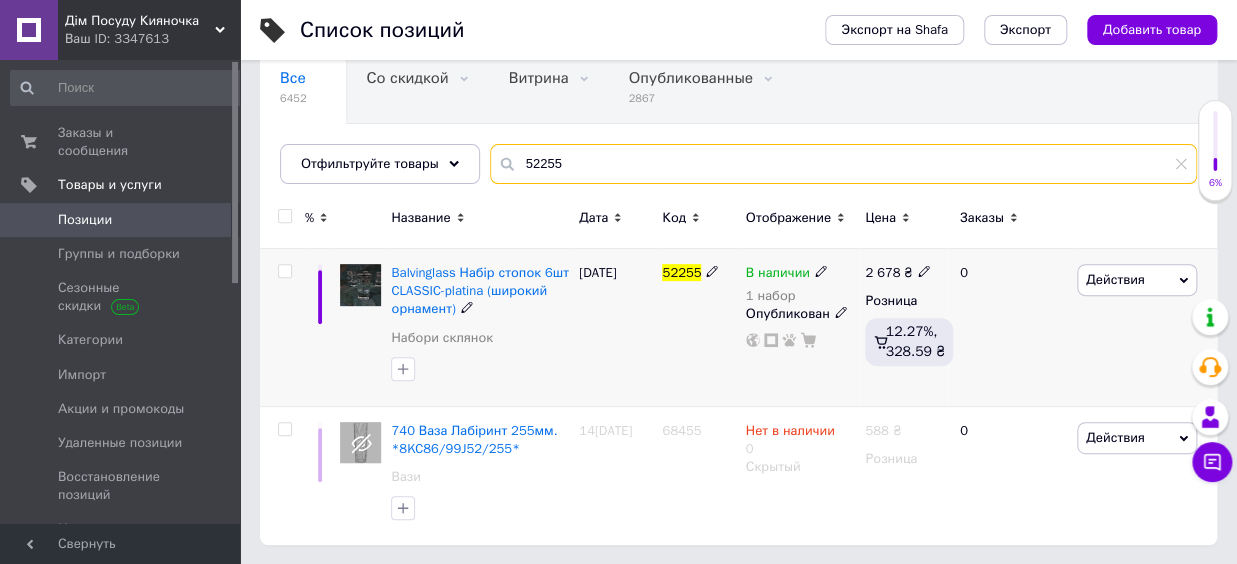 type on "52255" 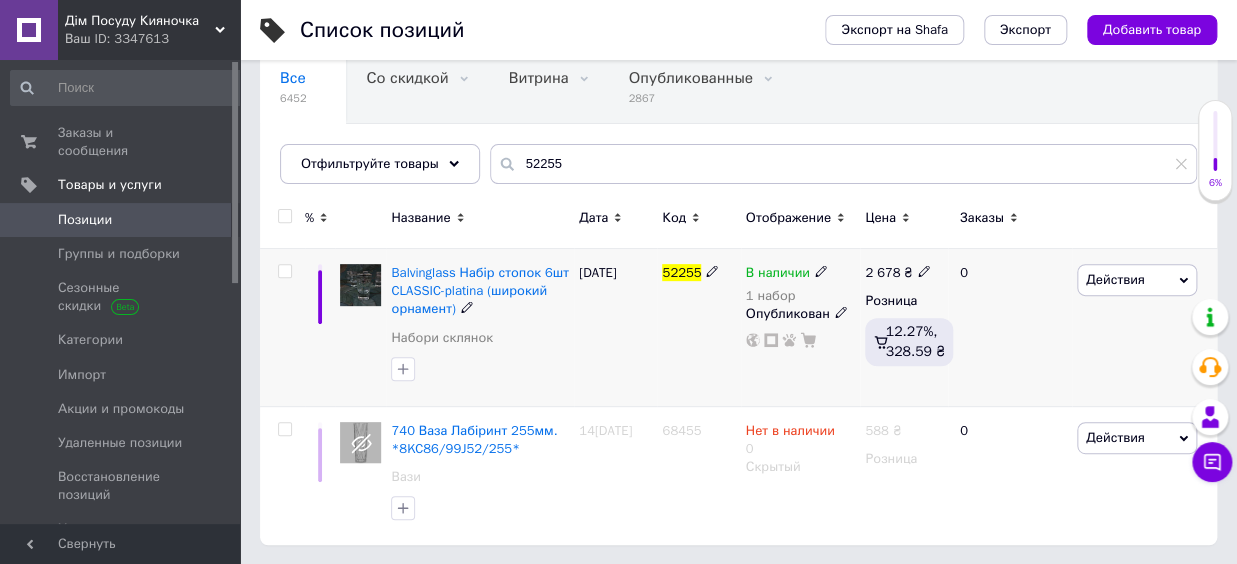 click 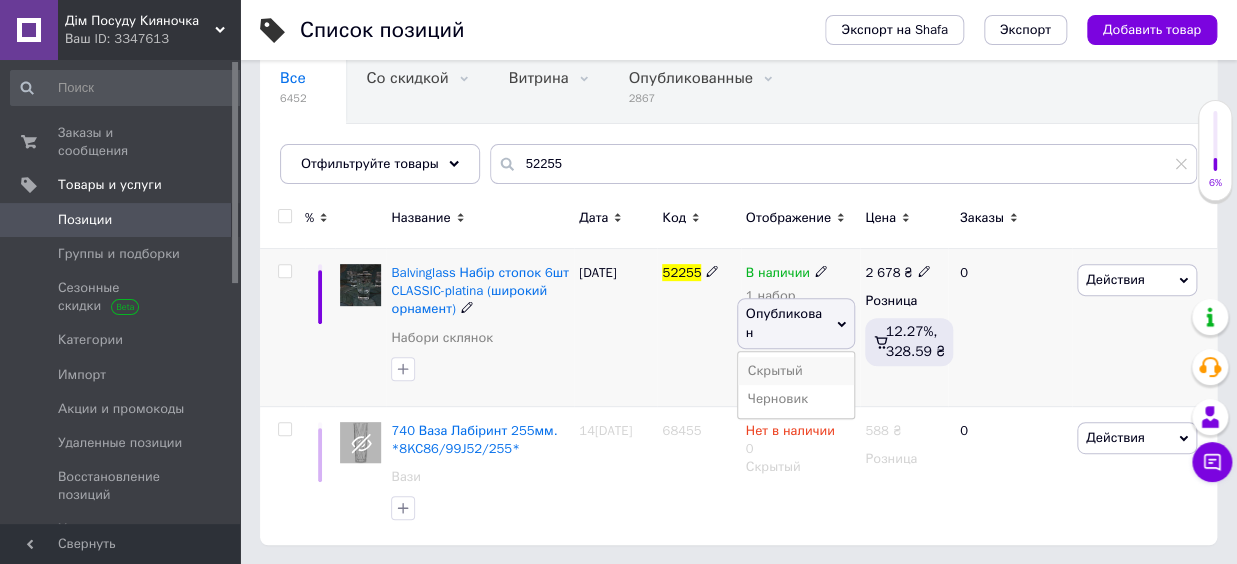click on "Скрытый" at bounding box center [796, 371] 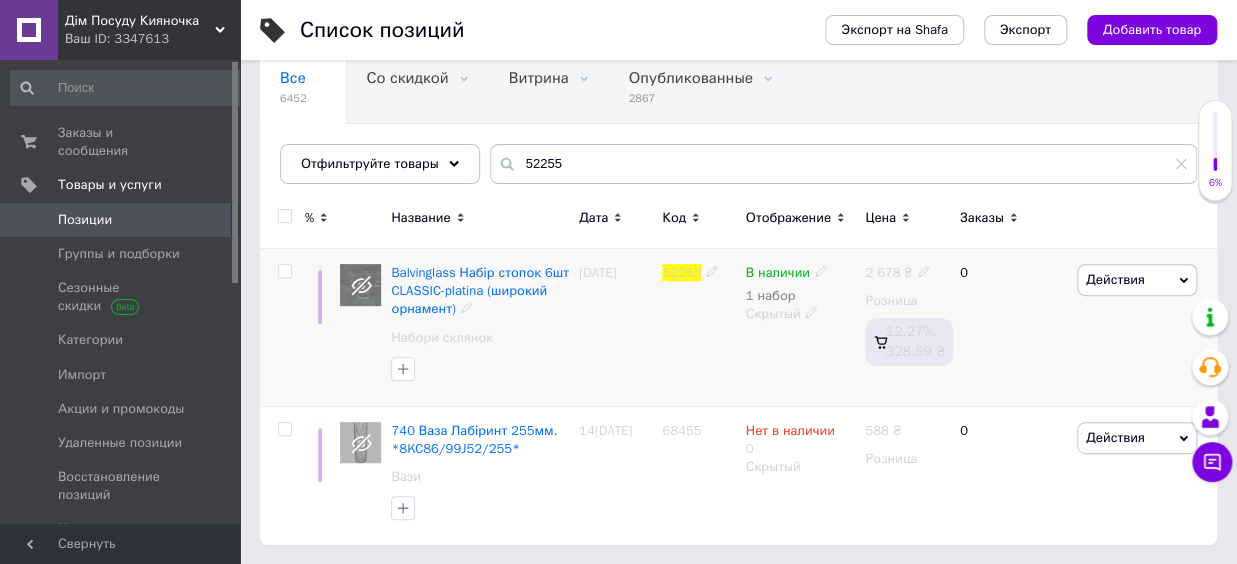 click 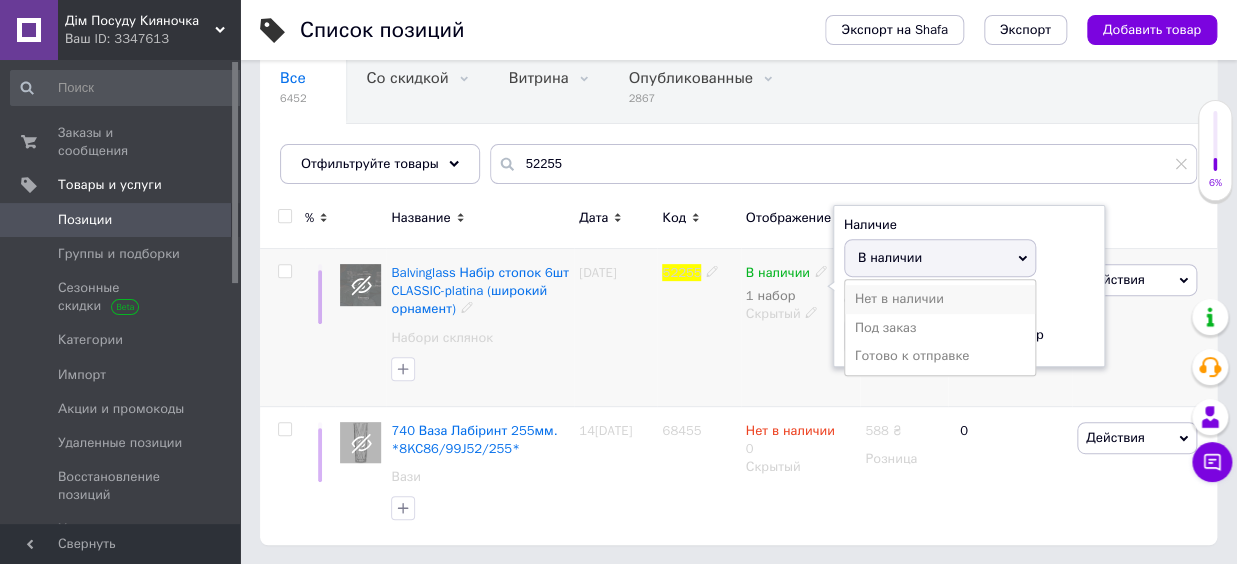 click on "Нет в наличии" at bounding box center (940, 299) 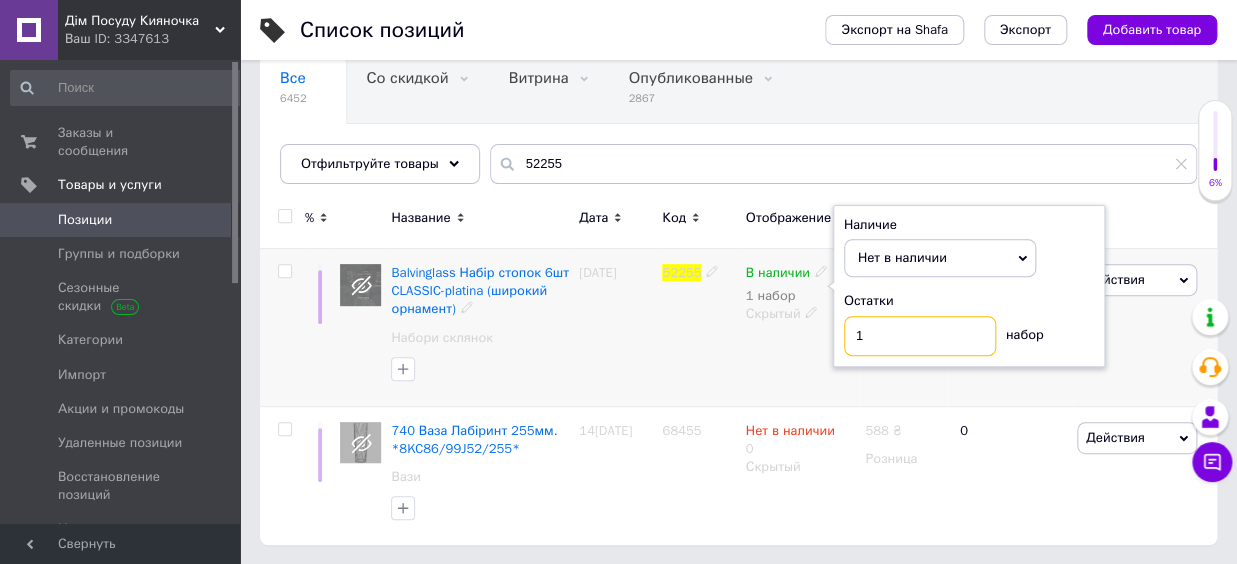 drag, startPoint x: 859, startPoint y: 336, endPoint x: 831, endPoint y: 340, distance: 28.284271 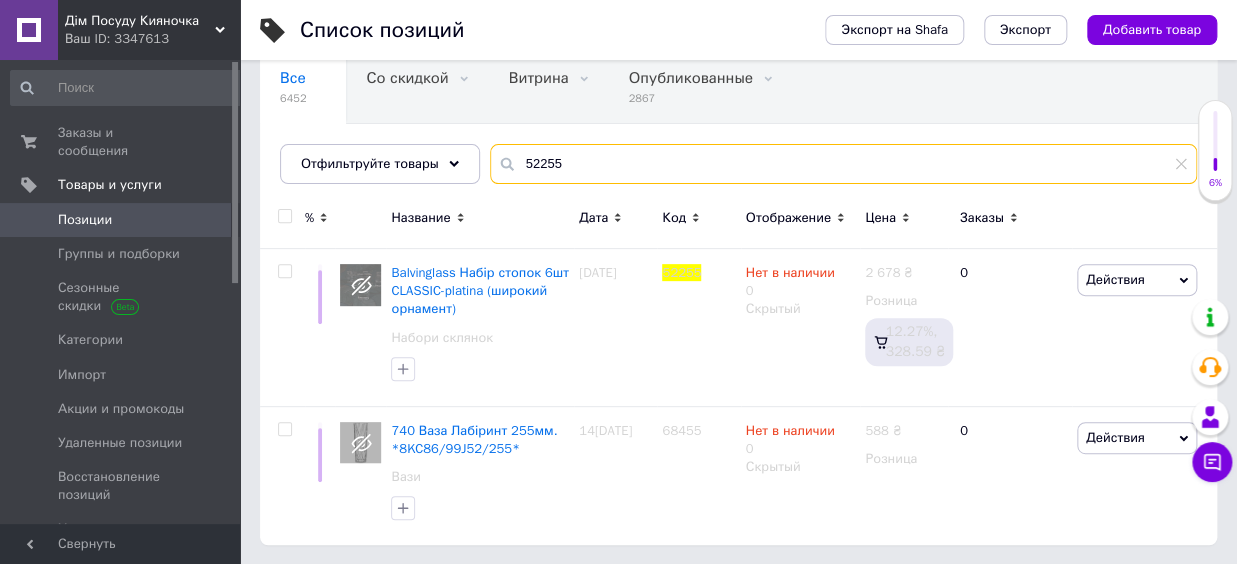 drag, startPoint x: 541, startPoint y: 165, endPoint x: 488, endPoint y: 166, distance: 53.009434 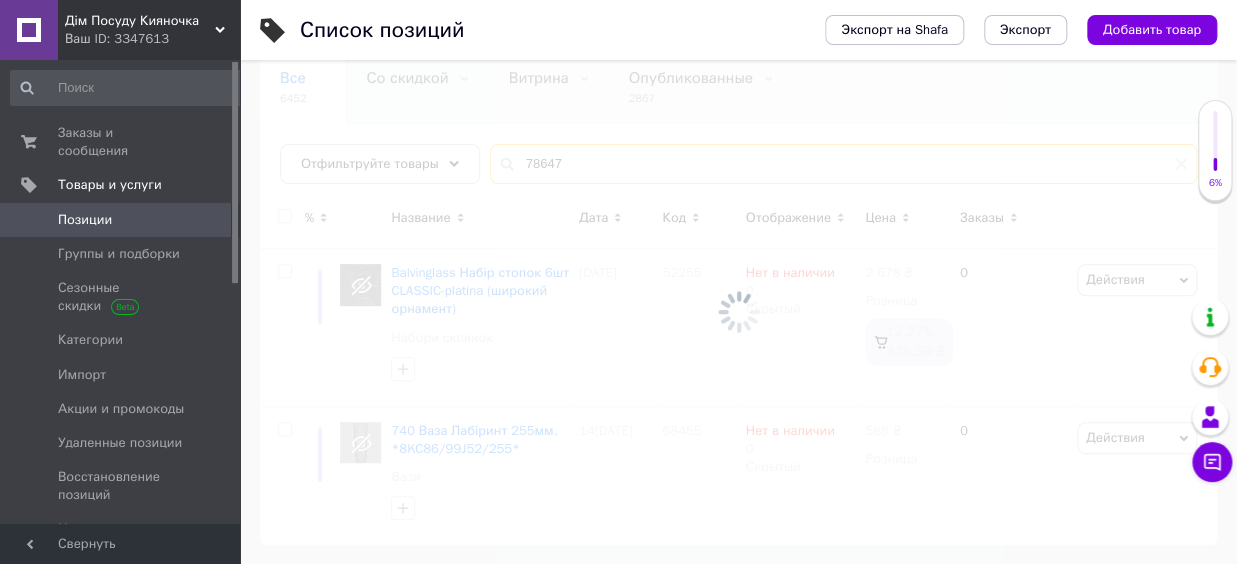 scroll, scrollTop: 15, scrollLeft: 0, axis: vertical 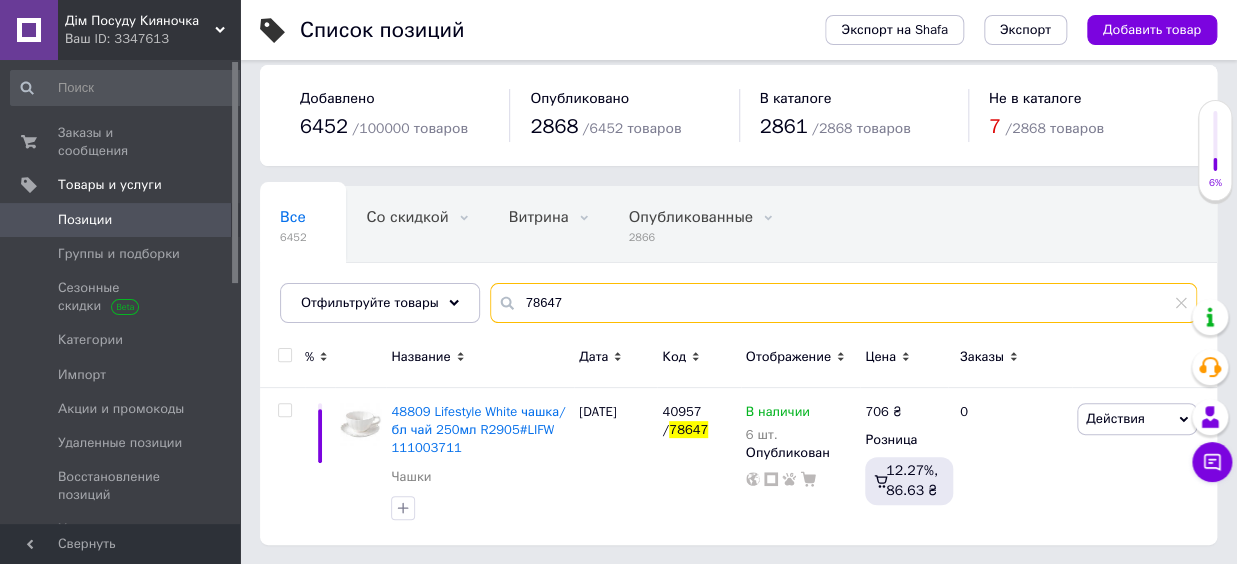 type on "78647" 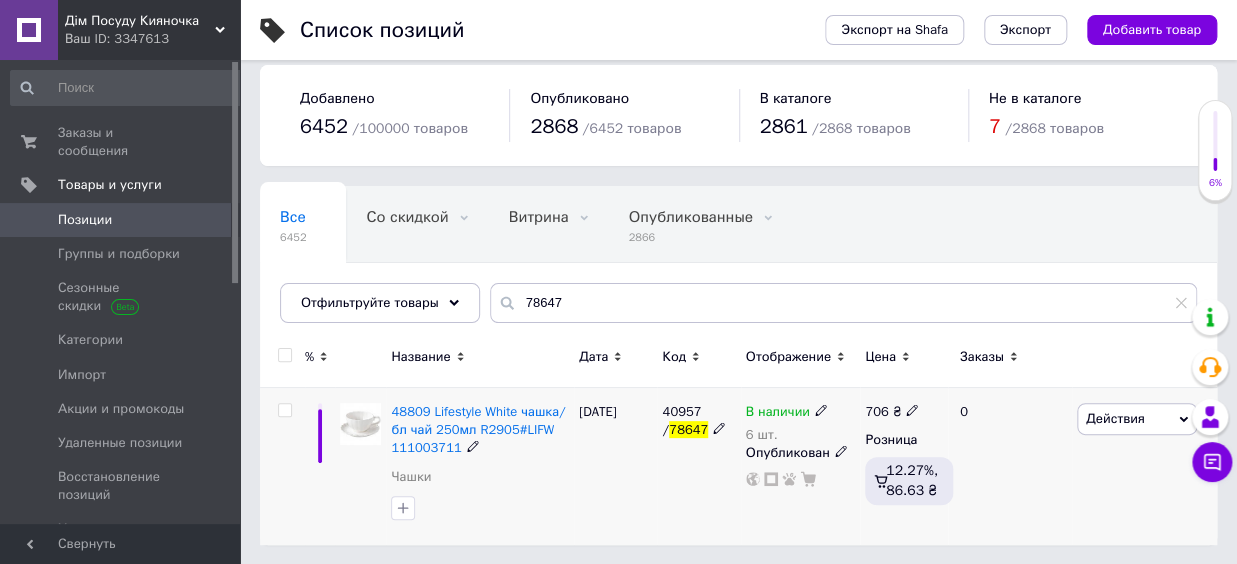 click 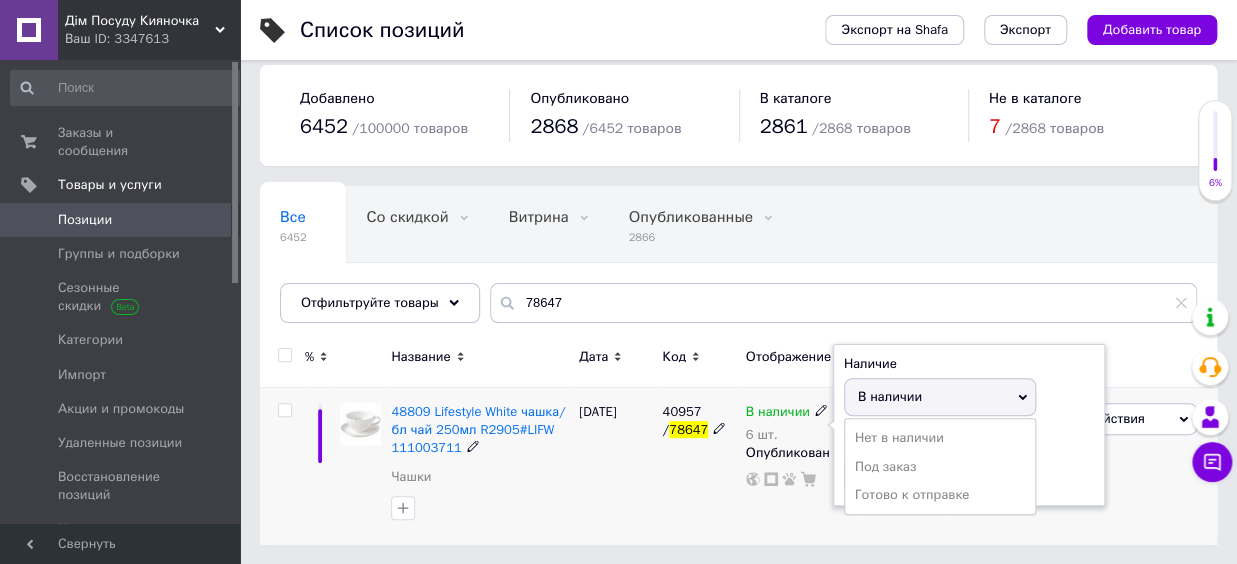 click on "В наличии" at bounding box center [890, 396] 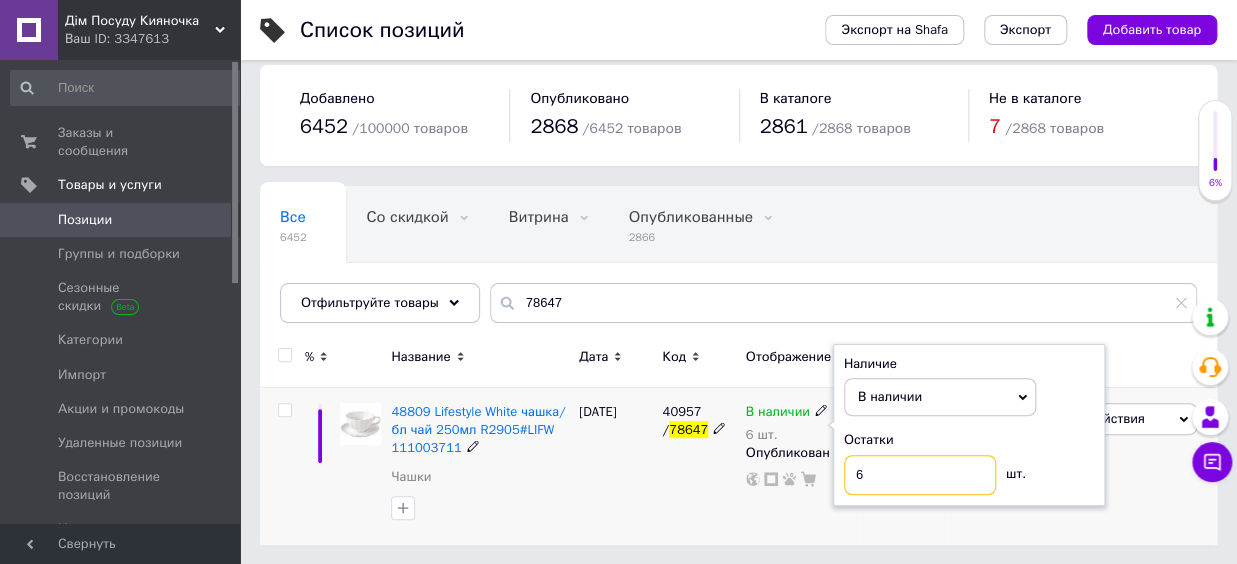 drag, startPoint x: 877, startPoint y: 468, endPoint x: 826, endPoint y: 462, distance: 51.351727 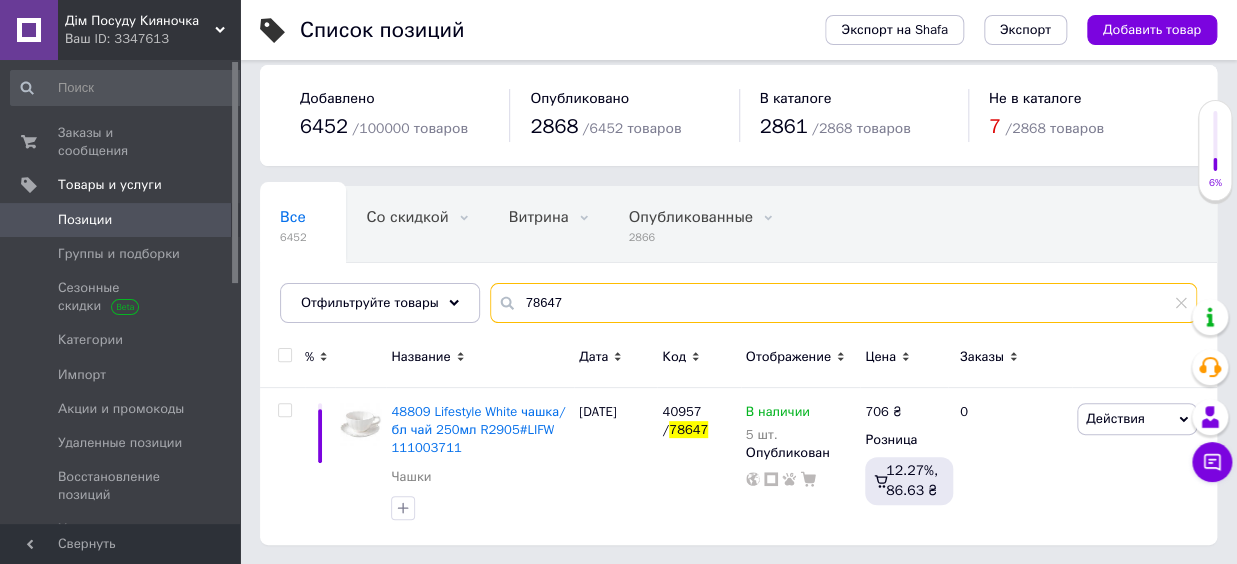 drag, startPoint x: 574, startPoint y: 311, endPoint x: 460, endPoint y: 311, distance: 114 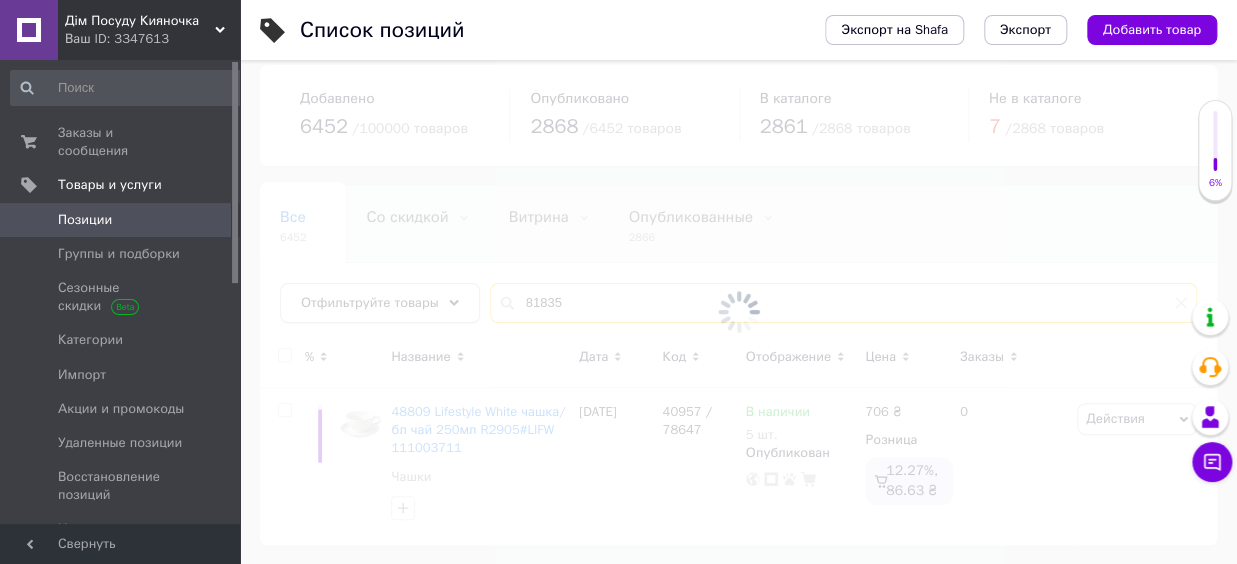 scroll, scrollTop: 0, scrollLeft: 0, axis: both 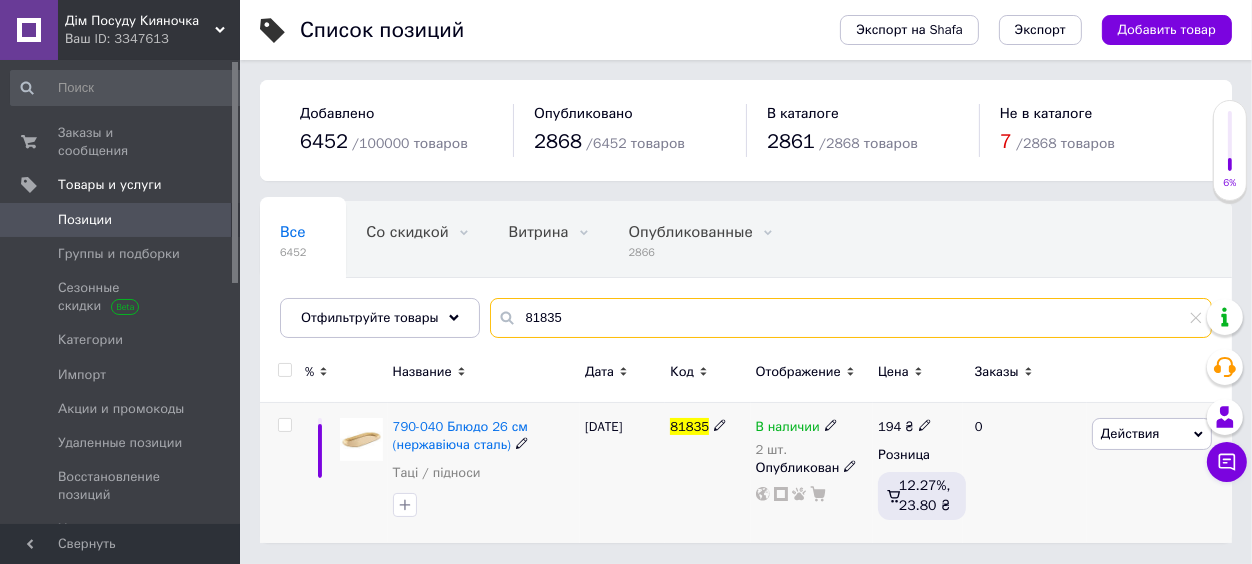 type on "81835" 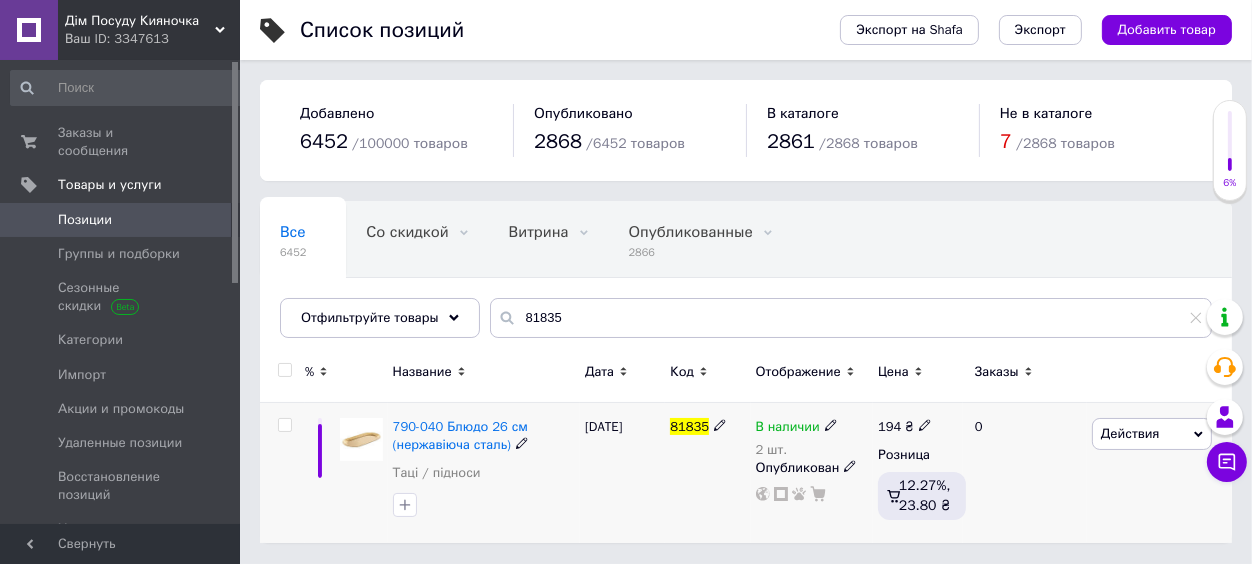 click 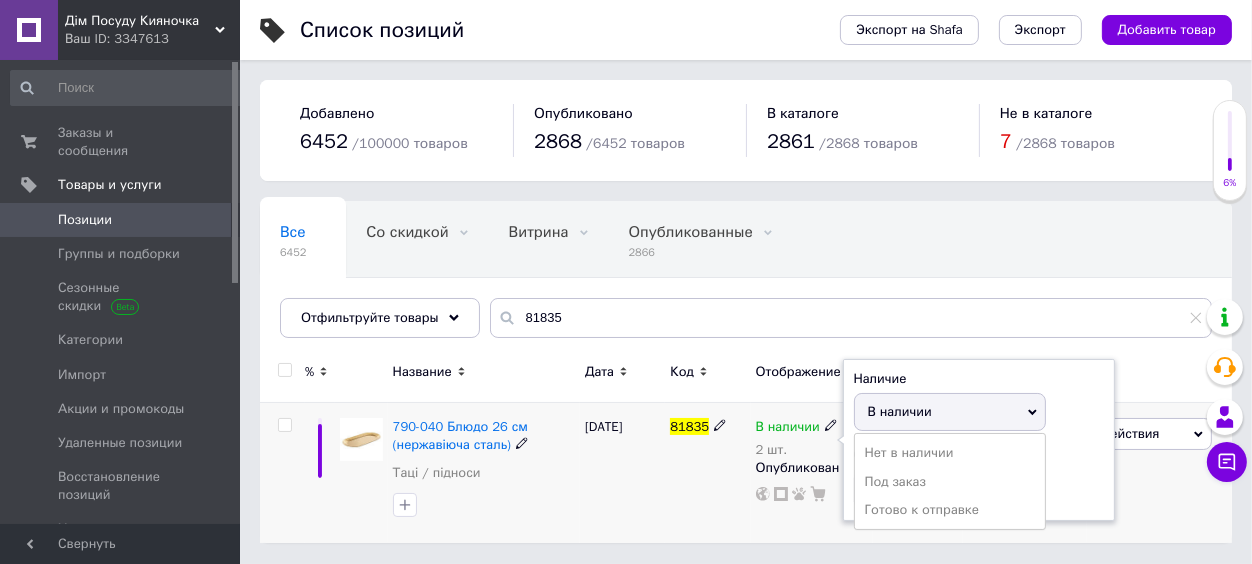 click on "В наличии" at bounding box center (900, 411) 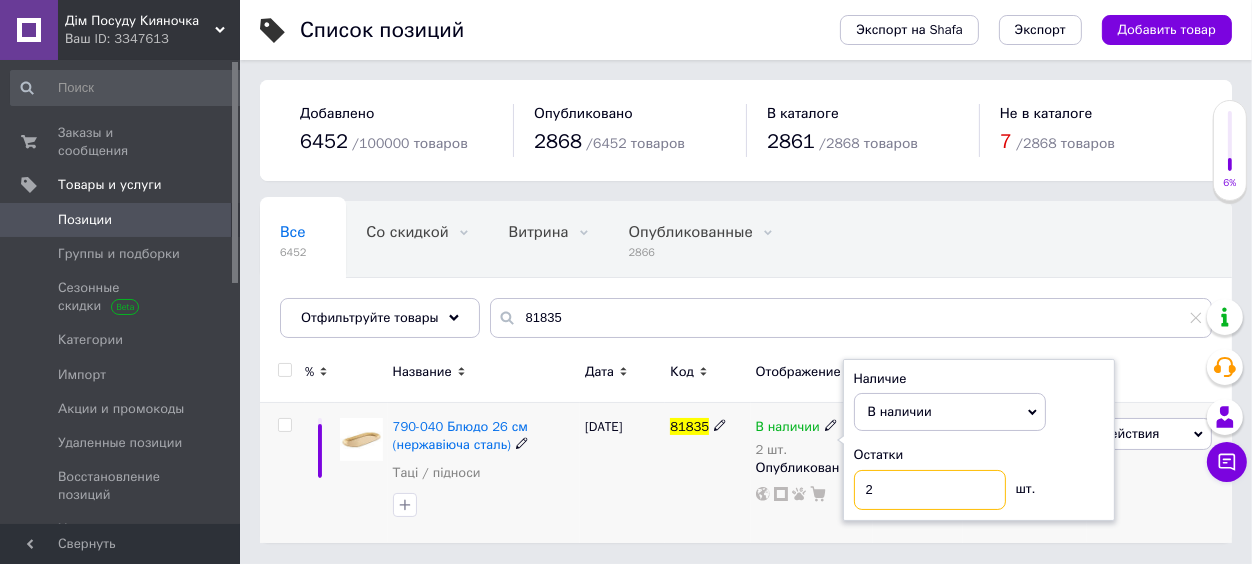 drag, startPoint x: 882, startPoint y: 488, endPoint x: 853, endPoint y: 491, distance: 29.15476 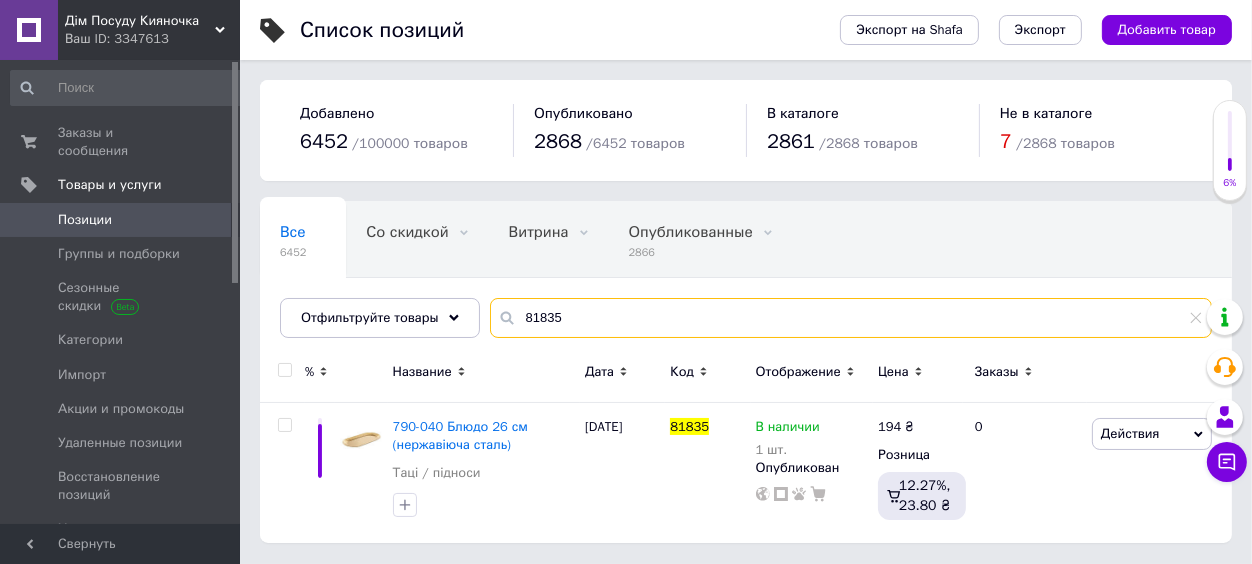 drag, startPoint x: 563, startPoint y: 307, endPoint x: 467, endPoint y: 287, distance: 98.0612 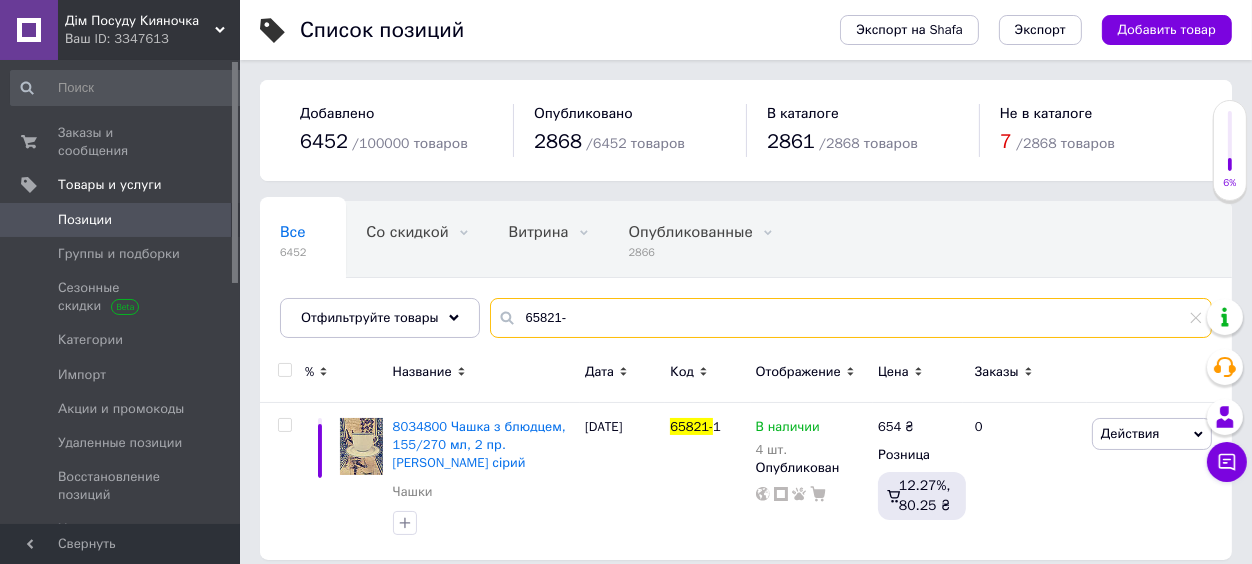 drag, startPoint x: 512, startPoint y: 302, endPoint x: 468, endPoint y: 297, distance: 44.28318 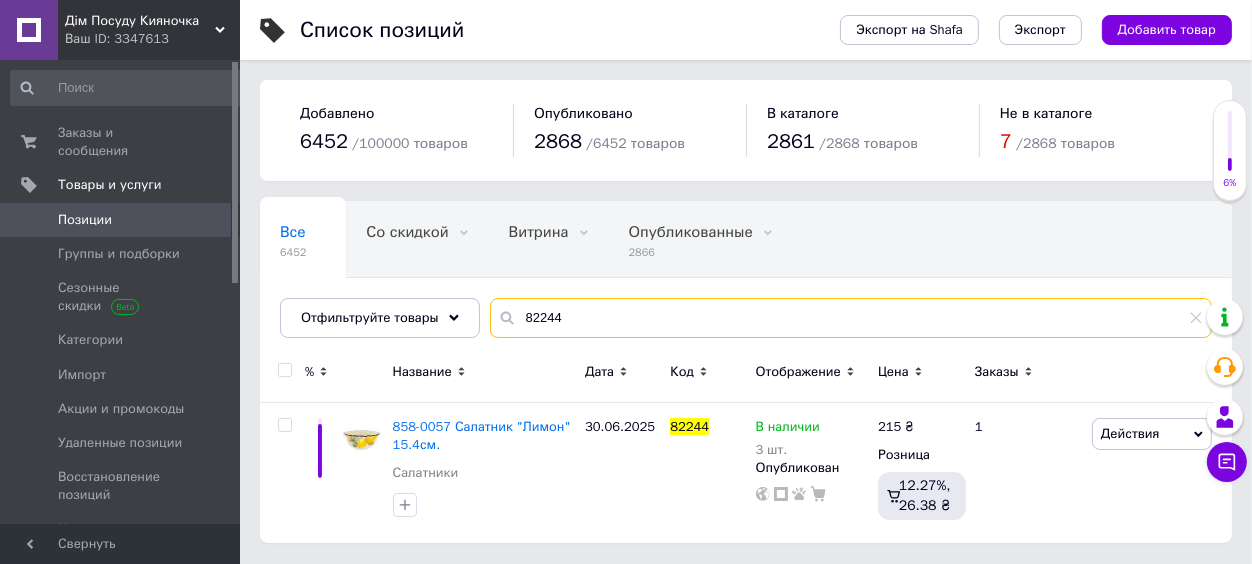type on "82244" 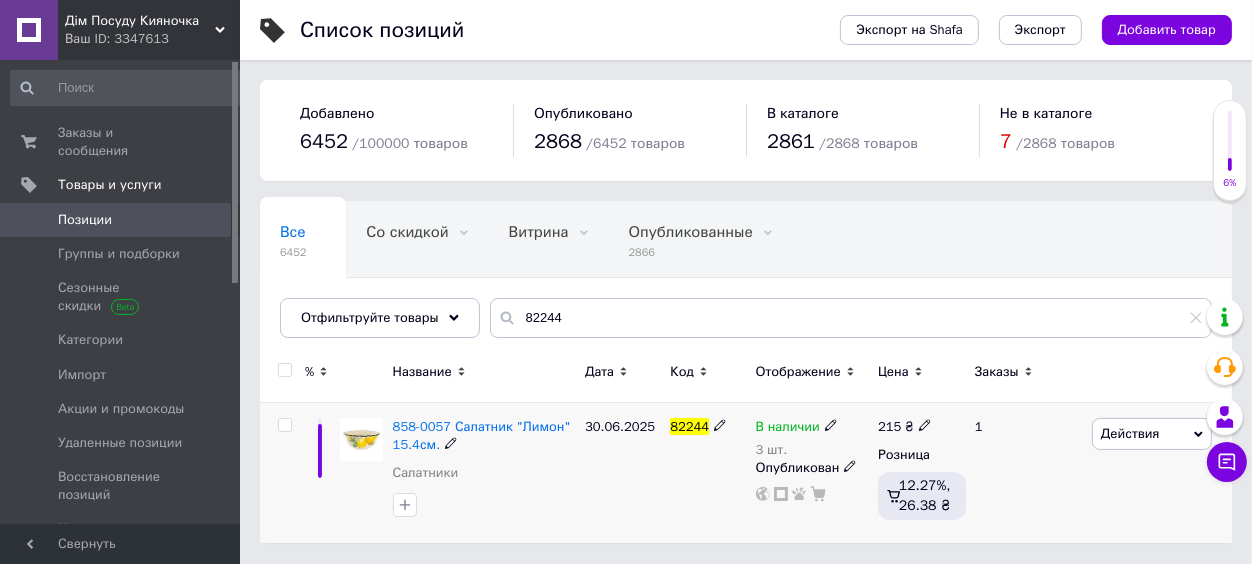 click 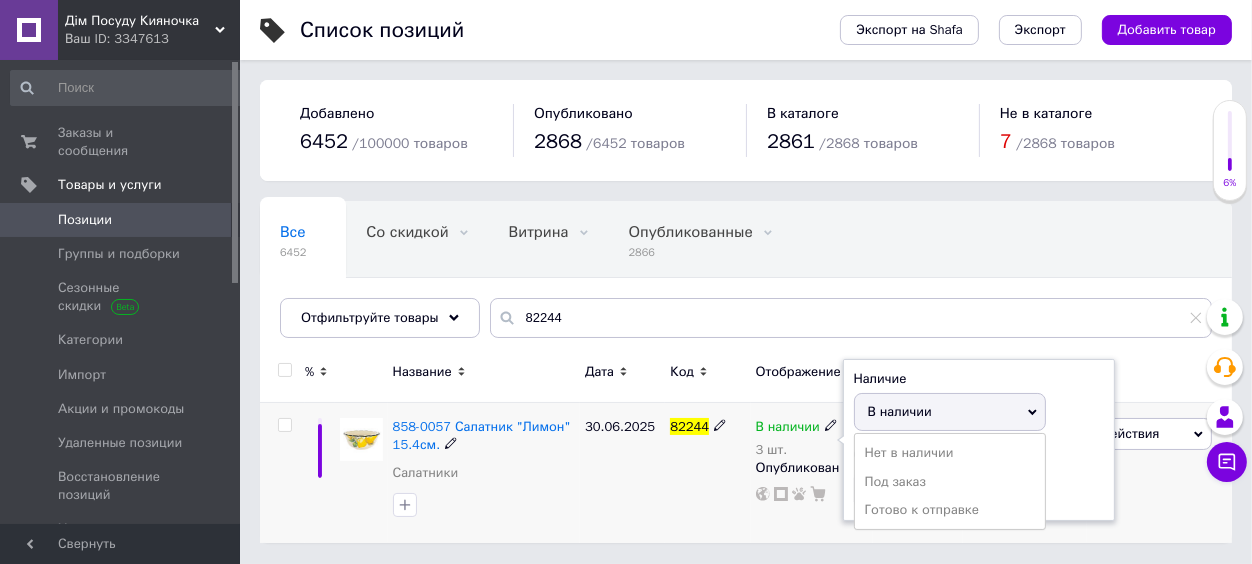 click on "В наличии" at bounding box center (900, 411) 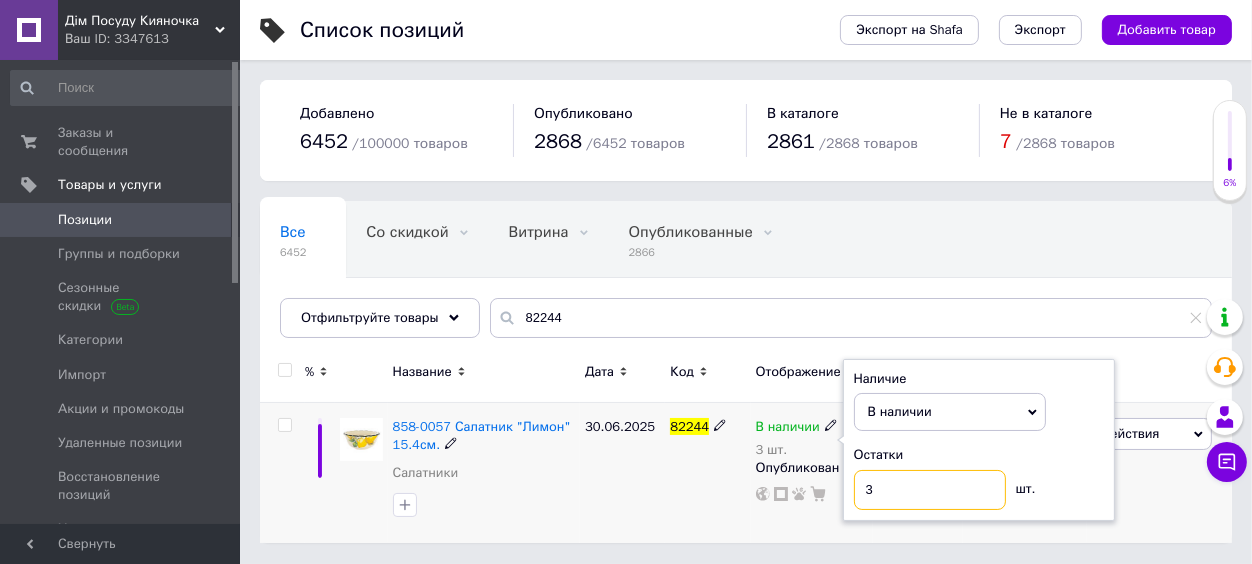 drag, startPoint x: 877, startPoint y: 491, endPoint x: 852, endPoint y: 494, distance: 25.179358 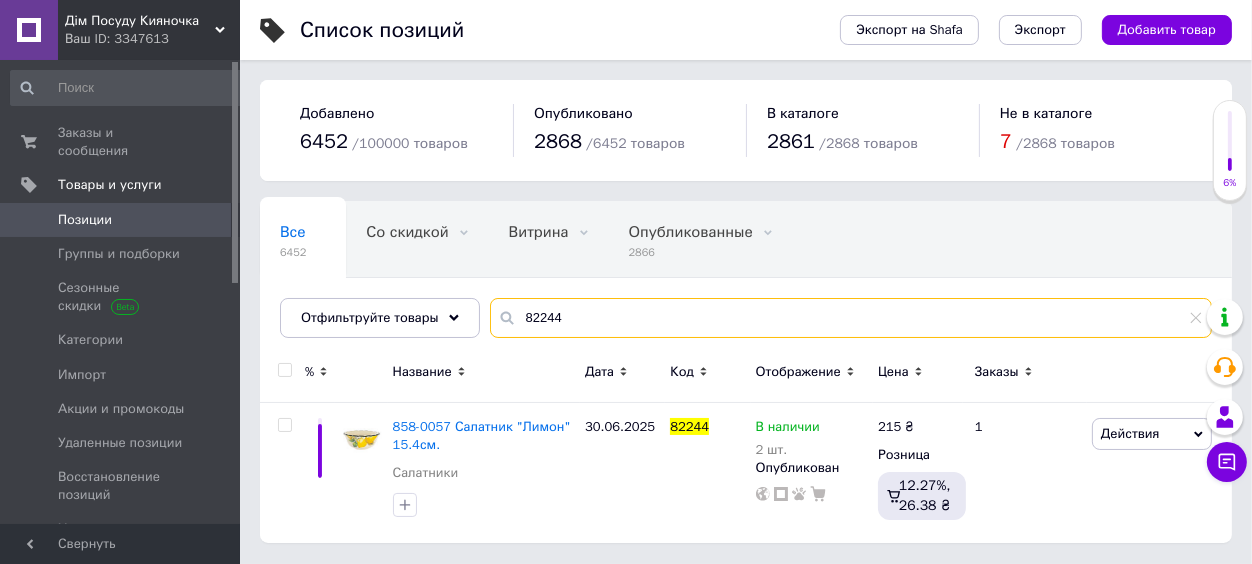 drag, startPoint x: 582, startPoint y: 314, endPoint x: 490, endPoint y: 304, distance: 92.541885 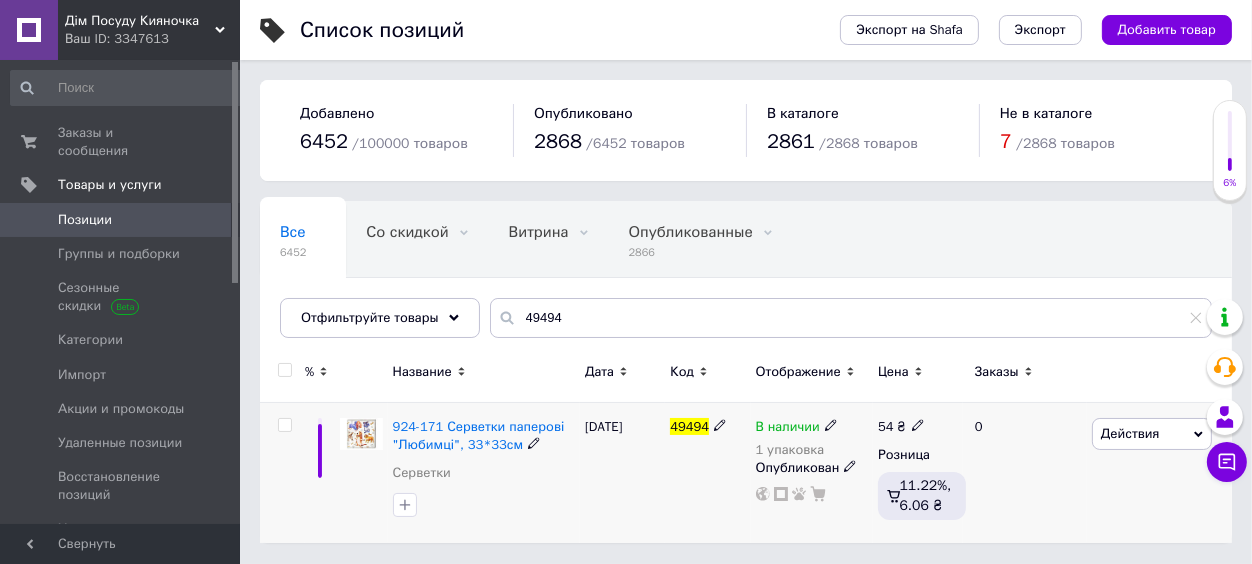 click 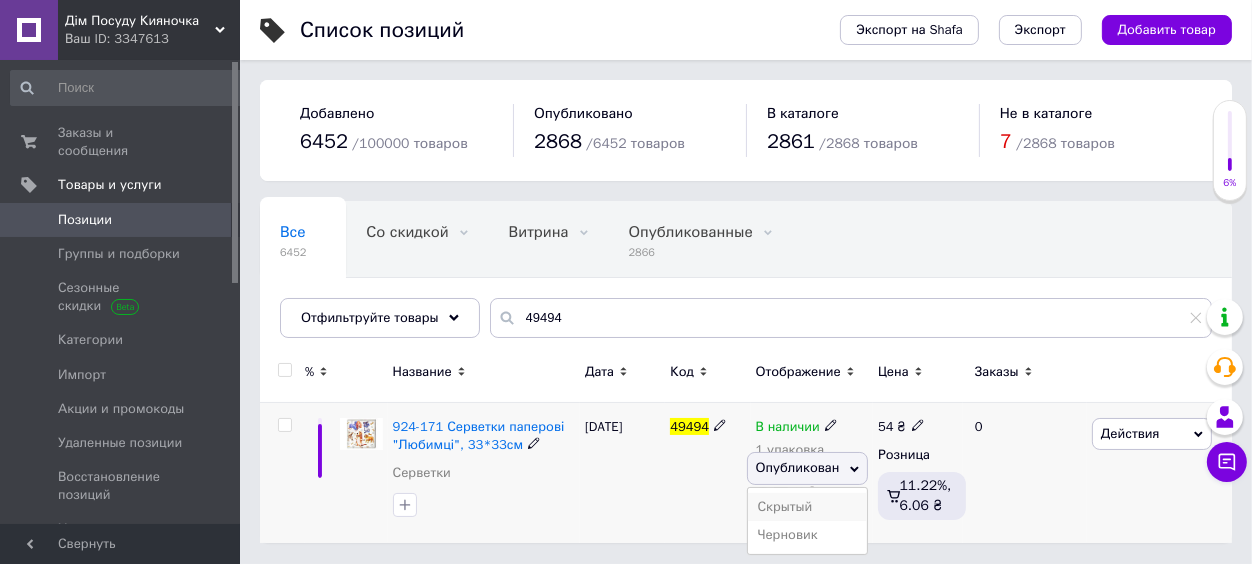 click on "Скрытый" at bounding box center (808, 507) 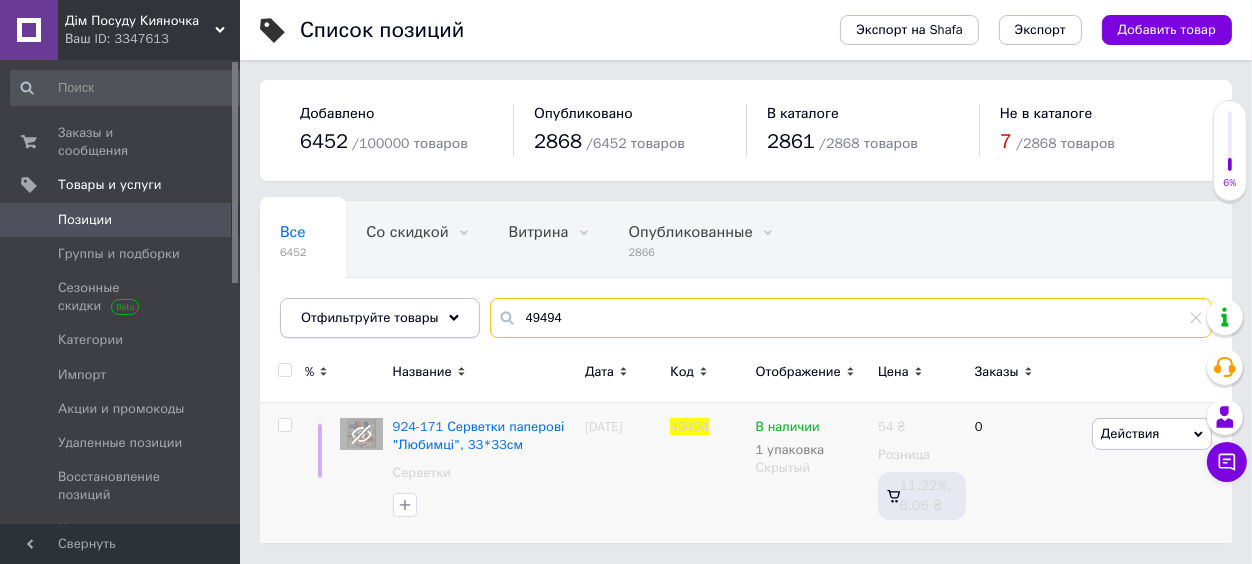 drag, startPoint x: 594, startPoint y: 315, endPoint x: 440, endPoint y: 302, distance: 154.54773 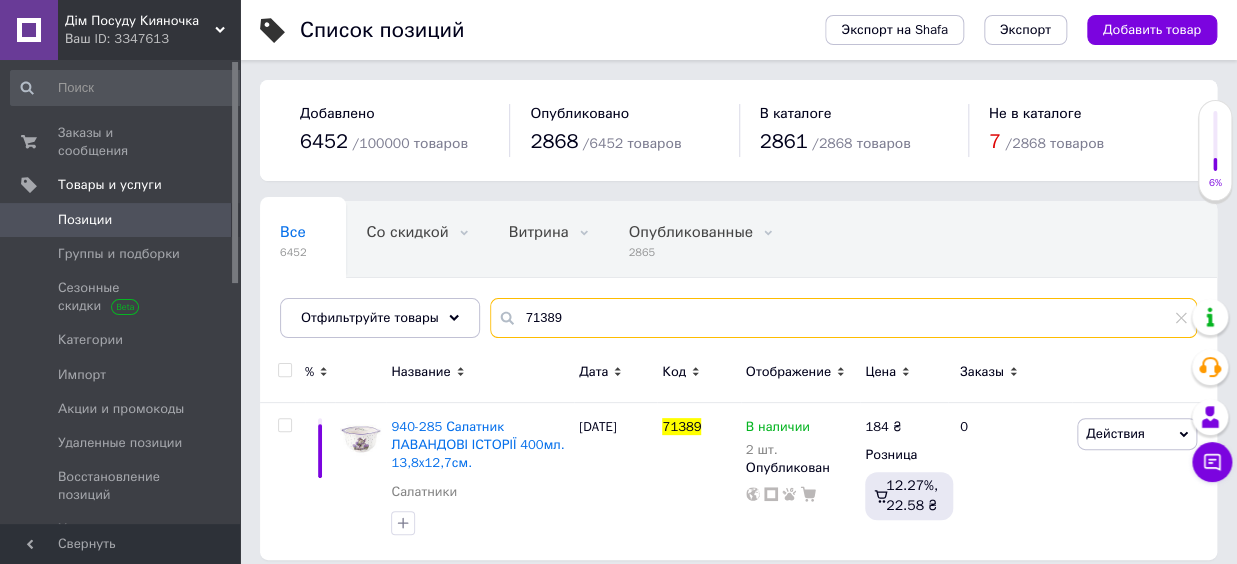 type on "71389" 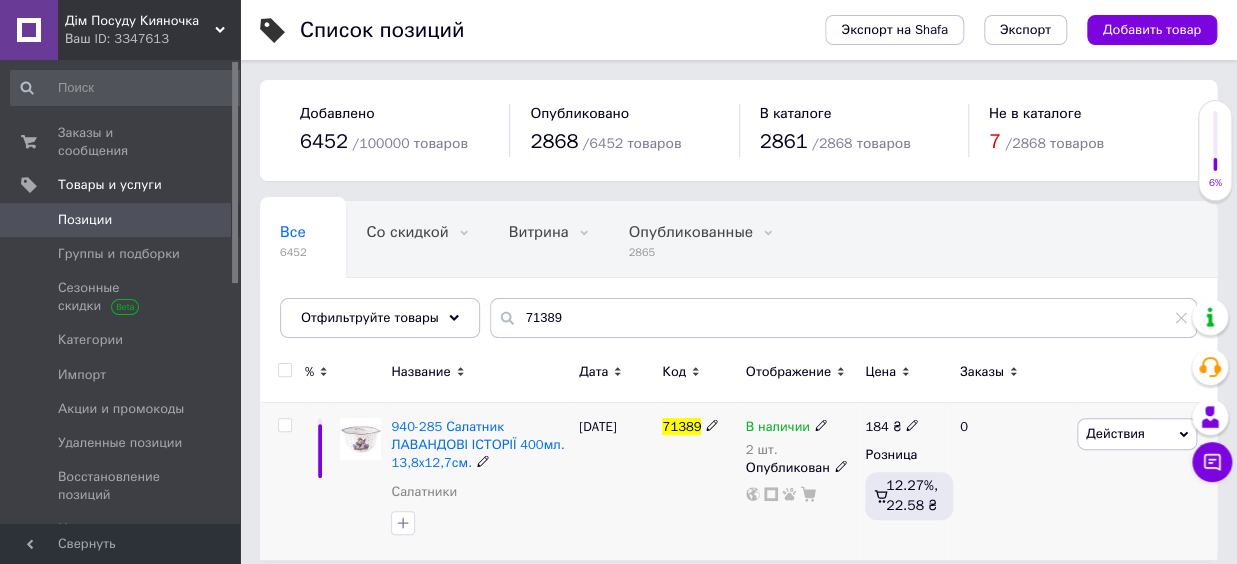 click 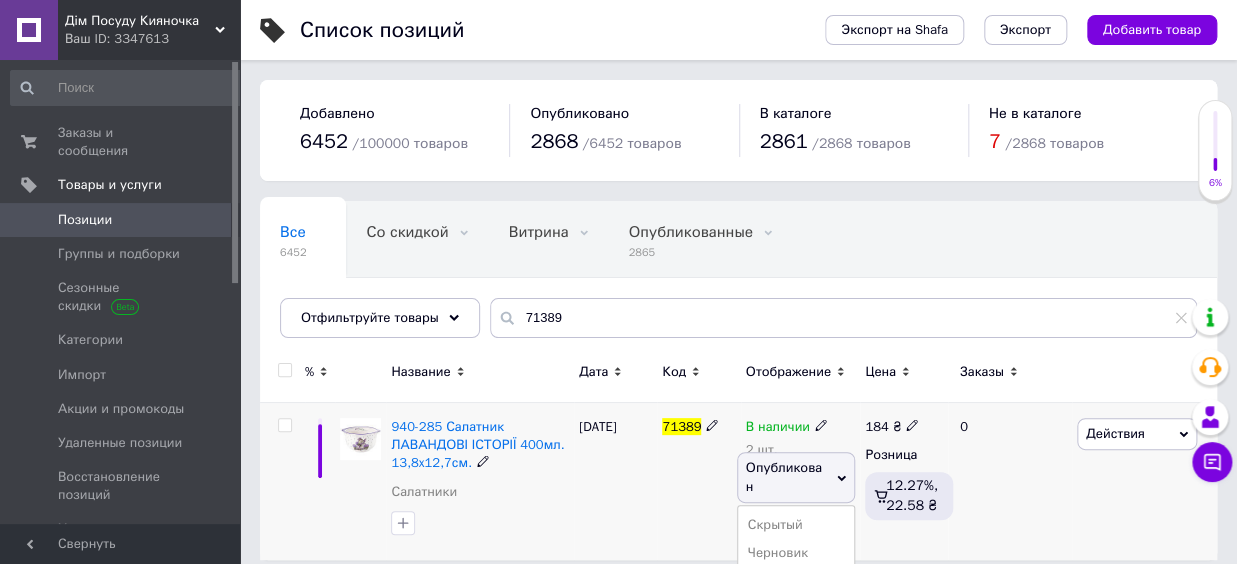 click on "Скрытый" at bounding box center (796, 525) 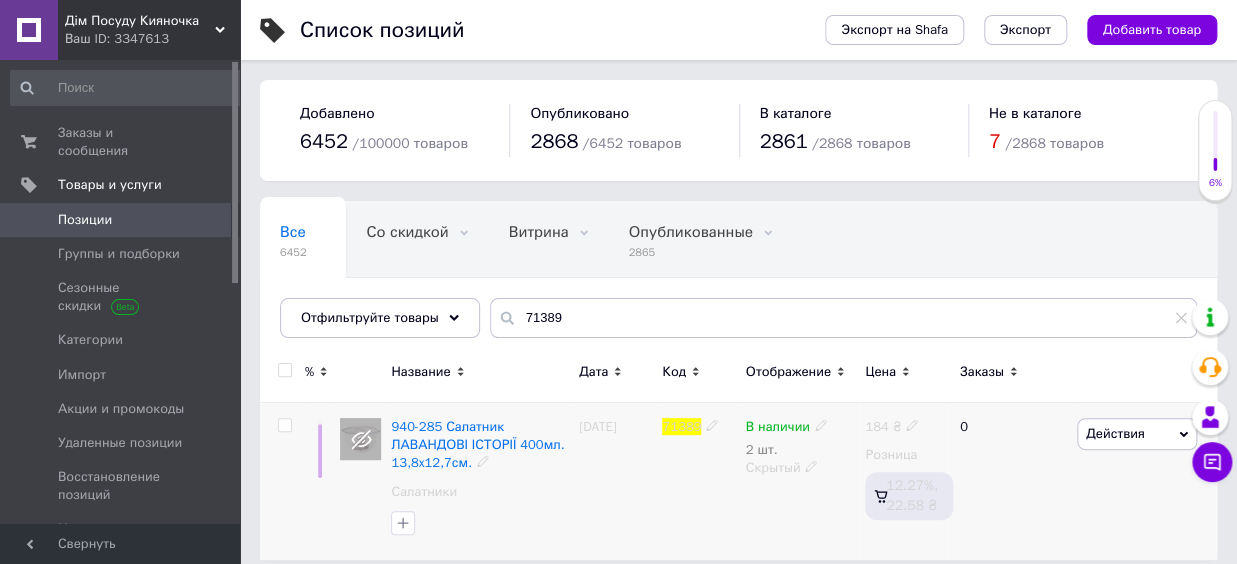 click 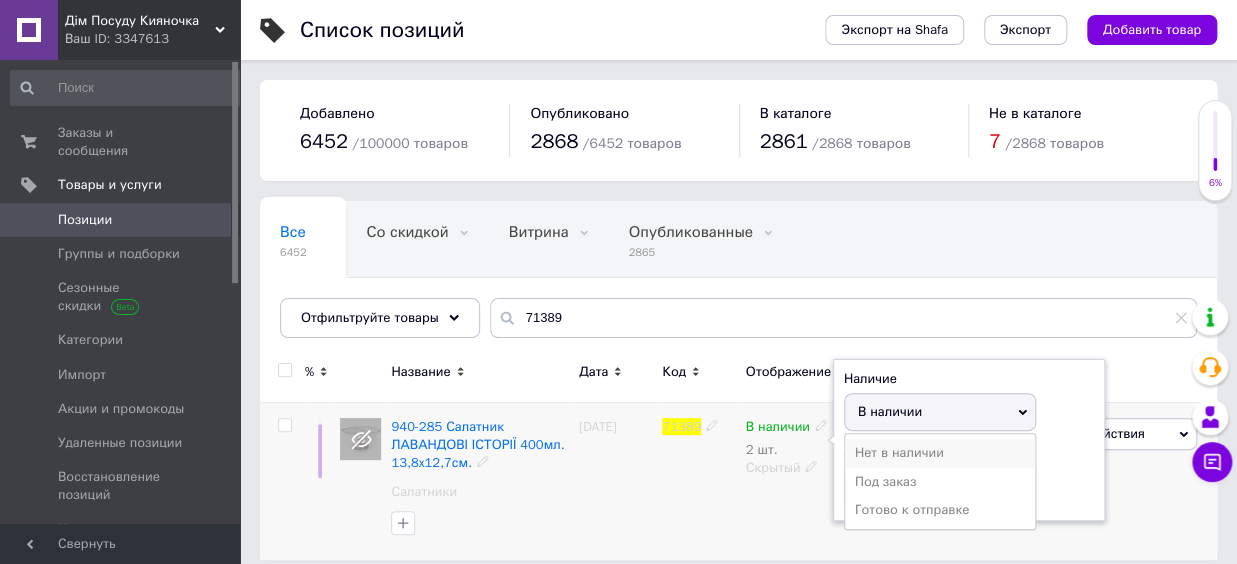 click on "Нет в наличии" at bounding box center [940, 453] 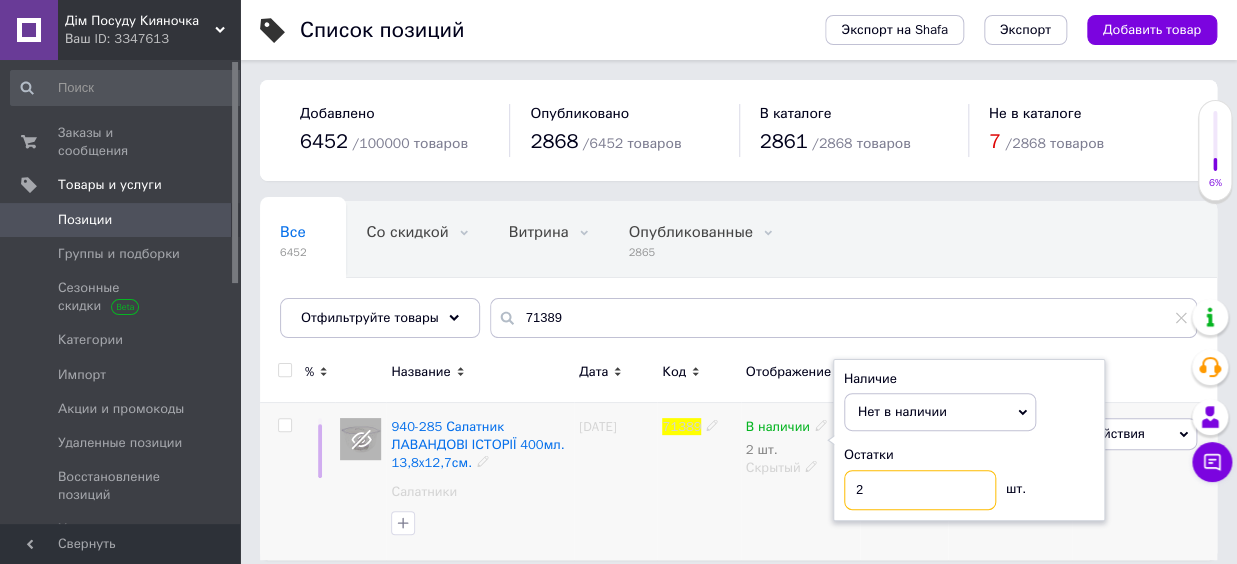 drag, startPoint x: 859, startPoint y: 484, endPoint x: 843, endPoint y: 490, distance: 17.088007 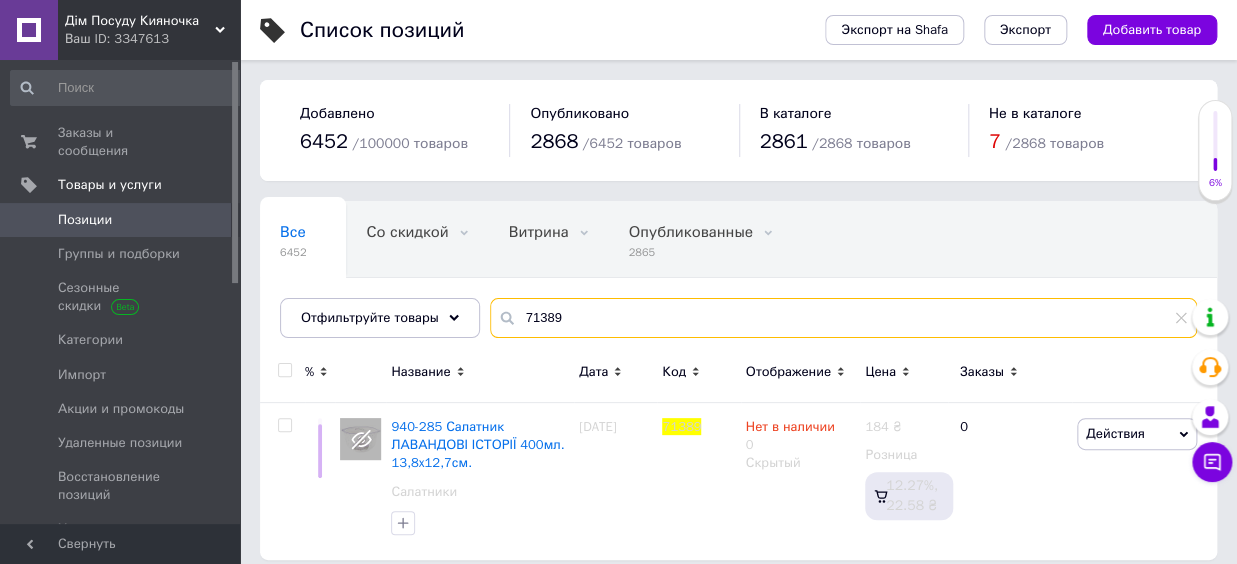 drag, startPoint x: 570, startPoint y: 323, endPoint x: 542, endPoint y: 324, distance: 28.01785 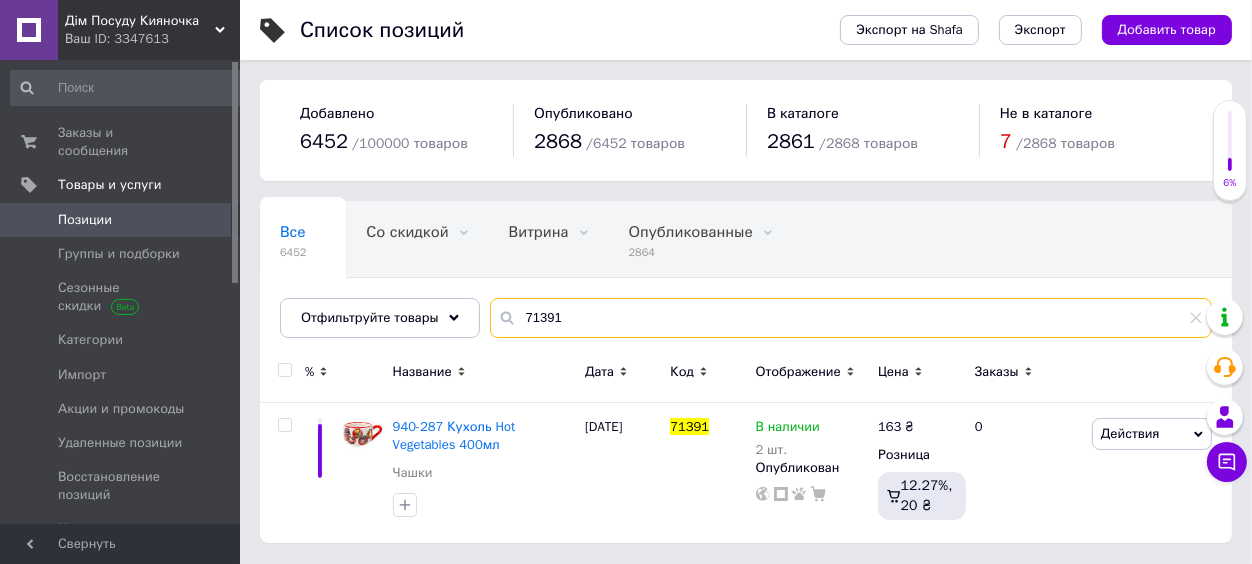 type on "71391" 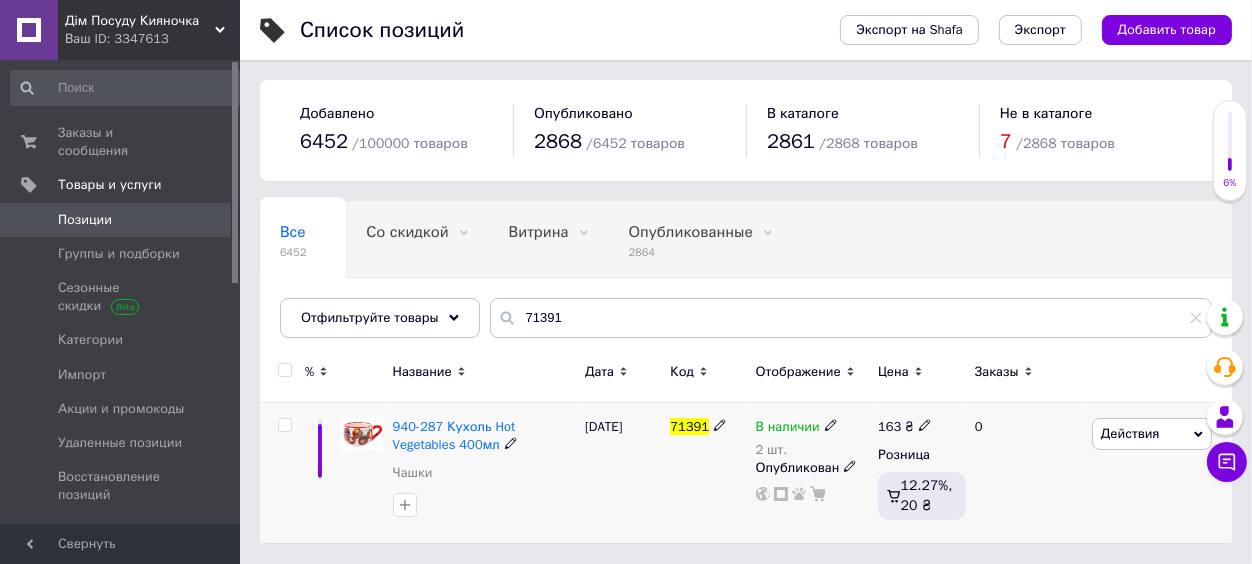 click 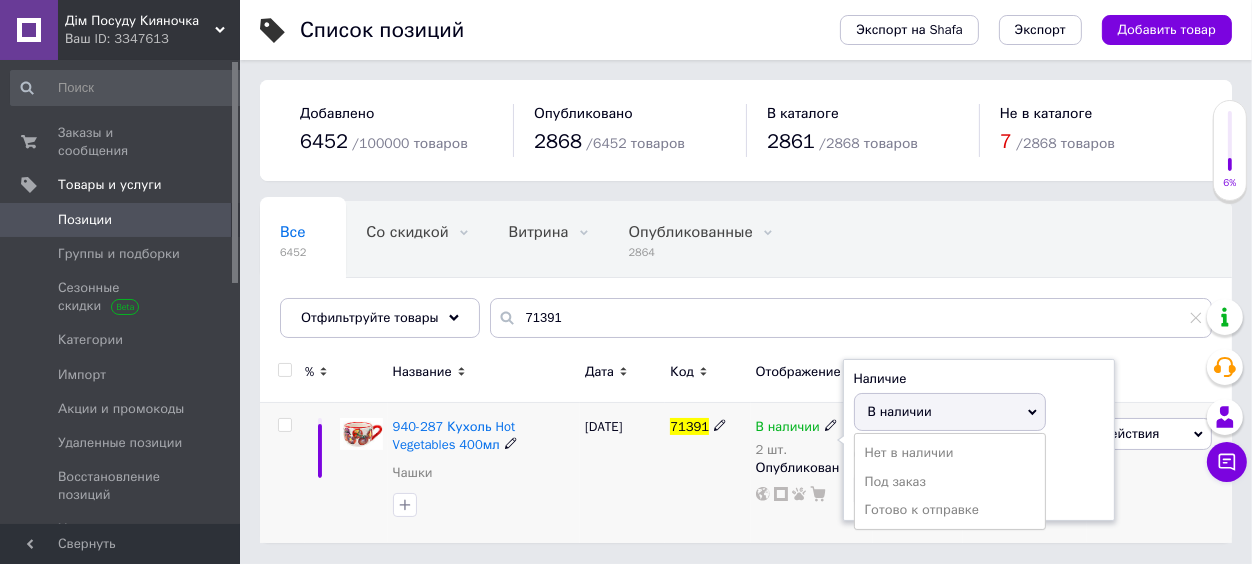 click on "В наличии" at bounding box center (950, 412) 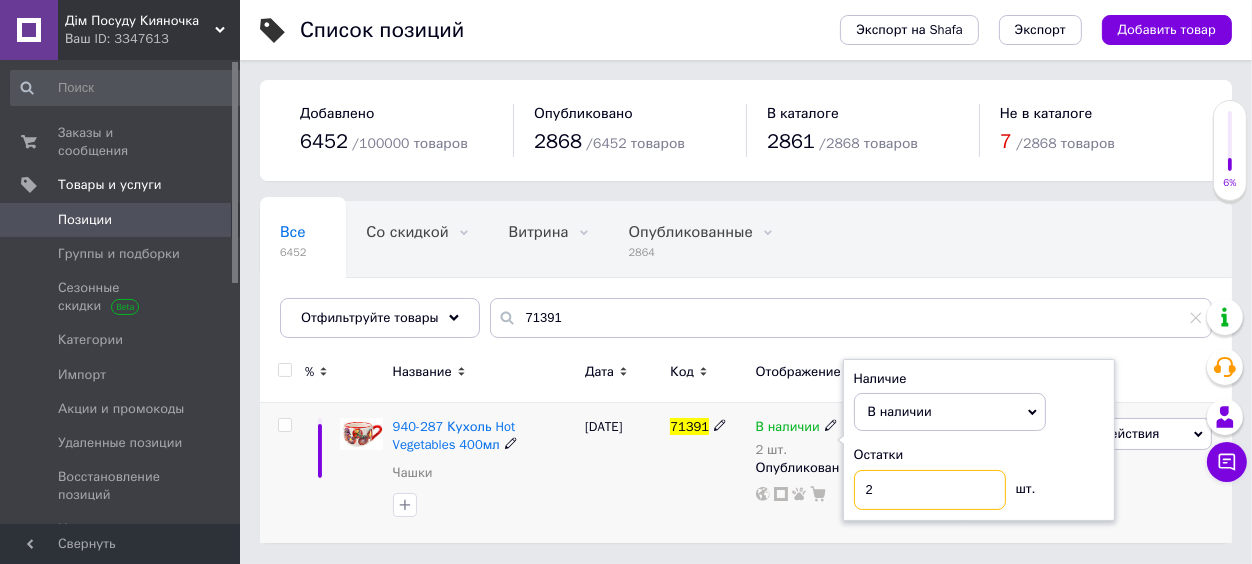 drag, startPoint x: 884, startPoint y: 489, endPoint x: 830, endPoint y: 488, distance: 54.00926 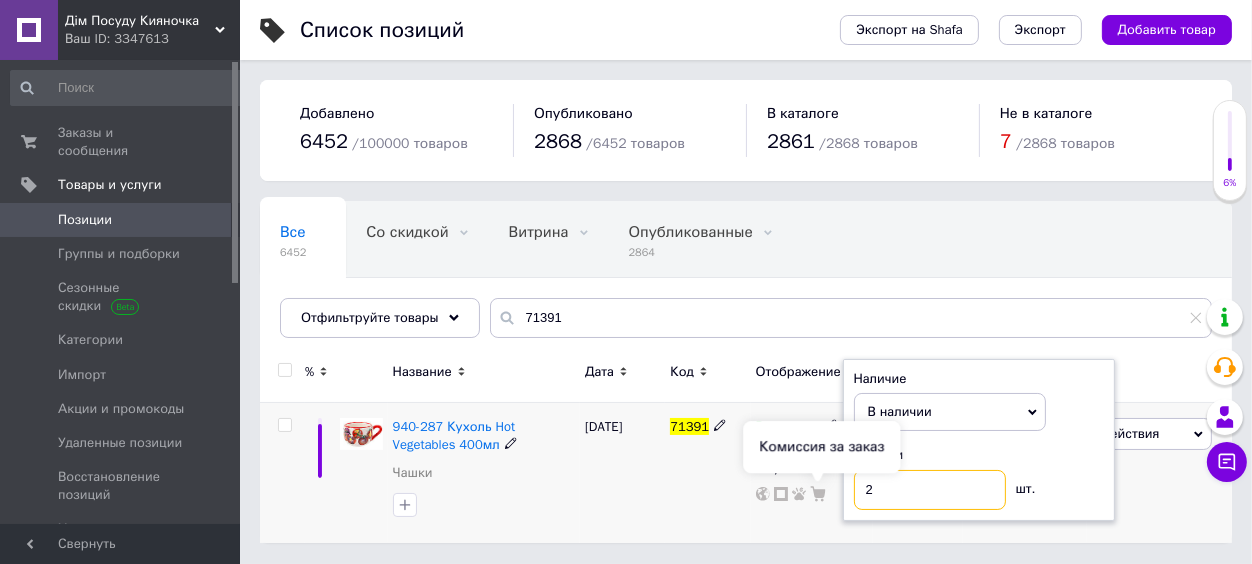 type on "1" 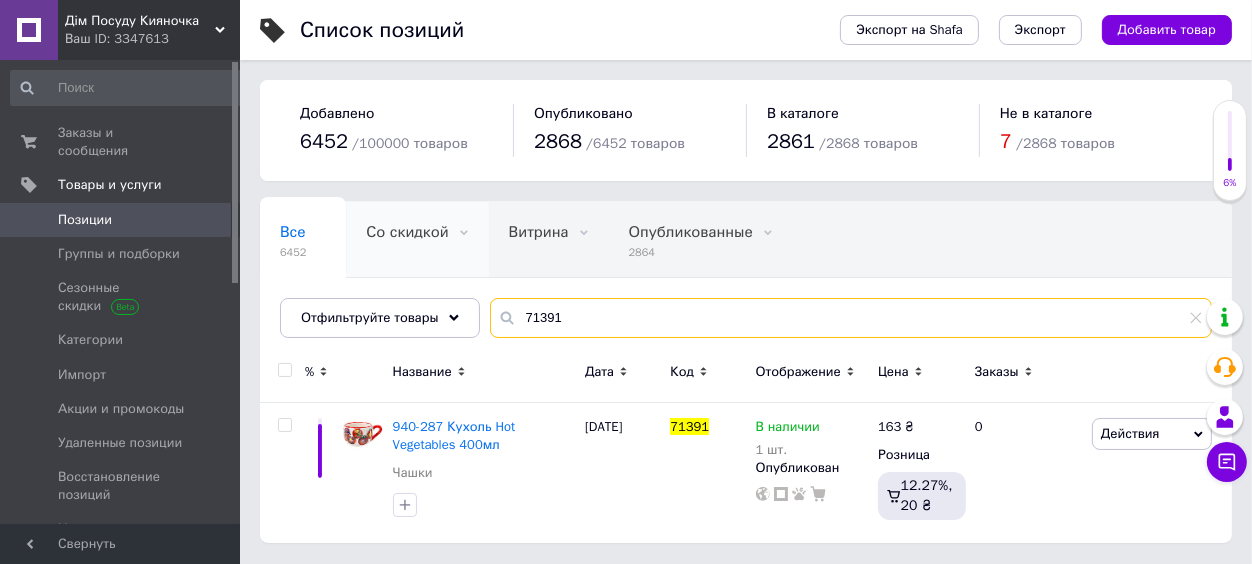drag, startPoint x: 561, startPoint y: 311, endPoint x: 415, endPoint y: 271, distance: 151.38031 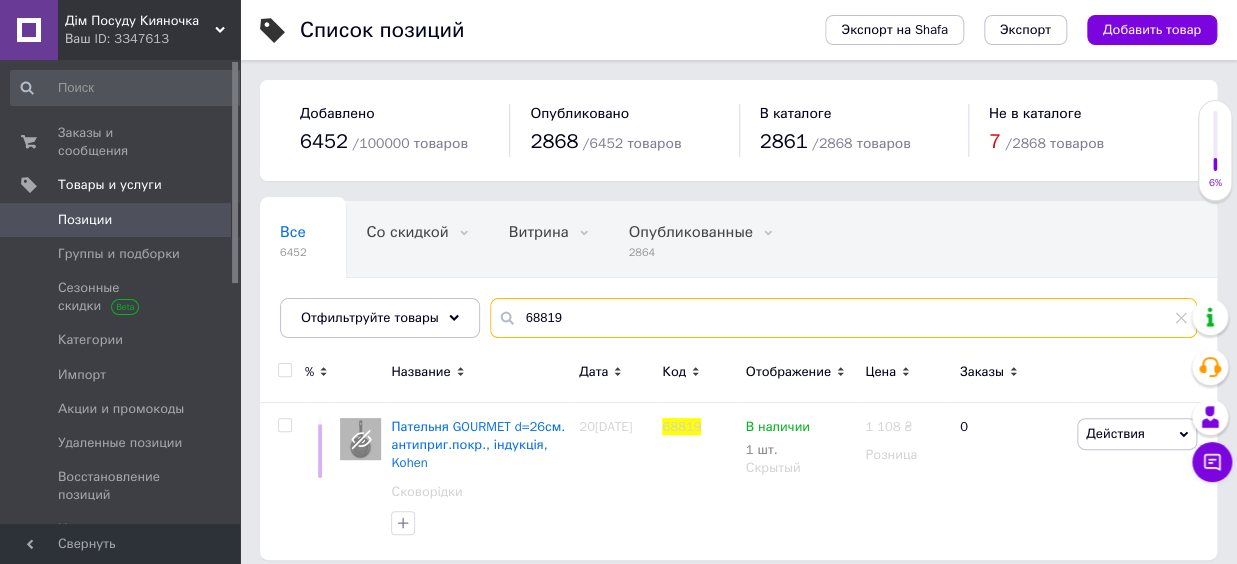 type on "68819" 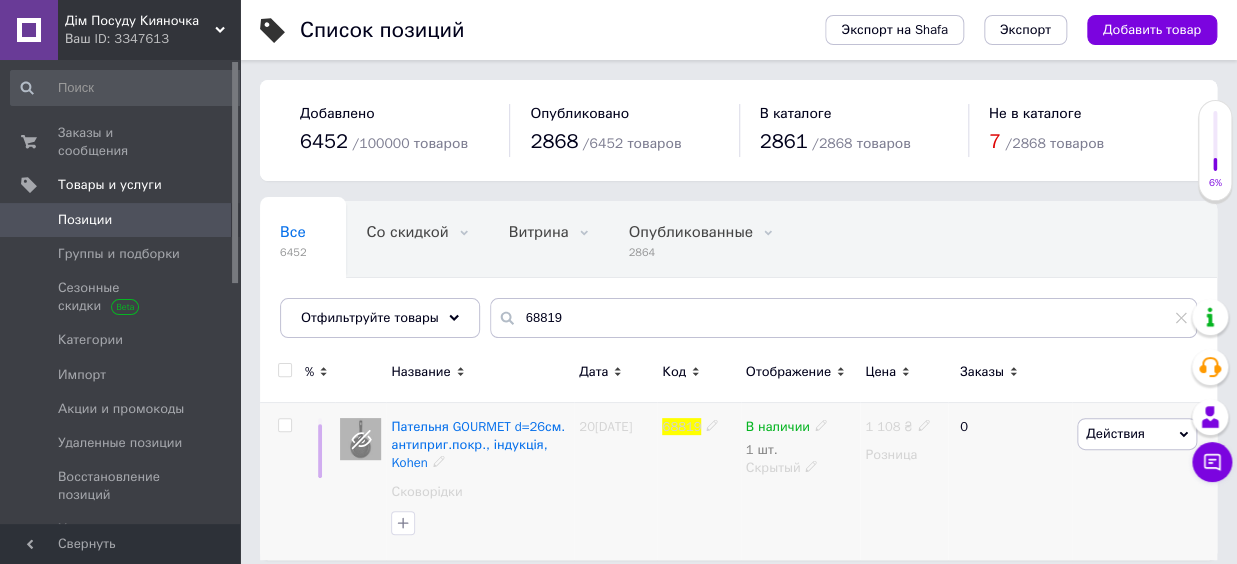 click 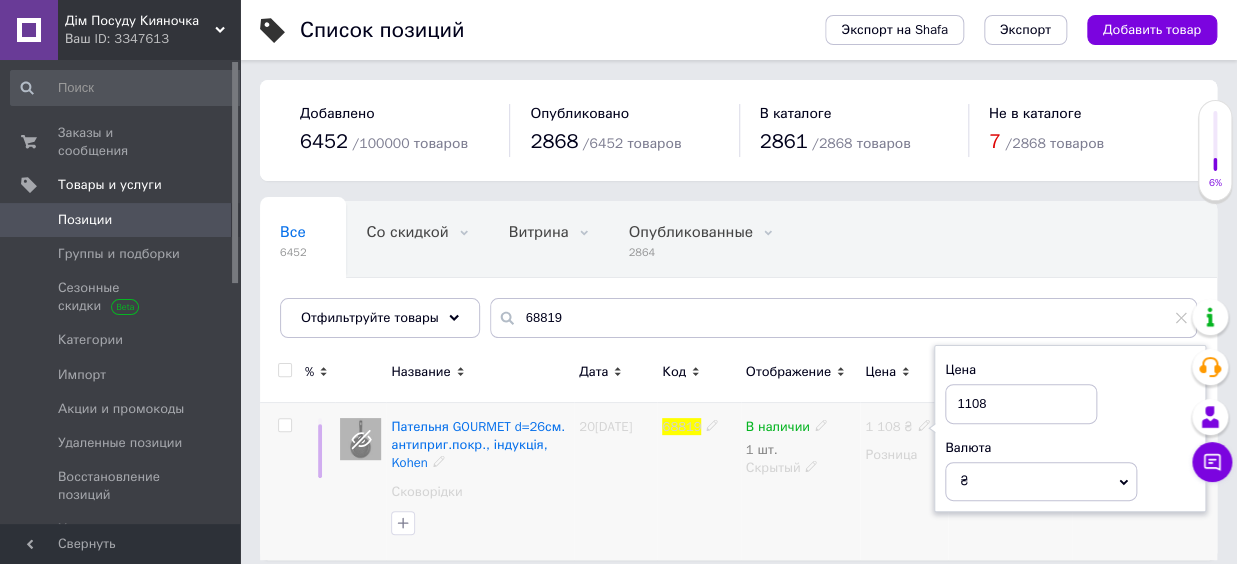 drag, startPoint x: 941, startPoint y: 408, endPoint x: 918, endPoint y: 406, distance: 23.086792 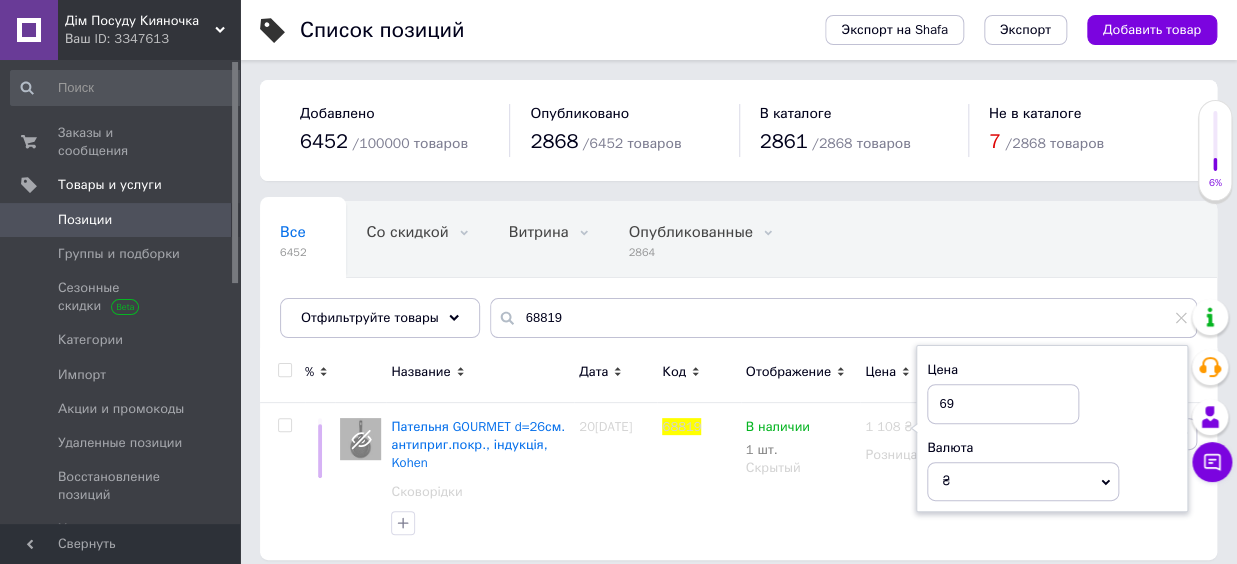 type on "691" 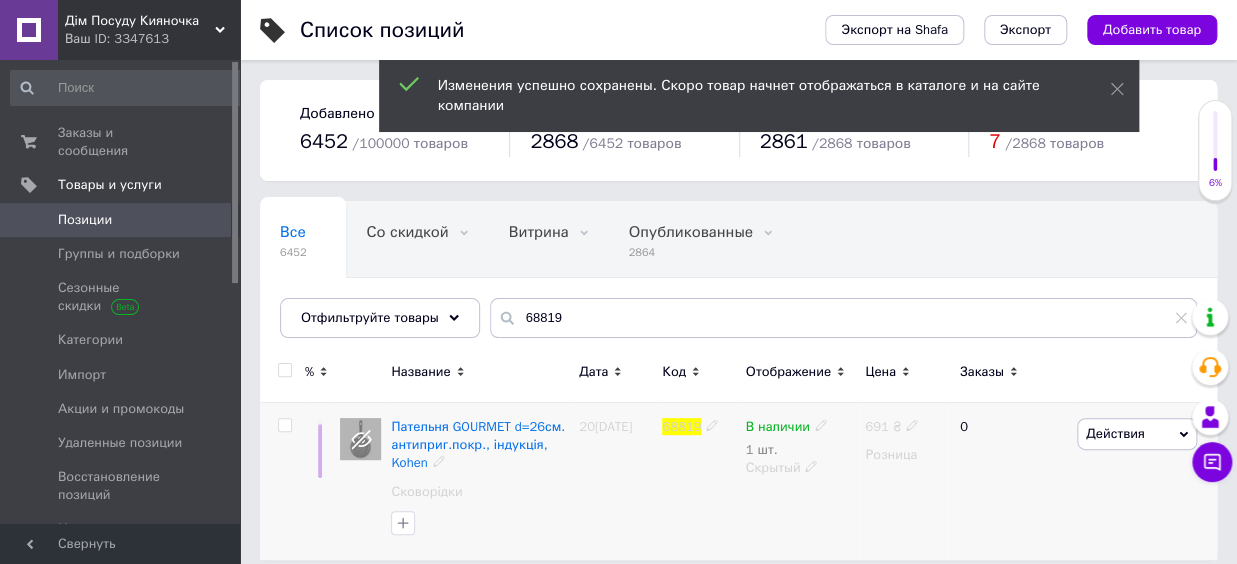click 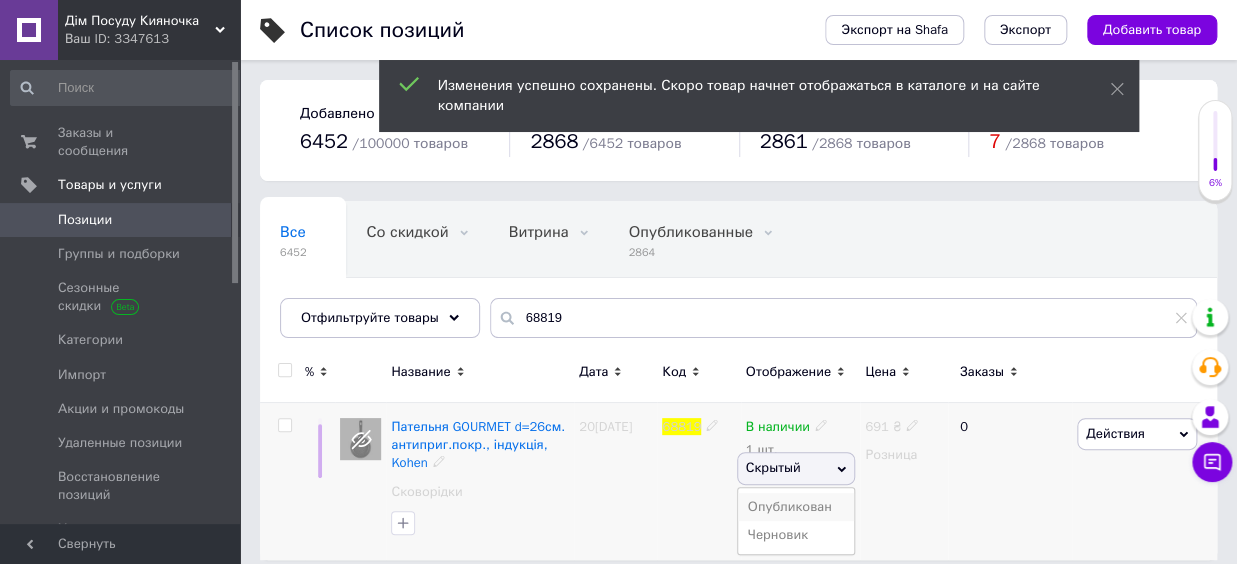 click on "Опубликован" at bounding box center (796, 507) 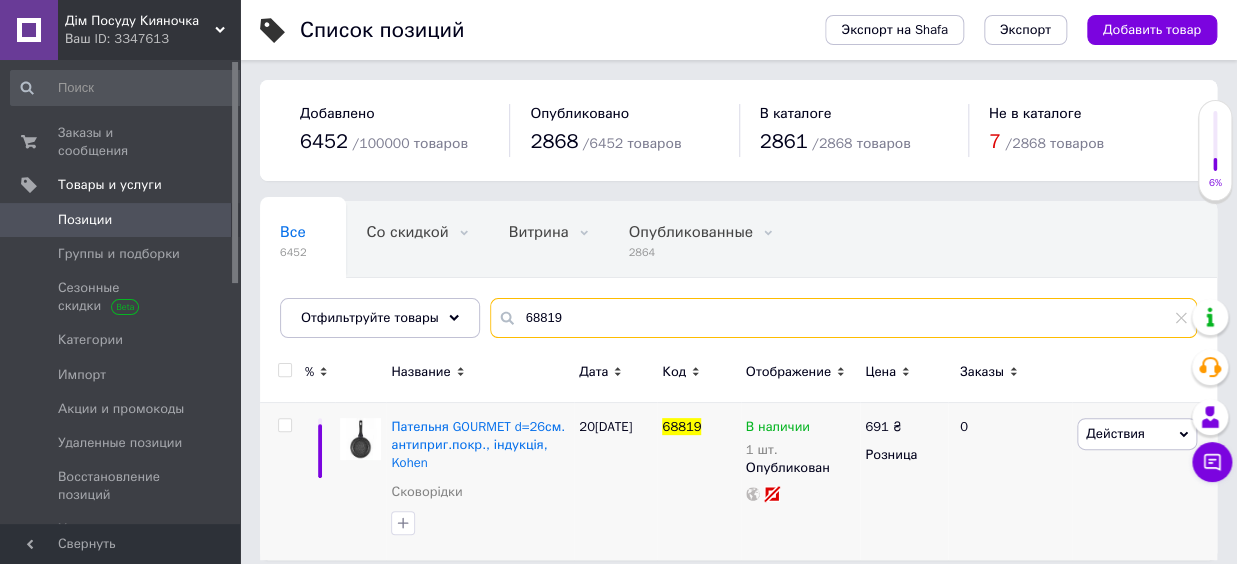 drag, startPoint x: 552, startPoint y: 310, endPoint x: 501, endPoint y: 309, distance: 51.009804 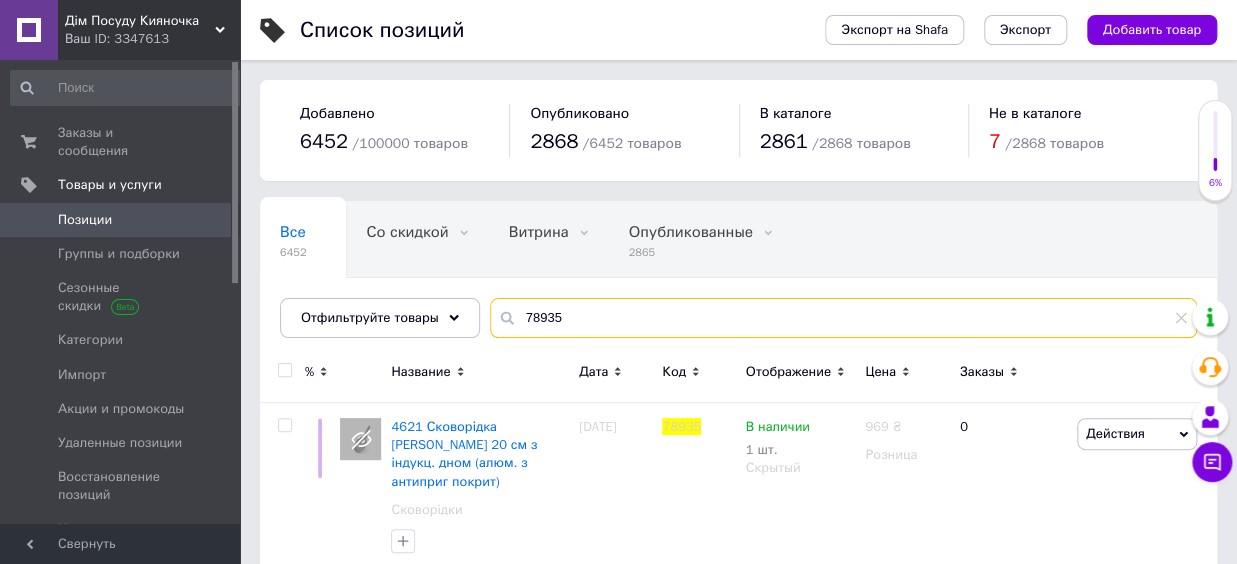 drag, startPoint x: 572, startPoint y: 324, endPoint x: 482, endPoint y: 308, distance: 91.411156 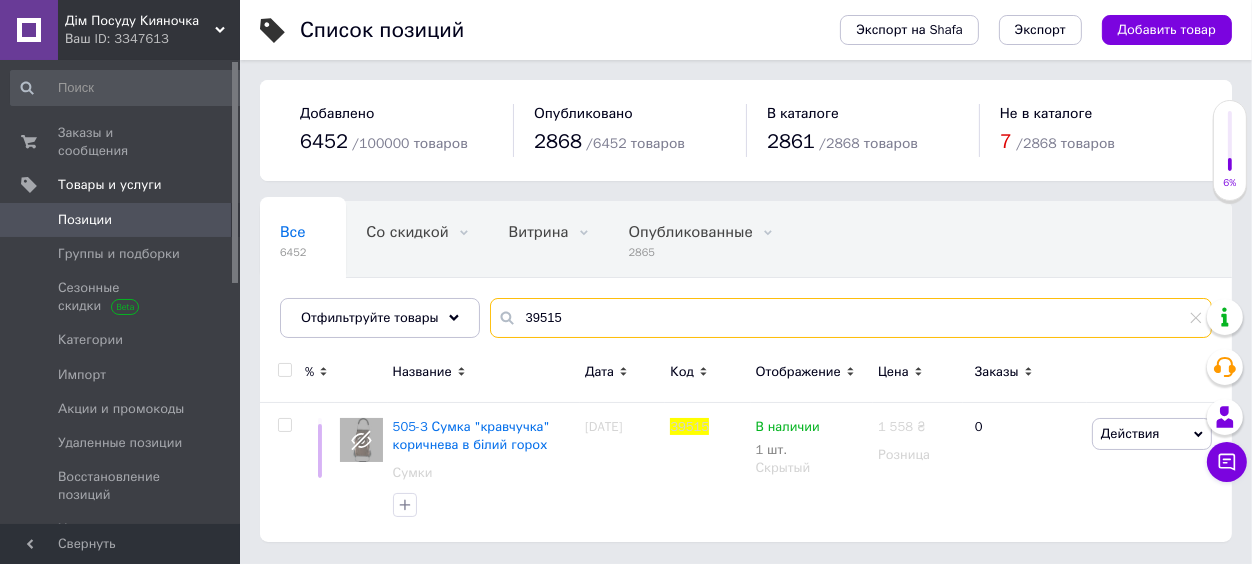 drag, startPoint x: 560, startPoint y: 317, endPoint x: 491, endPoint y: 309, distance: 69.46222 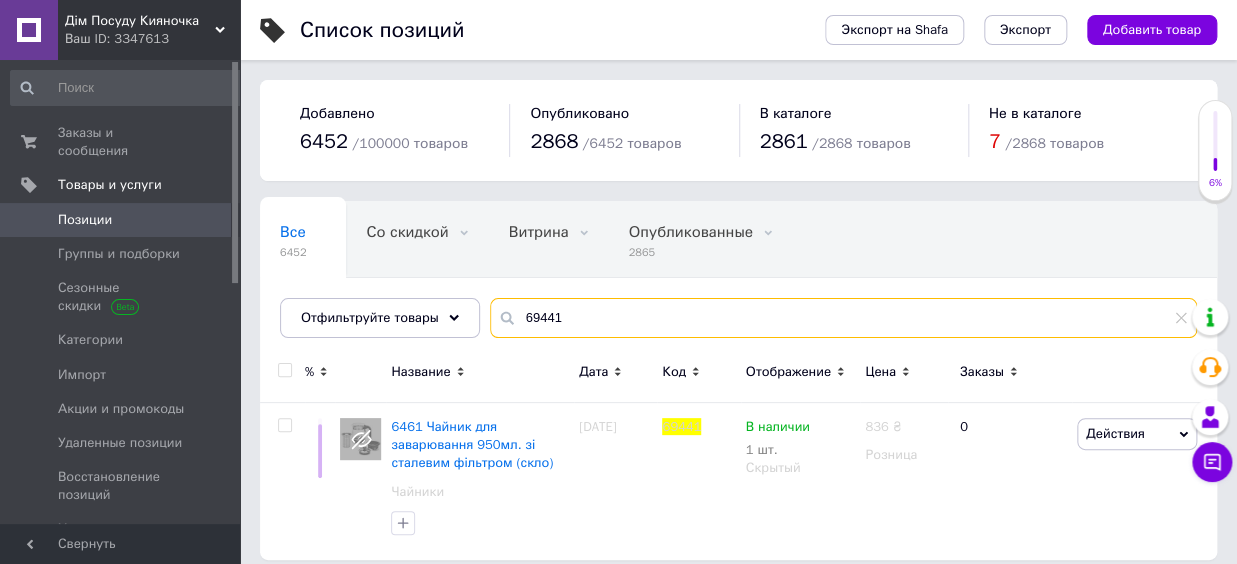 drag, startPoint x: 539, startPoint y: 324, endPoint x: 501, endPoint y: 318, distance: 38.470768 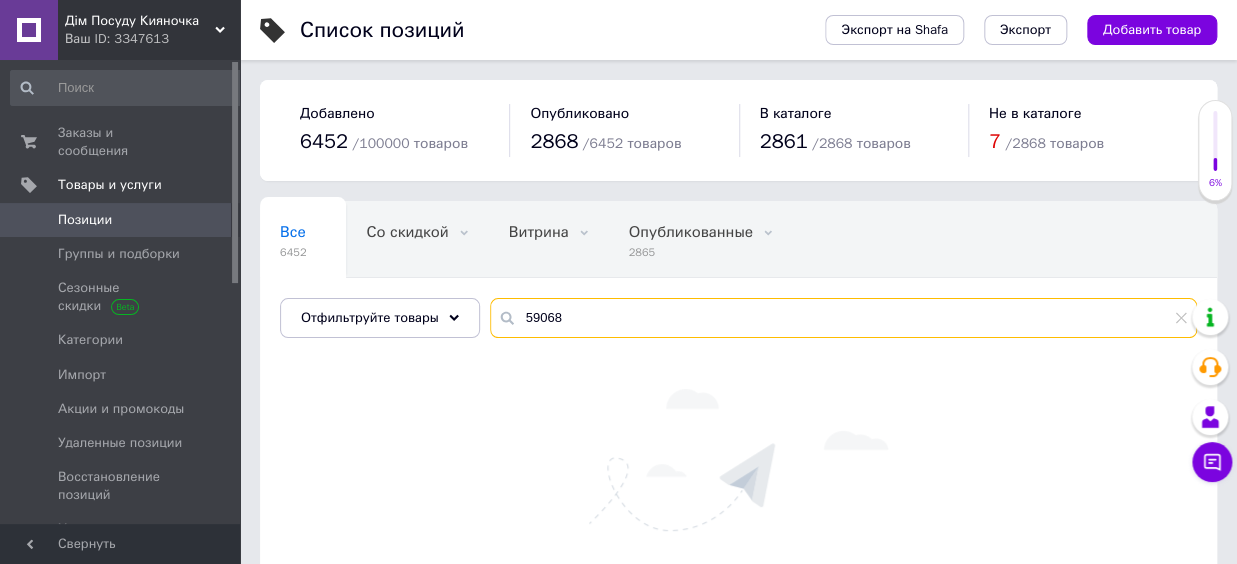 drag, startPoint x: 561, startPoint y: 322, endPoint x: 476, endPoint y: 314, distance: 85.37564 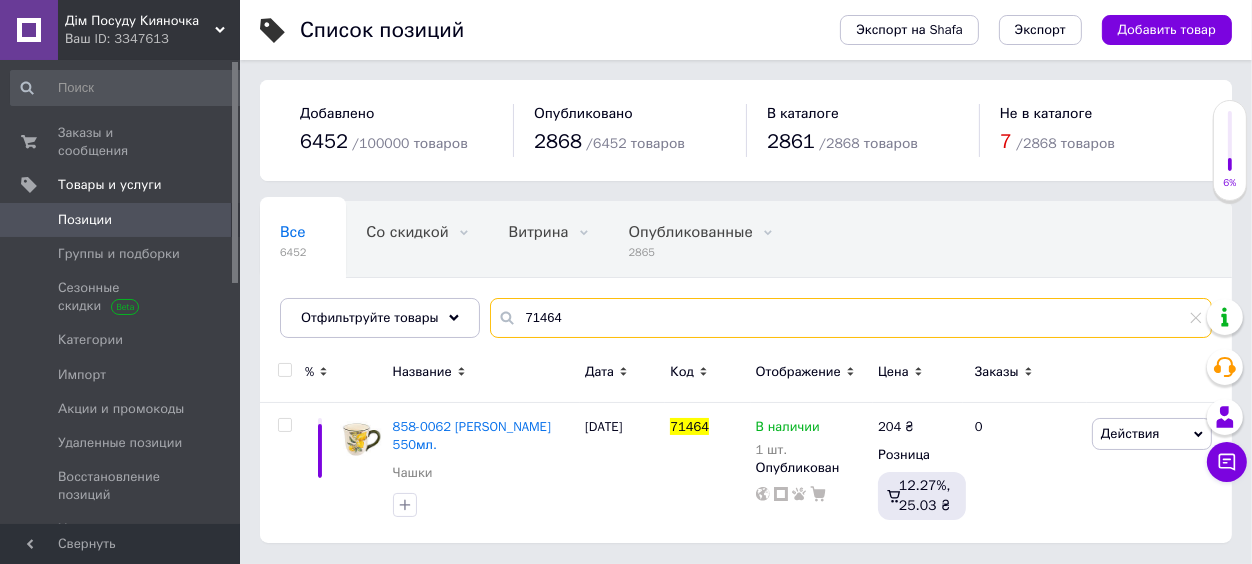 drag, startPoint x: 568, startPoint y: 314, endPoint x: 464, endPoint y: 306, distance: 104.307236 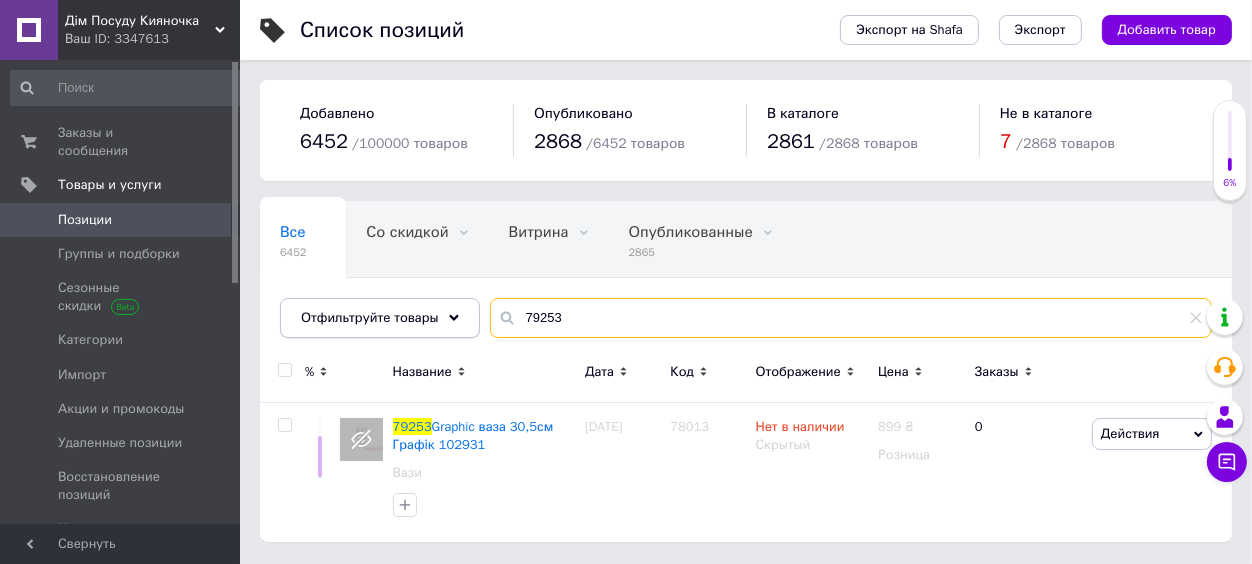 drag, startPoint x: 552, startPoint y: 318, endPoint x: 458, endPoint y: 303, distance: 95.189285 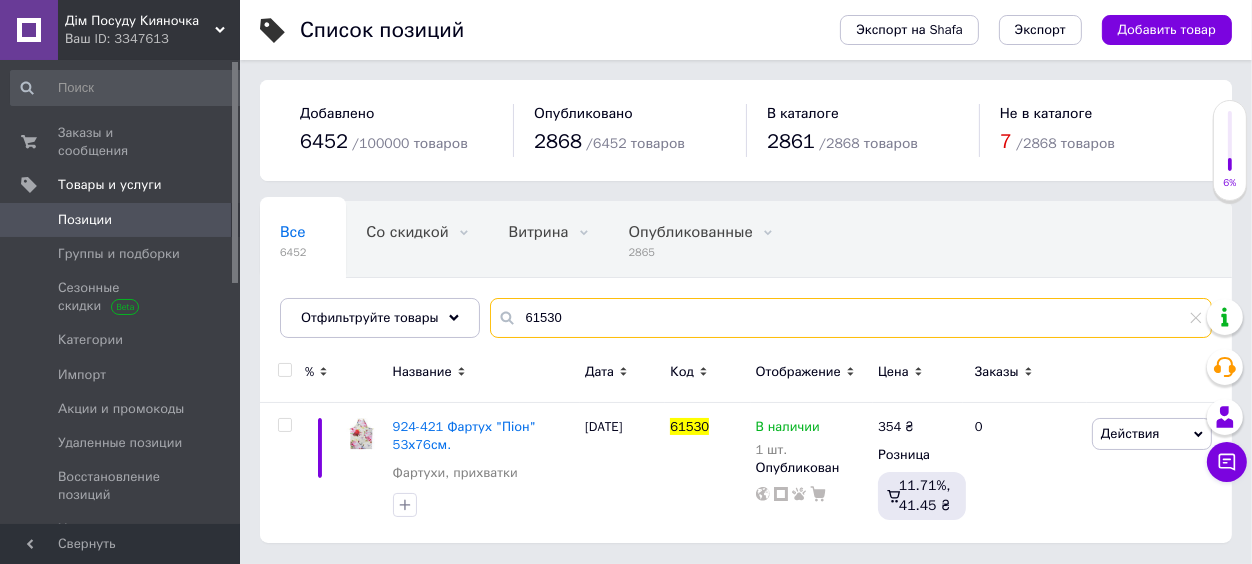 drag, startPoint x: 570, startPoint y: 322, endPoint x: 501, endPoint y: 318, distance: 69.115845 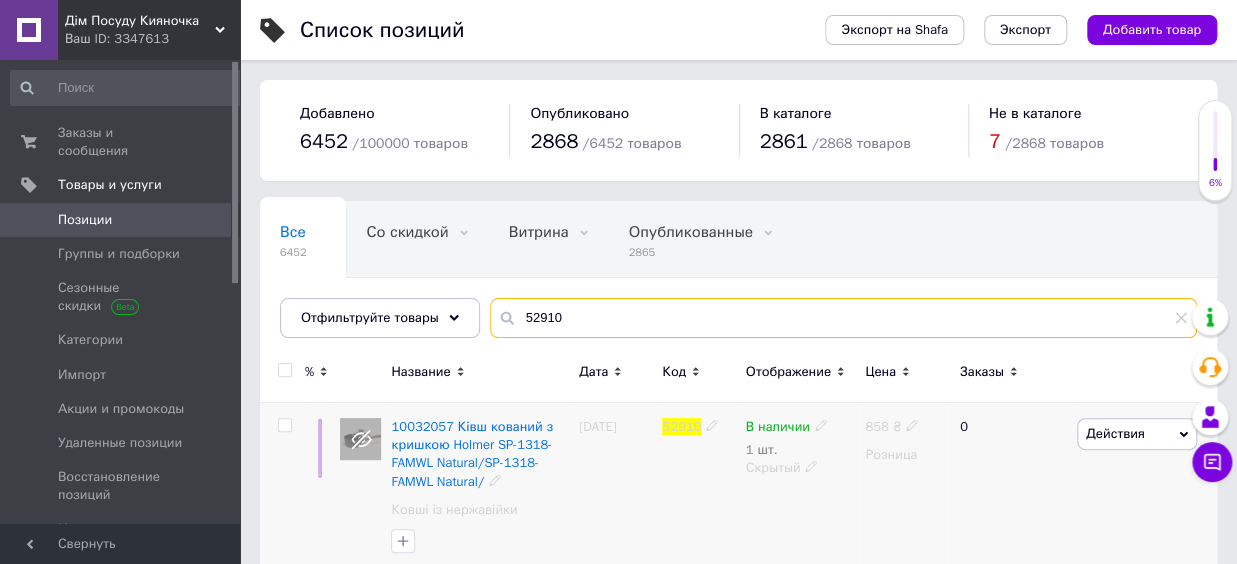 scroll, scrollTop: 33, scrollLeft: 0, axis: vertical 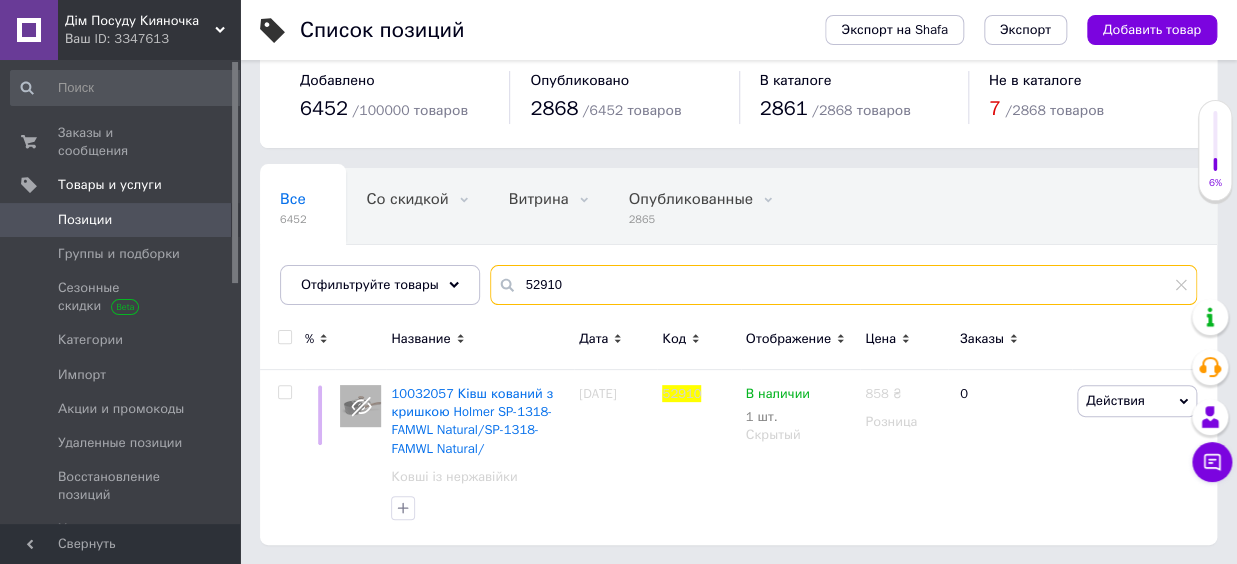 drag, startPoint x: 570, startPoint y: 292, endPoint x: 500, endPoint y: 286, distance: 70.256676 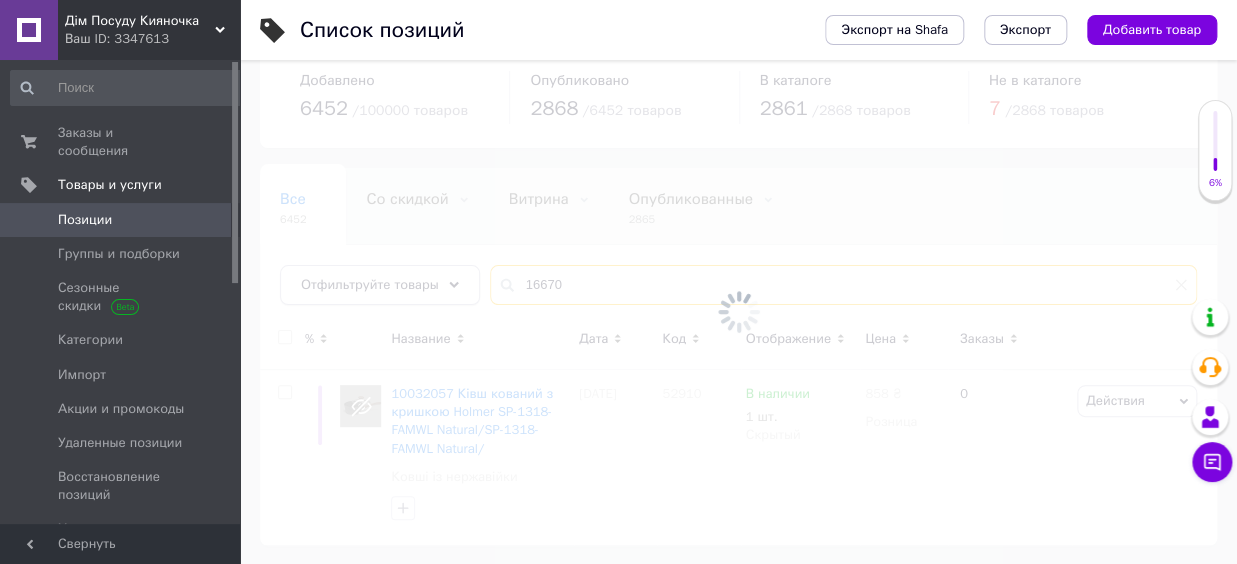scroll, scrollTop: 0, scrollLeft: 0, axis: both 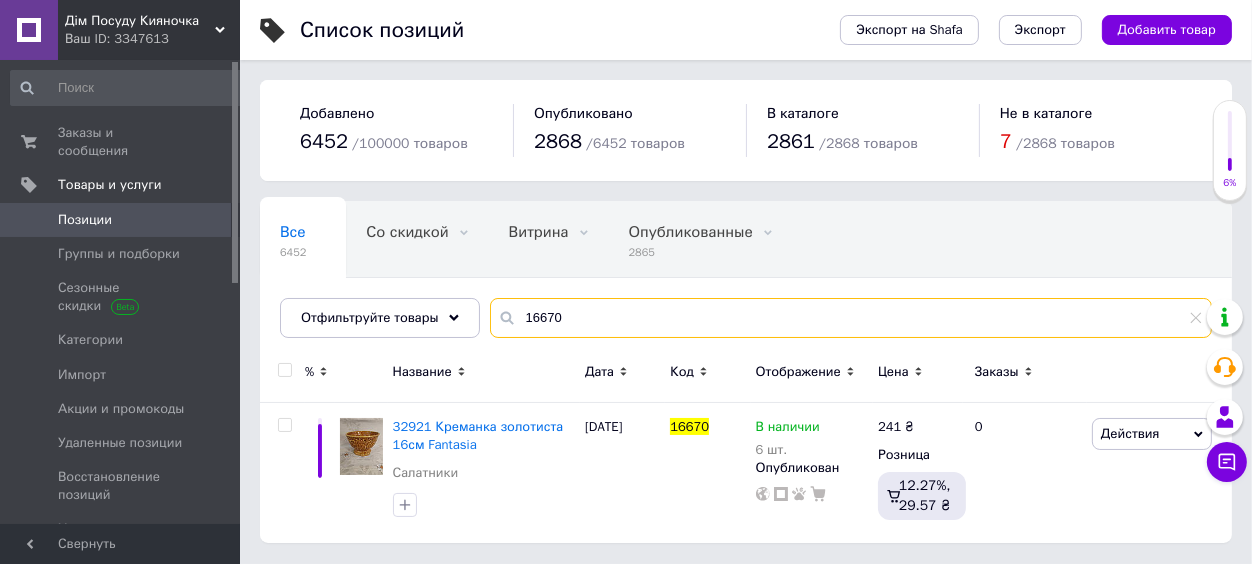 click on "16670" at bounding box center (851, 318) 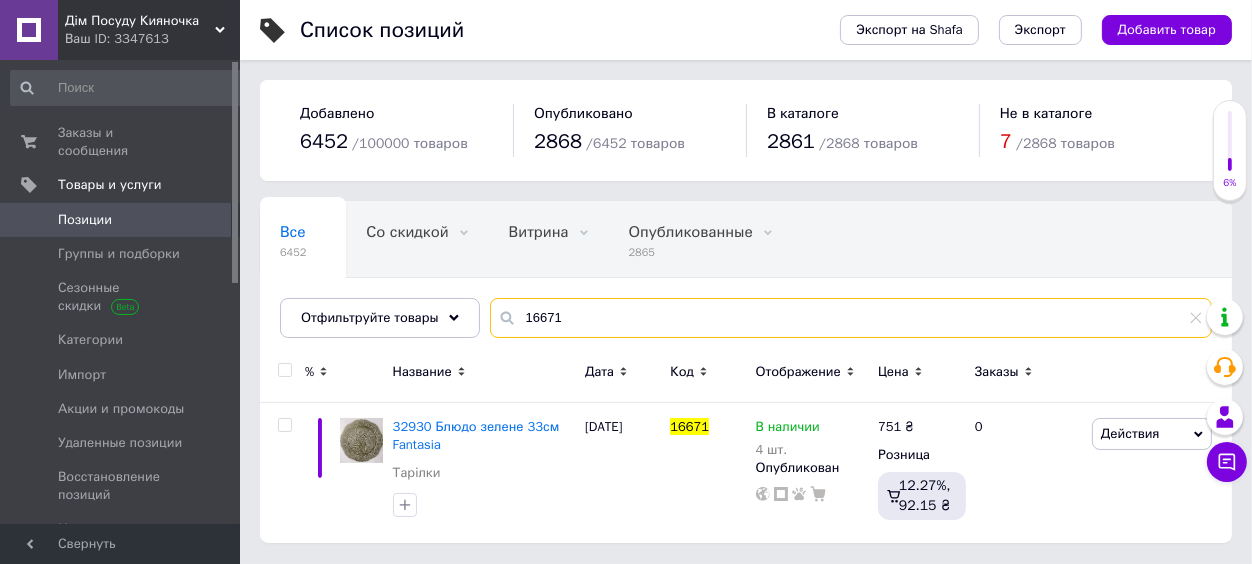 type on "16671" 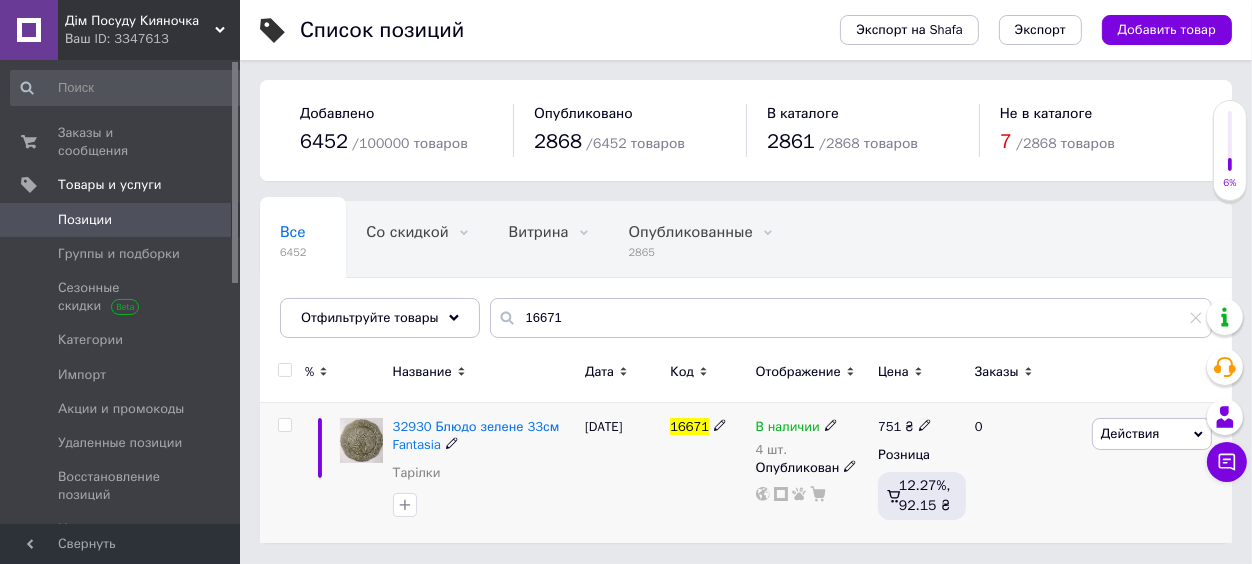 click 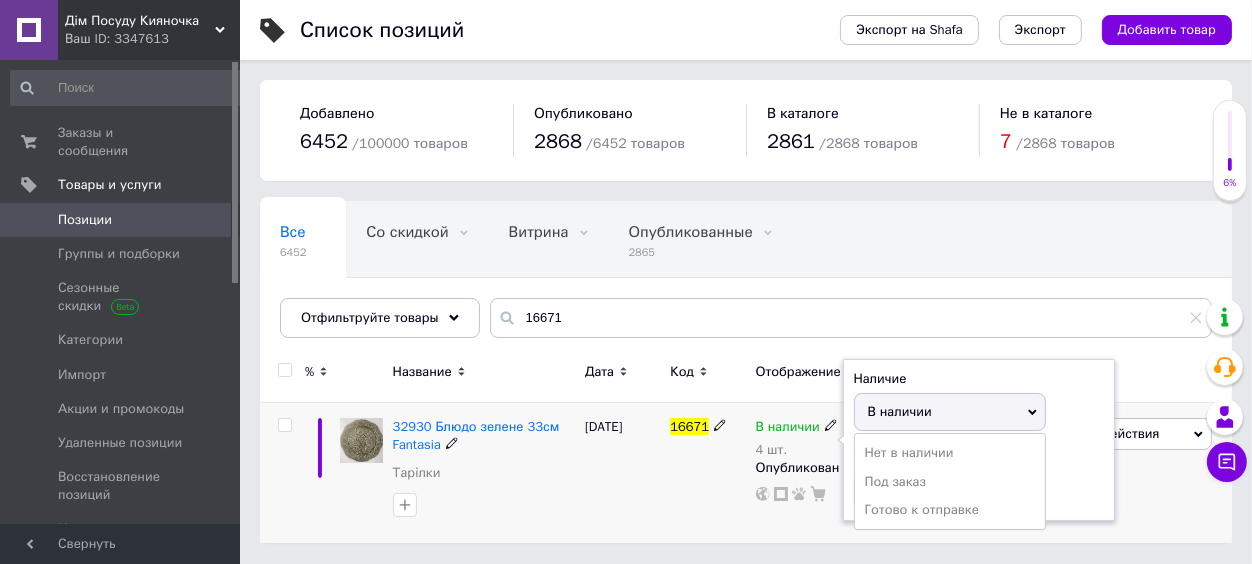 click on "В наличии" at bounding box center (950, 412) 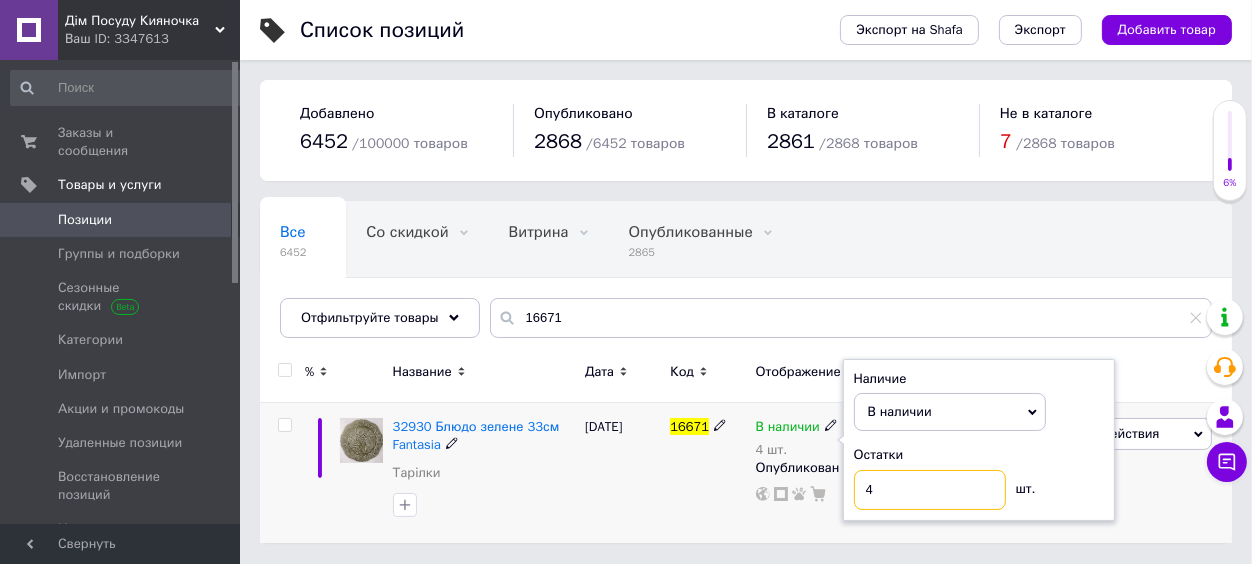 drag, startPoint x: 892, startPoint y: 477, endPoint x: 862, endPoint y: 485, distance: 31.04835 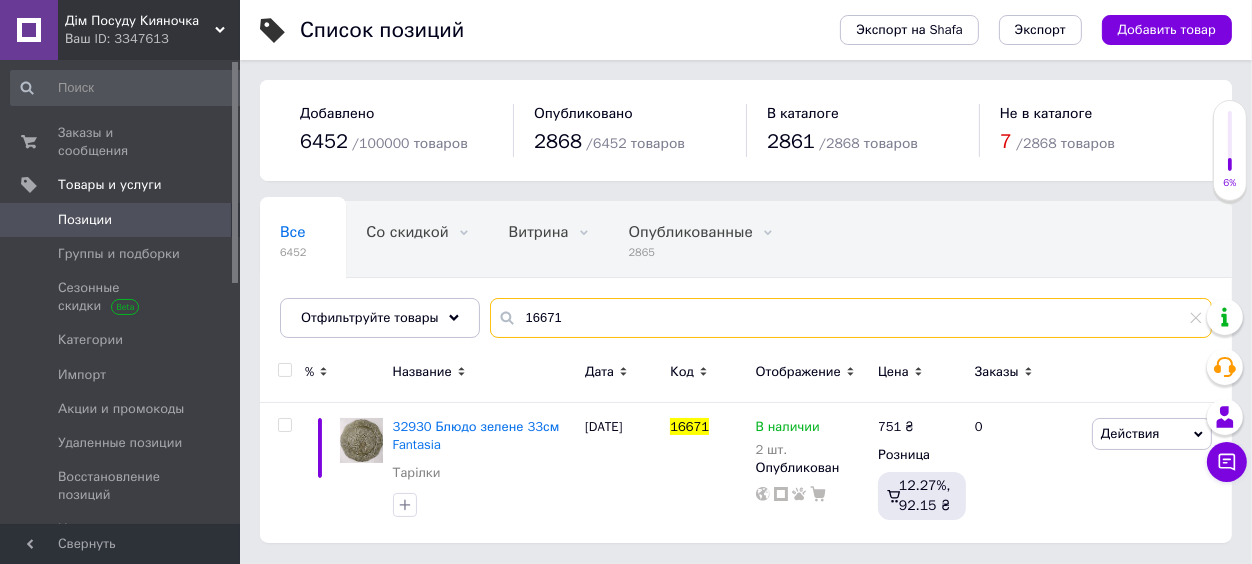 drag, startPoint x: 583, startPoint y: 315, endPoint x: 460, endPoint y: 291, distance: 125.31959 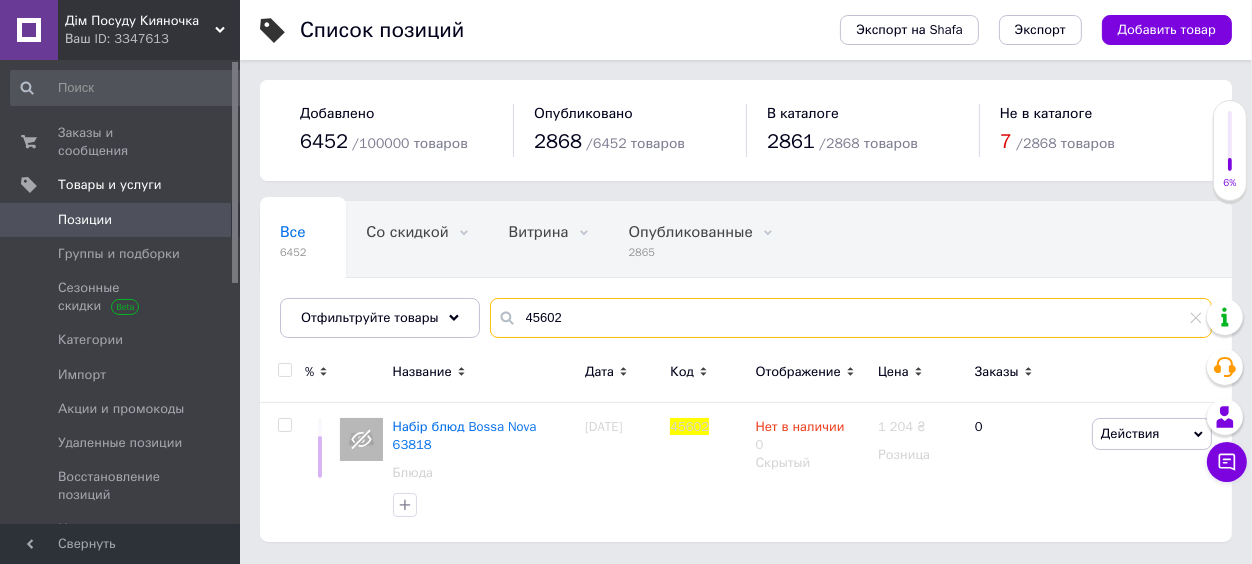drag, startPoint x: 527, startPoint y: 312, endPoint x: 438, endPoint y: 294, distance: 90.80198 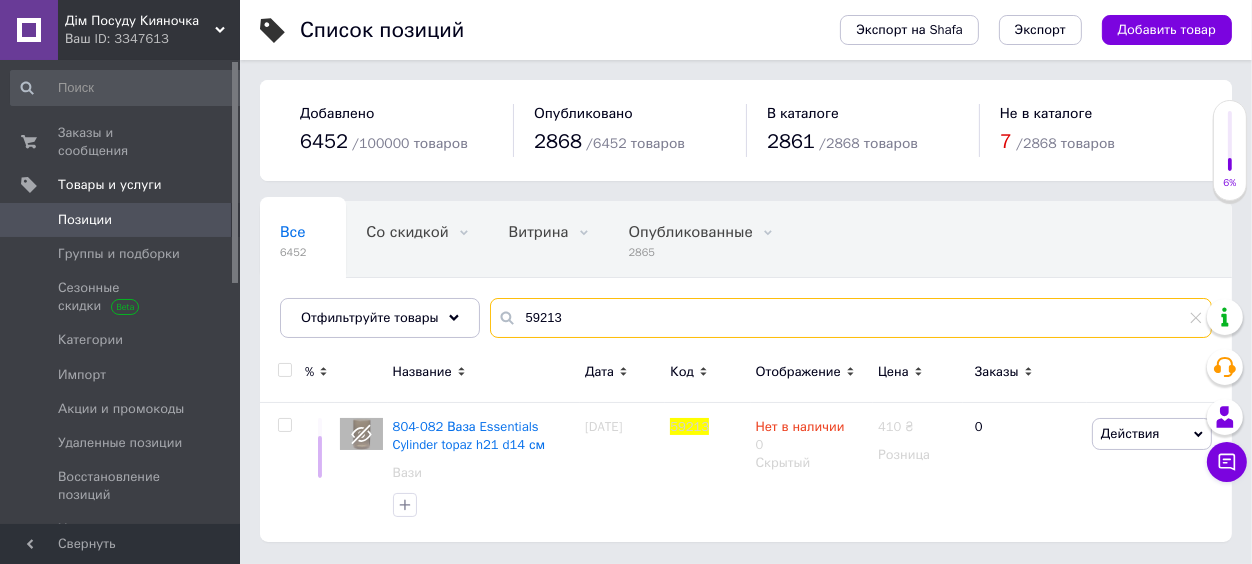 drag, startPoint x: 567, startPoint y: 314, endPoint x: 491, endPoint y: 309, distance: 76.1643 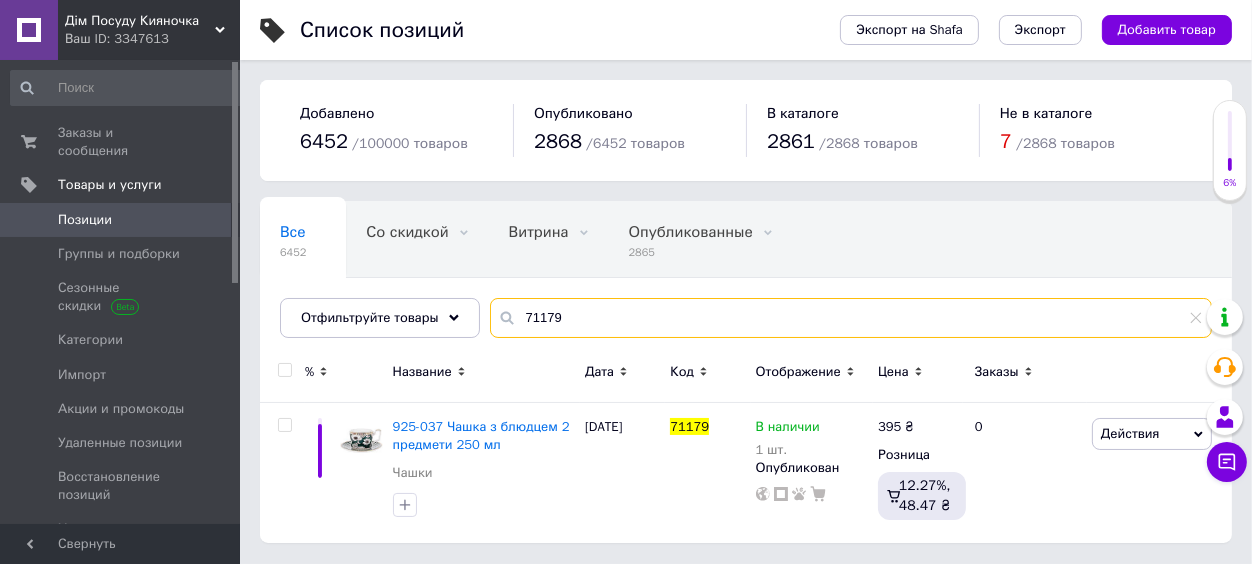 drag, startPoint x: 579, startPoint y: 311, endPoint x: 490, endPoint y: 308, distance: 89.050545 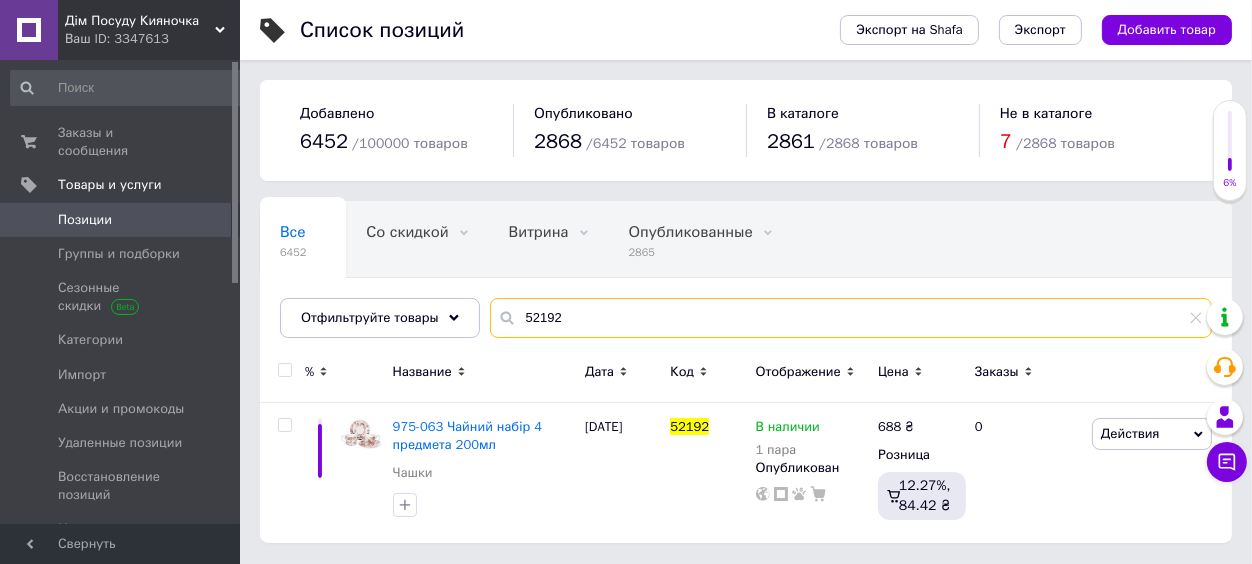 drag, startPoint x: 575, startPoint y: 314, endPoint x: 500, endPoint y: 307, distance: 75.32596 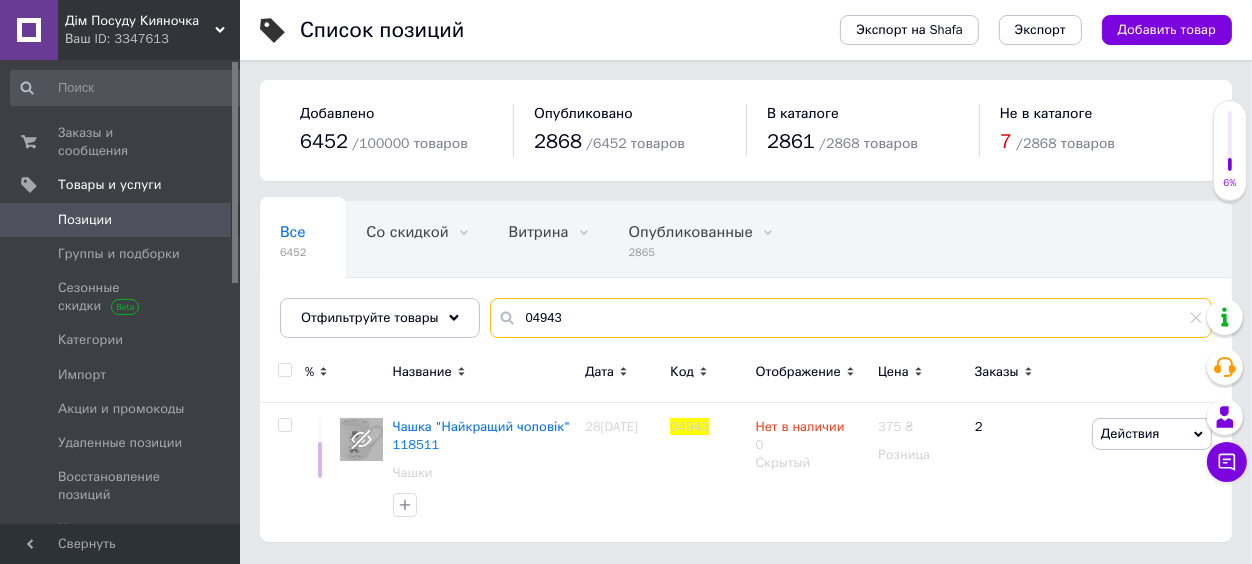 type on "04943" 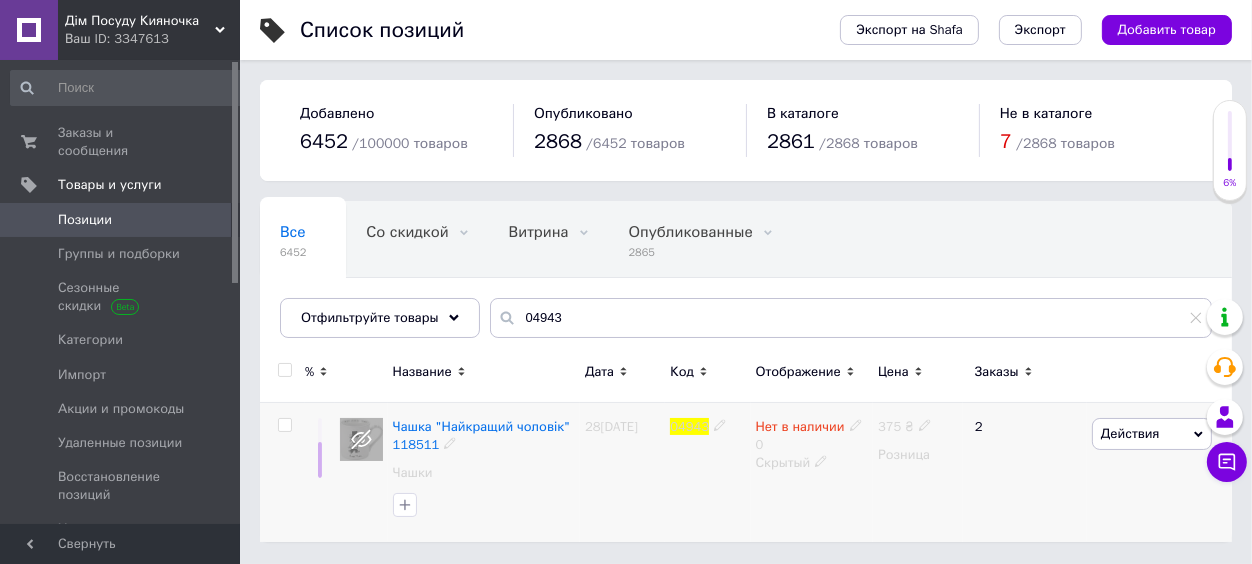 click 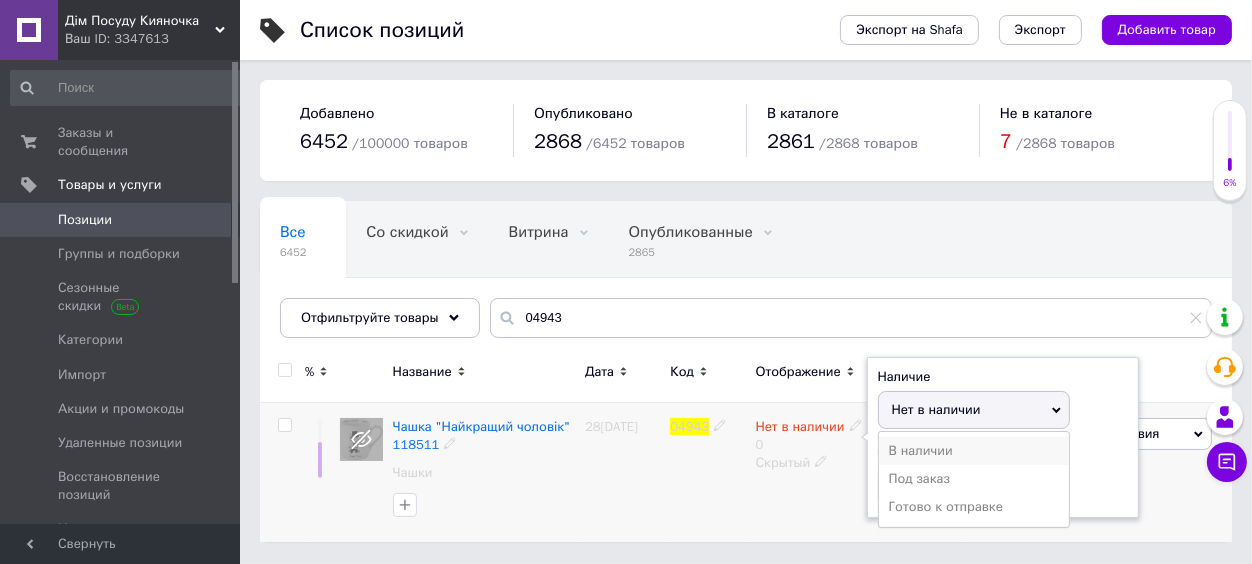 click on "В наличии" at bounding box center (974, 451) 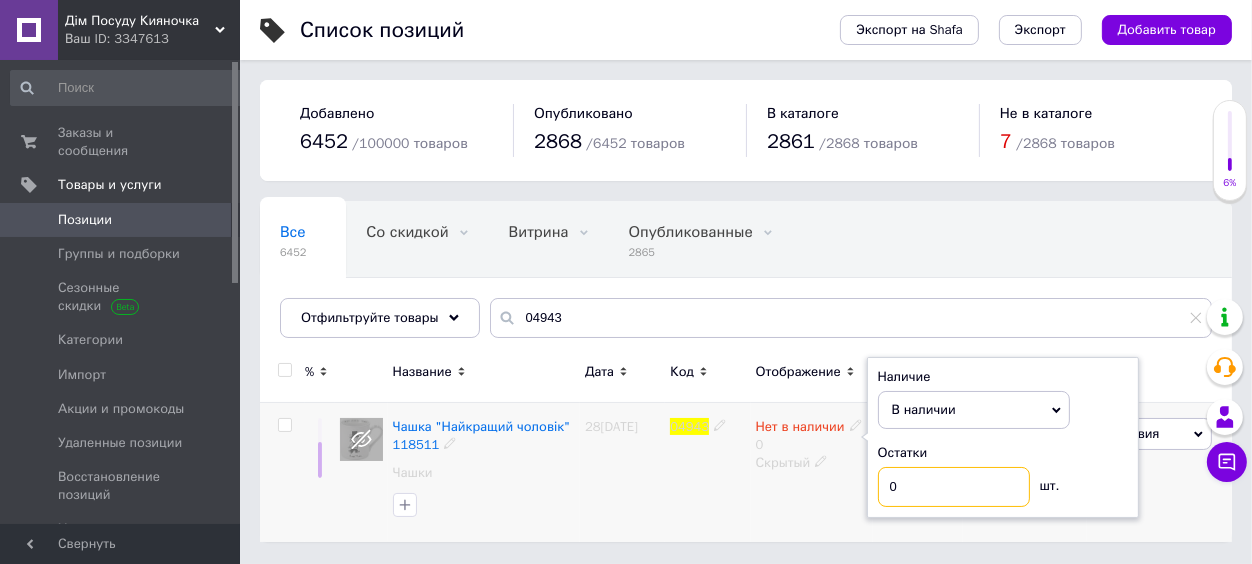 drag, startPoint x: 896, startPoint y: 494, endPoint x: 881, endPoint y: 496, distance: 15.132746 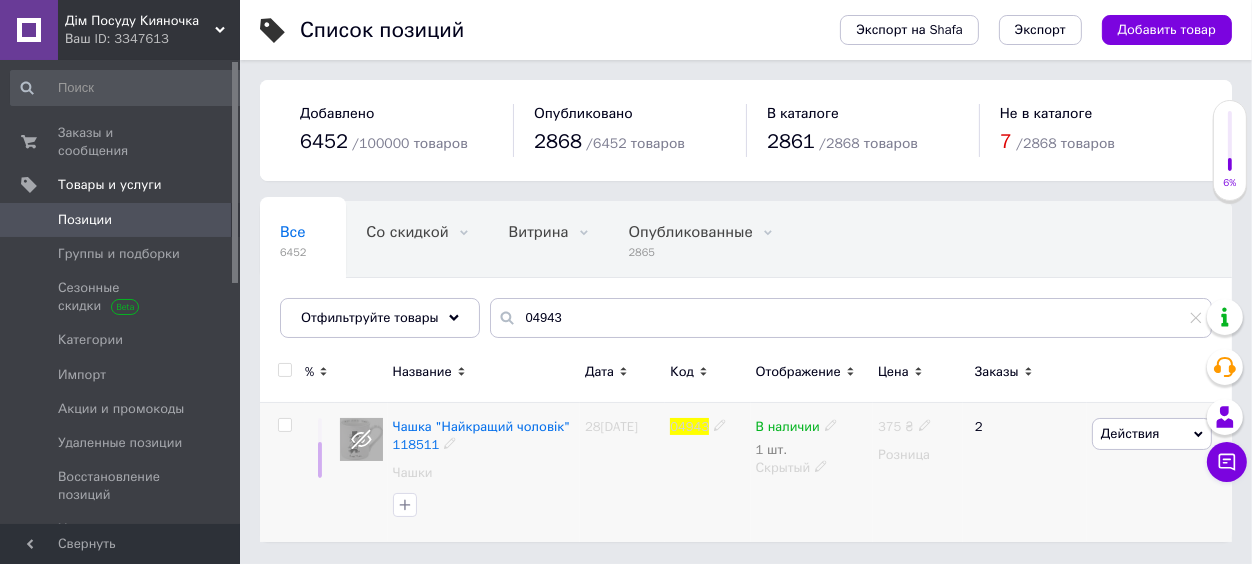 click 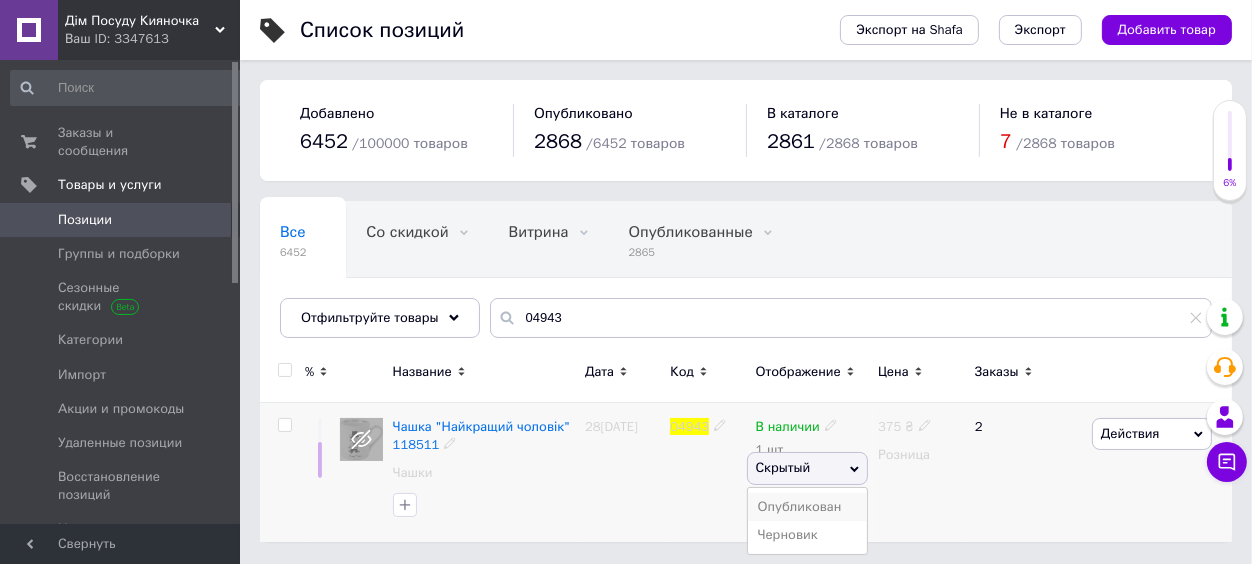 click on "Опубликован" at bounding box center [808, 507] 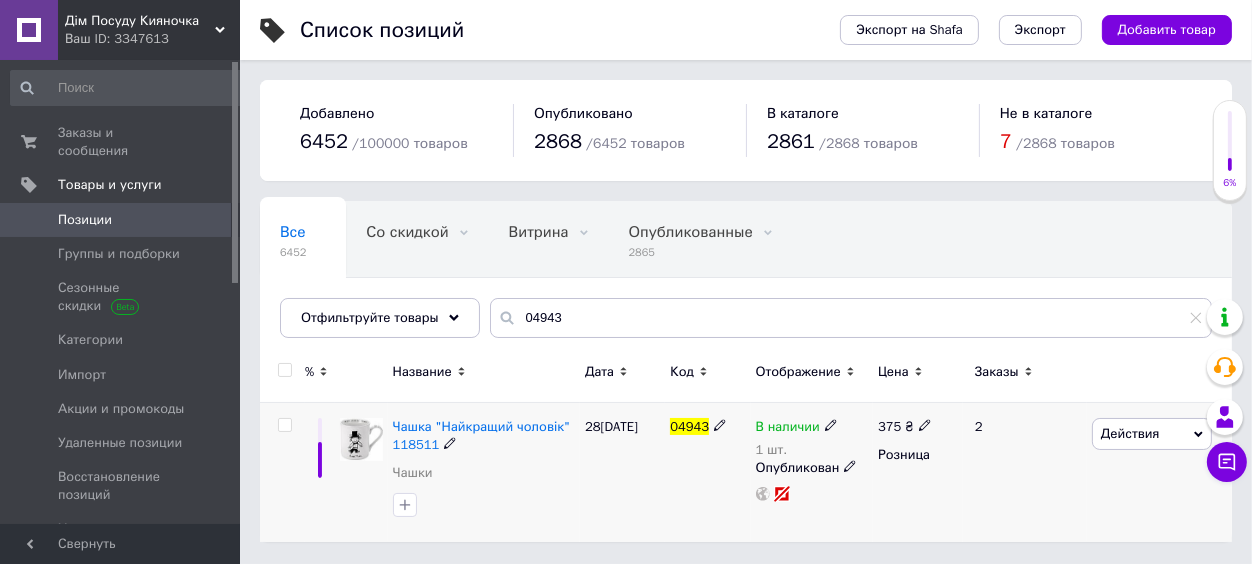click 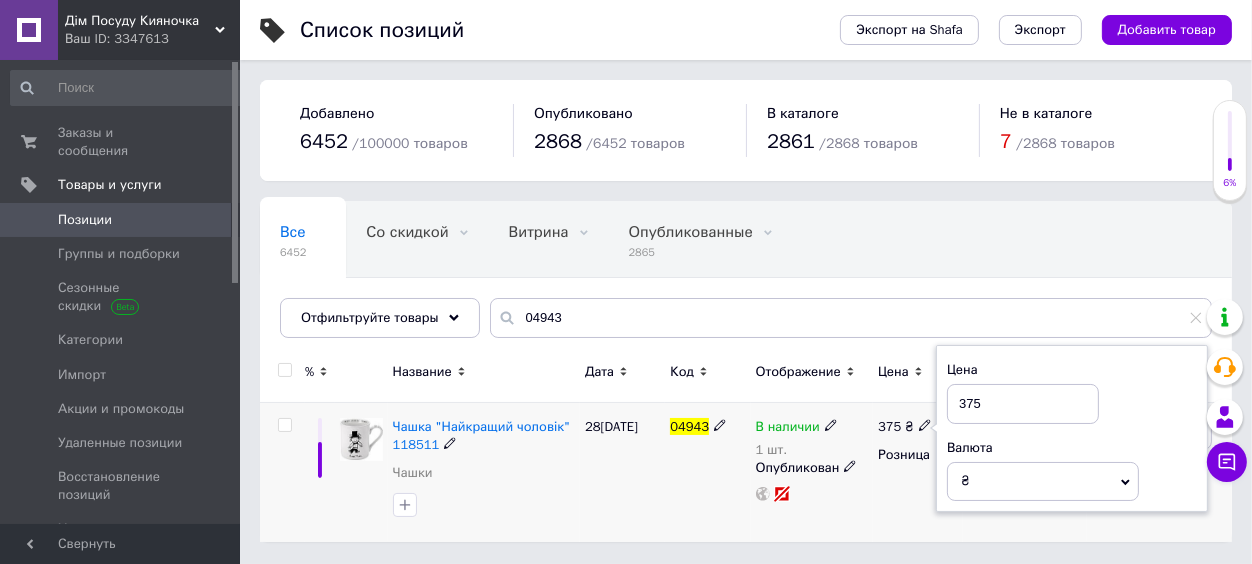 drag, startPoint x: 966, startPoint y: 407, endPoint x: 992, endPoint y: 407, distance: 26 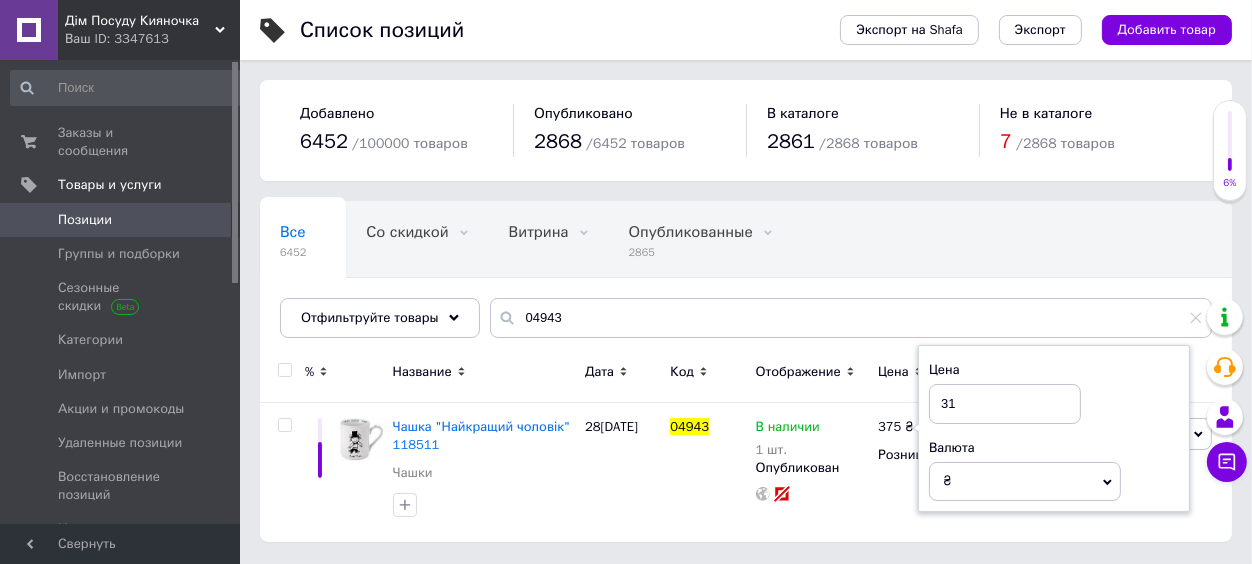 type on "317" 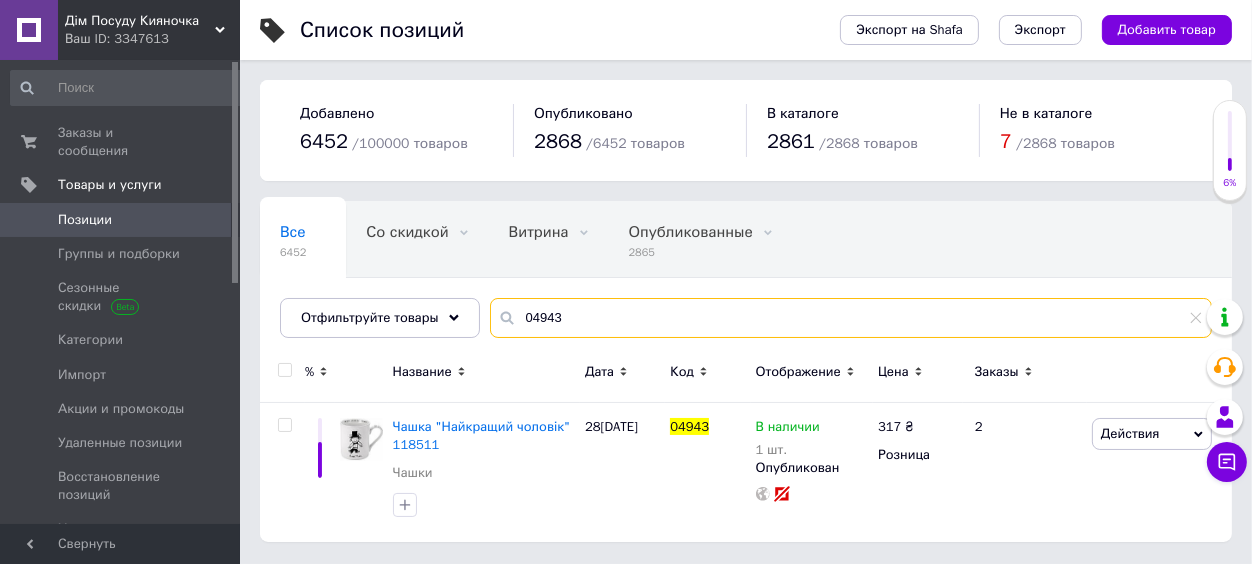 drag, startPoint x: 522, startPoint y: 319, endPoint x: 467, endPoint y: 313, distance: 55.326305 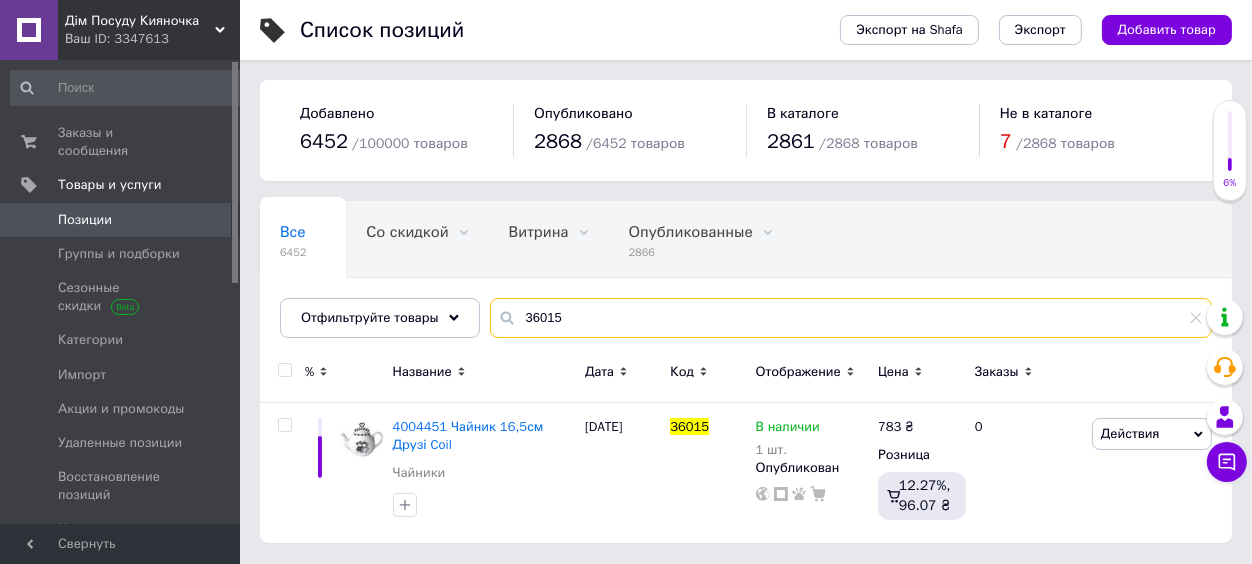 drag, startPoint x: 599, startPoint y: 314, endPoint x: 468, endPoint y: 303, distance: 131.46101 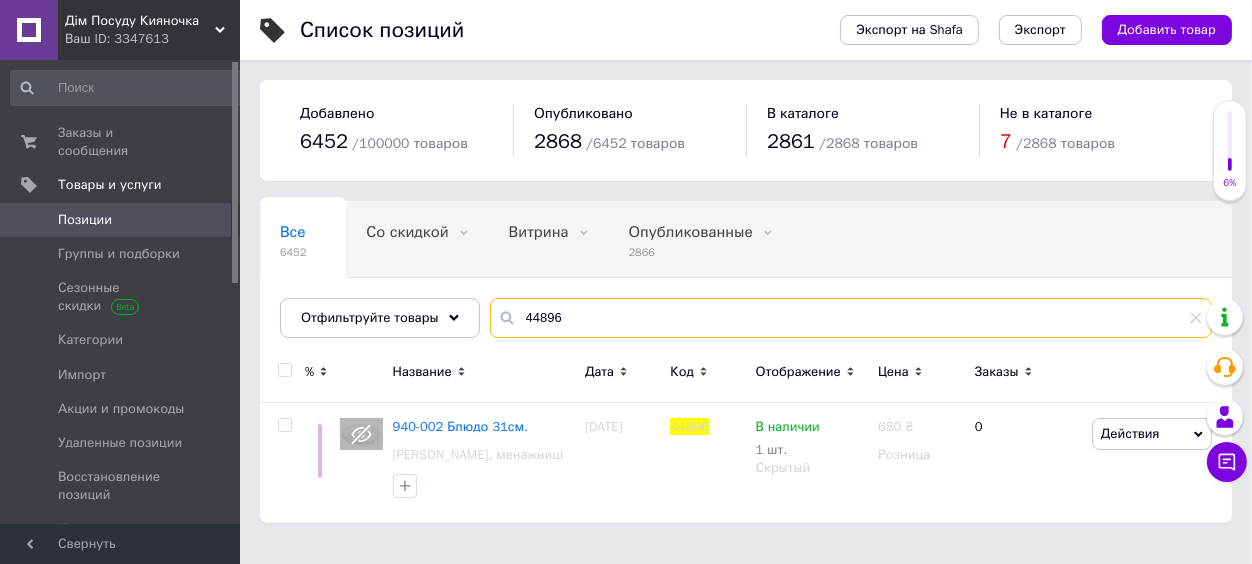 drag, startPoint x: 555, startPoint y: 319, endPoint x: 484, endPoint y: 306, distance: 72.18033 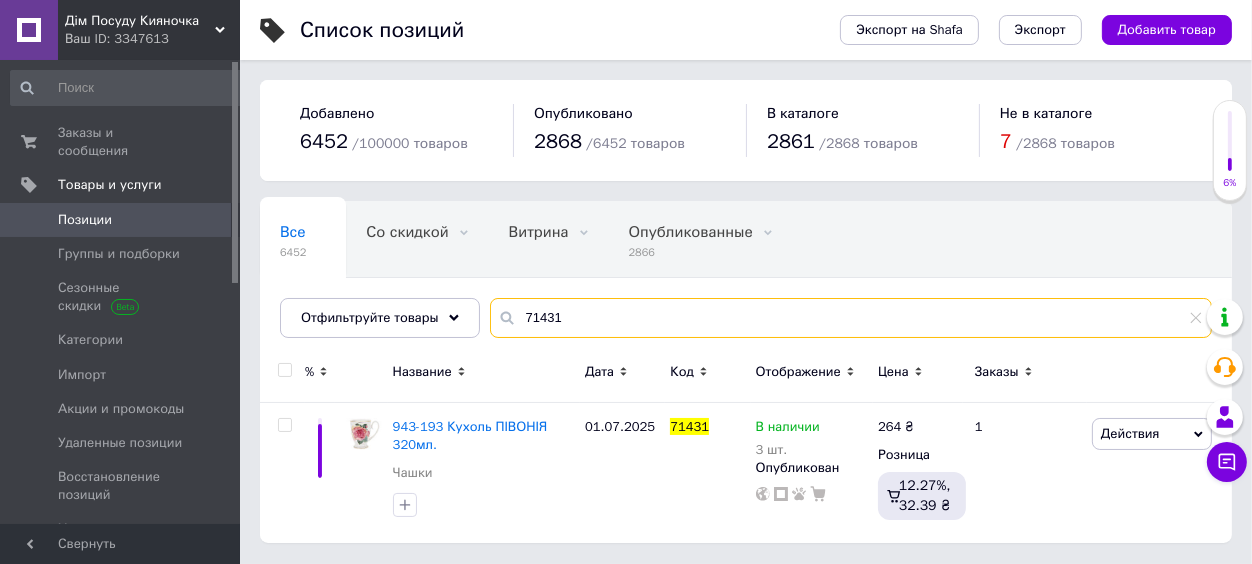 drag, startPoint x: 558, startPoint y: 315, endPoint x: 500, endPoint y: 322, distance: 58.420887 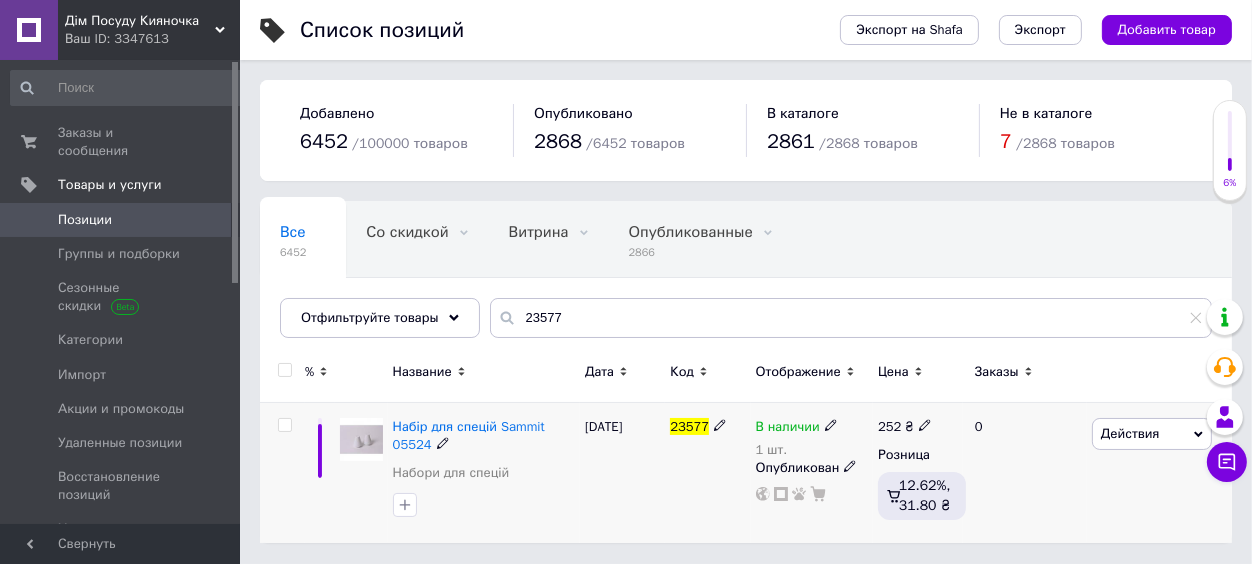 click 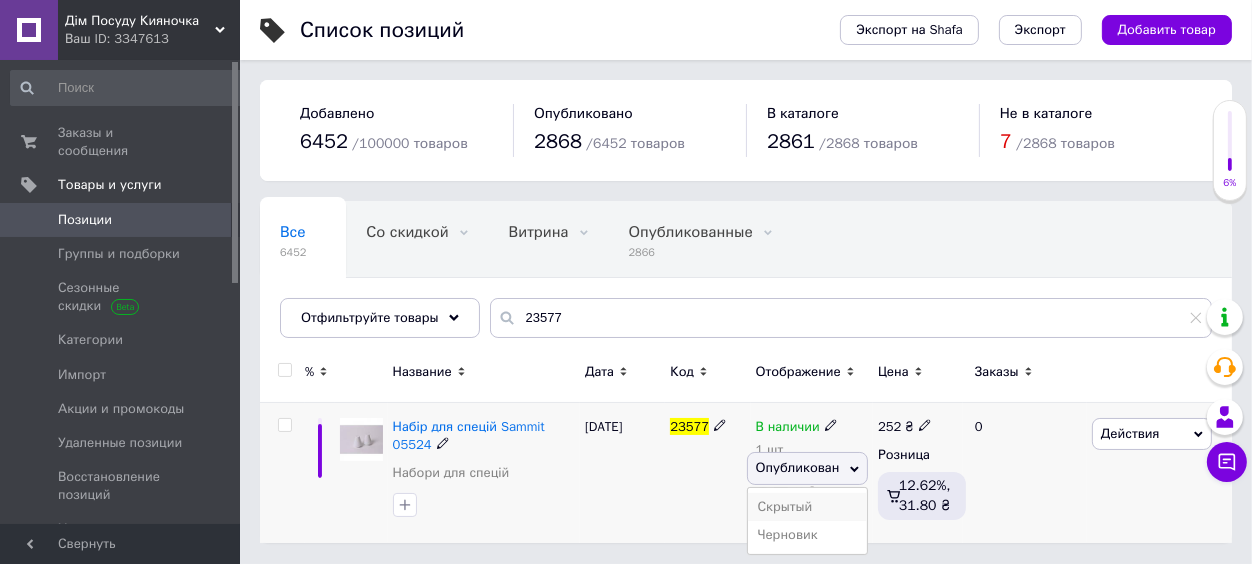 click on "Скрытый" at bounding box center [808, 507] 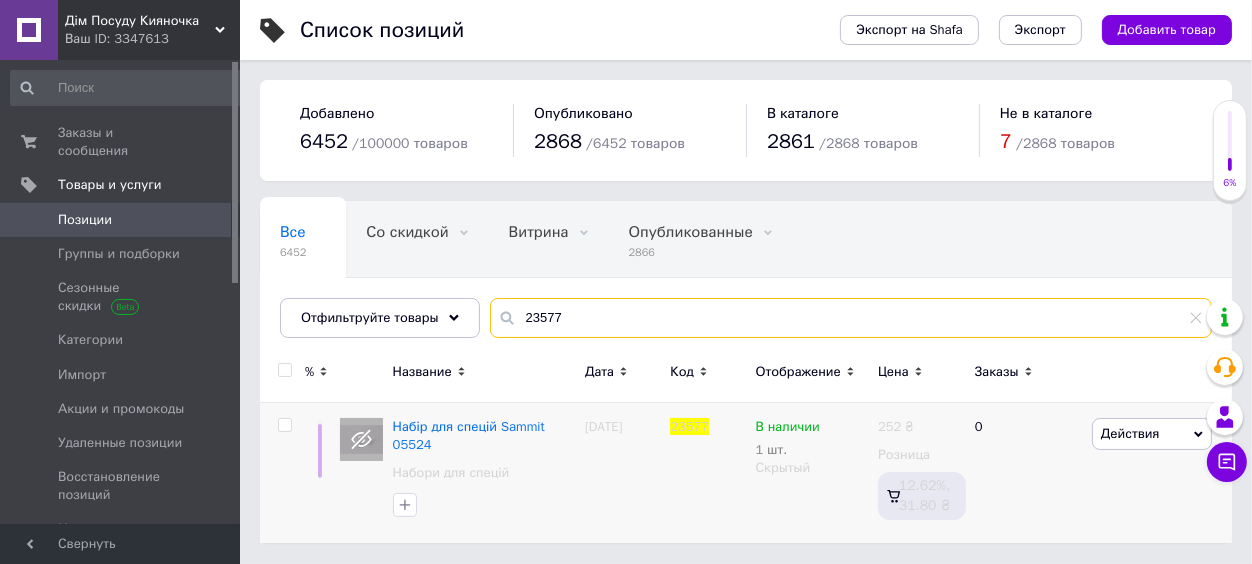 drag, startPoint x: 574, startPoint y: 321, endPoint x: 507, endPoint y: 313, distance: 67.47592 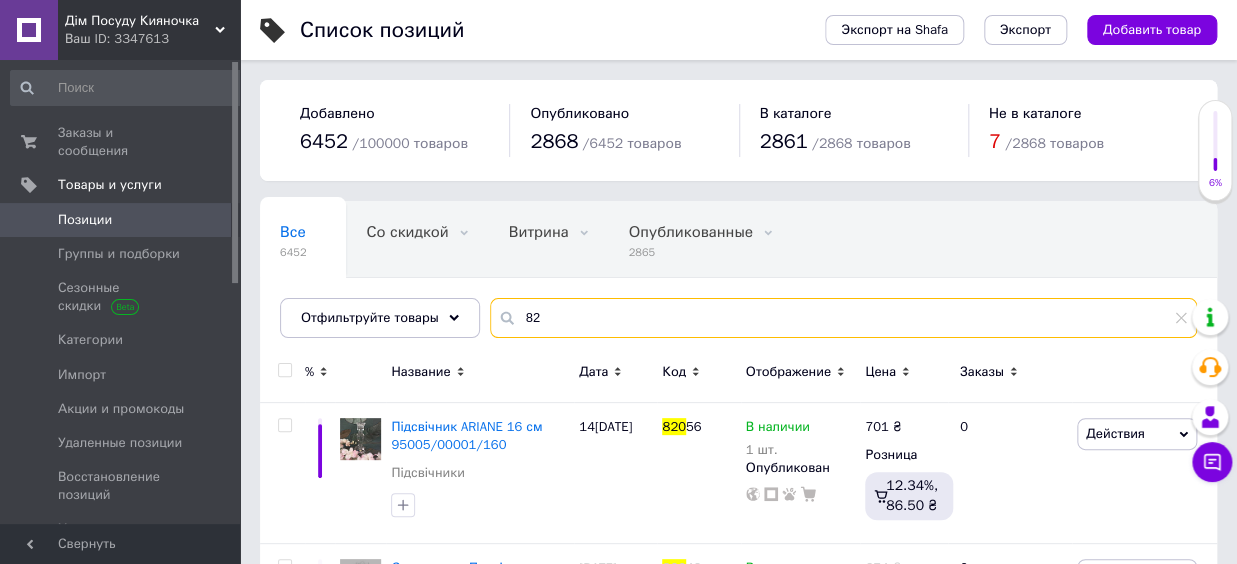 type on "8" 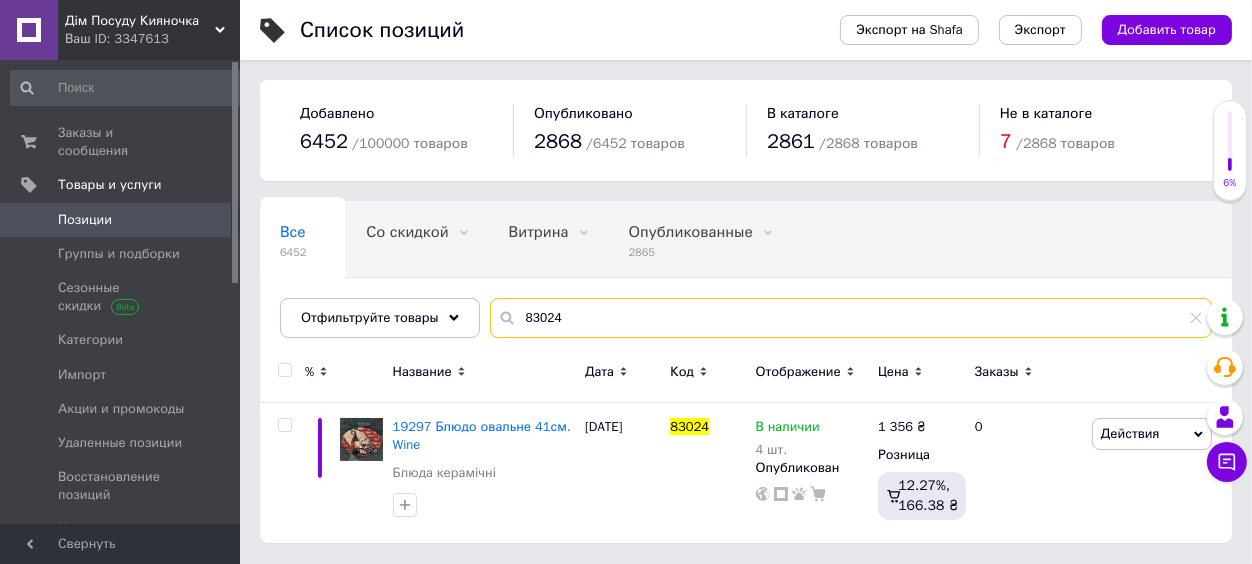 type on "83024" 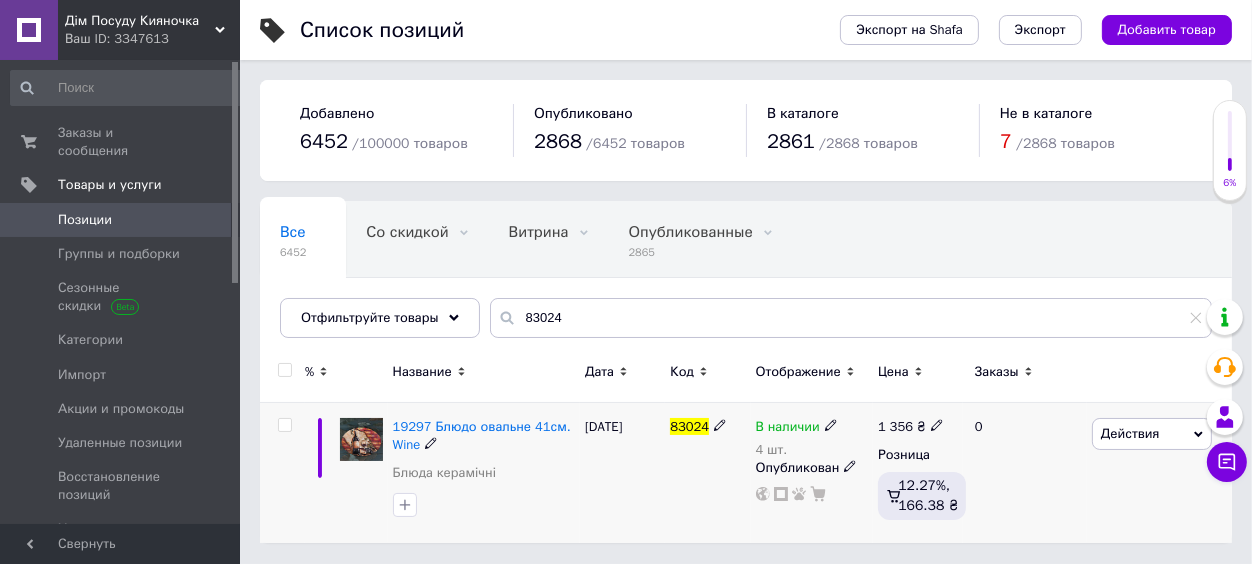 click 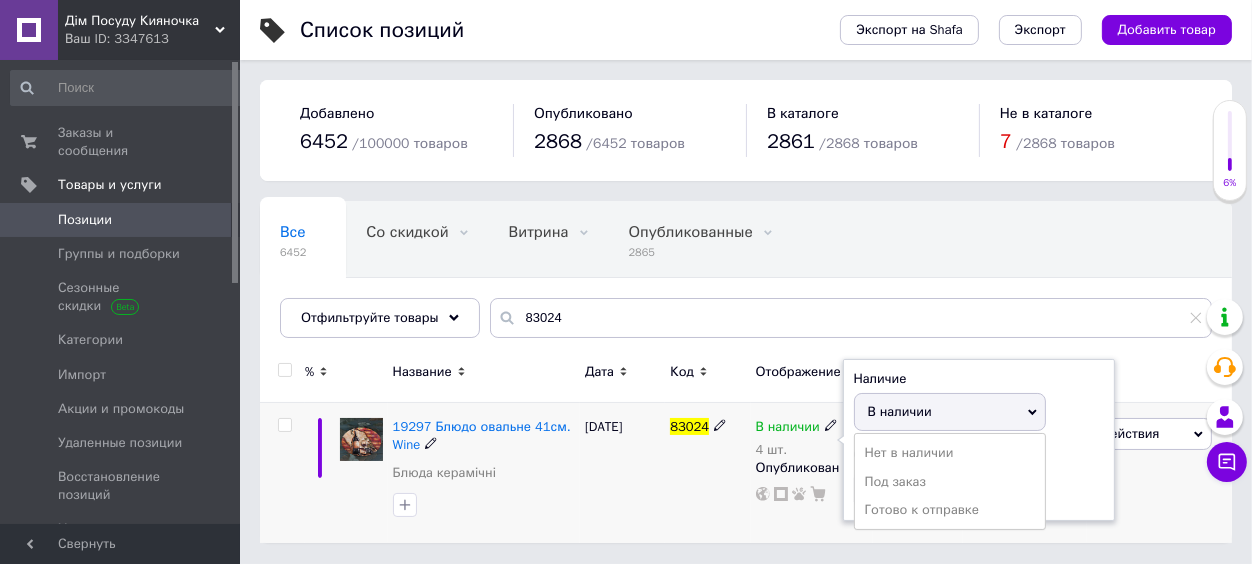 click on "В наличии" at bounding box center (950, 412) 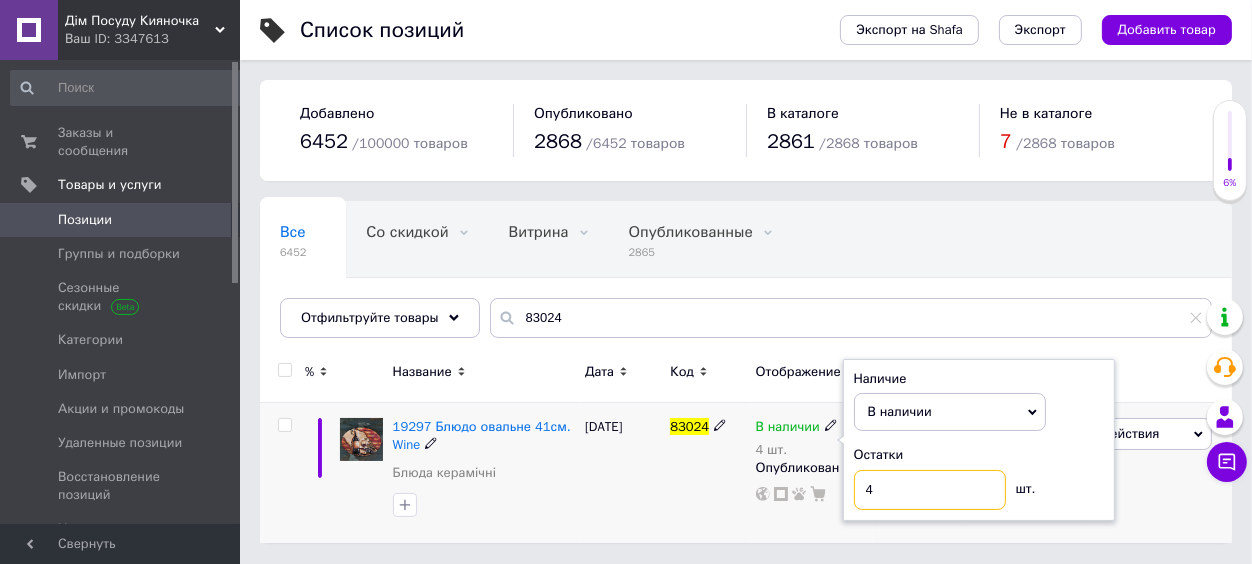 drag, startPoint x: 889, startPoint y: 490, endPoint x: 856, endPoint y: 498, distance: 33.955853 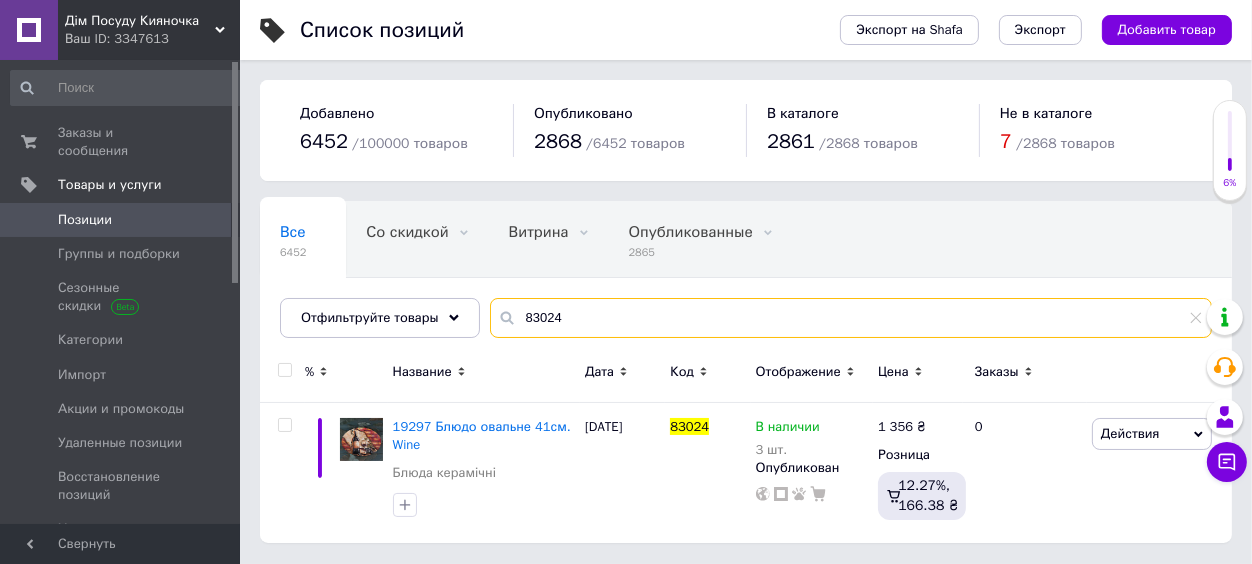 drag, startPoint x: 554, startPoint y: 330, endPoint x: 485, endPoint y: 330, distance: 69 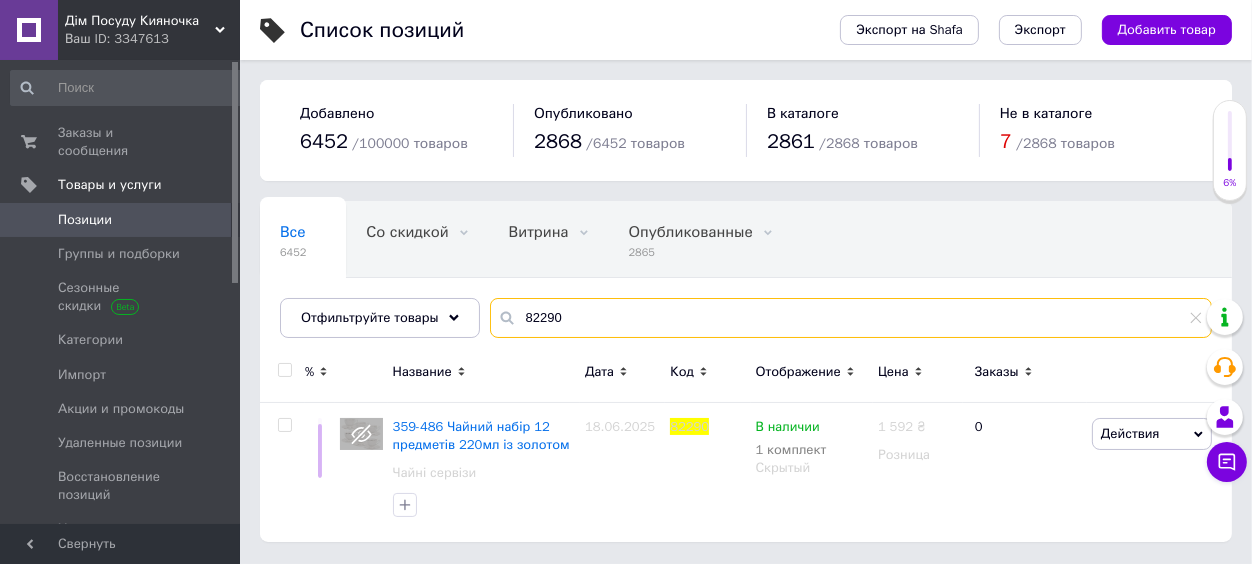 drag, startPoint x: 565, startPoint y: 308, endPoint x: 457, endPoint y: 284, distance: 110.63454 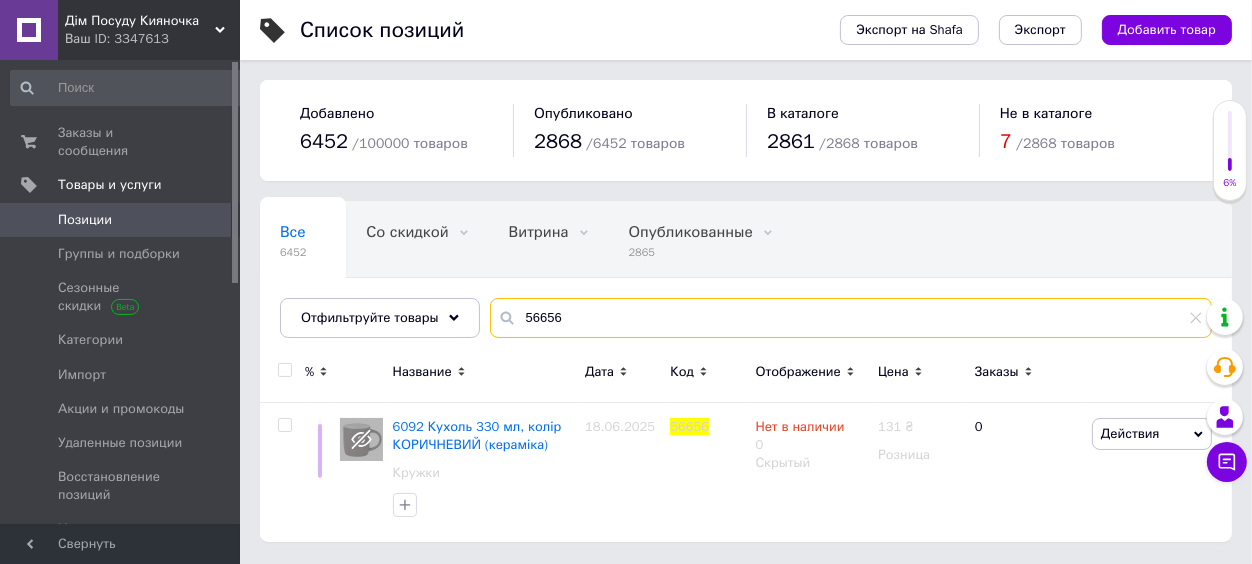 drag, startPoint x: 556, startPoint y: 317, endPoint x: 497, endPoint y: 318, distance: 59.008472 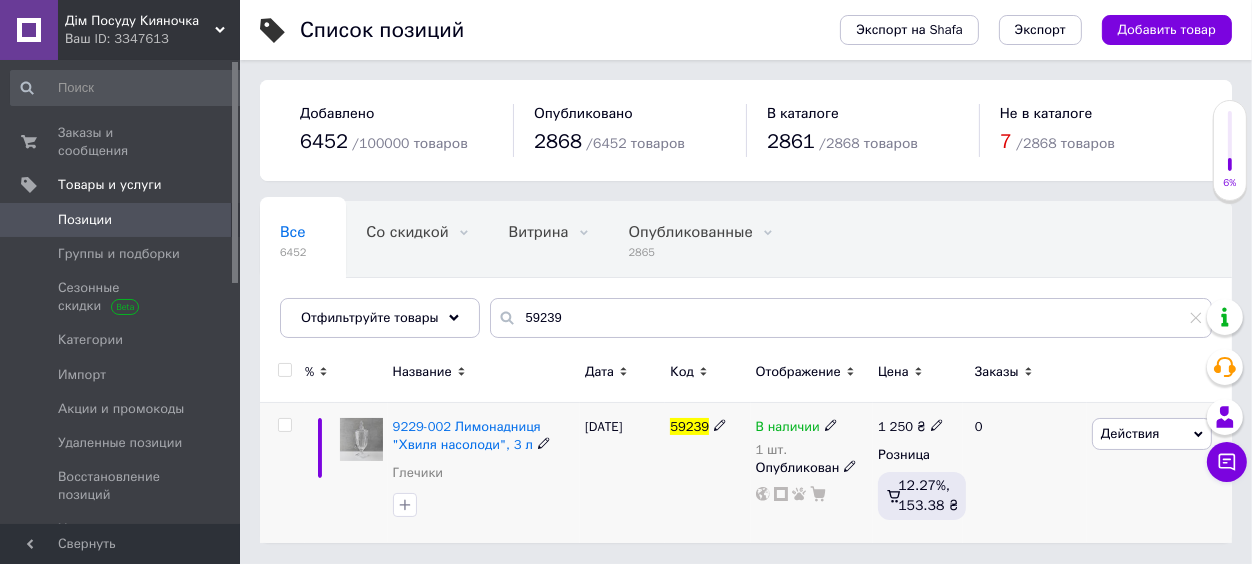 click 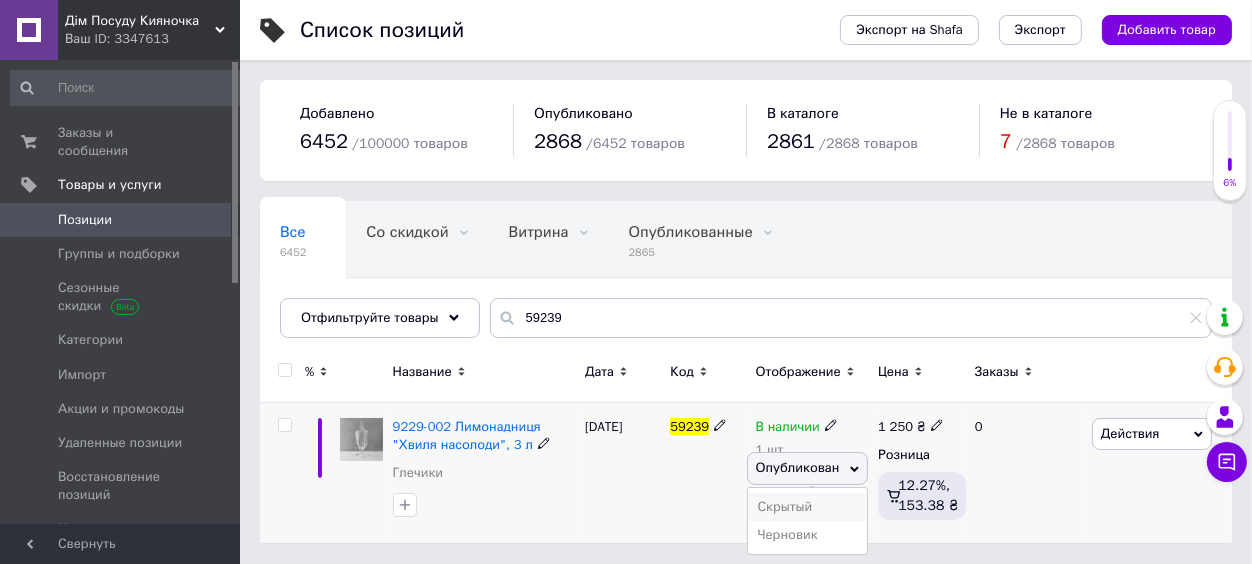 click on "Скрытый" at bounding box center [808, 507] 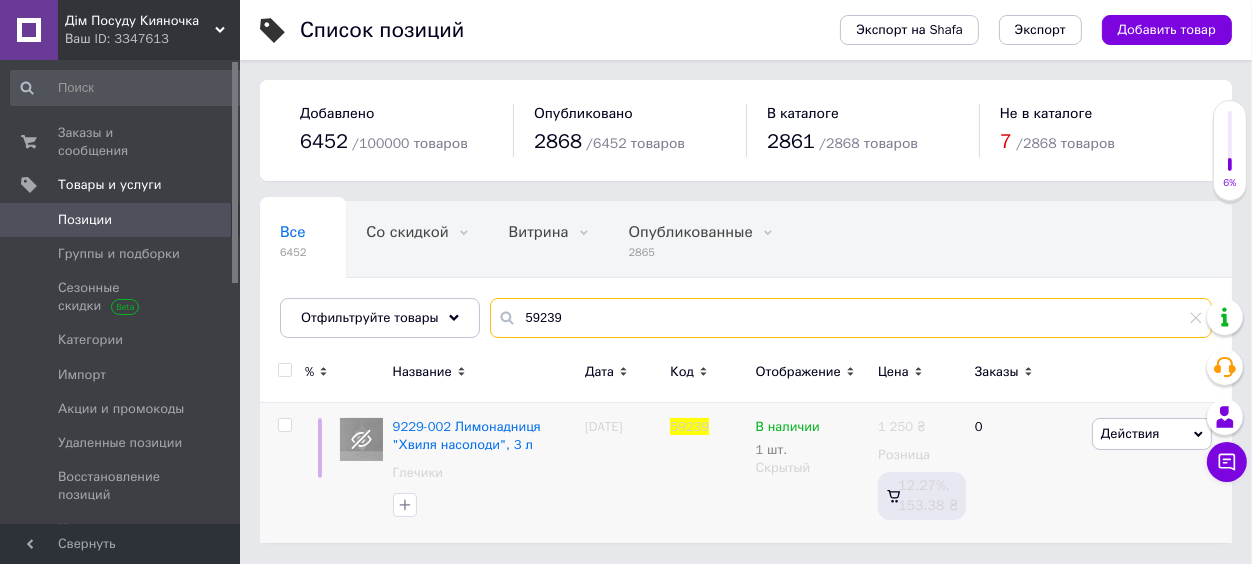 drag, startPoint x: 571, startPoint y: 320, endPoint x: 491, endPoint y: 316, distance: 80.09994 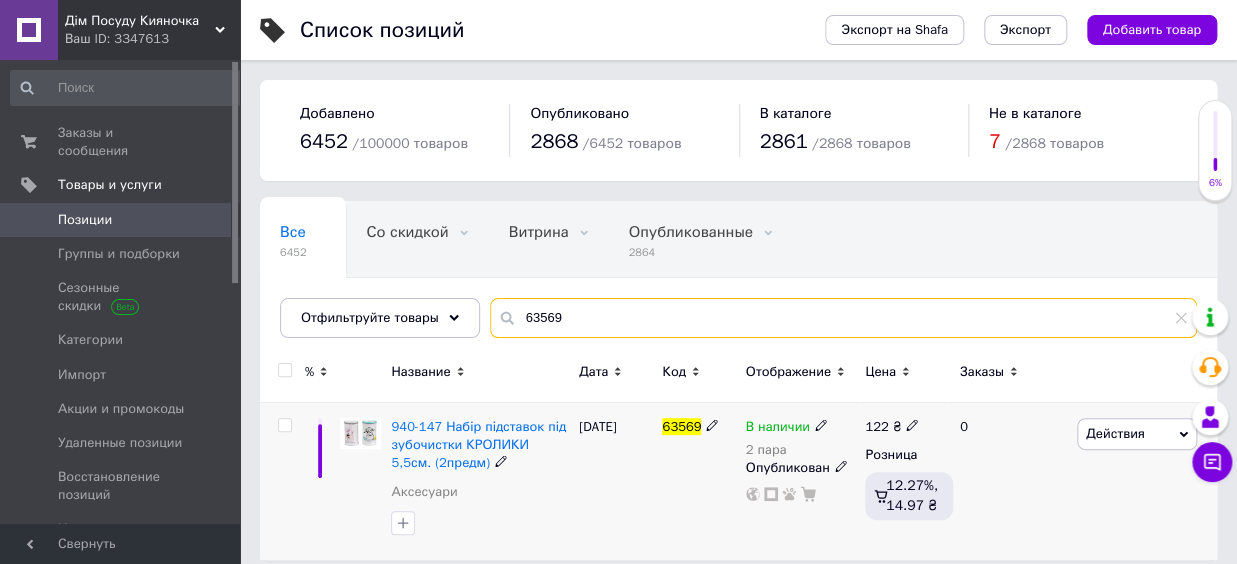 type on "63569" 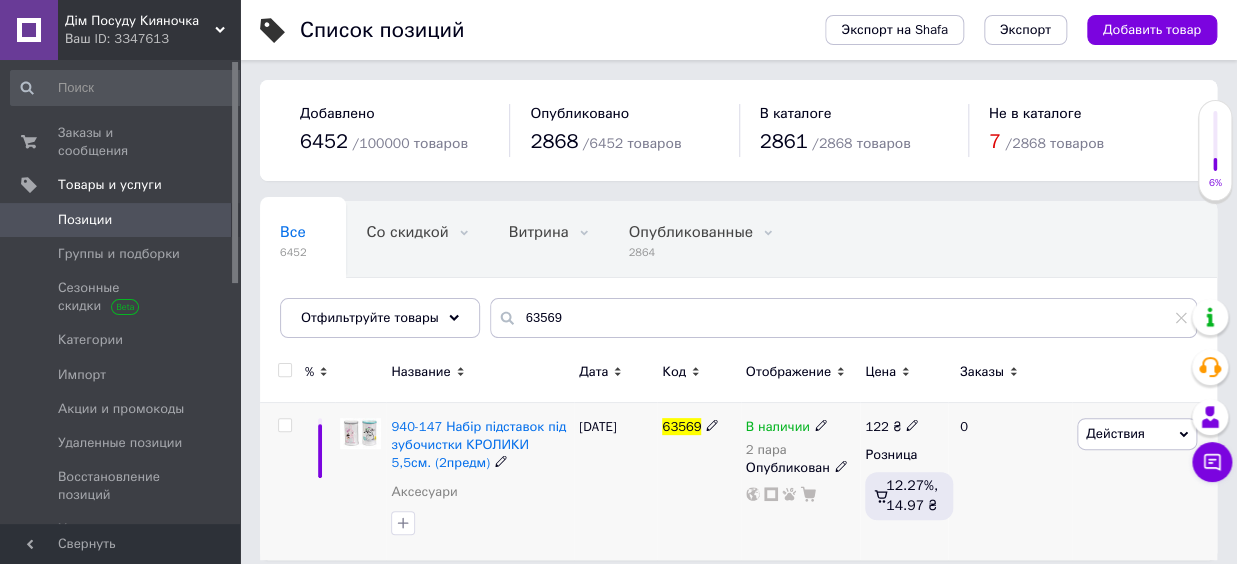 click 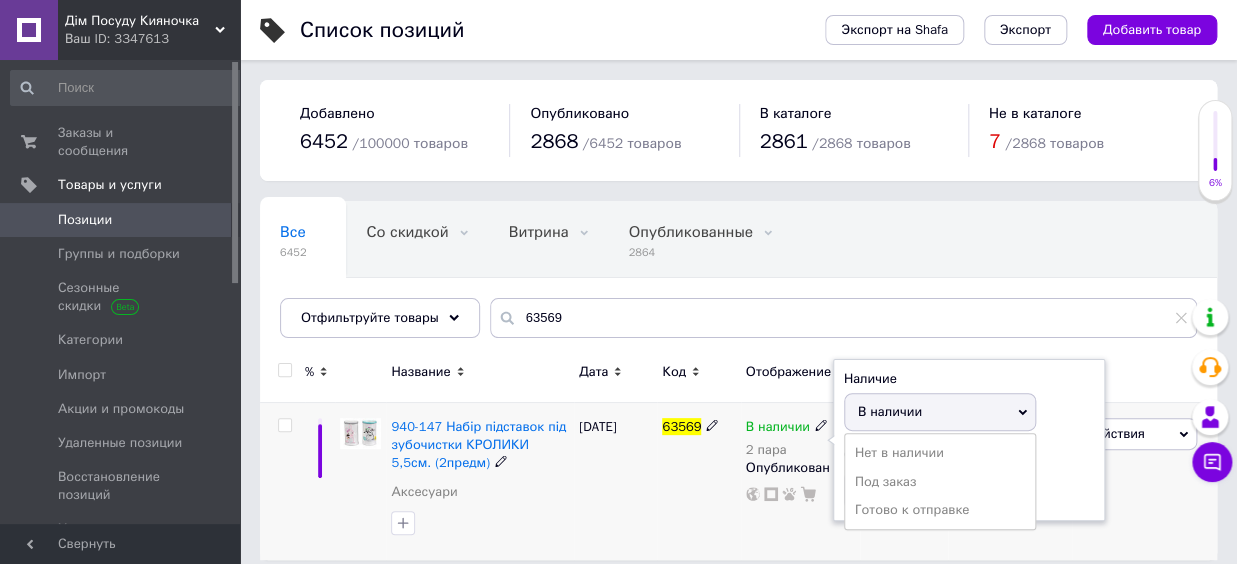 click on "В наличии" at bounding box center (890, 411) 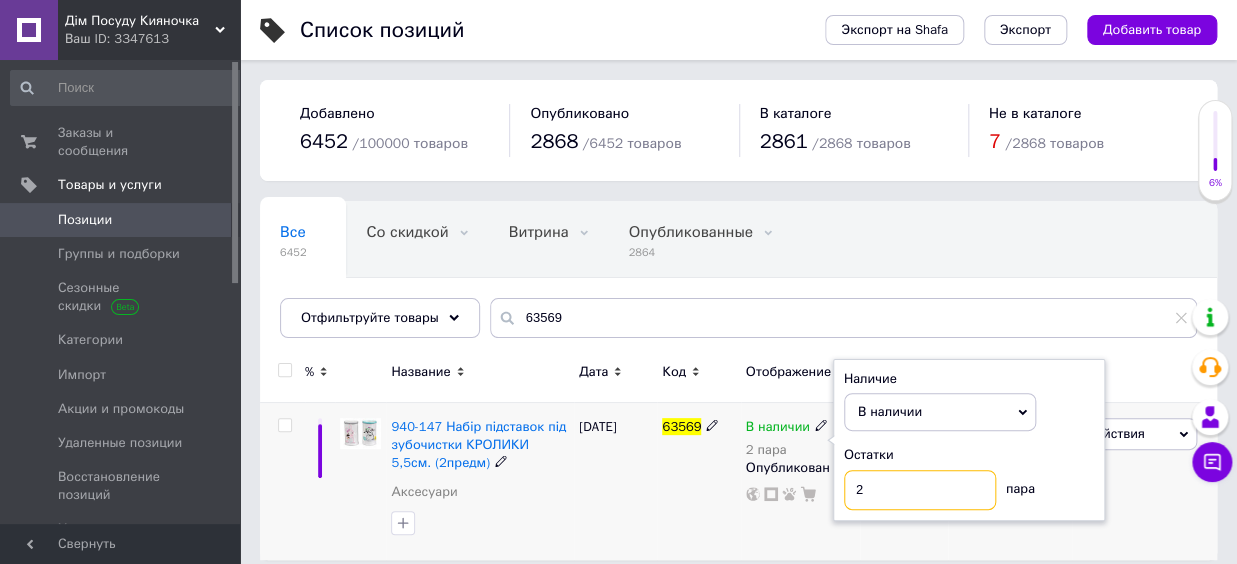 drag, startPoint x: 873, startPoint y: 492, endPoint x: 846, endPoint y: 492, distance: 27 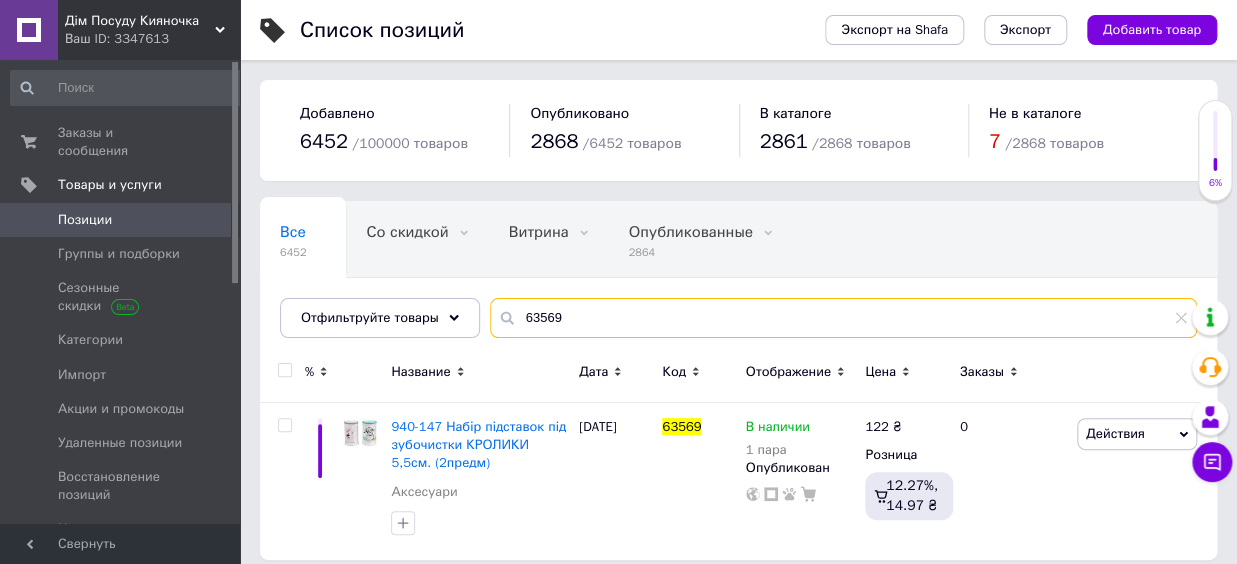 drag, startPoint x: 588, startPoint y: 317, endPoint x: 495, endPoint y: 310, distance: 93.26307 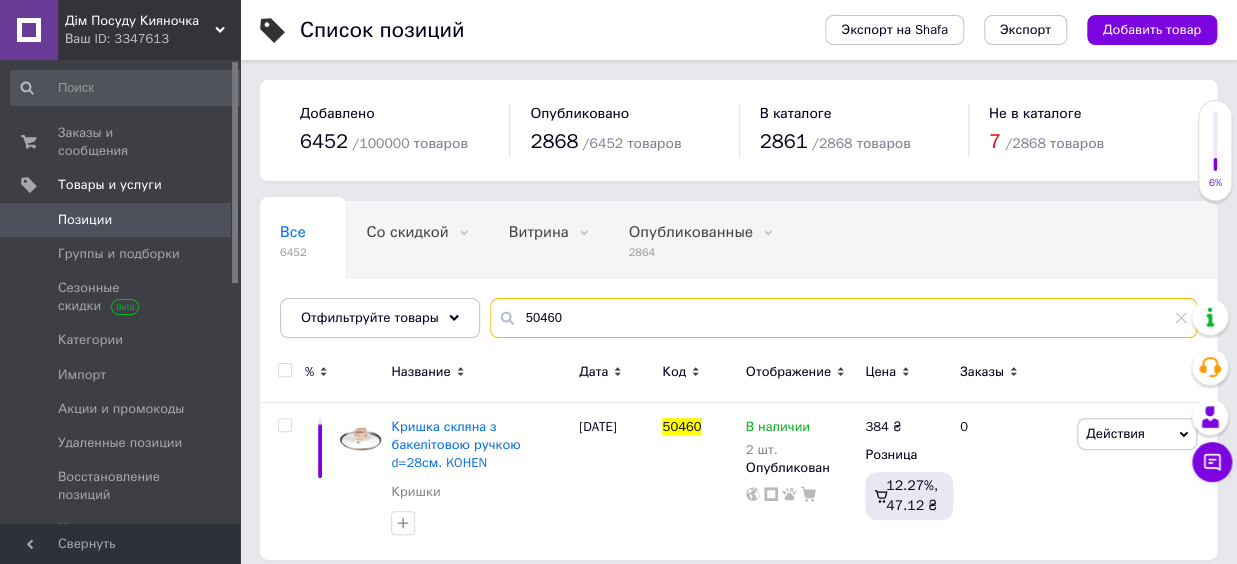 type on "50460" 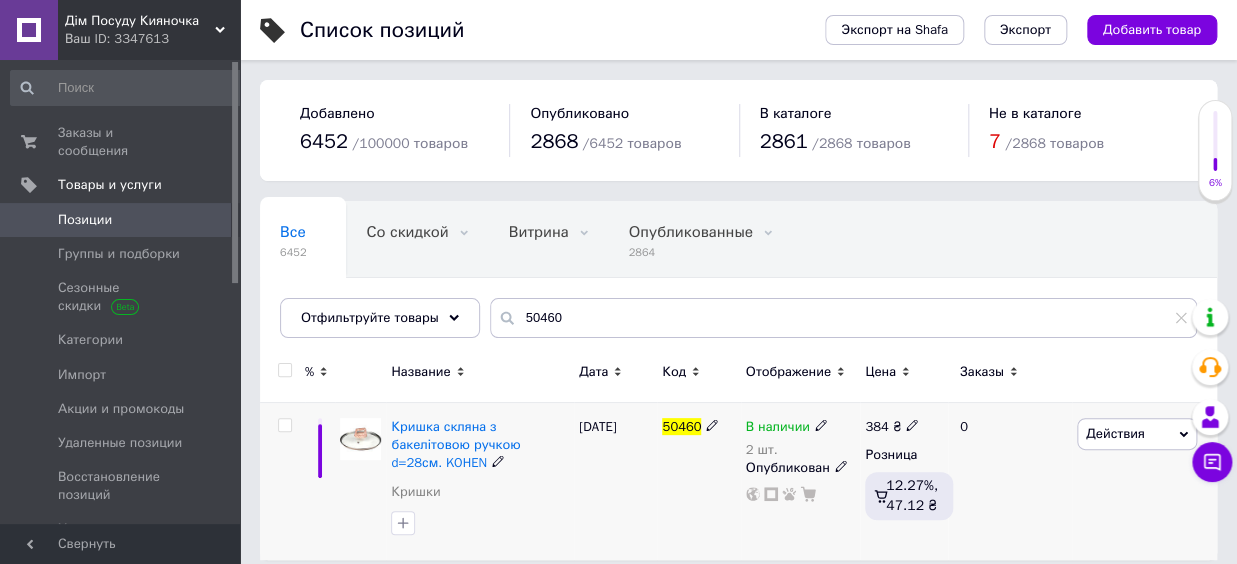 click 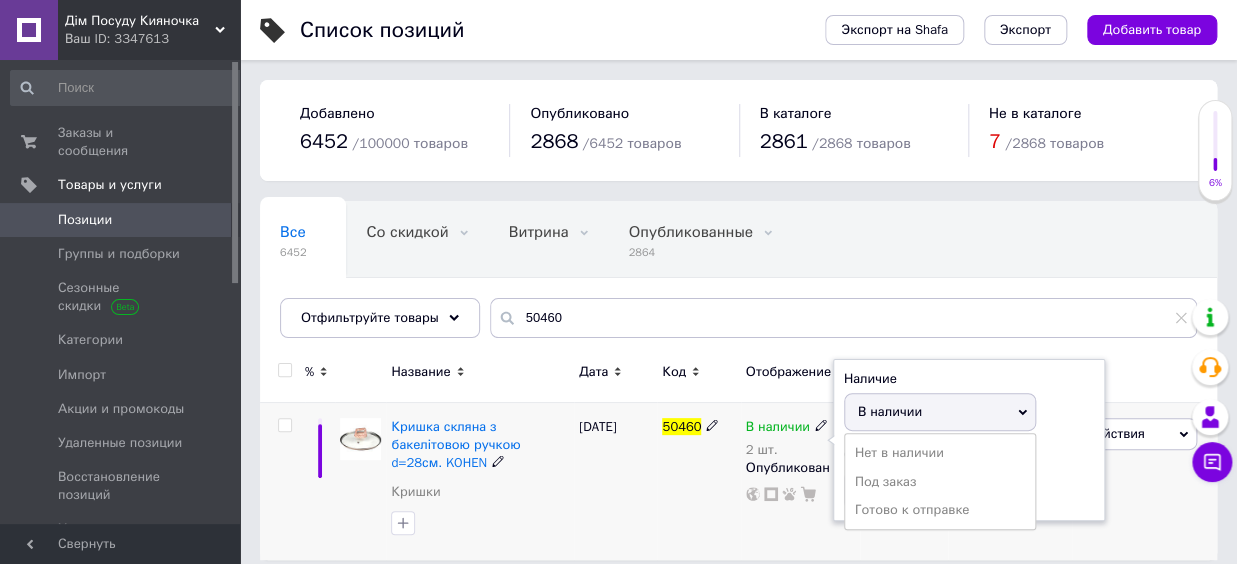 click on "В наличии" at bounding box center [890, 411] 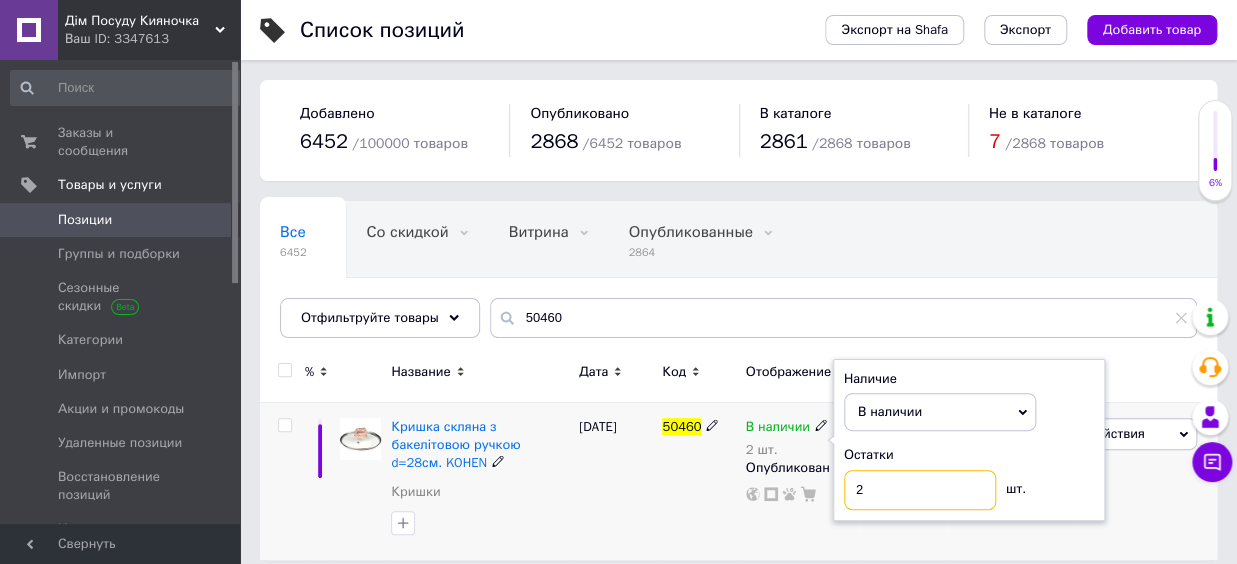 drag, startPoint x: 878, startPoint y: 490, endPoint x: 847, endPoint y: 491, distance: 31.016125 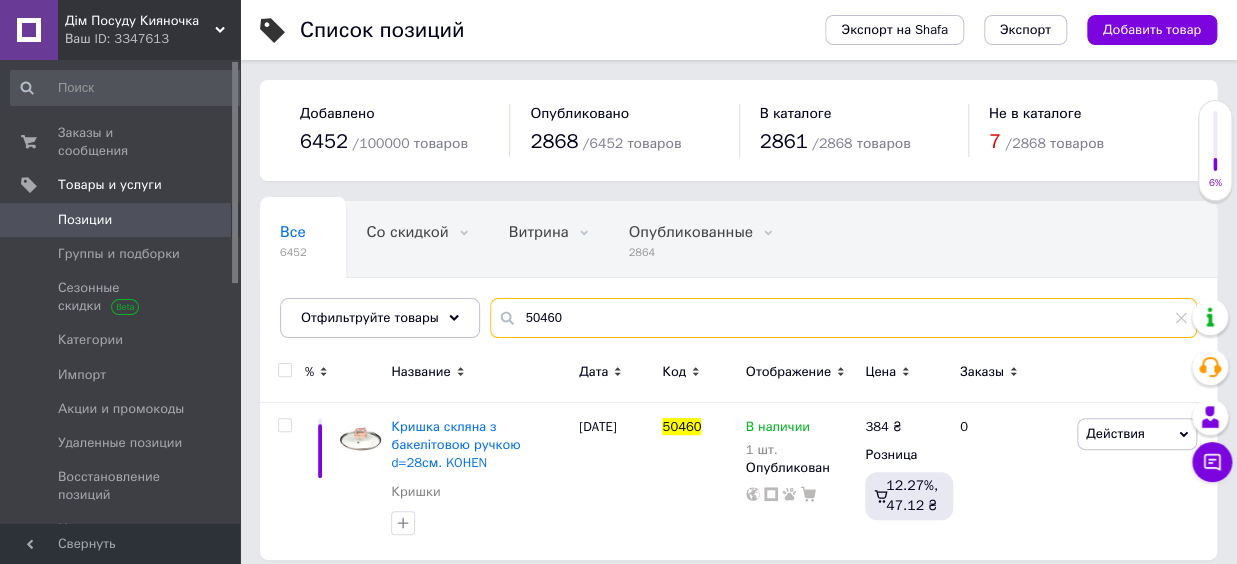 drag, startPoint x: 567, startPoint y: 316, endPoint x: 491, endPoint y: 319, distance: 76.05919 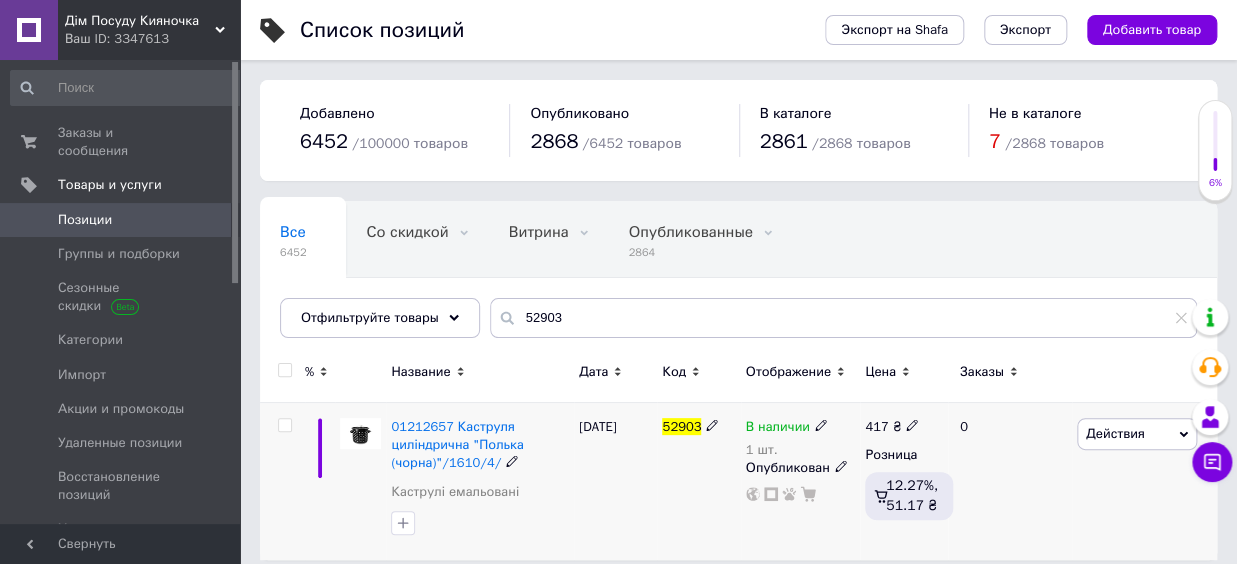 click 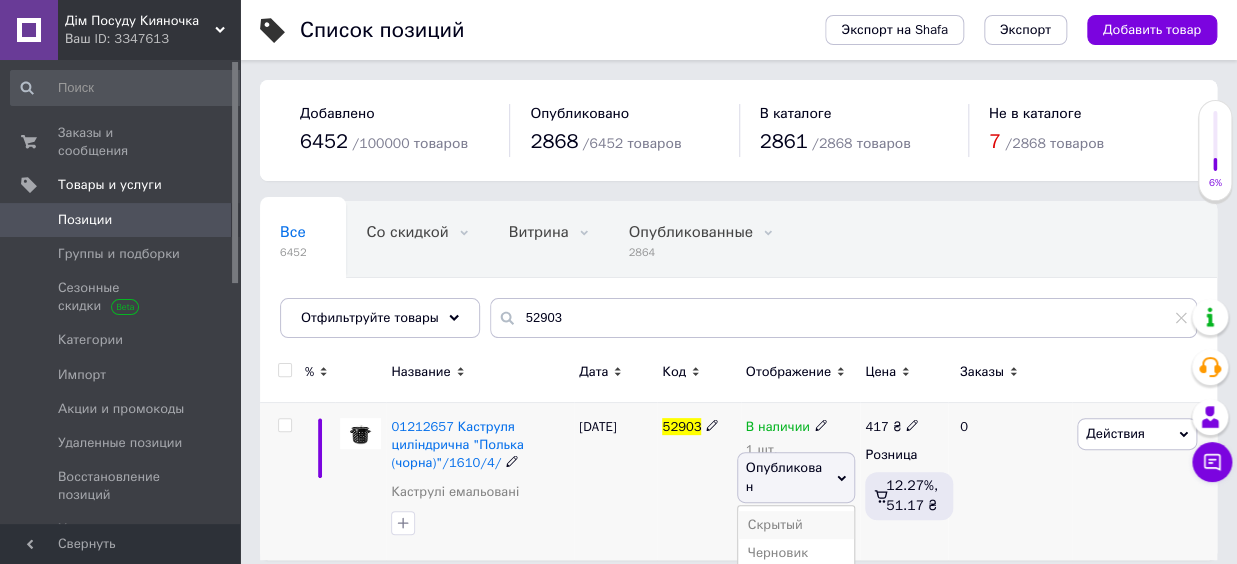 click on "Скрытый" at bounding box center (796, 525) 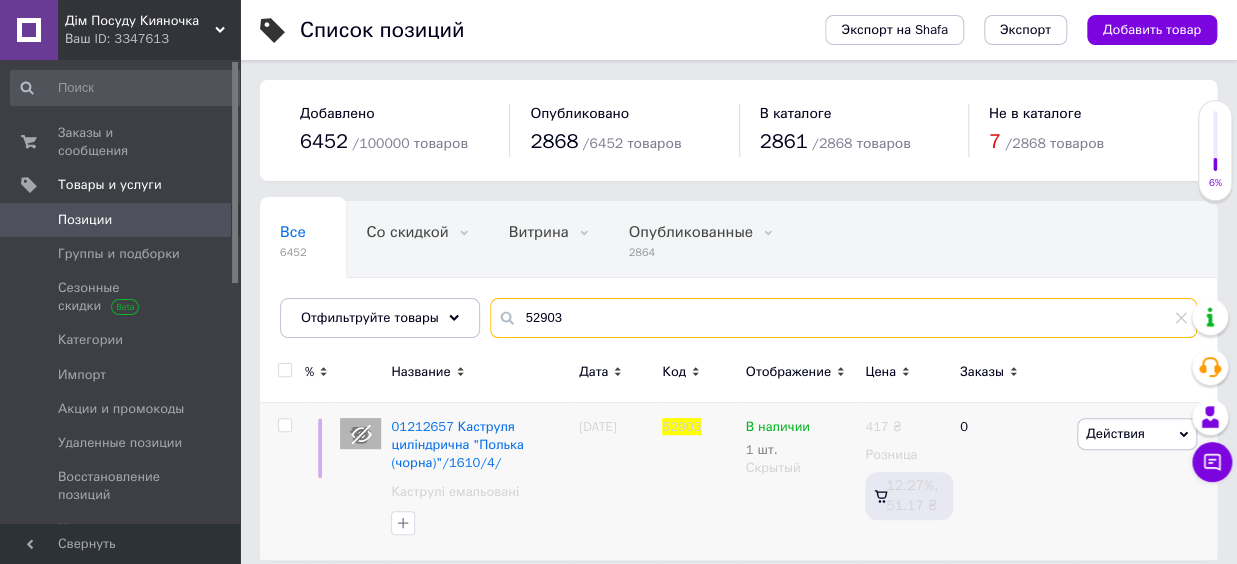 drag, startPoint x: 565, startPoint y: 314, endPoint x: 452, endPoint y: 314, distance: 113 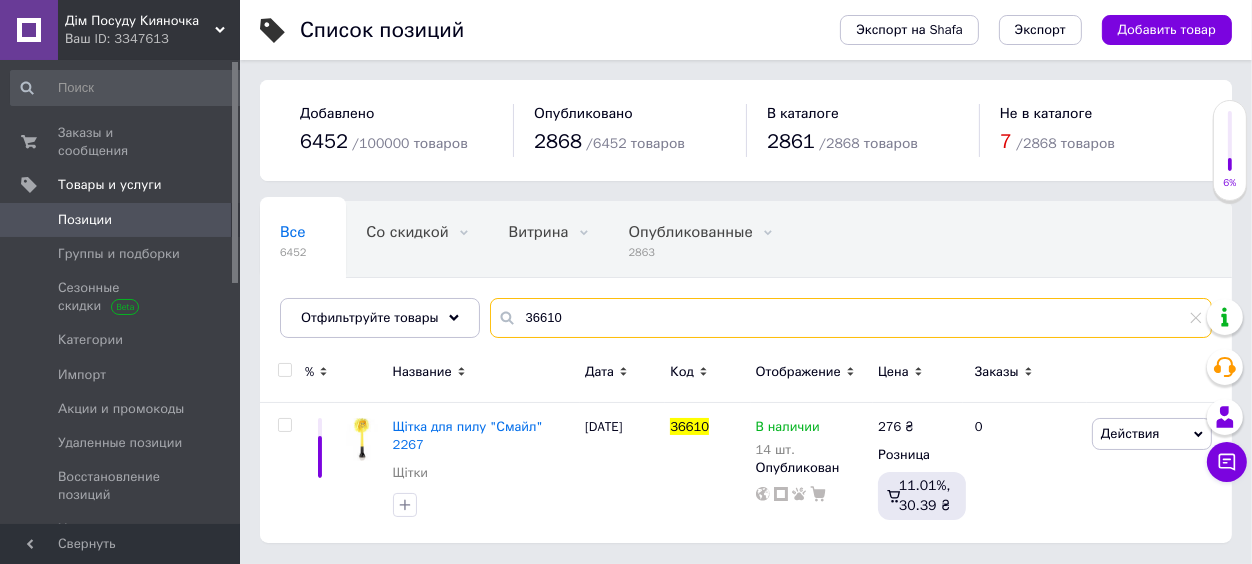 type on "36610" 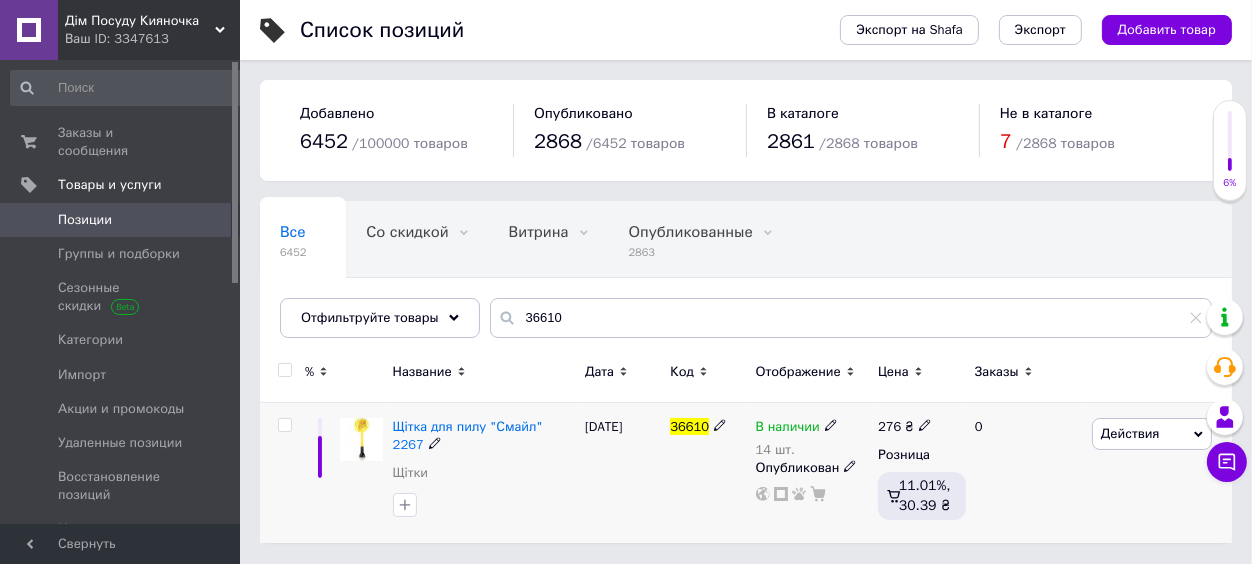 click 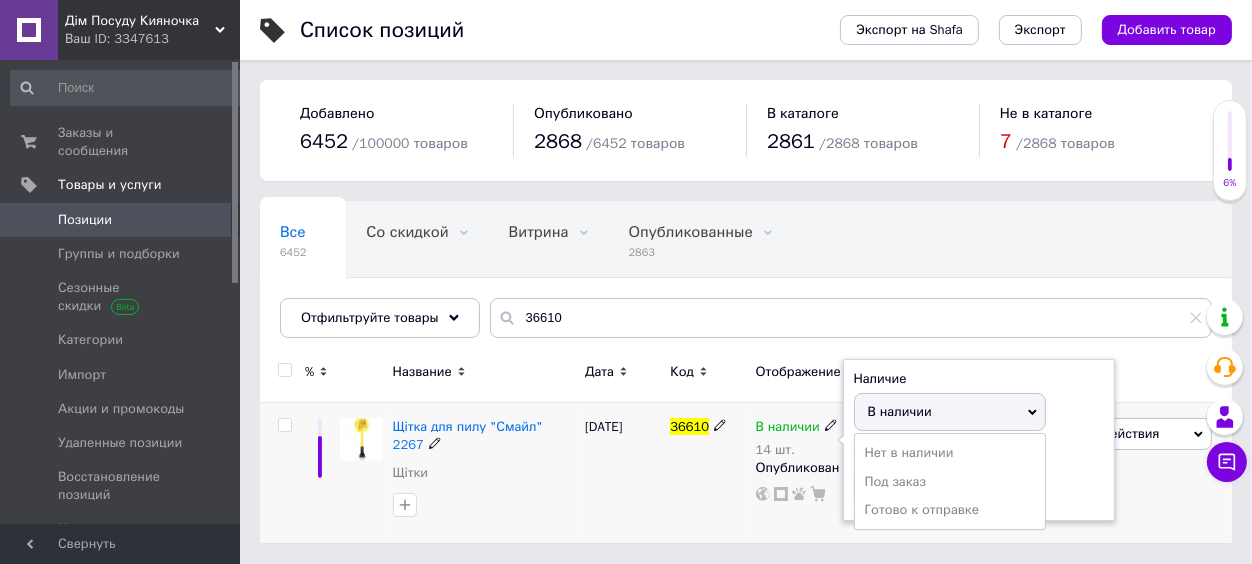 click on "В наличии" at bounding box center [900, 411] 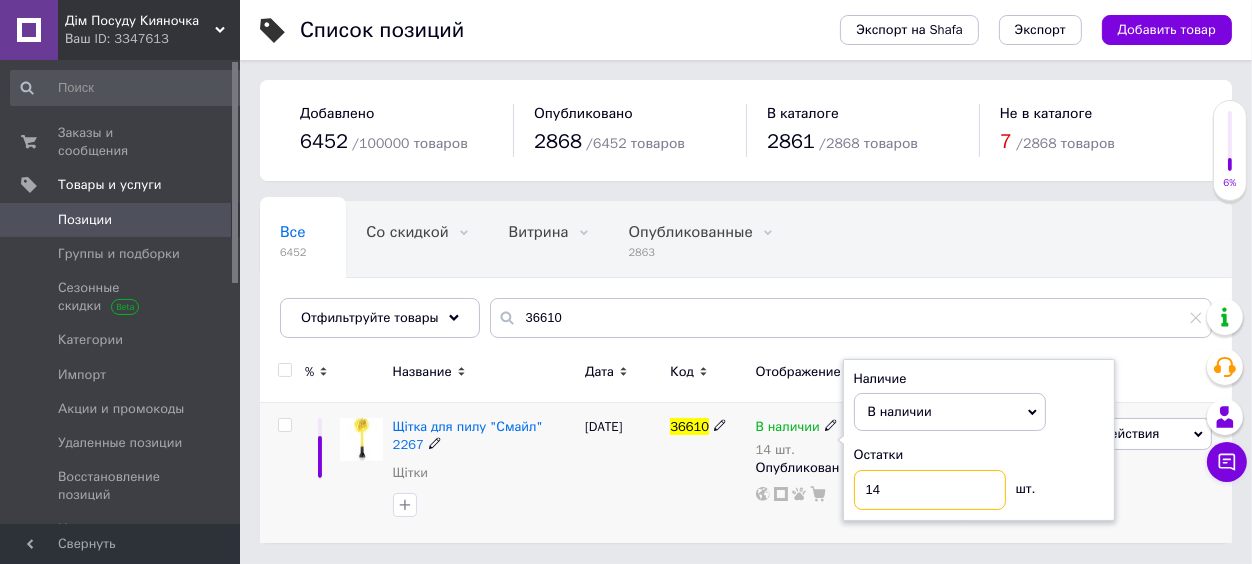 drag, startPoint x: 886, startPoint y: 479, endPoint x: 840, endPoint y: 482, distance: 46.09772 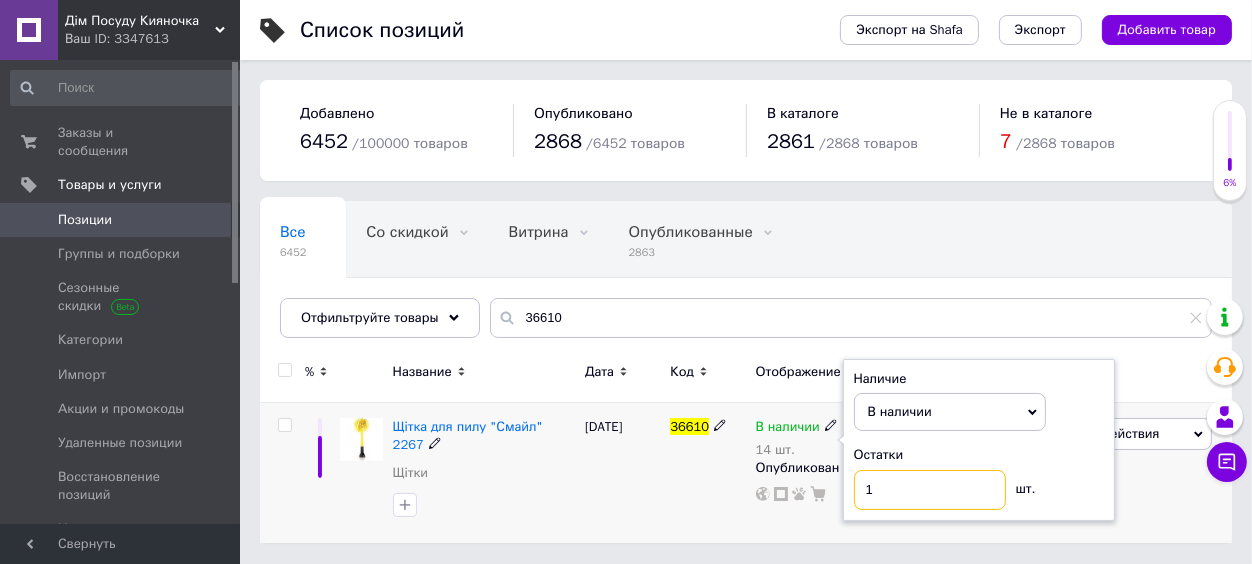 type on "13" 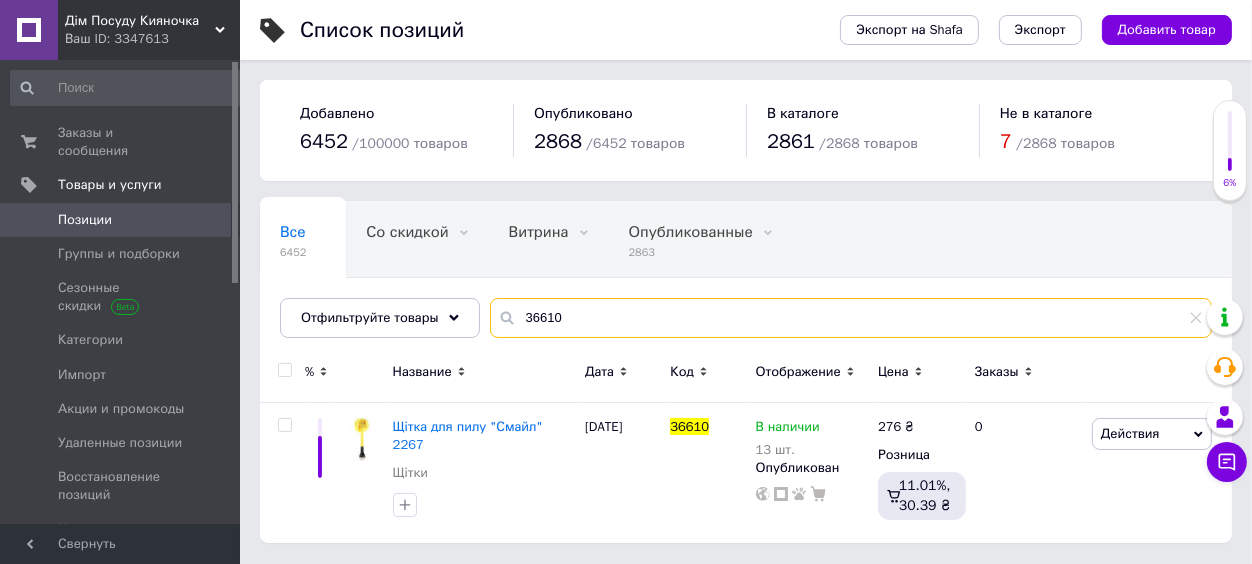 drag, startPoint x: 563, startPoint y: 305, endPoint x: 448, endPoint y: 303, distance: 115.01739 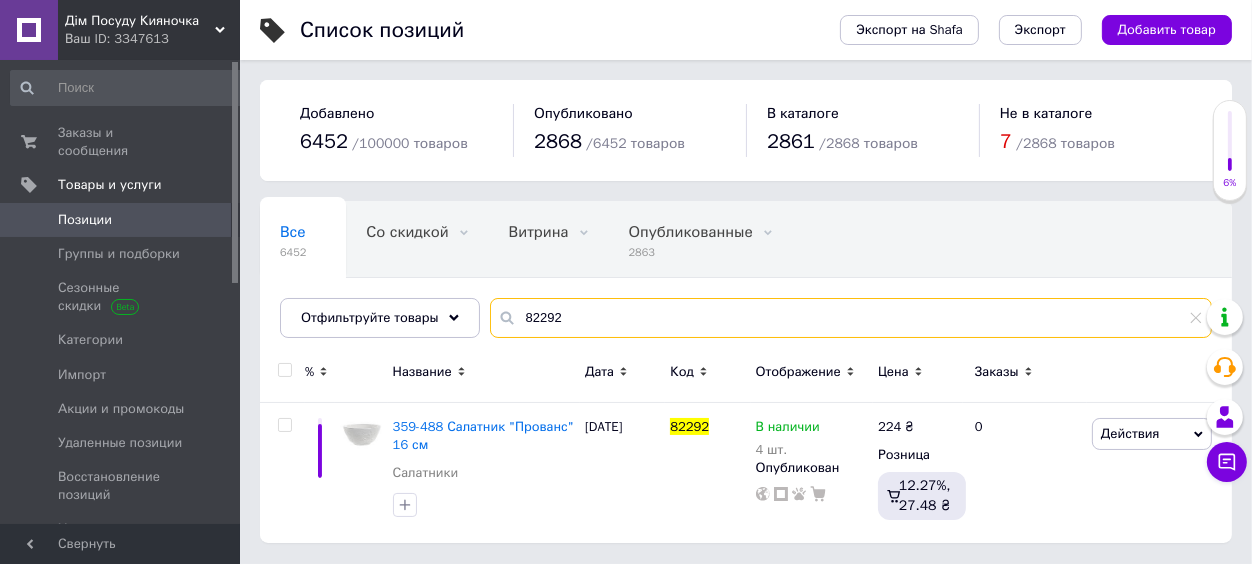 type on "82292" 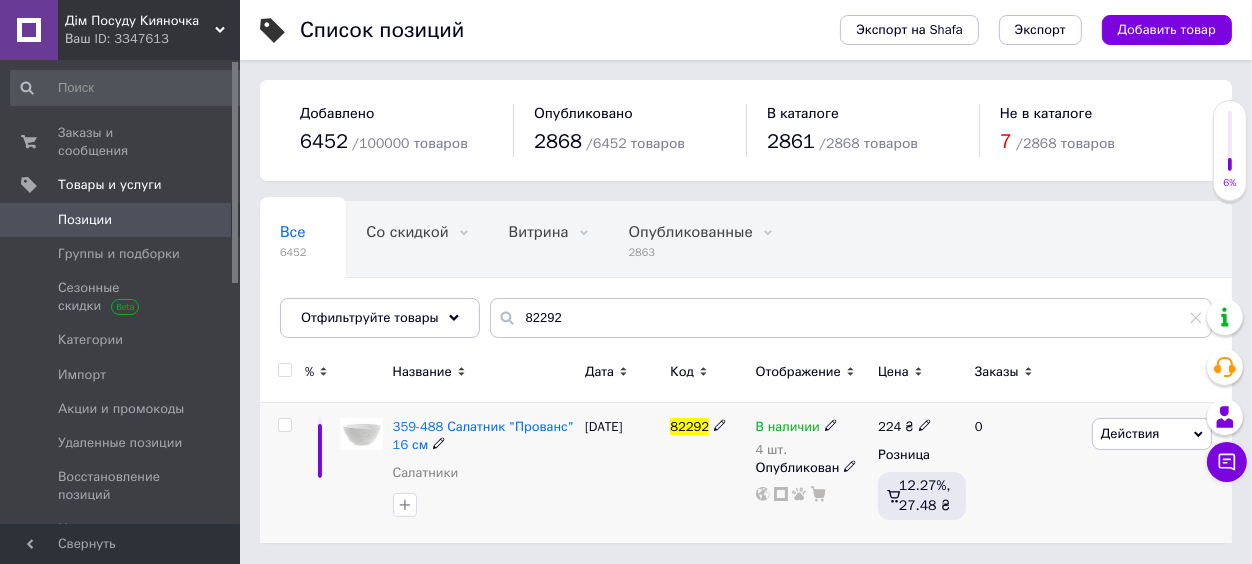 click 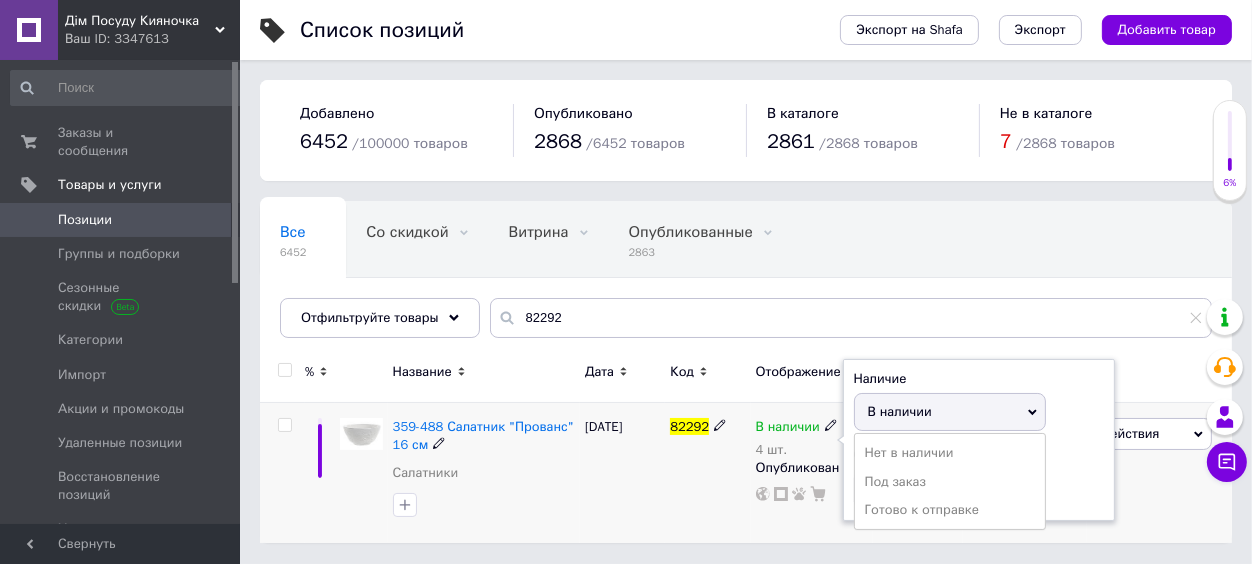 click on "В наличии" at bounding box center [900, 411] 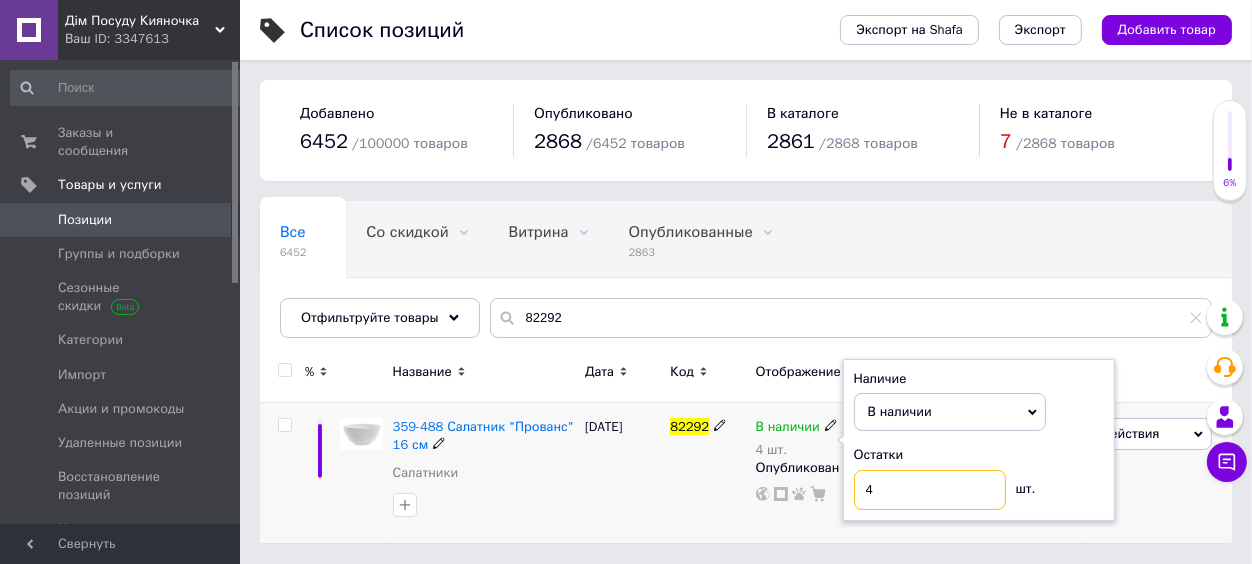 drag, startPoint x: 875, startPoint y: 477, endPoint x: 860, endPoint y: 484, distance: 16.552946 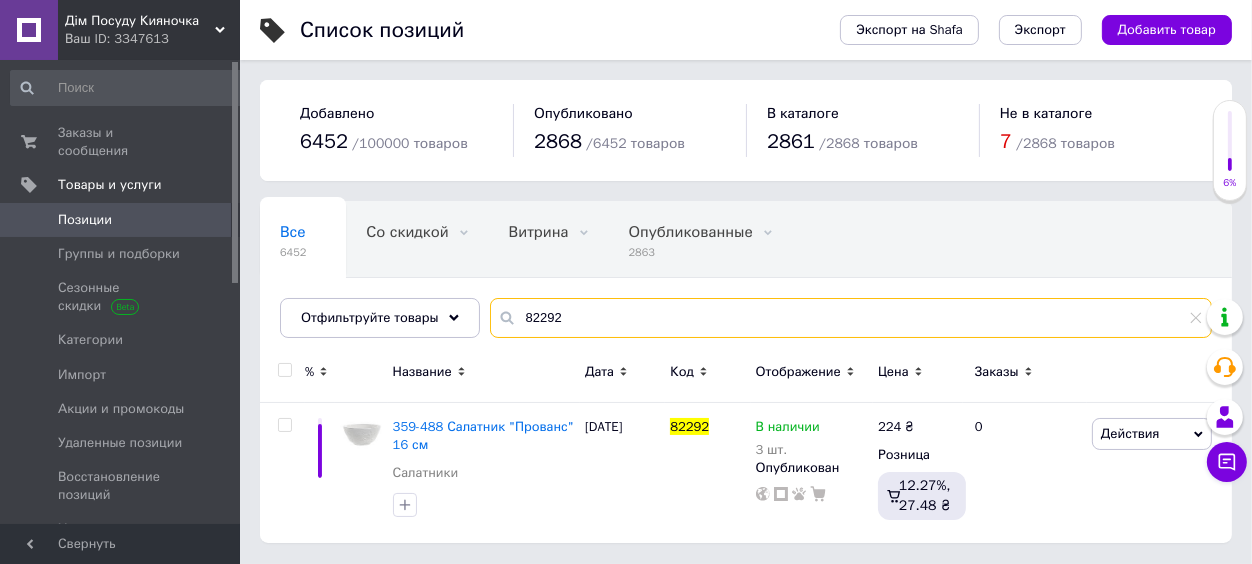 drag, startPoint x: 531, startPoint y: 305, endPoint x: 482, endPoint y: 301, distance: 49.162994 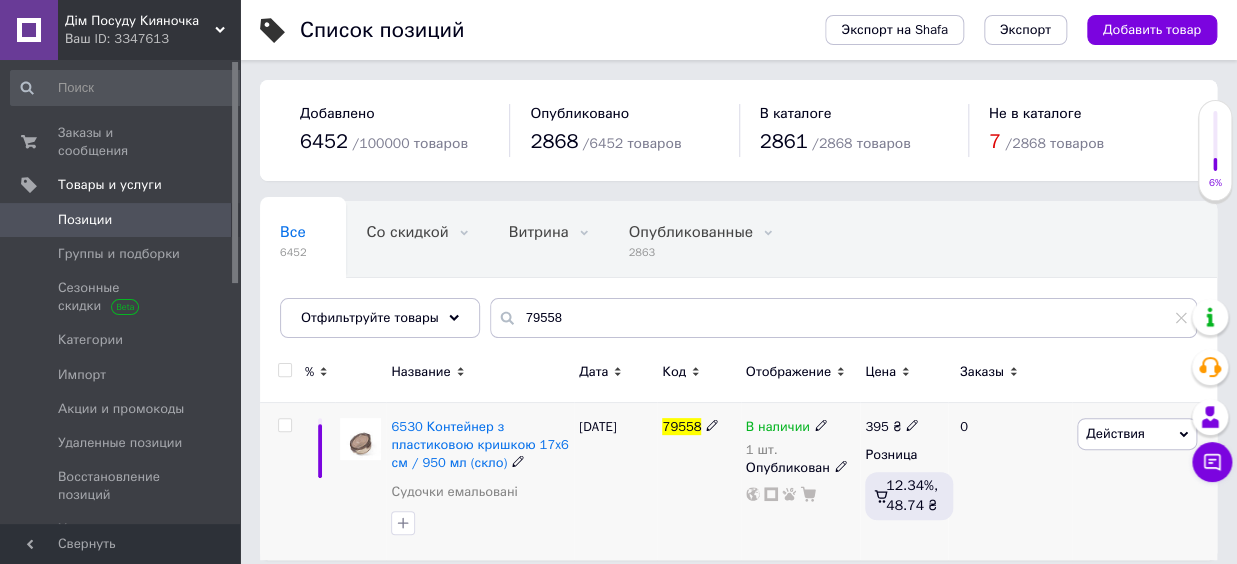 click 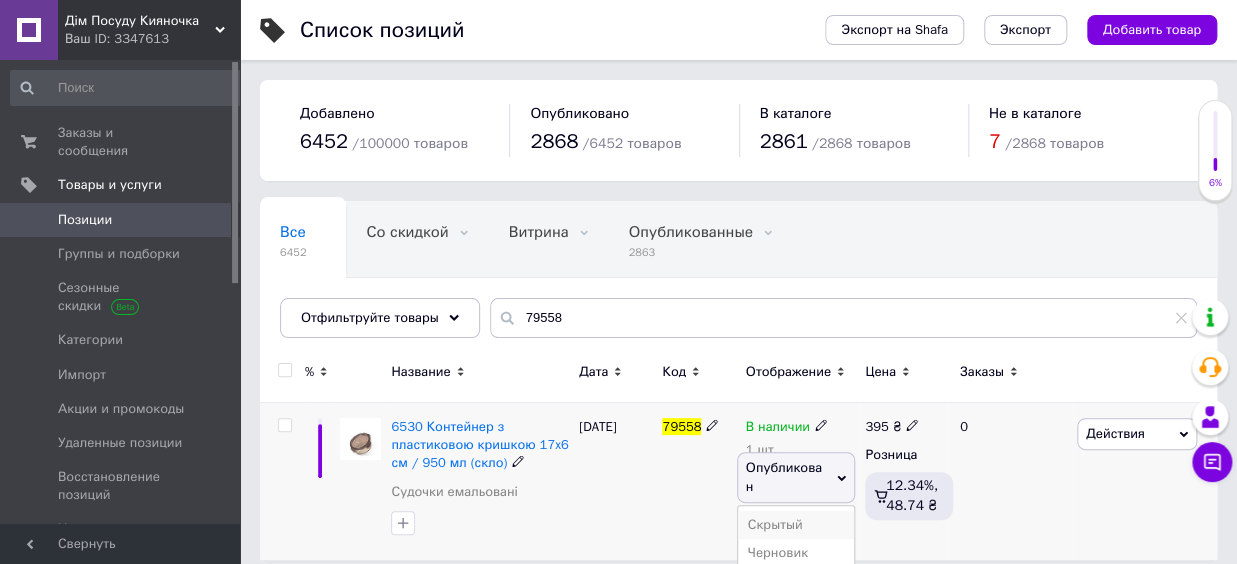 click on "Скрытый" at bounding box center (796, 525) 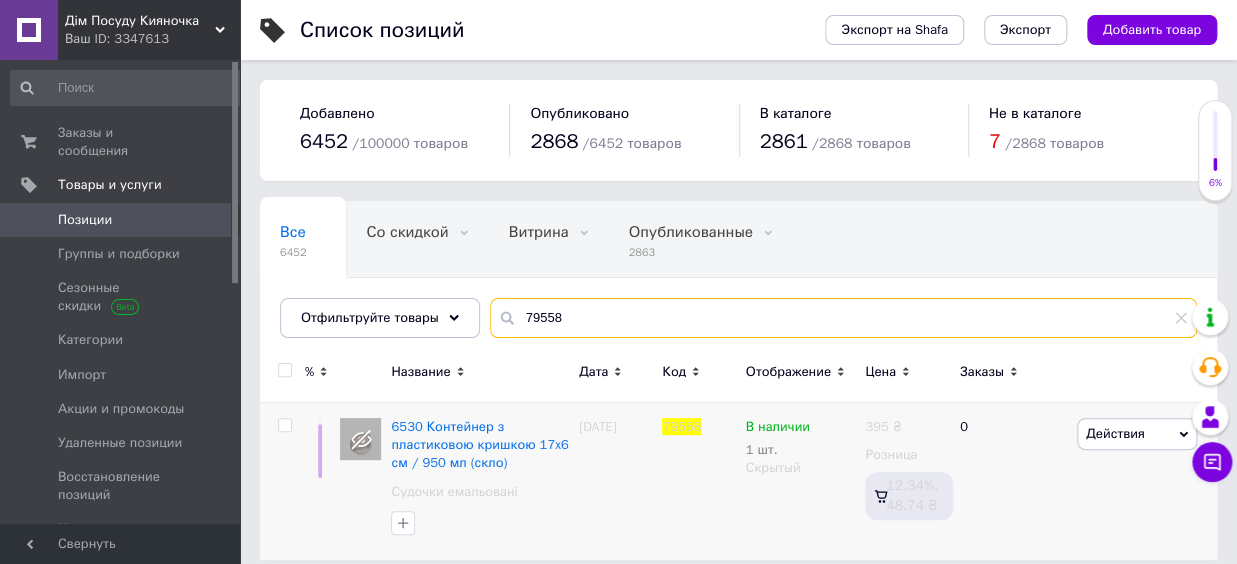 drag, startPoint x: 558, startPoint y: 317, endPoint x: 487, endPoint y: 303, distance: 72.36712 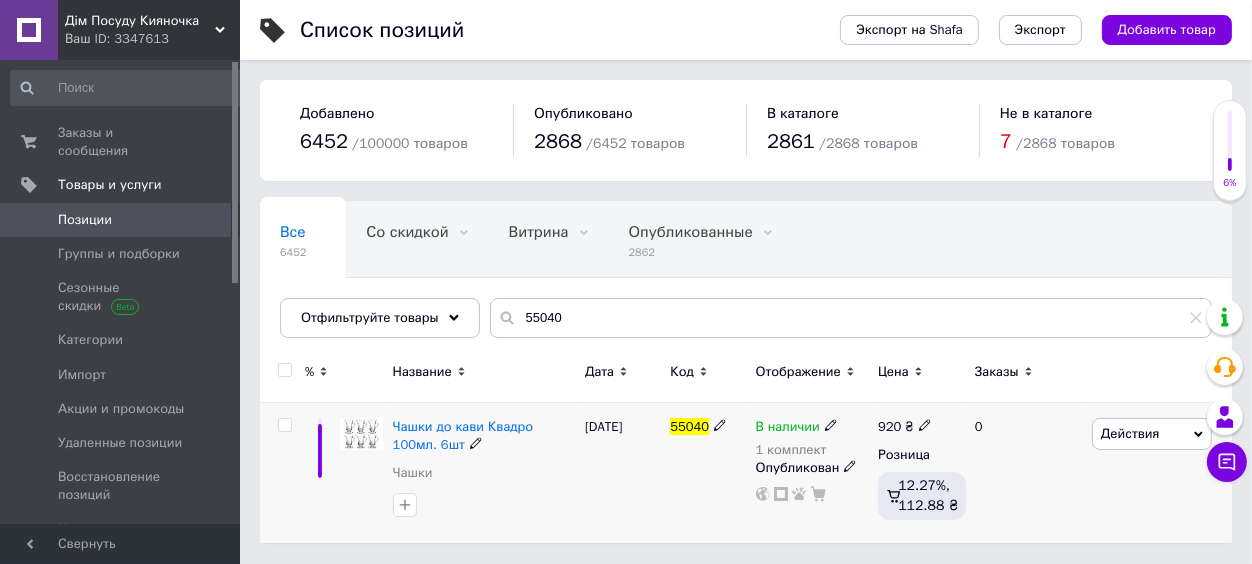 click 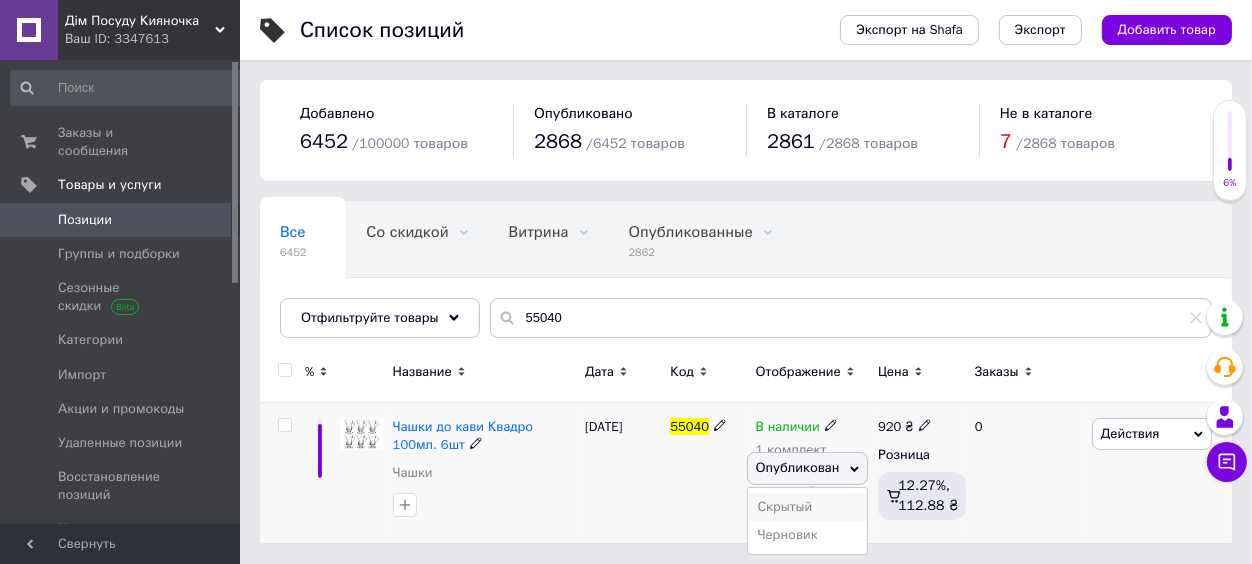 click on "Скрытый" at bounding box center [808, 507] 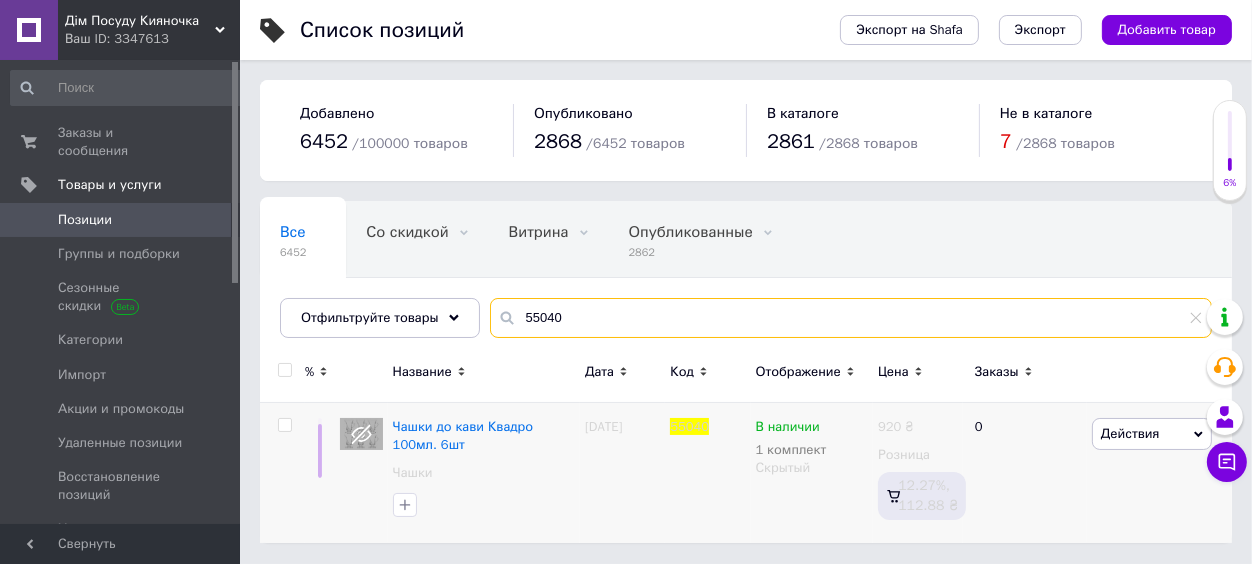 drag, startPoint x: 569, startPoint y: 316, endPoint x: 479, endPoint y: 302, distance: 91.08238 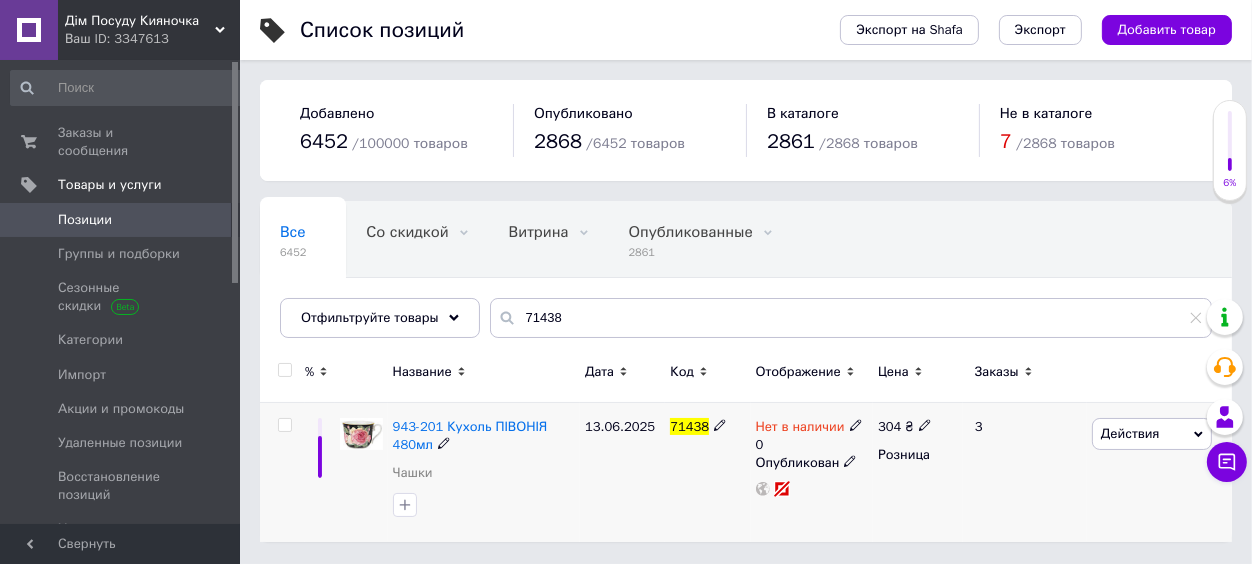 click 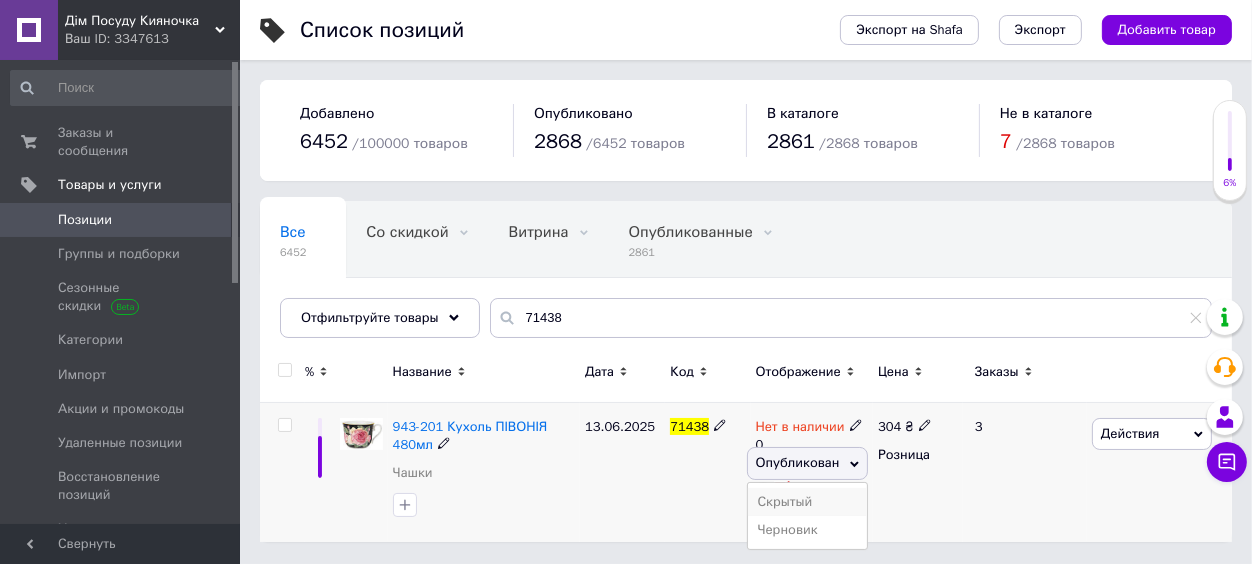 click on "Скрытый" at bounding box center (808, 502) 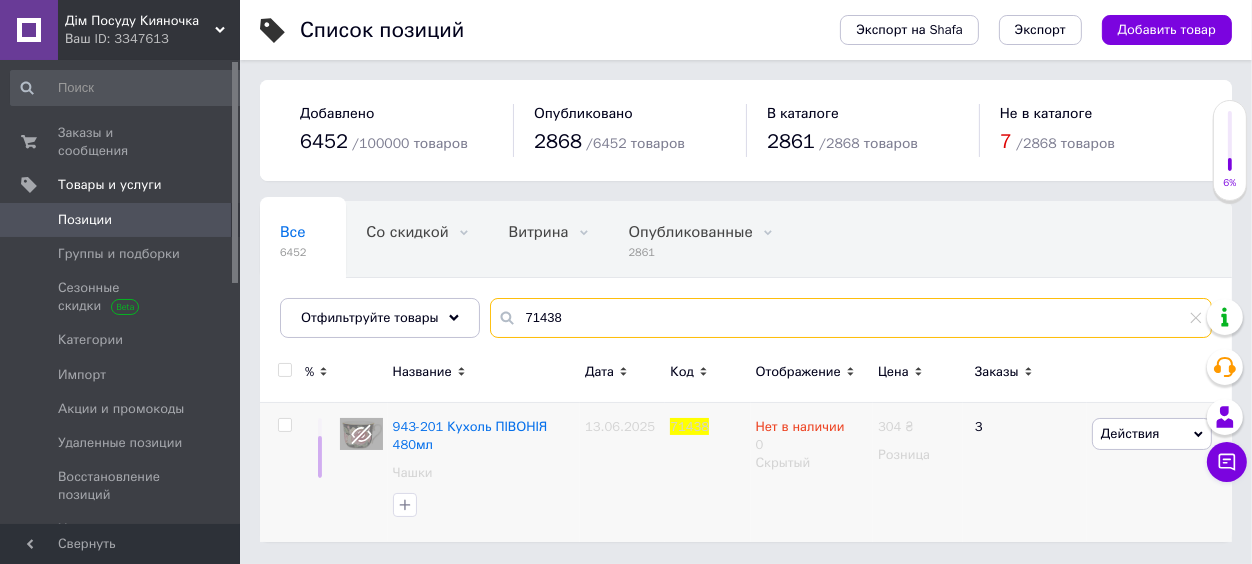 drag, startPoint x: 522, startPoint y: 306, endPoint x: 479, endPoint y: 301, distance: 43.289722 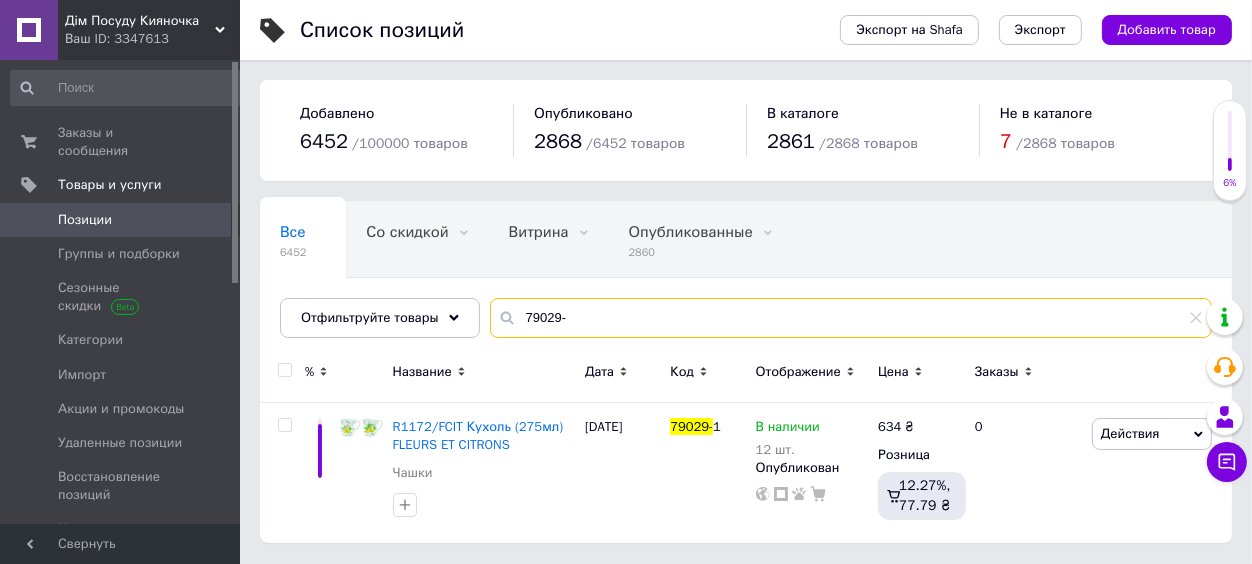 type on "79029-" 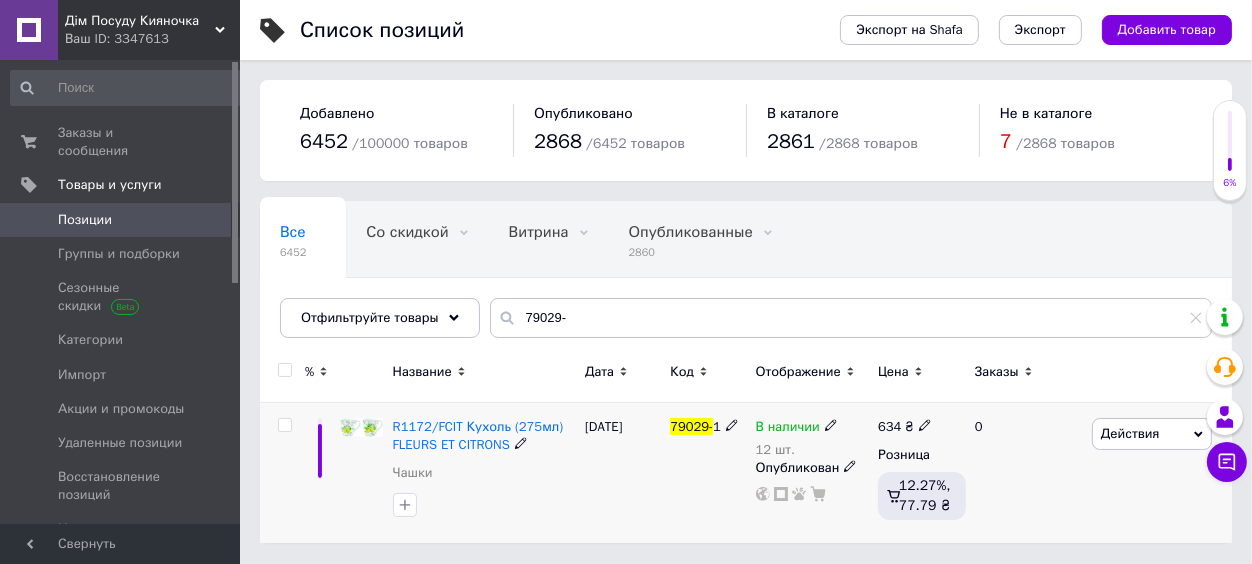 click 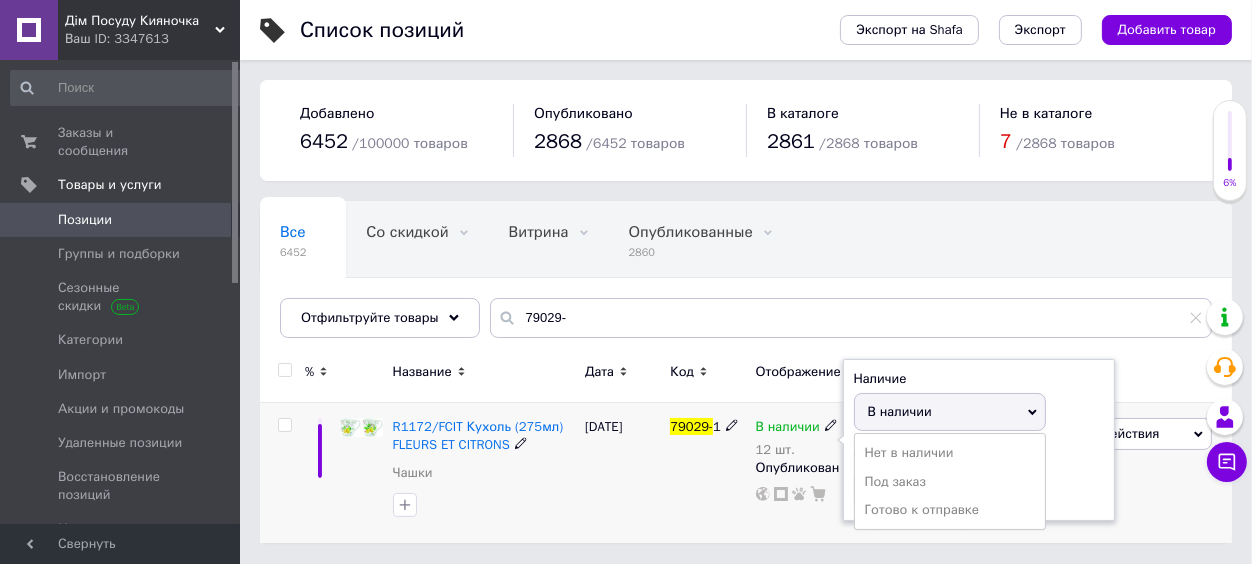 drag, startPoint x: 899, startPoint y: 409, endPoint x: 897, endPoint y: 468, distance: 59.03389 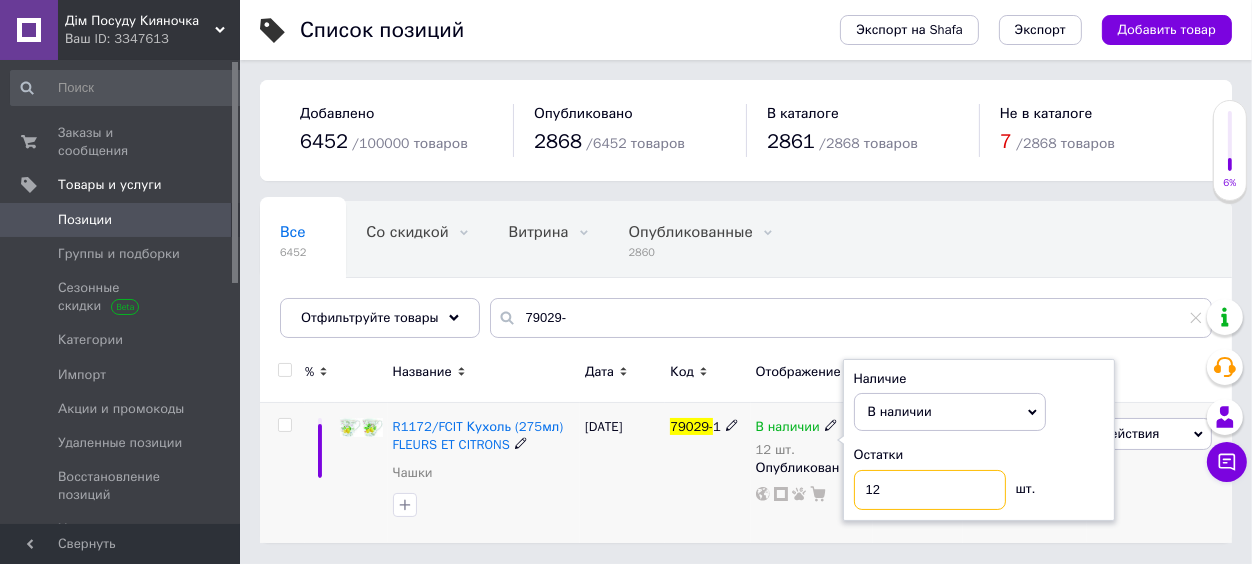 drag, startPoint x: 886, startPoint y: 482, endPoint x: 790, endPoint y: 447, distance: 102.18121 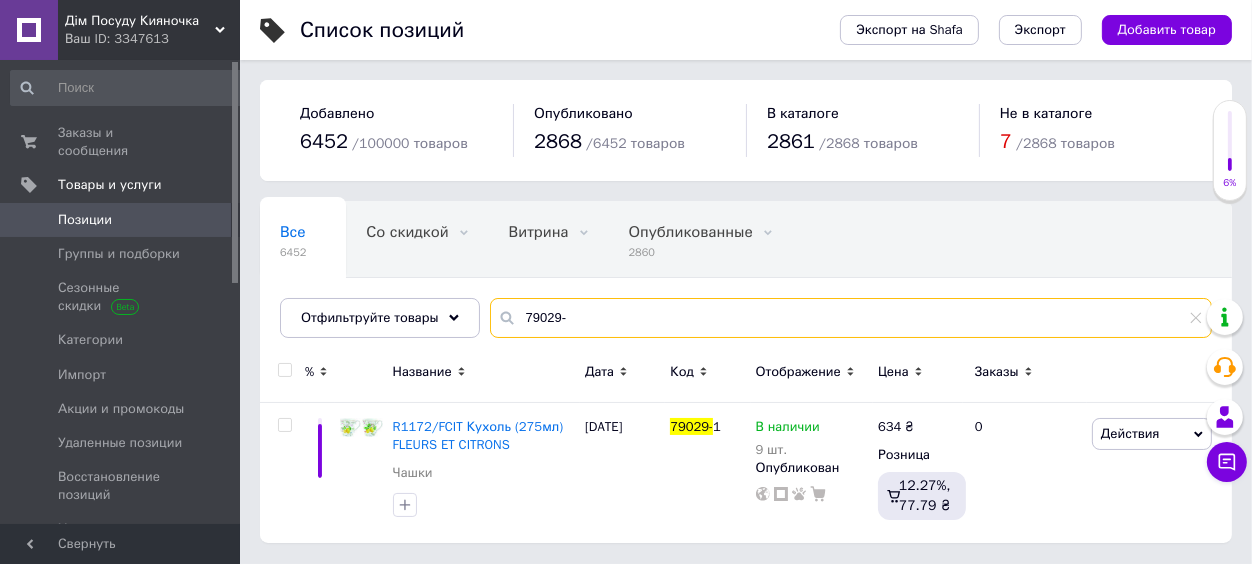 drag, startPoint x: 554, startPoint y: 311, endPoint x: 499, endPoint y: 313, distance: 55.03635 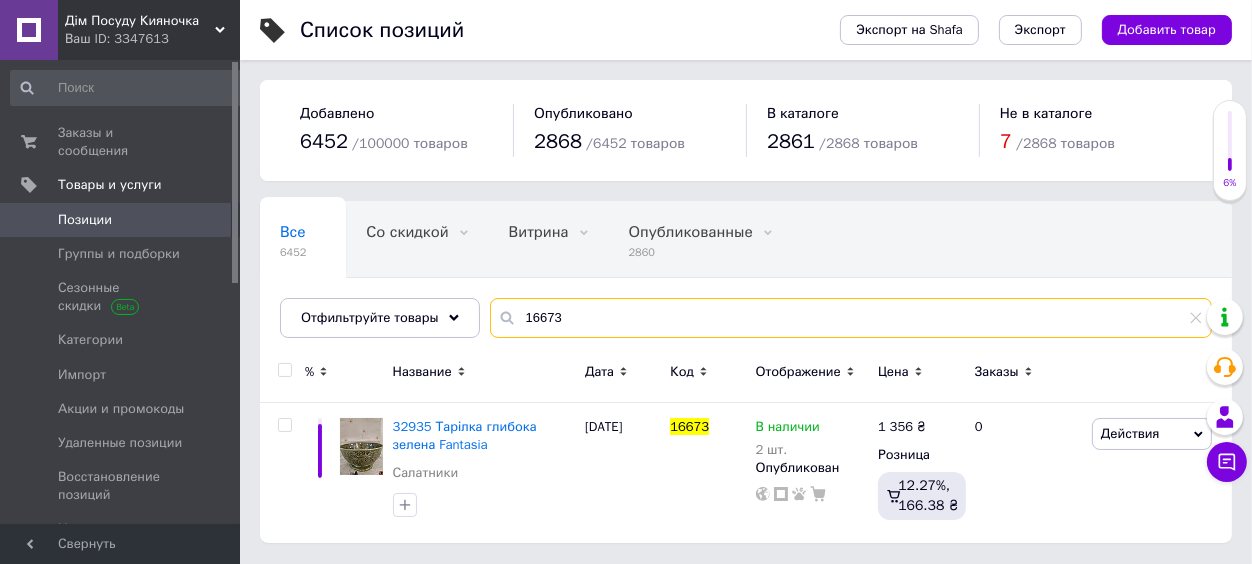 type on "16673" 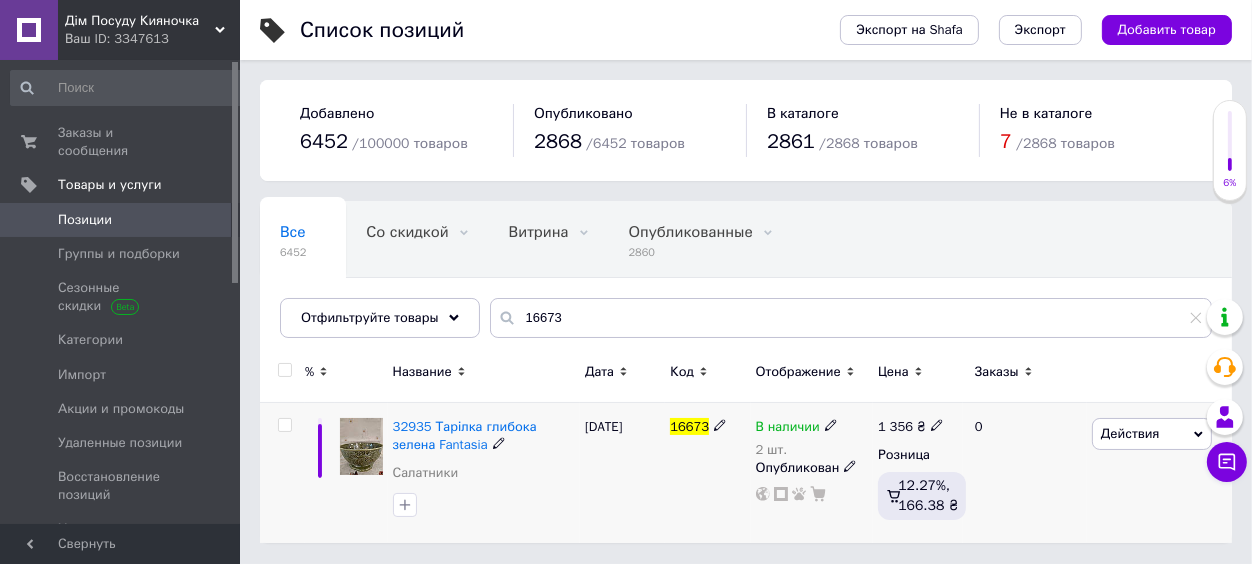 click 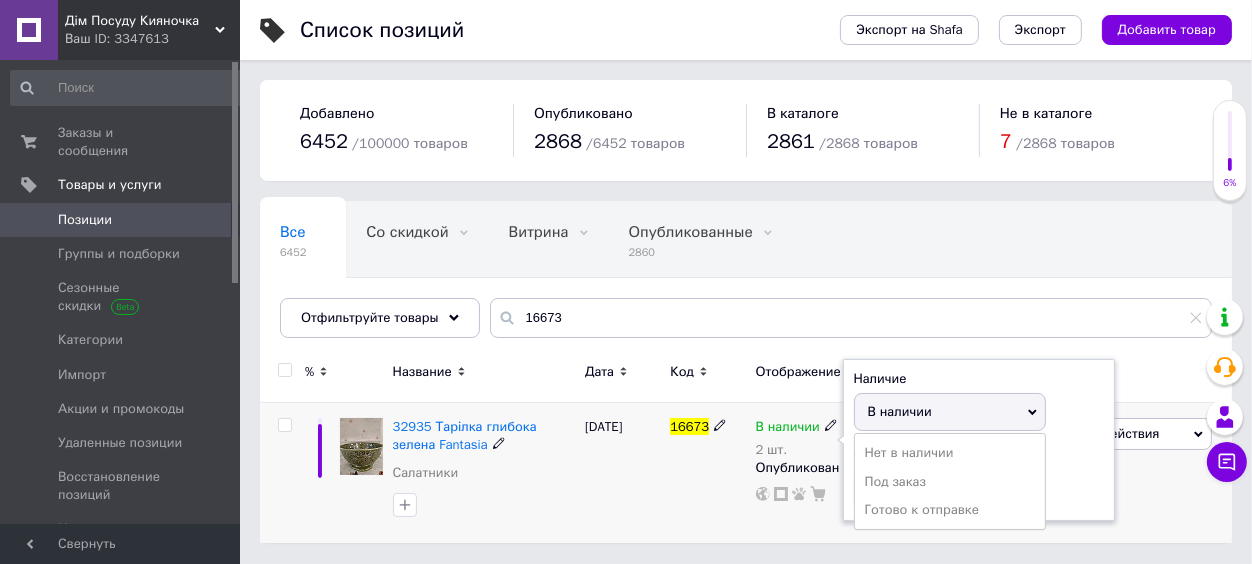 click on "В наличии" at bounding box center [900, 411] 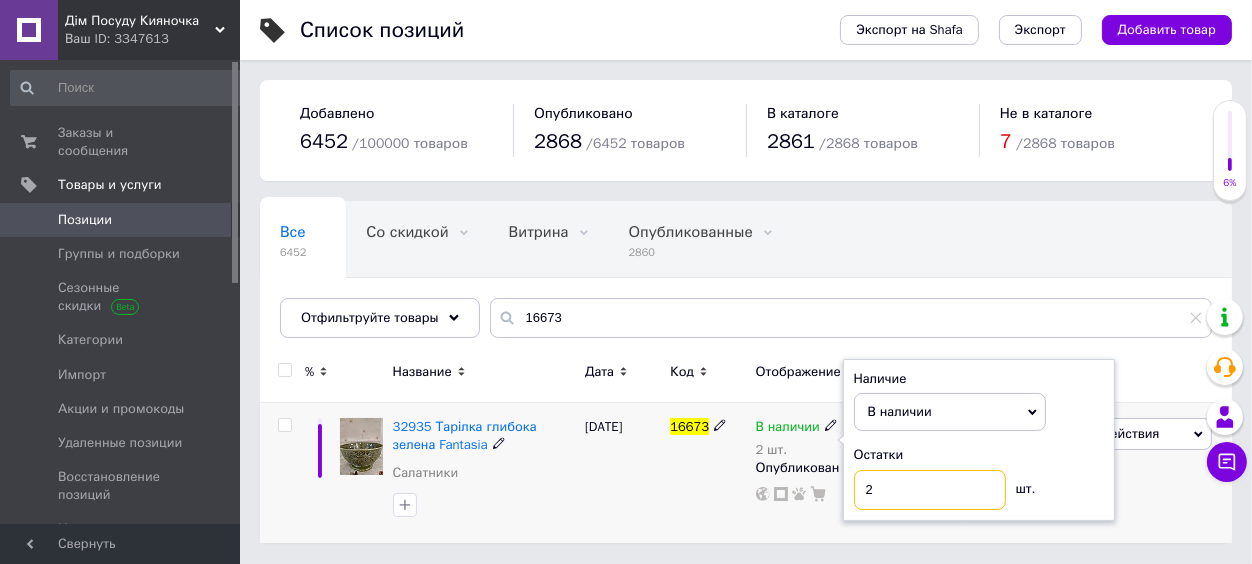 drag, startPoint x: 882, startPoint y: 495, endPoint x: 845, endPoint y: 504, distance: 38.078865 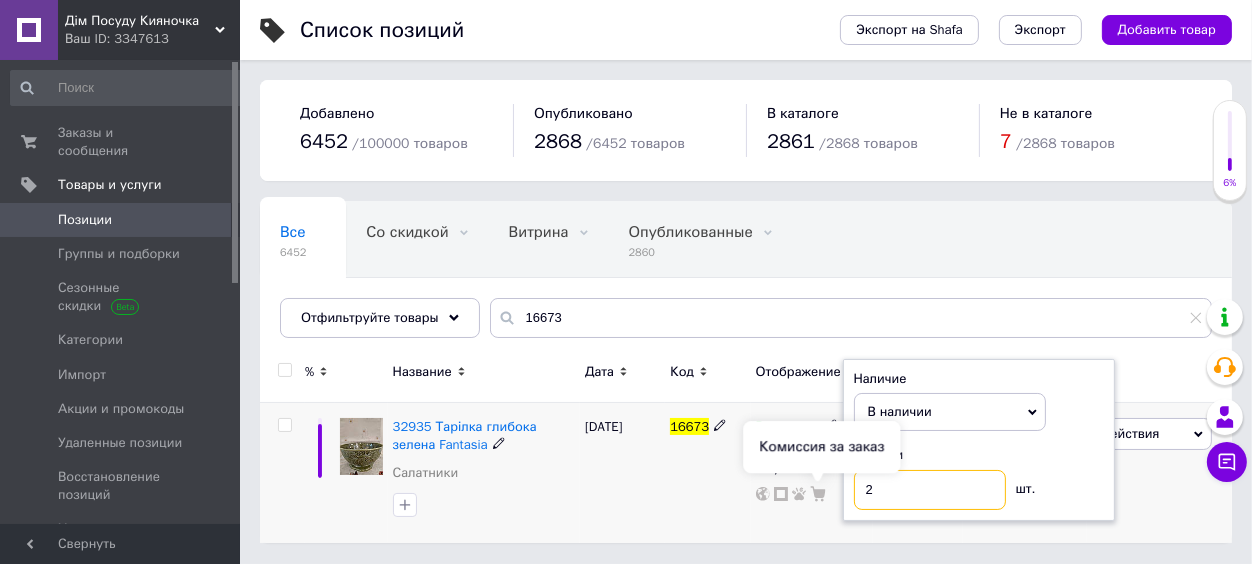 type on "1" 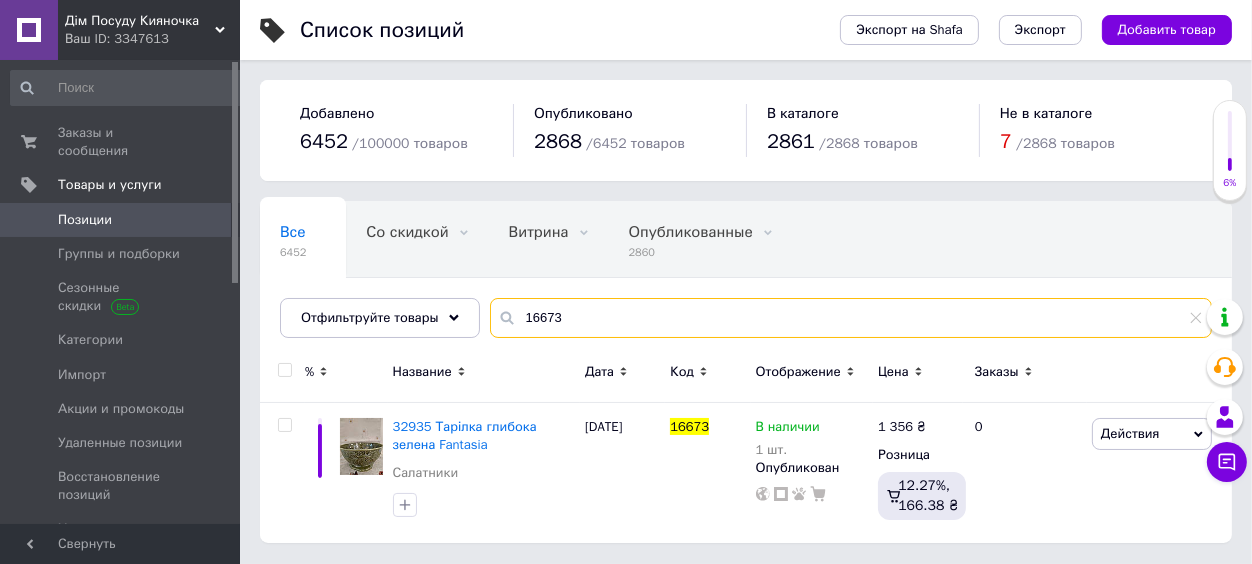 drag, startPoint x: 563, startPoint y: 303, endPoint x: 467, endPoint y: 311, distance: 96.332756 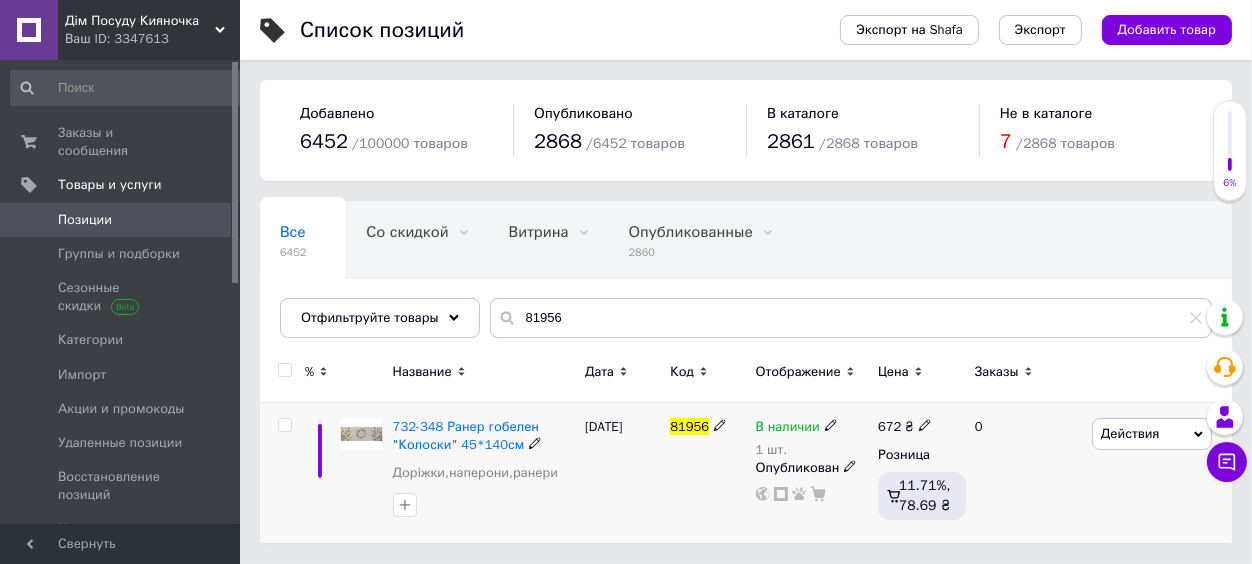 click 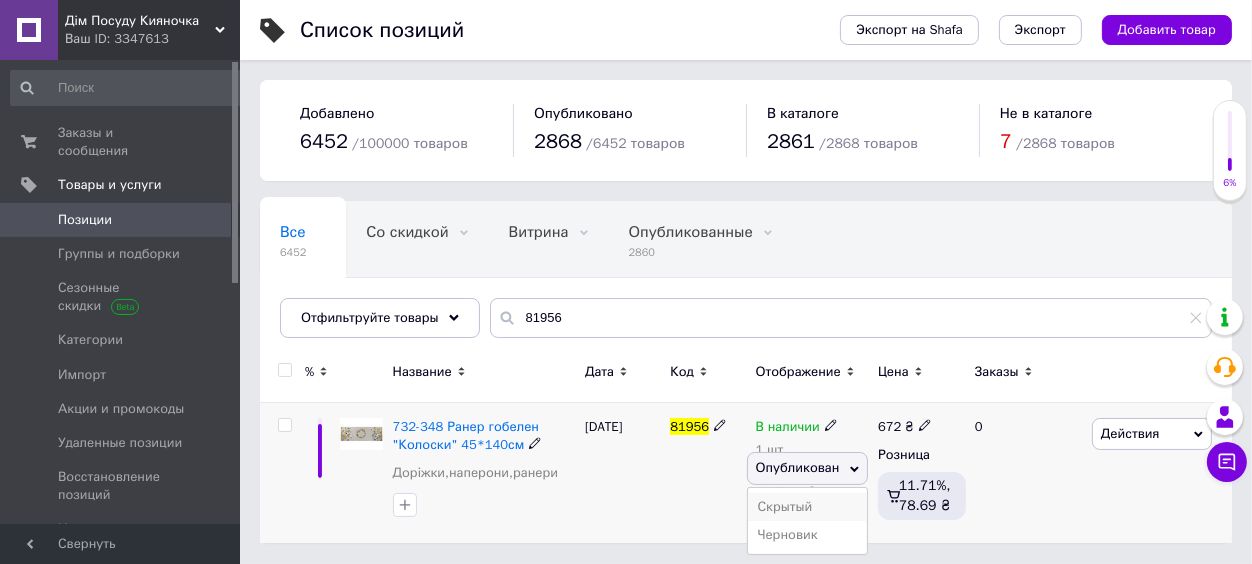 click on "Скрытый" at bounding box center (808, 507) 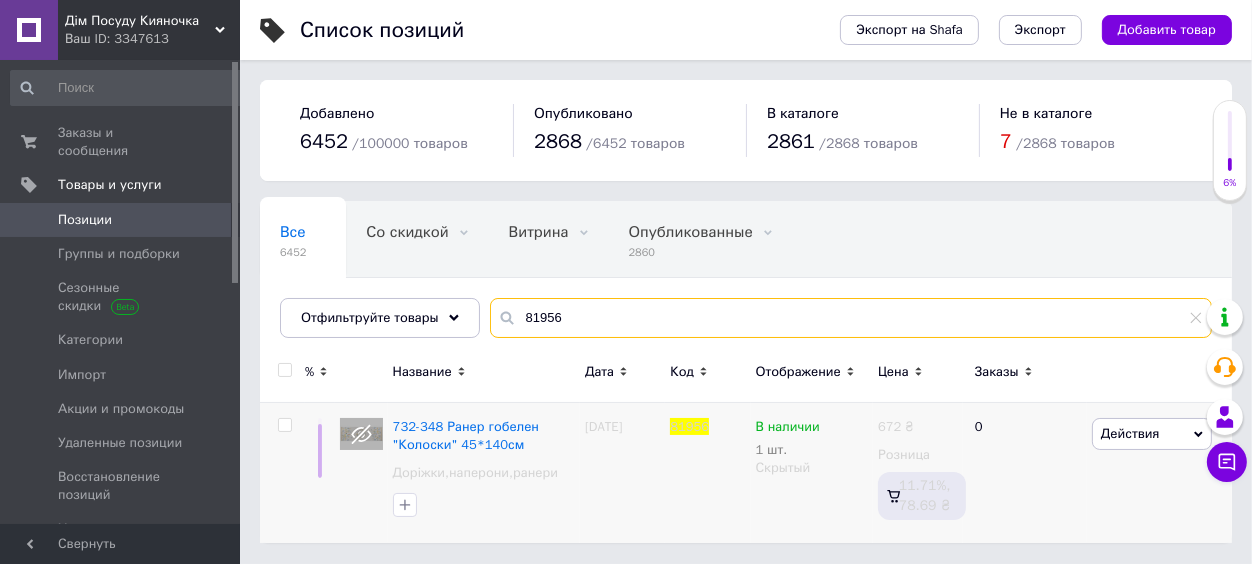 drag, startPoint x: 557, startPoint y: 326, endPoint x: 490, endPoint y: 325, distance: 67.00746 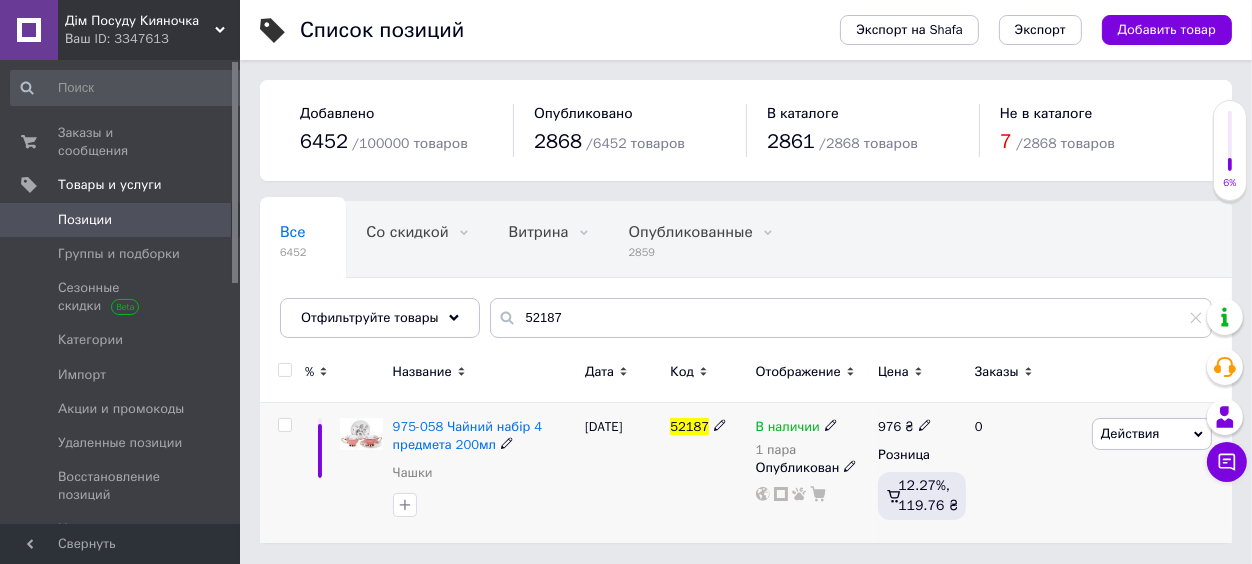 click 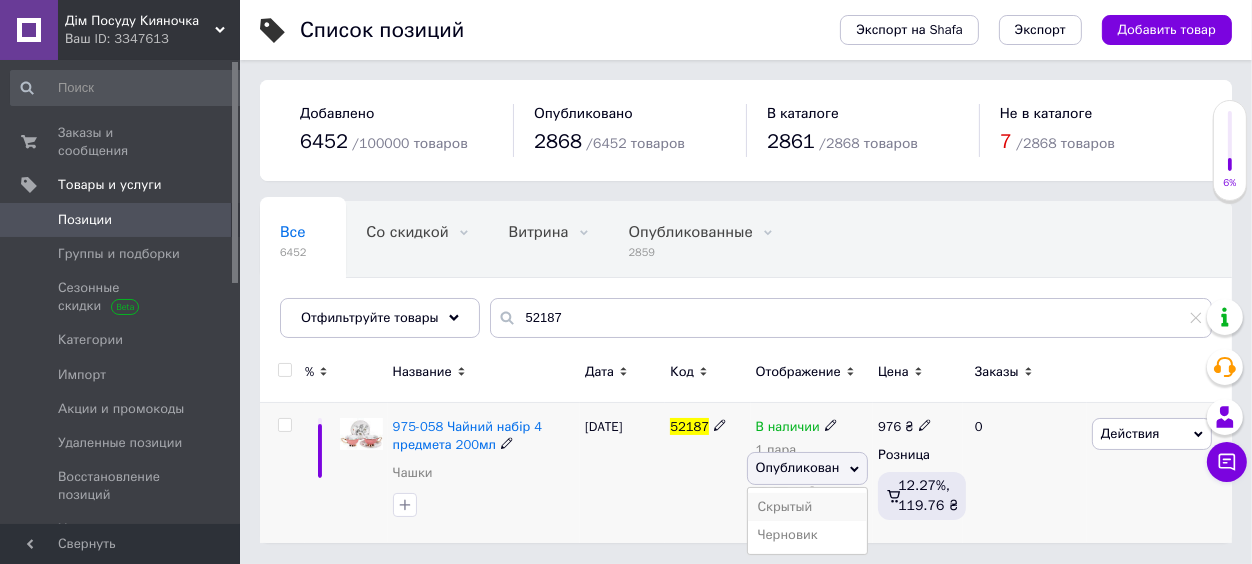 click on "Скрытый" at bounding box center [808, 507] 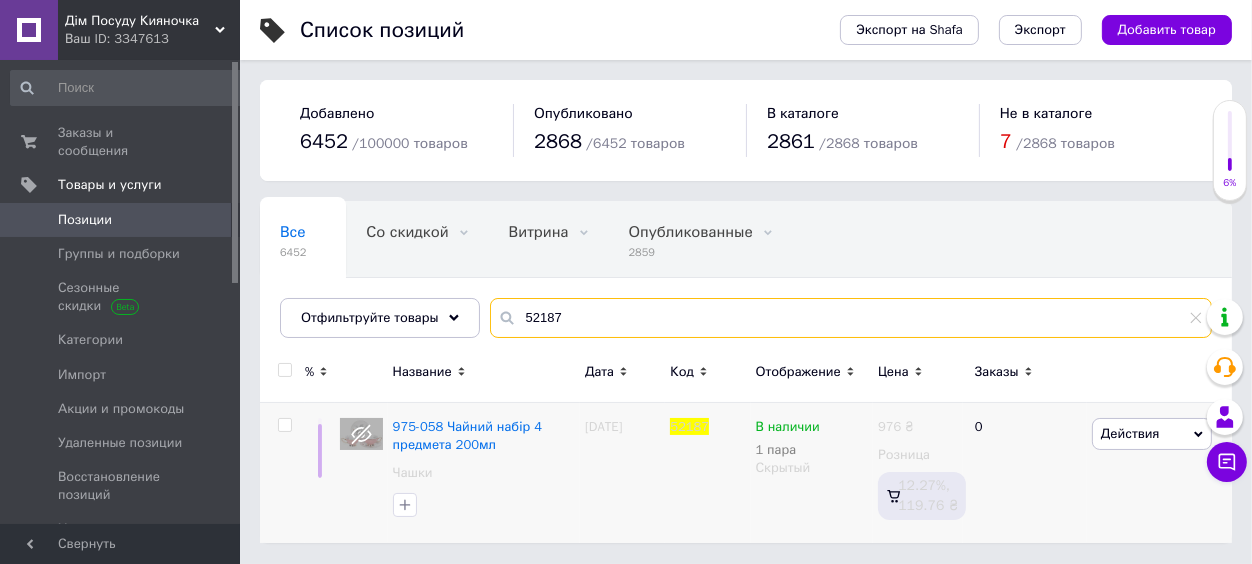 drag, startPoint x: 539, startPoint y: 319, endPoint x: 583, endPoint y: 318, distance: 44.011364 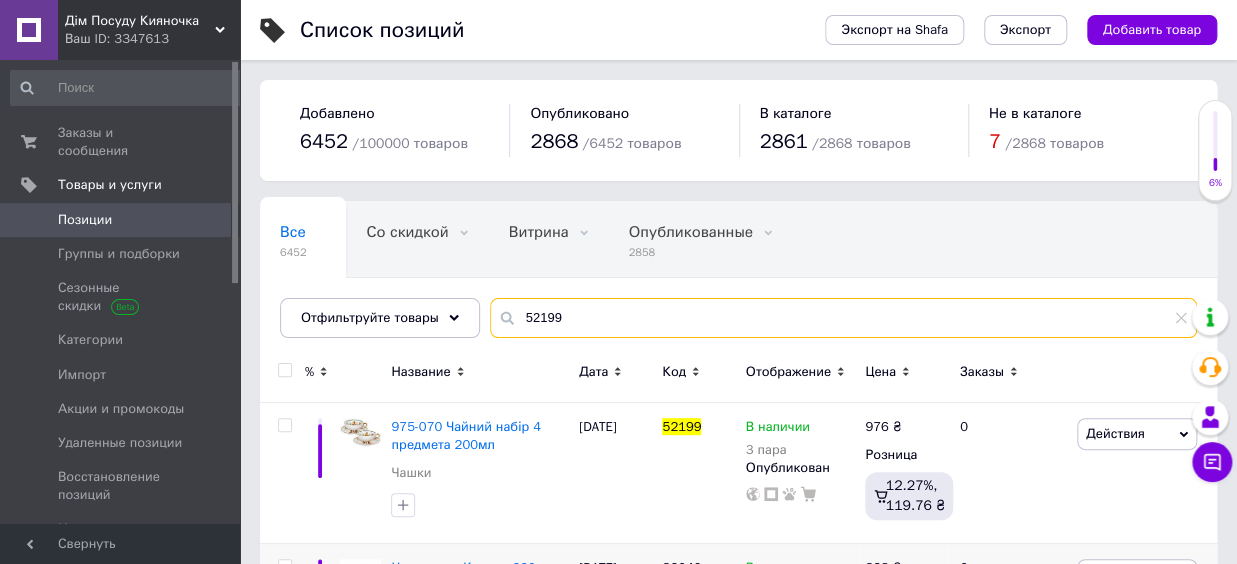 type on "52199" 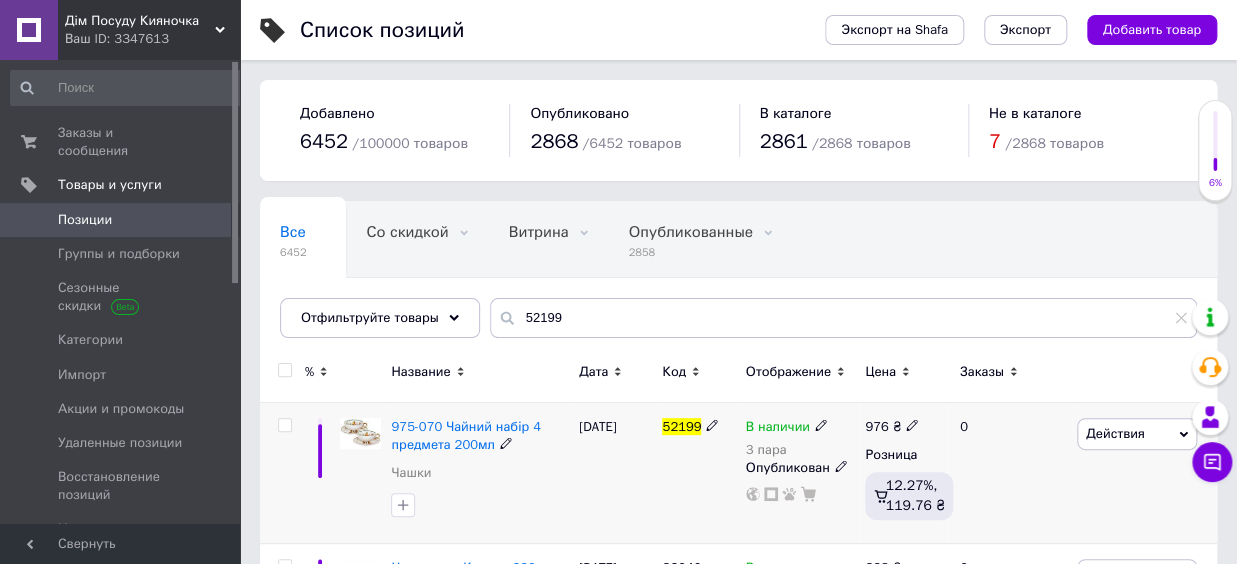 click 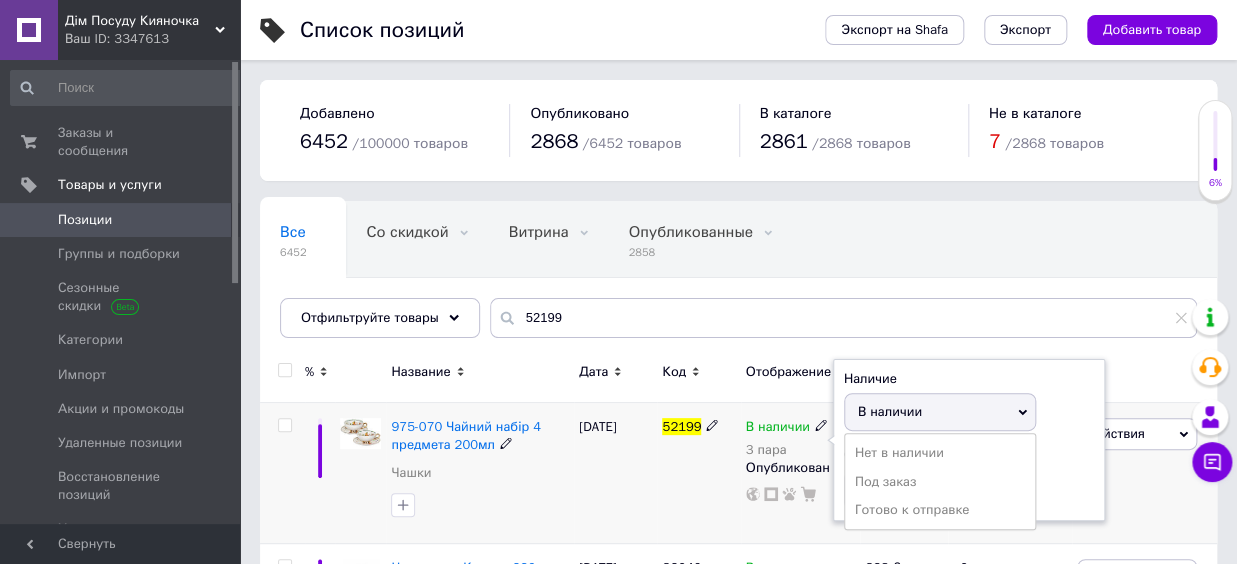 click on "В наличии" at bounding box center [940, 412] 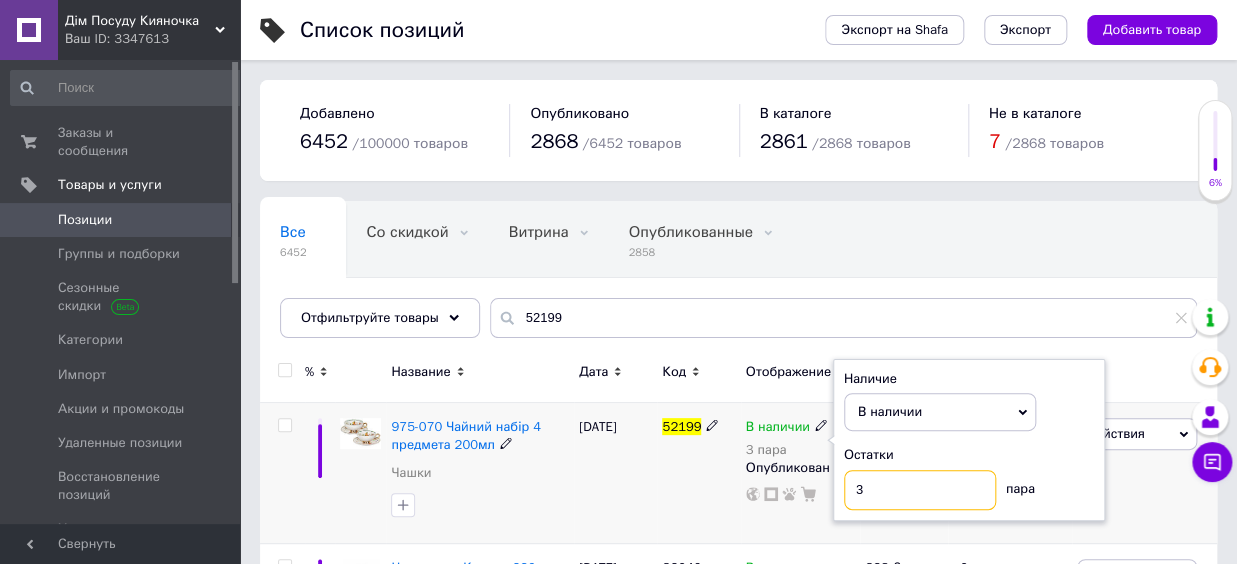drag, startPoint x: 864, startPoint y: 492, endPoint x: 842, endPoint y: 497, distance: 22.561028 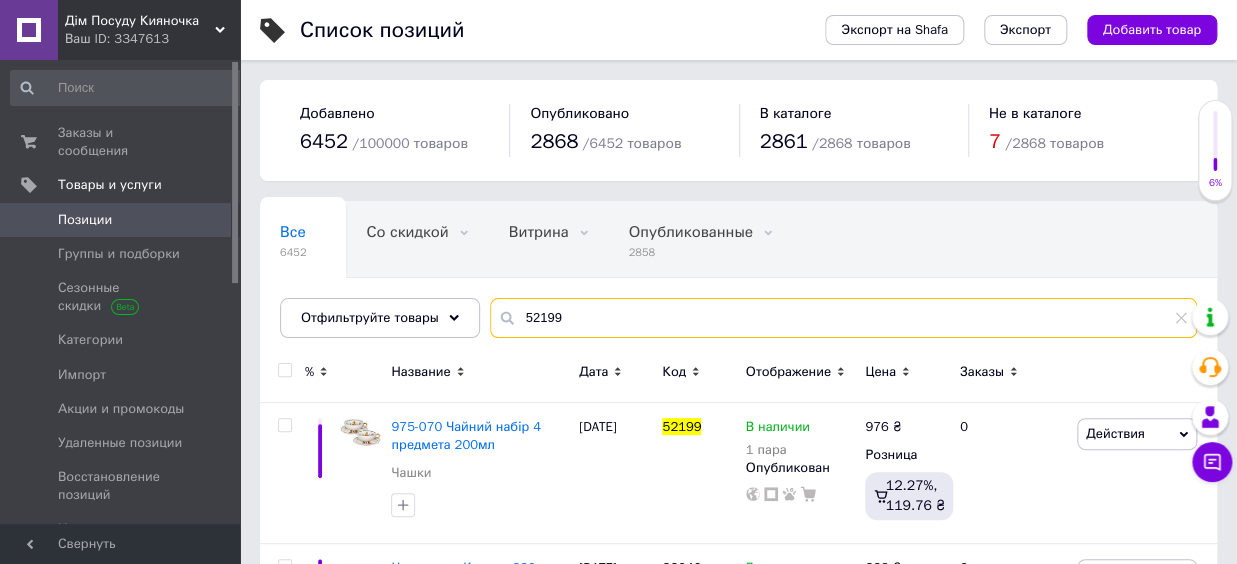 drag, startPoint x: 552, startPoint y: 325, endPoint x: 493, endPoint y: 326, distance: 59.008472 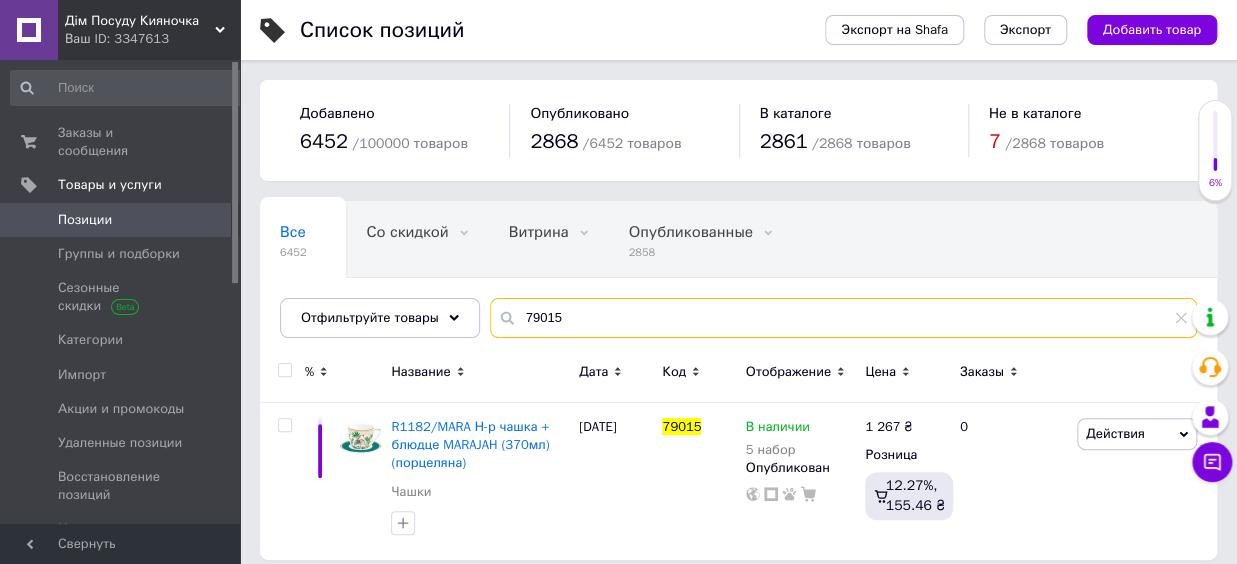 type on "79015" 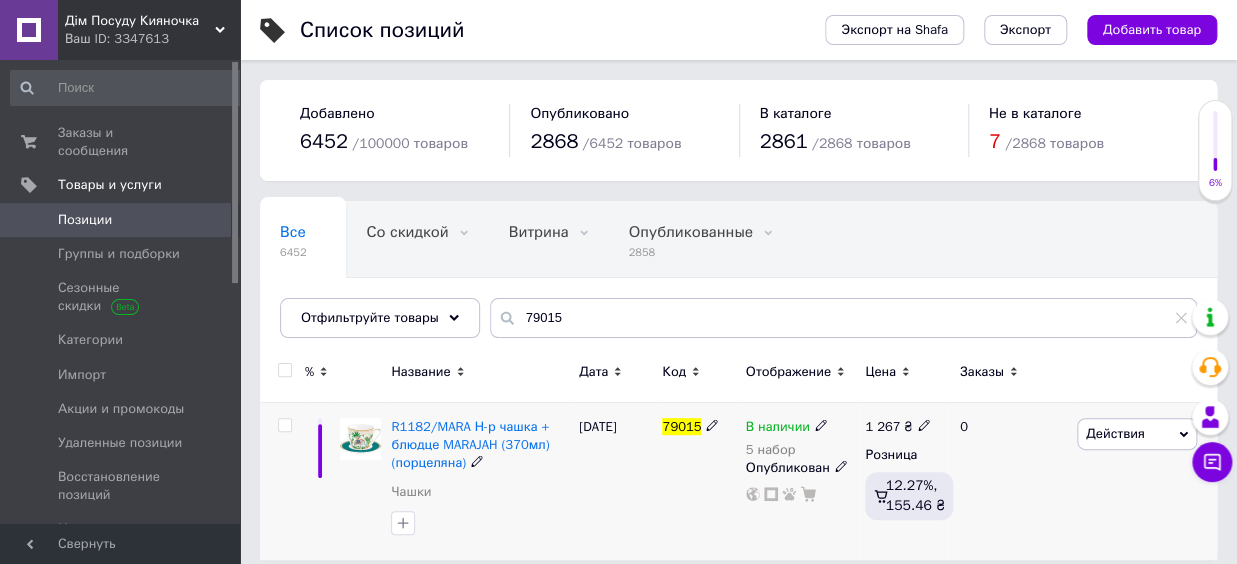 click 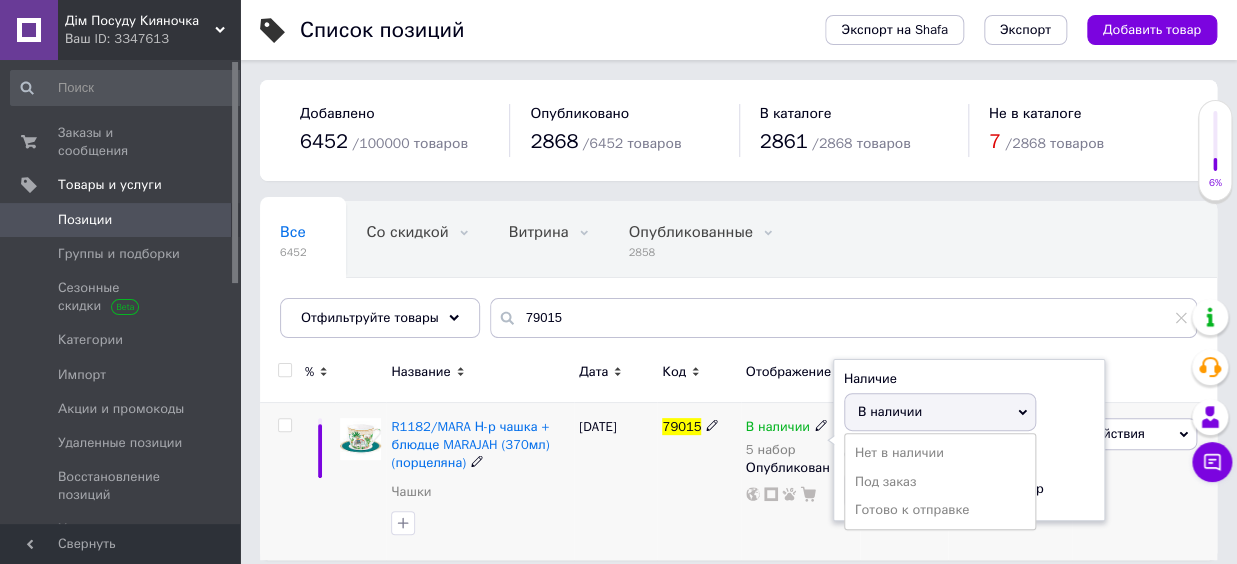 click on "В наличии" at bounding box center [890, 411] 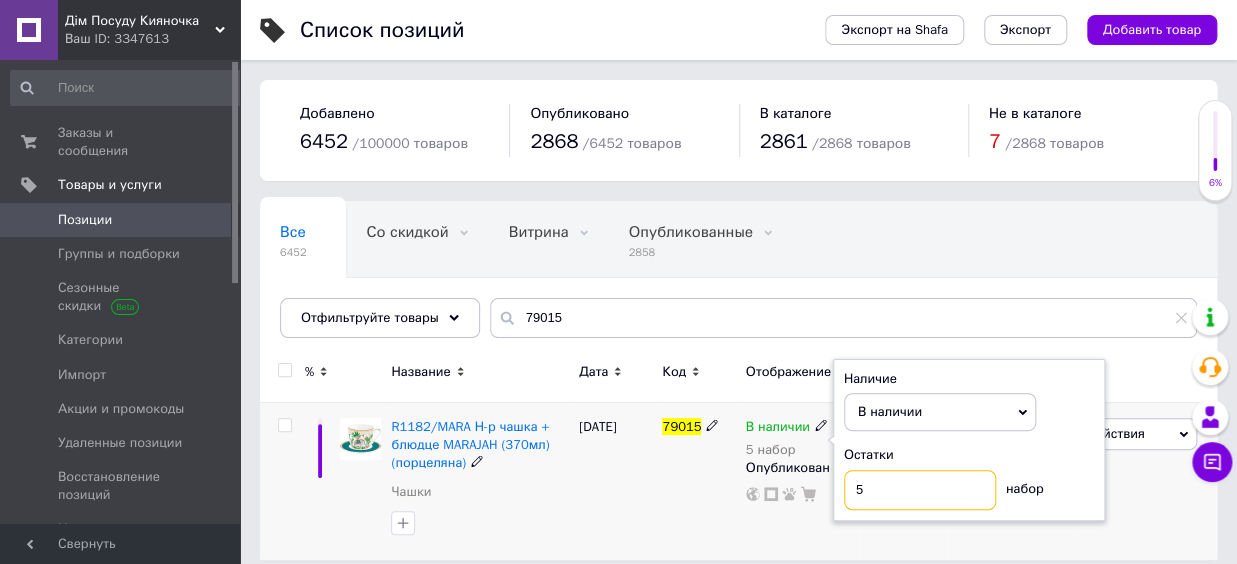 click on "5" at bounding box center [920, 490] 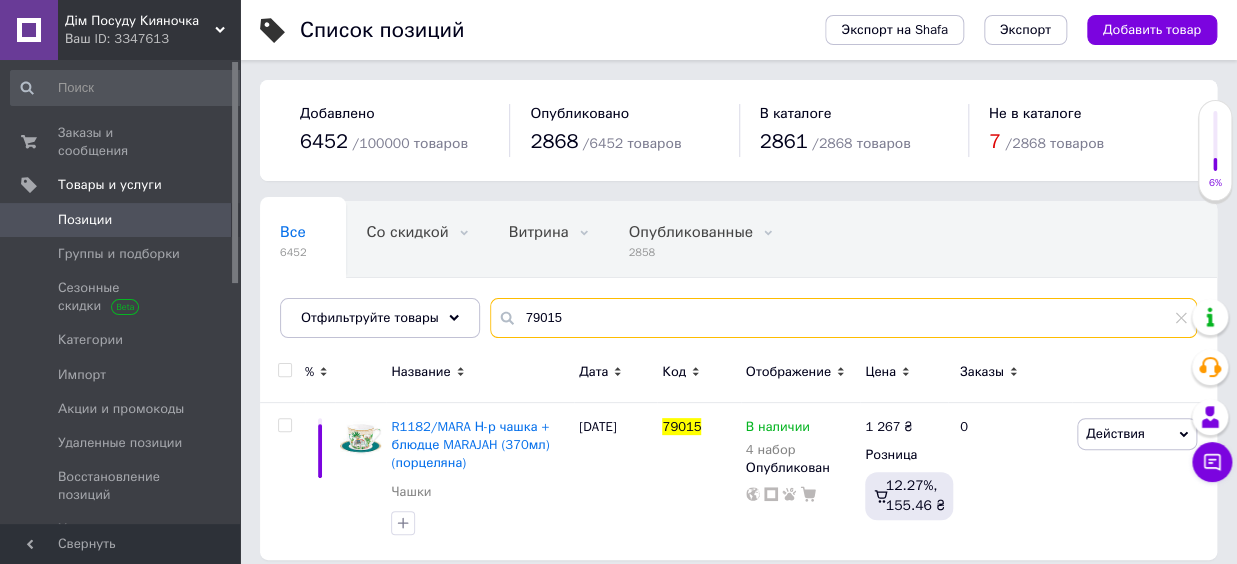 drag, startPoint x: 556, startPoint y: 309, endPoint x: 480, endPoint y: 313, distance: 76.105194 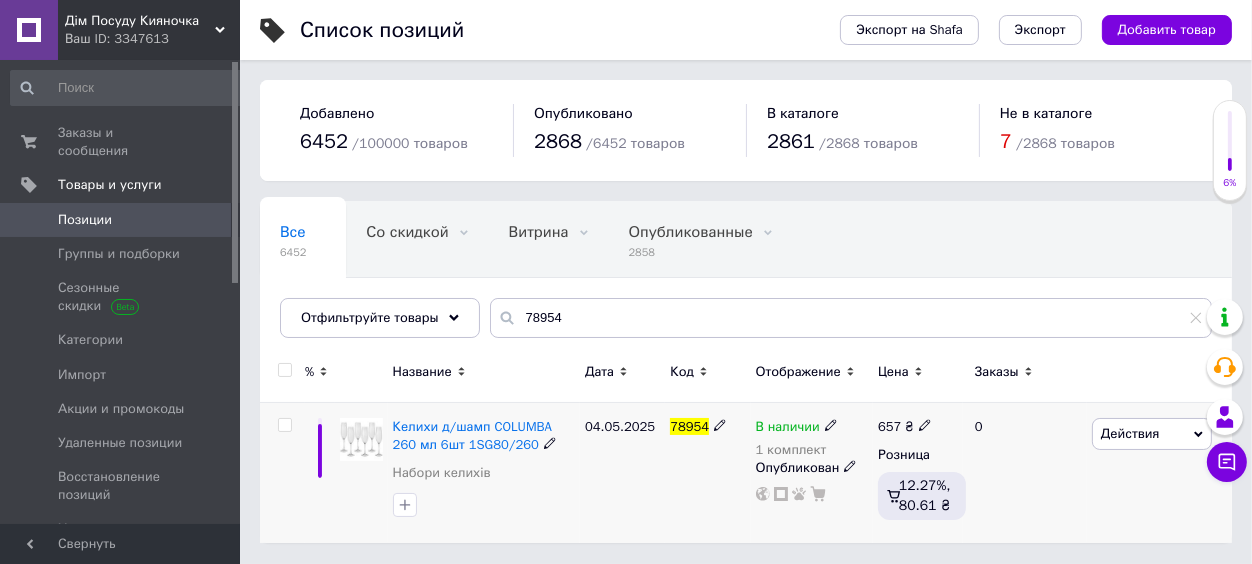 click 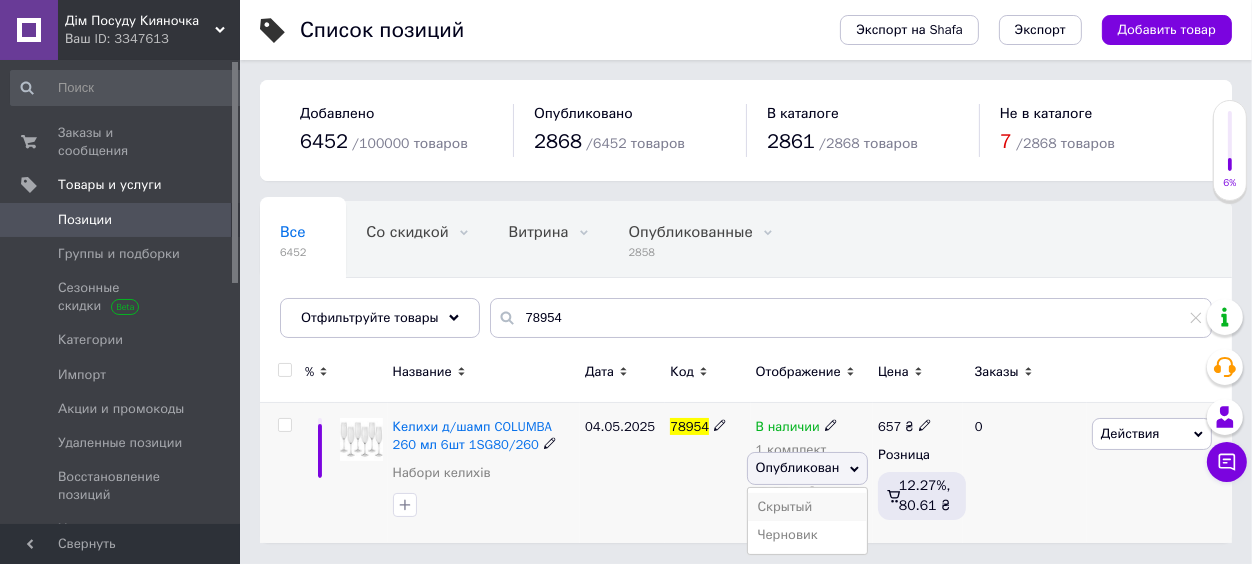 click on "Скрытый" at bounding box center (808, 507) 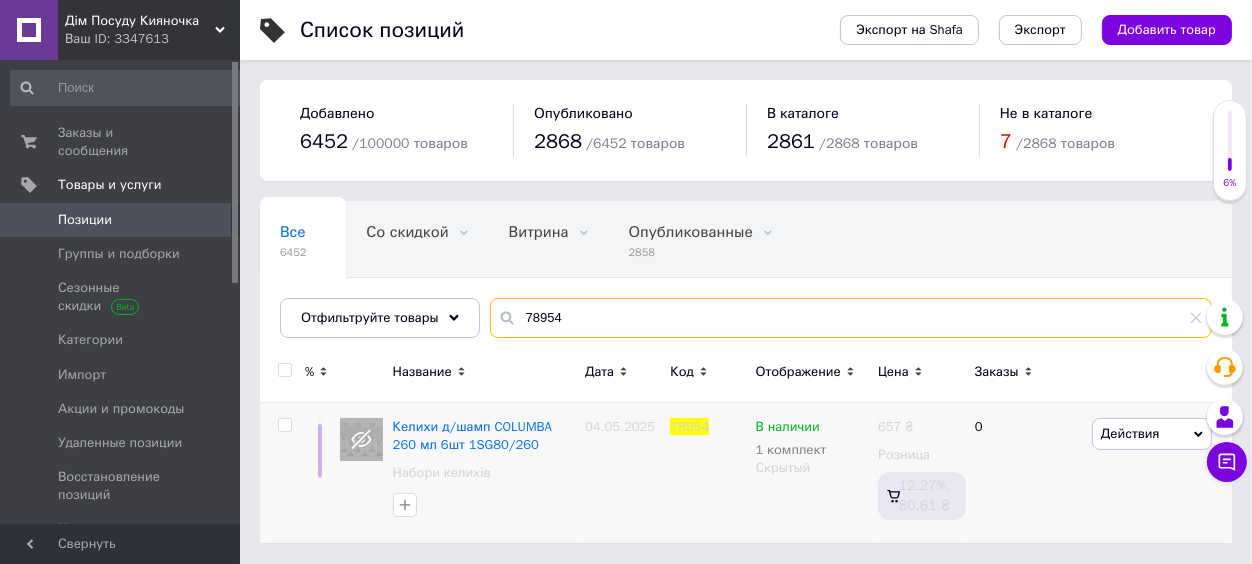 drag, startPoint x: 576, startPoint y: 314, endPoint x: 464, endPoint y: 314, distance: 112 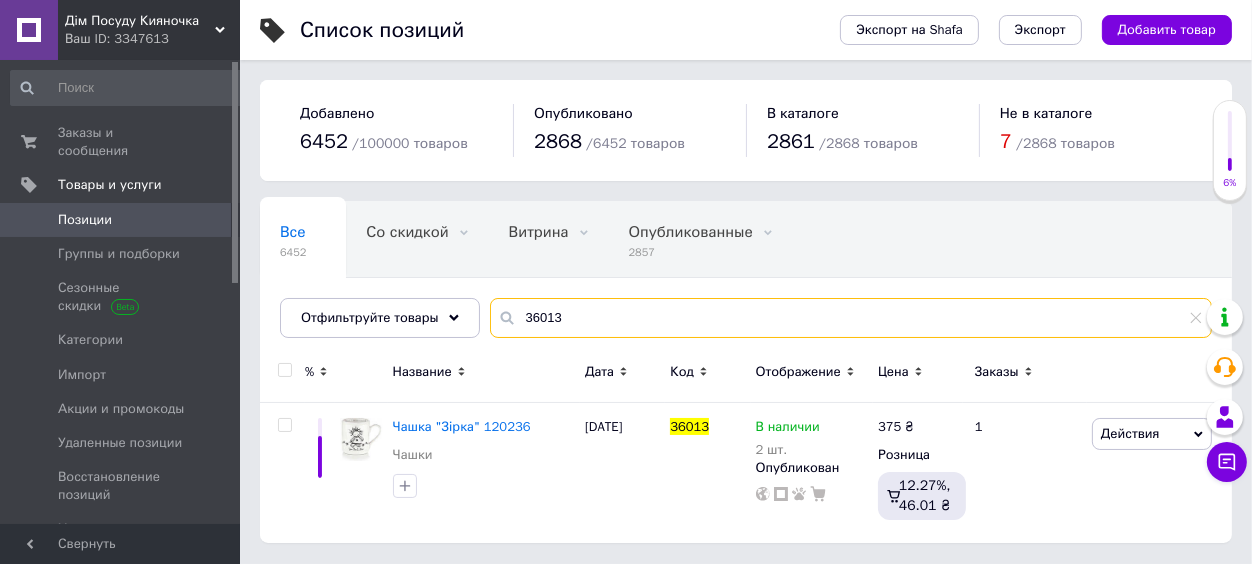 type on "36013" 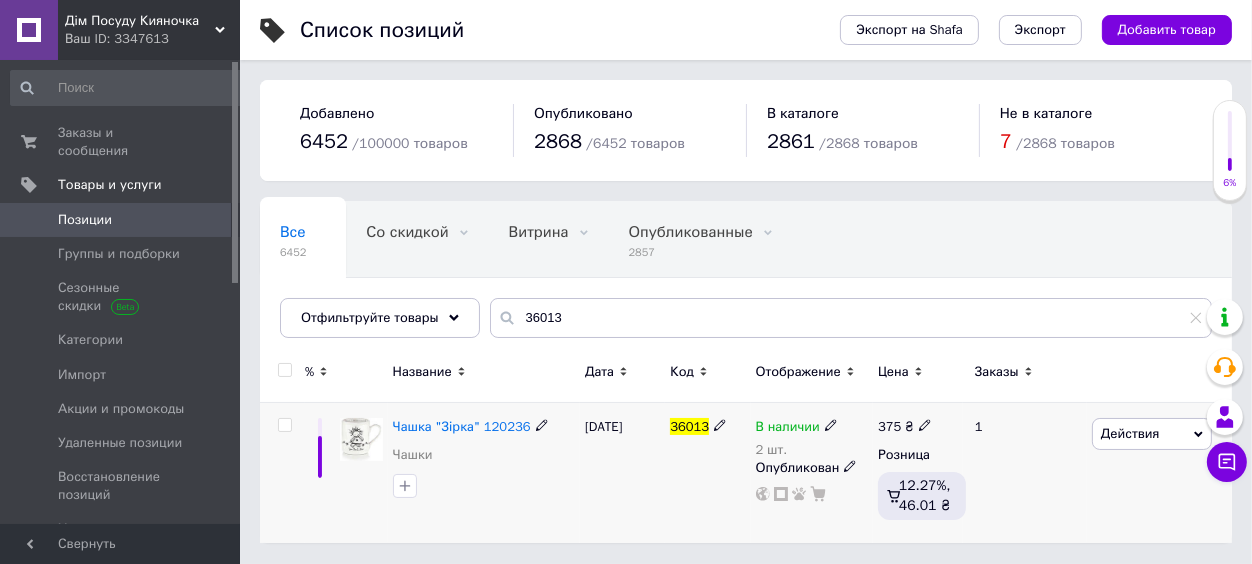 click 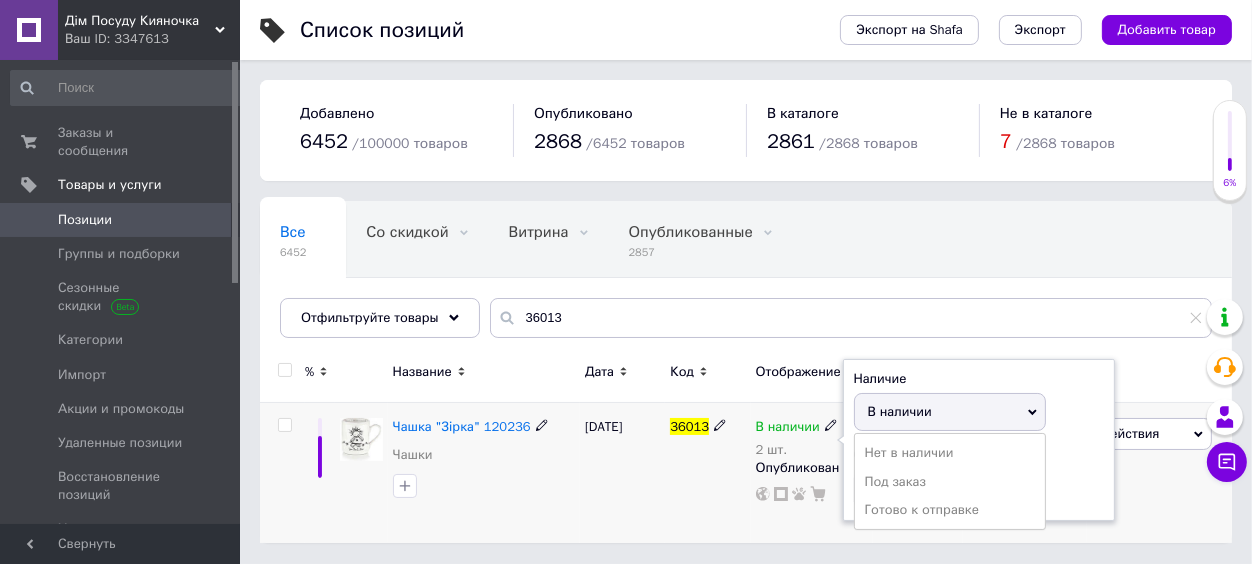 drag, startPoint x: 913, startPoint y: 415, endPoint x: 907, endPoint y: 427, distance: 13.416408 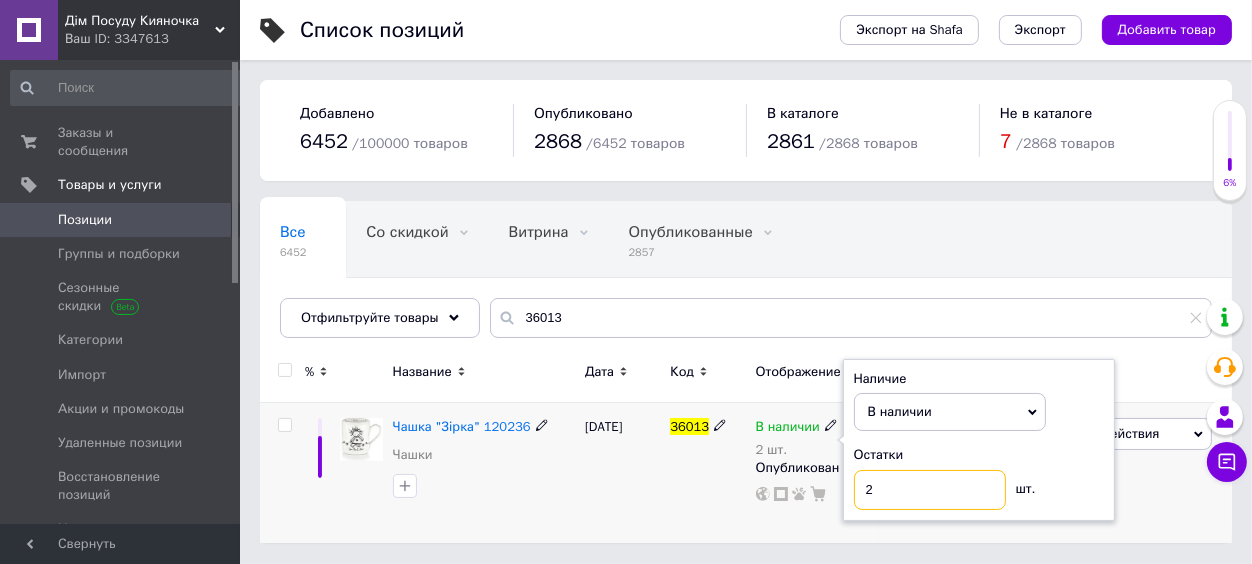 drag, startPoint x: 872, startPoint y: 490, endPoint x: 849, endPoint y: 490, distance: 23 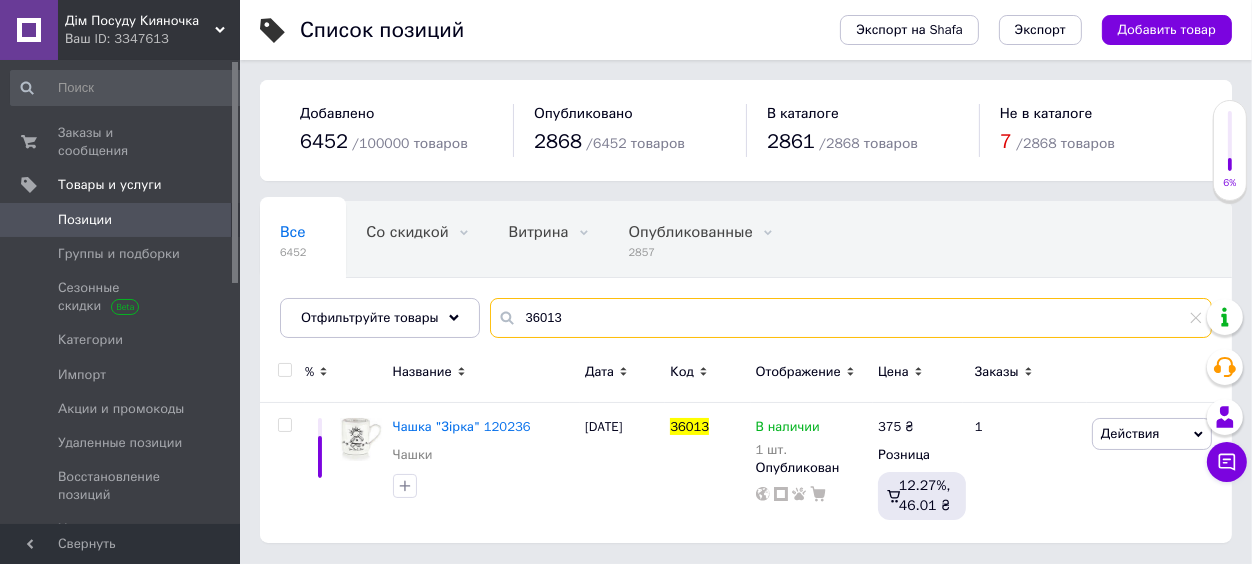 drag, startPoint x: 611, startPoint y: 313, endPoint x: 458, endPoint y: 294, distance: 154.17523 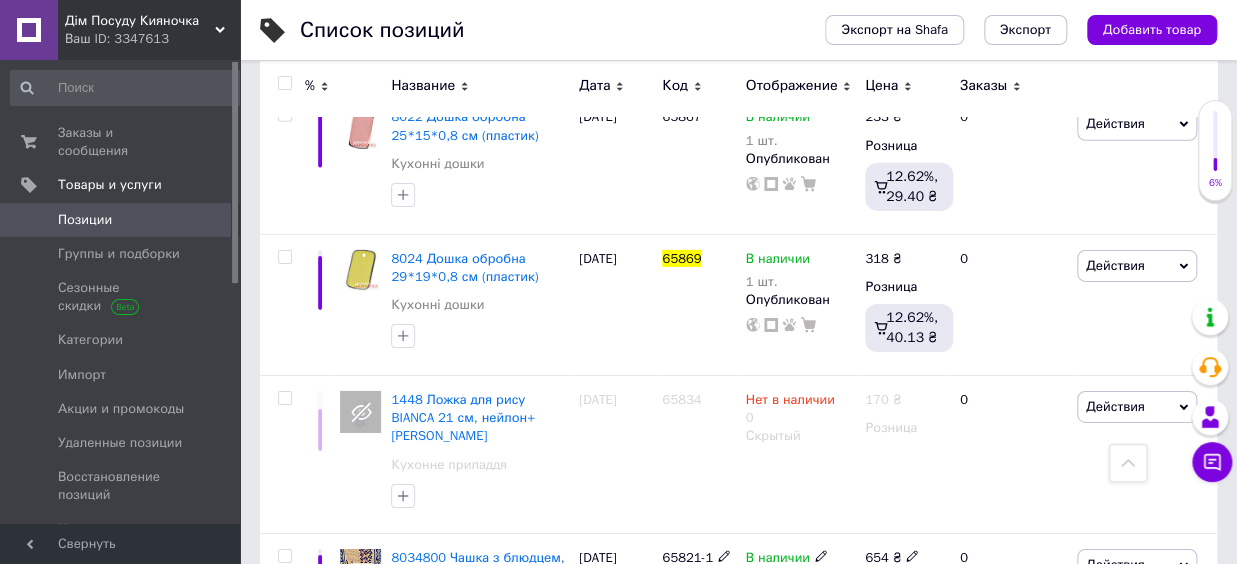 scroll, scrollTop: 5280, scrollLeft: 0, axis: vertical 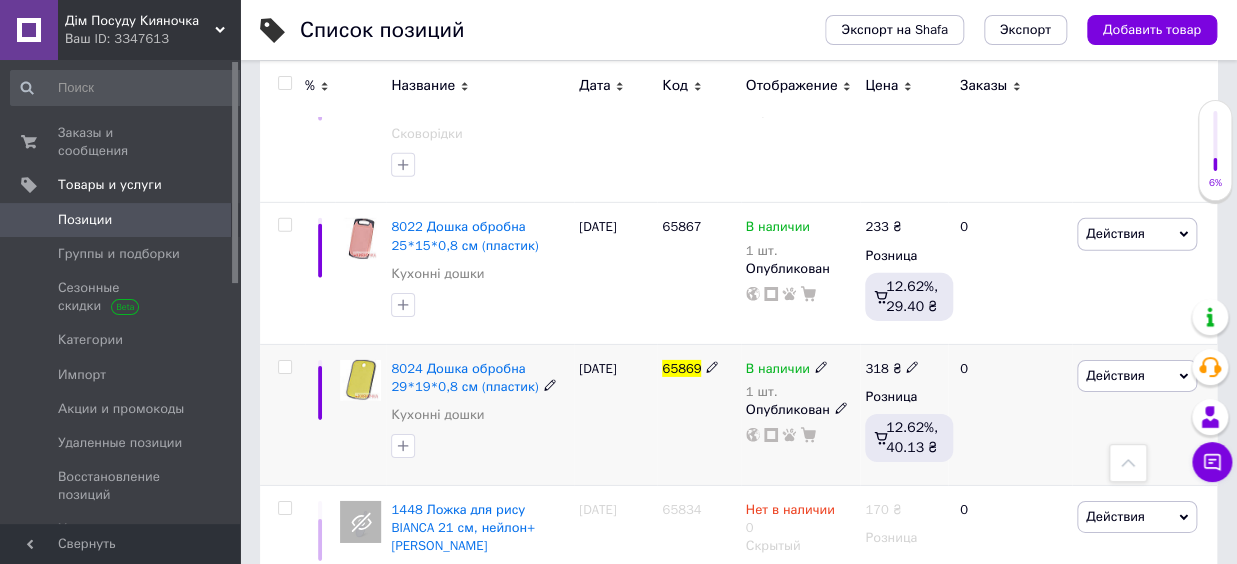click 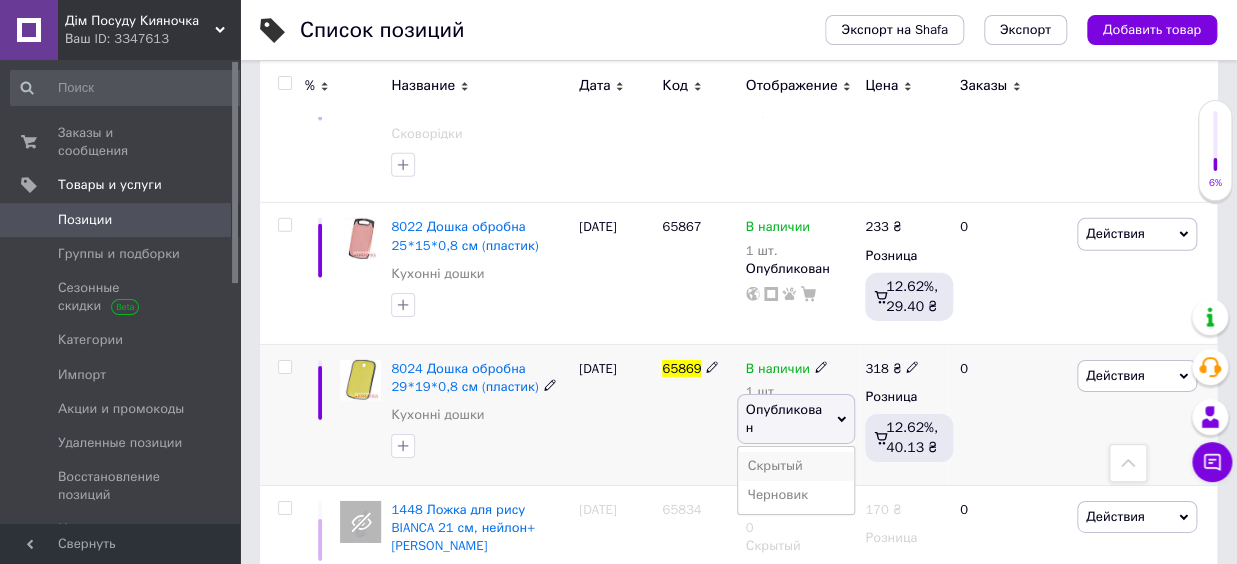 click on "Скрытый" at bounding box center (796, 466) 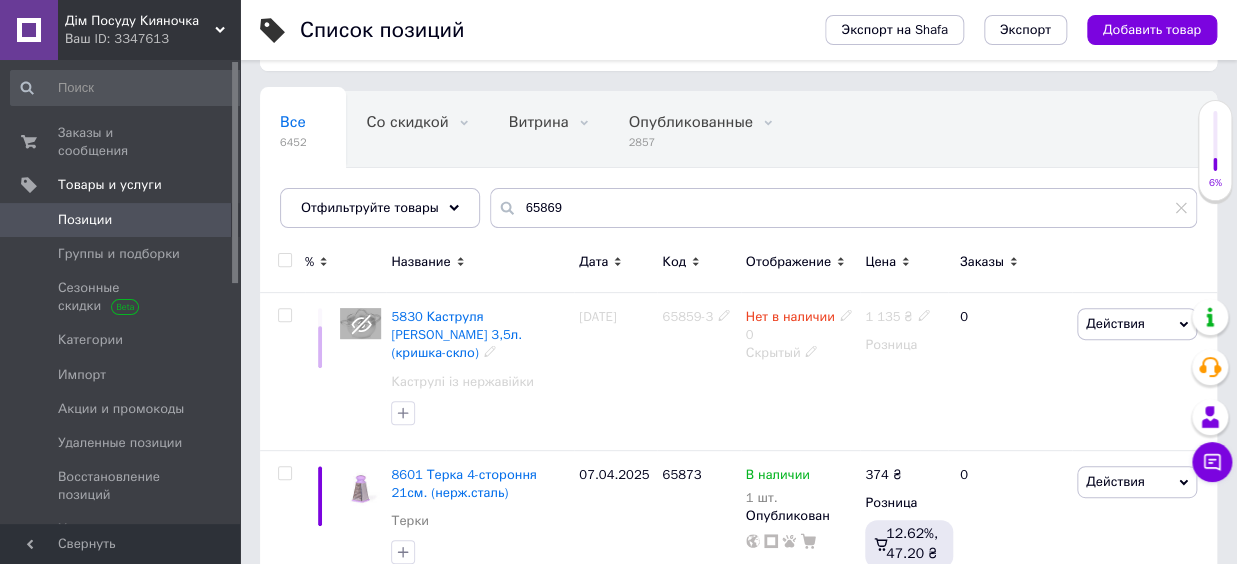 scroll, scrollTop: 0, scrollLeft: 0, axis: both 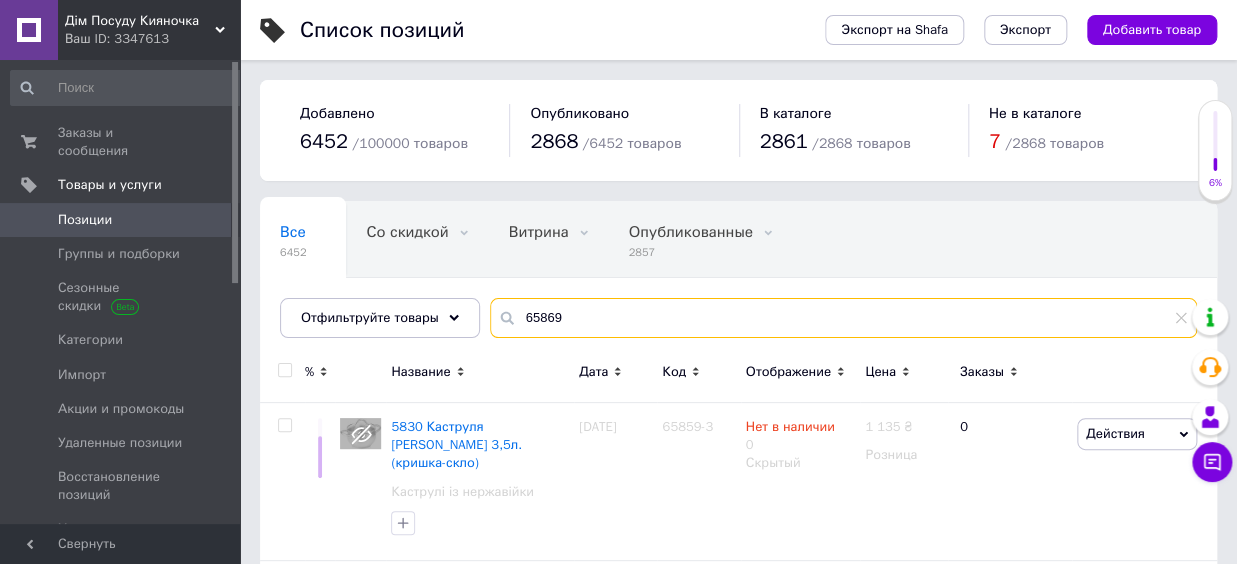 drag, startPoint x: 545, startPoint y: 309, endPoint x: 499, endPoint y: 304, distance: 46.270943 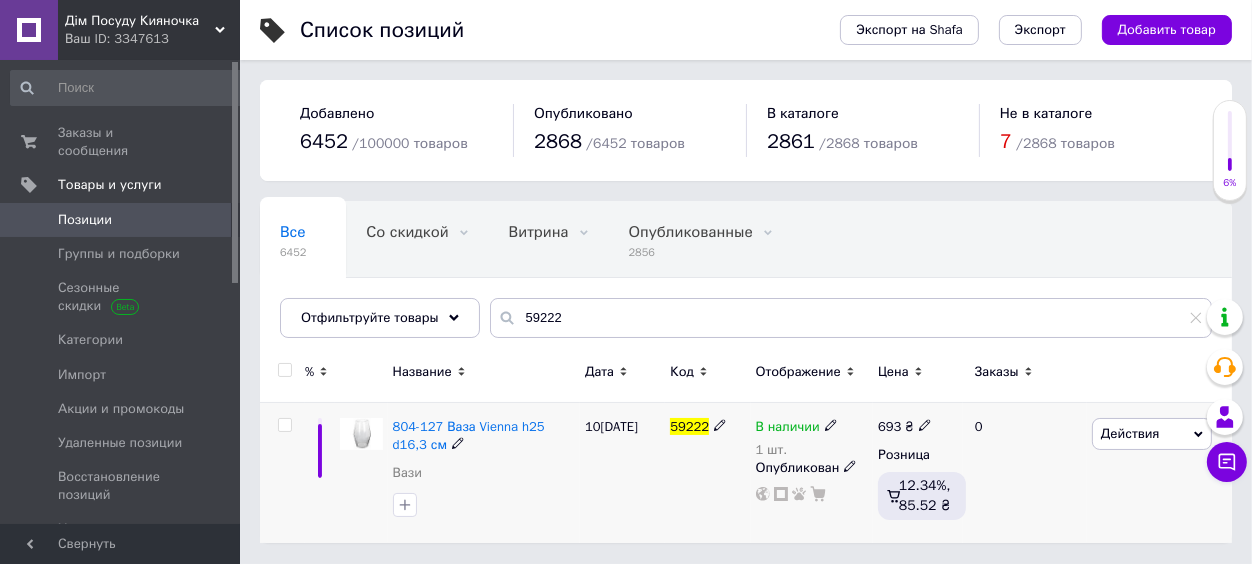 click 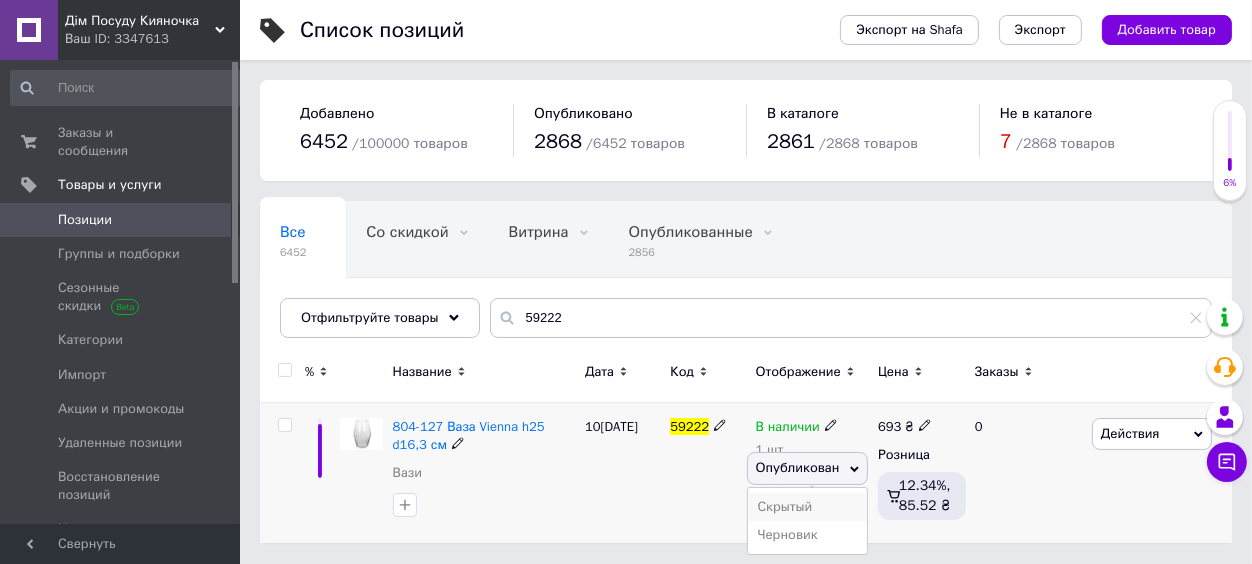click on "Скрытый" at bounding box center [808, 507] 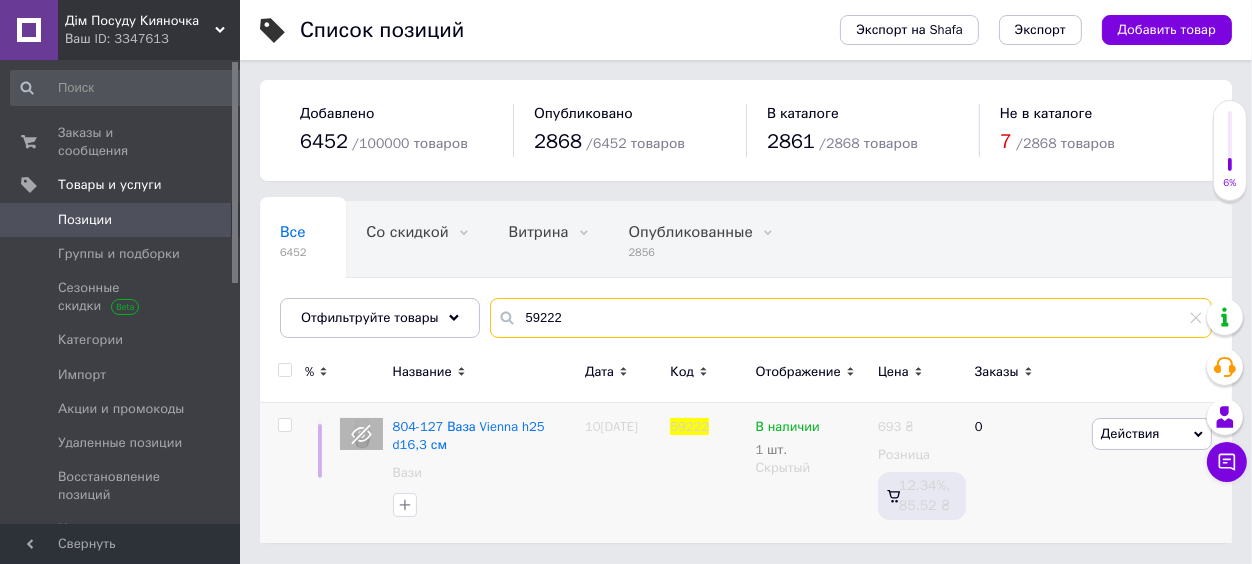 drag, startPoint x: 550, startPoint y: 324, endPoint x: 477, endPoint y: 308, distance: 74.73286 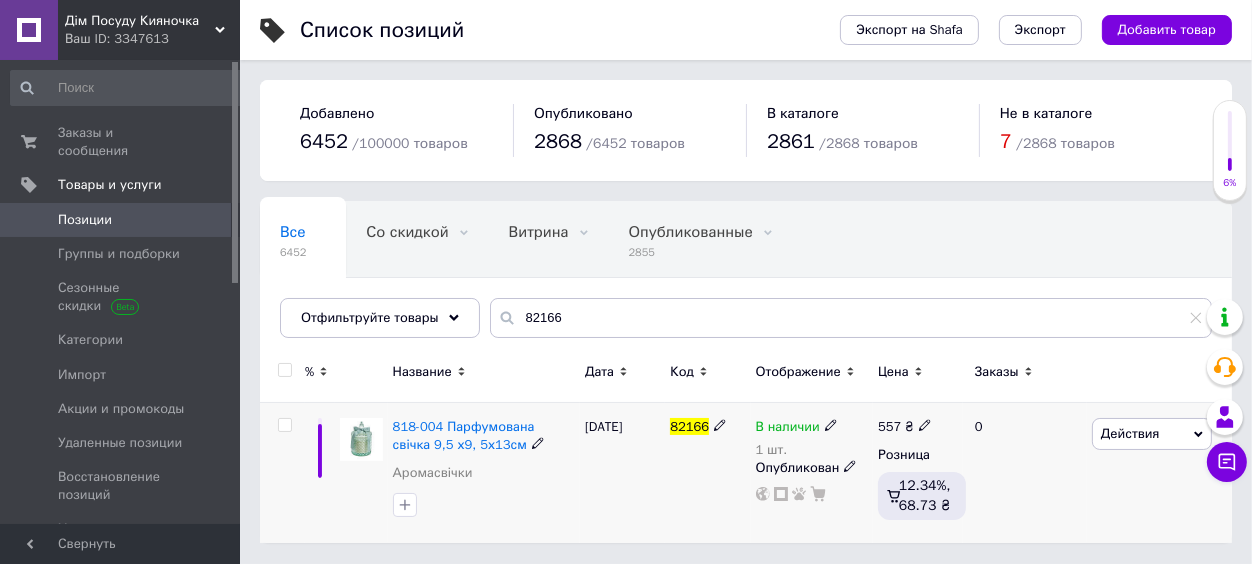 click 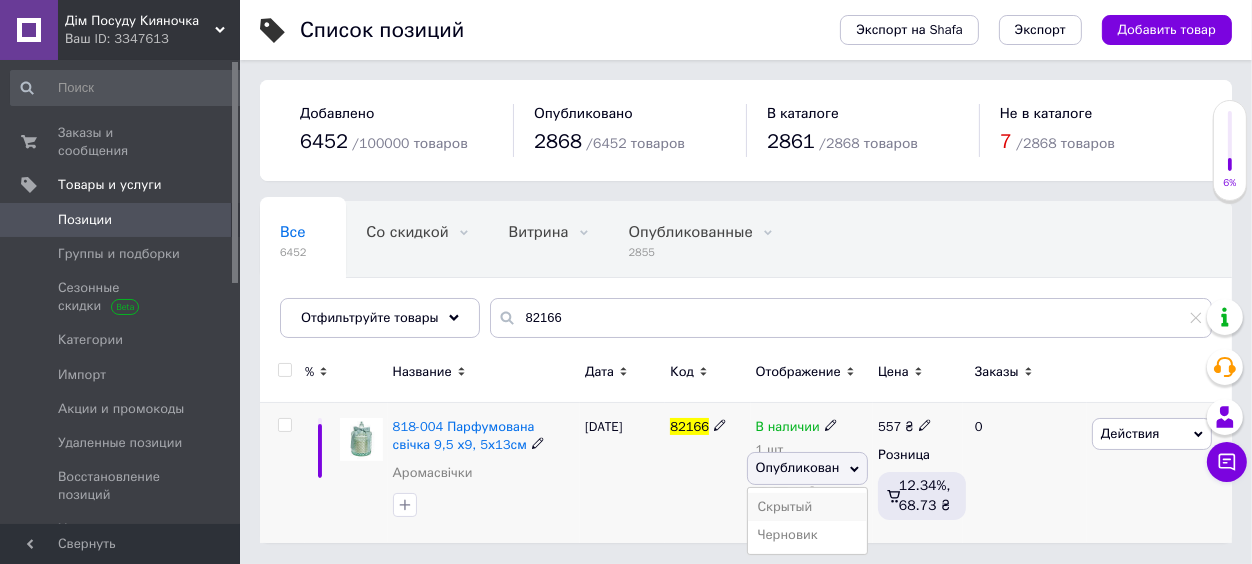 click on "Скрытый" at bounding box center [808, 507] 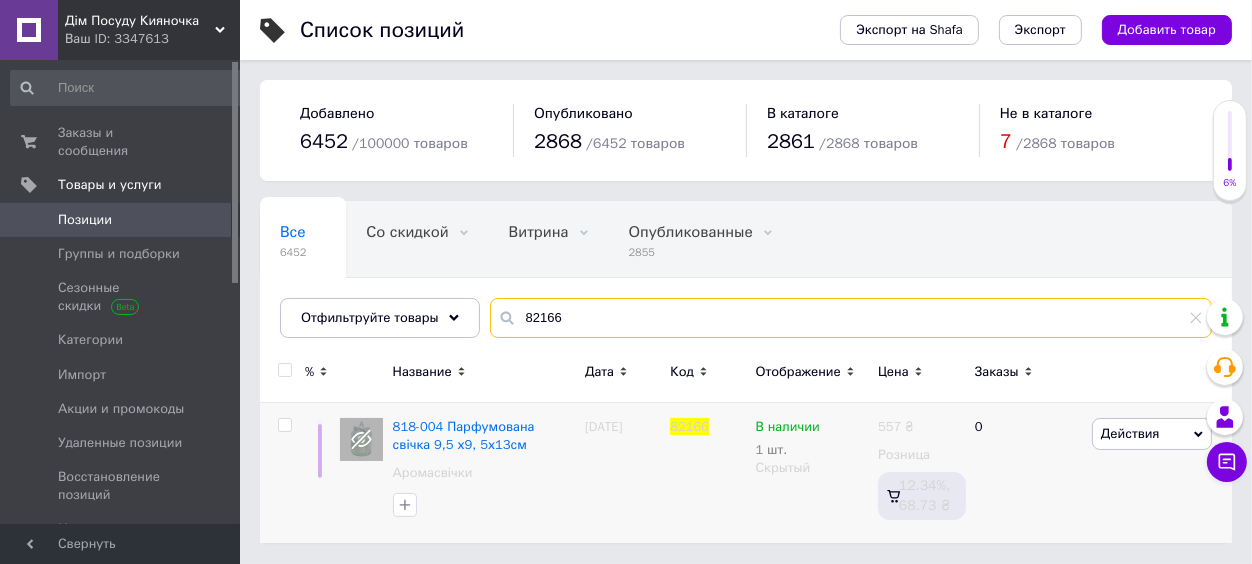 drag, startPoint x: 567, startPoint y: 305, endPoint x: 456, endPoint y: 296, distance: 111.364265 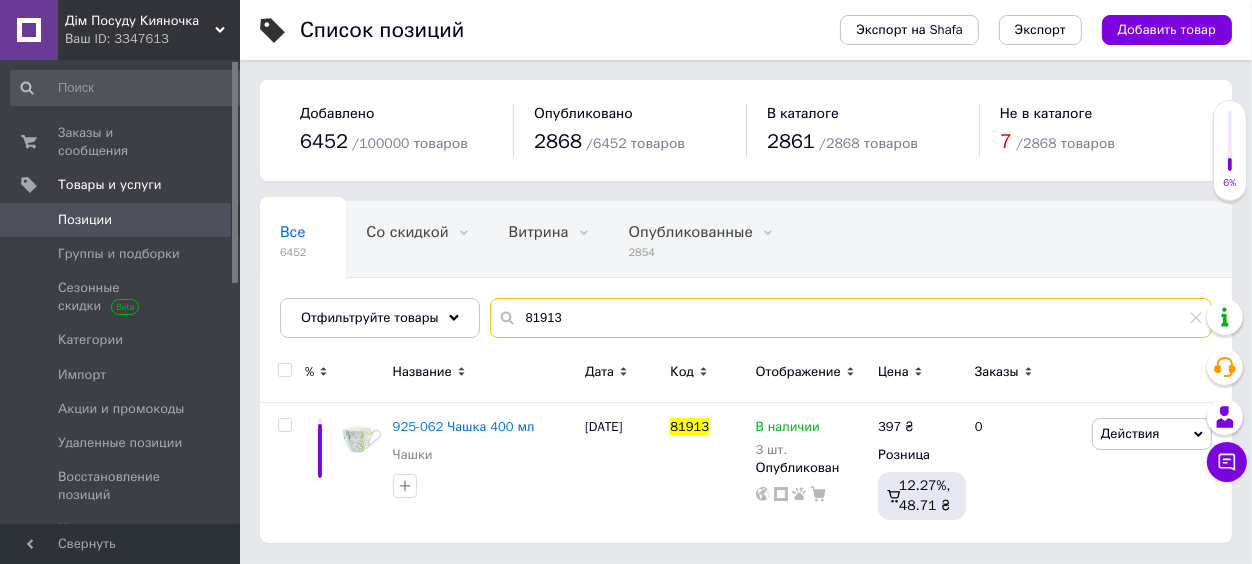type on "81913" 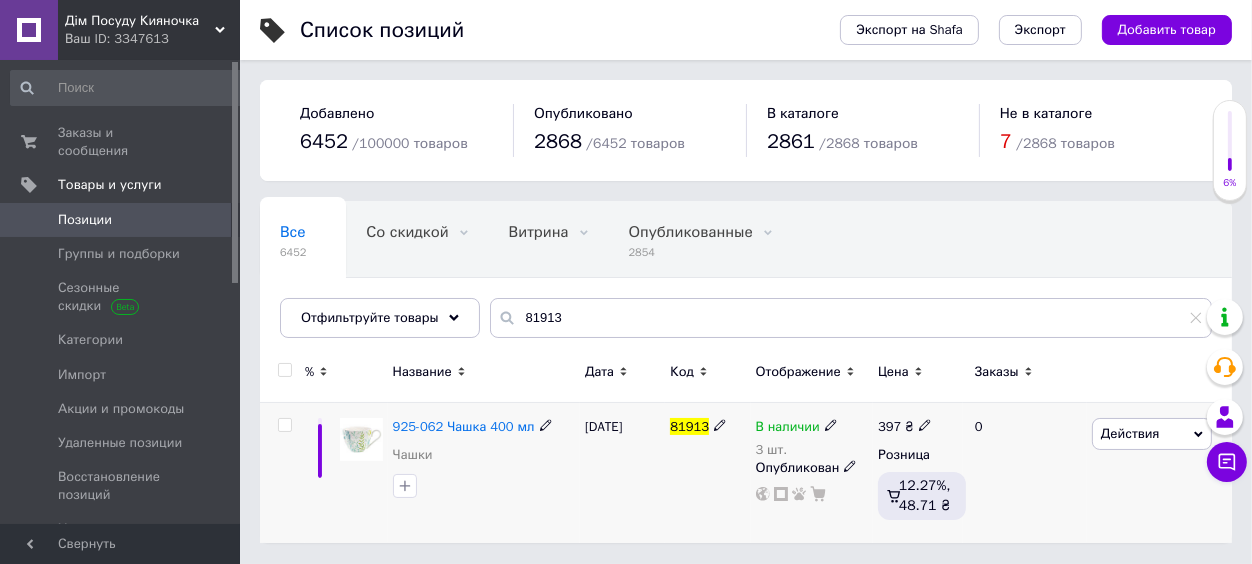 click 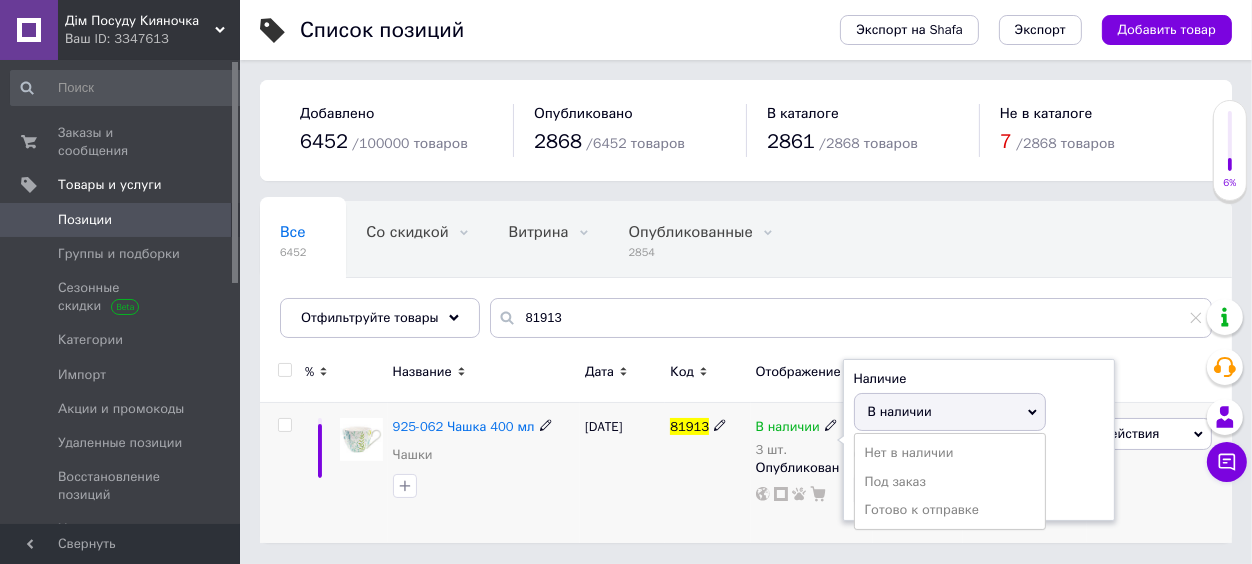 drag, startPoint x: 900, startPoint y: 409, endPoint x: 895, endPoint y: 425, distance: 16.763054 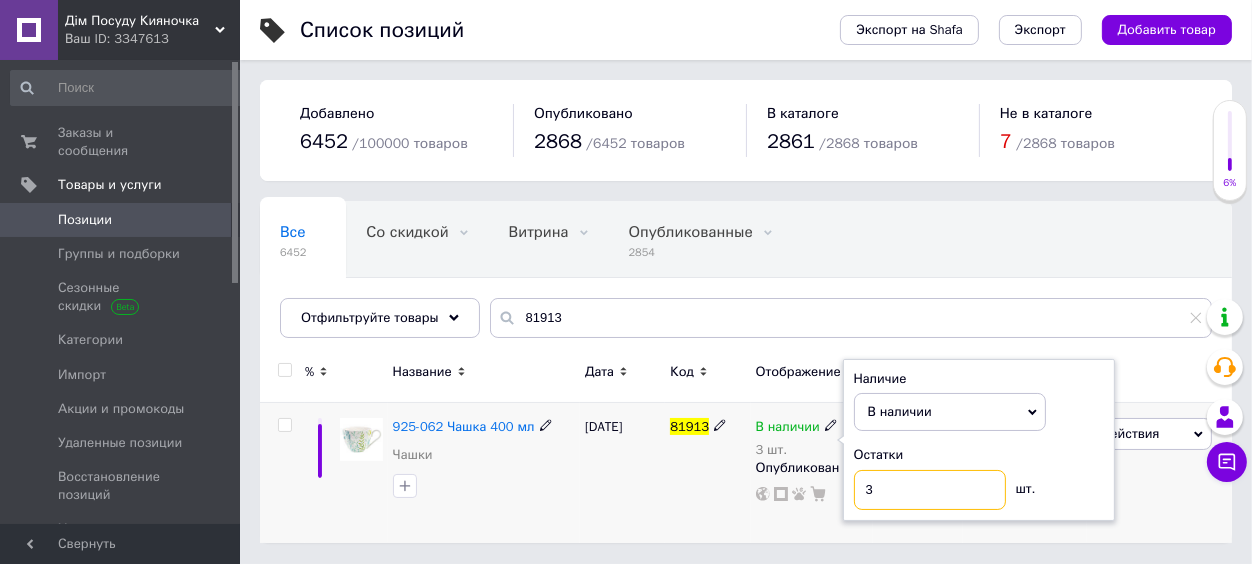 drag, startPoint x: 865, startPoint y: 494, endPoint x: 845, endPoint y: 497, distance: 20.22375 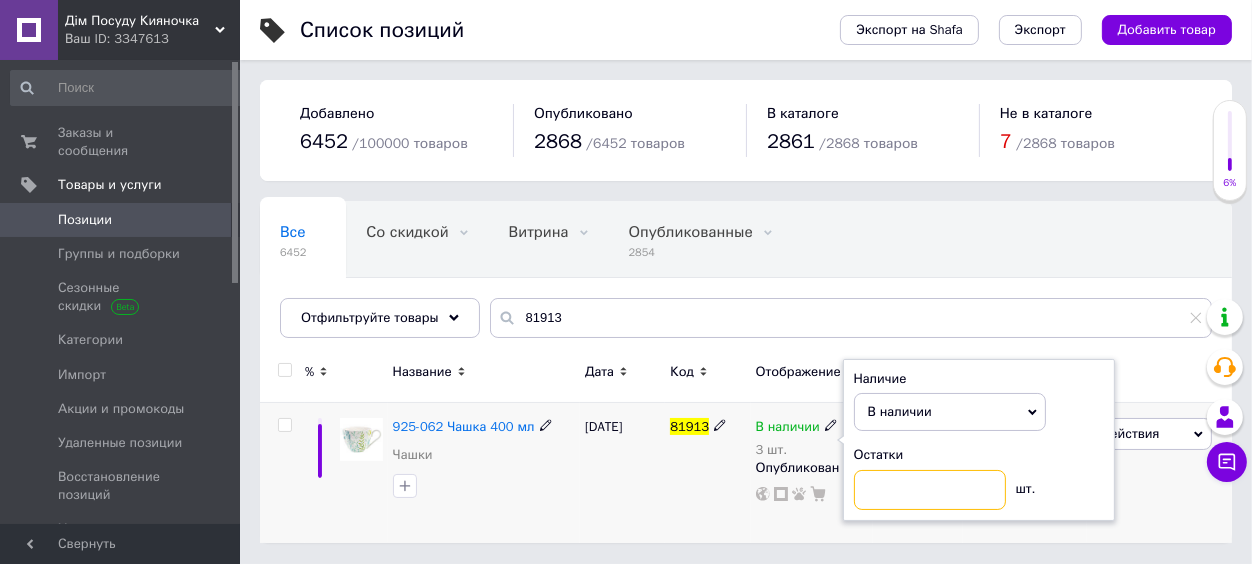 type on "2" 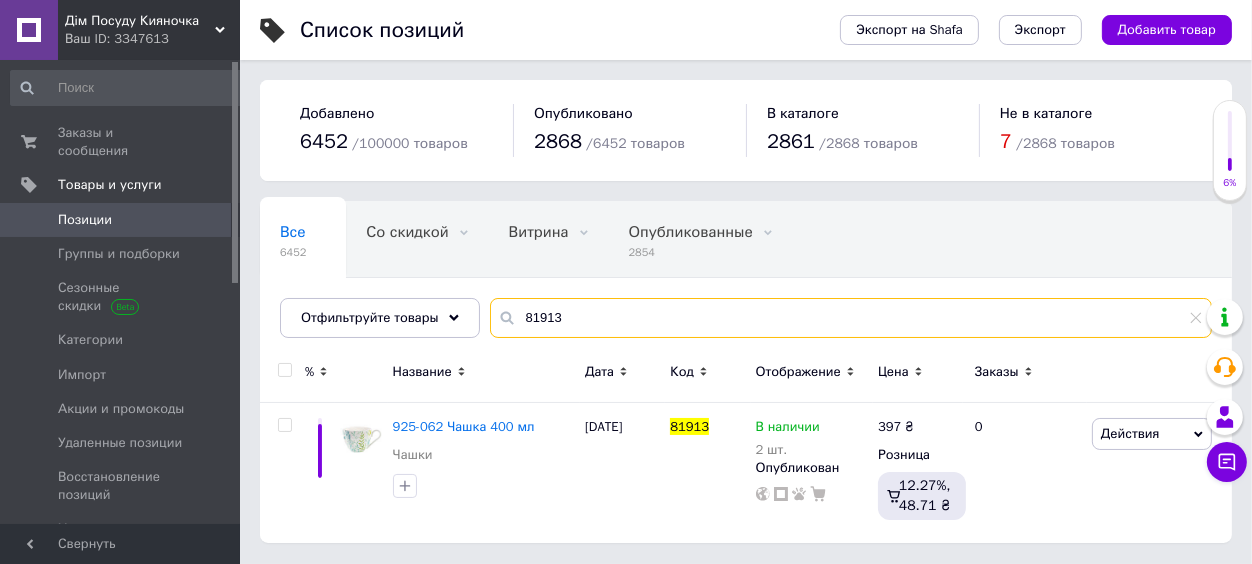 drag, startPoint x: 497, startPoint y: 318, endPoint x: 483, endPoint y: 317, distance: 14.035668 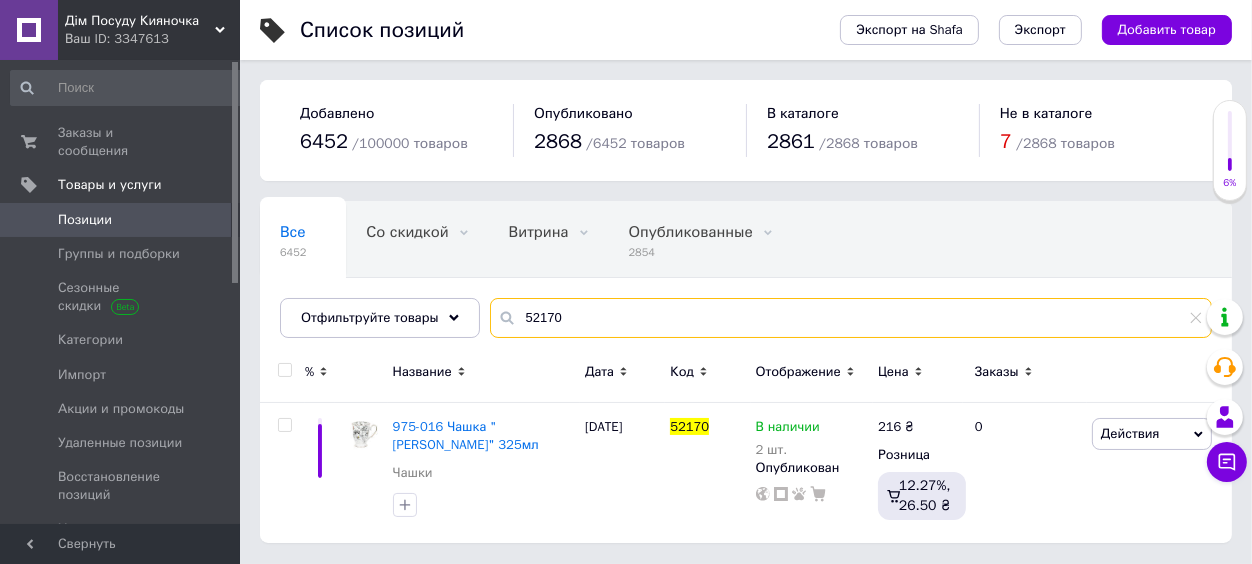 type on "52170" 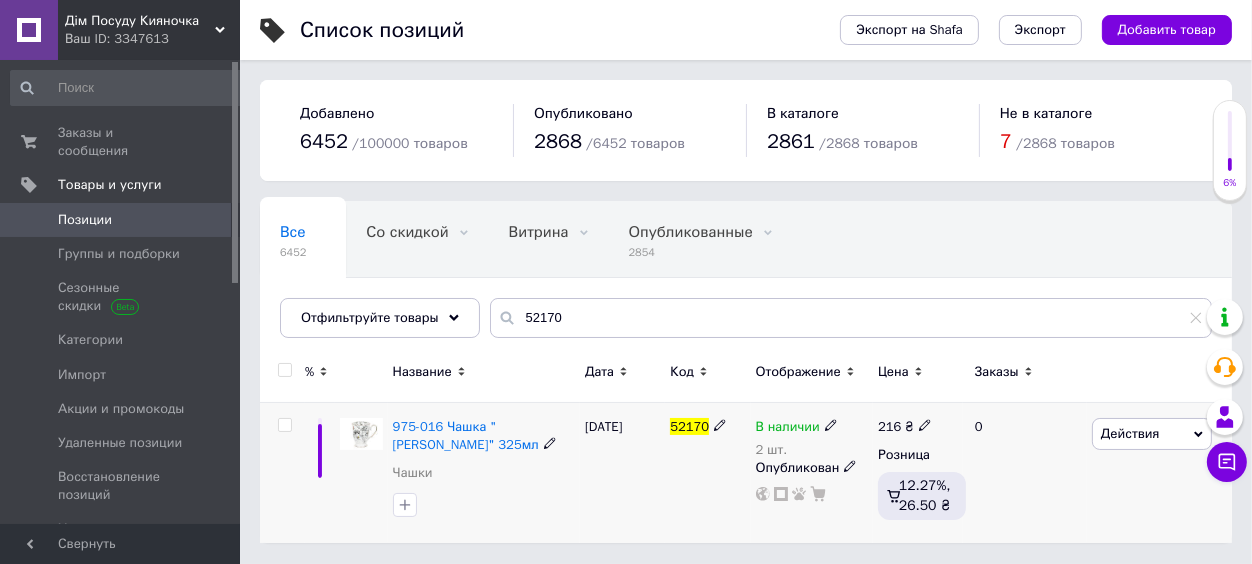 click 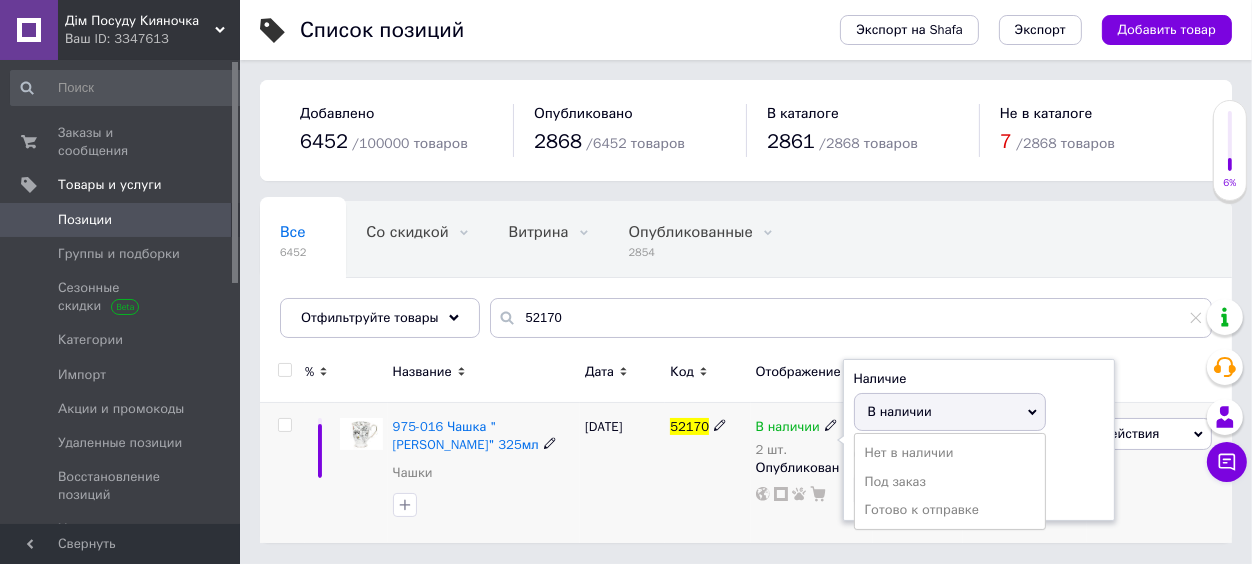 click on "В наличии" at bounding box center [900, 411] 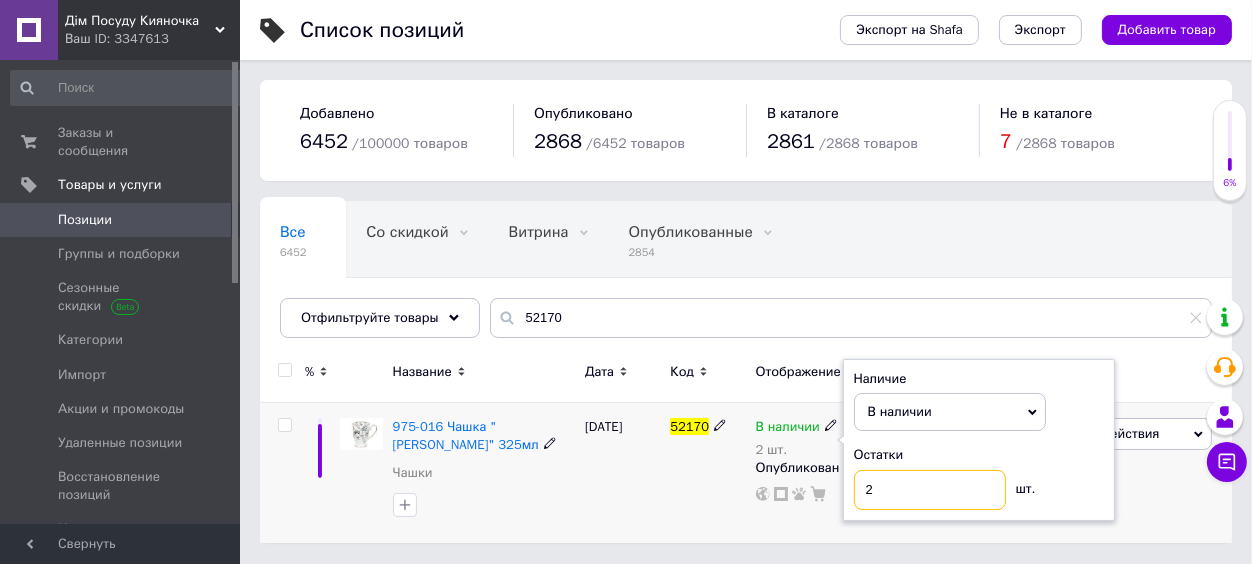 drag, startPoint x: 875, startPoint y: 489, endPoint x: 847, endPoint y: 493, distance: 28.284271 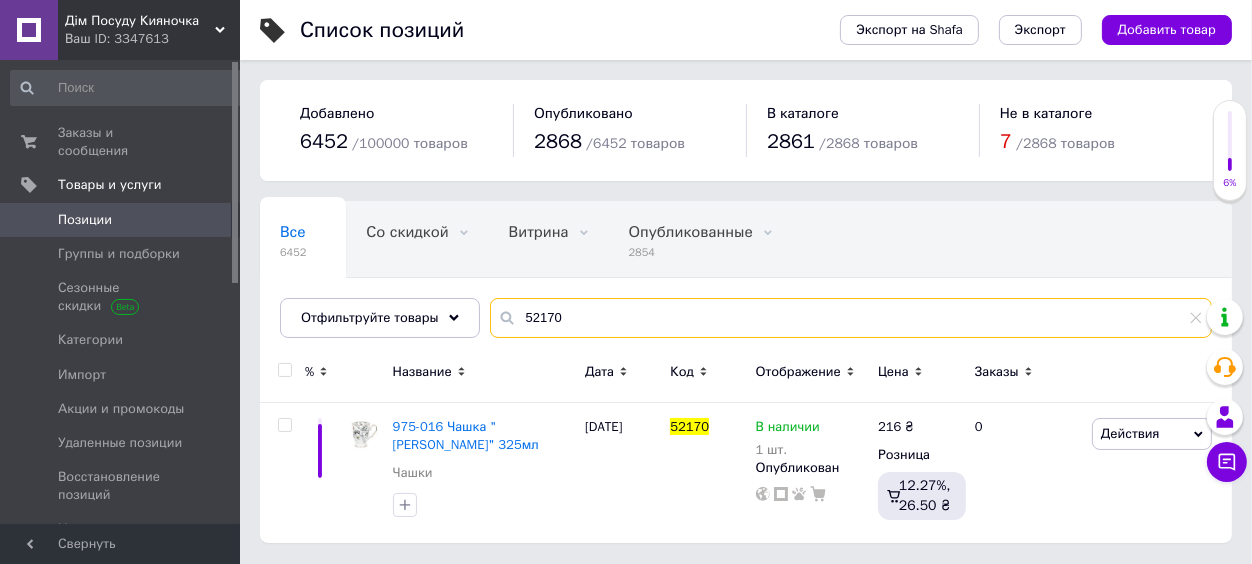 drag, startPoint x: 534, startPoint y: 325, endPoint x: 486, endPoint y: 325, distance: 48 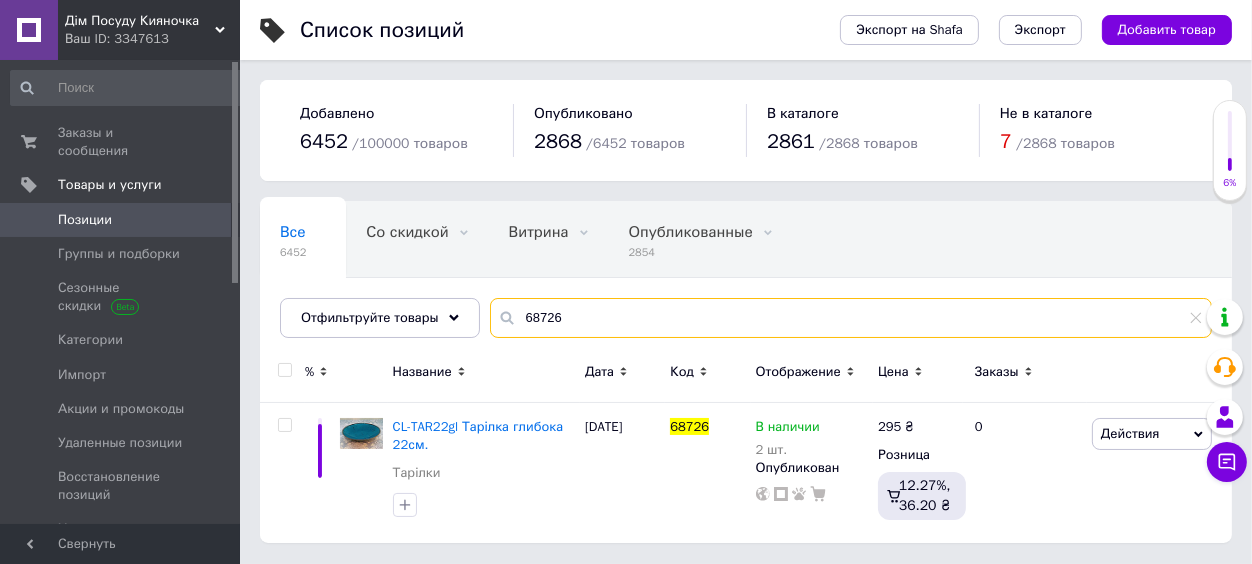 type on "68726" 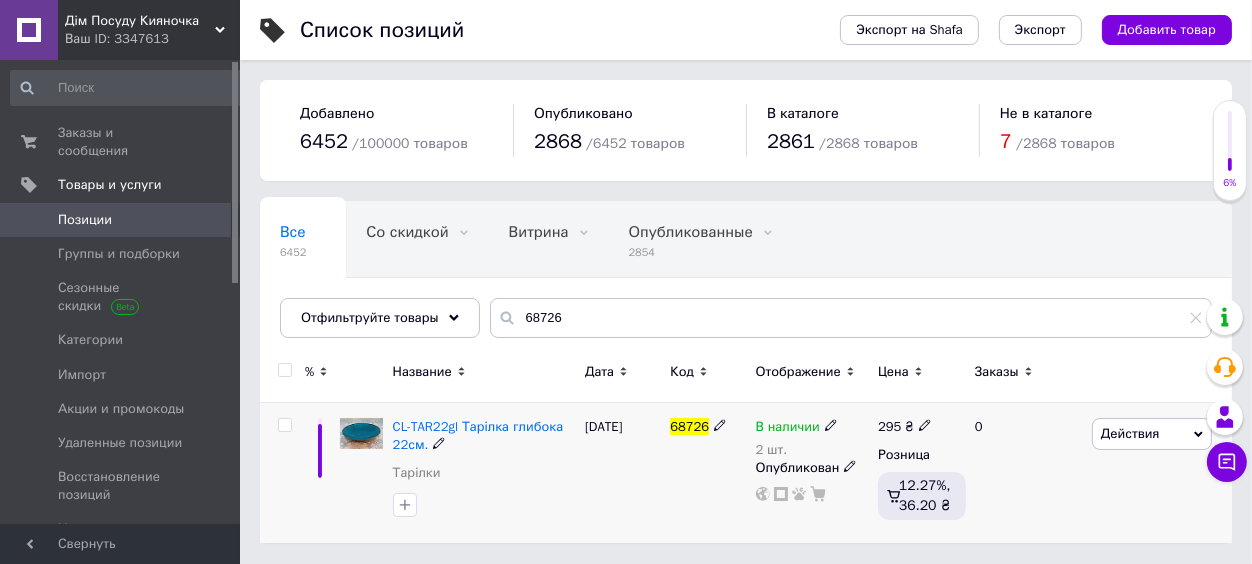 click 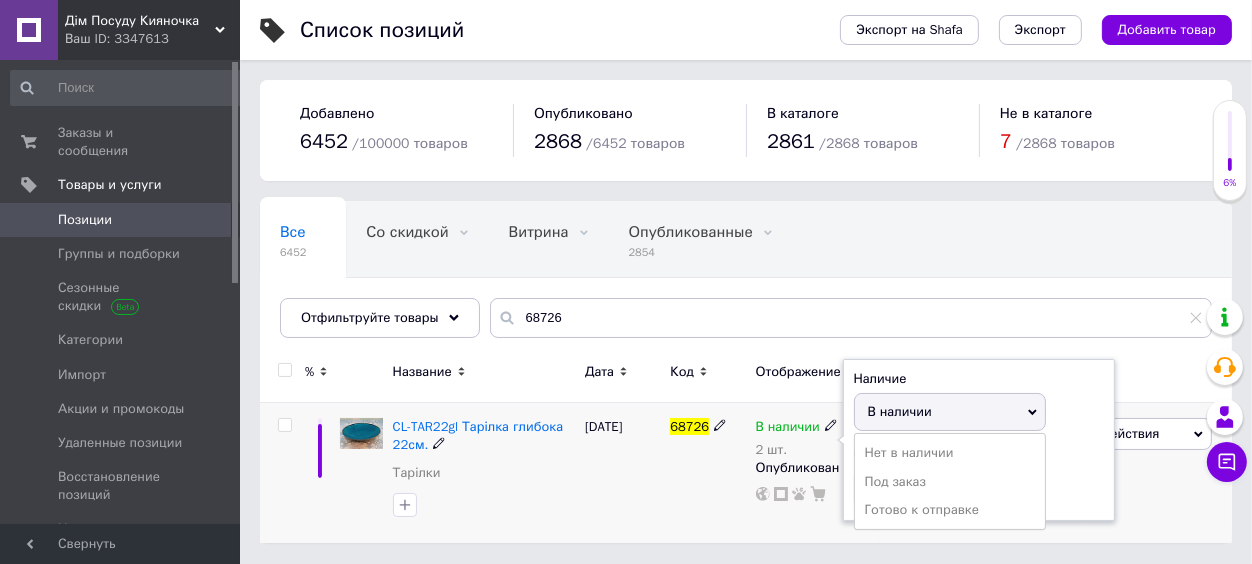 click on "В наличии" at bounding box center (900, 411) 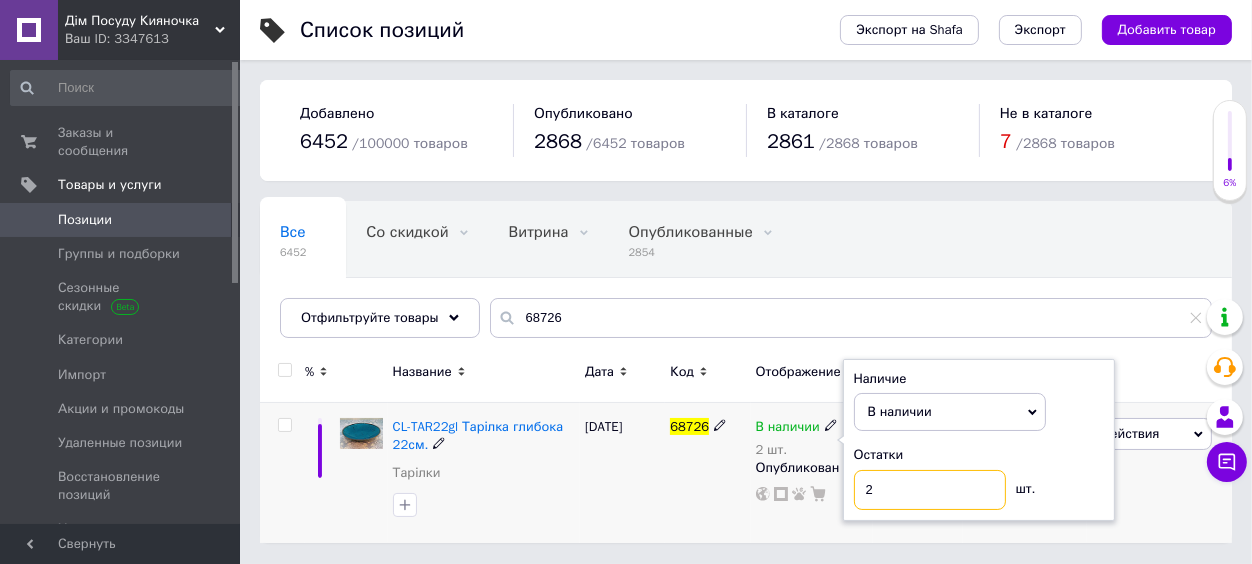 drag, startPoint x: 878, startPoint y: 488, endPoint x: 844, endPoint y: 490, distance: 34.058773 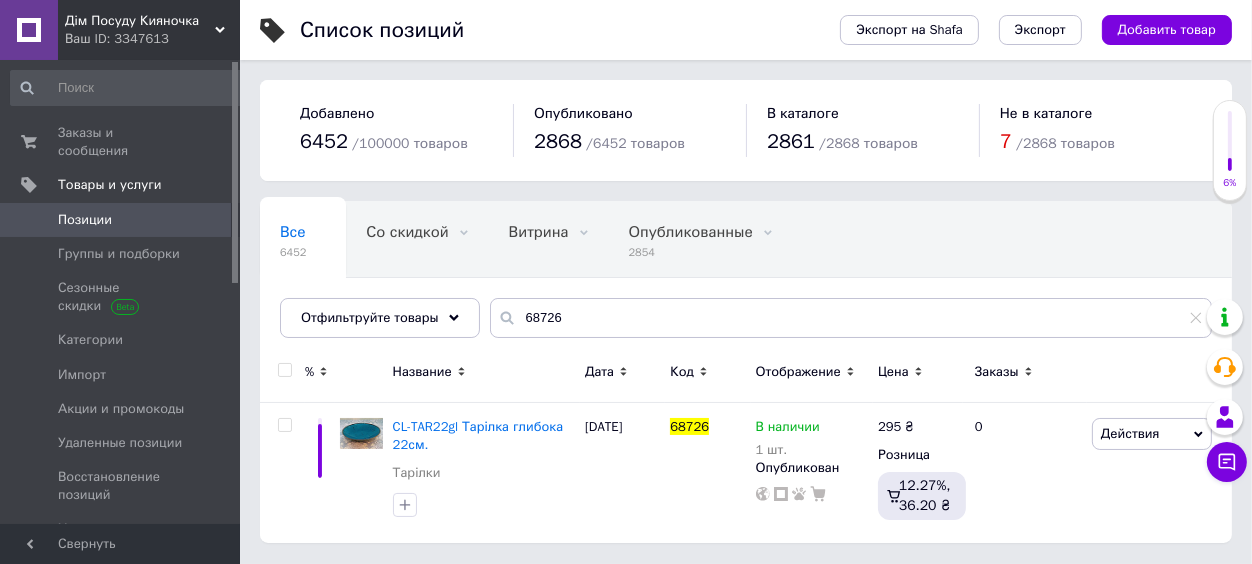 drag, startPoint x: 568, startPoint y: 295, endPoint x: 526, endPoint y: 315, distance: 46.518814 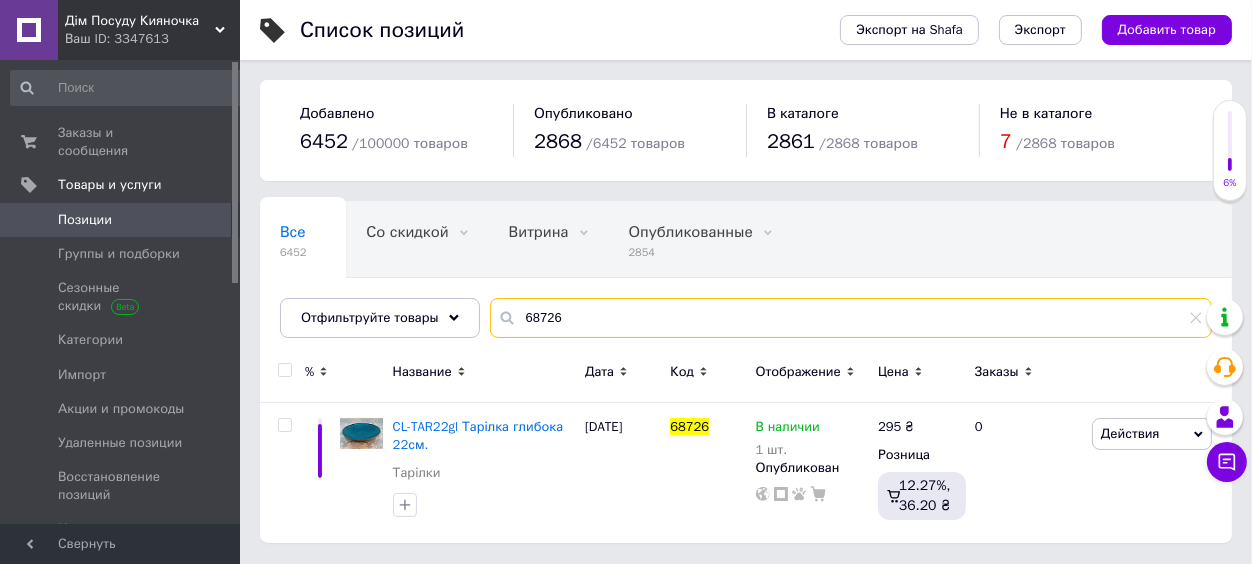 drag, startPoint x: 564, startPoint y: 317, endPoint x: 492, endPoint y: 311, distance: 72.249565 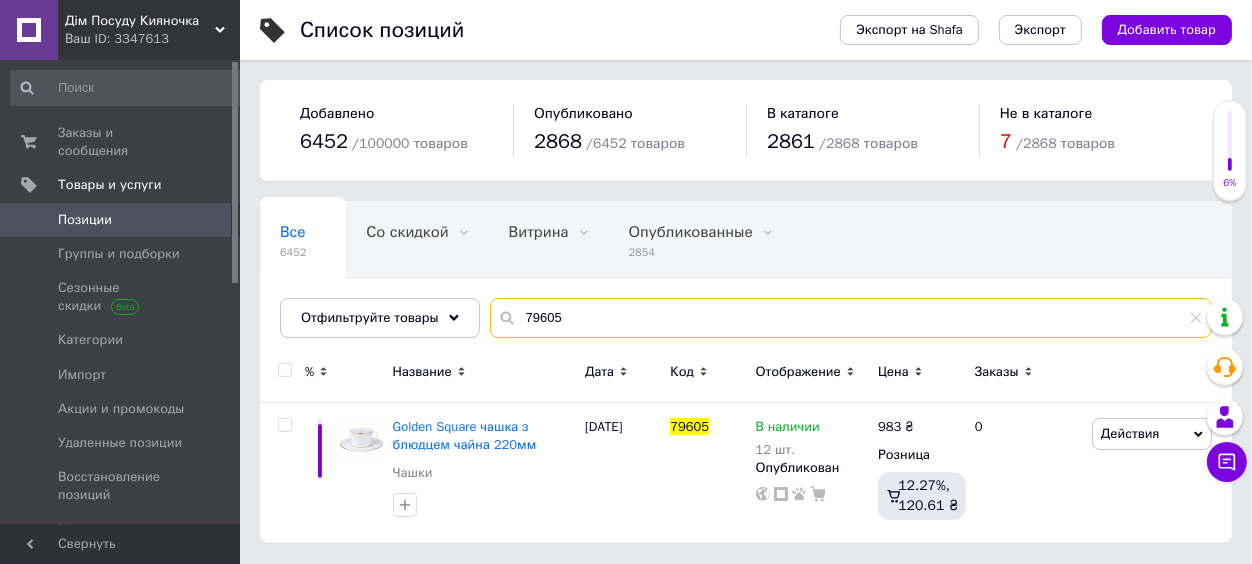 type on "79605" 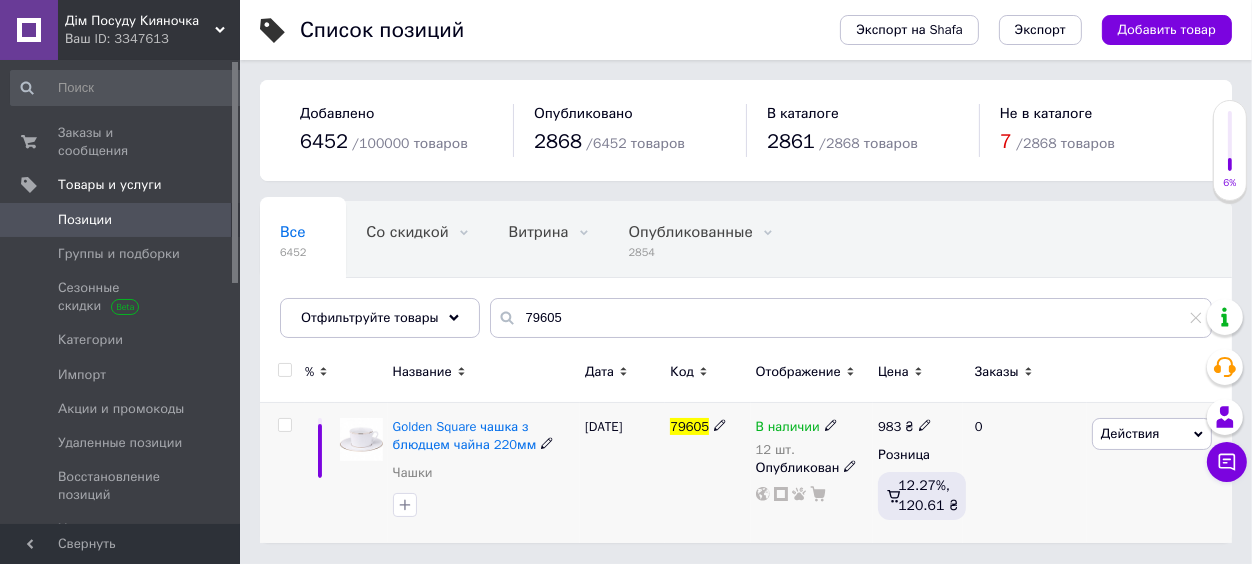 click on "В наличии 12 шт. Опубликован" at bounding box center (812, 473) 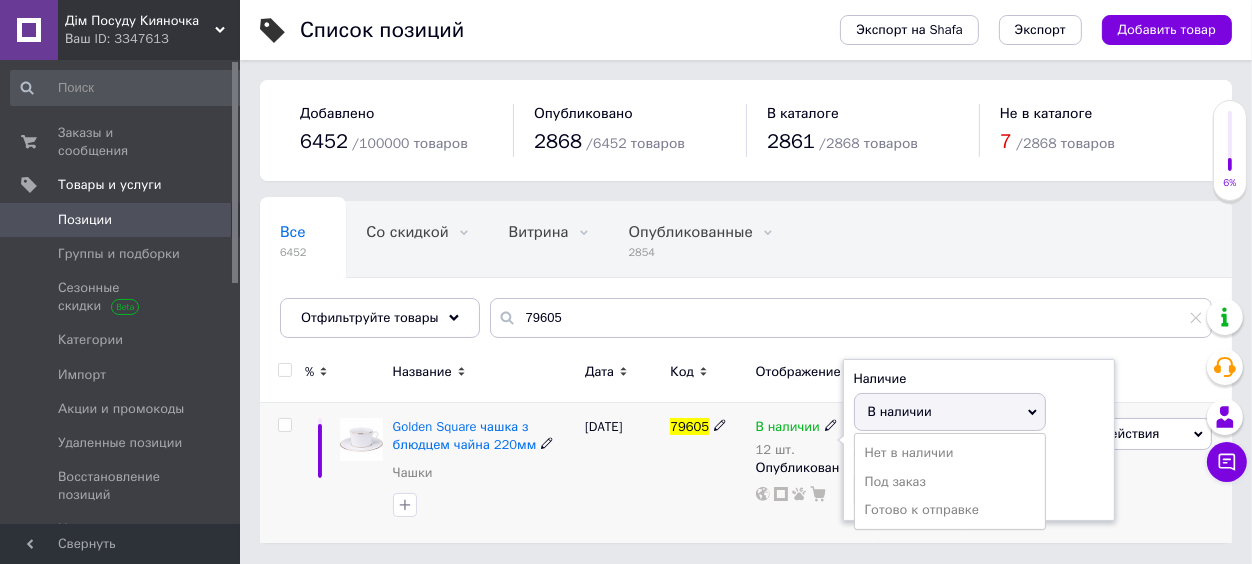 click on "В наличии" at bounding box center (900, 411) 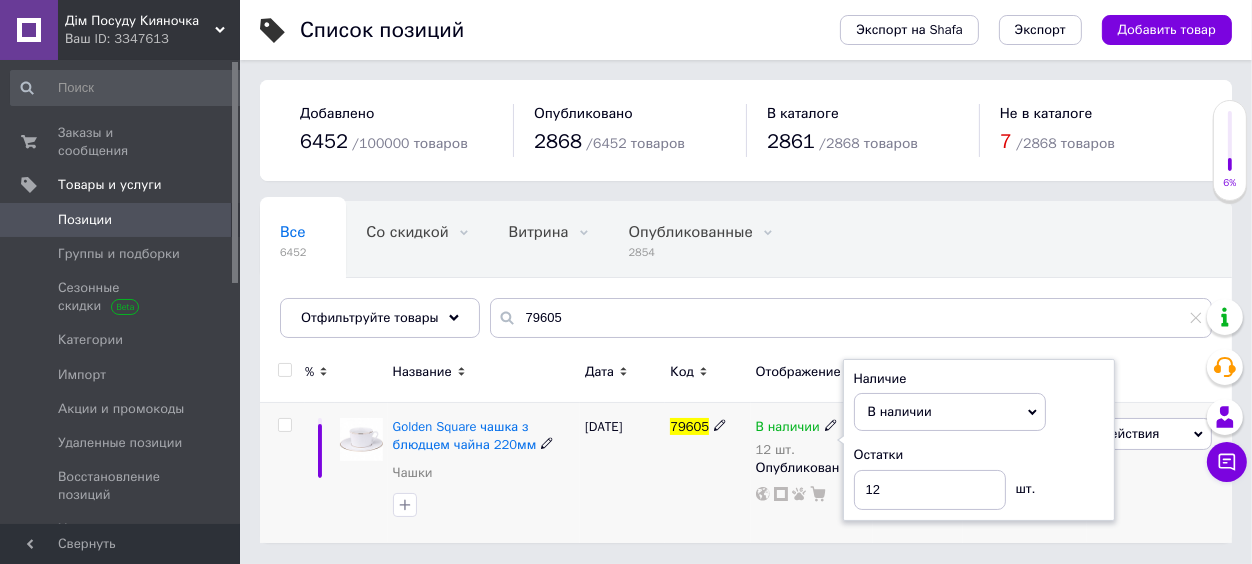 drag, startPoint x: 882, startPoint y: 470, endPoint x: 853, endPoint y: 481, distance: 31.016125 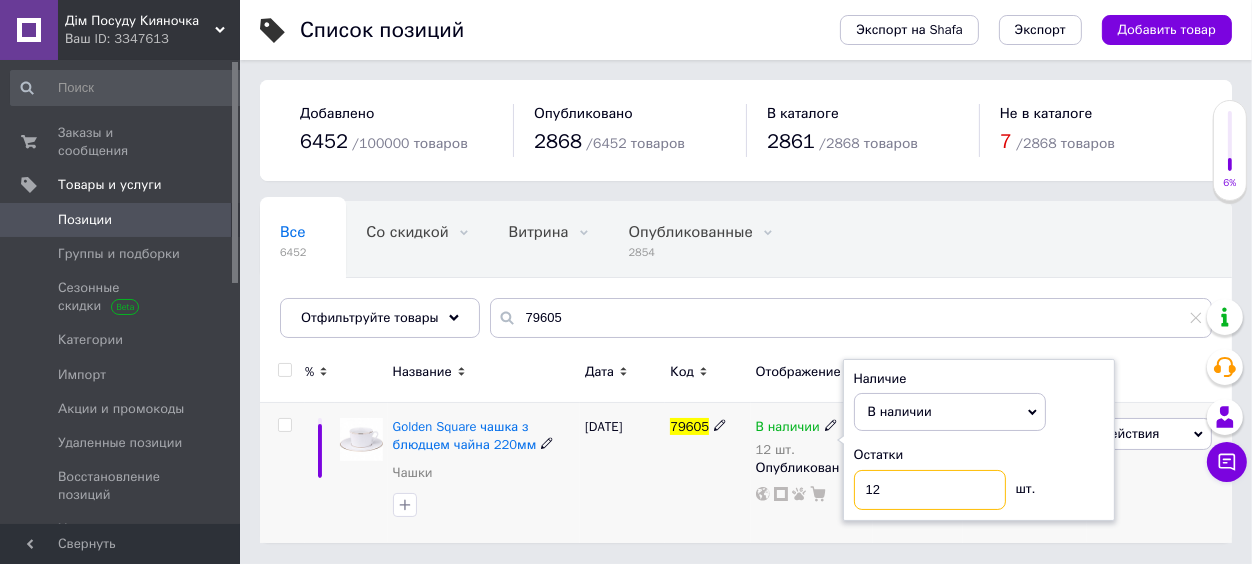 drag, startPoint x: 862, startPoint y: 490, endPoint x: 848, endPoint y: 490, distance: 14 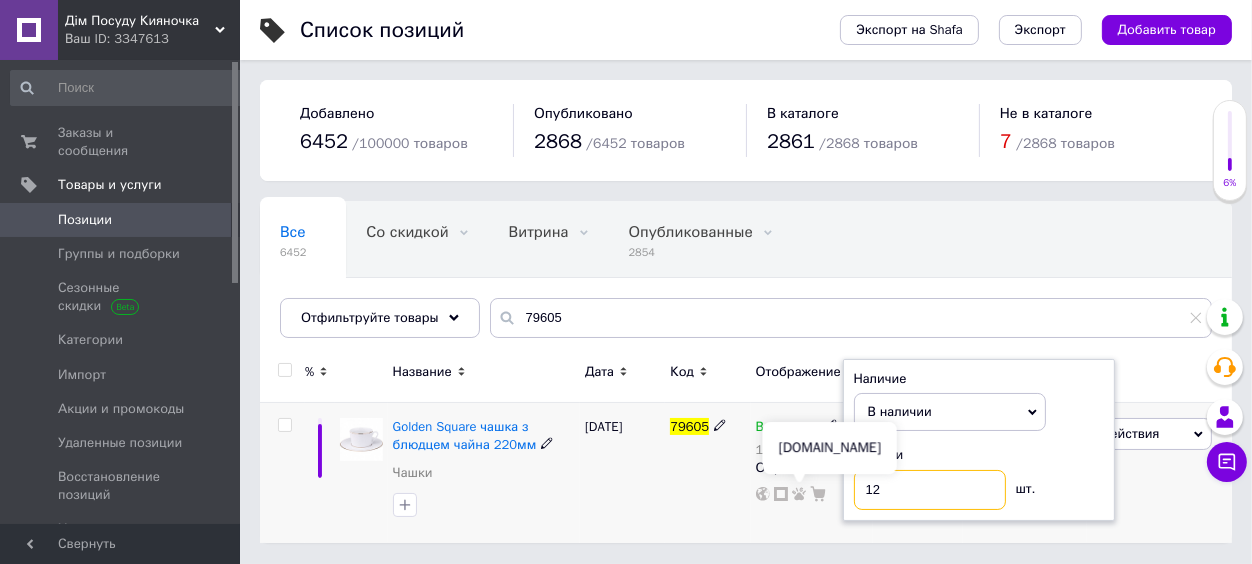 type on "8" 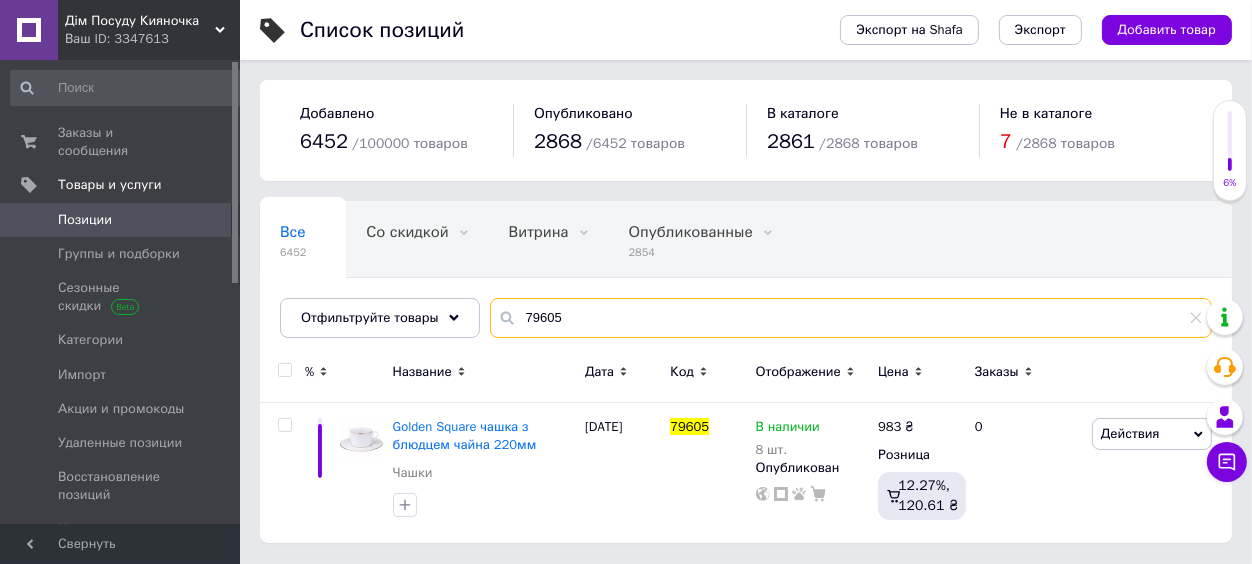 drag, startPoint x: 560, startPoint y: 320, endPoint x: 494, endPoint y: 319, distance: 66.007576 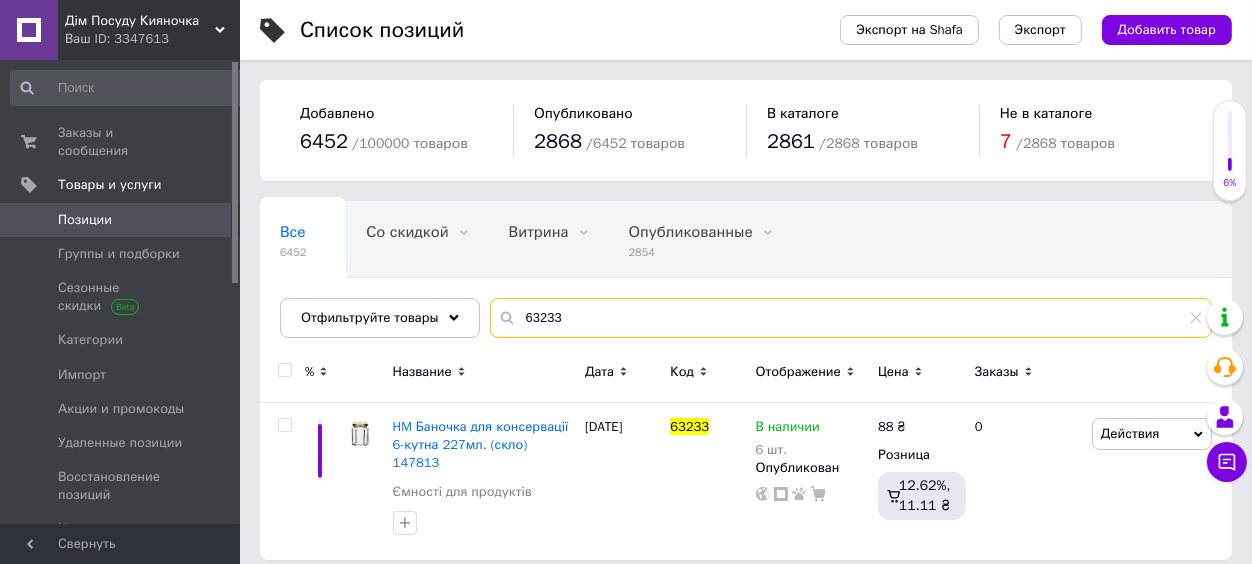 type on "63233" 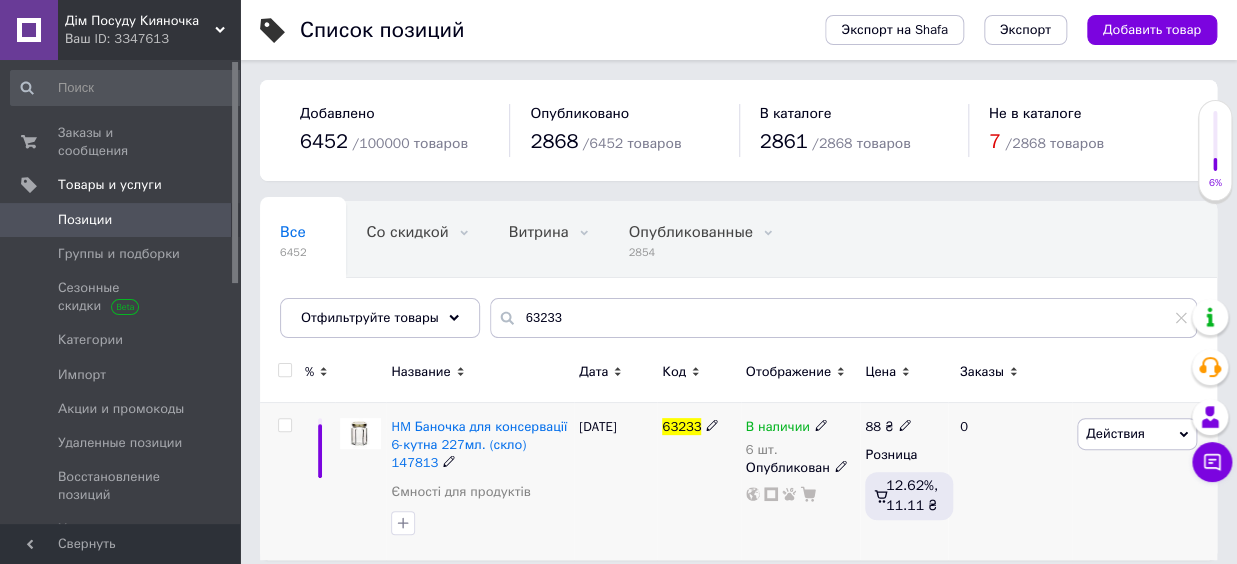 click 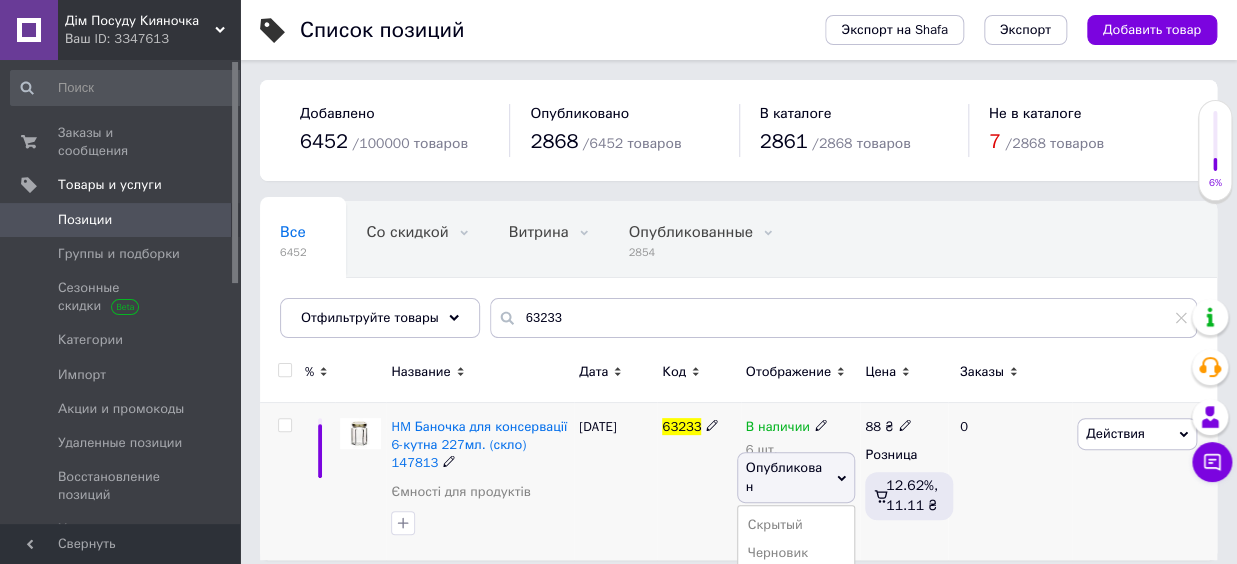 drag, startPoint x: 786, startPoint y: 502, endPoint x: 795, endPoint y: 479, distance: 24.698177 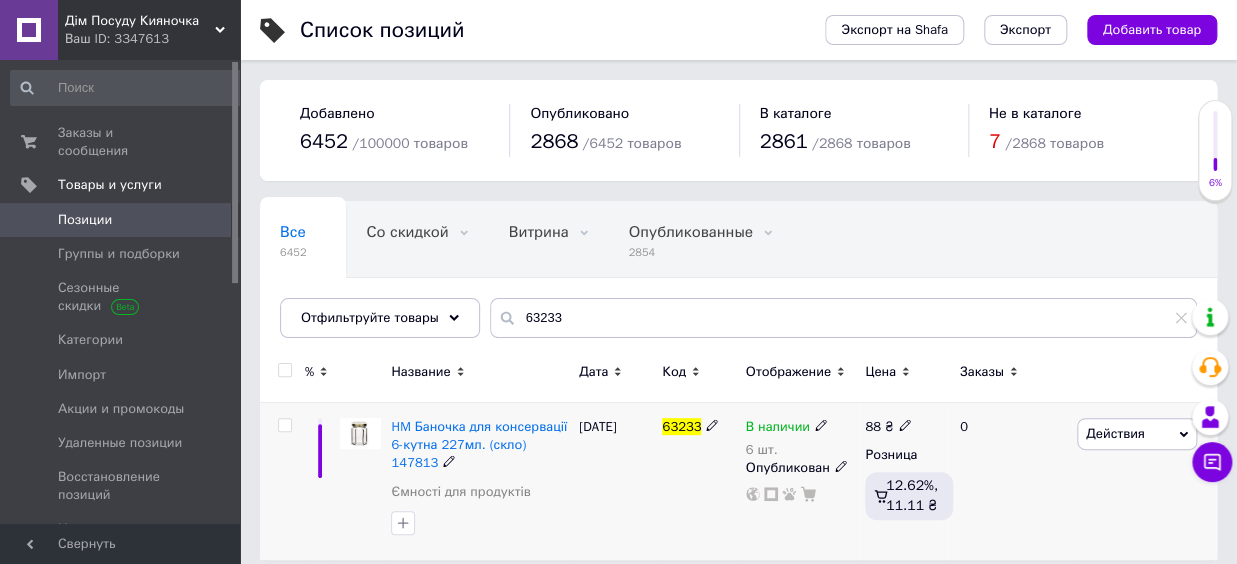 click 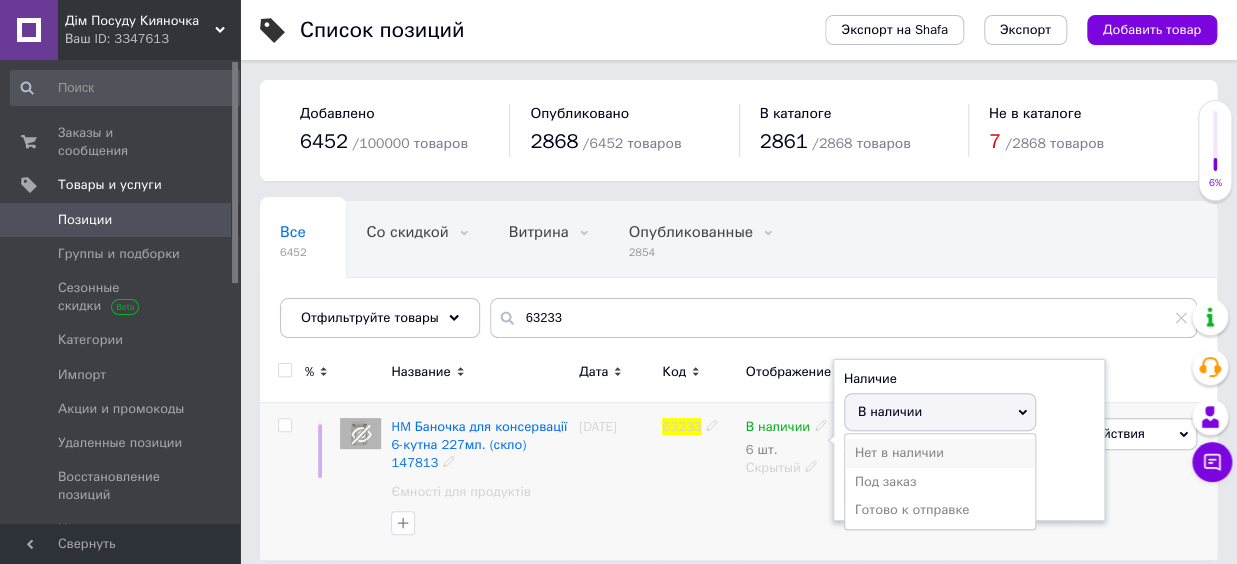 click on "Нет в наличии" at bounding box center [940, 453] 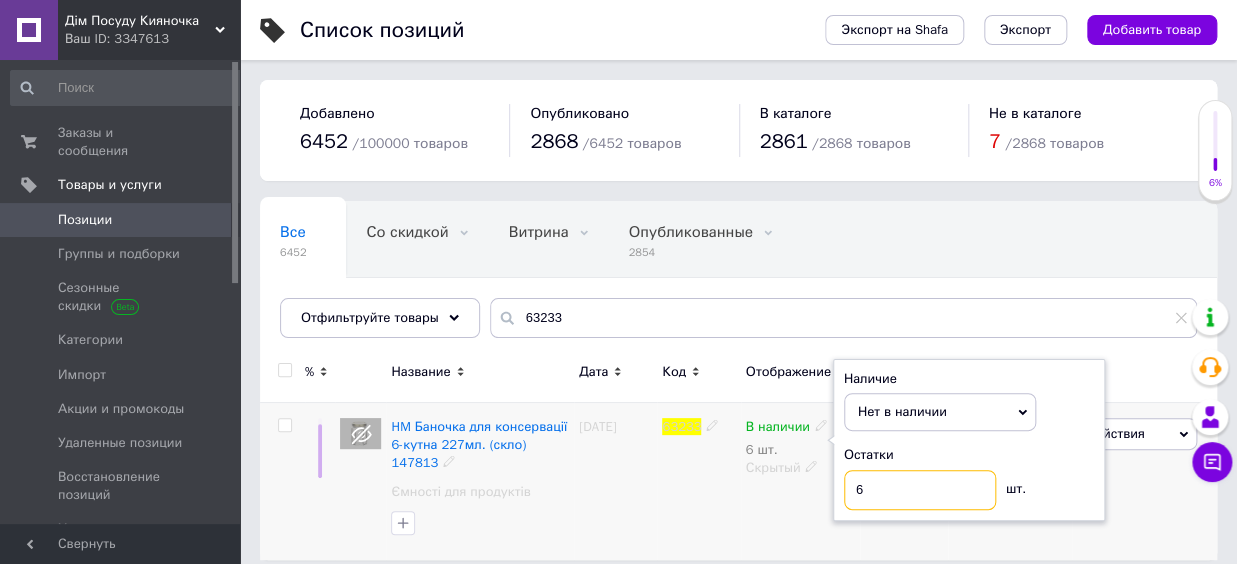 drag, startPoint x: 876, startPoint y: 490, endPoint x: 842, endPoint y: 499, distance: 35.17101 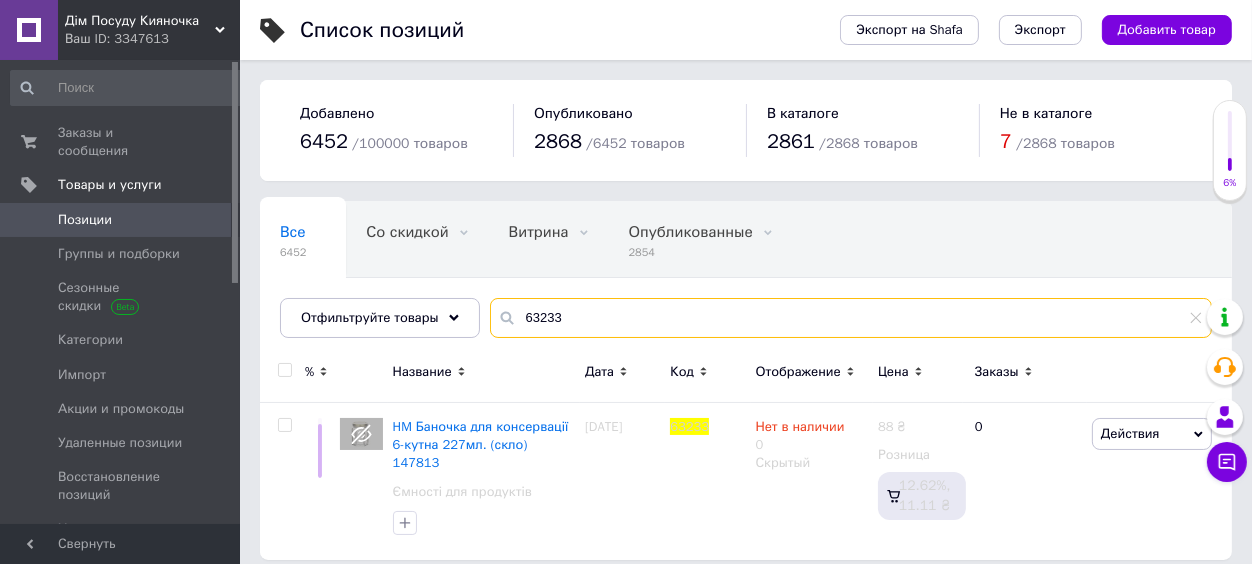 drag, startPoint x: 559, startPoint y: 315, endPoint x: 471, endPoint y: 309, distance: 88.20431 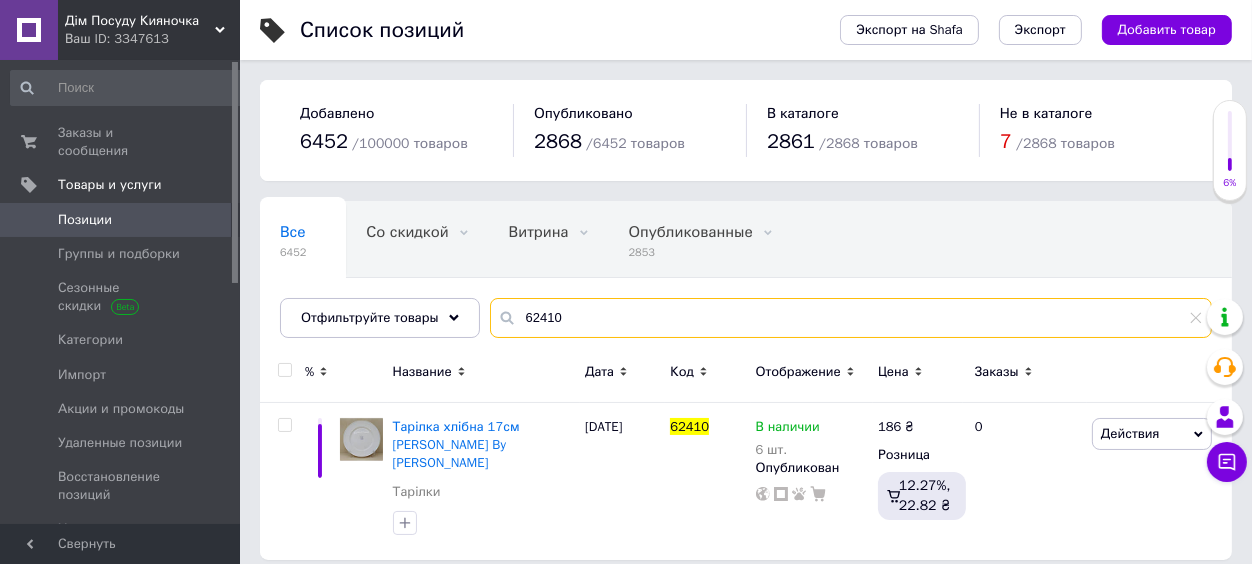 type on "62410" 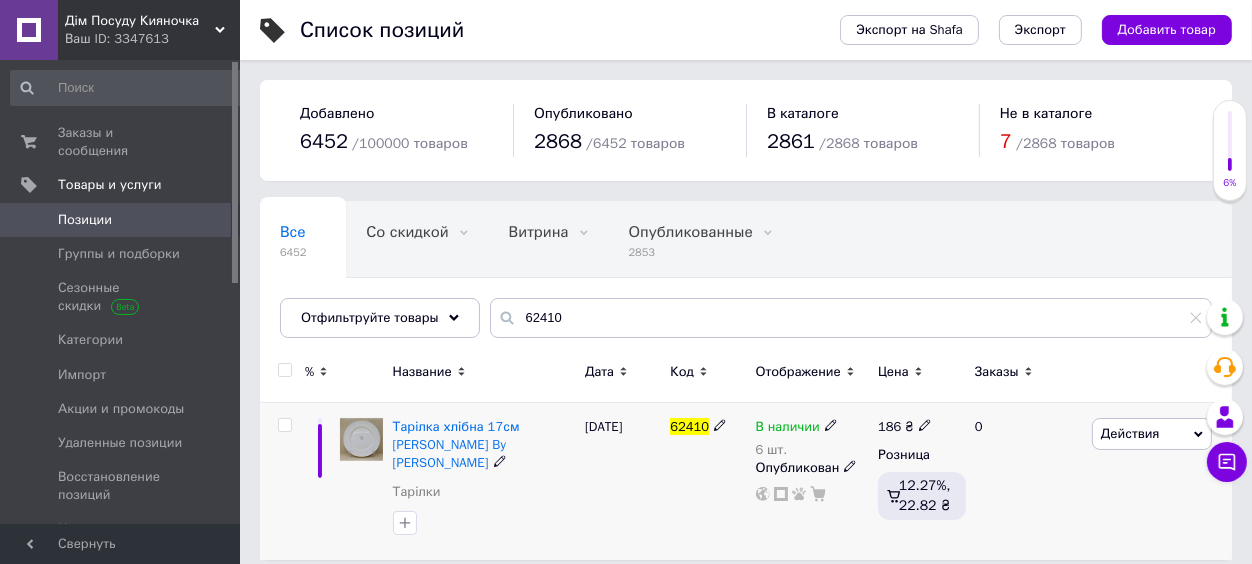 click 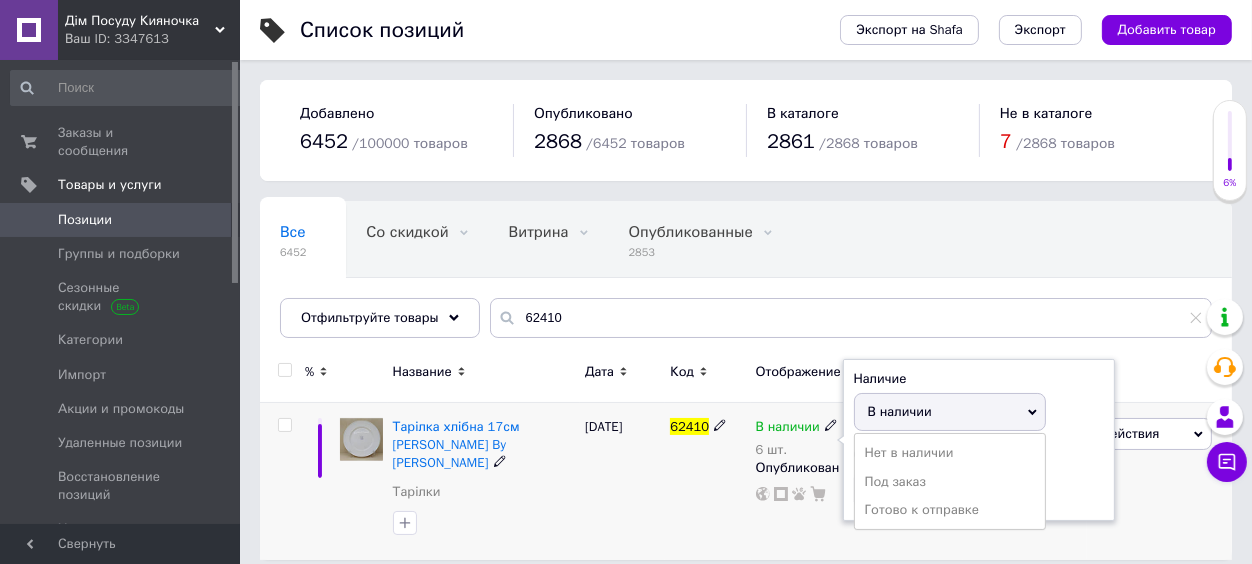 click on "В наличии" at bounding box center [900, 411] 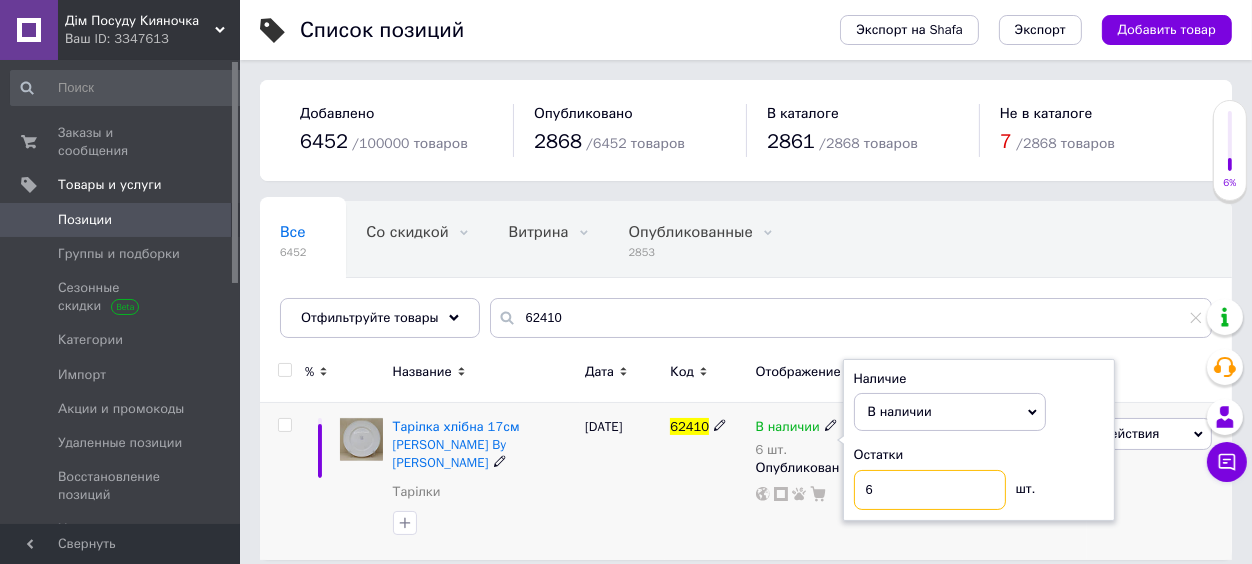 drag, startPoint x: 873, startPoint y: 495, endPoint x: 857, endPoint y: 495, distance: 16 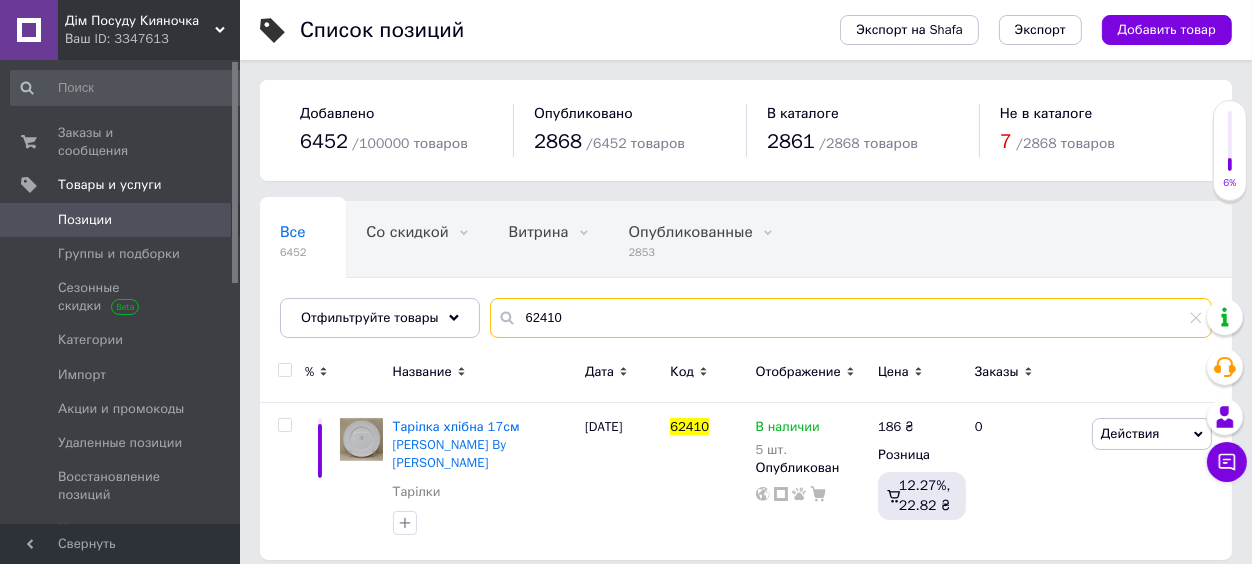 drag, startPoint x: 576, startPoint y: 322, endPoint x: 491, endPoint y: 325, distance: 85.052925 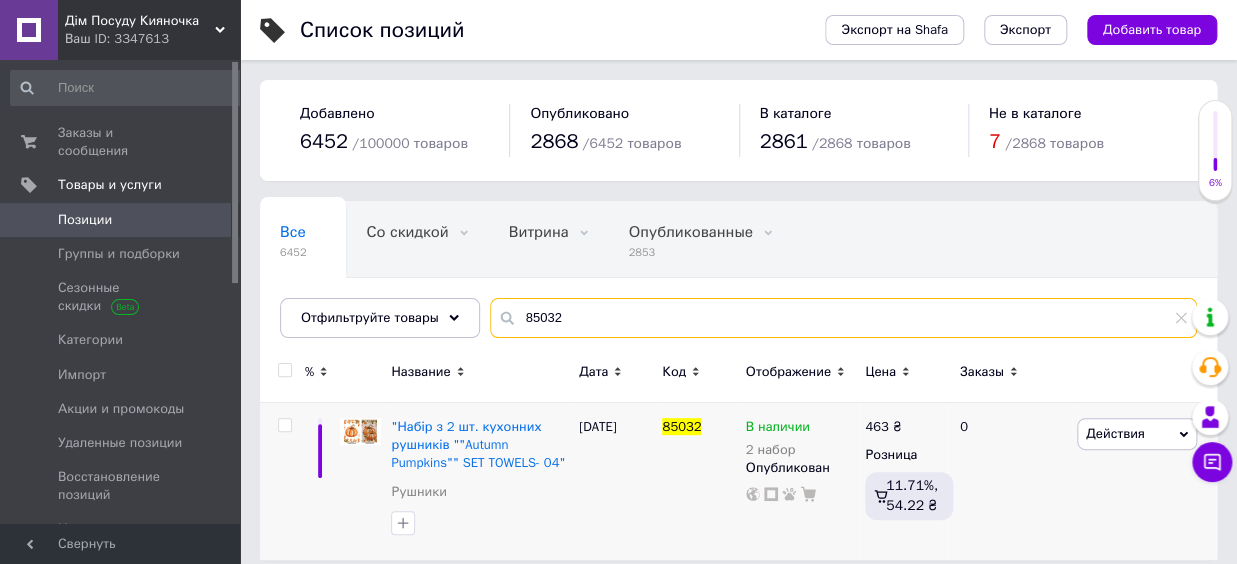 type on "85032" 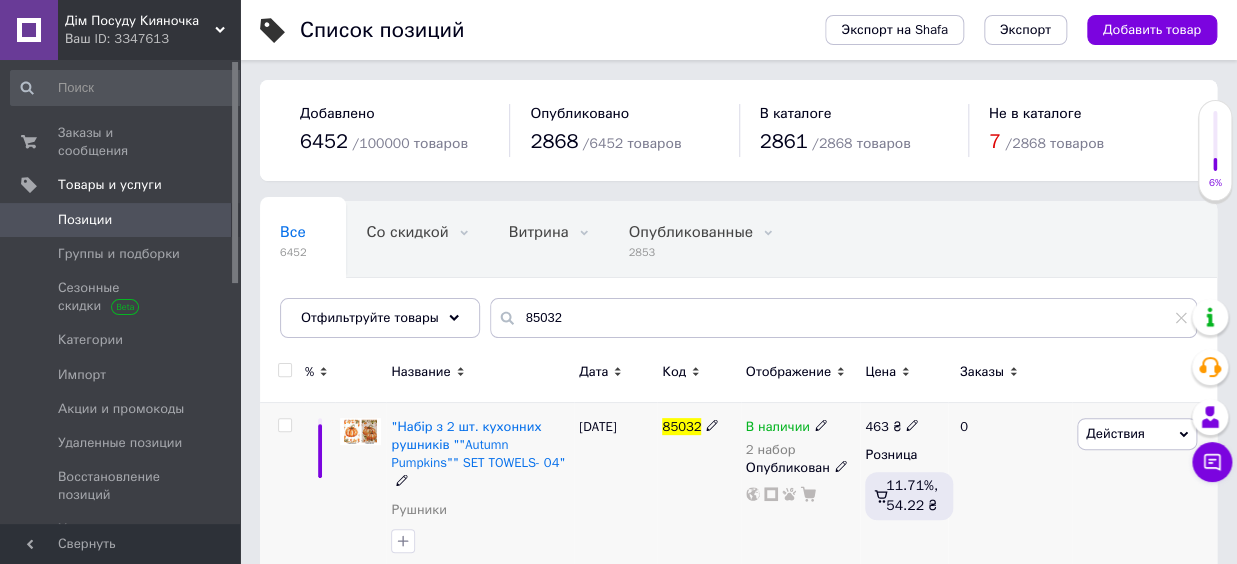 click 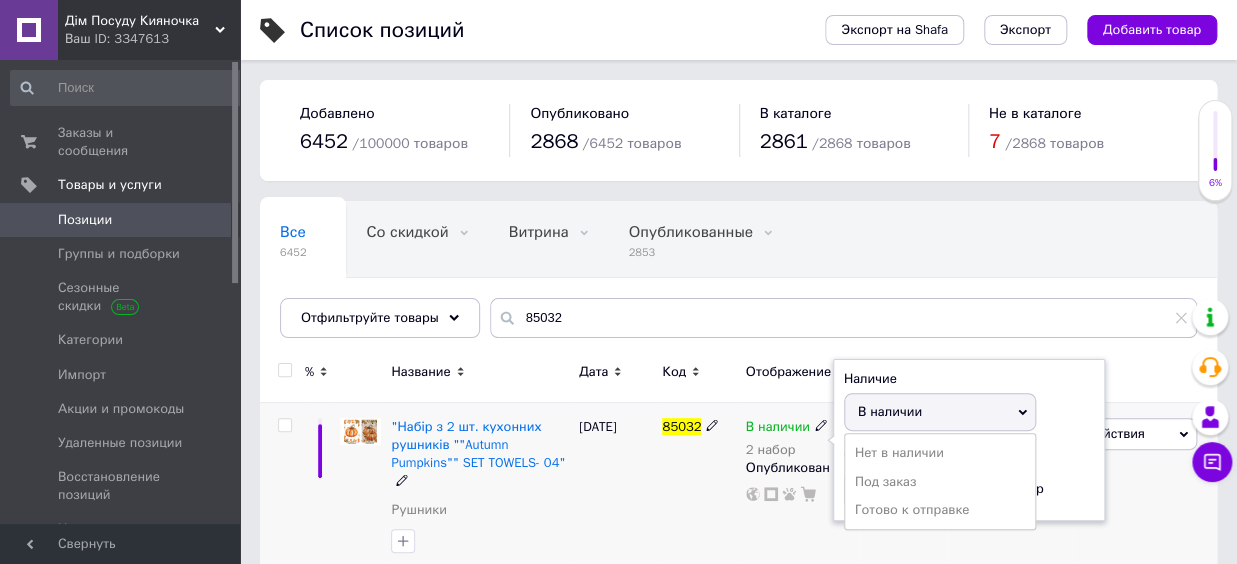 click on "В наличии" at bounding box center [890, 411] 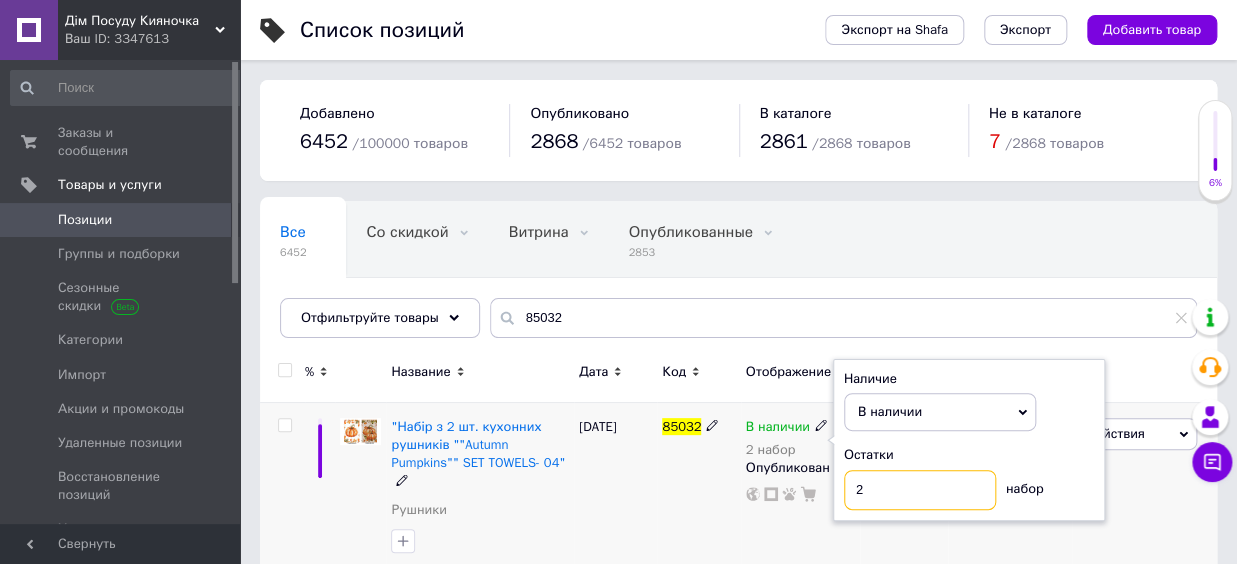 drag, startPoint x: 853, startPoint y: 497, endPoint x: 835, endPoint y: 499, distance: 18.110771 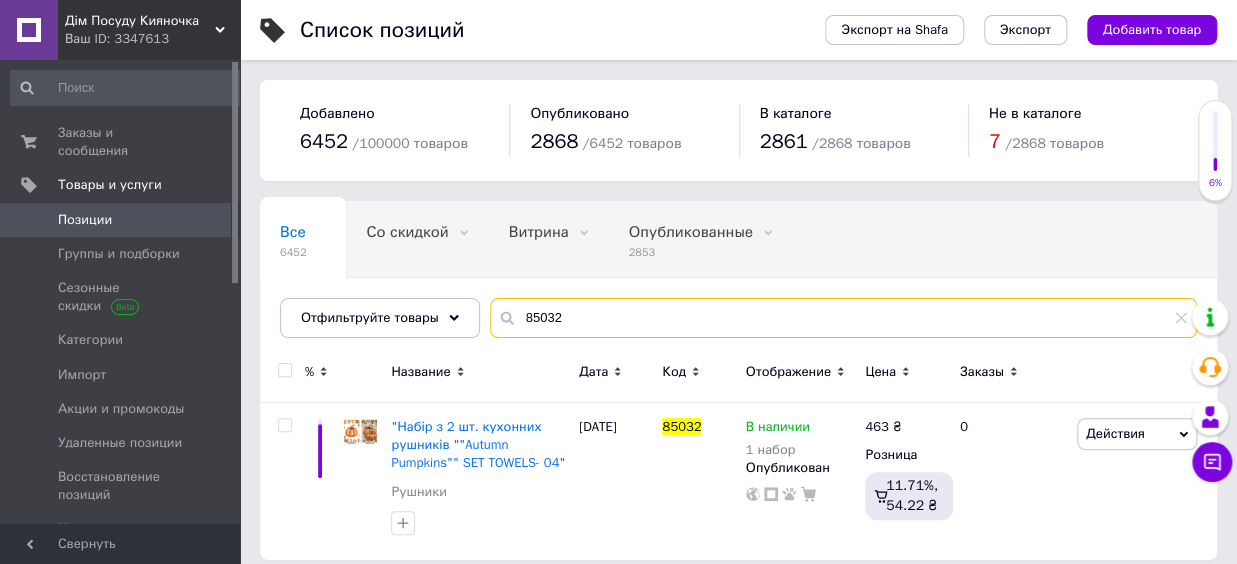 drag, startPoint x: 571, startPoint y: 330, endPoint x: 502, endPoint y: 330, distance: 69 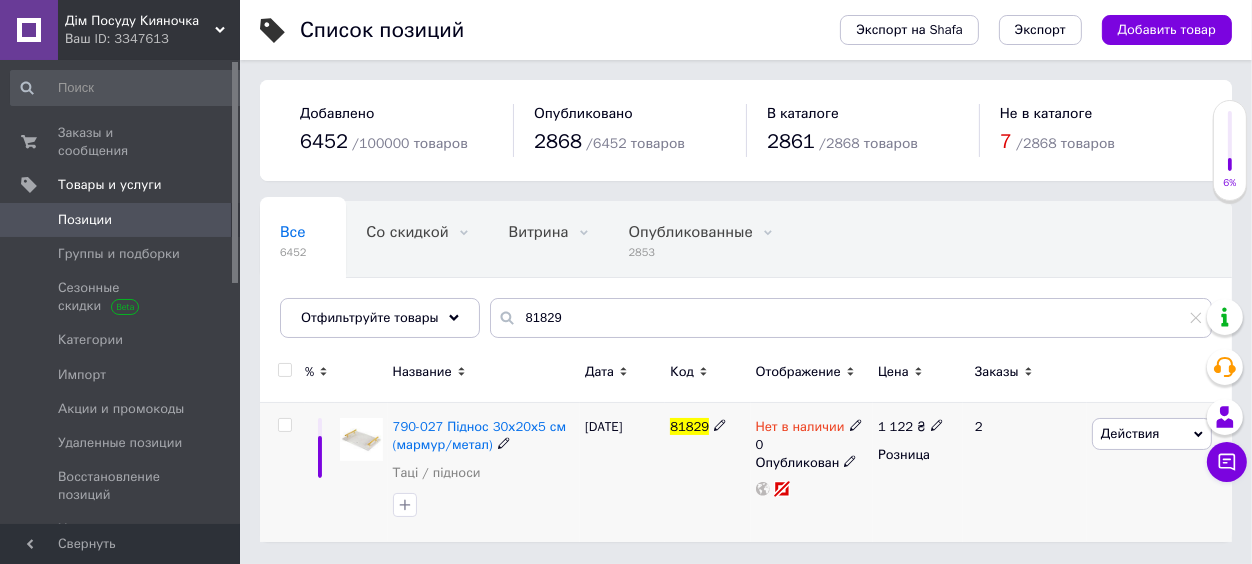 click 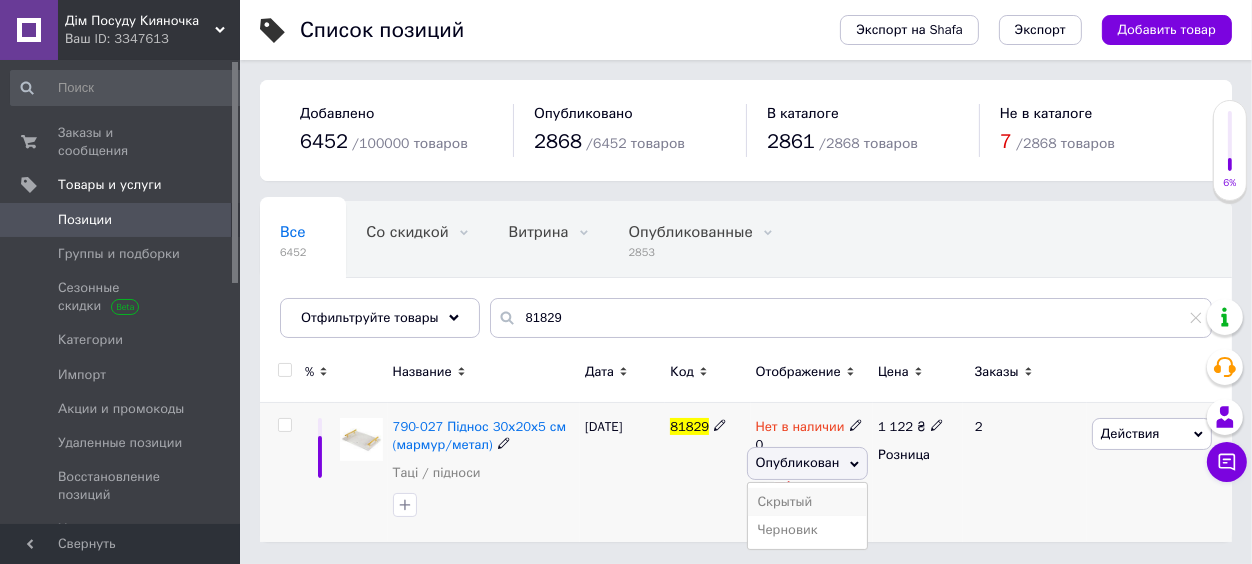 click on "Скрытый" at bounding box center [808, 502] 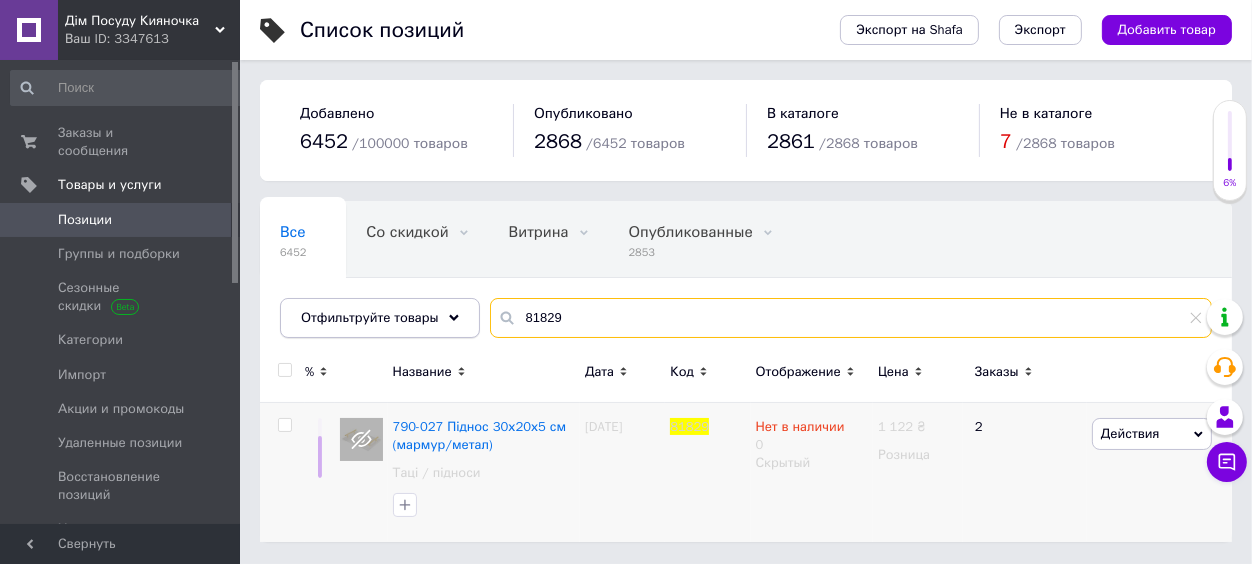 drag, startPoint x: 537, startPoint y: 318, endPoint x: 416, endPoint y: 304, distance: 121.80723 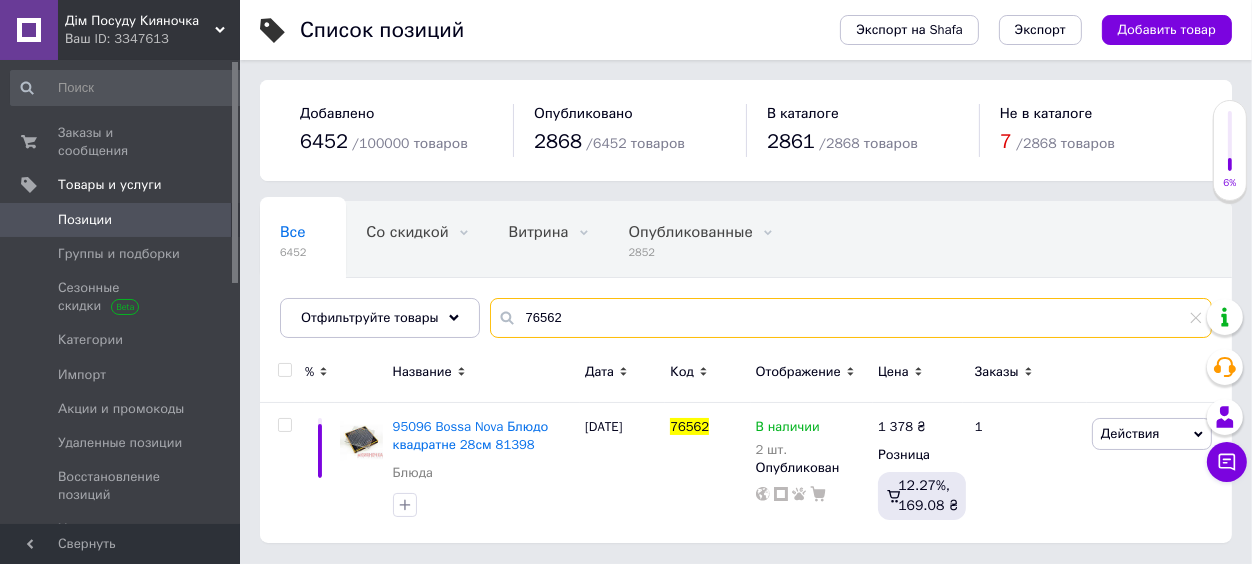 type on "76562" 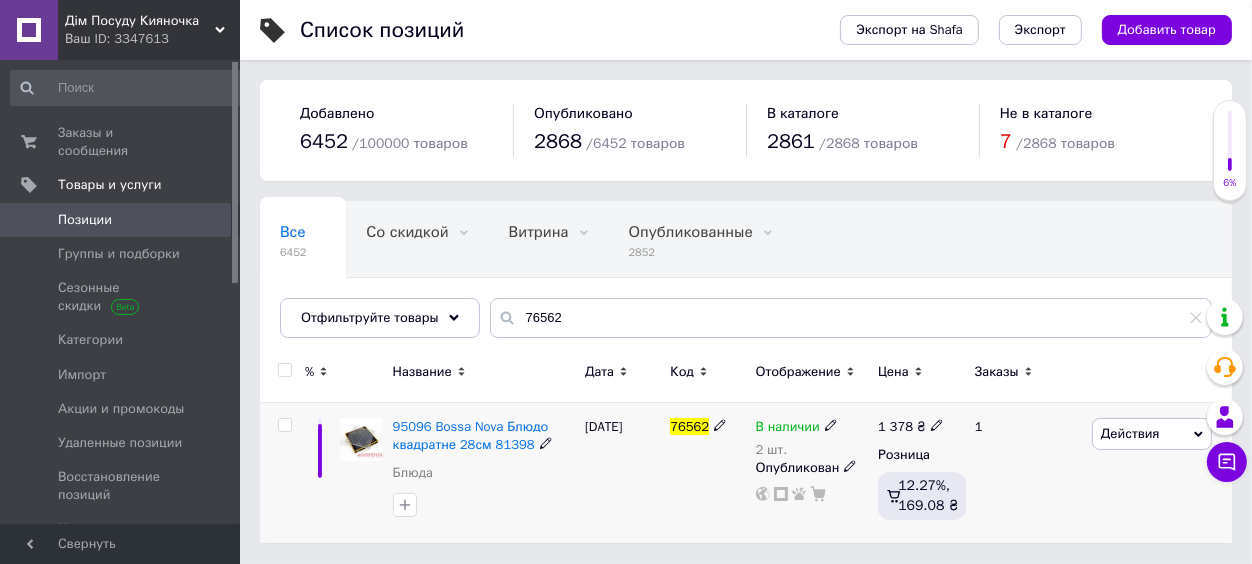 click 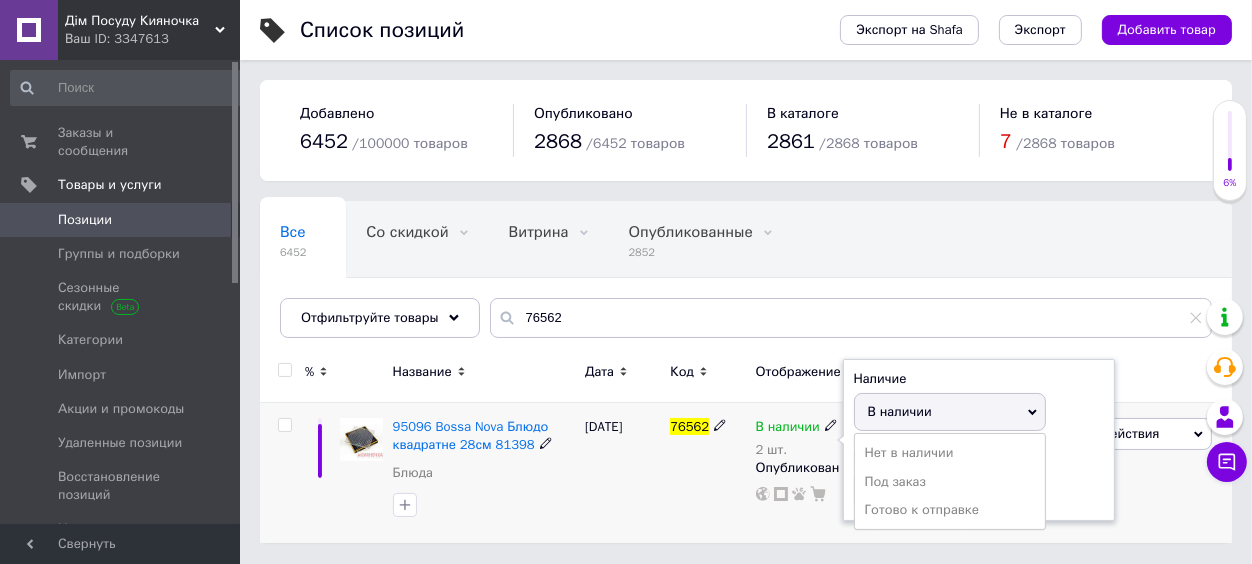 drag, startPoint x: 930, startPoint y: 405, endPoint x: 919, endPoint y: 482, distance: 77.781746 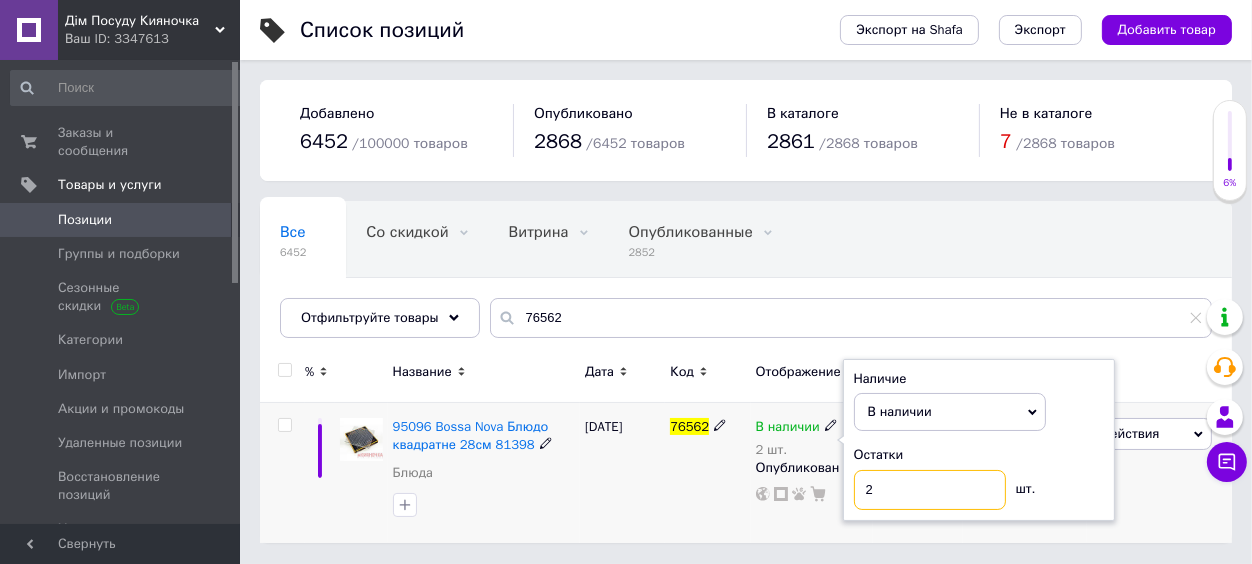 drag, startPoint x: 890, startPoint y: 490, endPoint x: 811, endPoint y: 493, distance: 79.05694 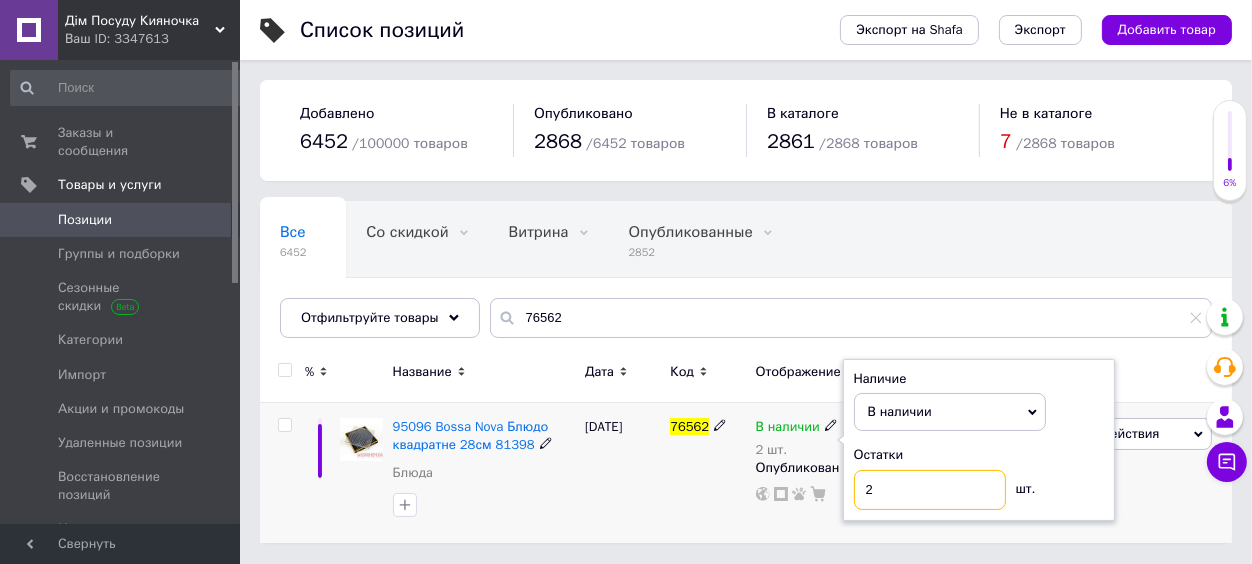 type on "1" 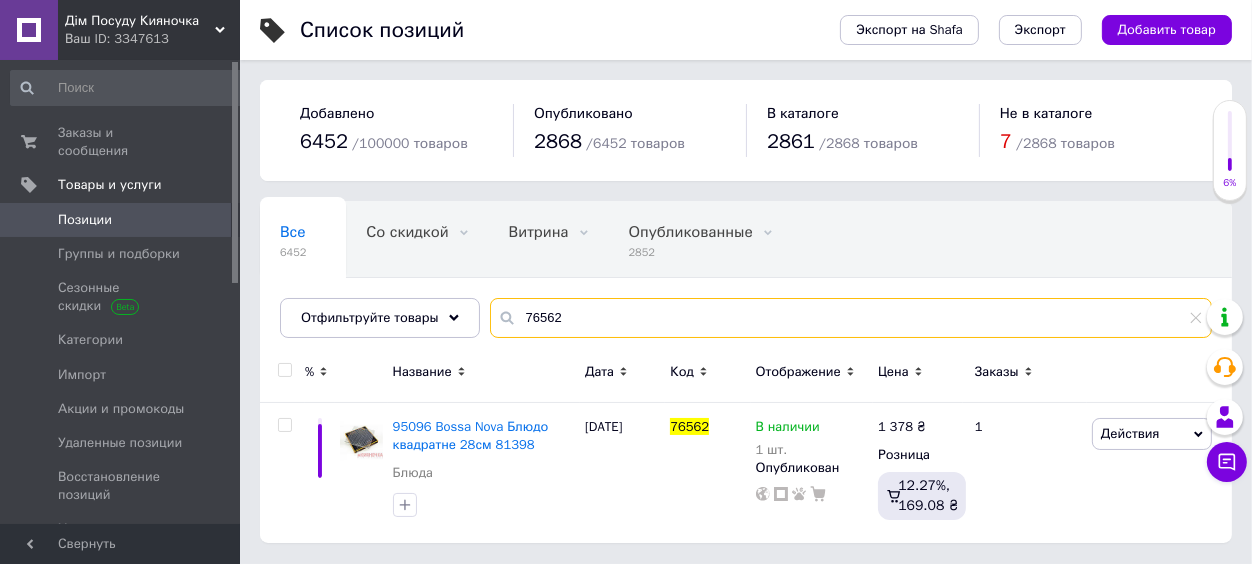 drag, startPoint x: 539, startPoint y: 311, endPoint x: 468, endPoint y: 308, distance: 71.063354 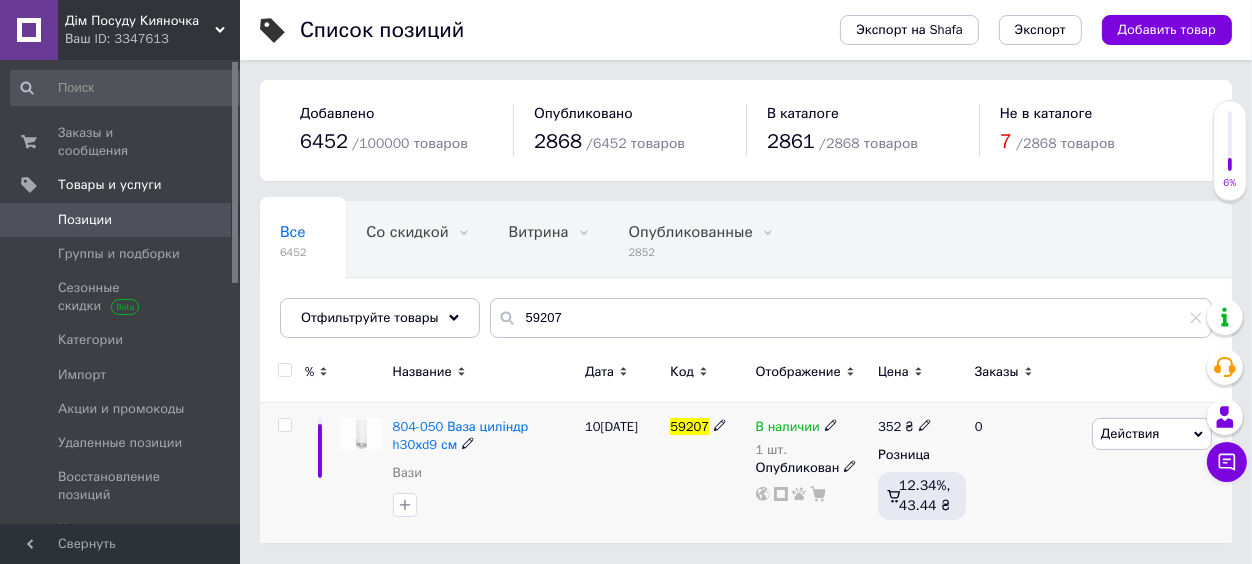 click 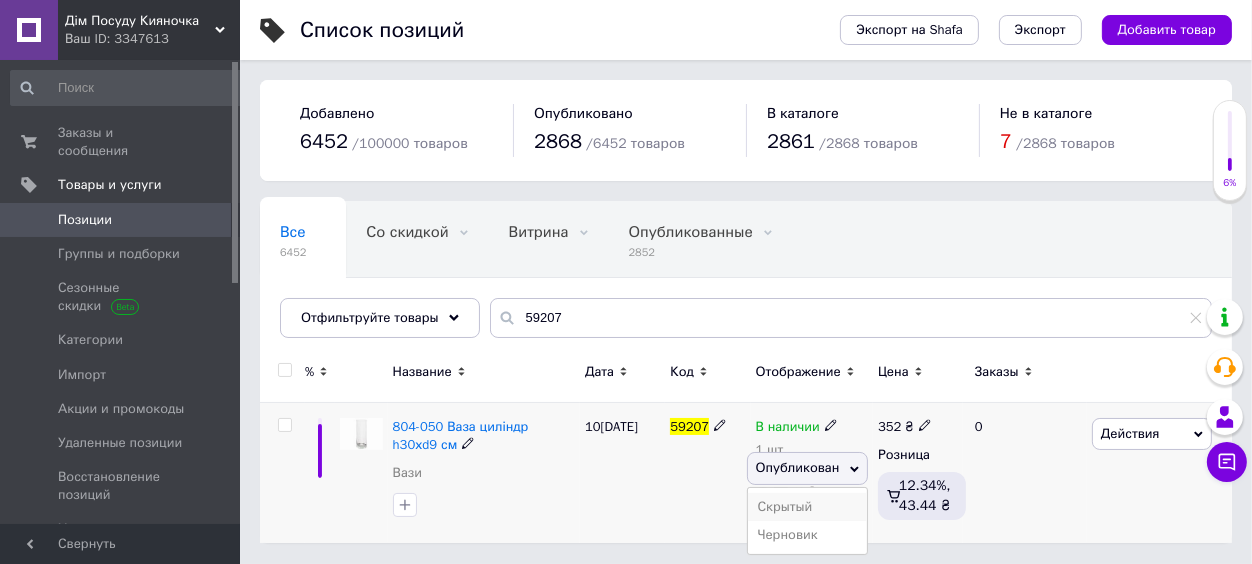 click on "Скрытый" at bounding box center (808, 507) 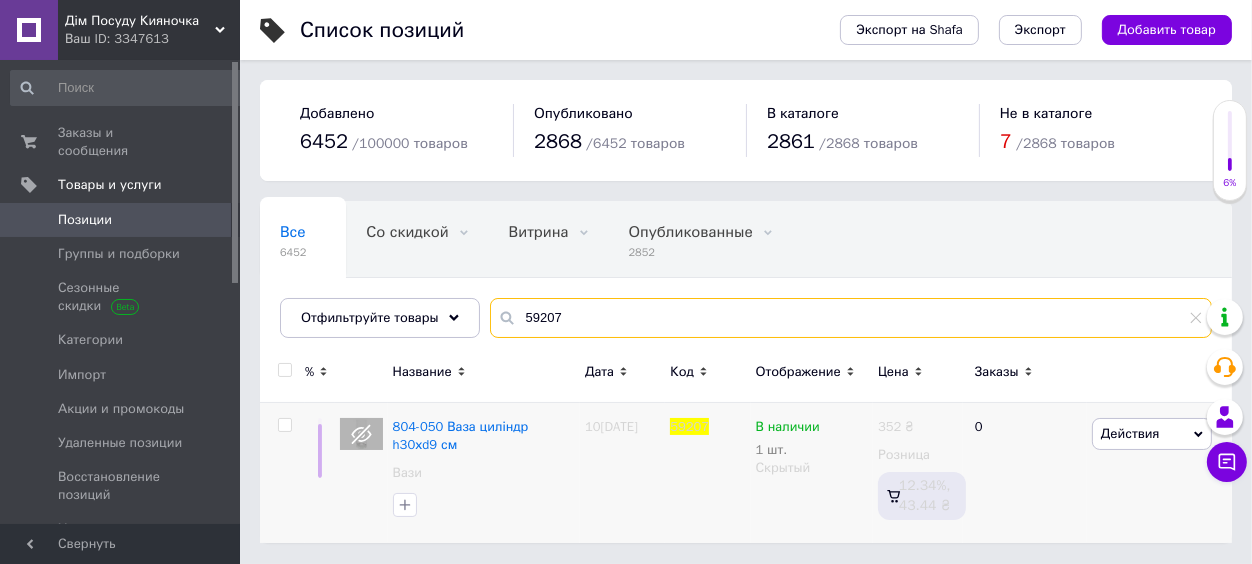 drag, startPoint x: 572, startPoint y: 322, endPoint x: 463, endPoint y: 306, distance: 110.16805 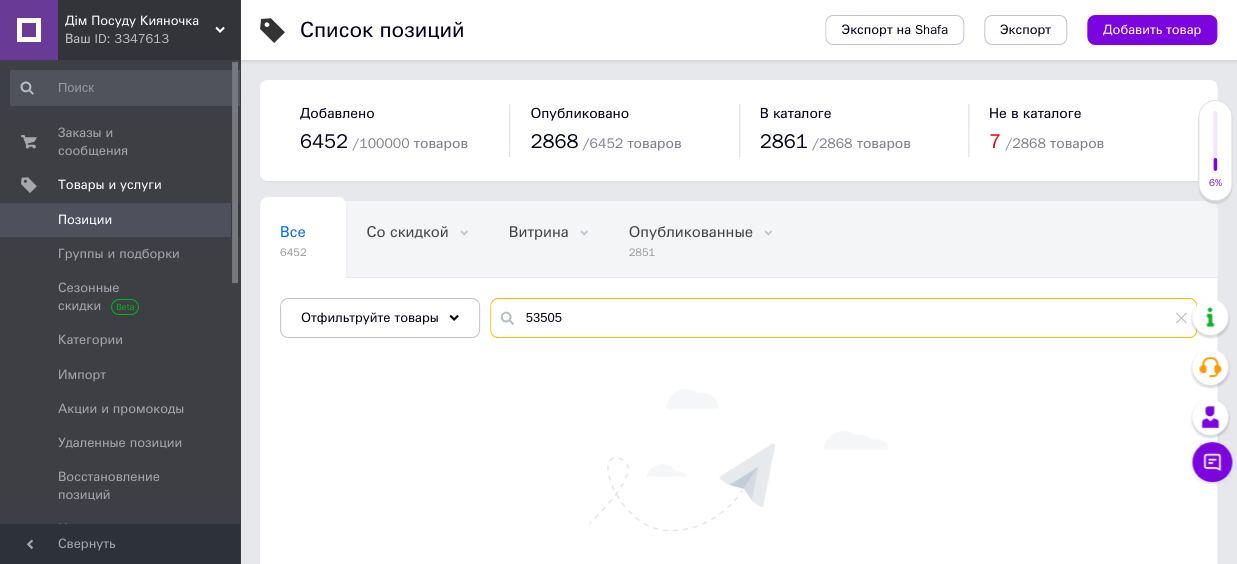 drag, startPoint x: 558, startPoint y: 309, endPoint x: 499, endPoint y: 307, distance: 59.03389 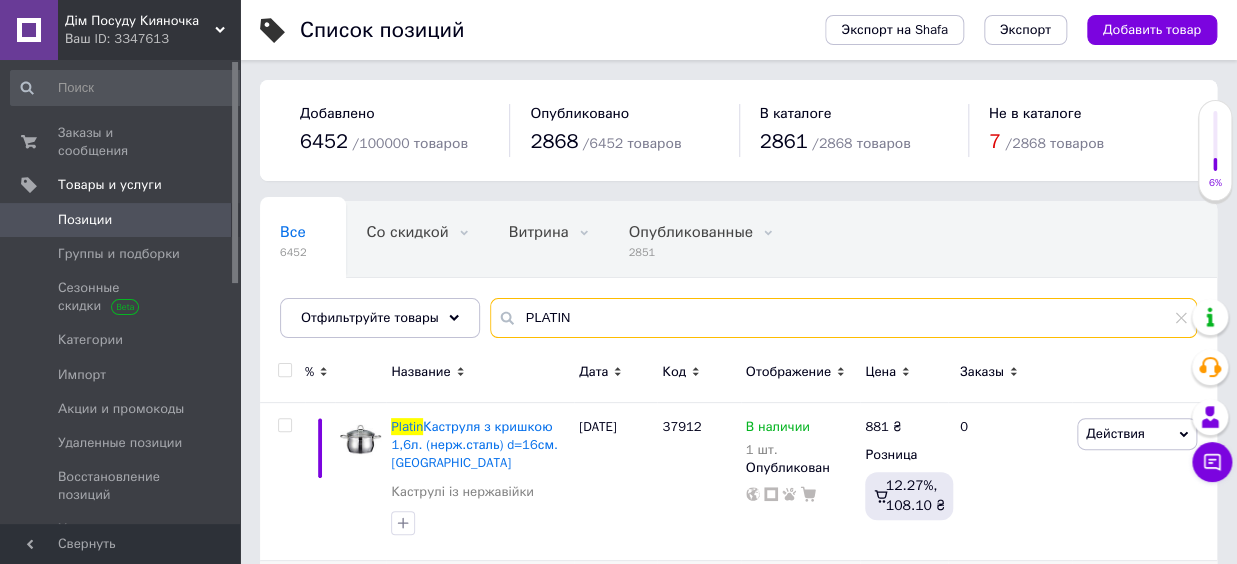 type on "PLATIN" 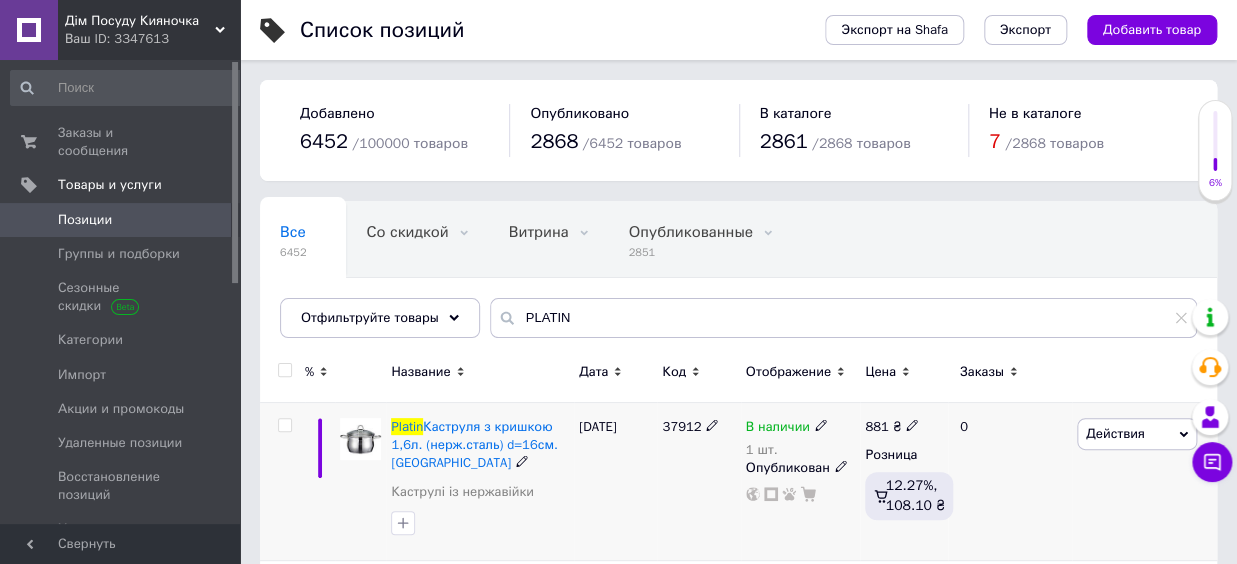 click 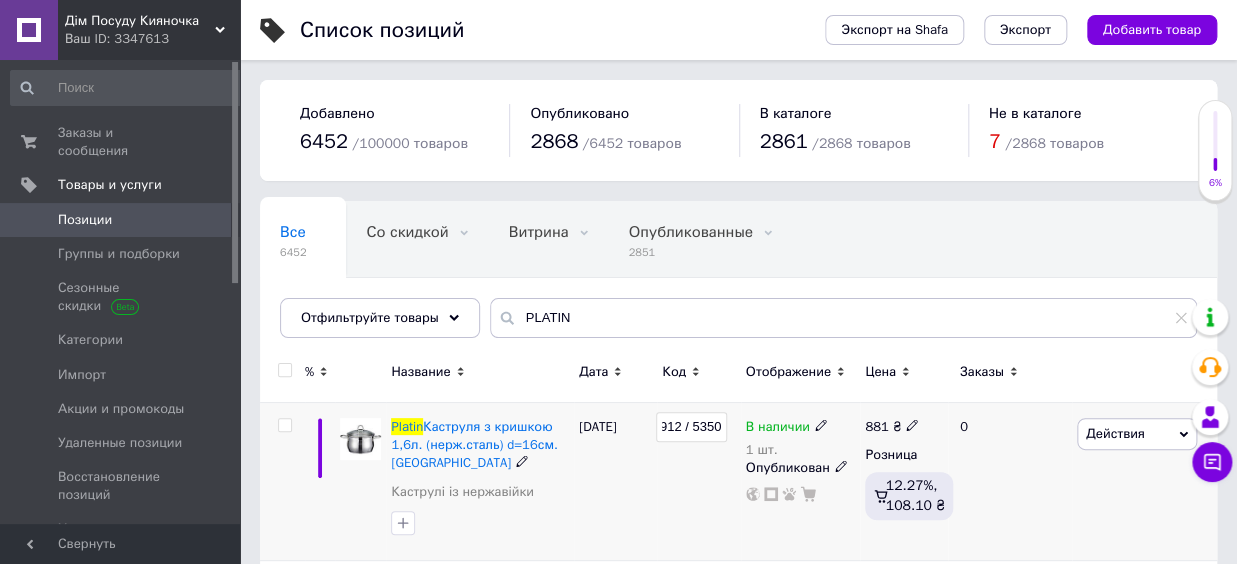 type on "37912 / 53505" 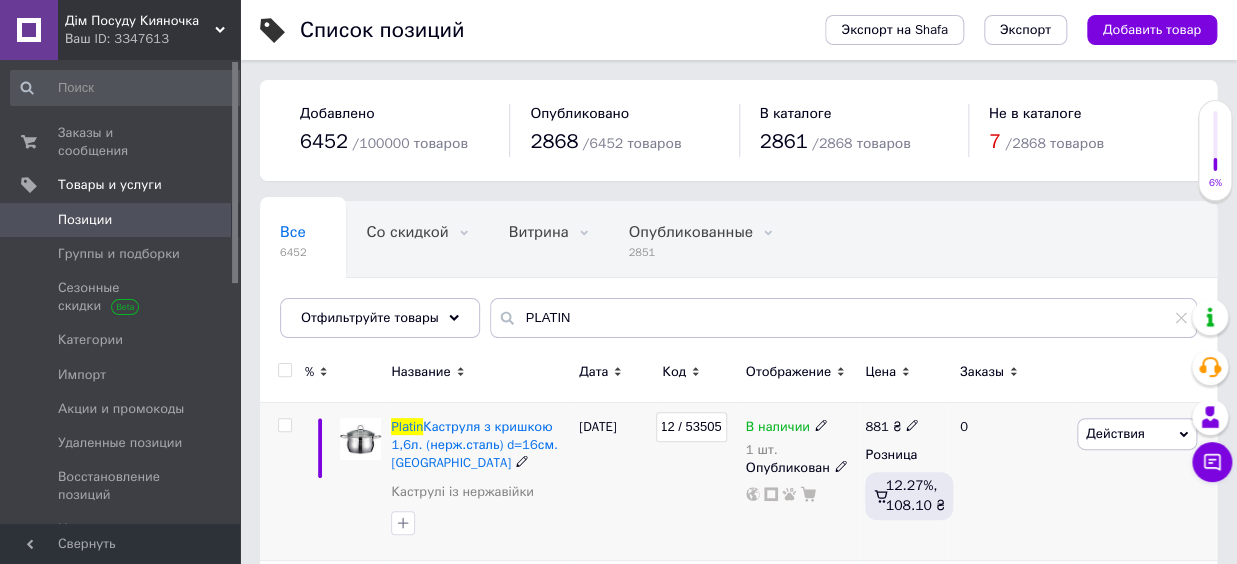 click 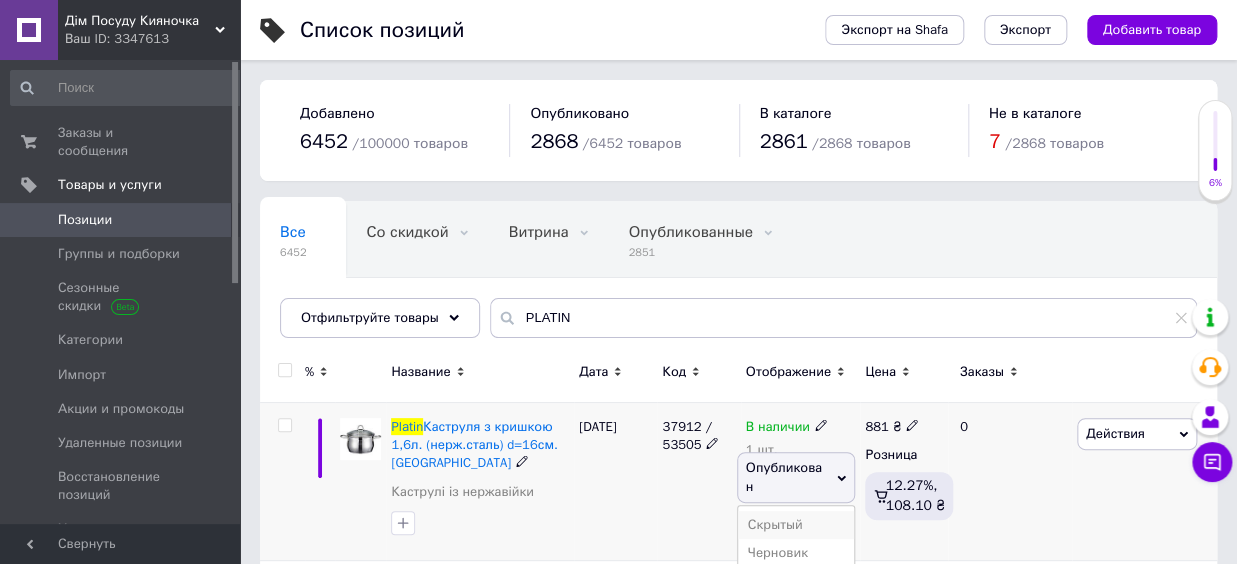 click on "Скрытый" at bounding box center (796, 525) 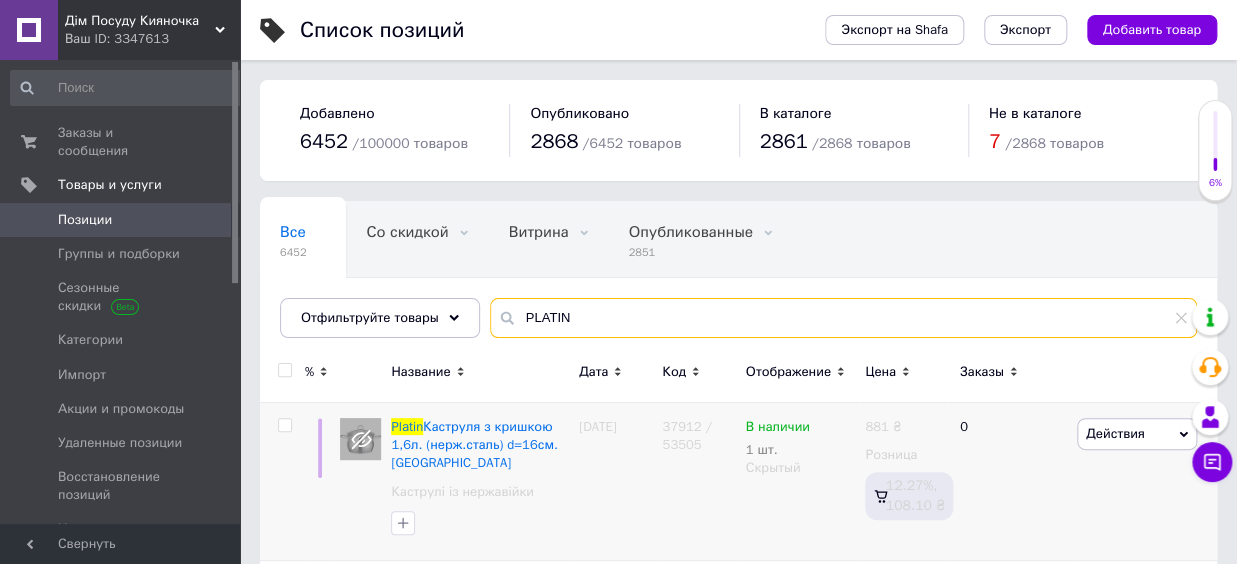 drag, startPoint x: 534, startPoint y: 321, endPoint x: 504, endPoint y: 321, distance: 30 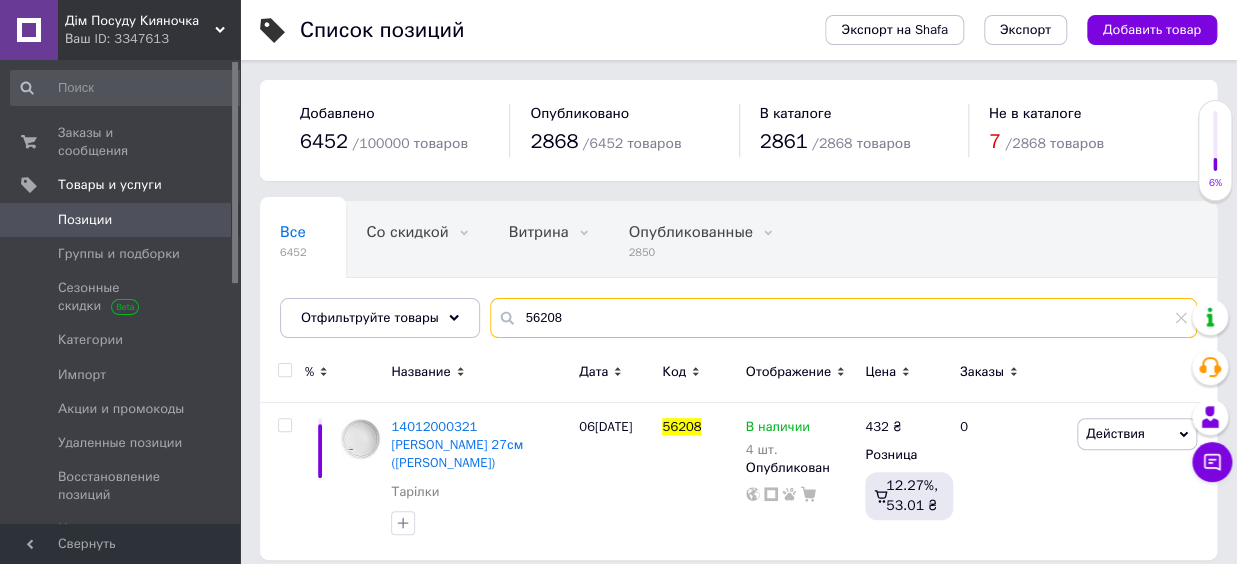 type on "56208" 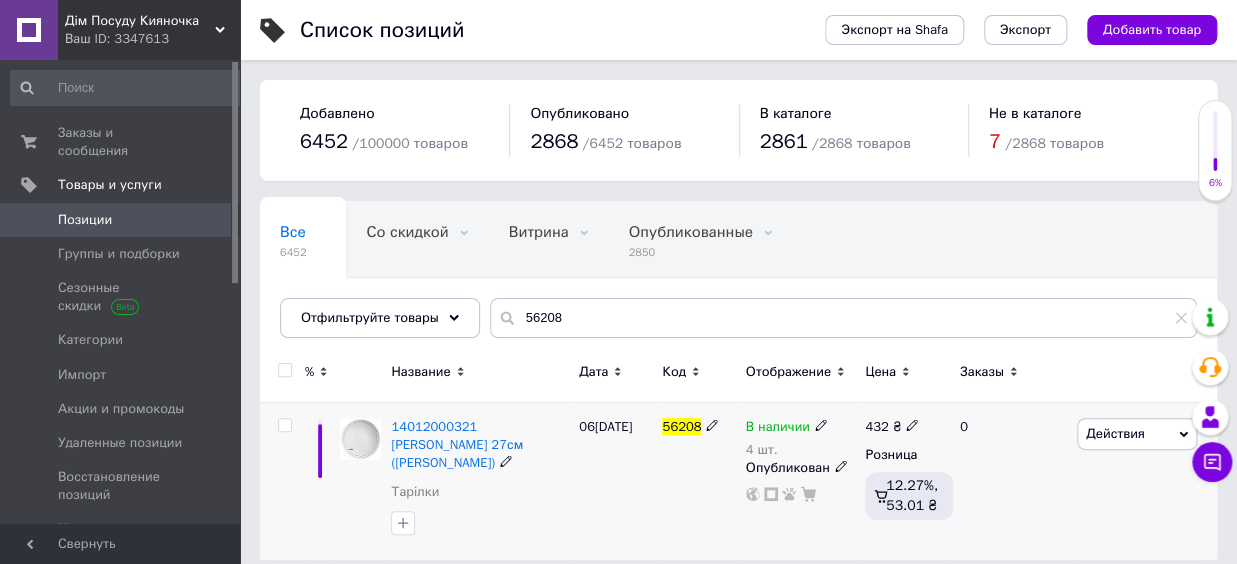 click 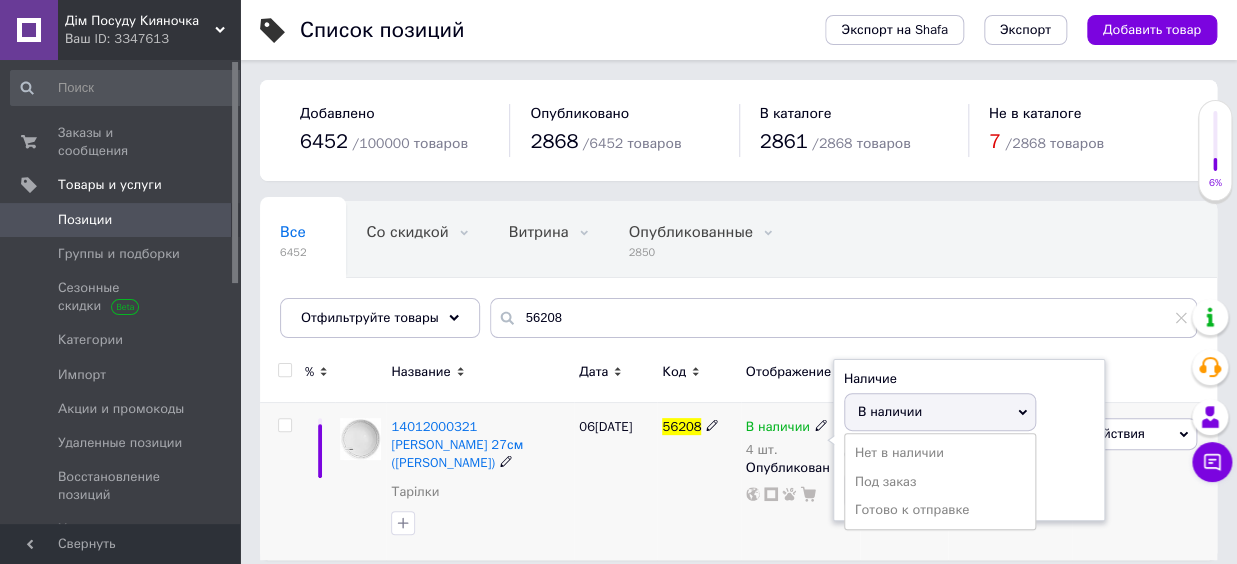 click on "В наличии" at bounding box center [890, 411] 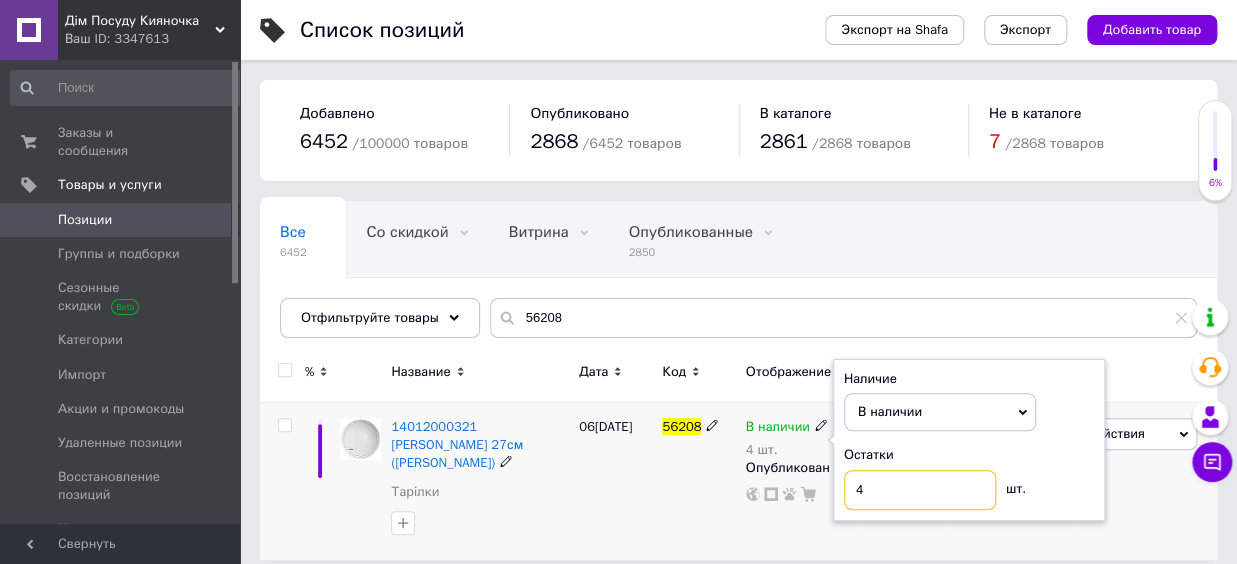drag, startPoint x: 855, startPoint y: 490, endPoint x: 840, endPoint y: 490, distance: 15 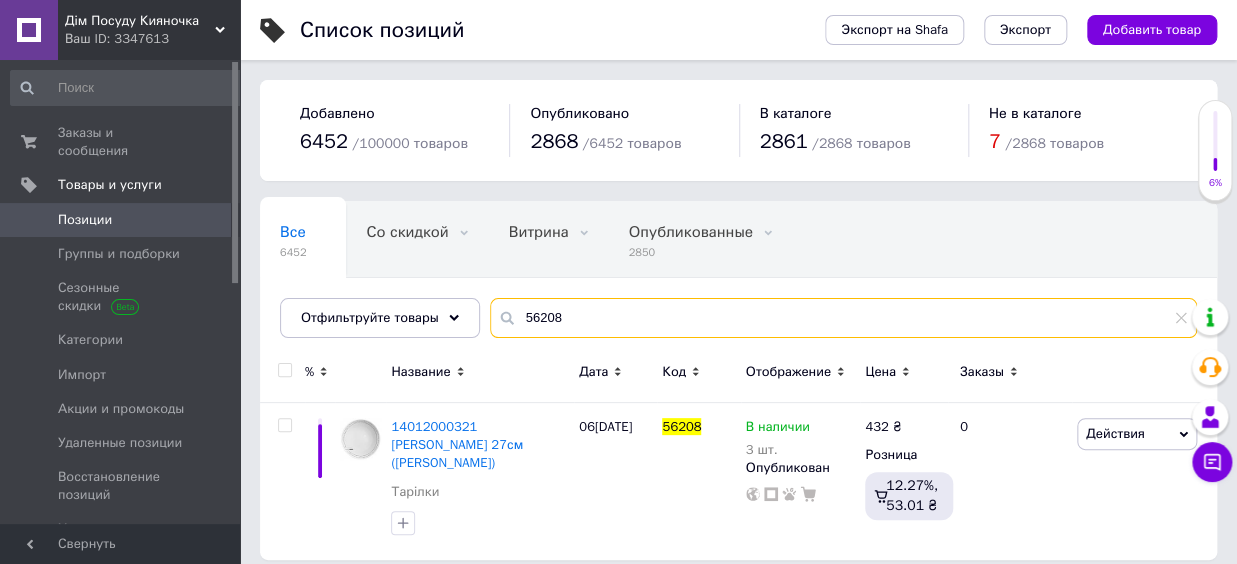 drag, startPoint x: 550, startPoint y: 322, endPoint x: 592, endPoint y: 325, distance: 42.107006 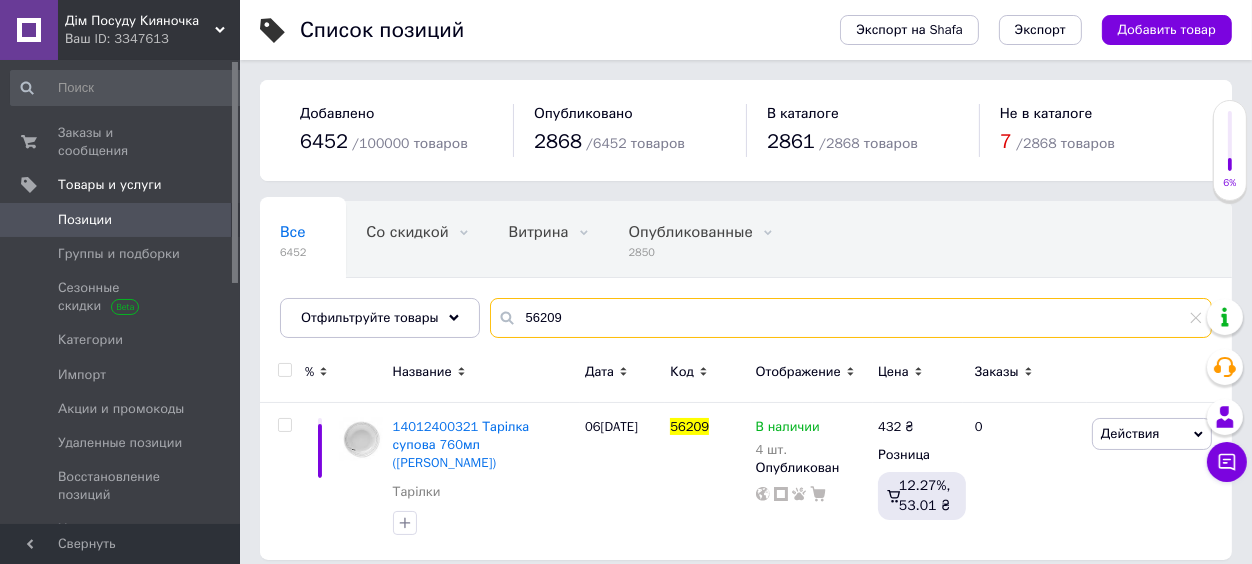 type on "56209" 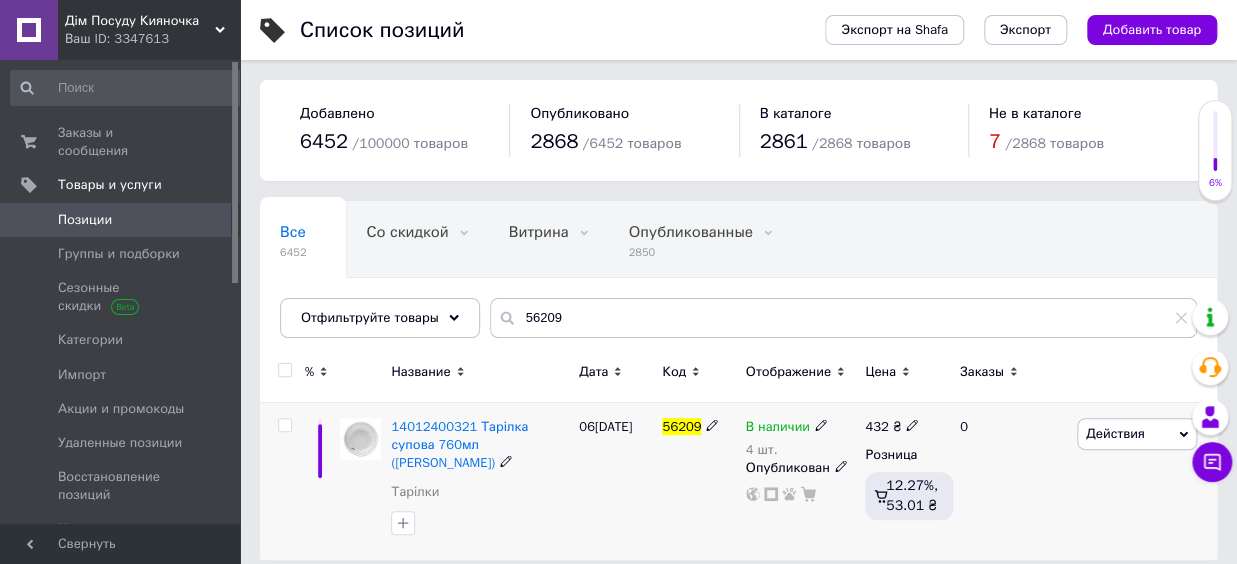 click 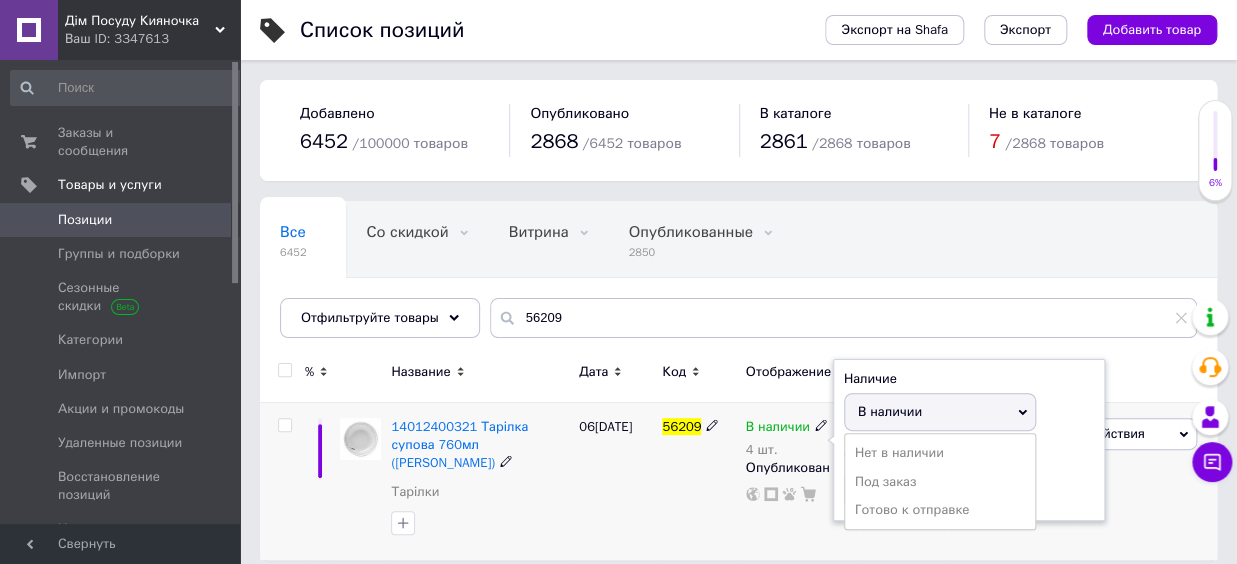 click on "В наличии" at bounding box center [890, 411] 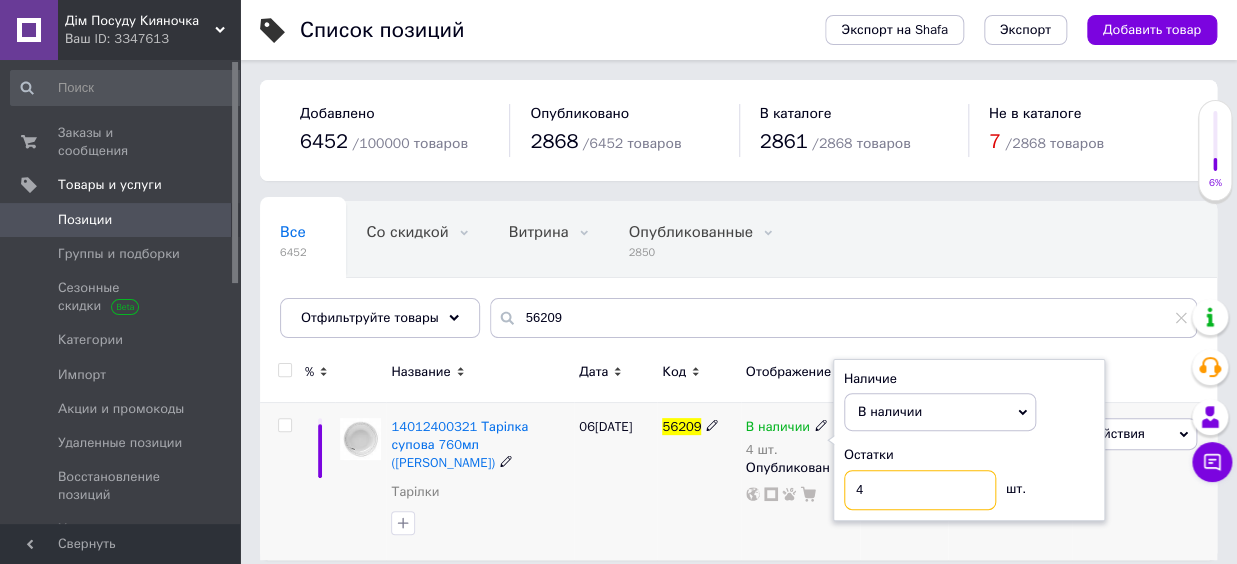 drag, startPoint x: 845, startPoint y: 500, endPoint x: 766, endPoint y: 496, distance: 79.101204 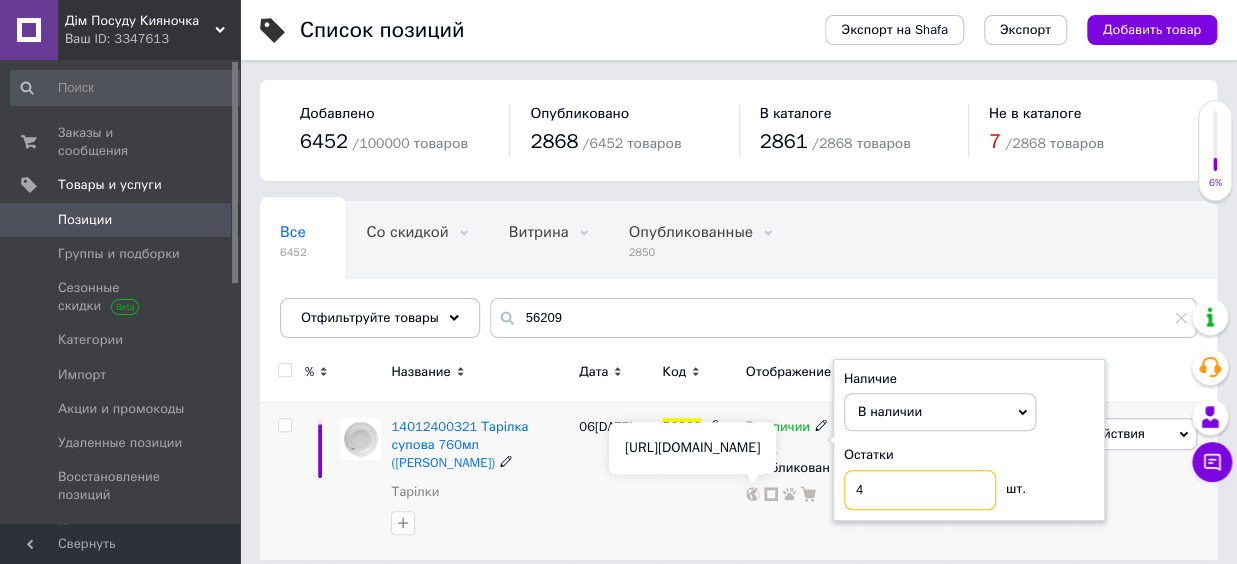 type on "3" 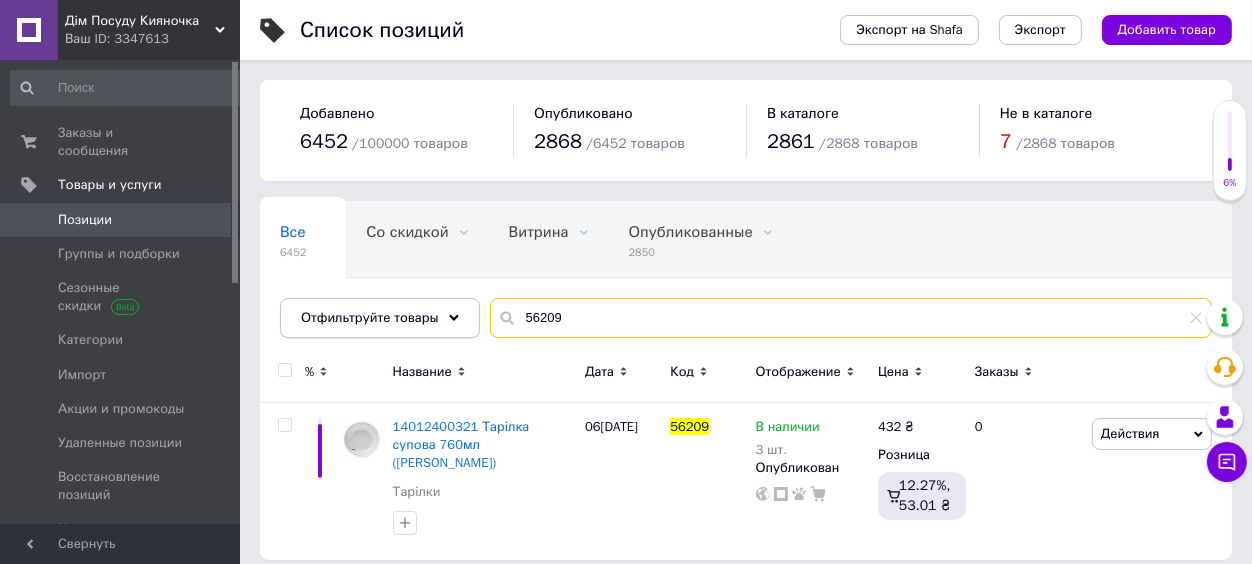 drag, startPoint x: 503, startPoint y: 315, endPoint x: 448, endPoint y: 319, distance: 55.145264 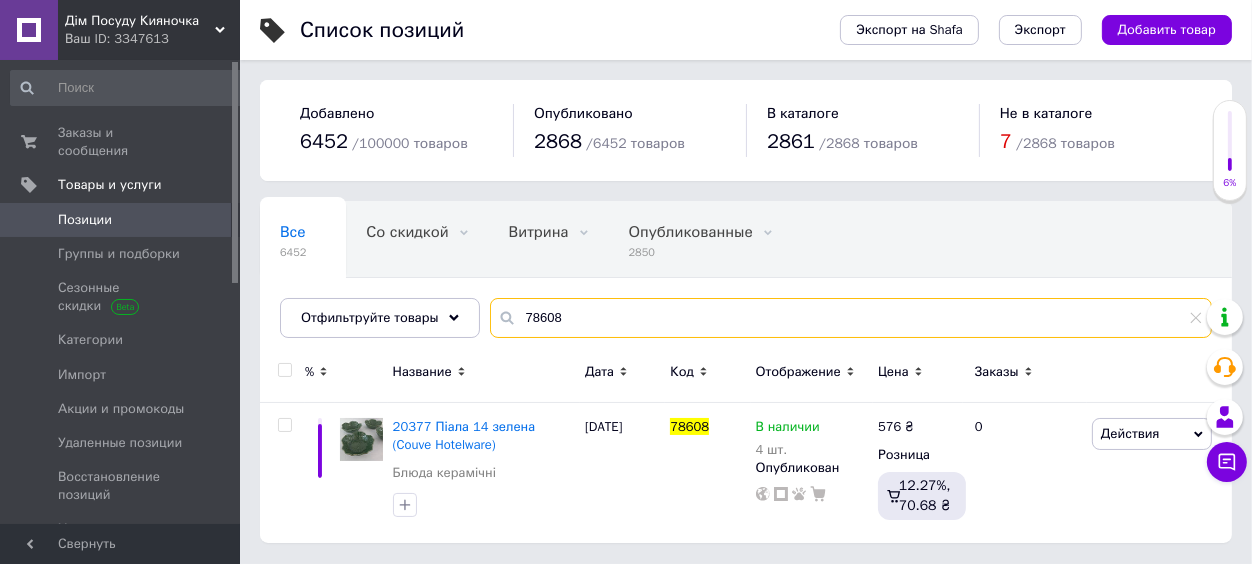 type on "78608" 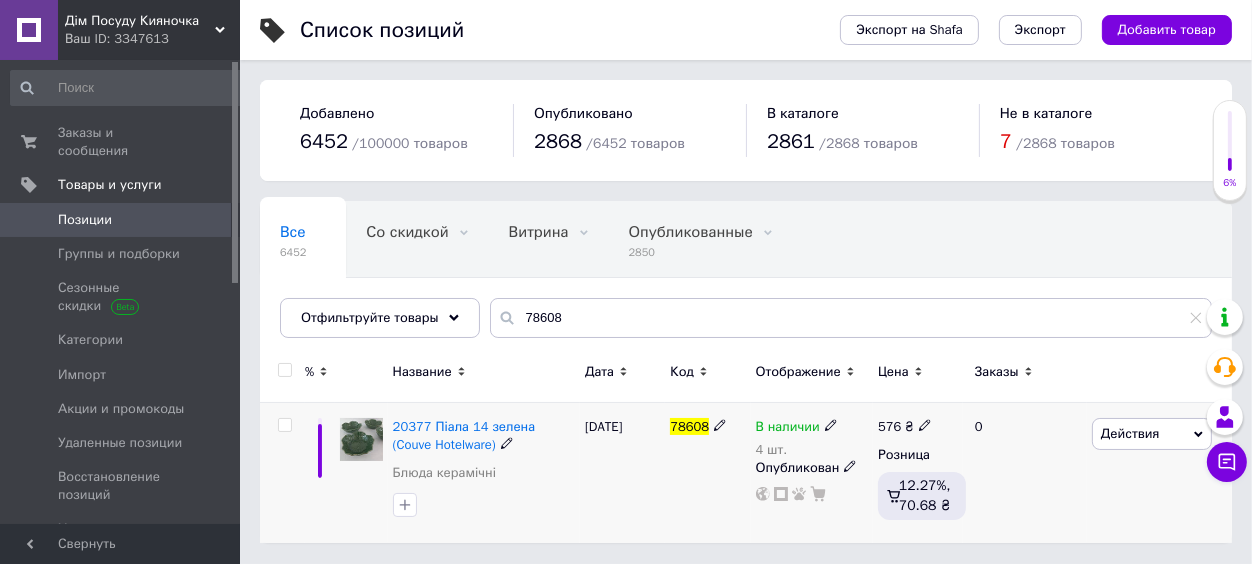 click 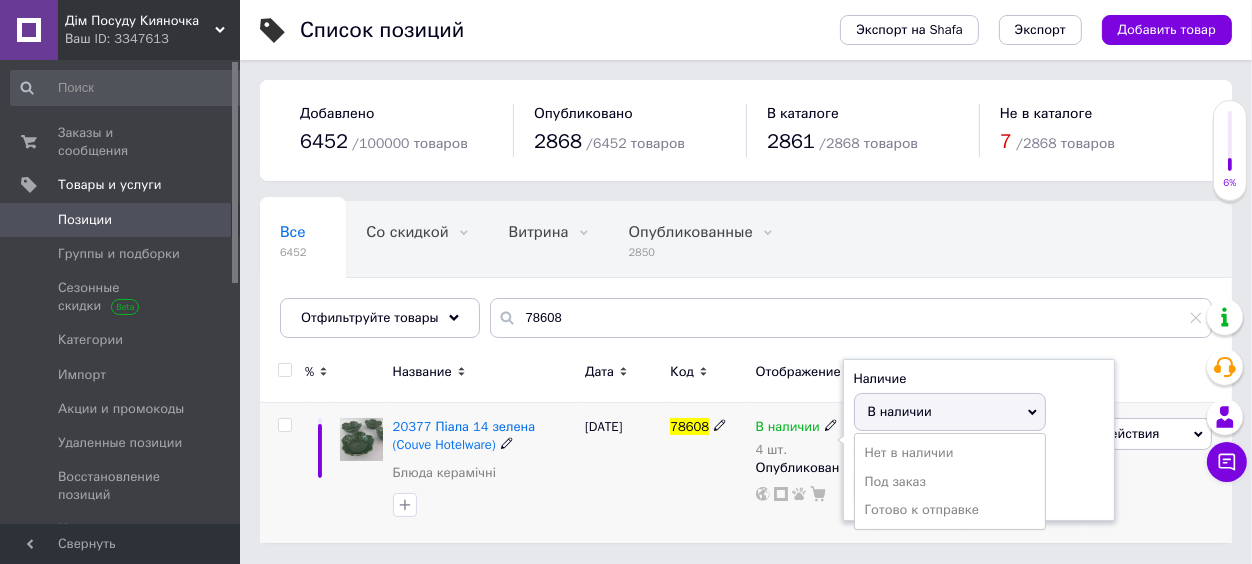 click on "В наличии" at bounding box center (900, 411) 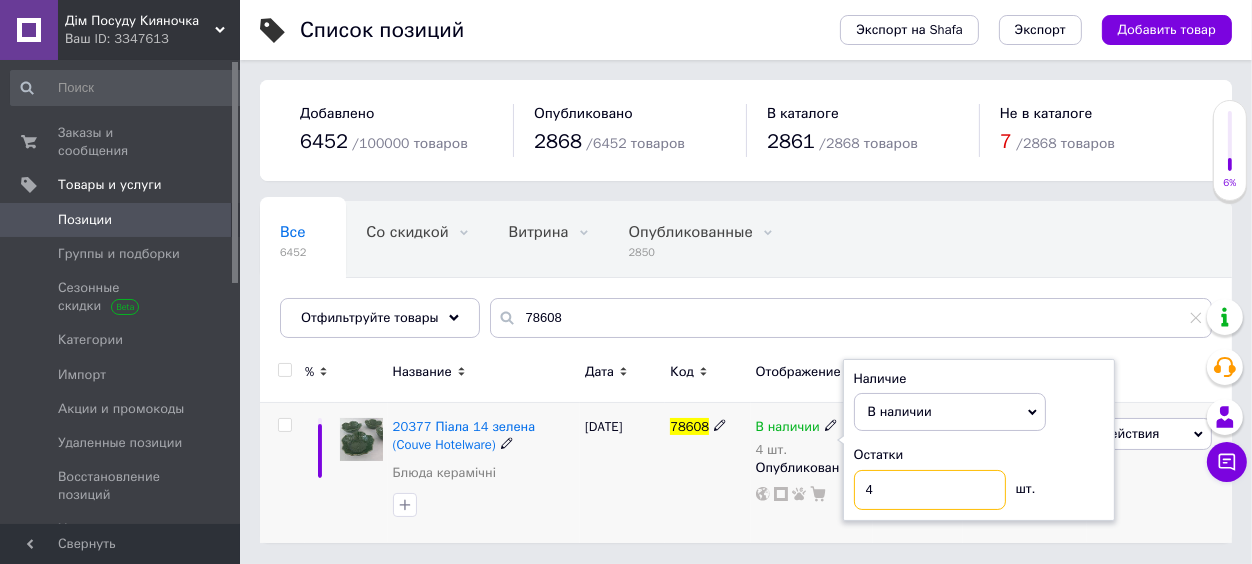 drag, startPoint x: 886, startPoint y: 494, endPoint x: 824, endPoint y: 489, distance: 62.201286 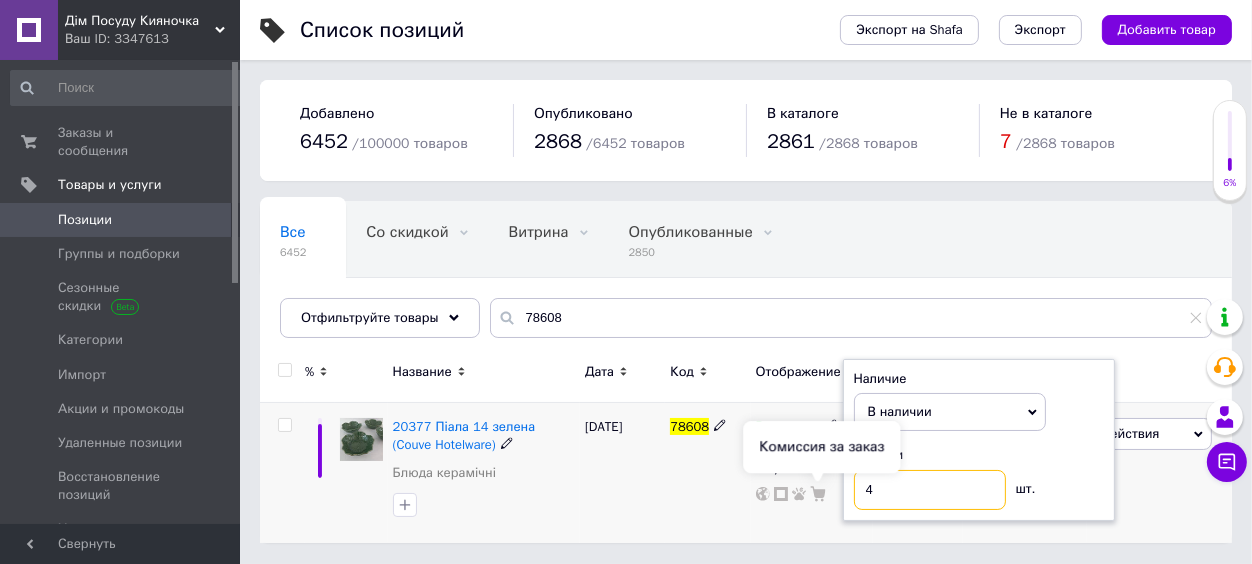 type on "3" 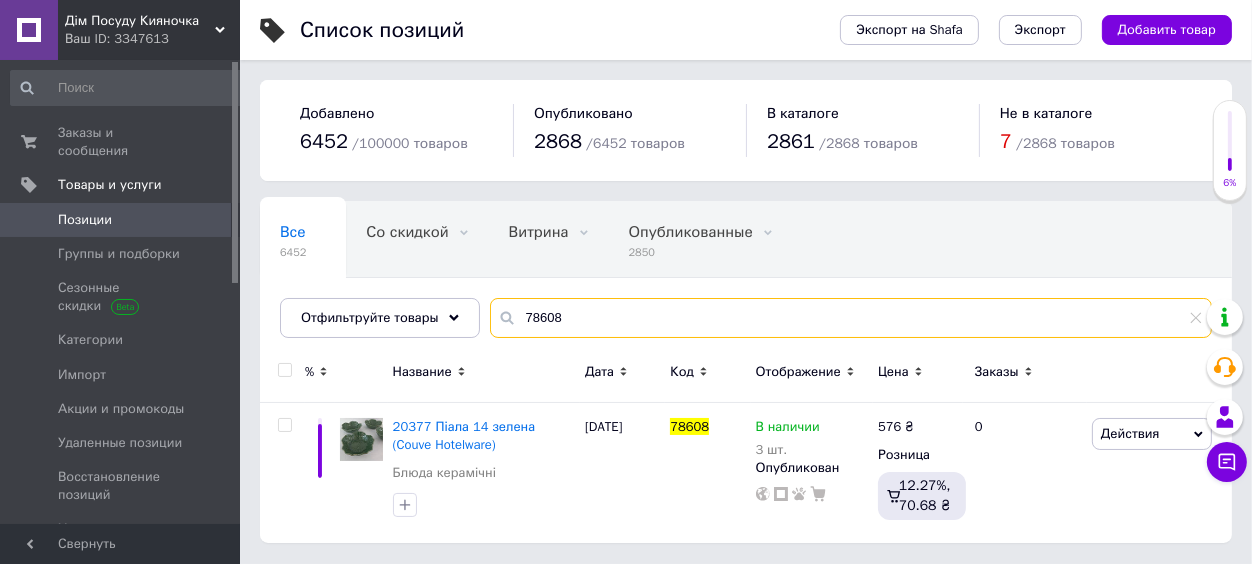 drag, startPoint x: 578, startPoint y: 328, endPoint x: 477, endPoint y: 326, distance: 101.0198 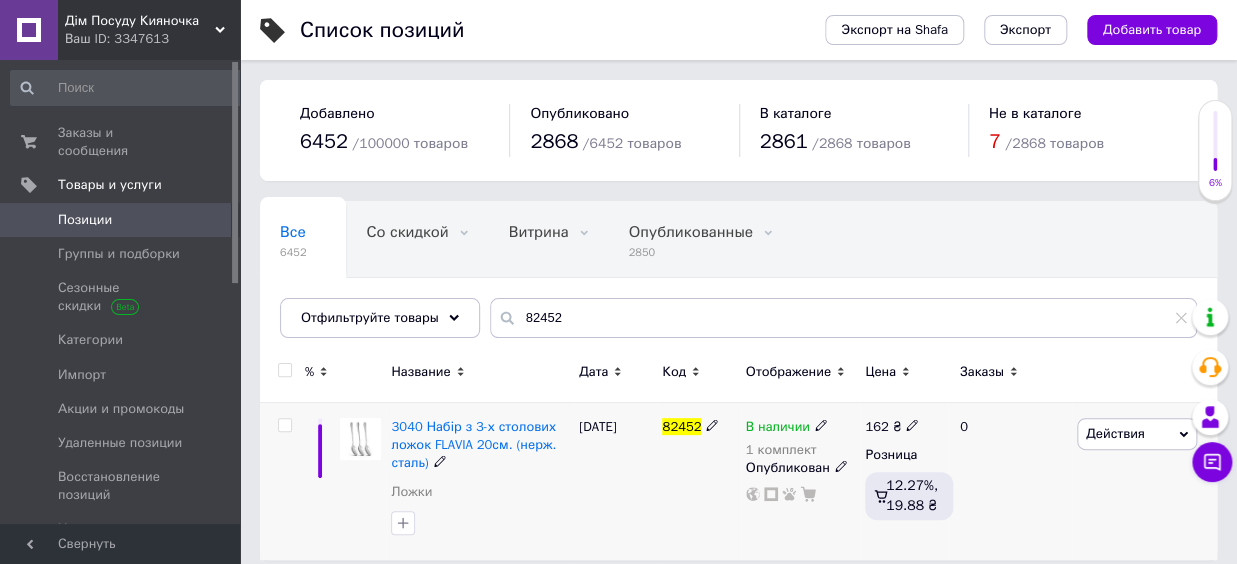 click at bounding box center [841, 466] 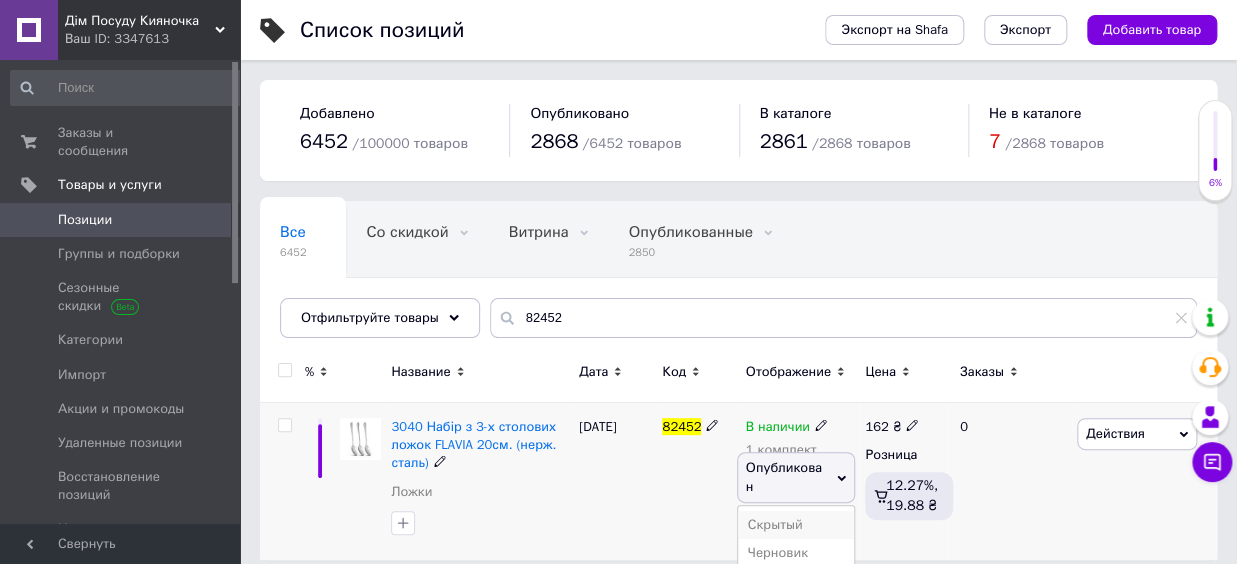 click on "Скрытый" at bounding box center (796, 525) 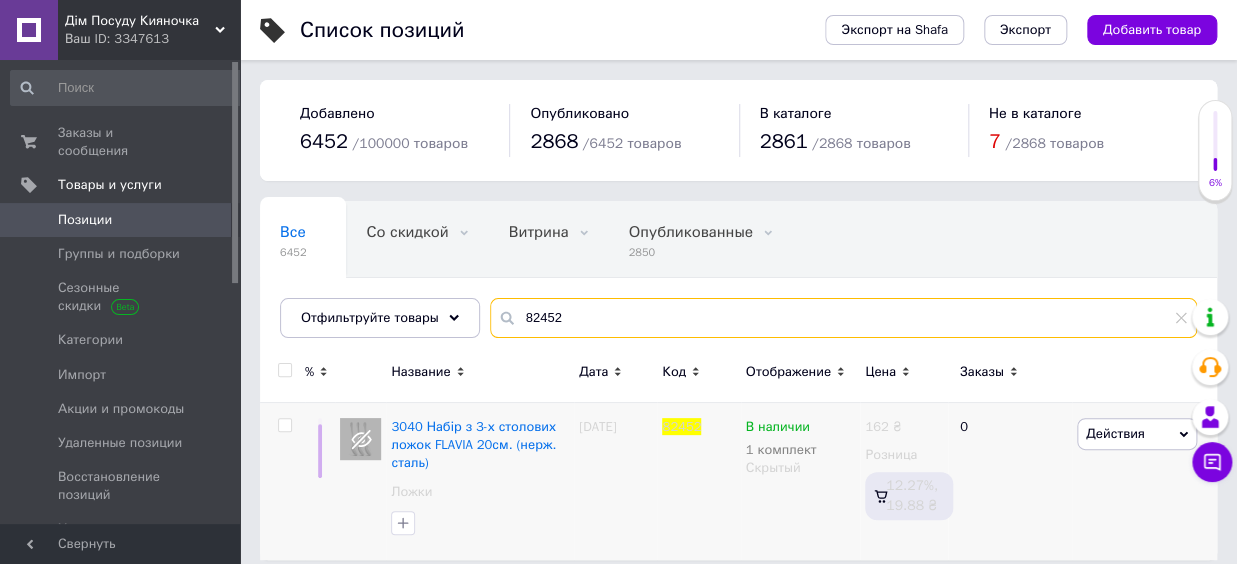 drag, startPoint x: 549, startPoint y: 318, endPoint x: 589, endPoint y: 320, distance: 40.04997 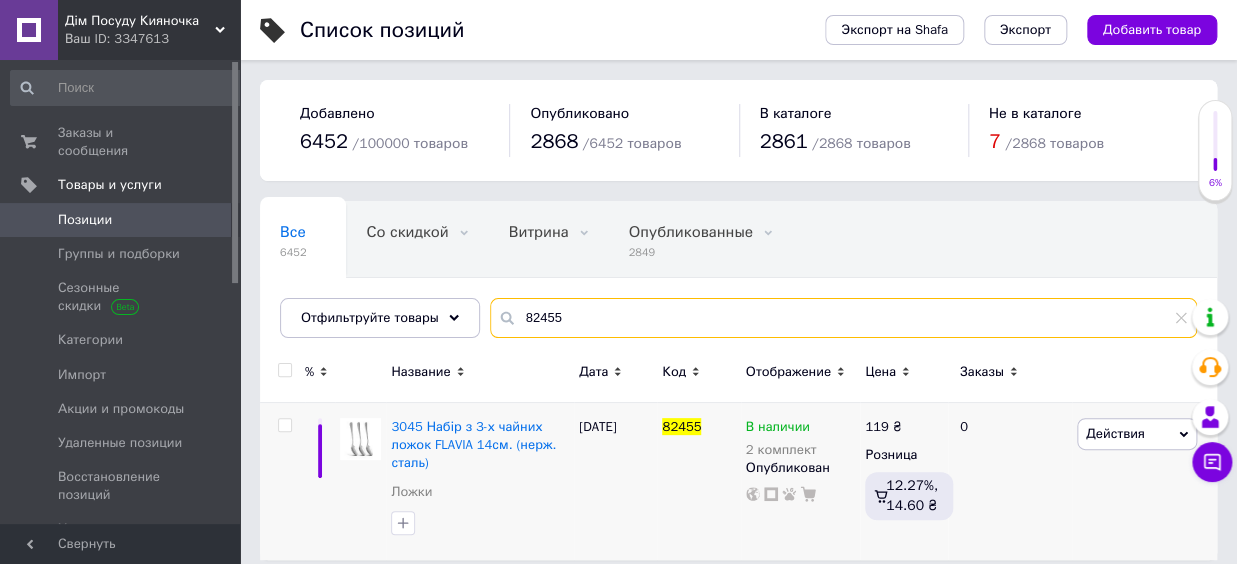 type on "82455" 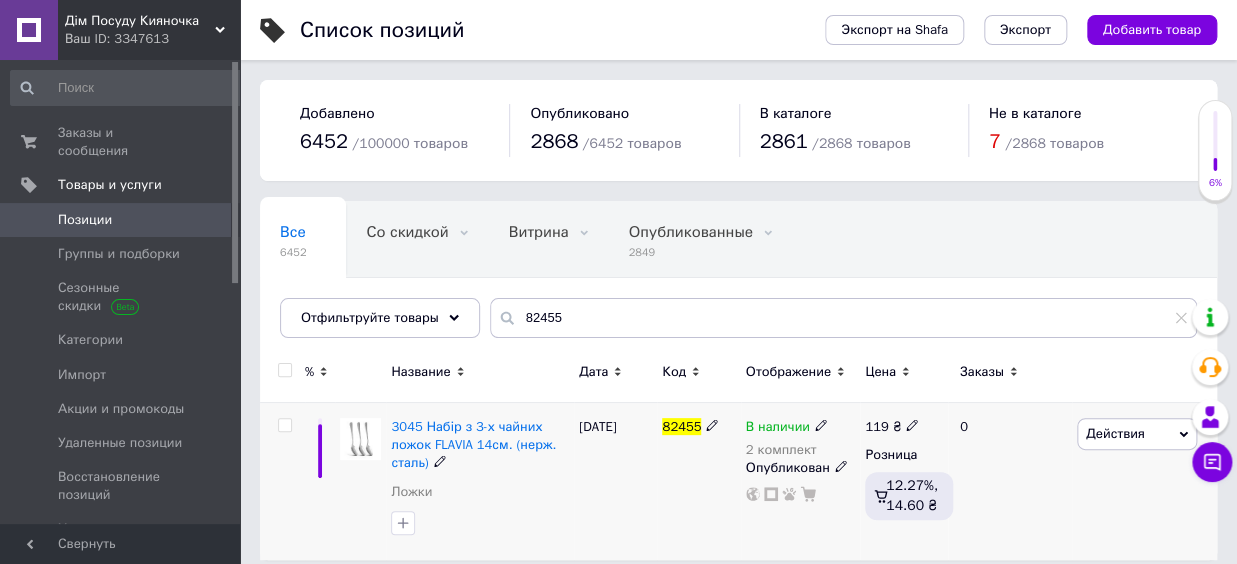 click on "В наличии 2 комплект" at bounding box center (801, 438) 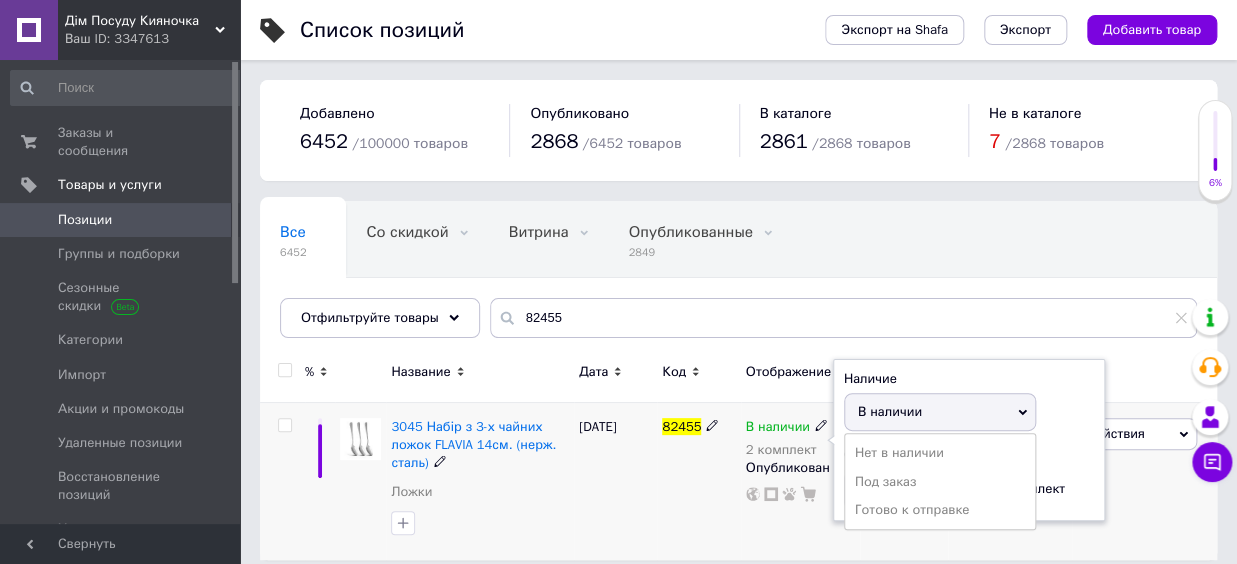 click on "В наличии" at bounding box center (890, 411) 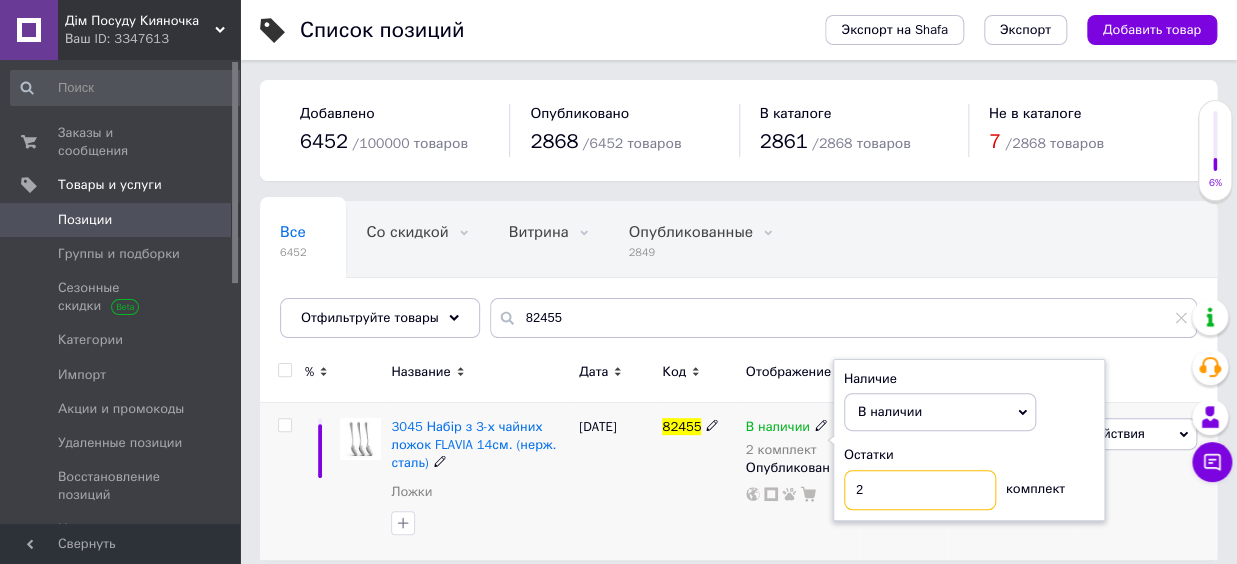 drag, startPoint x: 869, startPoint y: 482, endPoint x: 840, endPoint y: 485, distance: 29.15476 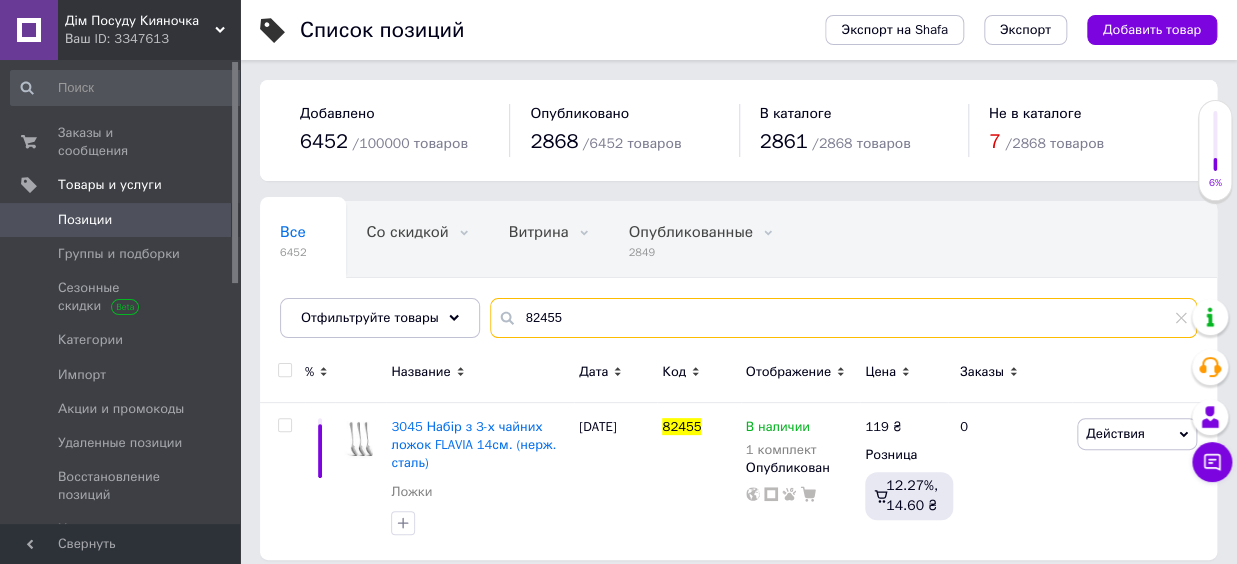 drag, startPoint x: 563, startPoint y: 318, endPoint x: 507, endPoint y: 316, distance: 56.0357 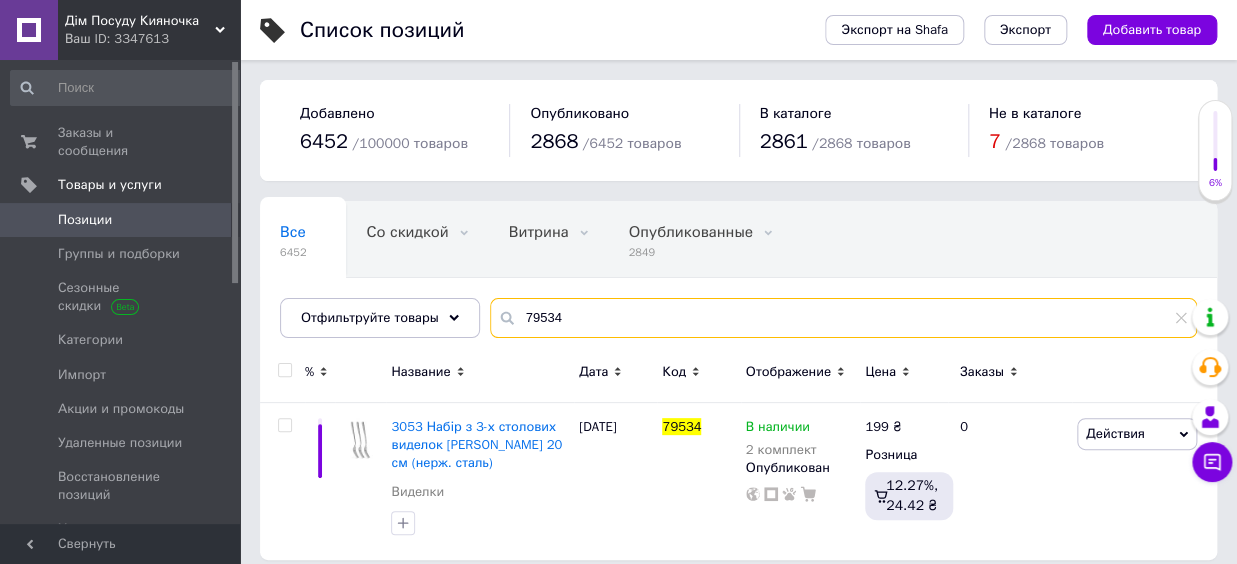 type on "79534" 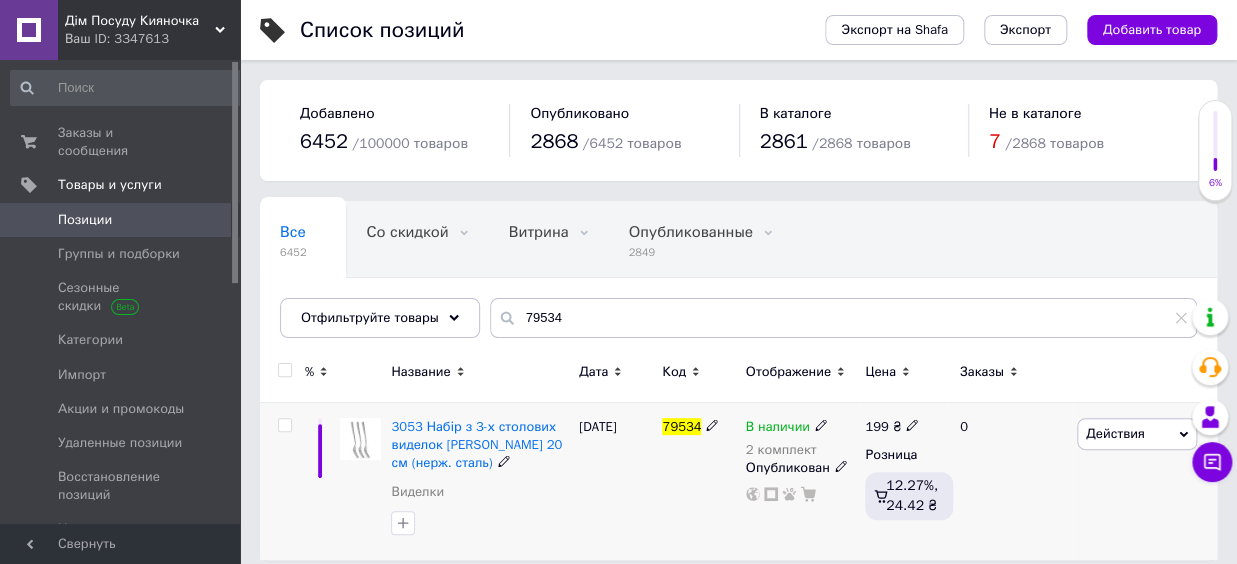 click 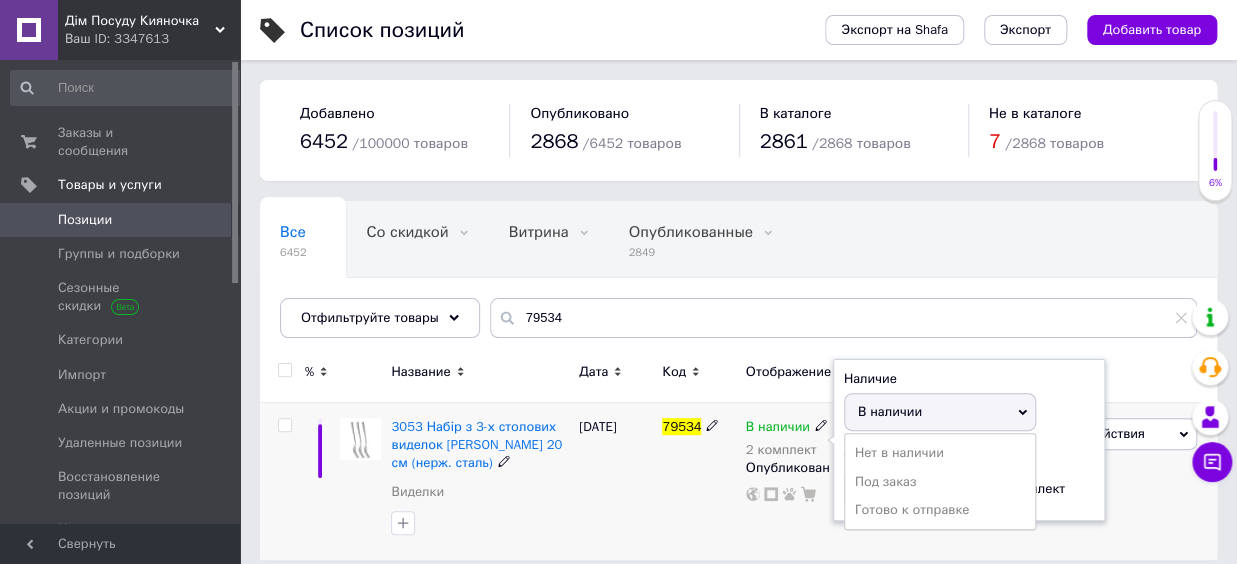 click on "В наличии" at bounding box center (890, 411) 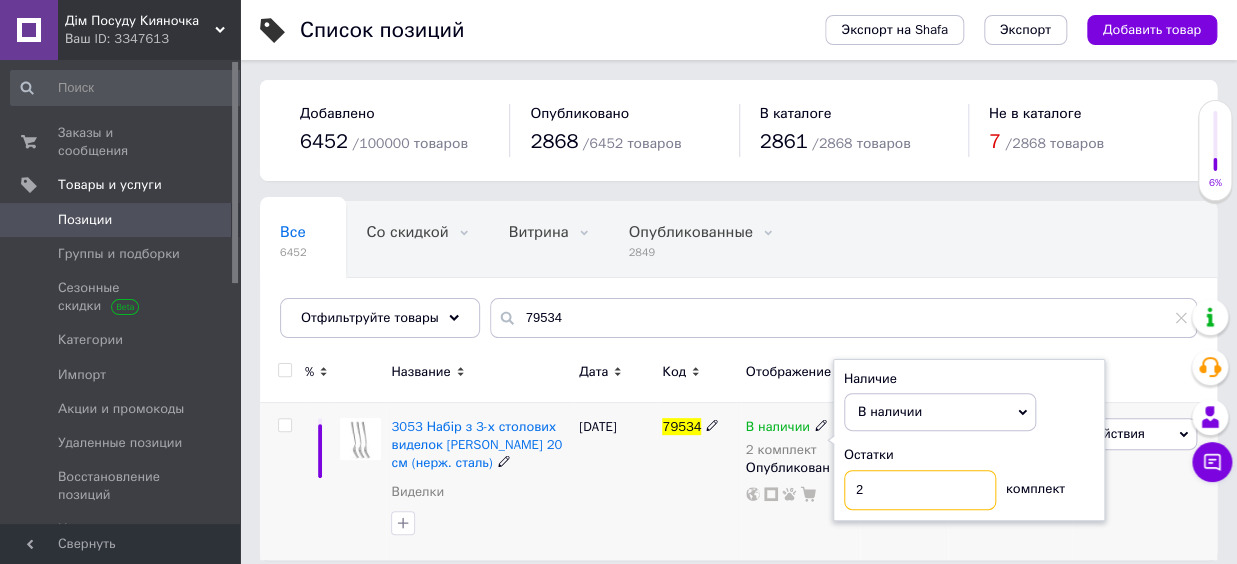 drag, startPoint x: 881, startPoint y: 485, endPoint x: 837, endPoint y: 494, distance: 44.911022 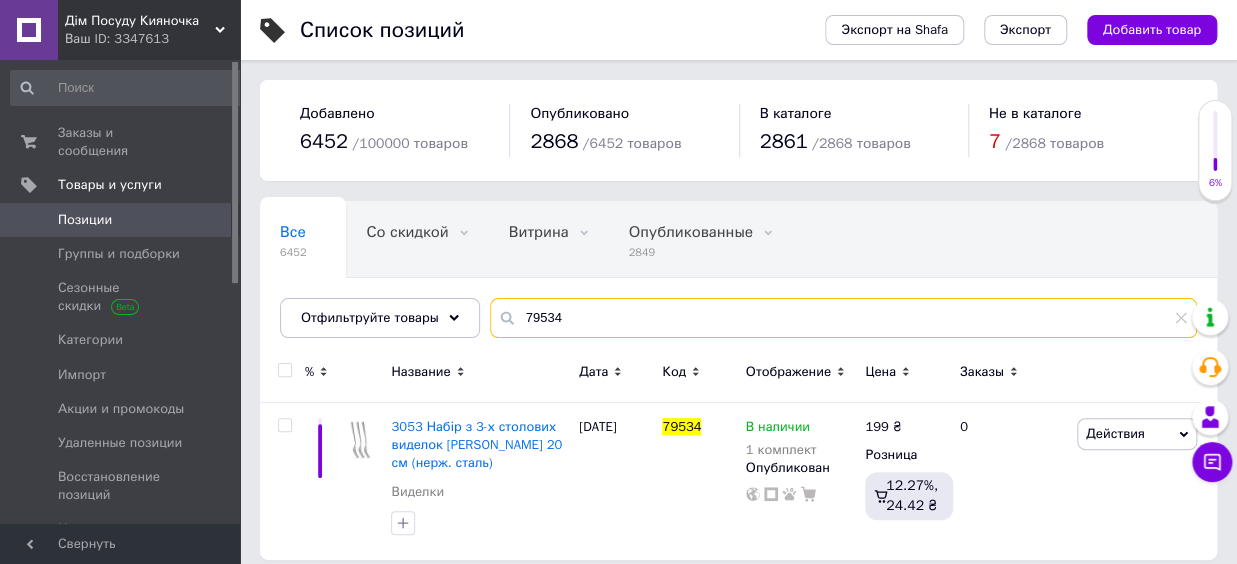 drag, startPoint x: 623, startPoint y: 314, endPoint x: 503, endPoint y: 316, distance: 120.01666 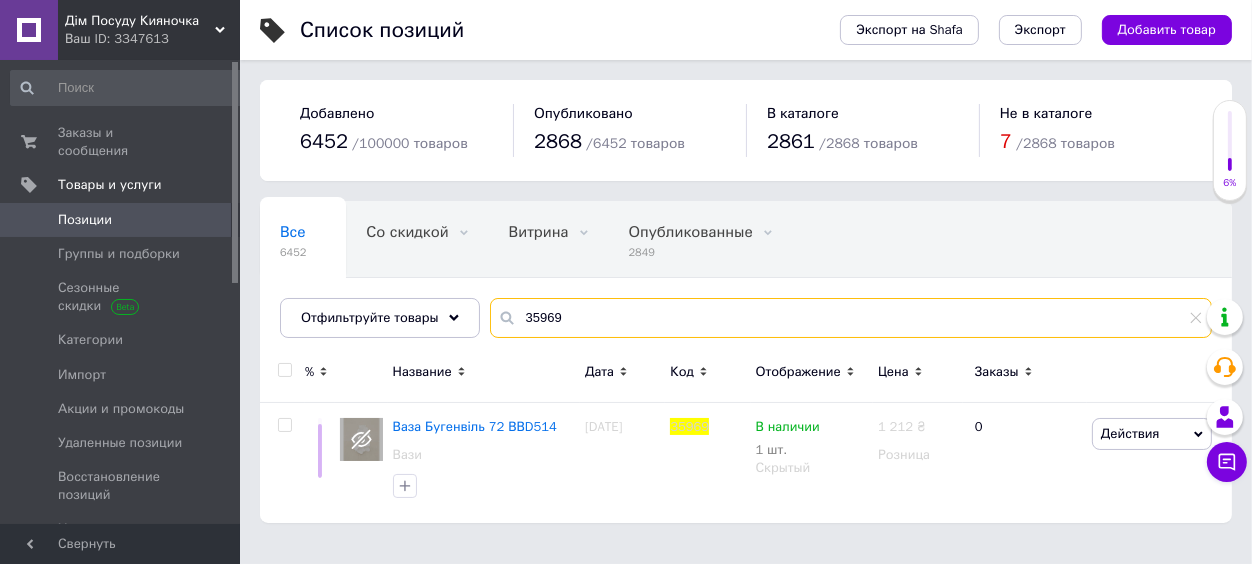 type on "35969" 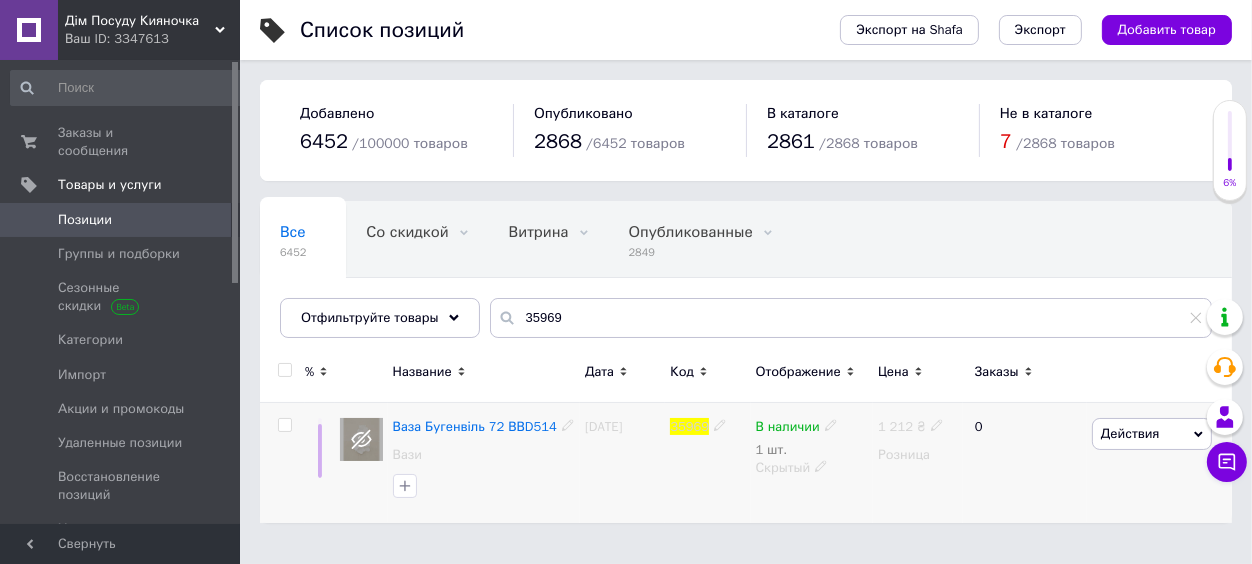 click 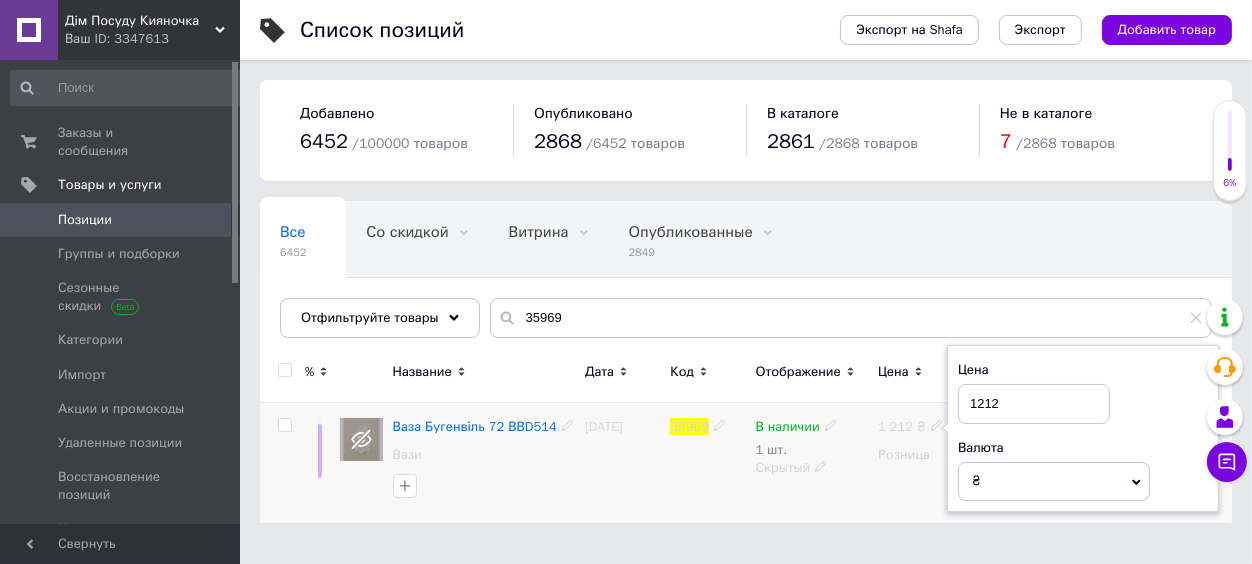 drag, startPoint x: 978, startPoint y: 403, endPoint x: 1019, endPoint y: 402, distance: 41.01219 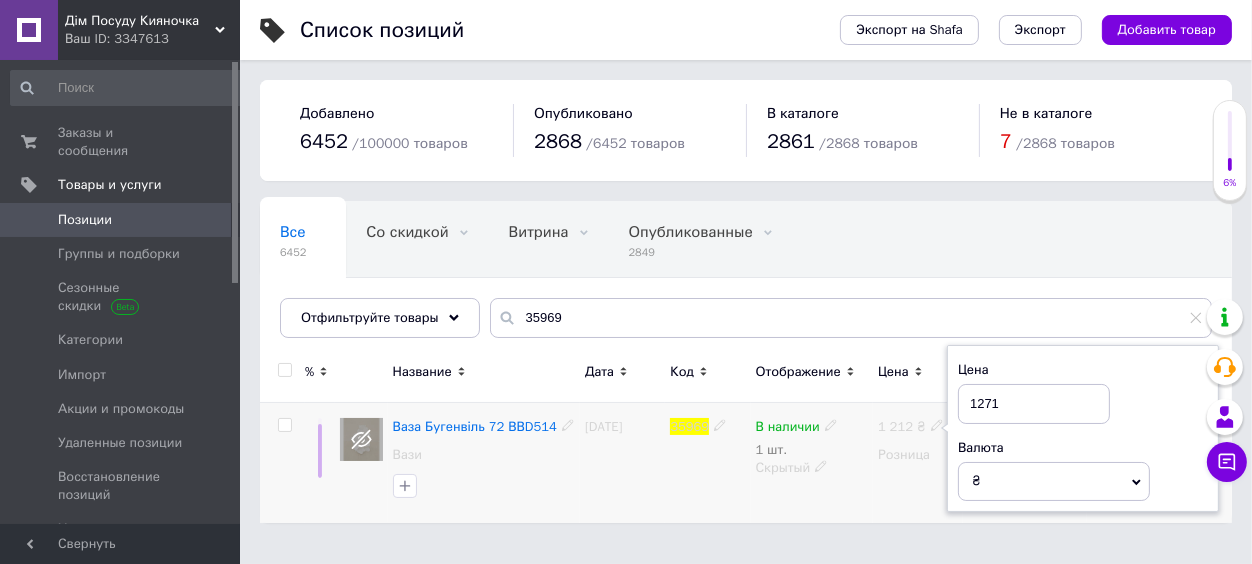 type on "1271" 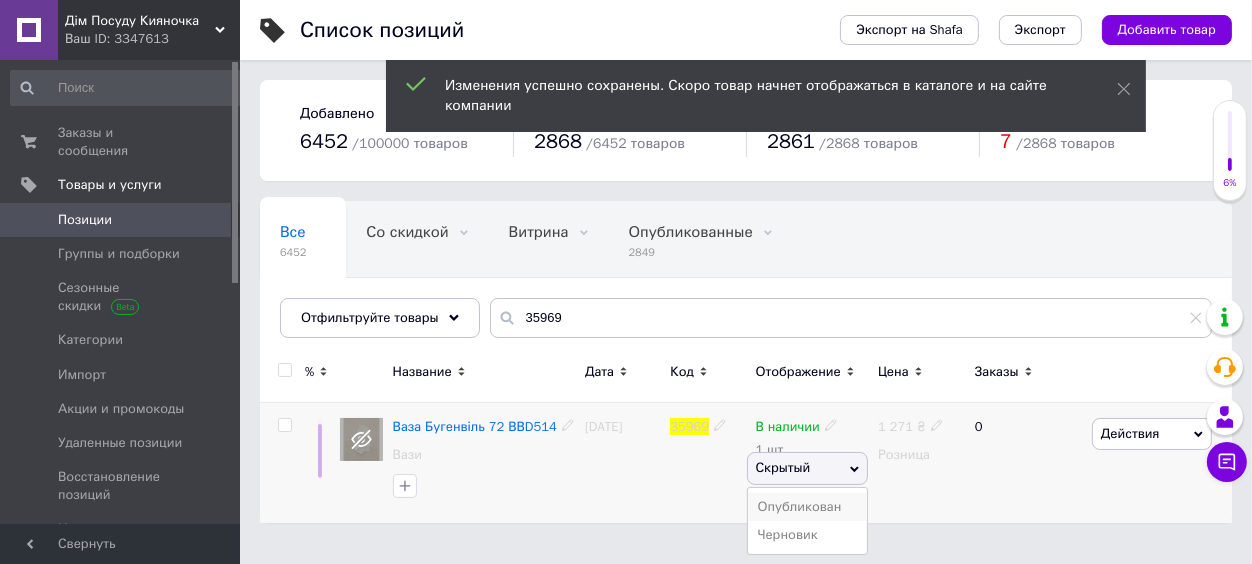 click on "Опубликован" at bounding box center [808, 507] 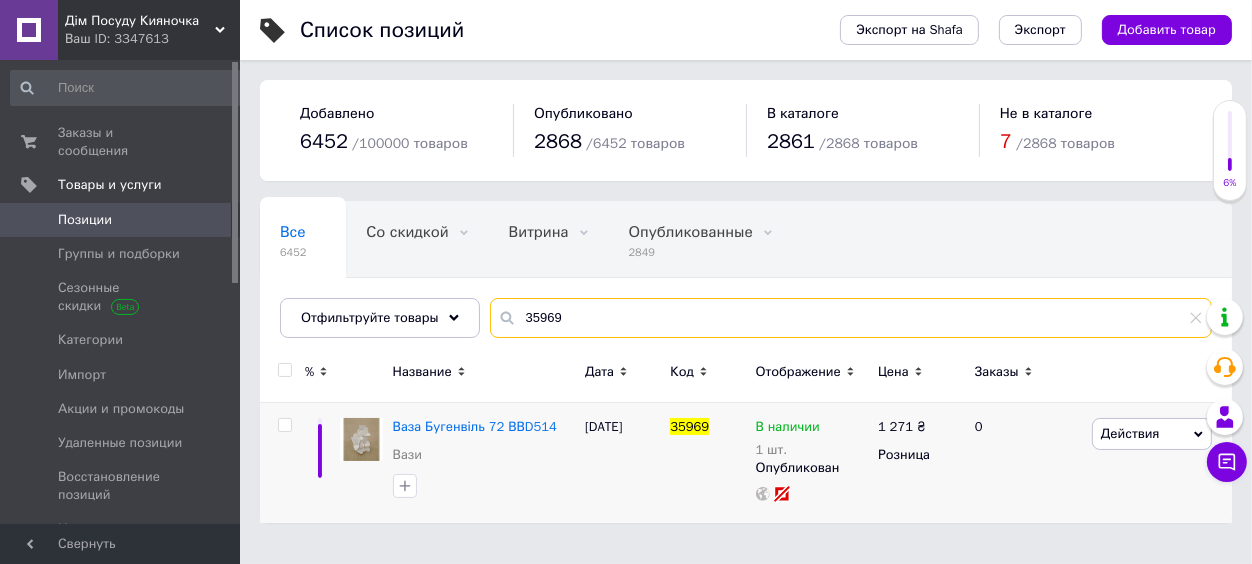 drag, startPoint x: 519, startPoint y: 320, endPoint x: 486, endPoint y: 322, distance: 33.06055 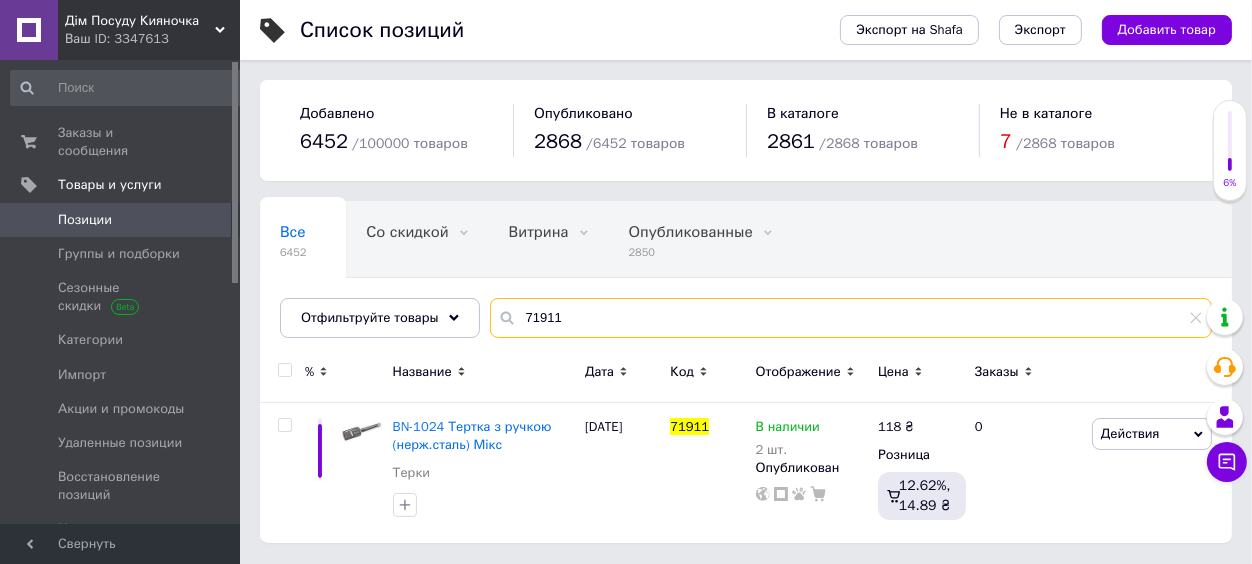type on "71911" 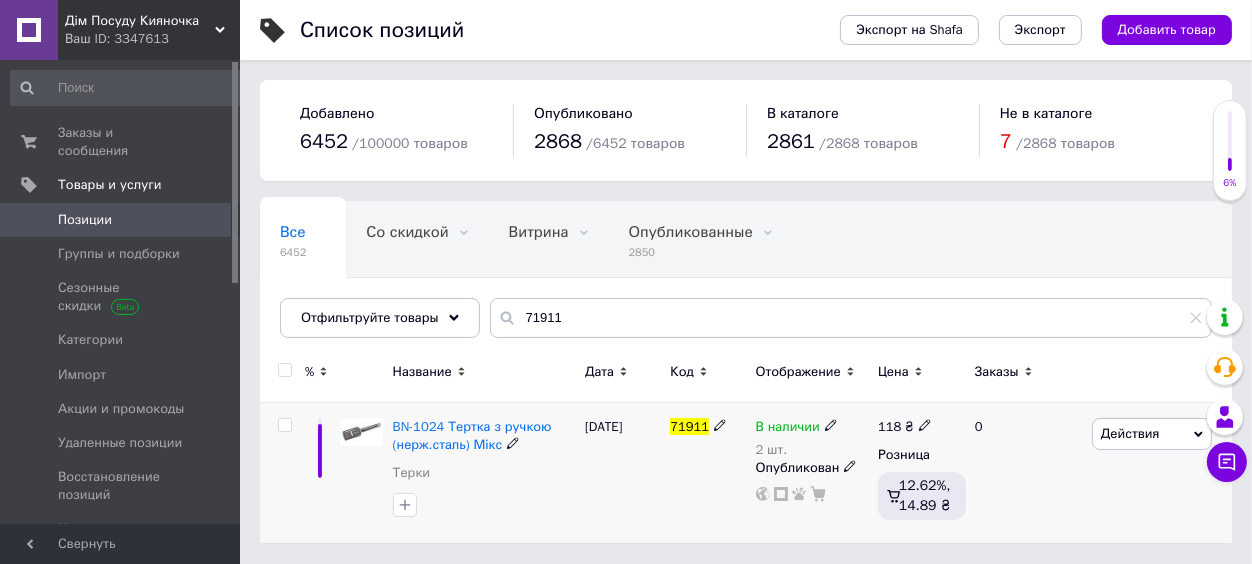 click 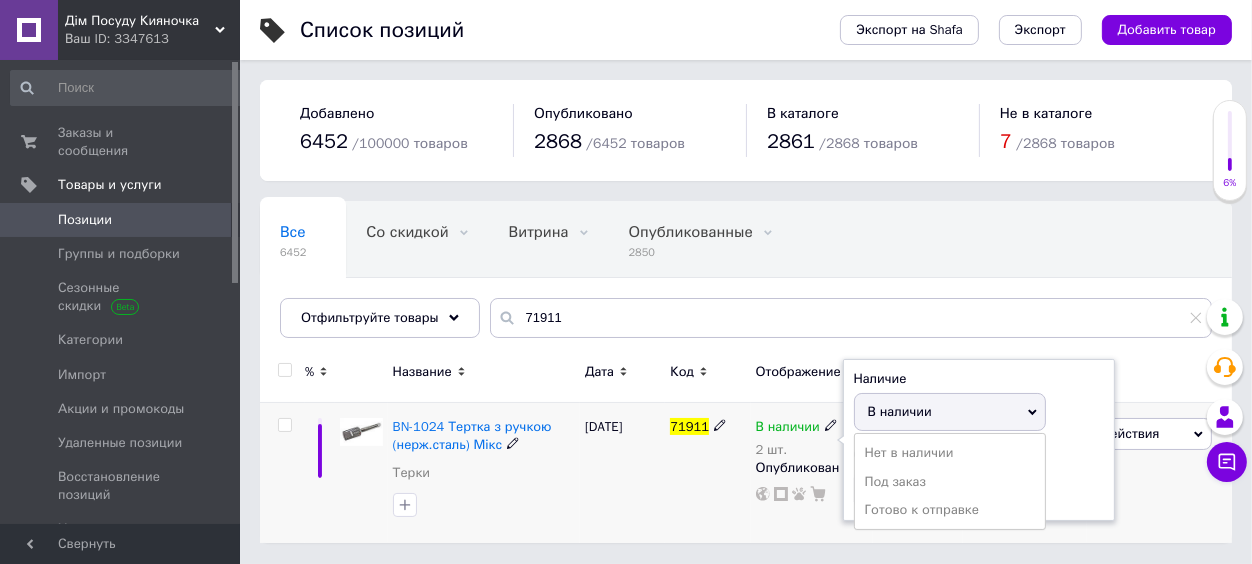 click on "В наличии" at bounding box center (900, 411) 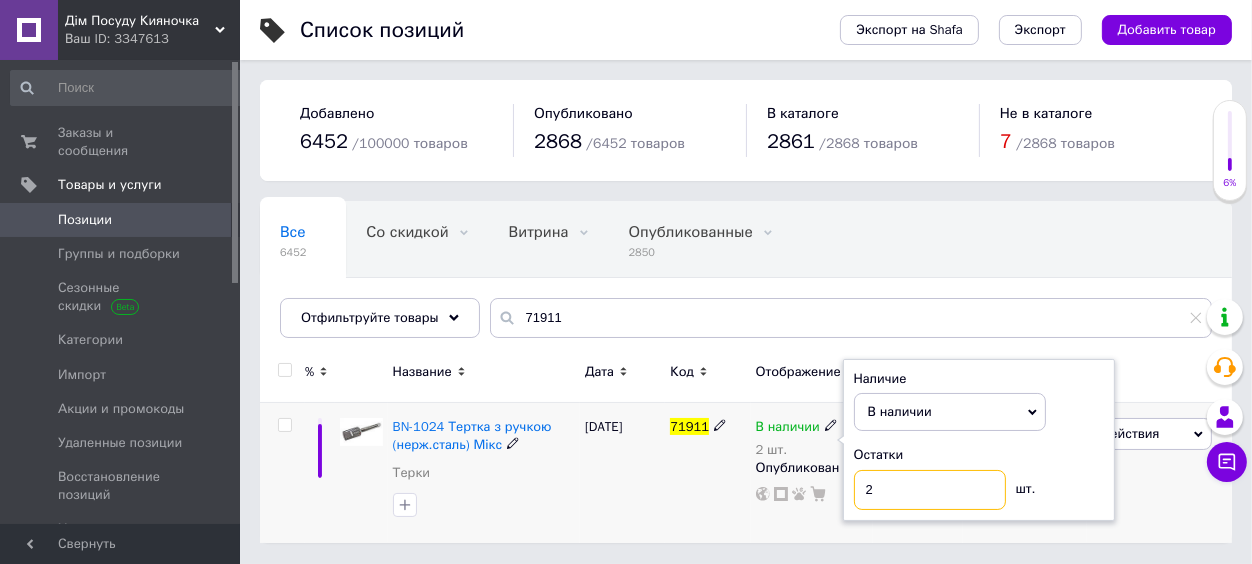 drag, startPoint x: 884, startPoint y: 485, endPoint x: 836, endPoint y: 487, distance: 48.04165 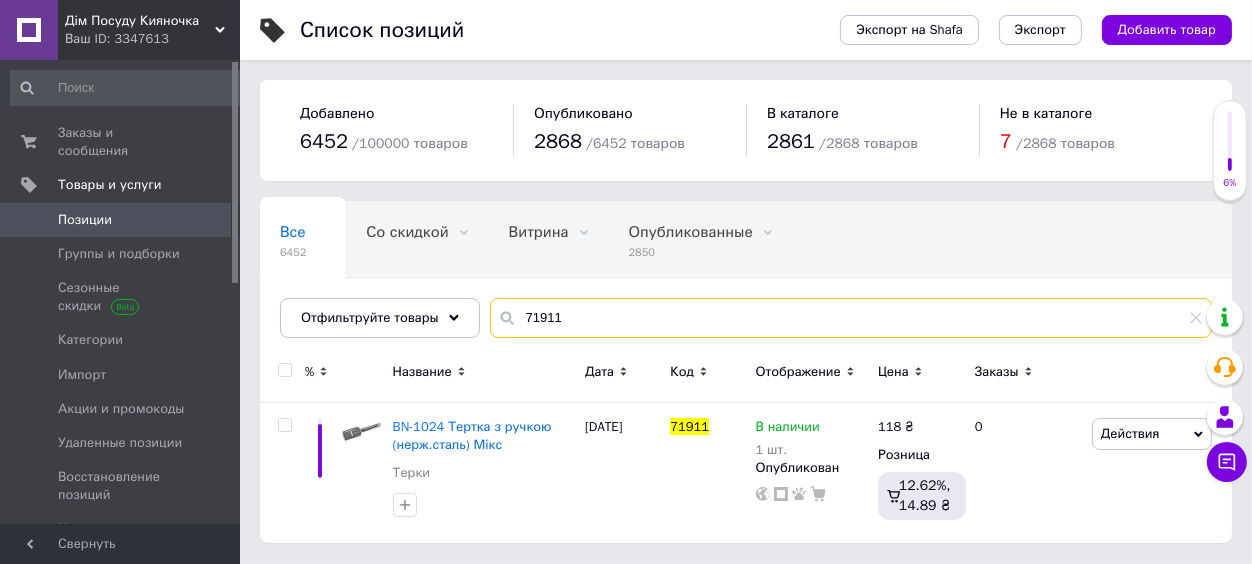 drag, startPoint x: 578, startPoint y: 317, endPoint x: 484, endPoint y: 326, distance: 94.42987 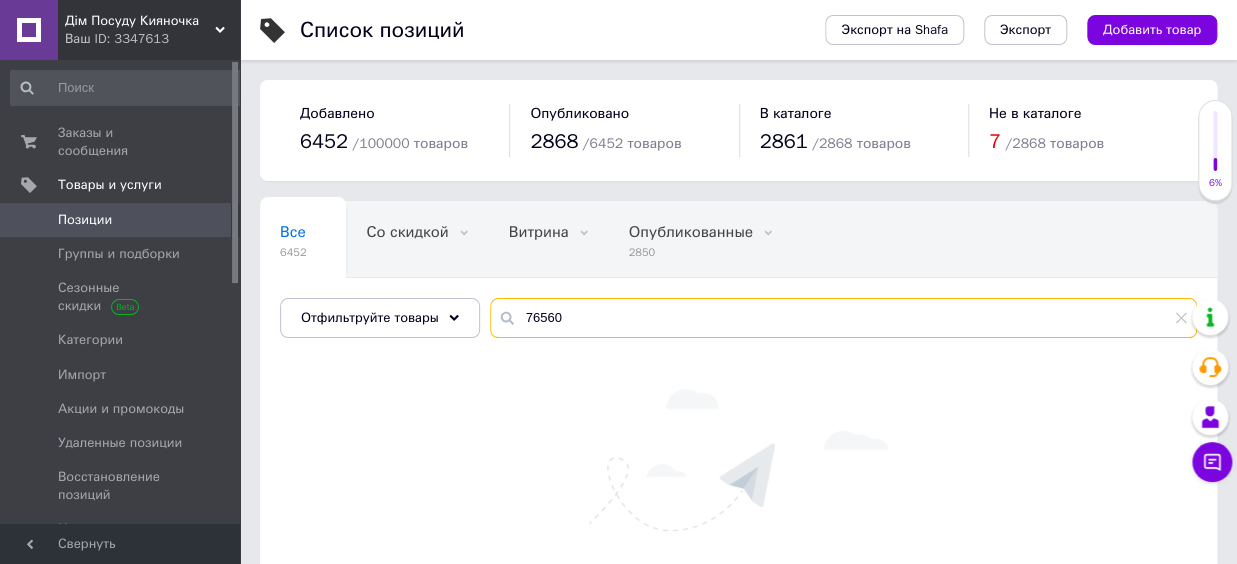 drag, startPoint x: 574, startPoint y: 313, endPoint x: 484, endPoint y: 306, distance: 90.27181 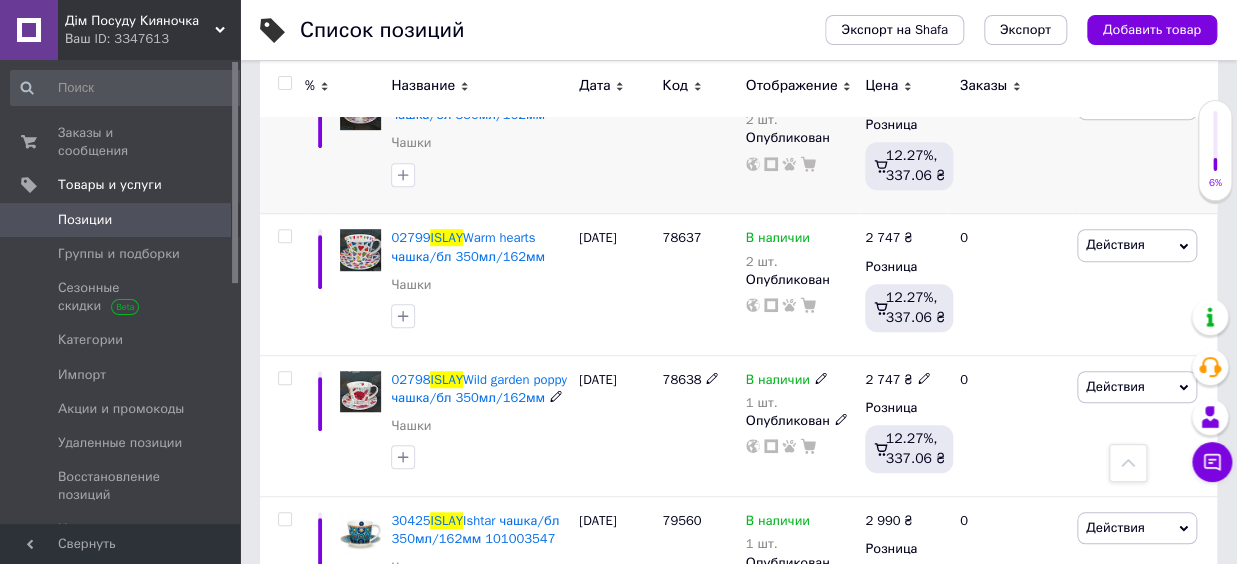 scroll, scrollTop: 440, scrollLeft: 0, axis: vertical 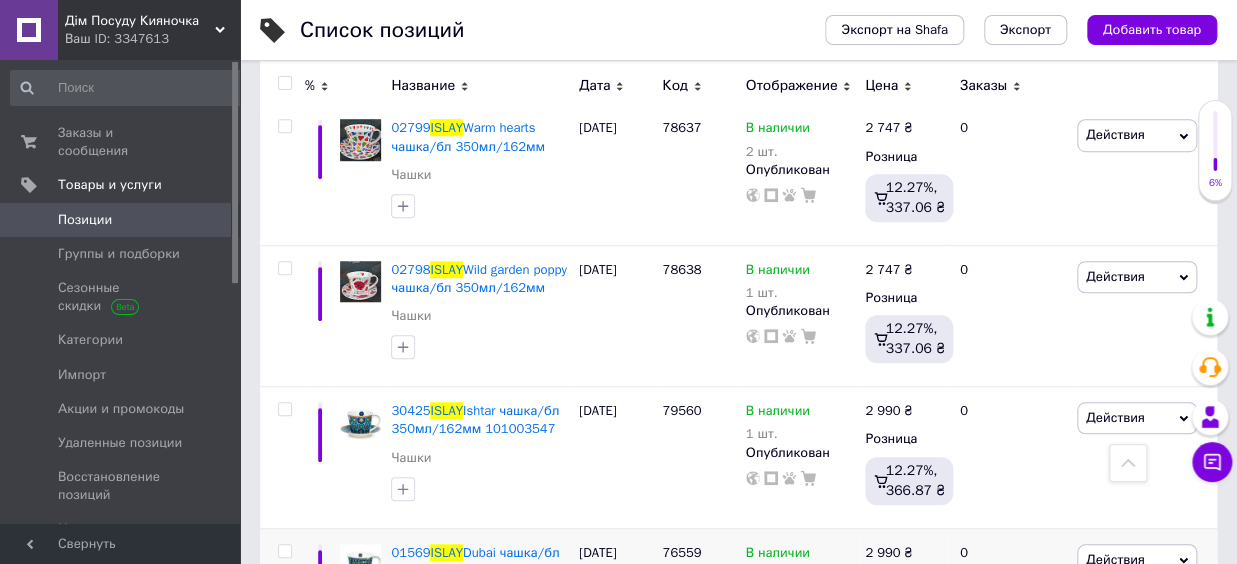 type on "ISLAY" 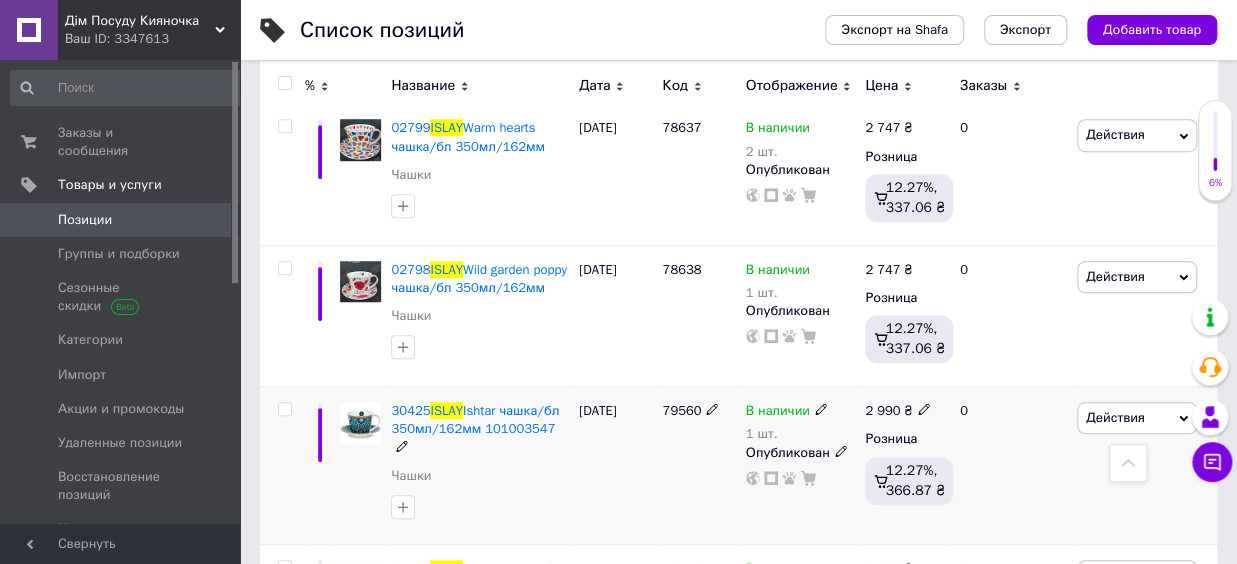 scroll, scrollTop: 550, scrollLeft: 0, axis: vertical 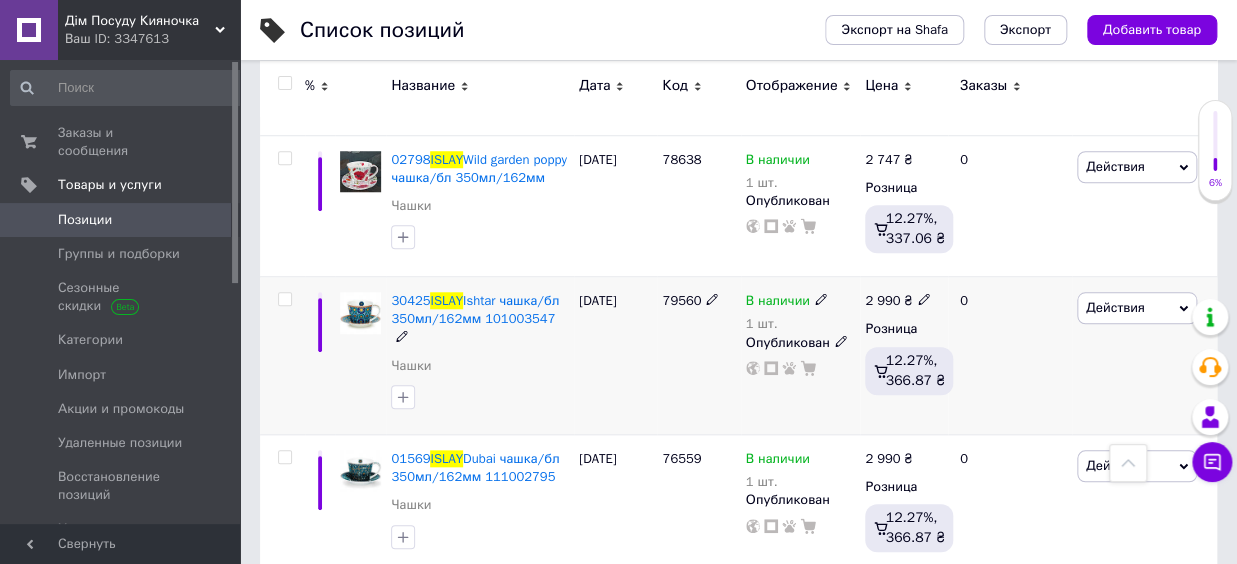 click 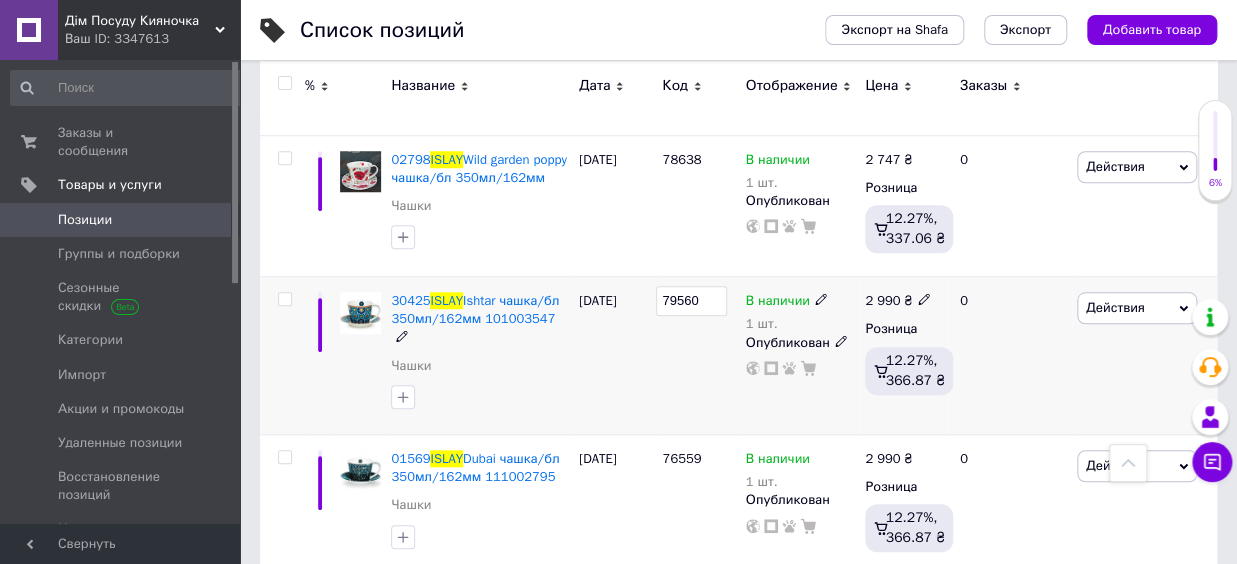 click on "79560" at bounding box center [691, 301] 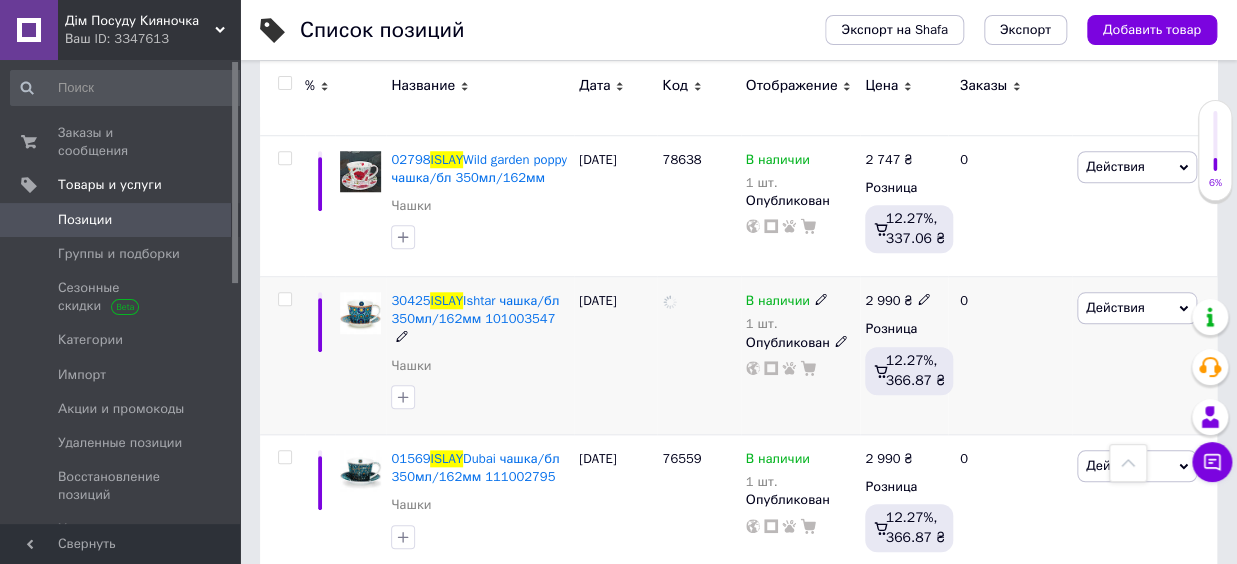 click on "[DATE]" at bounding box center [615, 356] 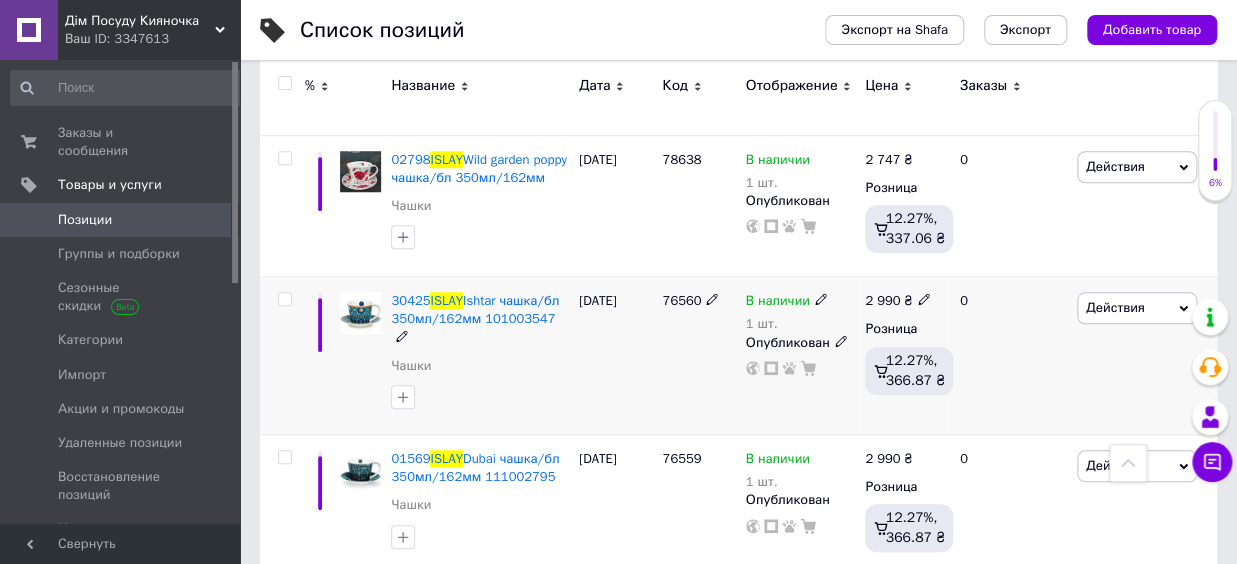 click 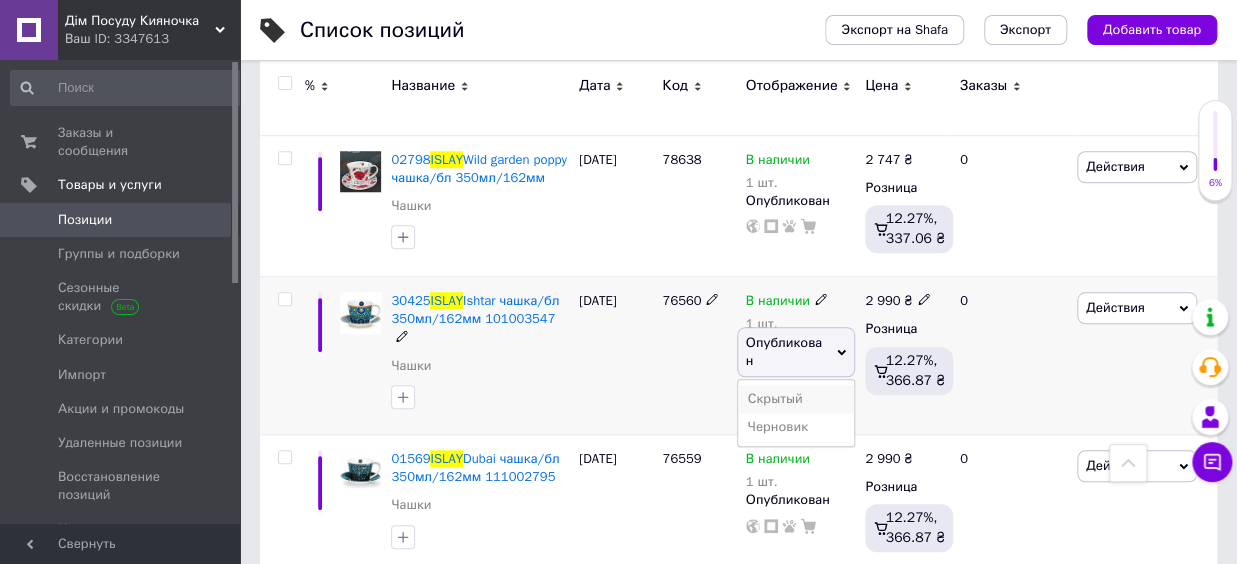 click on "Скрытый" at bounding box center (796, 399) 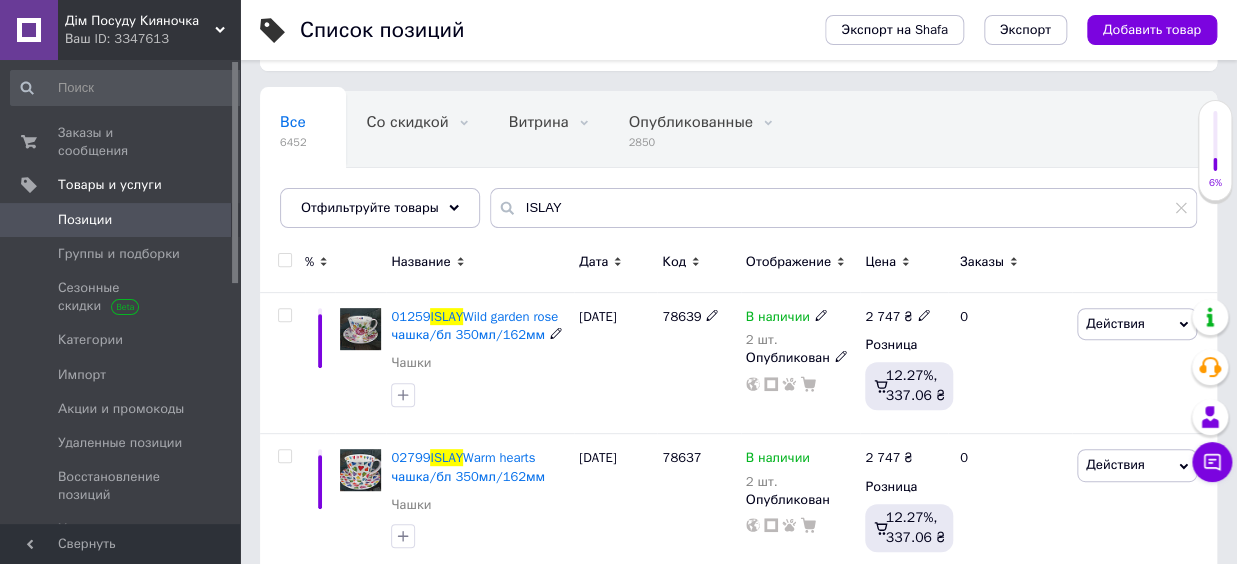 scroll, scrollTop: 0, scrollLeft: 0, axis: both 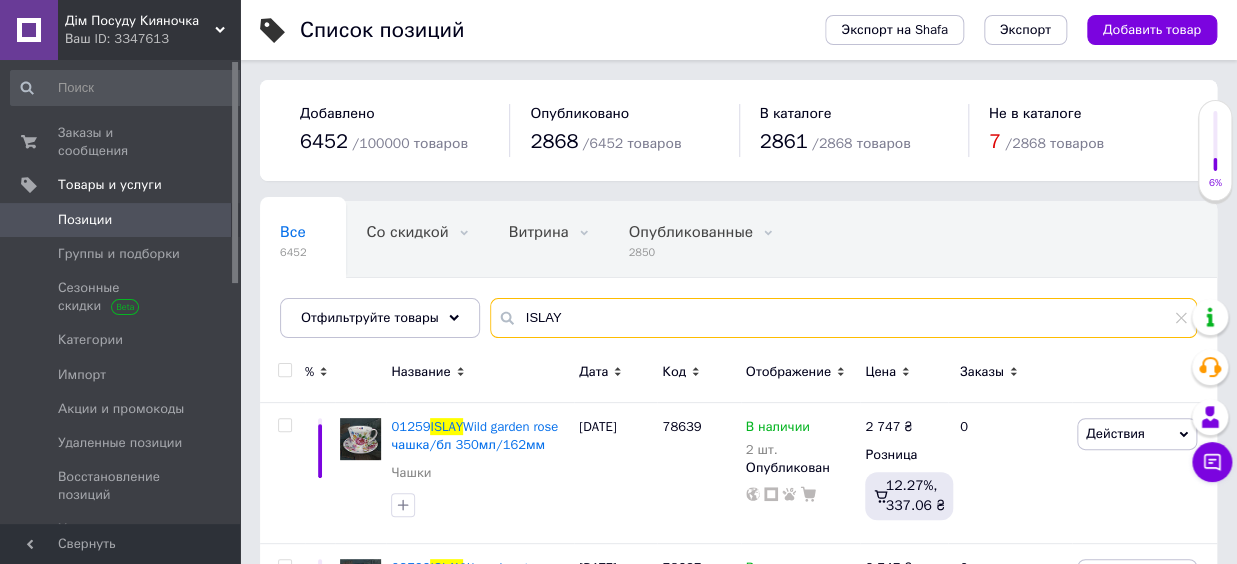 drag, startPoint x: 575, startPoint y: 317, endPoint x: 506, endPoint y: 316, distance: 69.00725 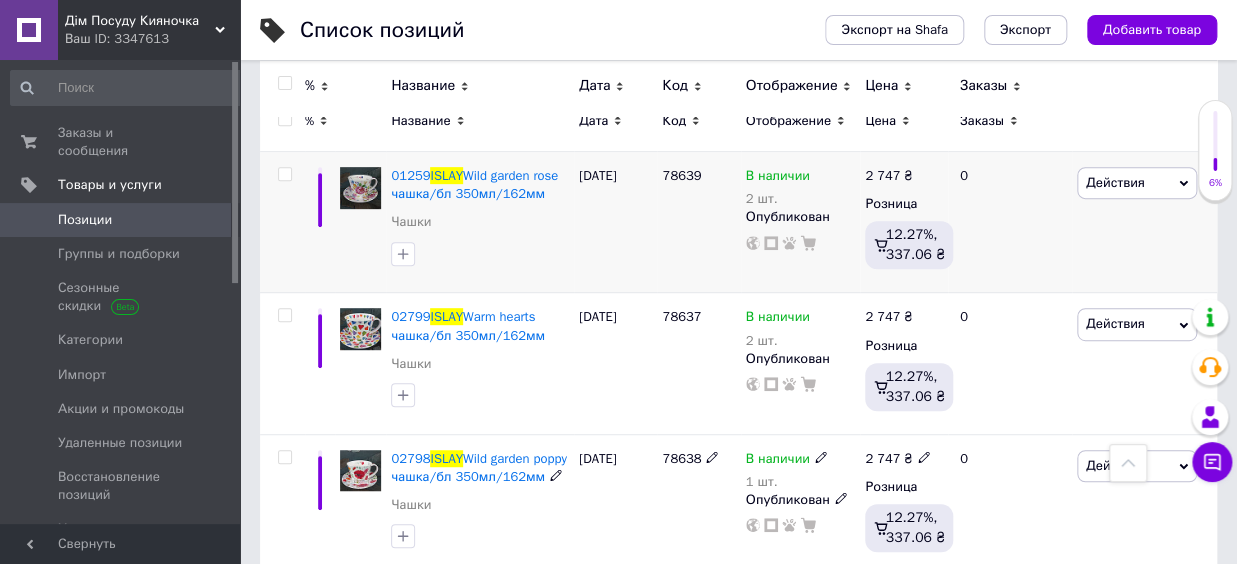 scroll, scrollTop: 0, scrollLeft: 0, axis: both 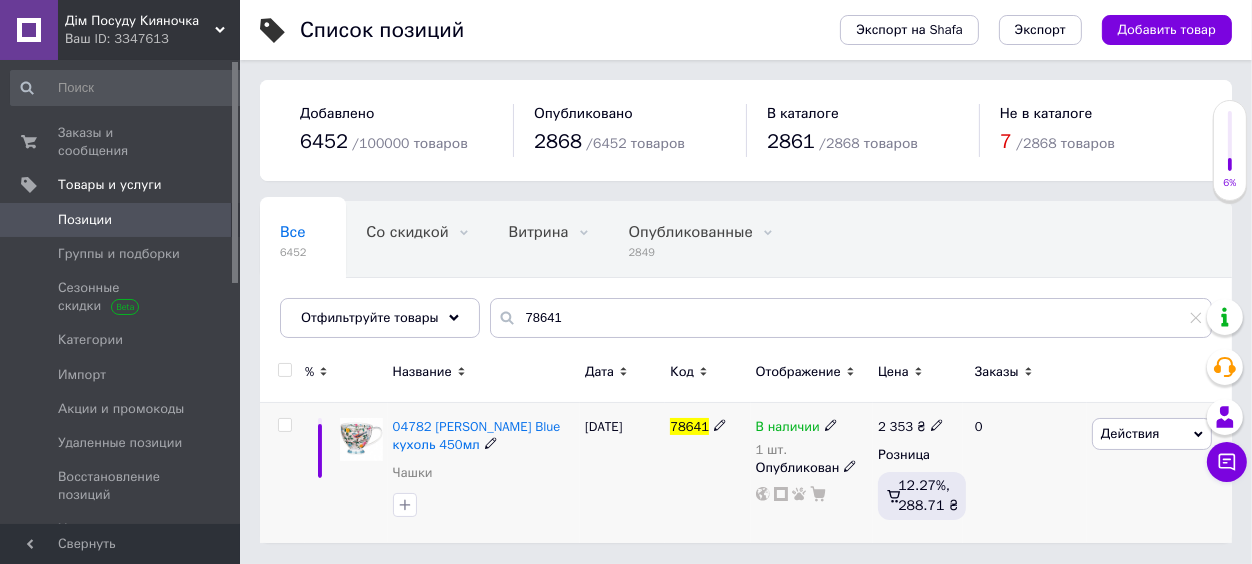 click 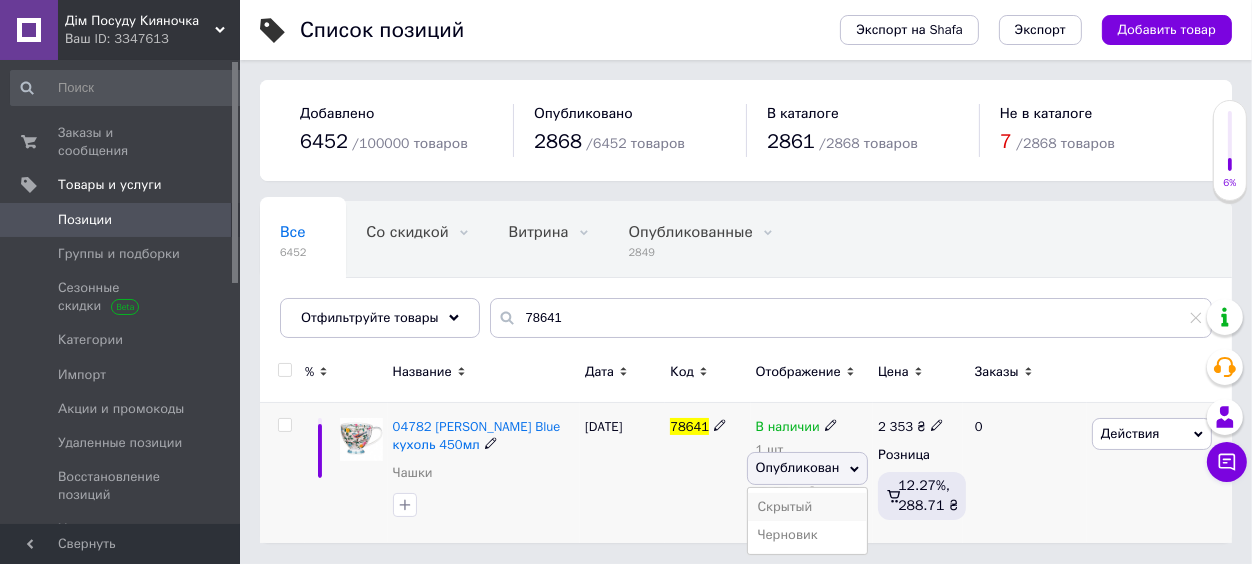 click on "Скрытый" at bounding box center [808, 507] 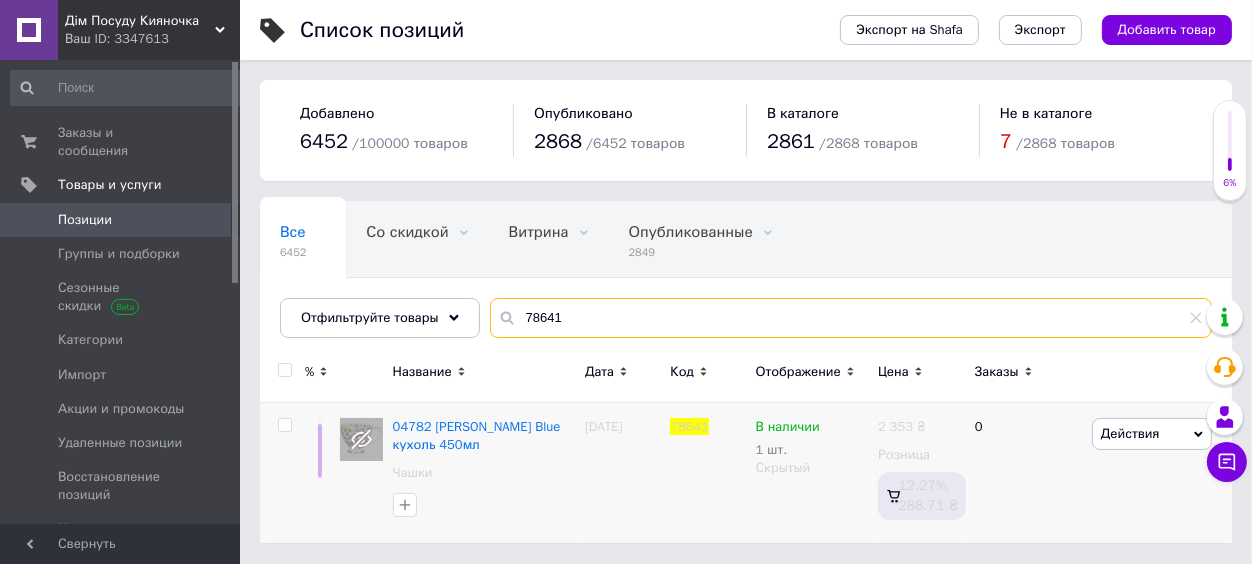 drag, startPoint x: 576, startPoint y: 323, endPoint x: 466, endPoint y: 319, distance: 110.0727 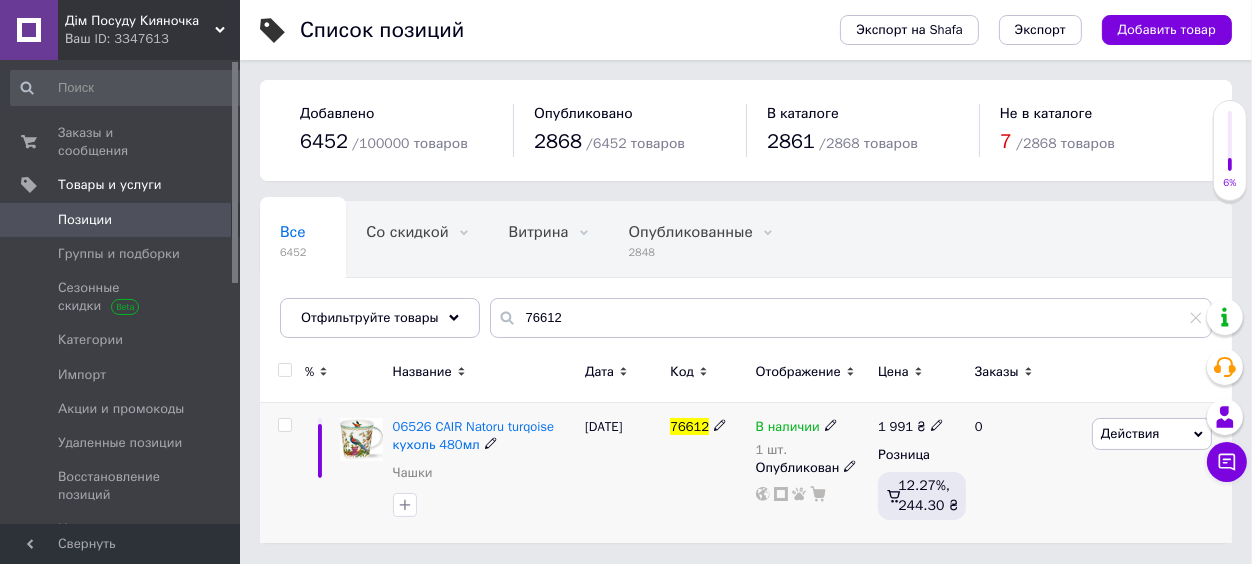 click 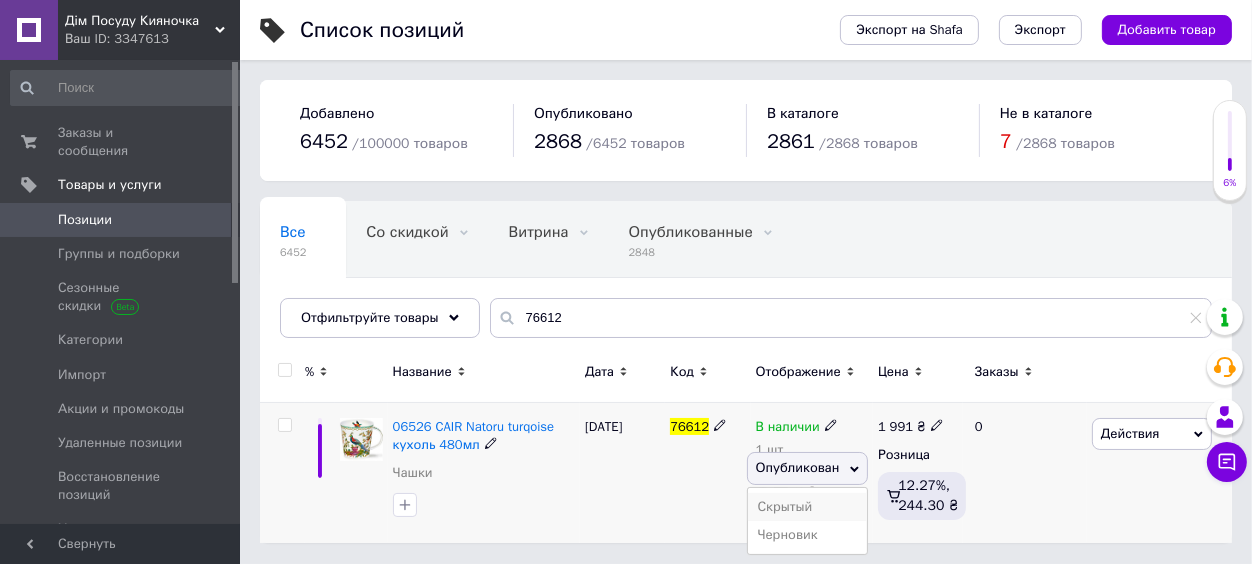 click on "Скрытый" at bounding box center (808, 507) 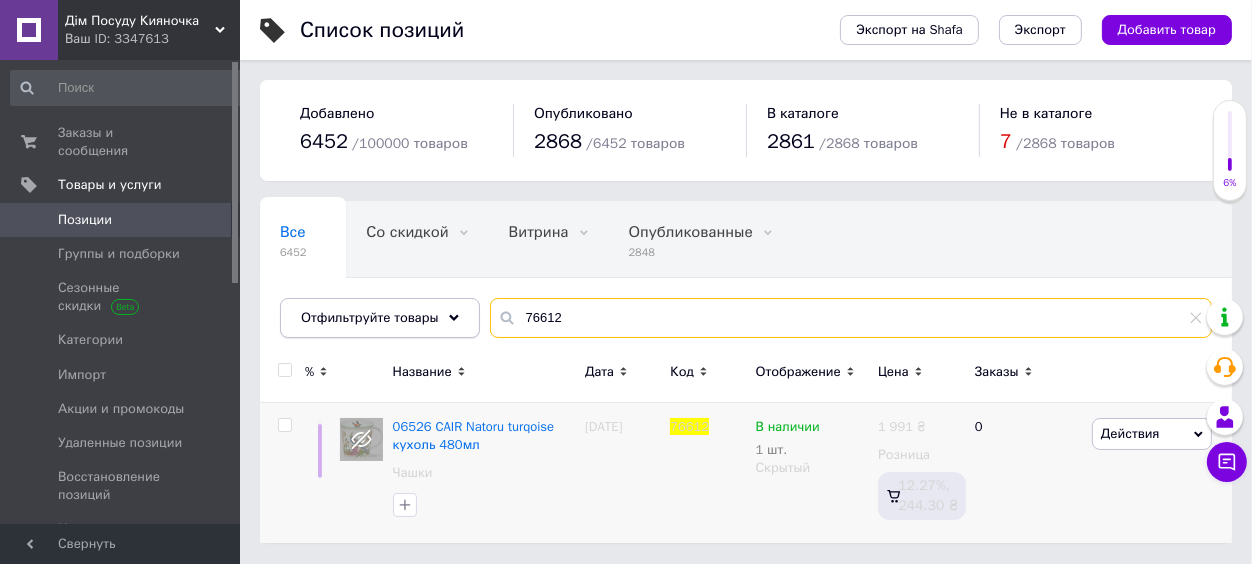 drag, startPoint x: 569, startPoint y: 317, endPoint x: 458, endPoint y: 318, distance: 111.0045 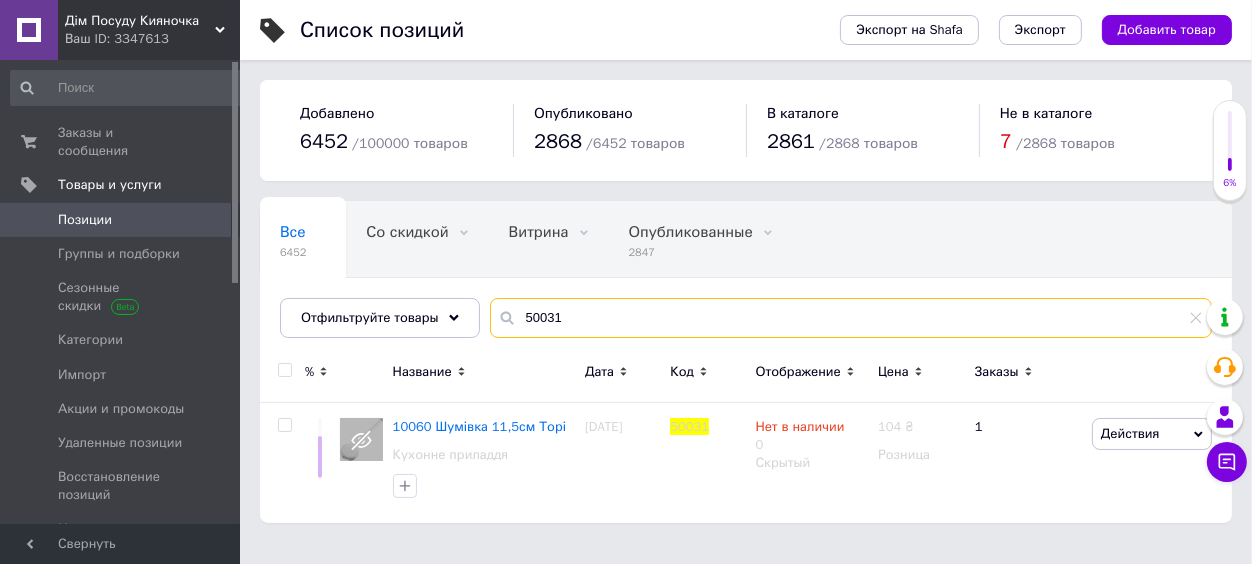 drag, startPoint x: 578, startPoint y: 305, endPoint x: 468, endPoint y: 301, distance: 110.0727 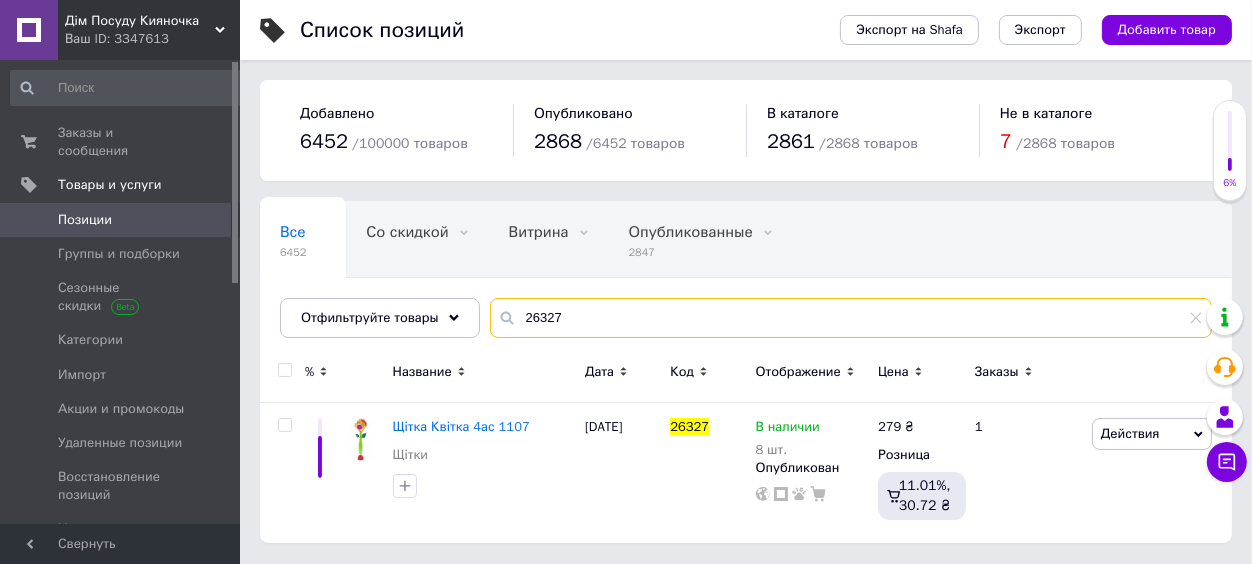 drag, startPoint x: 515, startPoint y: 315, endPoint x: 490, endPoint y: 316, distance: 25.019993 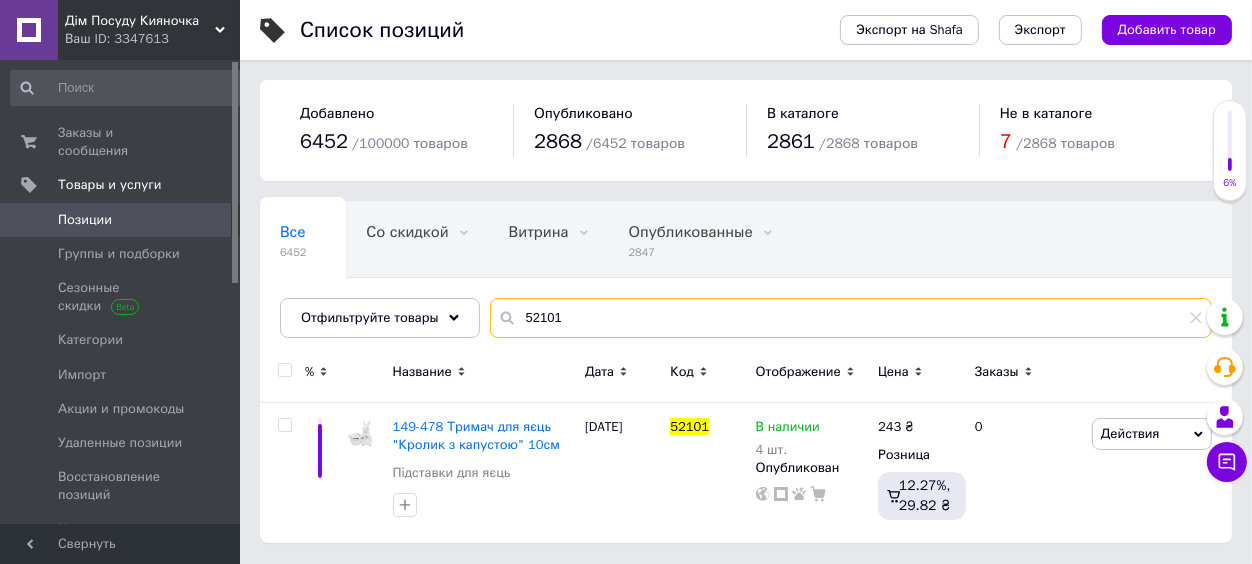 type on "52101" 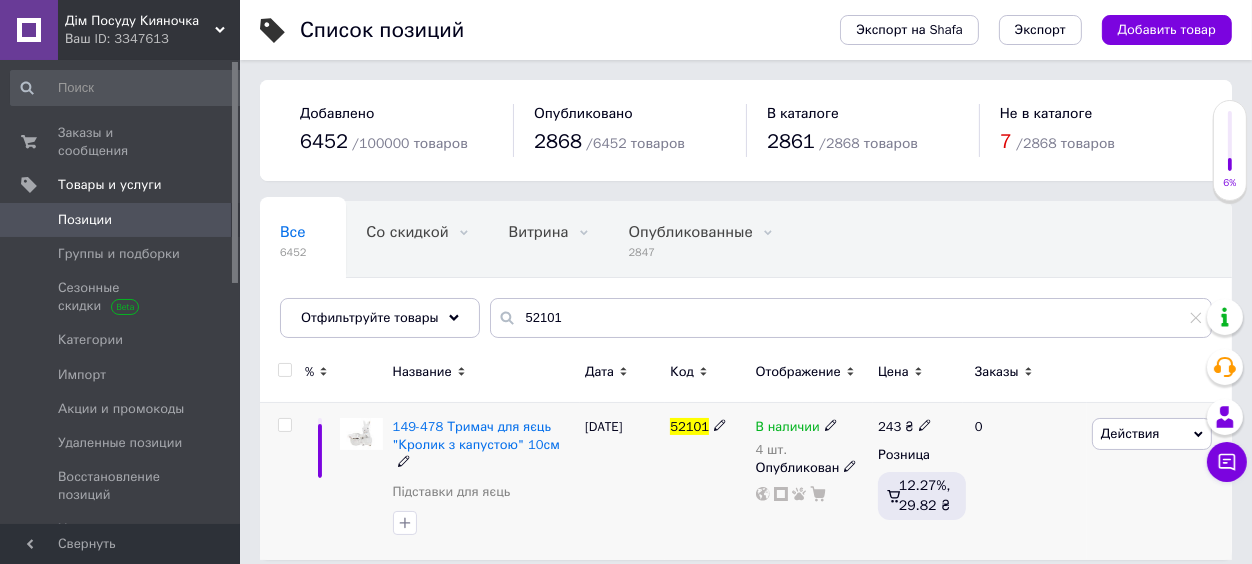 click 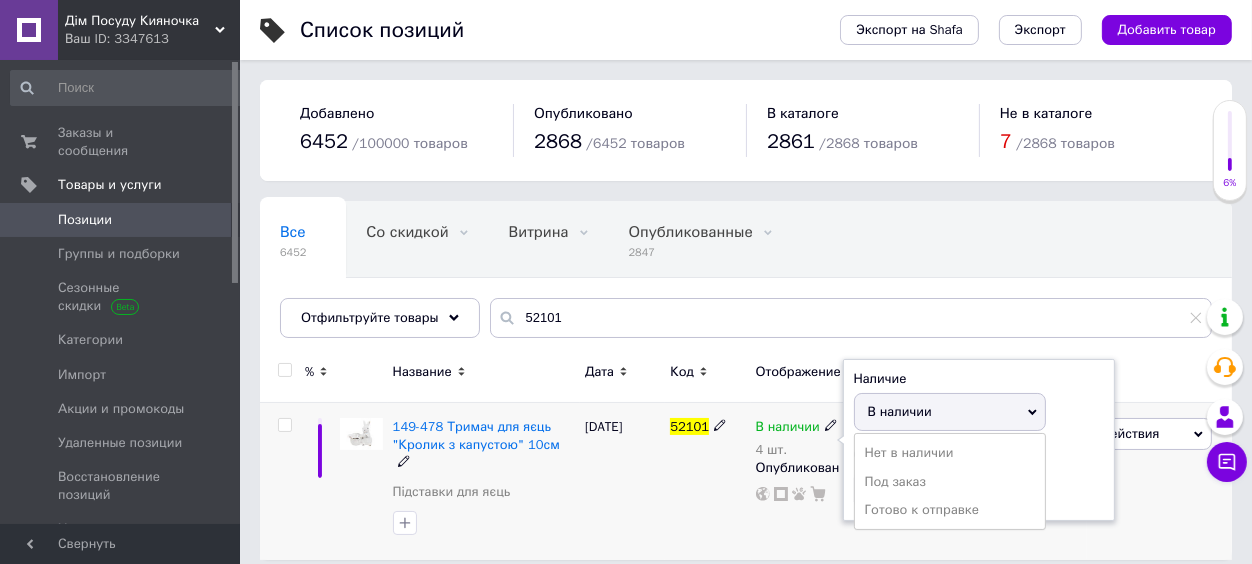 drag, startPoint x: 897, startPoint y: 416, endPoint x: 890, endPoint y: 466, distance: 50.48762 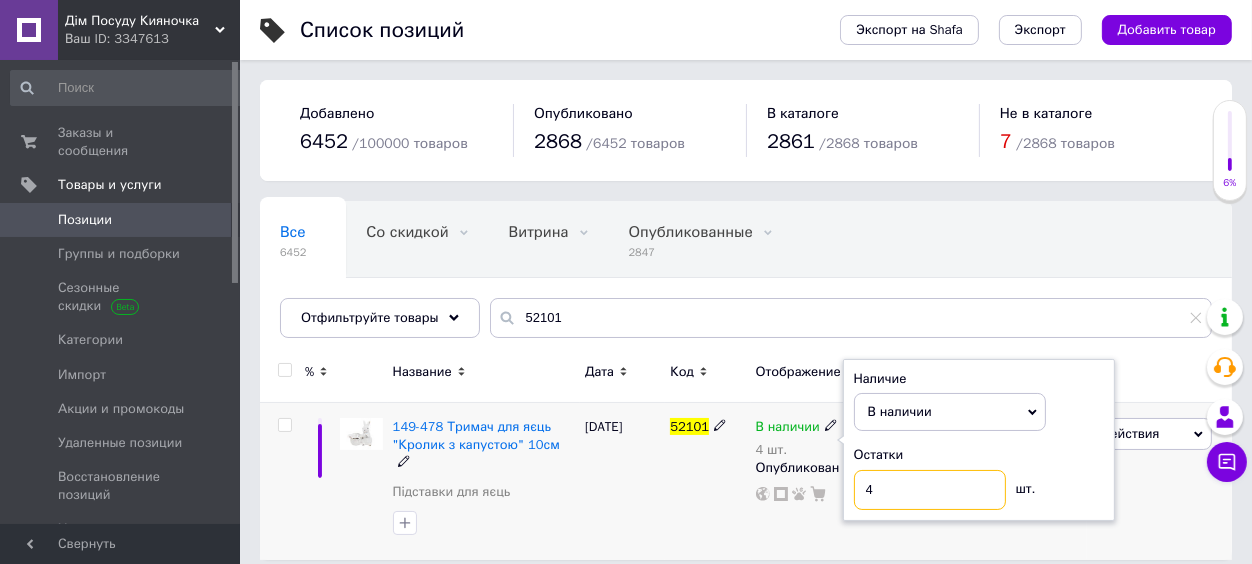 drag, startPoint x: 886, startPoint y: 490, endPoint x: 838, endPoint y: 505, distance: 50.289165 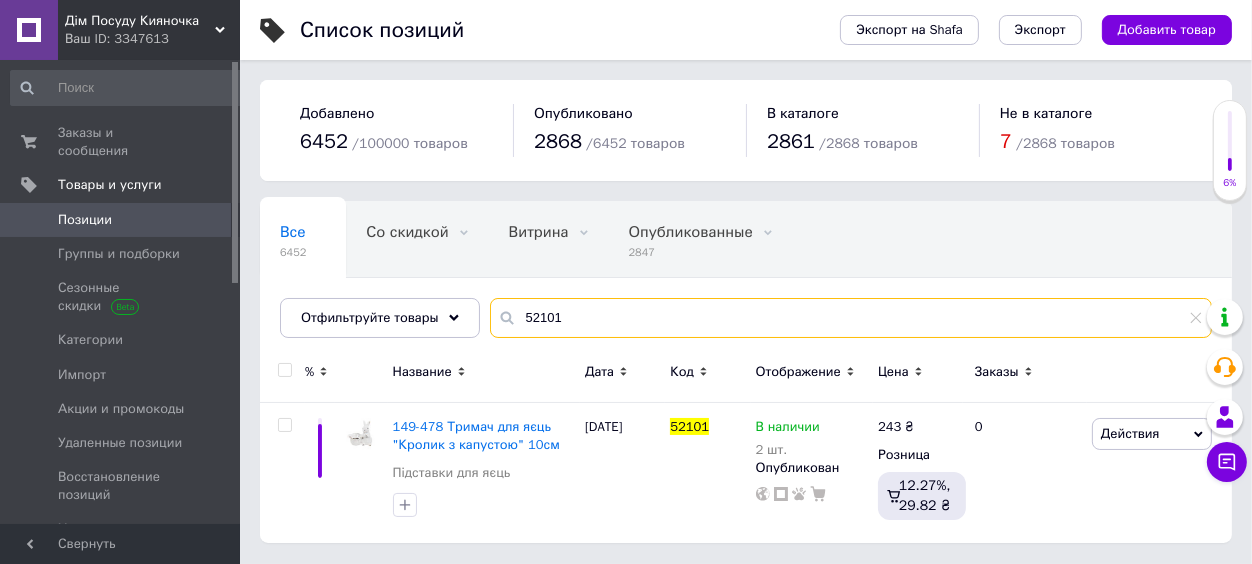 drag, startPoint x: 564, startPoint y: 314, endPoint x: 483, endPoint y: 314, distance: 81 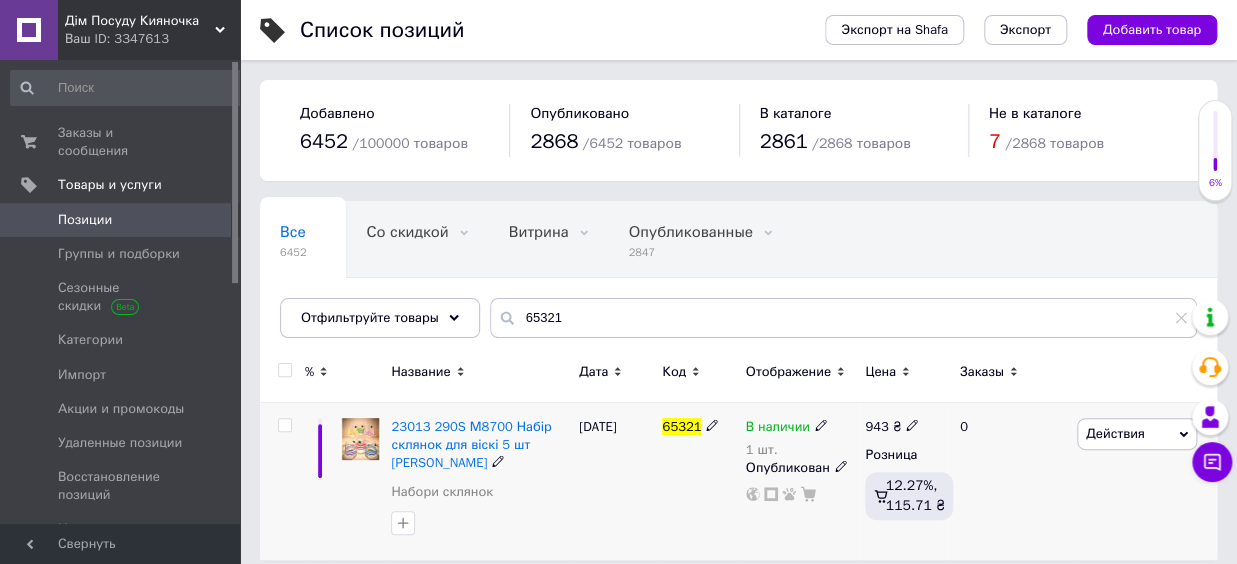 click 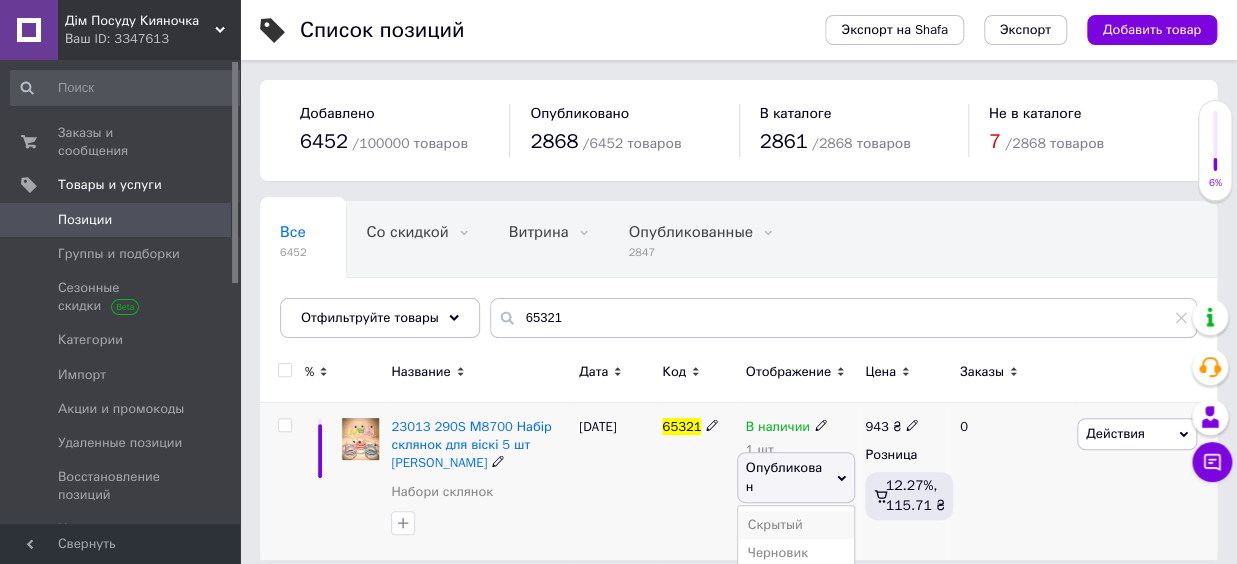 click on "Скрытый" at bounding box center [796, 525] 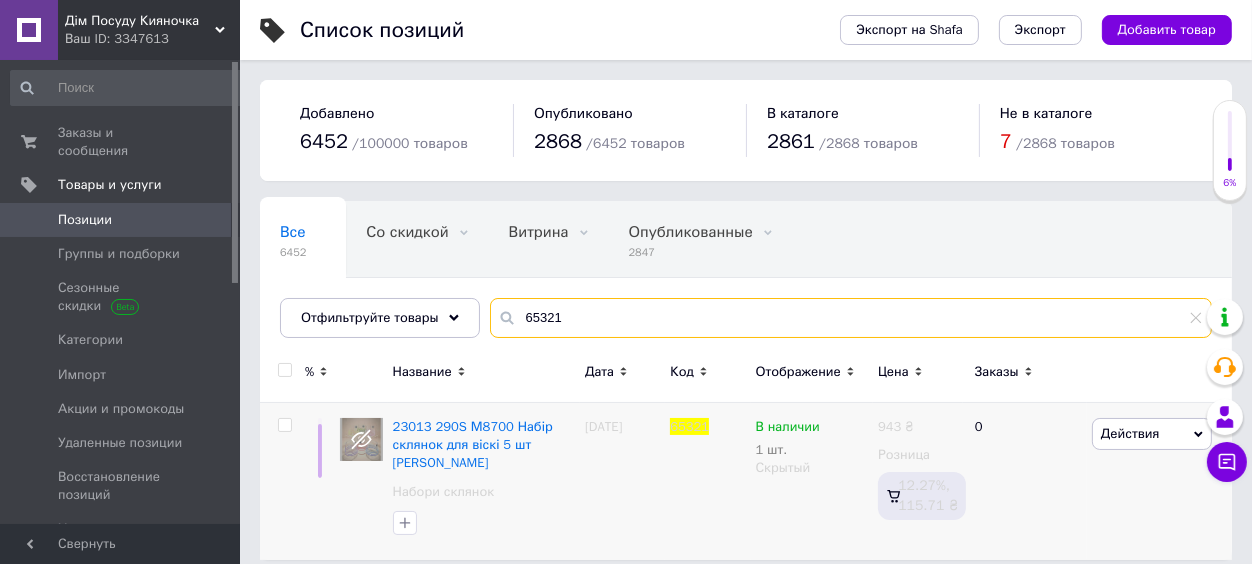 drag, startPoint x: 553, startPoint y: 318, endPoint x: 498, endPoint y: 320, distance: 55.03635 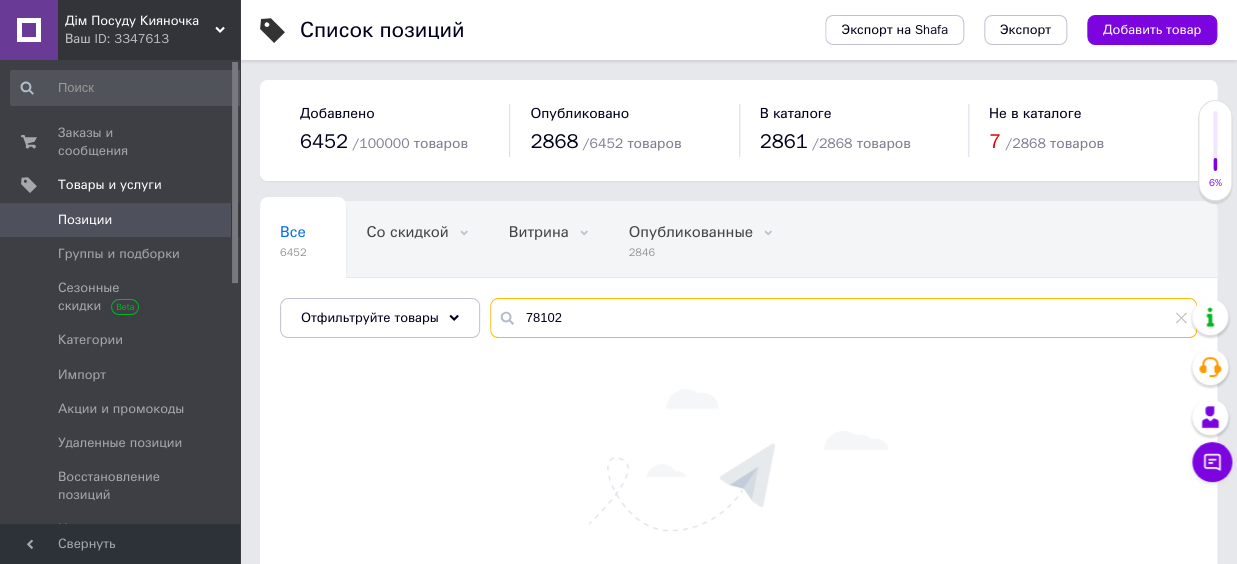 drag, startPoint x: 550, startPoint y: 306, endPoint x: 484, endPoint y: 305, distance: 66.007576 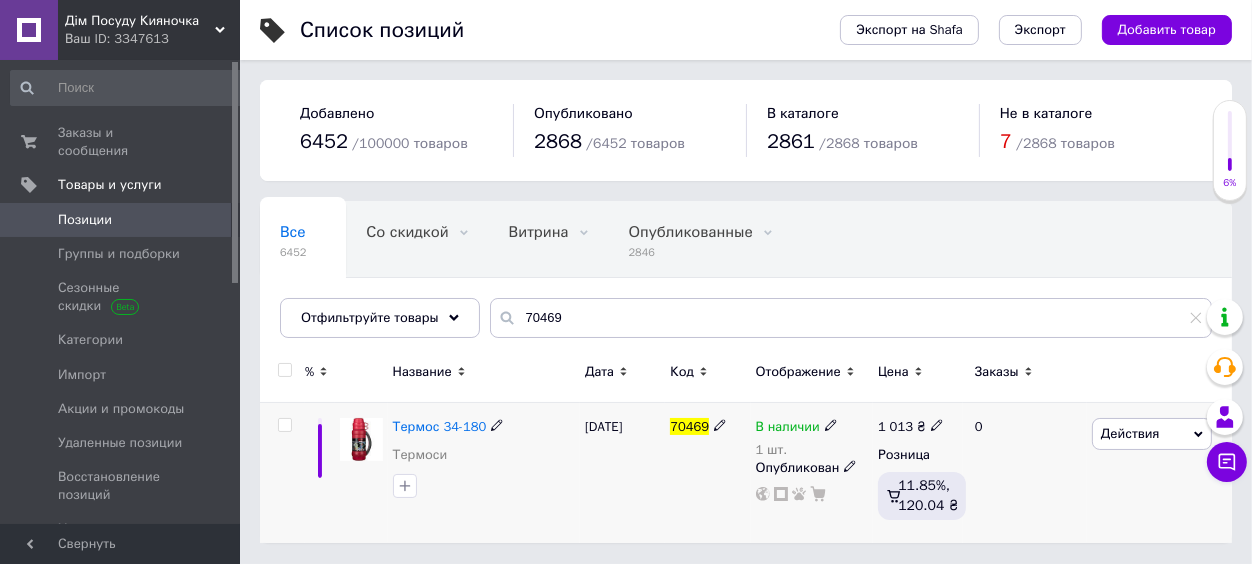 click 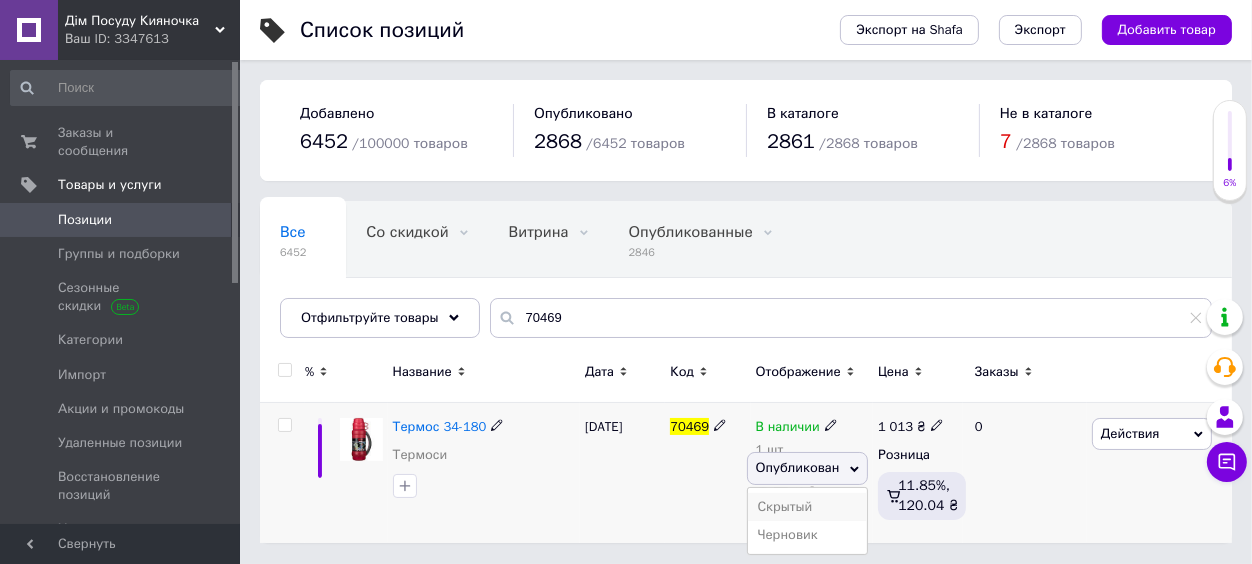 click on "Скрытый" at bounding box center [808, 507] 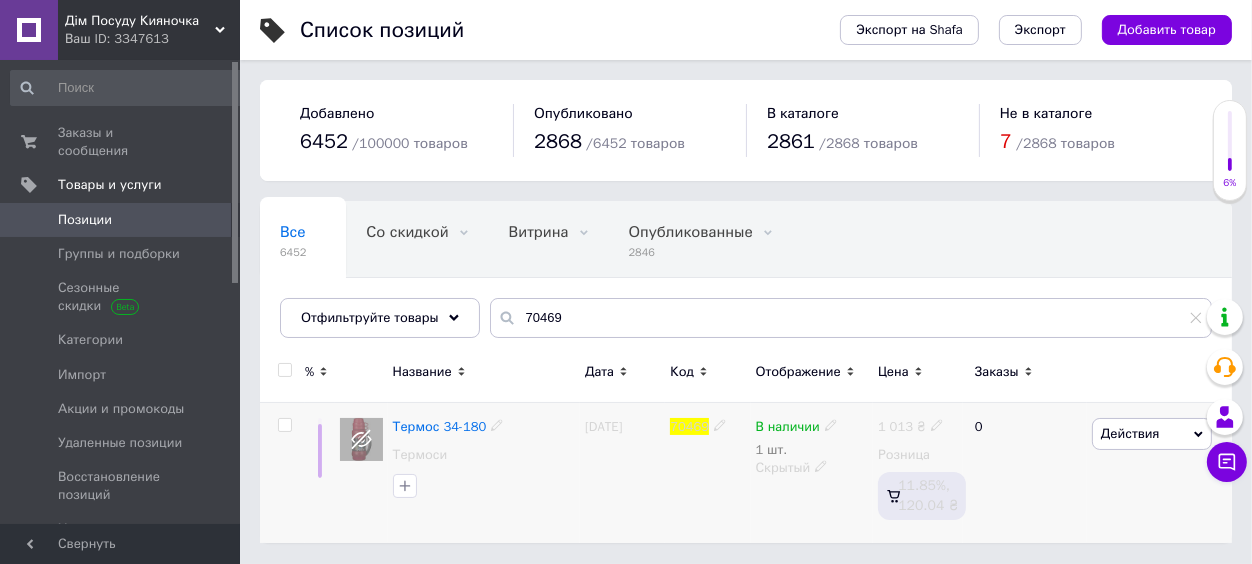 click 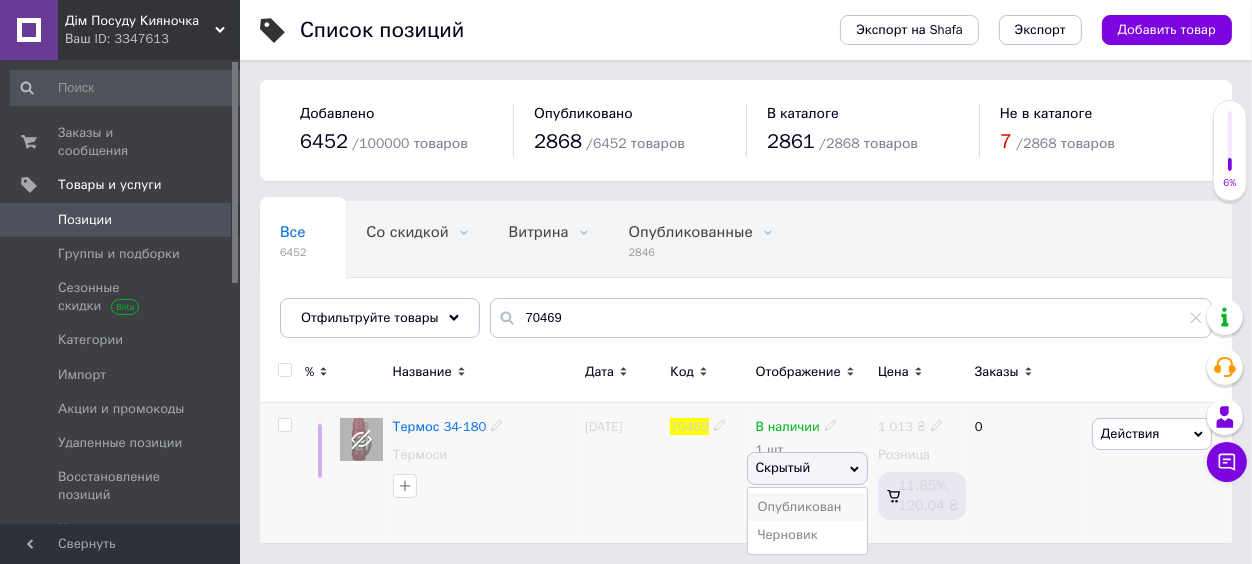 click on "Опубликован" at bounding box center (808, 507) 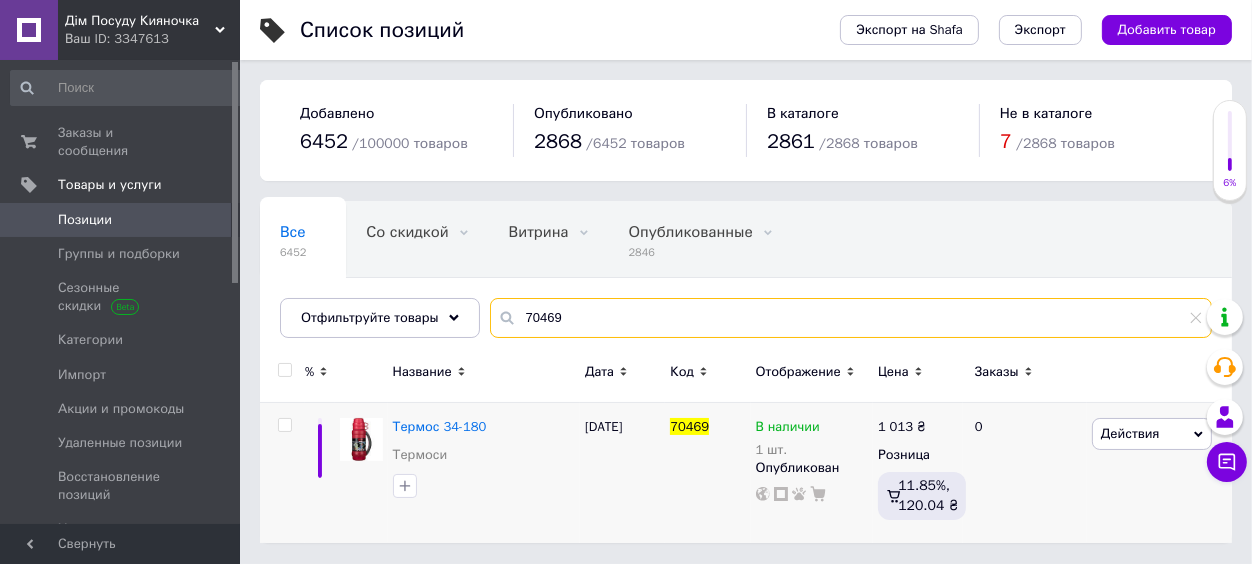 drag, startPoint x: 560, startPoint y: 323, endPoint x: 484, endPoint y: 324, distance: 76.00658 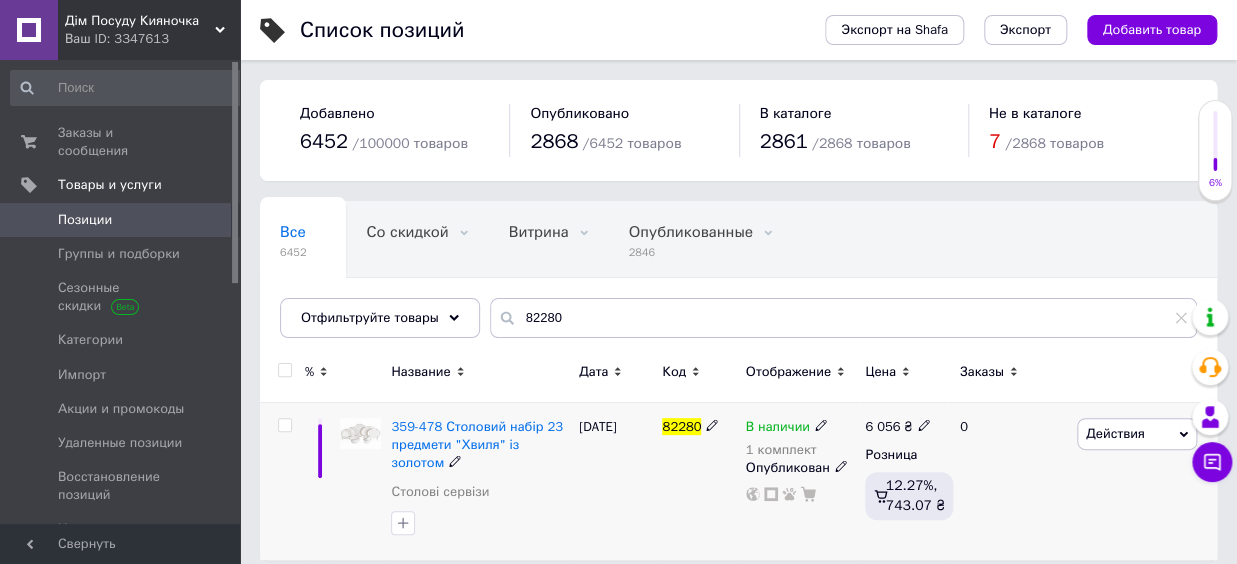 click 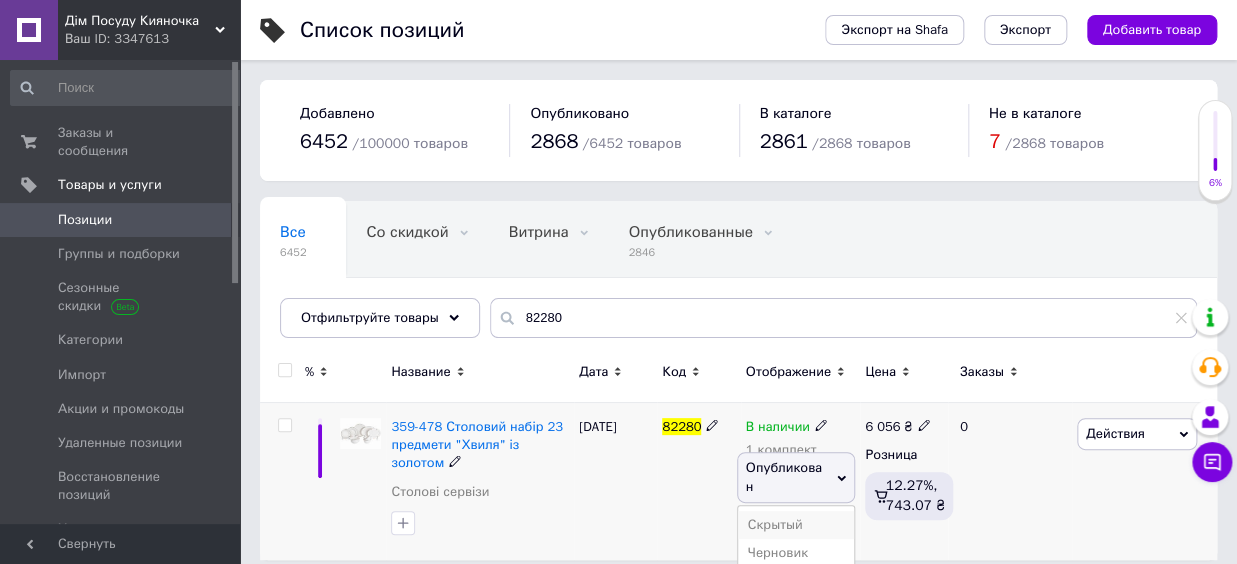 click on "Скрытый" at bounding box center (796, 525) 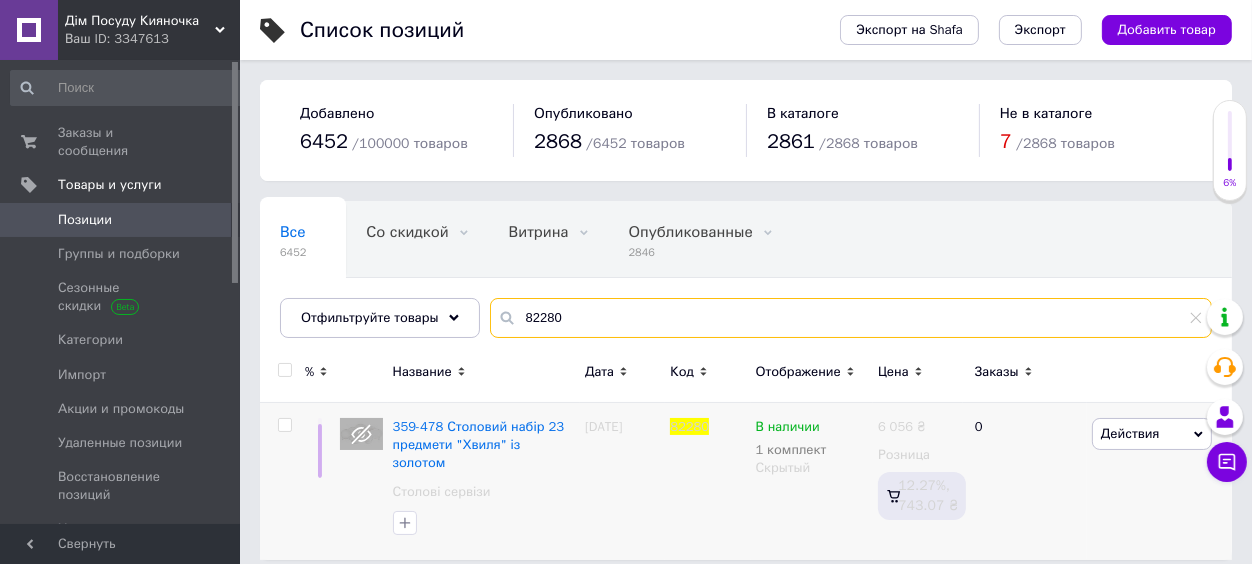 drag, startPoint x: 528, startPoint y: 317, endPoint x: 498, endPoint y: 317, distance: 30 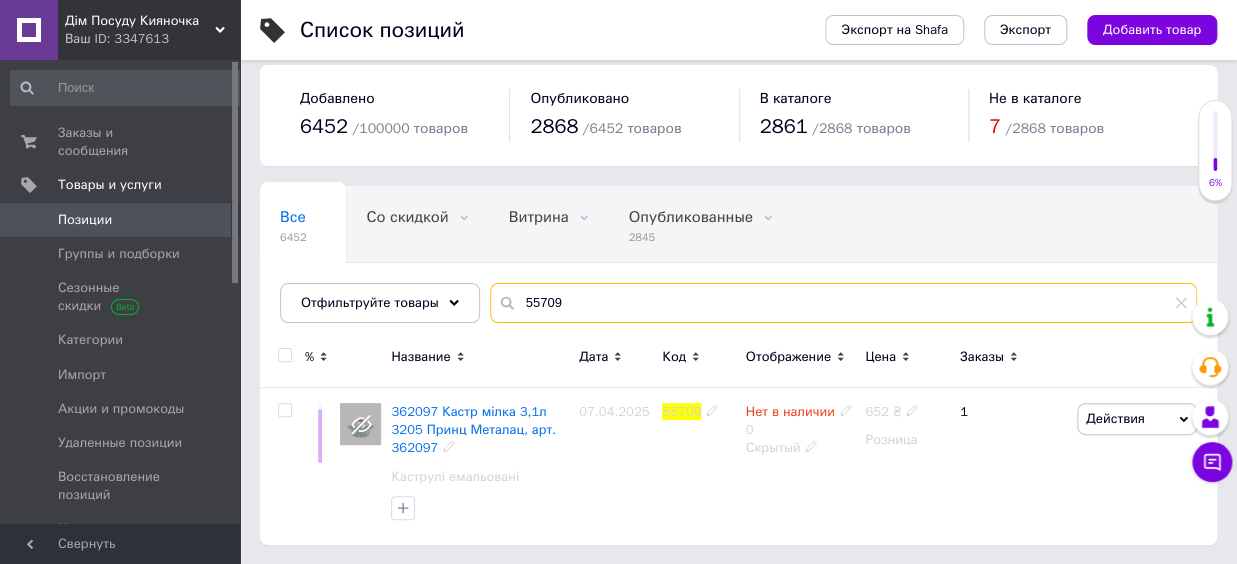 scroll, scrollTop: 0, scrollLeft: 0, axis: both 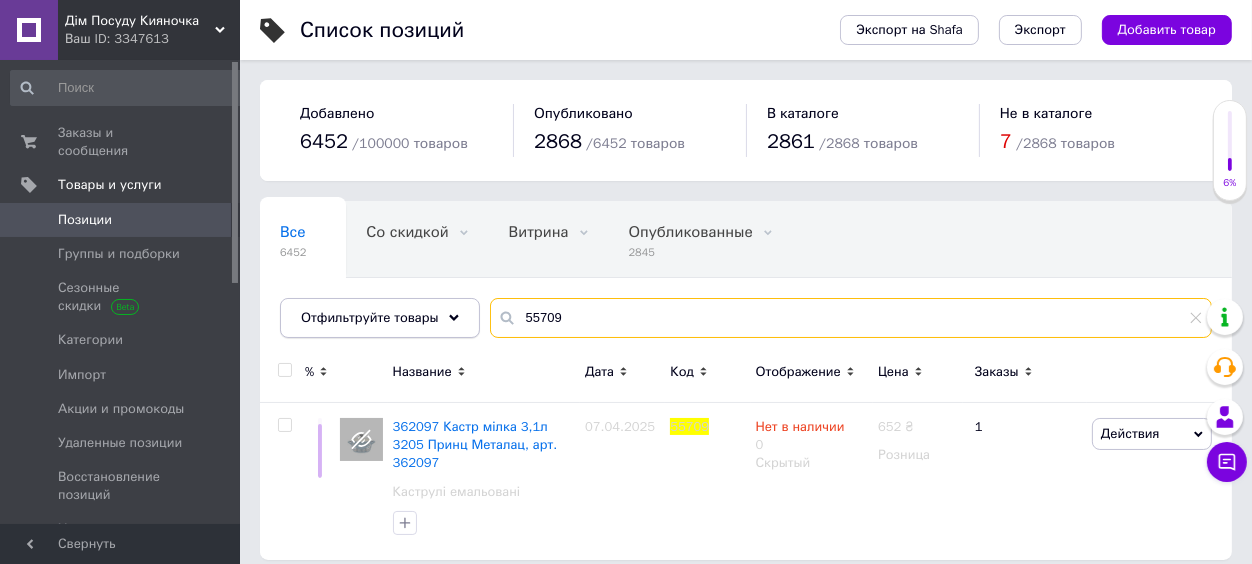 drag, startPoint x: 551, startPoint y: 306, endPoint x: 465, endPoint y: 303, distance: 86.05231 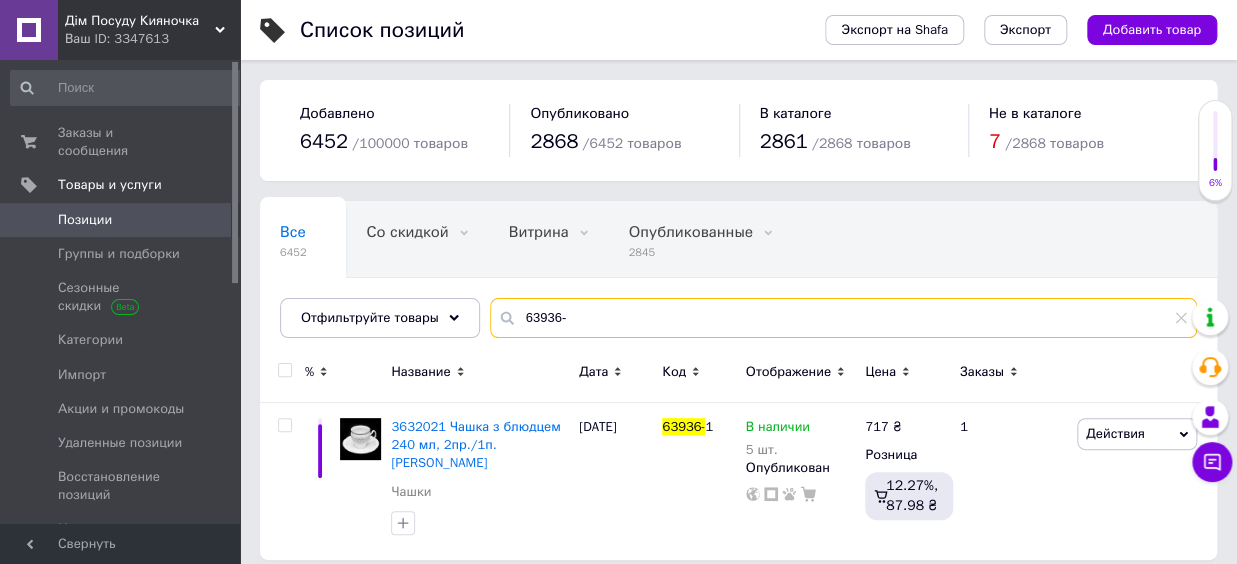 type on "63936-" 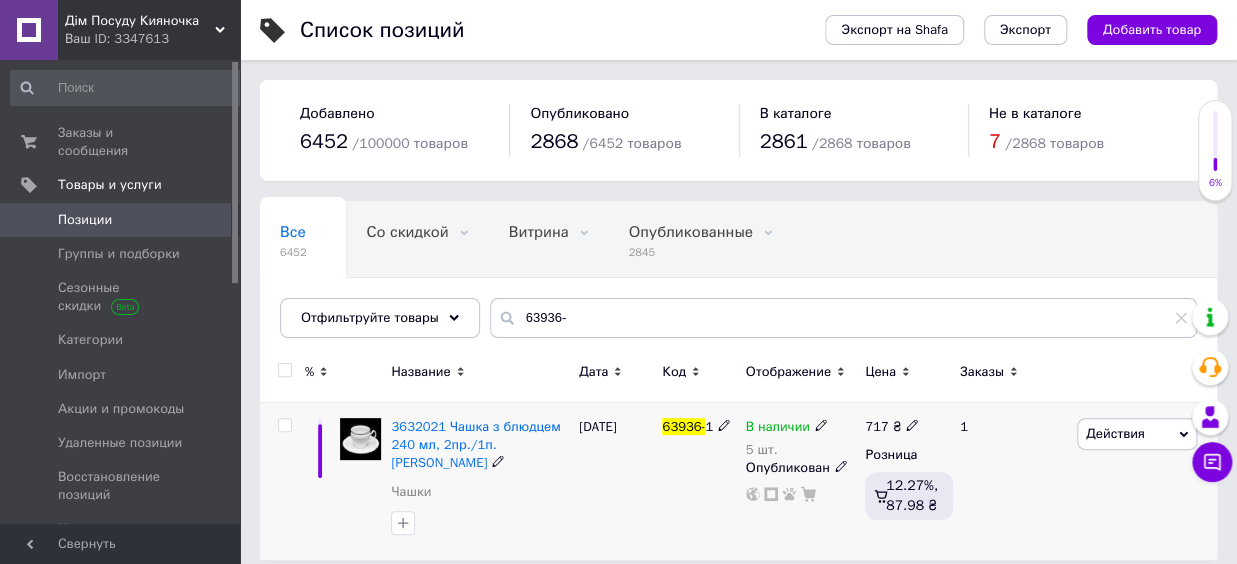 click 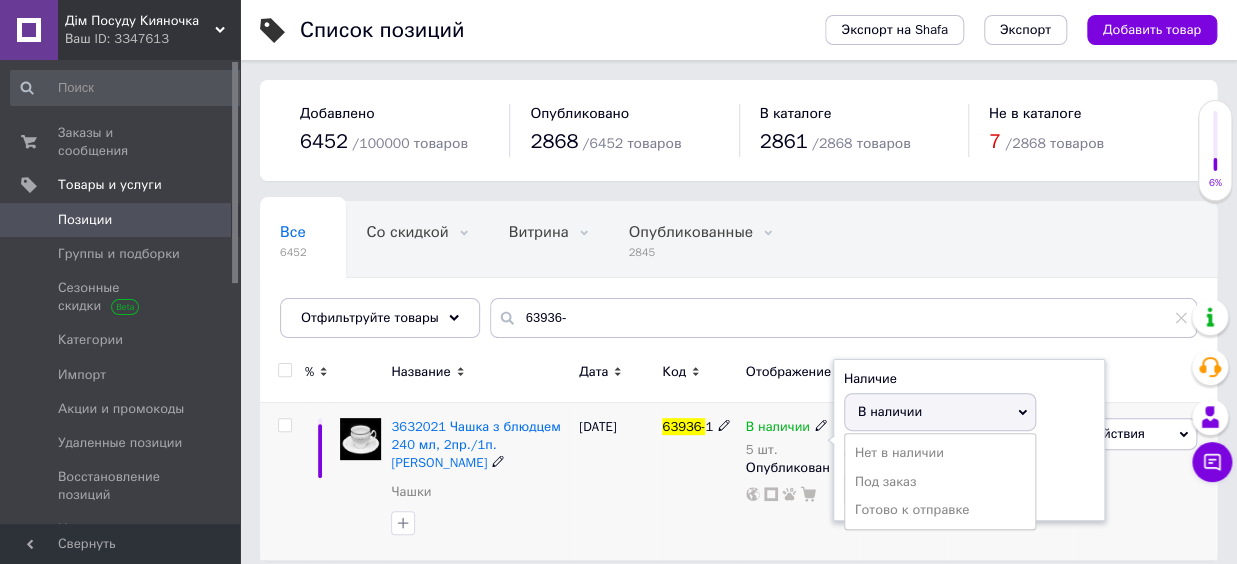 click on "В наличии" at bounding box center [890, 411] 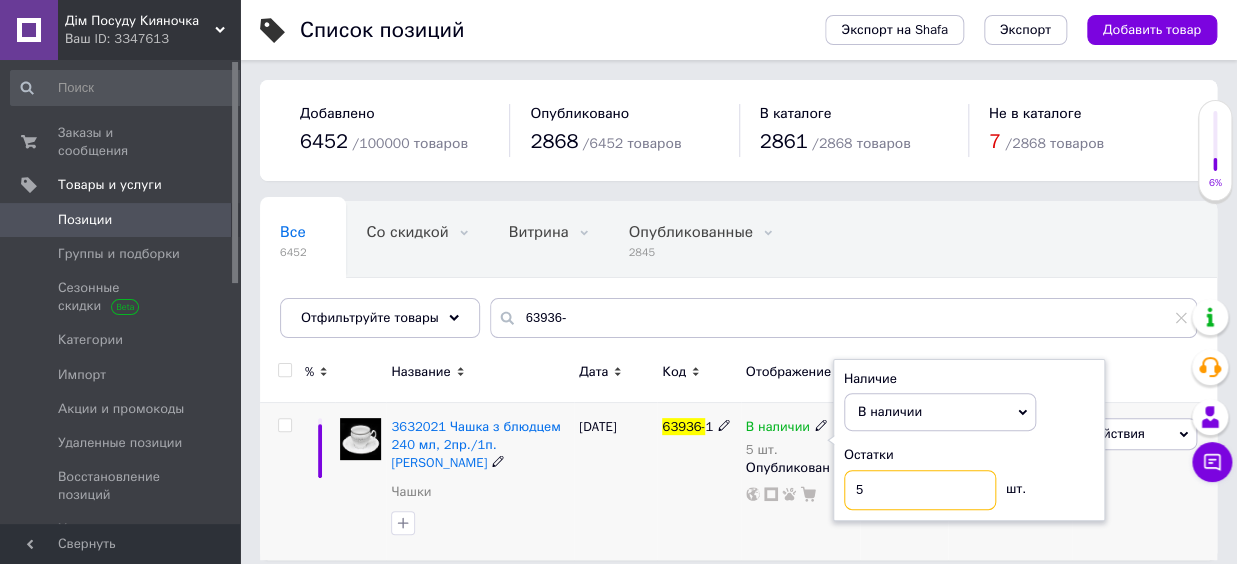 drag, startPoint x: 883, startPoint y: 495, endPoint x: 834, endPoint y: 496, distance: 49.010204 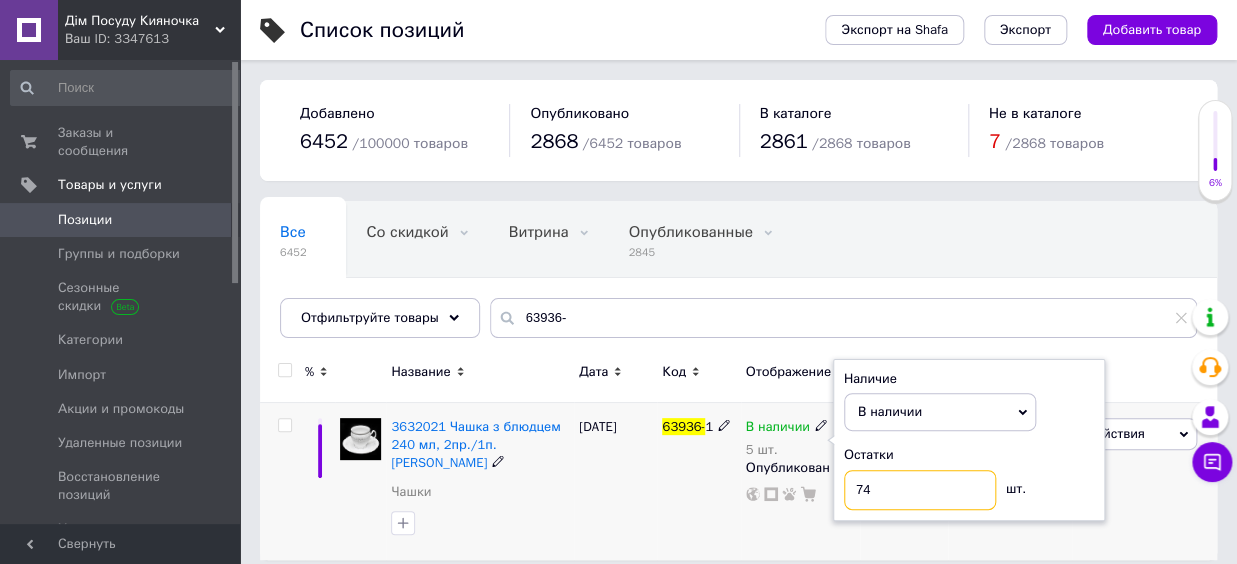 type on "7" 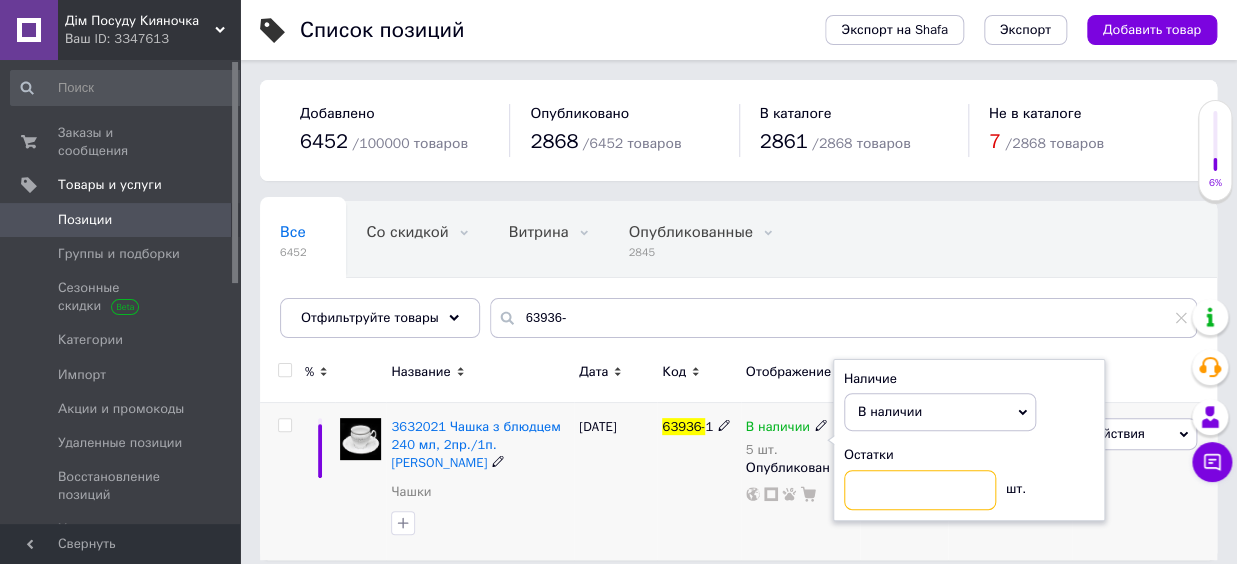 type on "7" 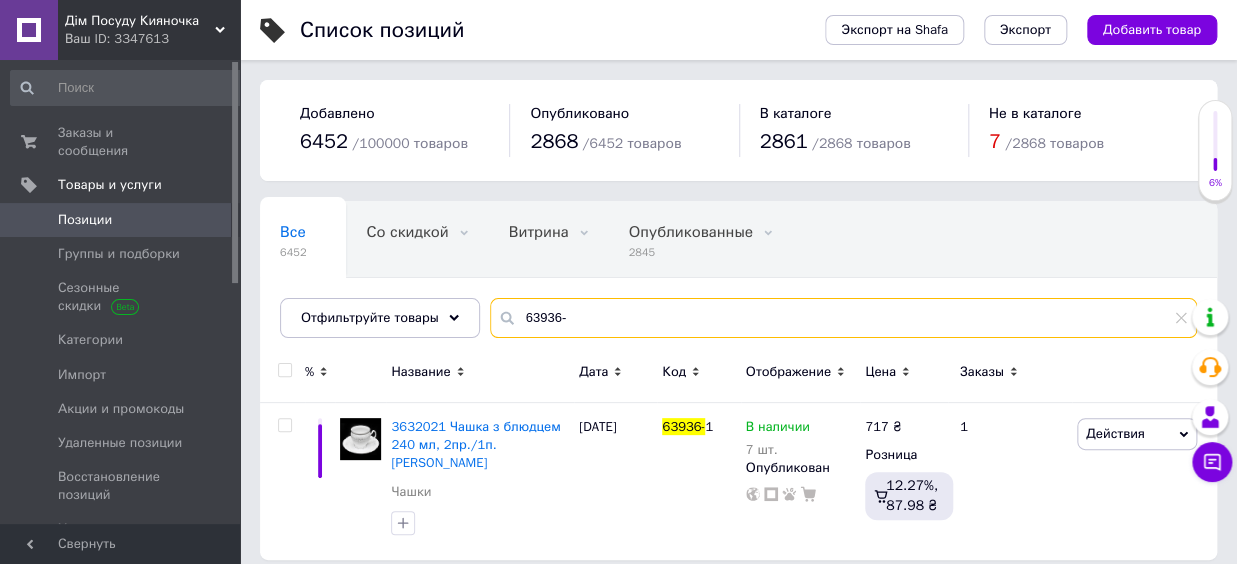 drag, startPoint x: 522, startPoint y: 324, endPoint x: 473, endPoint y: 325, distance: 49.010204 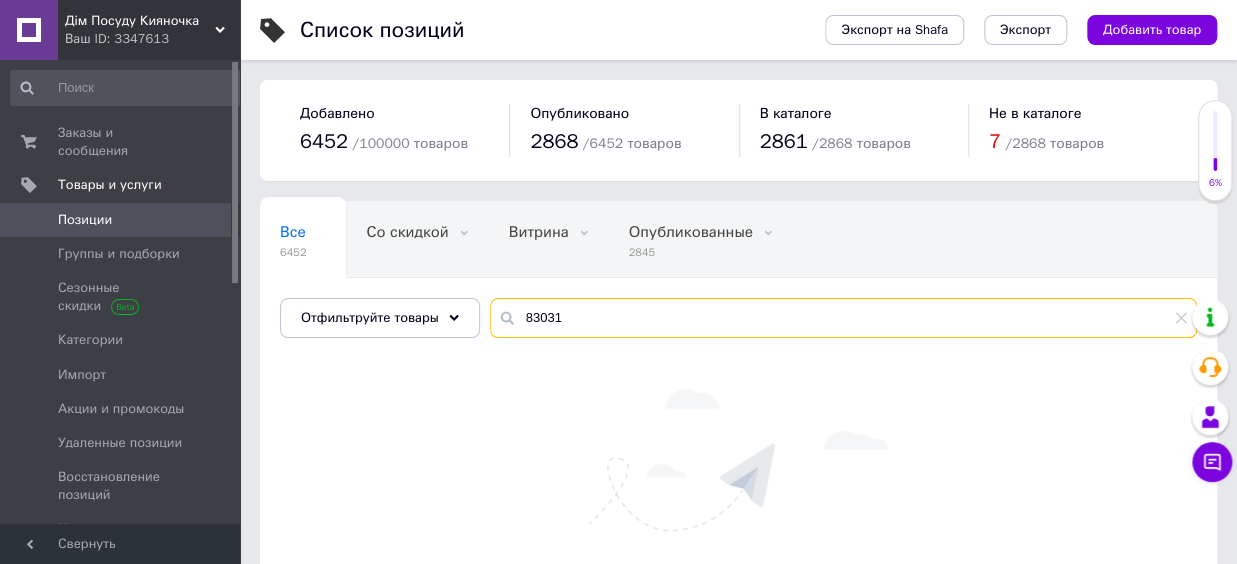 drag, startPoint x: 509, startPoint y: 314, endPoint x: 487, endPoint y: 319, distance: 22.561028 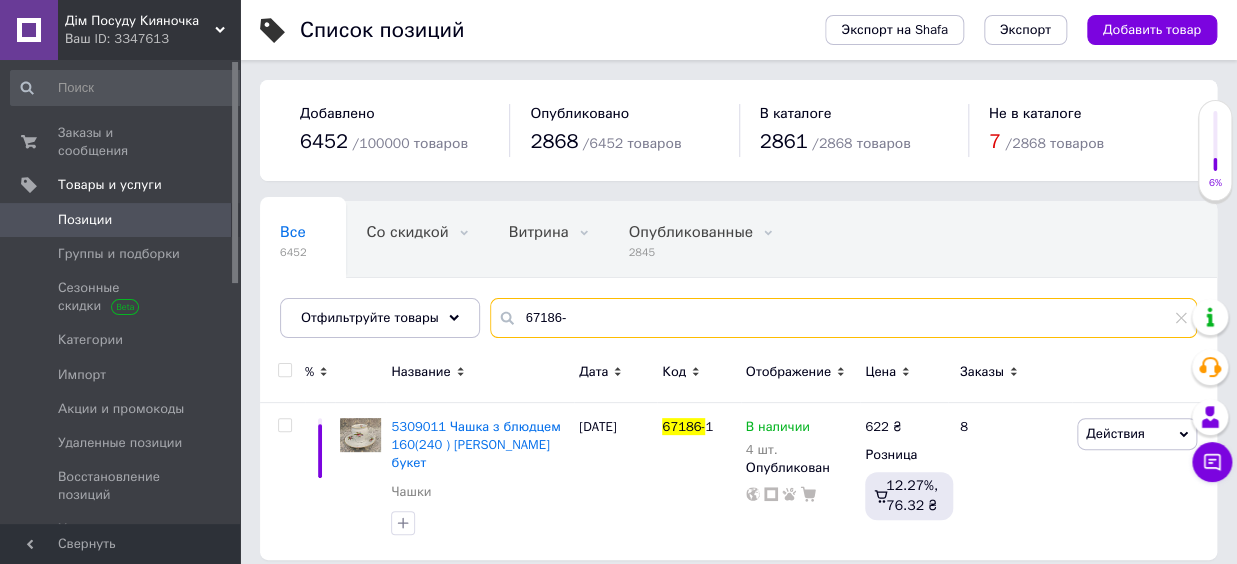 type on "67186-" 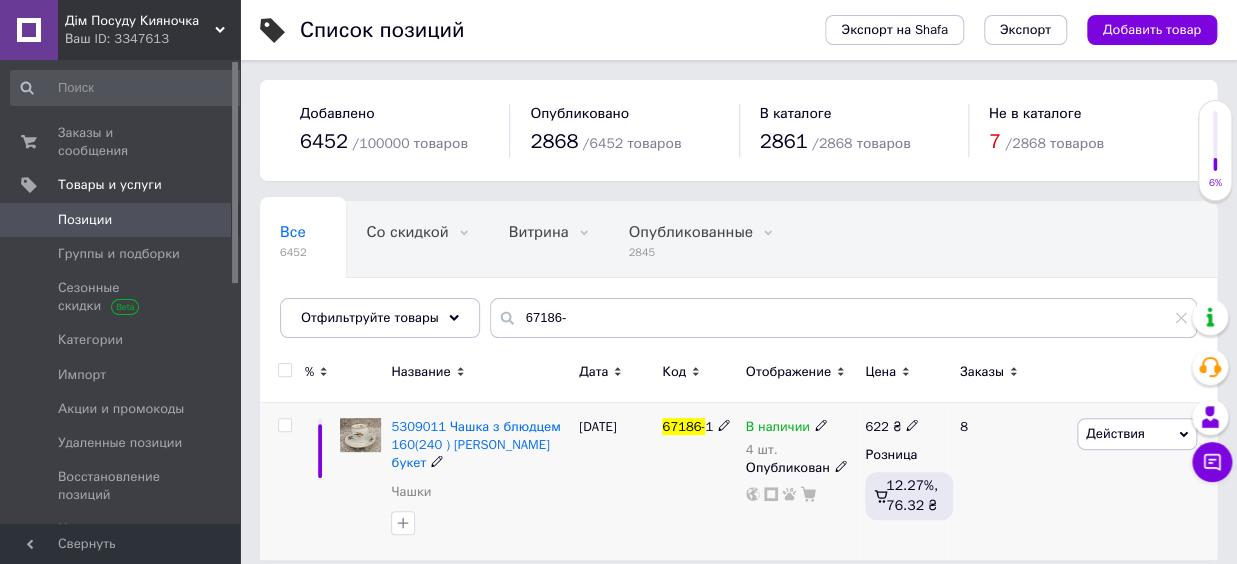 click 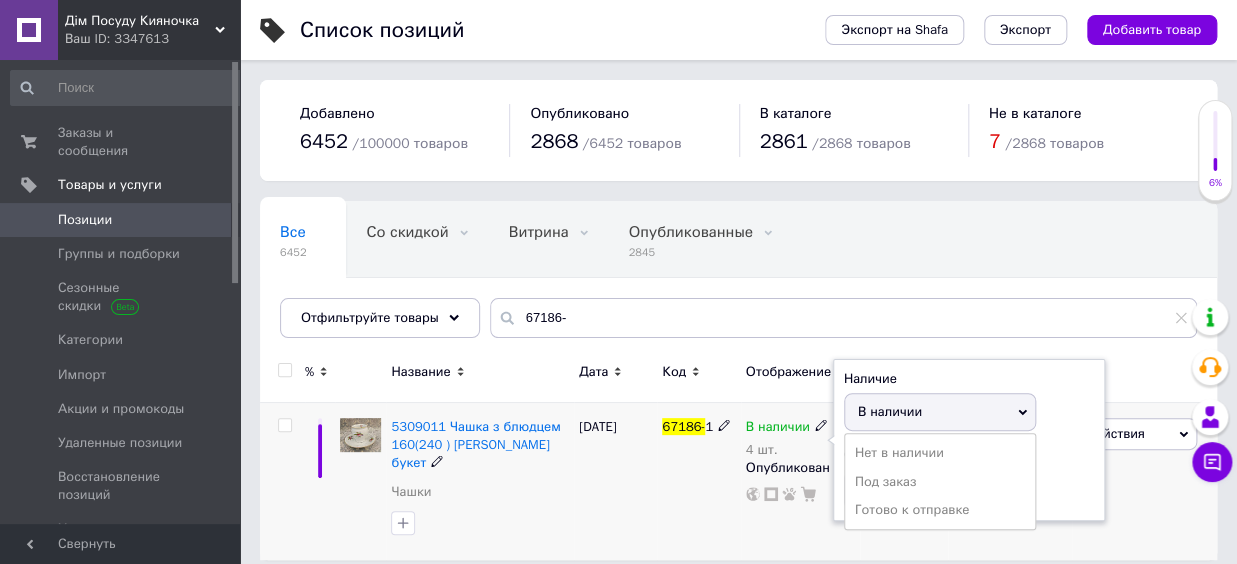 click on "В наличии" at bounding box center [890, 411] 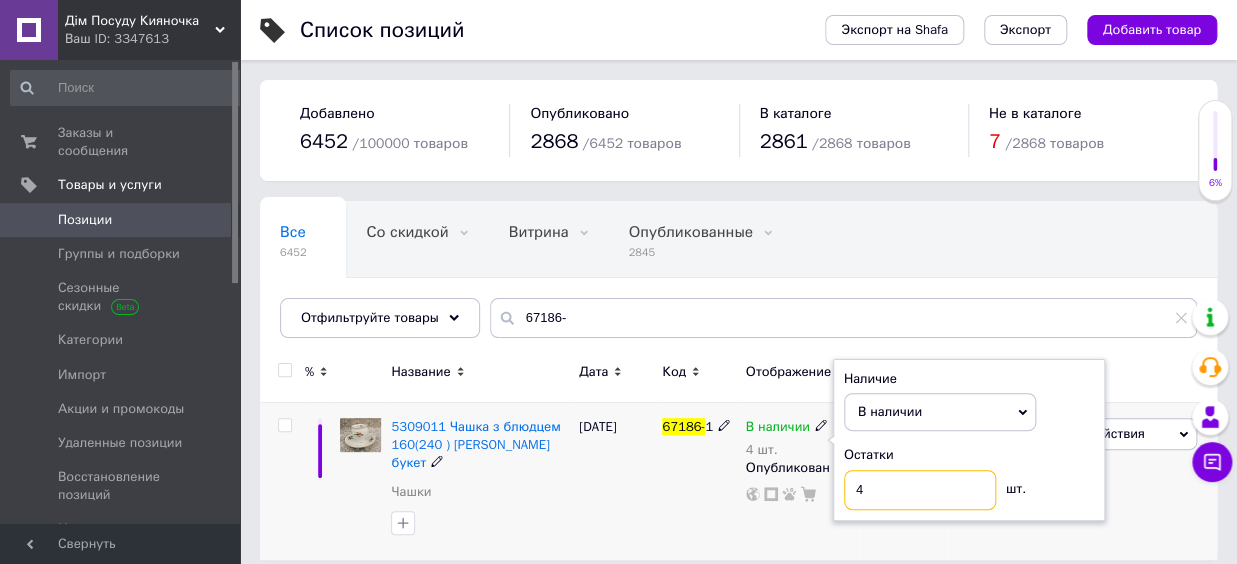 drag, startPoint x: 874, startPoint y: 486, endPoint x: 809, endPoint y: 479, distance: 65.37584 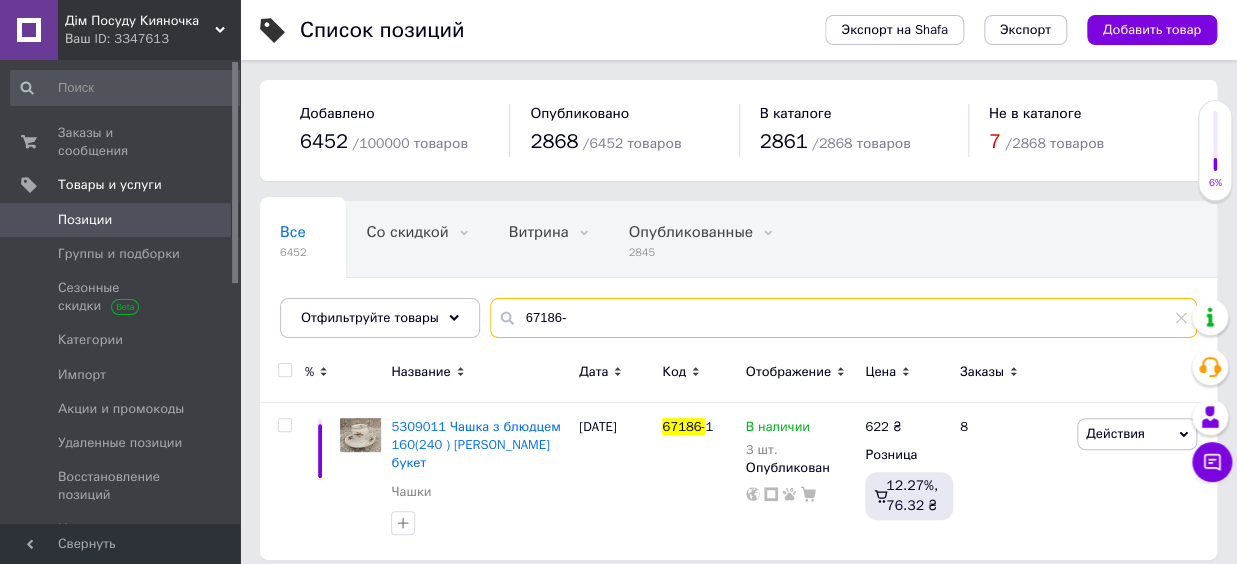 drag, startPoint x: 596, startPoint y: 325, endPoint x: 486, endPoint y: 329, distance: 110.0727 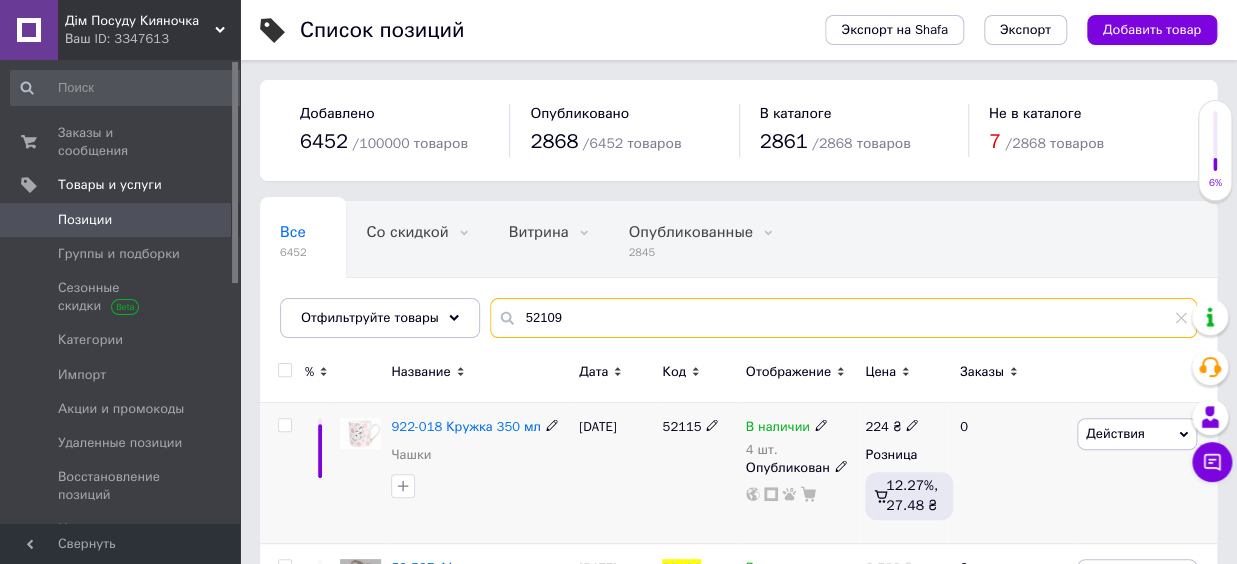 scroll, scrollTop: 220, scrollLeft: 0, axis: vertical 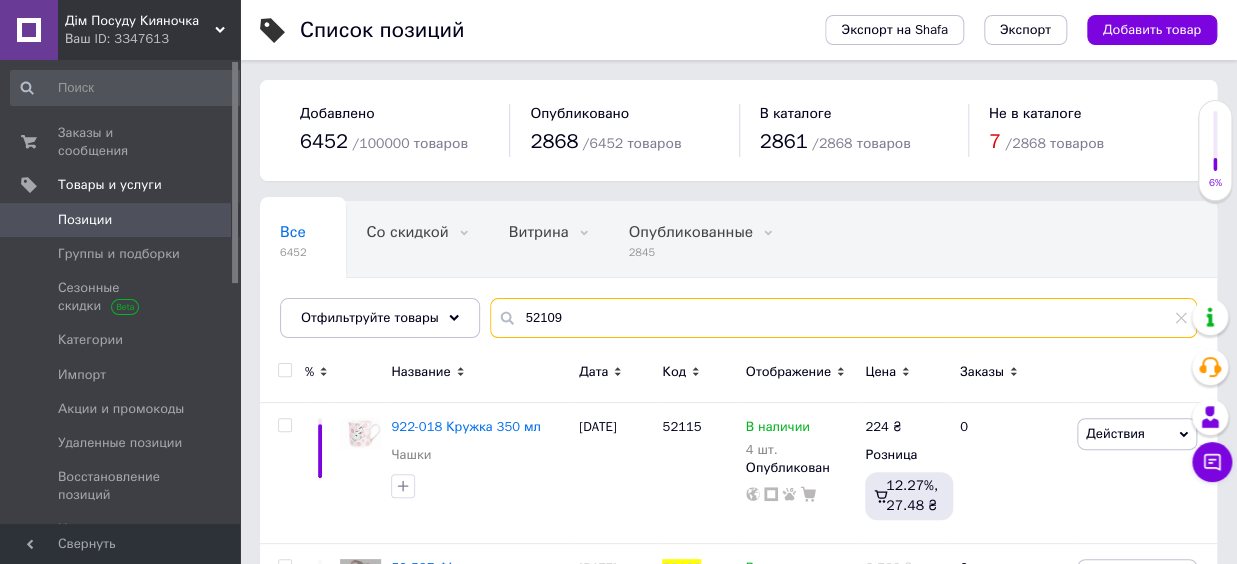 drag, startPoint x: 535, startPoint y: 317, endPoint x: 568, endPoint y: 320, distance: 33.13608 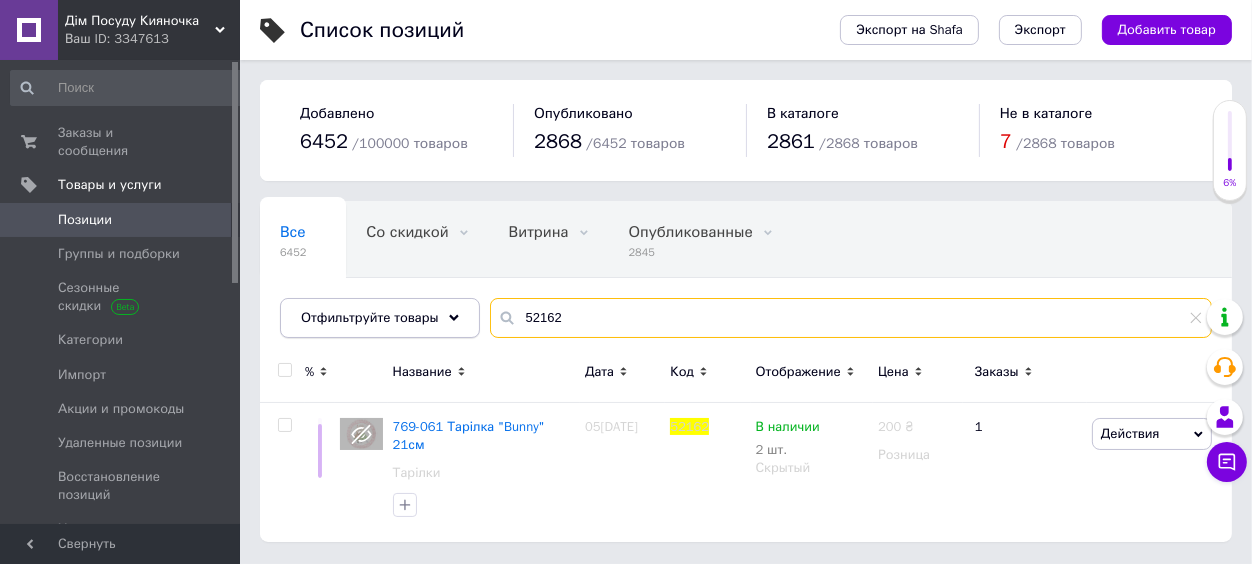 drag, startPoint x: 566, startPoint y: 318, endPoint x: 424, endPoint y: 314, distance: 142.05632 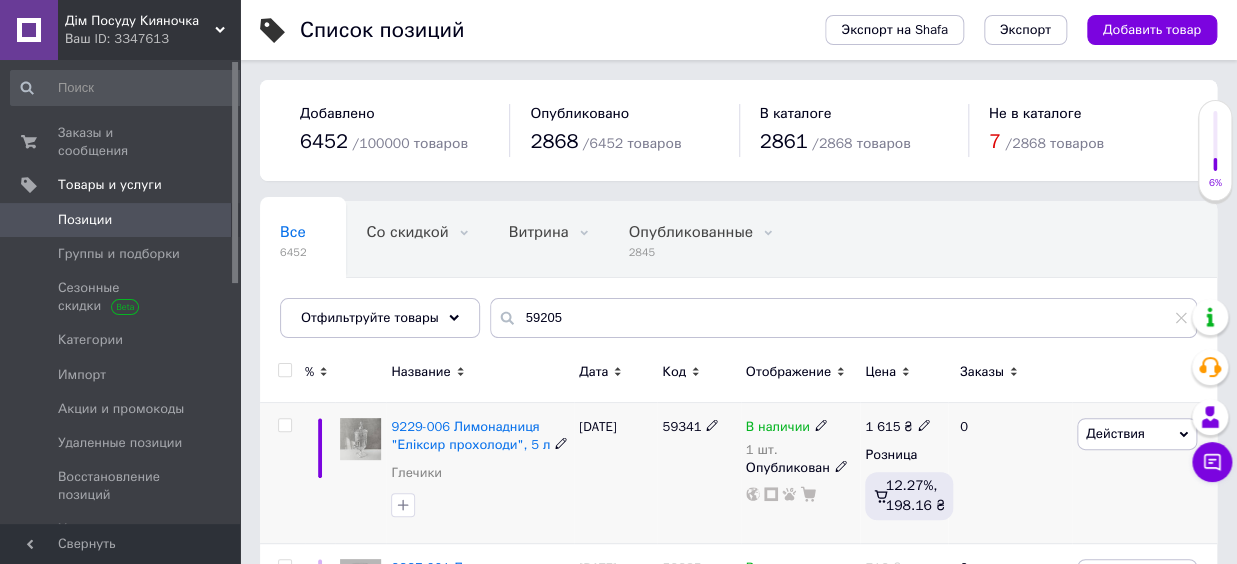 click 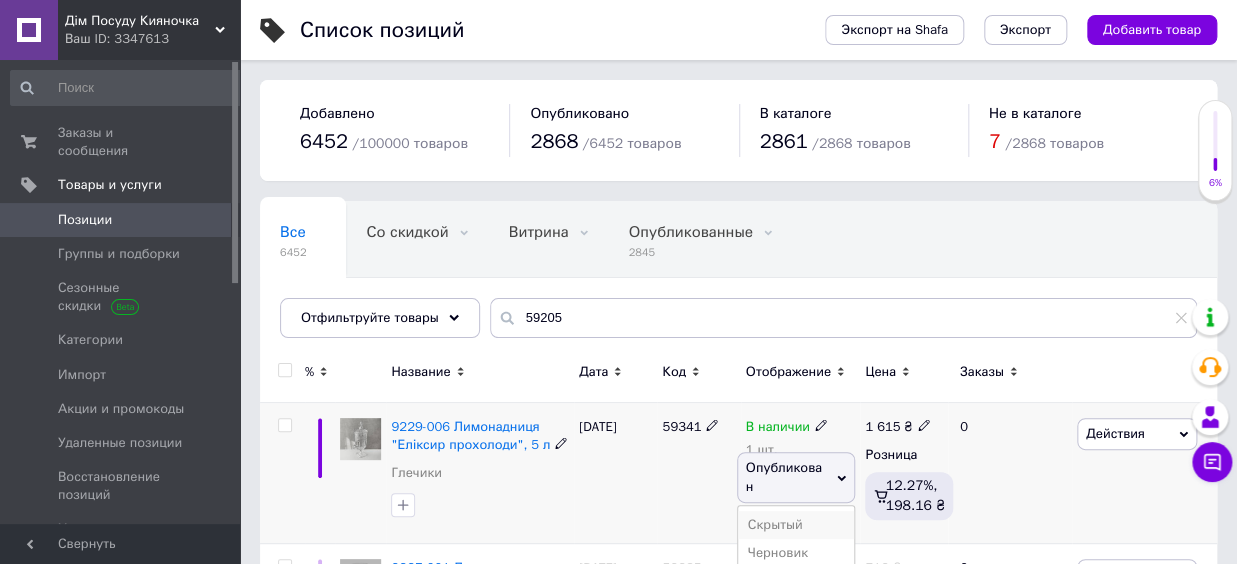 click on "Скрытый" at bounding box center (796, 525) 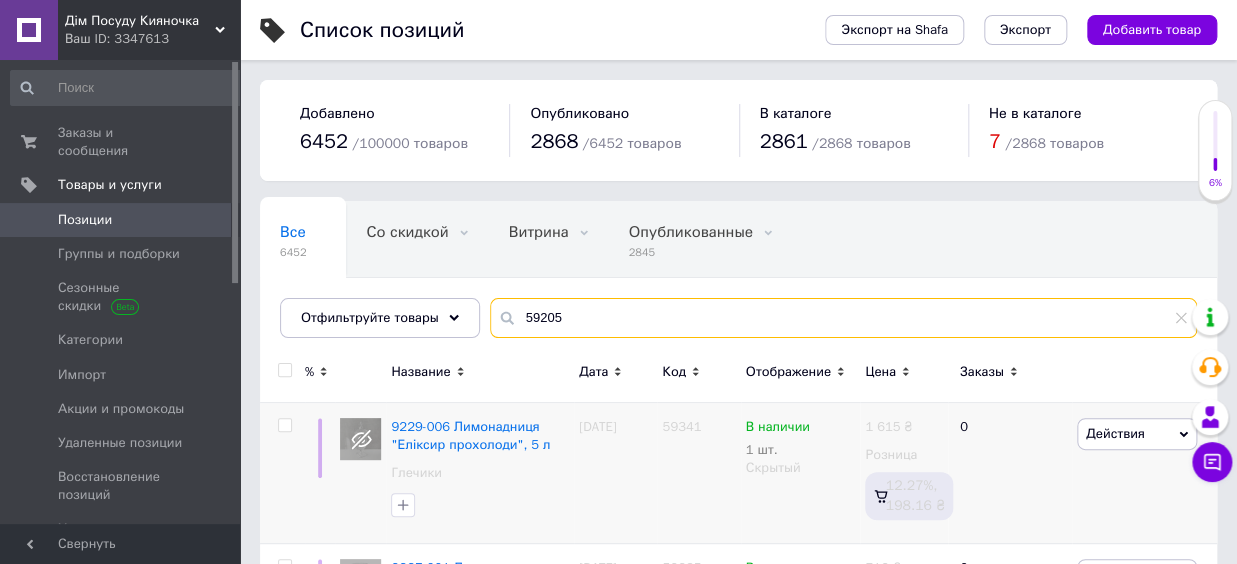 drag, startPoint x: 520, startPoint y: 325, endPoint x: 388, endPoint y: 318, distance: 132.18547 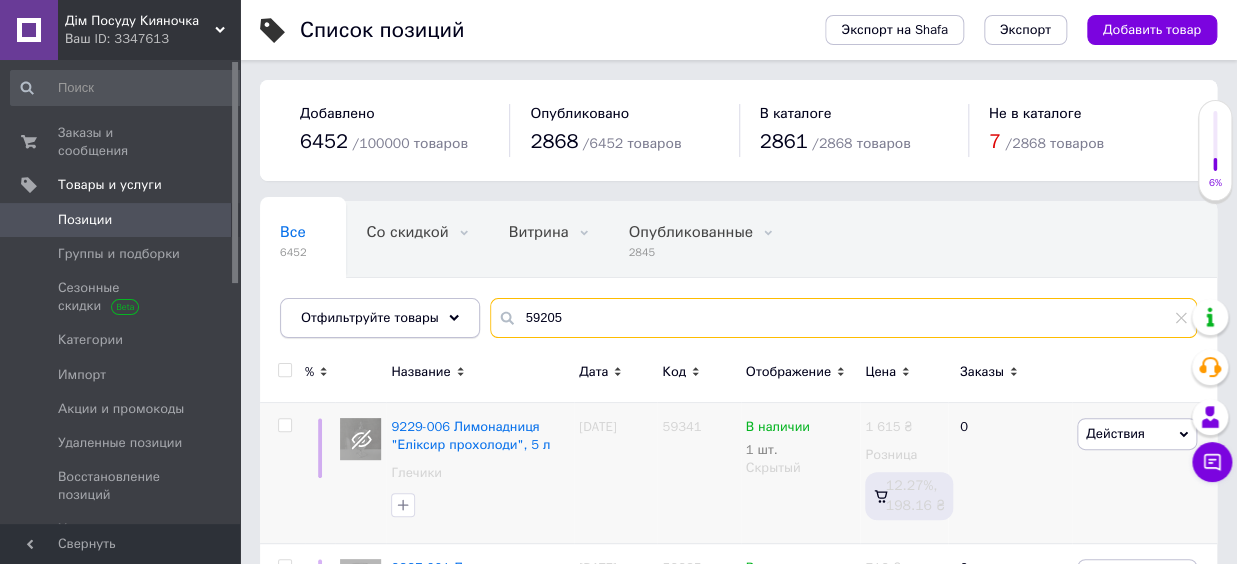click on "59205" at bounding box center [843, 318] 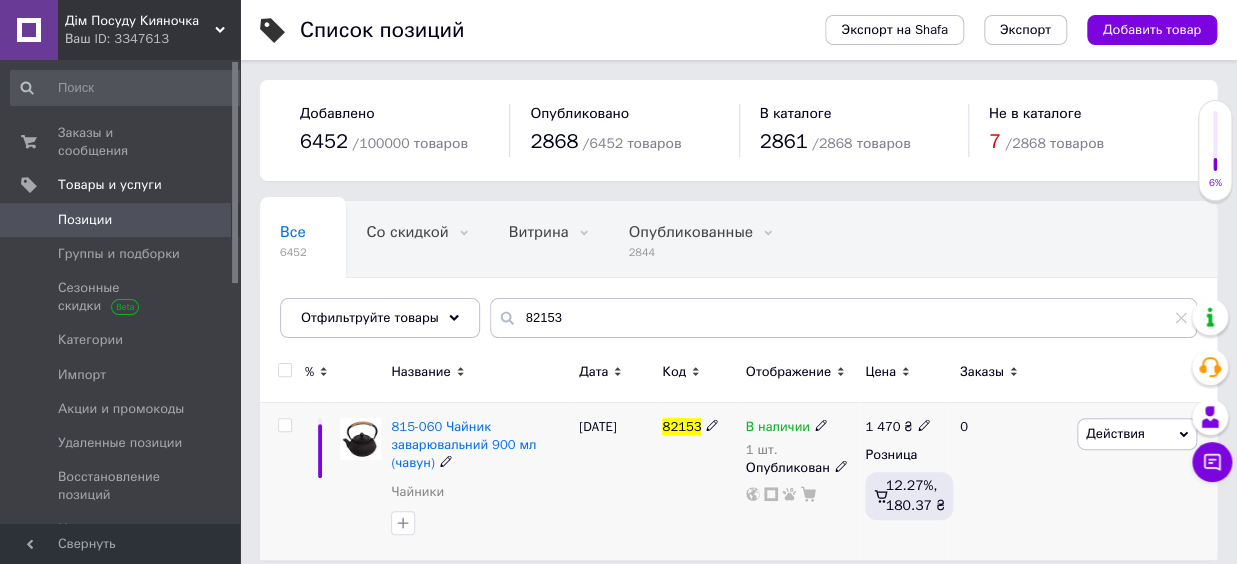 click 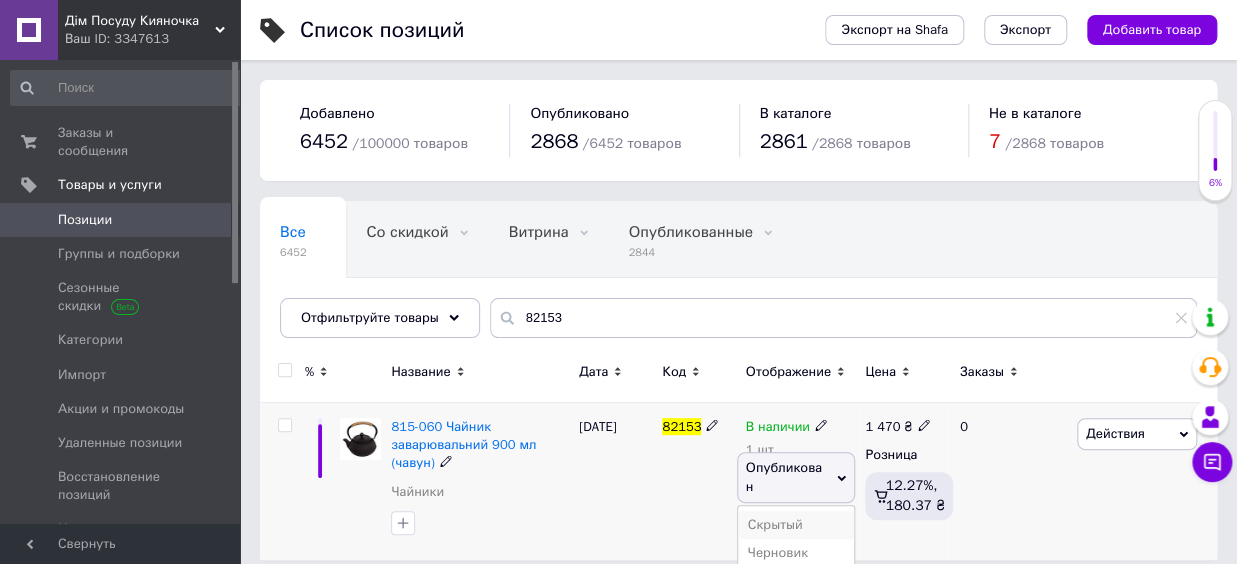 click on "Скрытый" at bounding box center (796, 525) 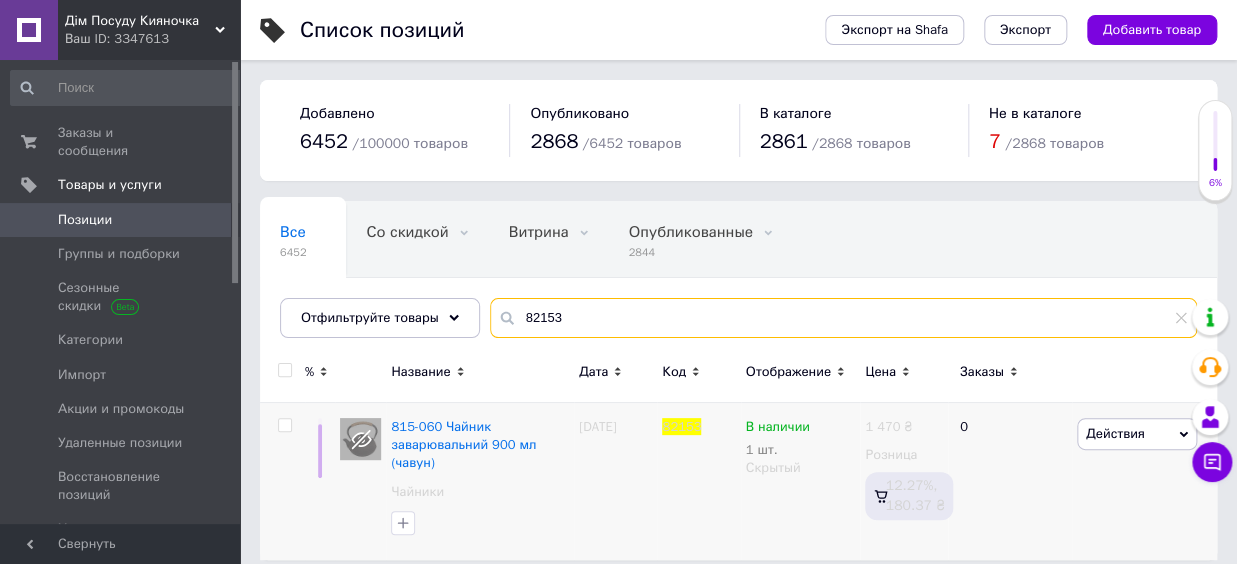 click on "82153" at bounding box center [843, 318] 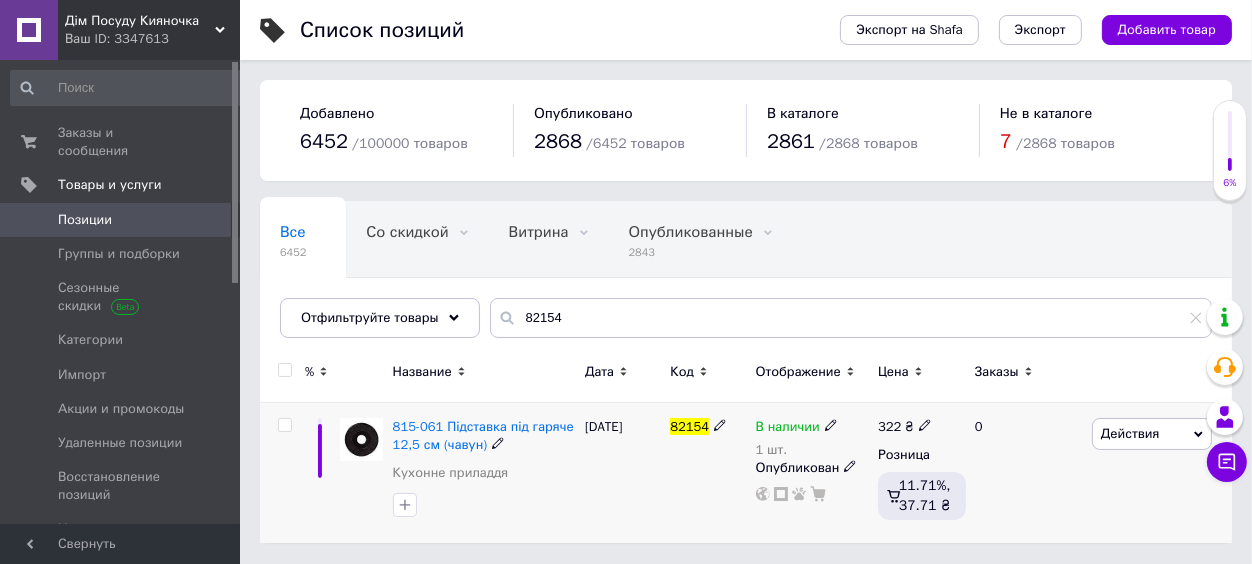 click 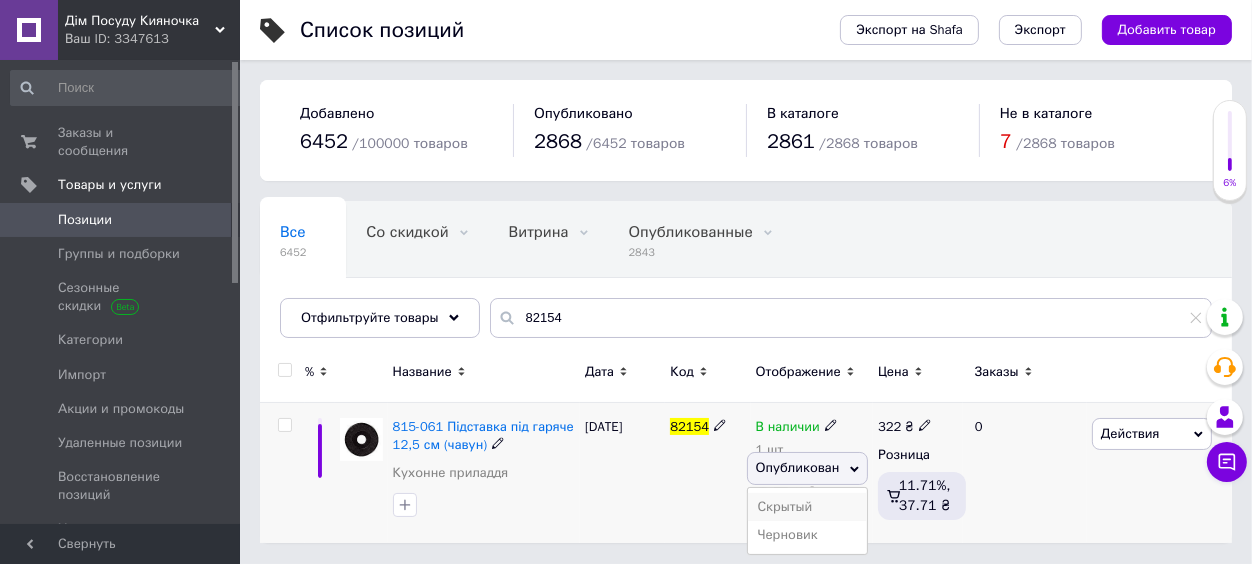 click on "Скрытый" at bounding box center (808, 507) 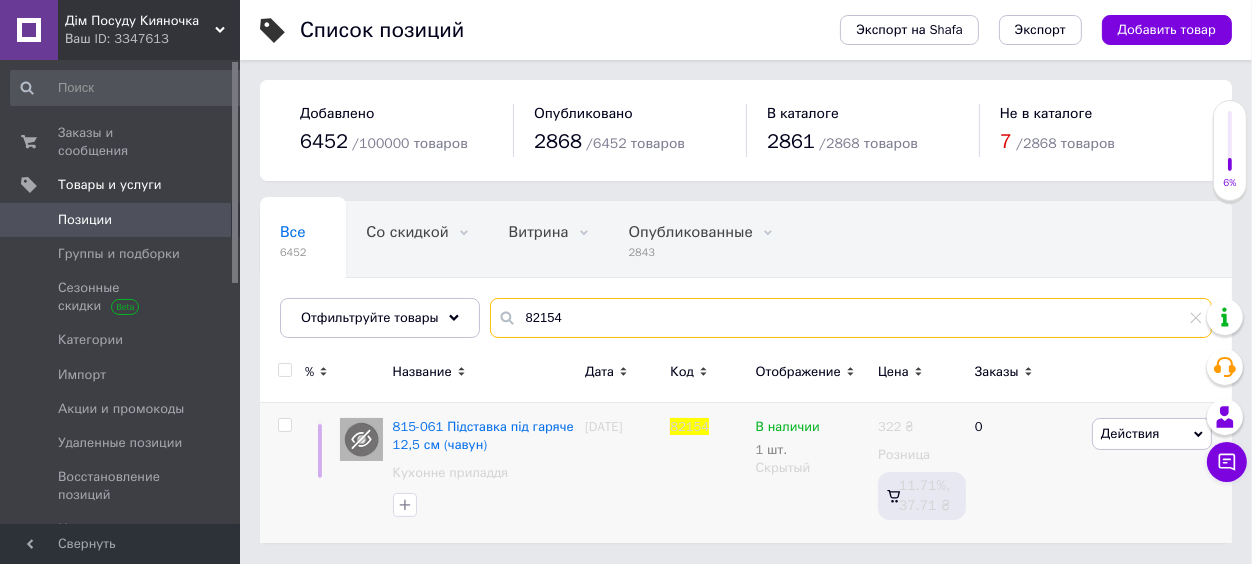 drag, startPoint x: 544, startPoint y: 322, endPoint x: 487, endPoint y: 324, distance: 57.035076 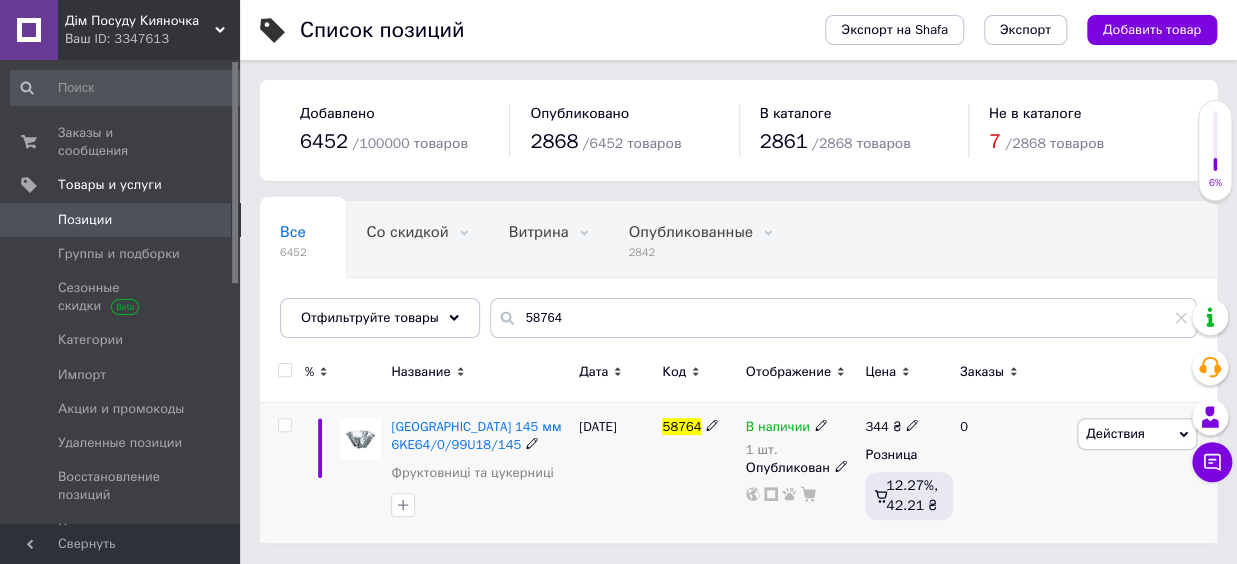 click 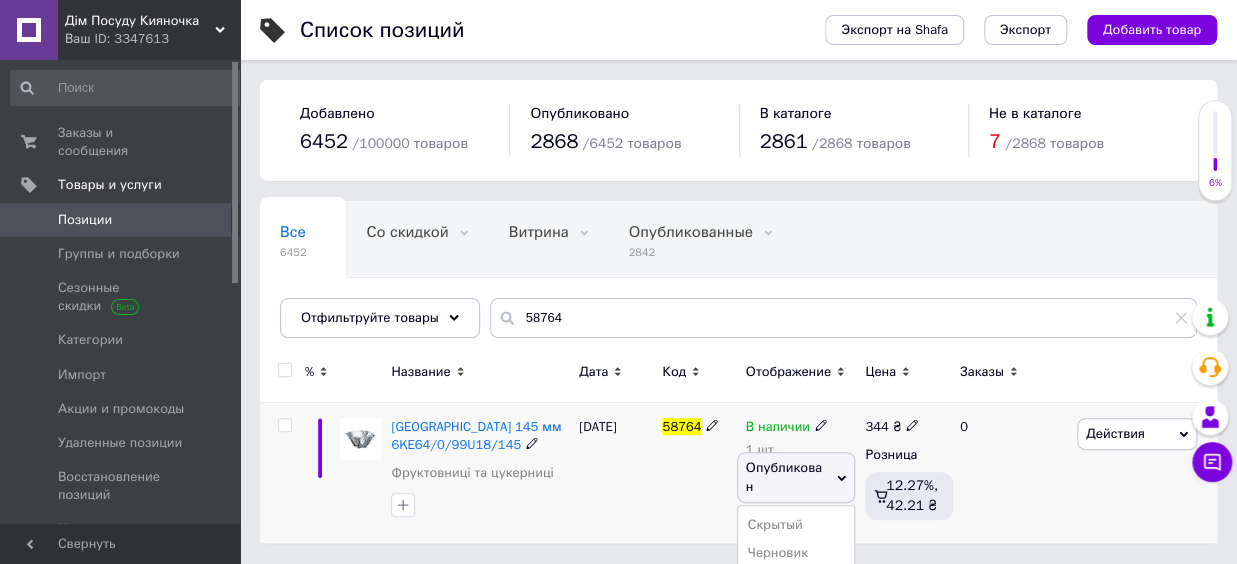 click on "Скрытый" at bounding box center [796, 525] 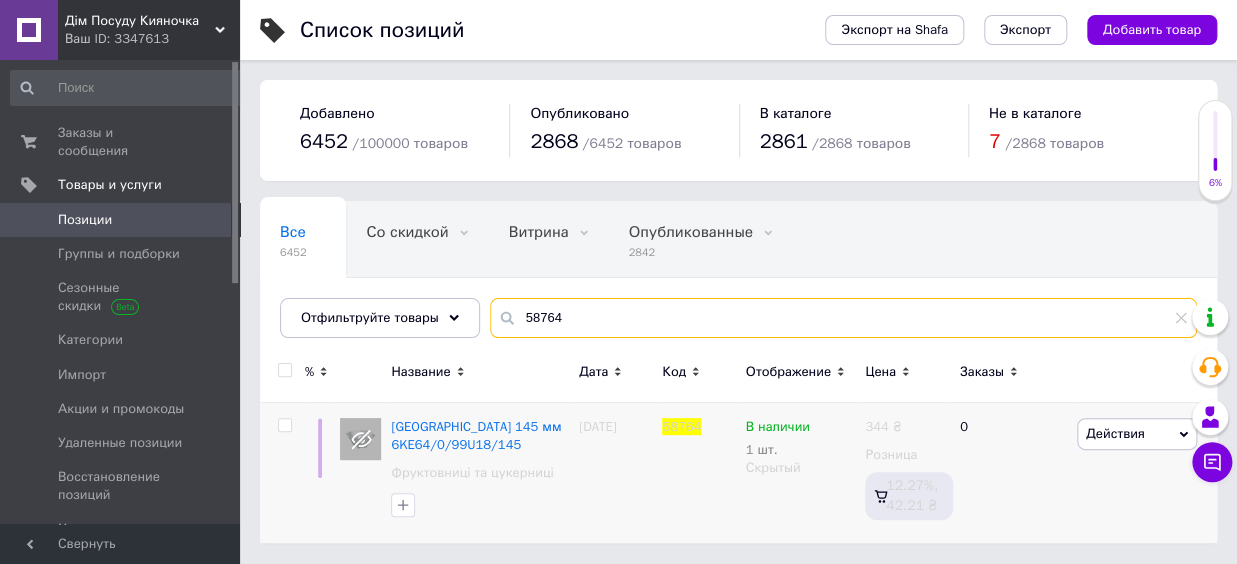 drag, startPoint x: 545, startPoint y: 323, endPoint x: 453, endPoint y: 322, distance: 92.00543 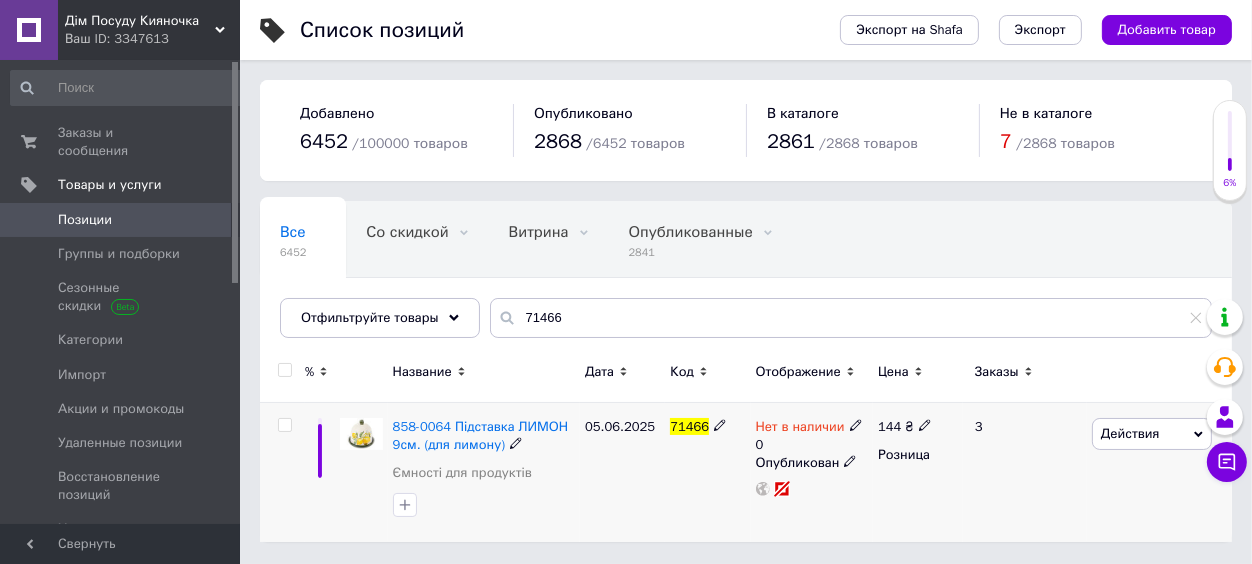 click 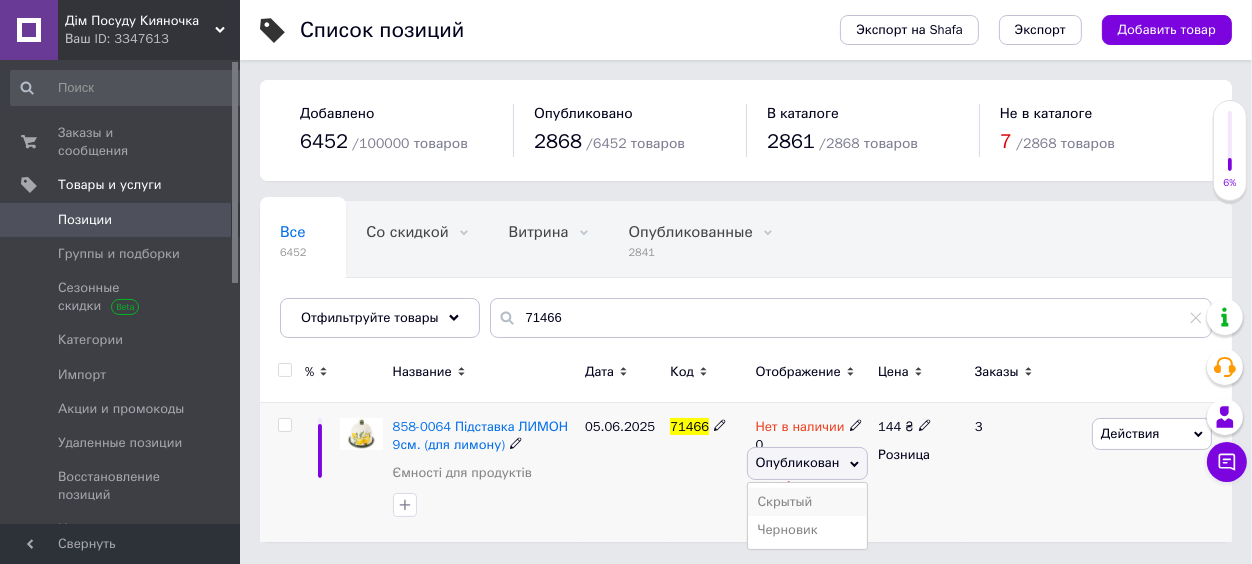 click on "Скрытый" at bounding box center [808, 502] 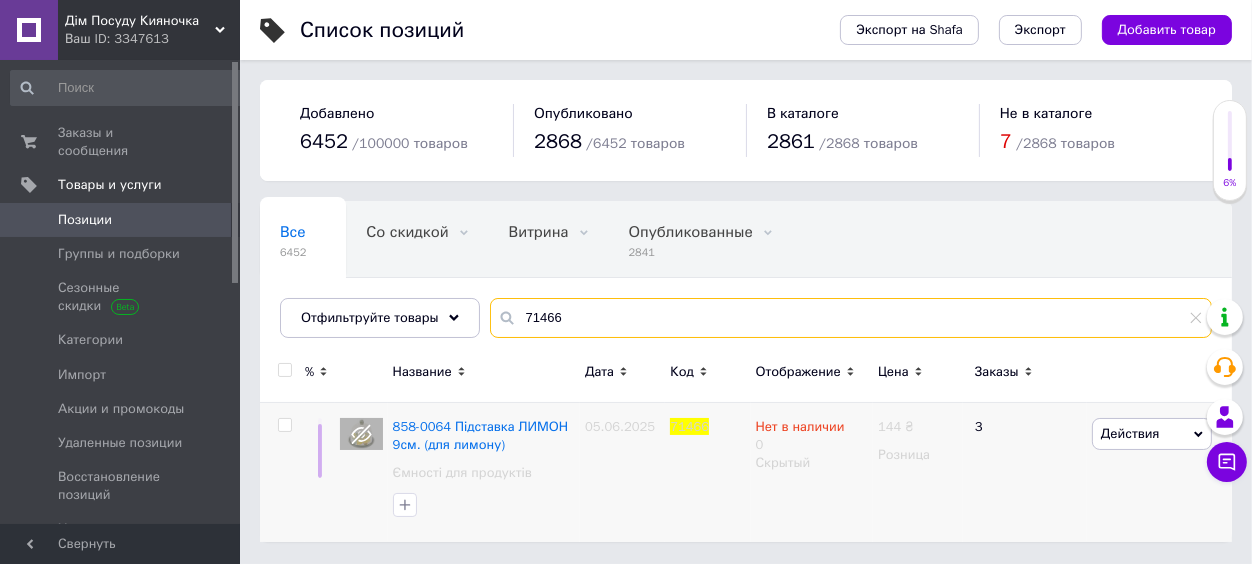 drag, startPoint x: 561, startPoint y: 317, endPoint x: 452, endPoint y: 314, distance: 109.041275 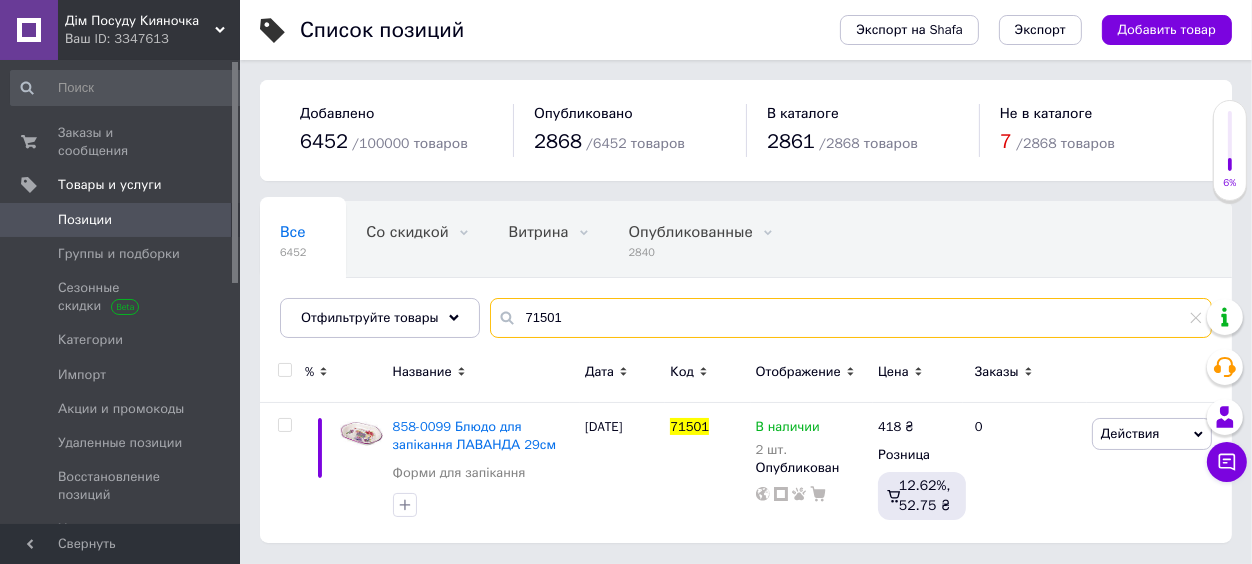 type on "71501" 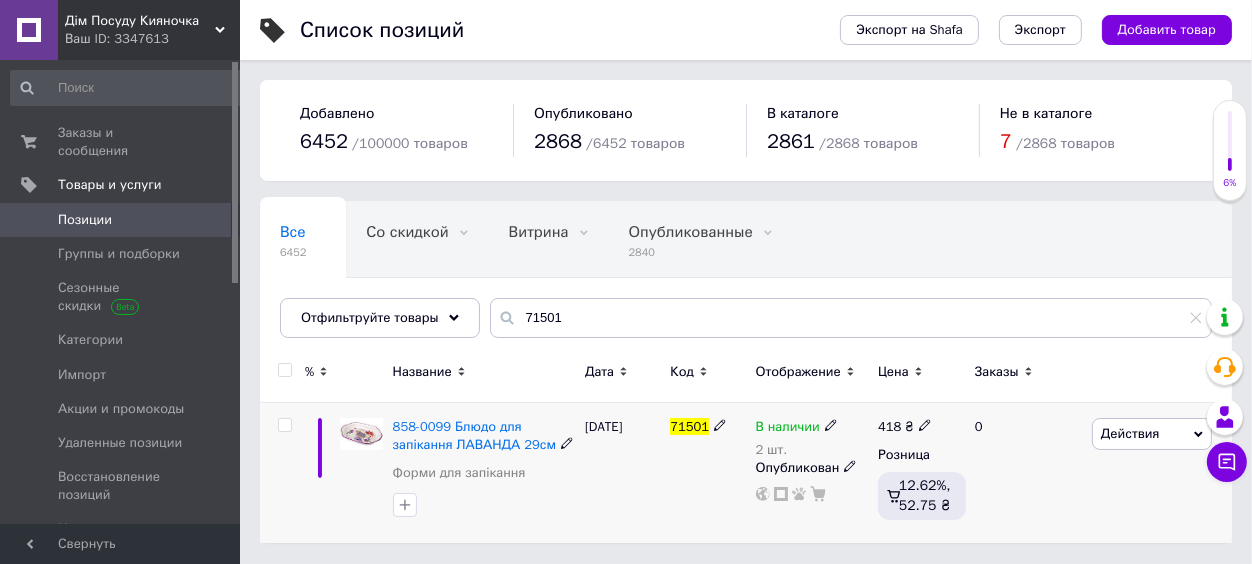 click 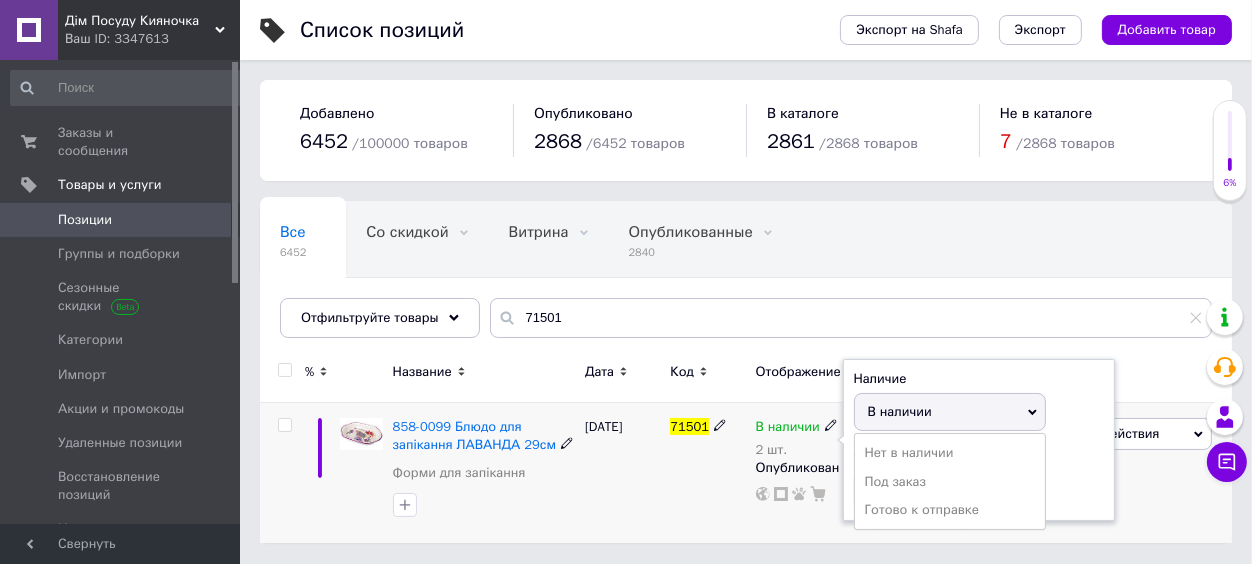 drag, startPoint x: 894, startPoint y: 403, endPoint x: 902, endPoint y: 444, distance: 41.773197 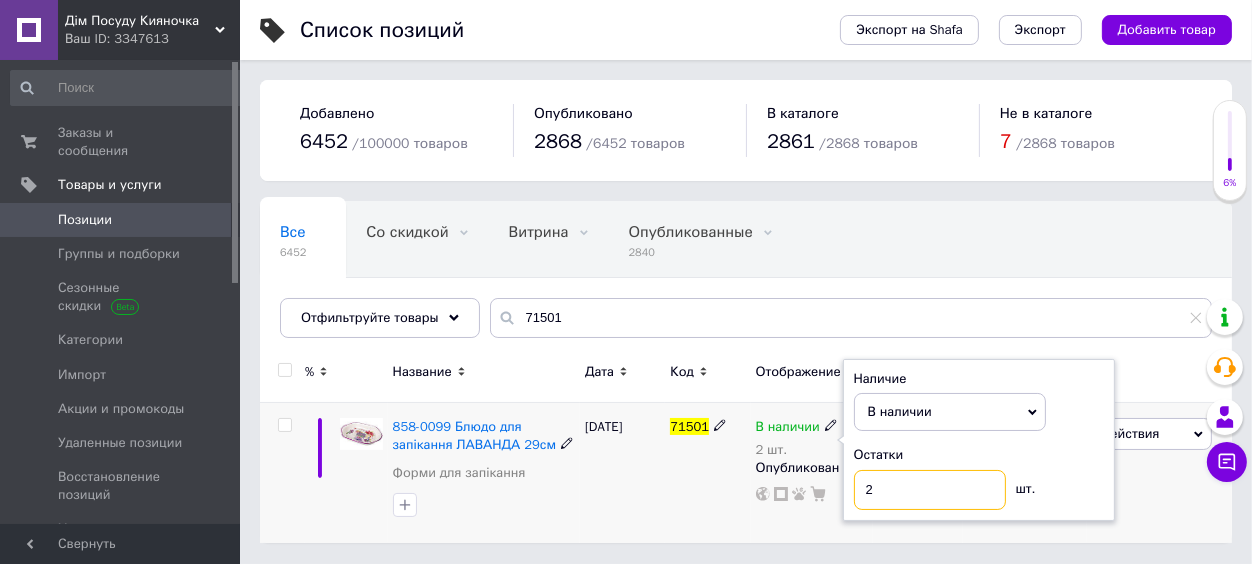 drag, startPoint x: 886, startPoint y: 483, endPoint x: 864, endPoint y: 491, distance: 23.409399 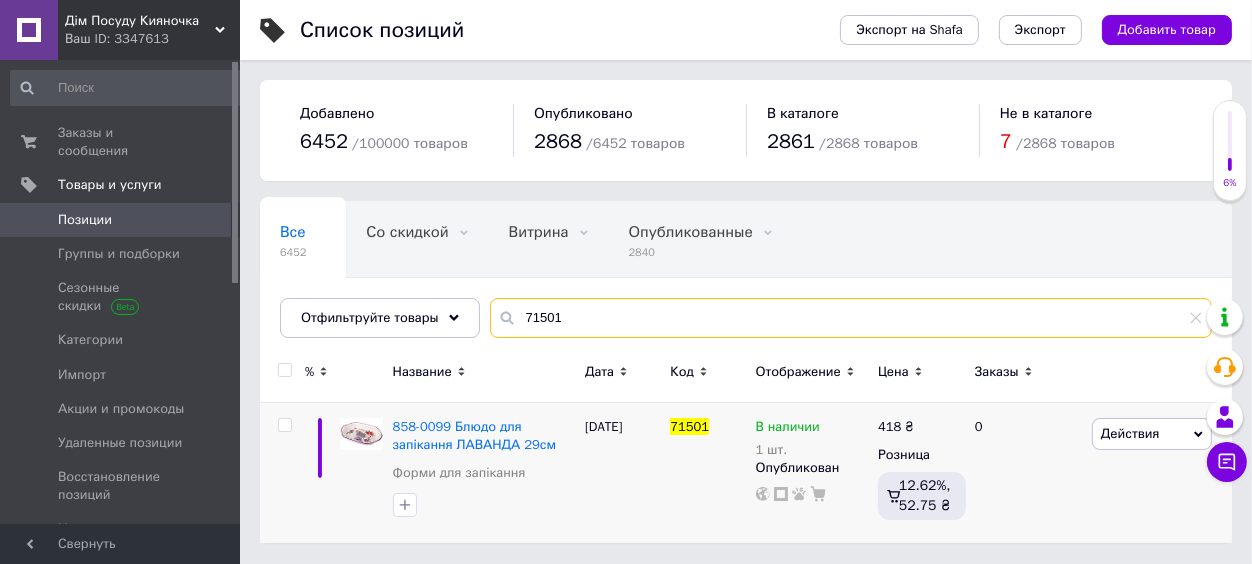 drag, startPoint x: 546, startPoint y: 315, endPoint x: 457, endPoint y: 314, distance: 89.005615 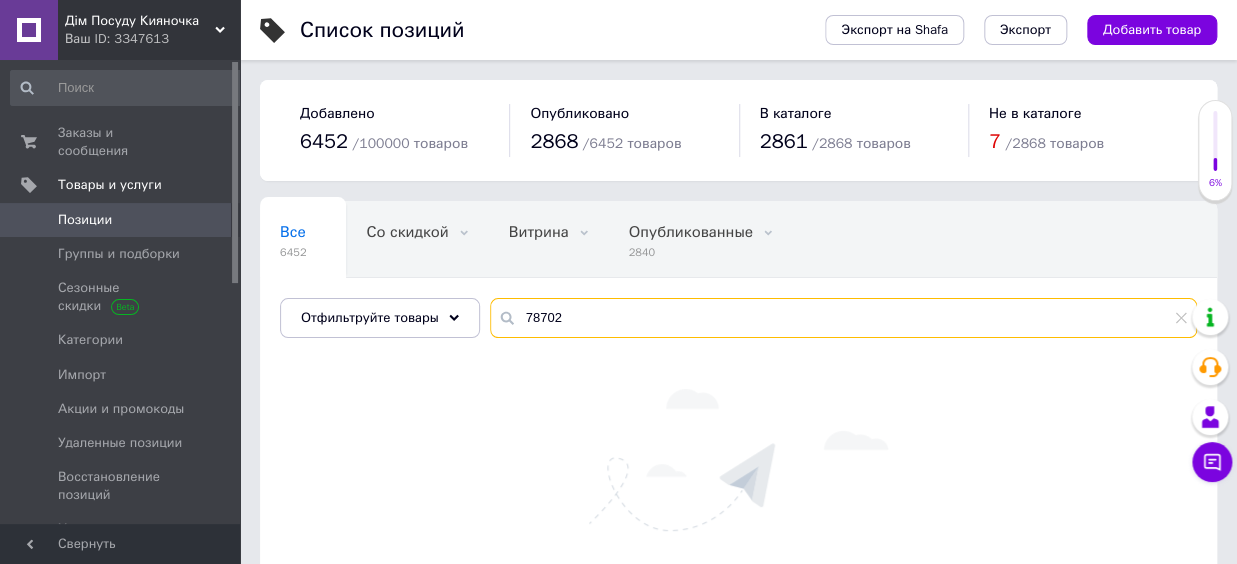 drag, startPoint x: 588, startPoint y: 330, endPoint x: 485, endPoint y: 342, distance: 103.69667 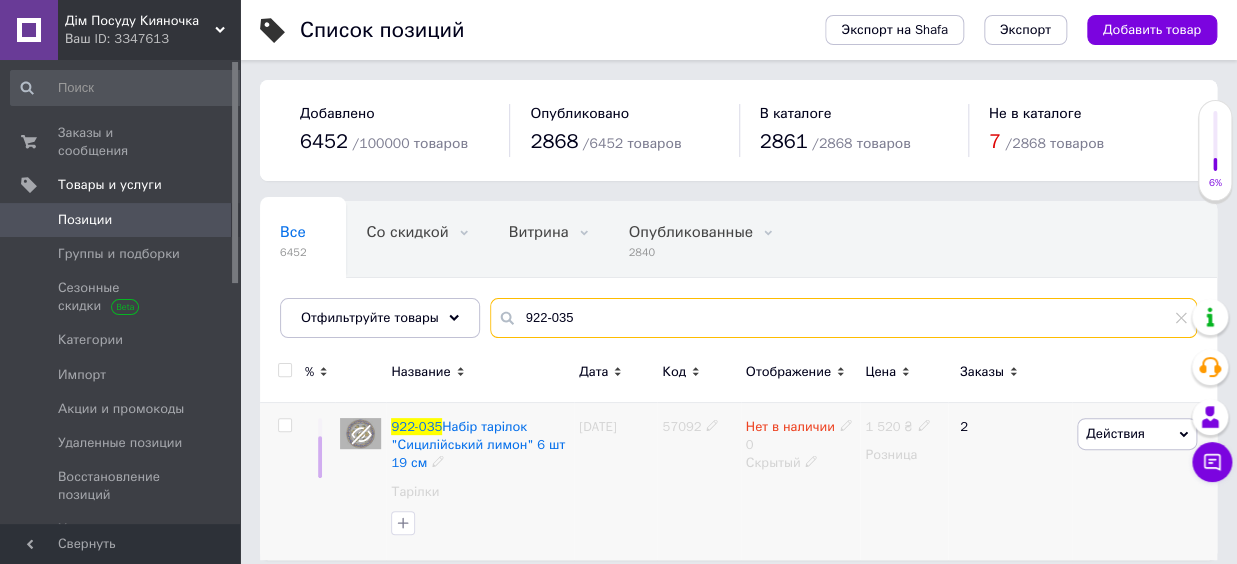 scroll, scrollTop: 15, scrollLeft: 0, axis: vertical 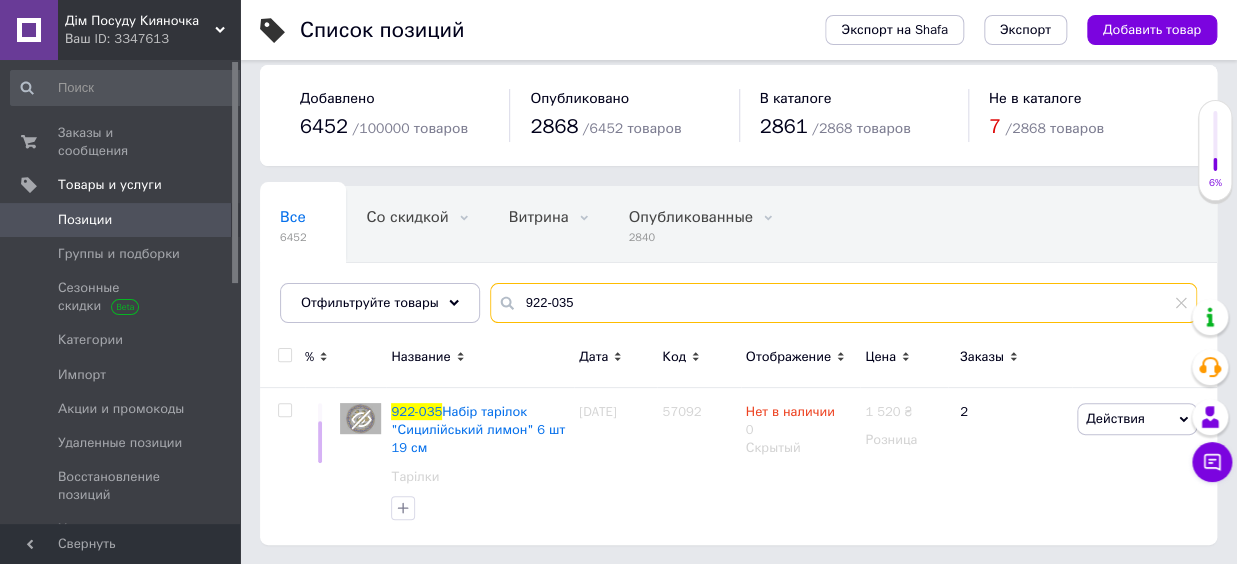 type on "922-035" 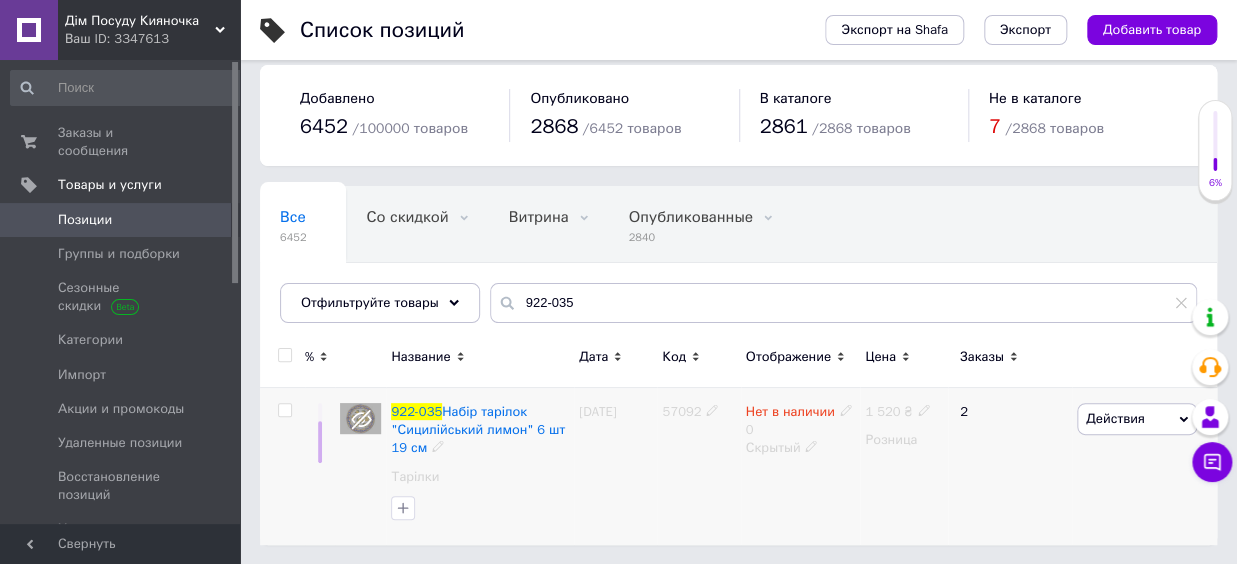 click 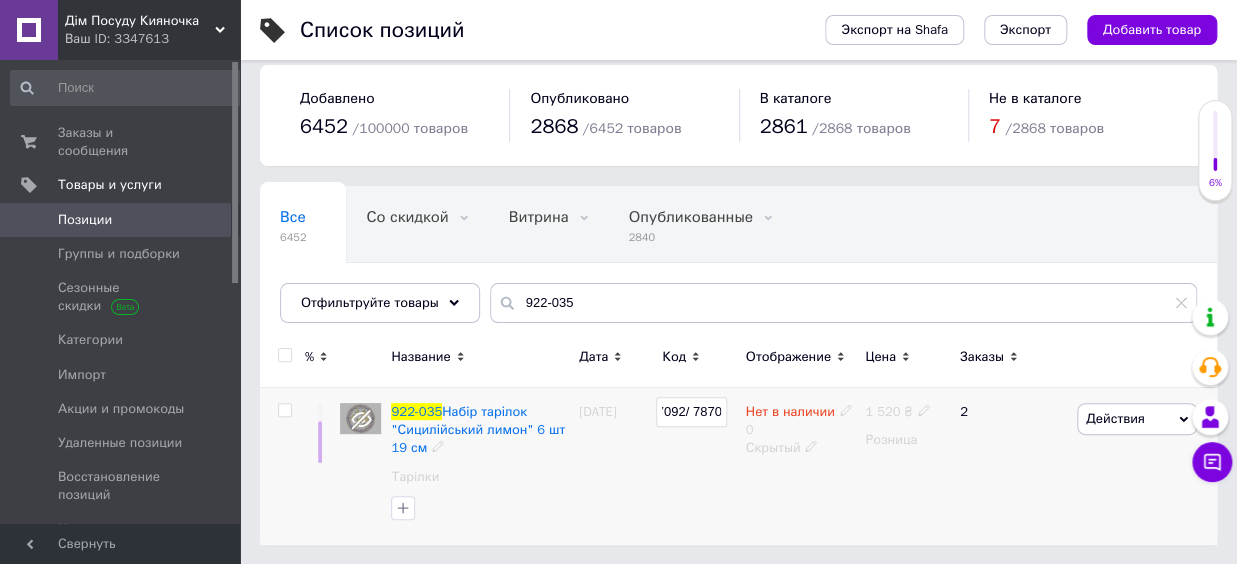 type on "57092/ 78702" 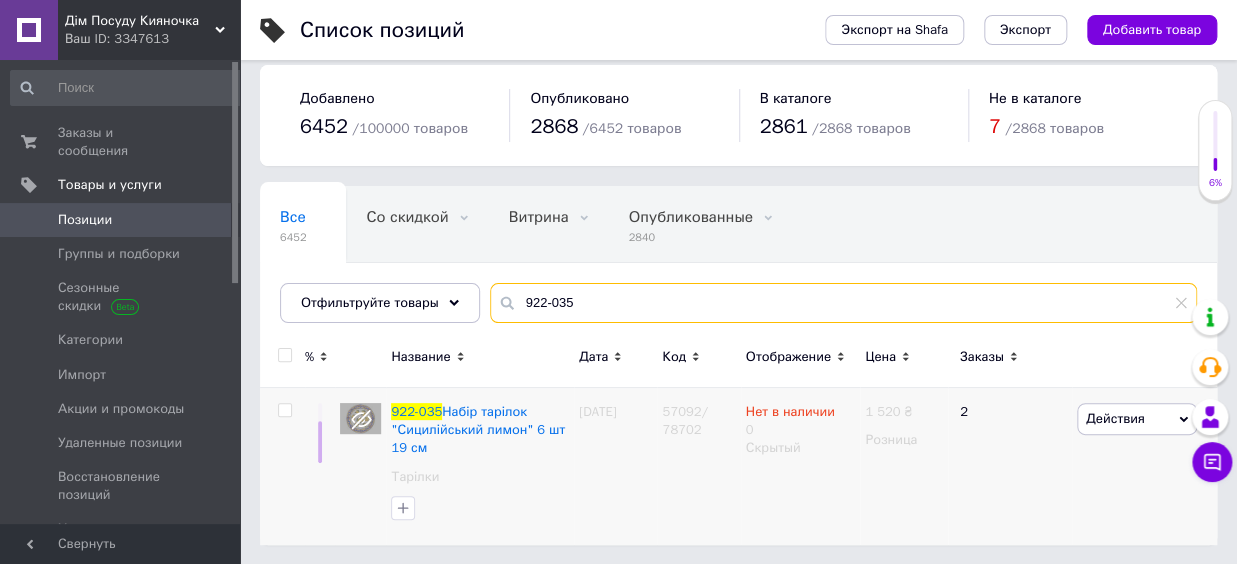 drag, startPoint x: 590, startPoint y: 298, endPoint x: 501, endPoint y: 288, distance: 89.560036 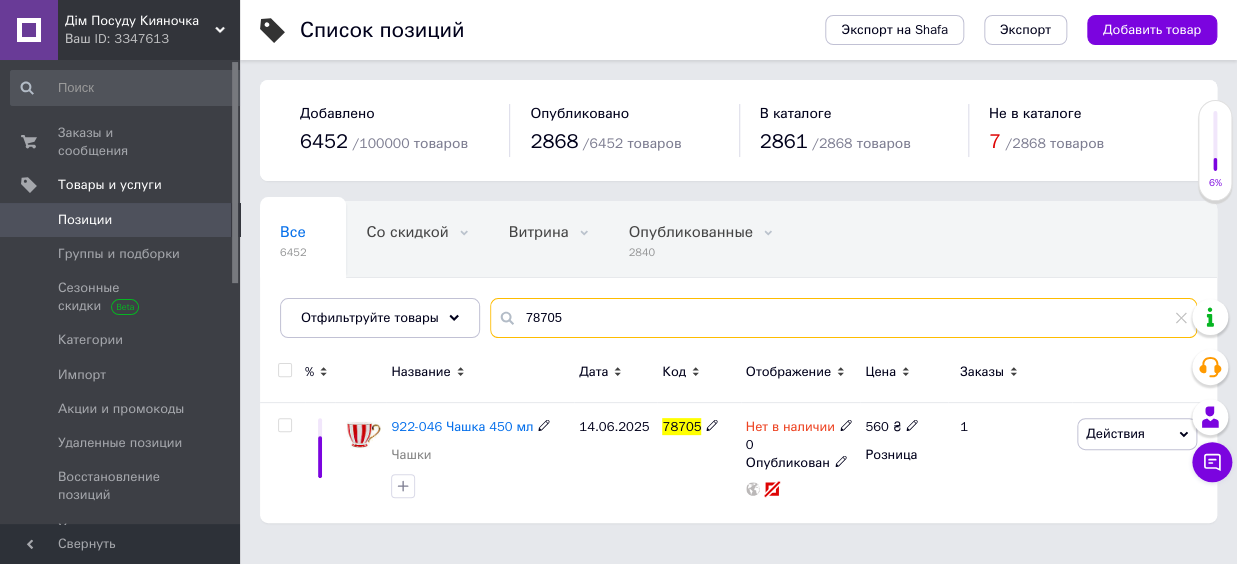scroll, scrollTop: 0, scrollLeft: 0, axis: both 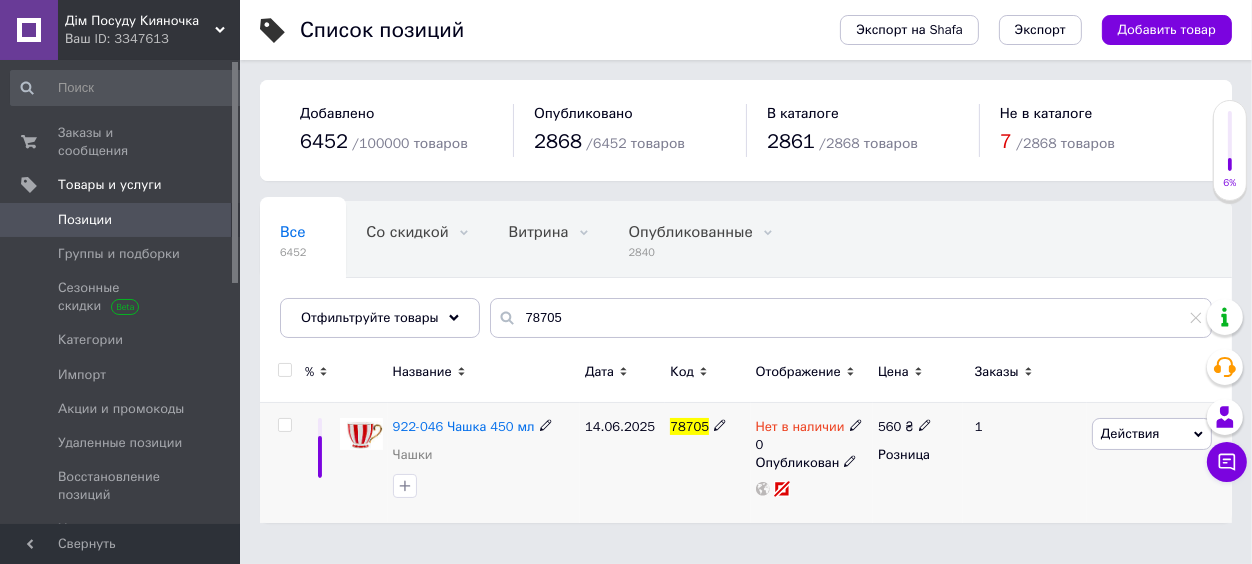 click 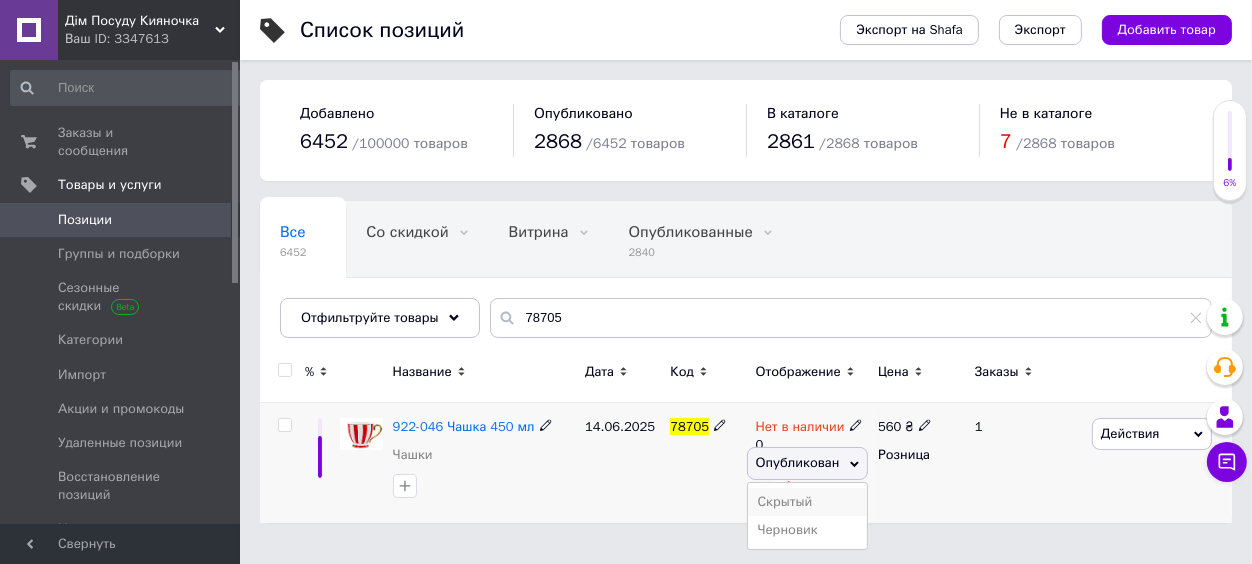 click on "Скрытый" at bounding box center (808, 502) 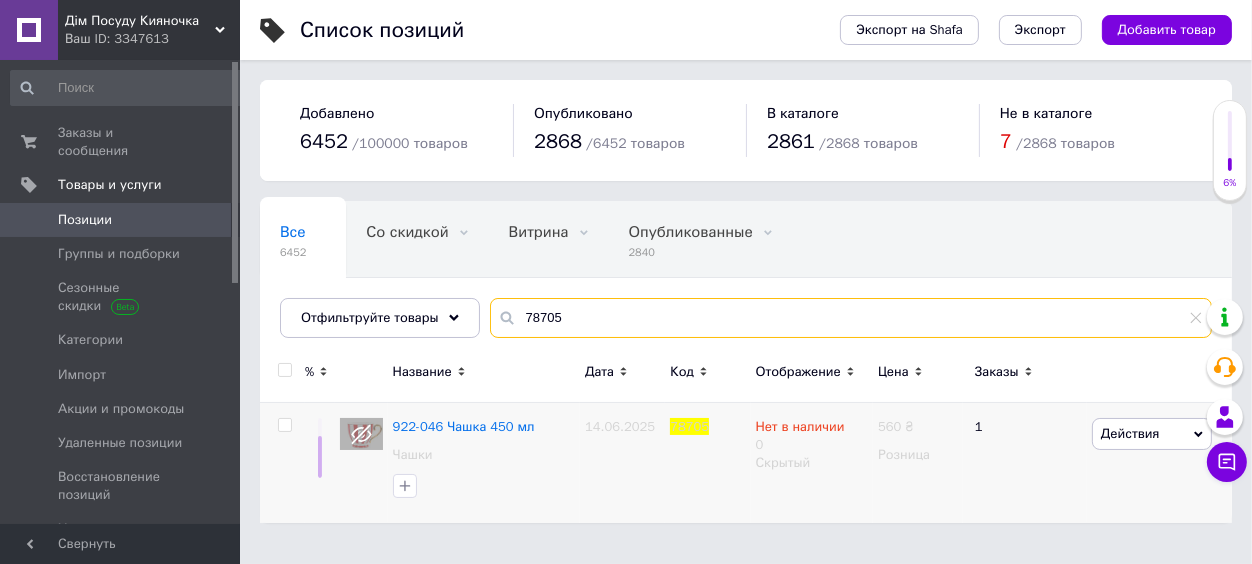 drag, startPoint x: 561, startPoint y: 324, endPoint x: 490, endPoint y: 319, distance: 71.17584 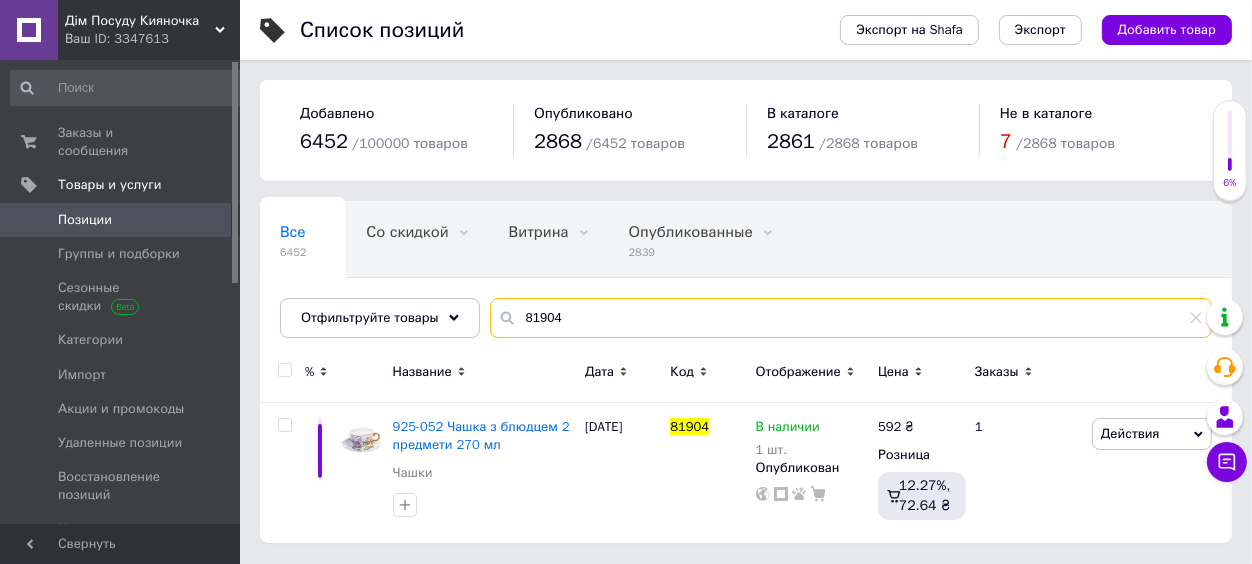 drag, startPoint x: 516, startPoint y: 309, endPoint x: 489, endPoint y: 303, distance: 27.658634 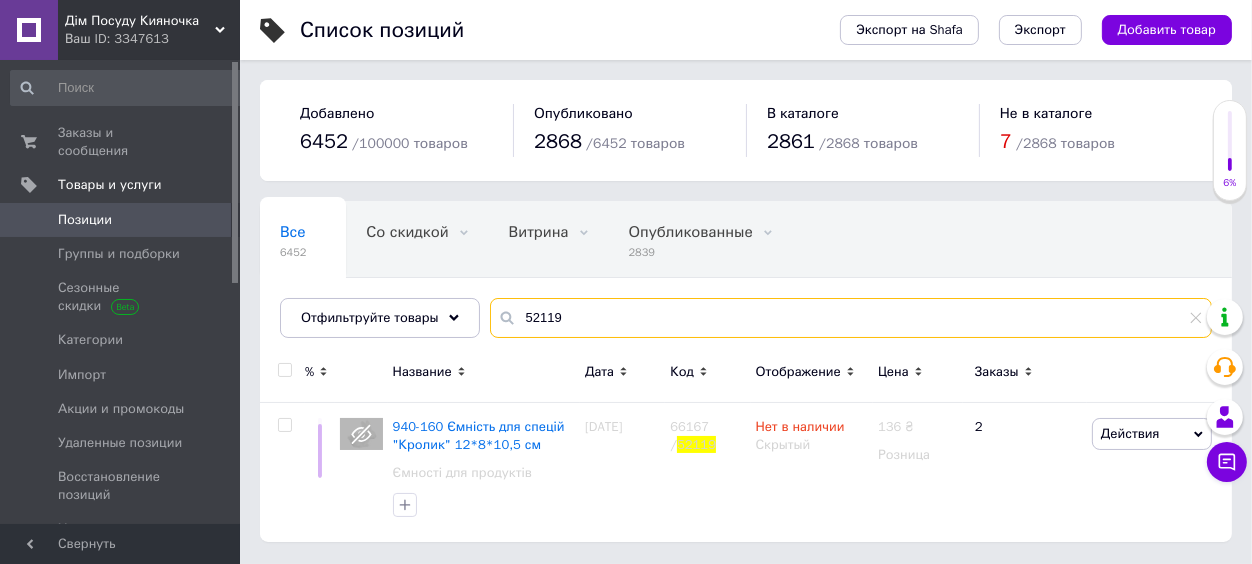 drag, startPoint x: 570, startPoint y: 322, endPoint x: 492, endPoint y: 312, distance: 78.63841 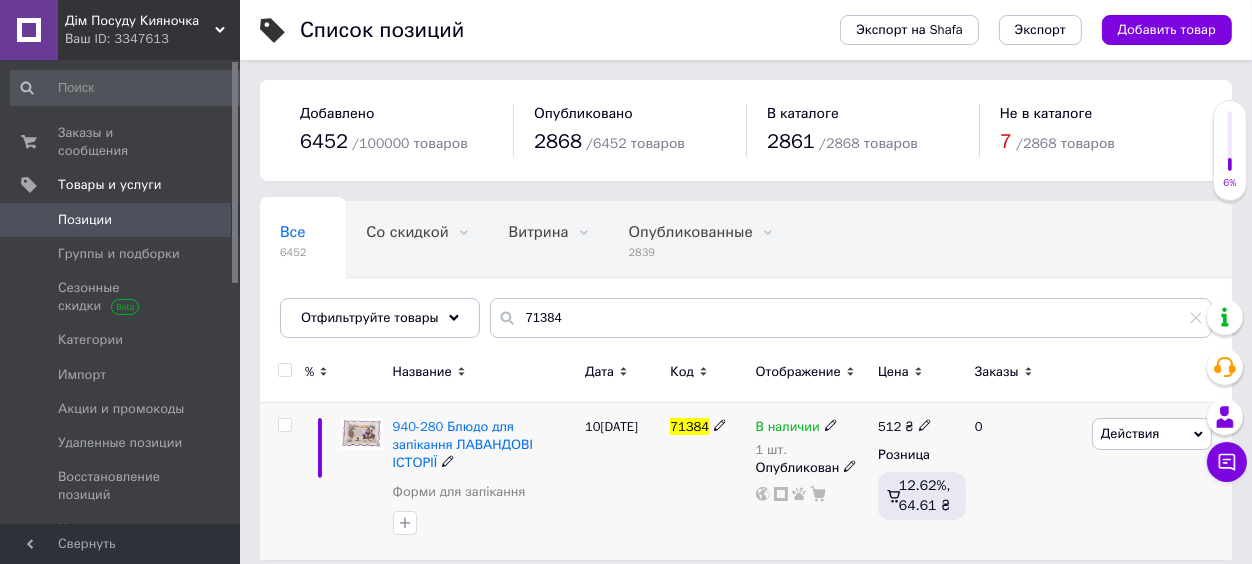 click 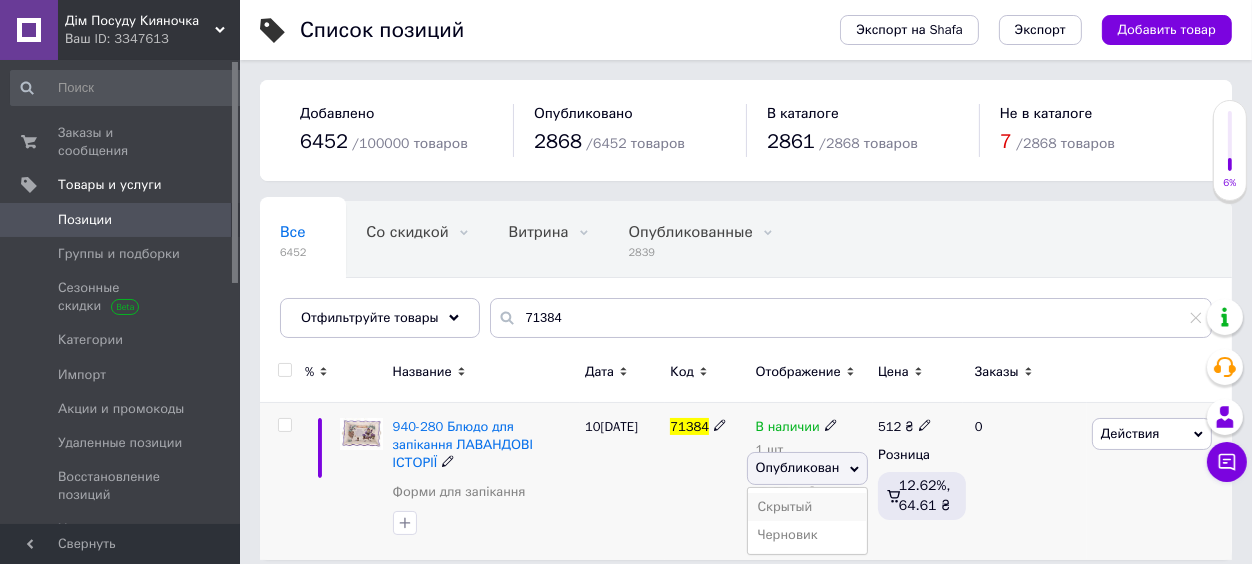 click on "Скрытый" at bounding box center (808, 507) 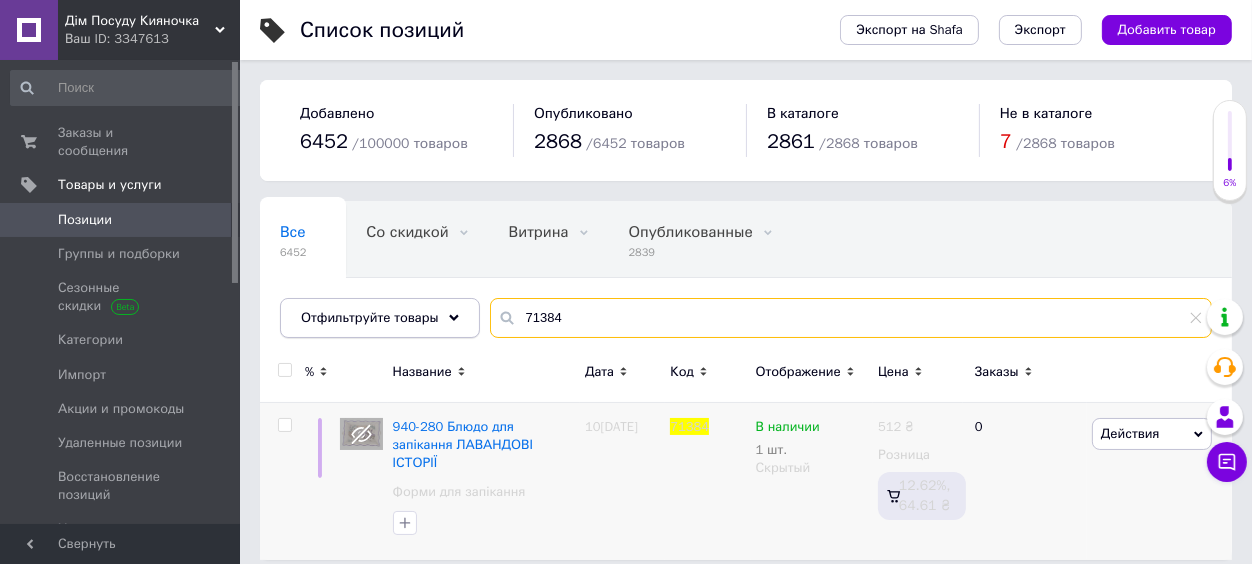 drag, startPoint x: 548, startPoint y: 321, endPoint x: 462, endPoint y: 312, distance: 86.46965 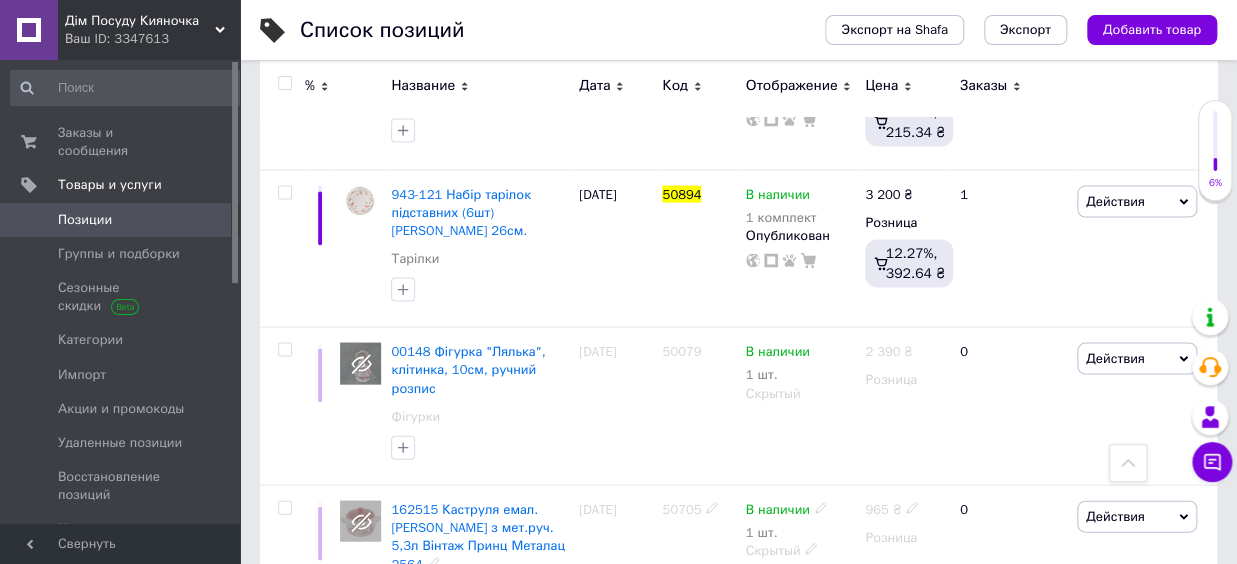 scroll, scrollTop: 4290, scrollLeft: 0, axis: vertical 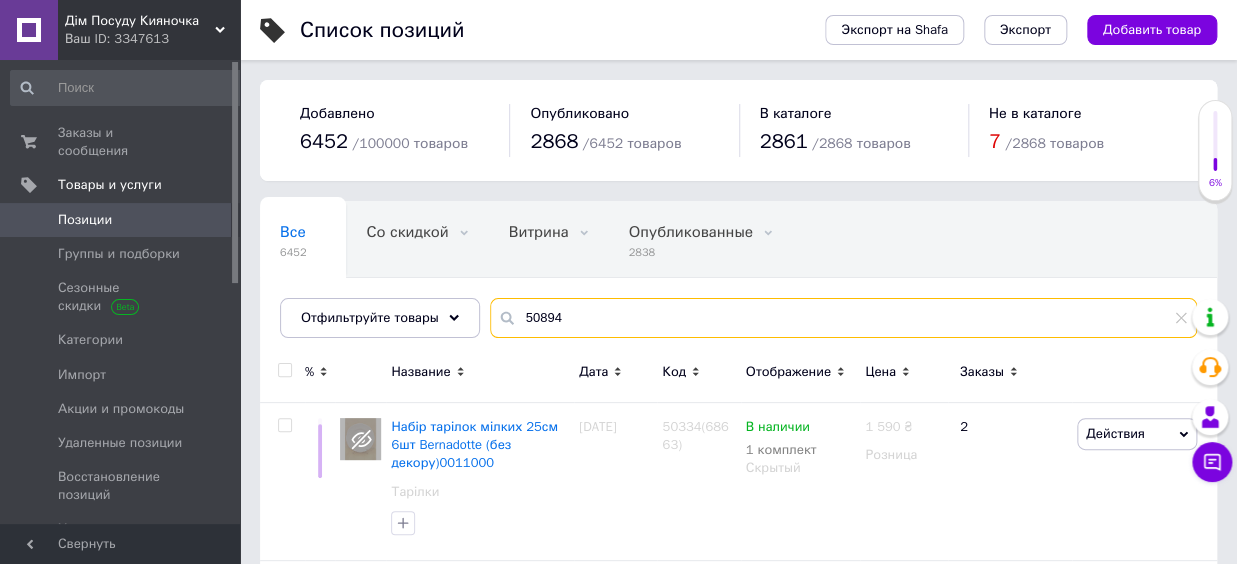 drag, startPoint x: 585, startPoint y: 319, endPoint x: 493, endPoint y: 314, distance: 92.13577 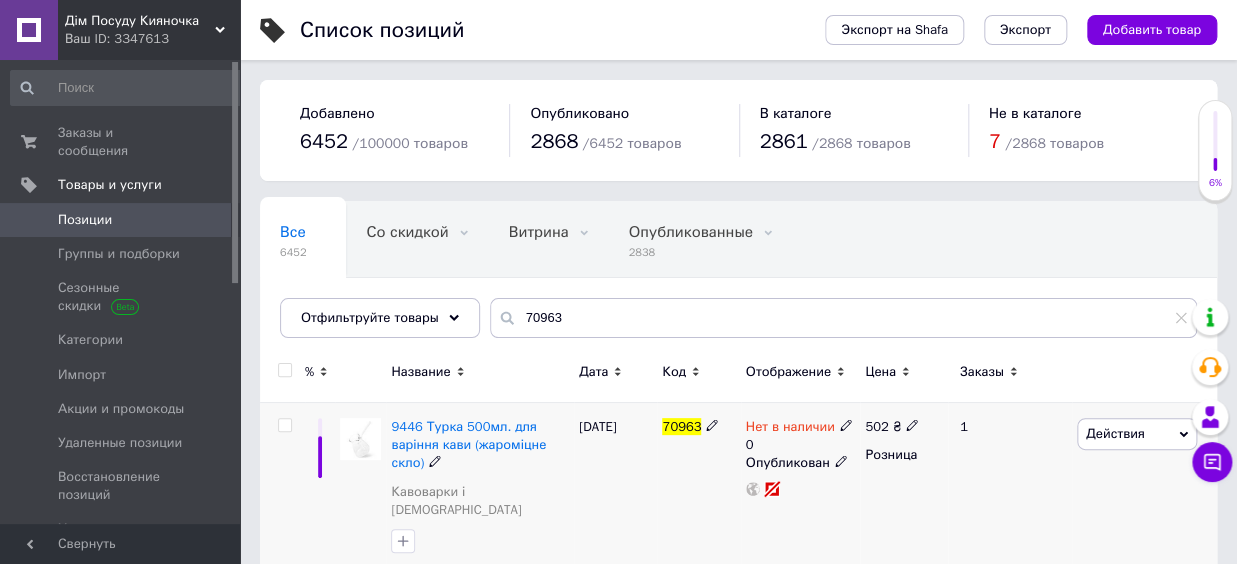 click 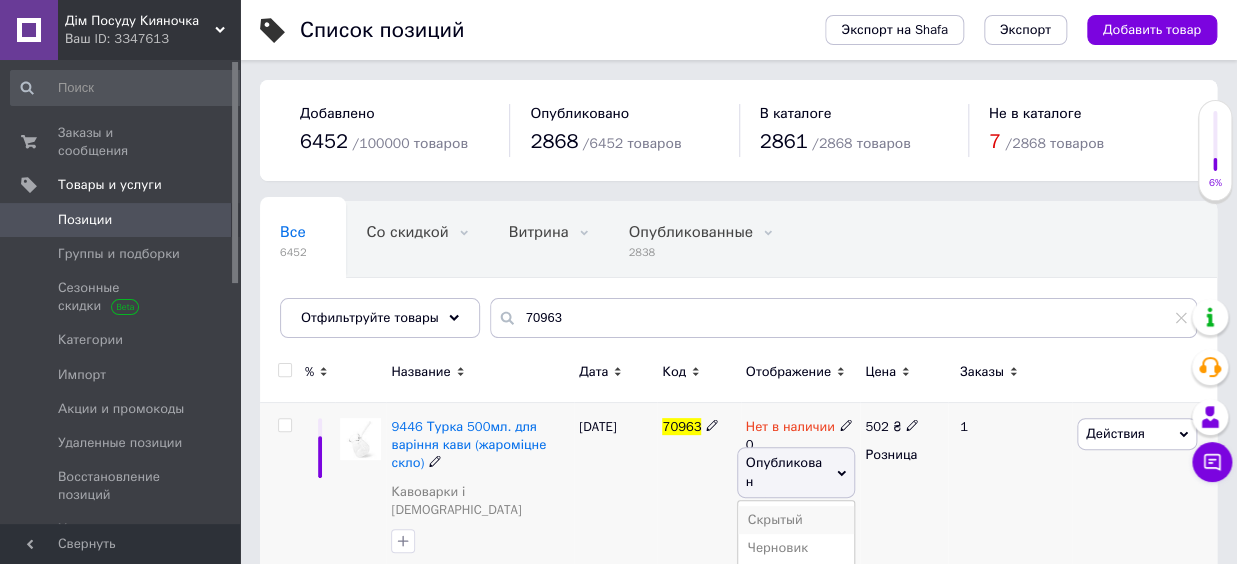 click on "Скрытый" at bounding box center [796, 520] 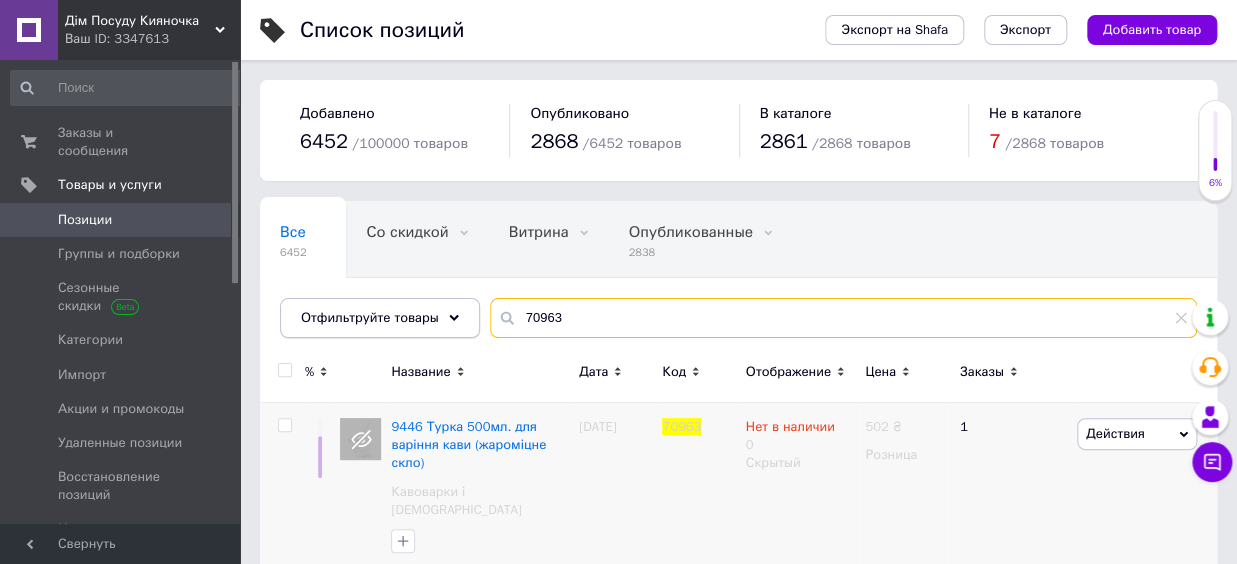 drag, startPoint x: 563, startPoint y: 321, endPoint x: 429, endPoint y: 311, distance: 134.37262 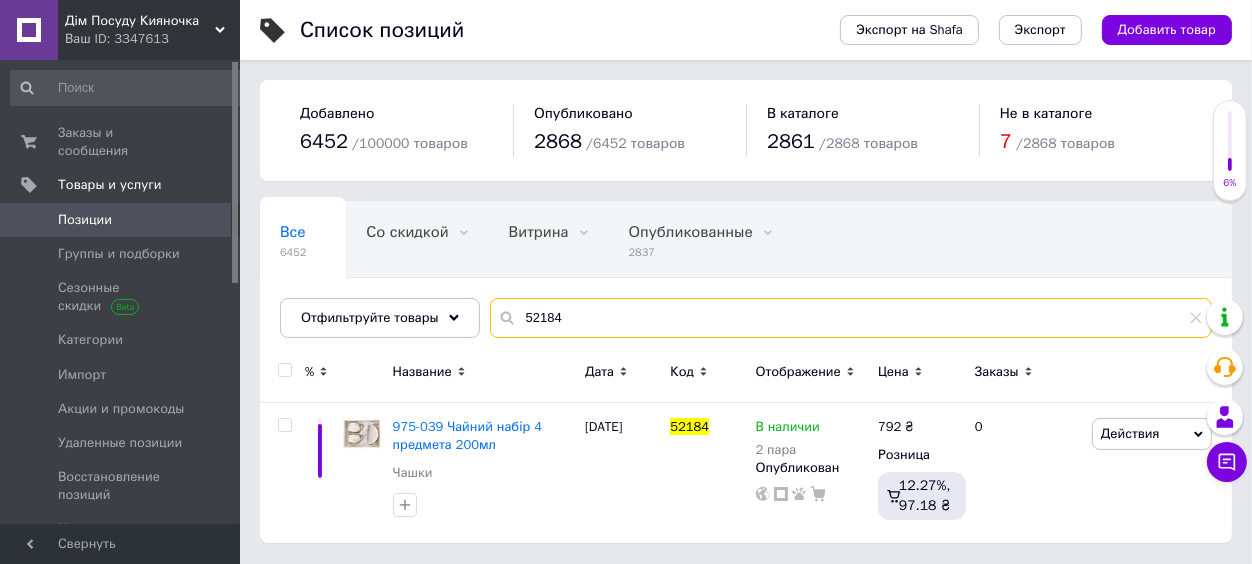 type on "52184" 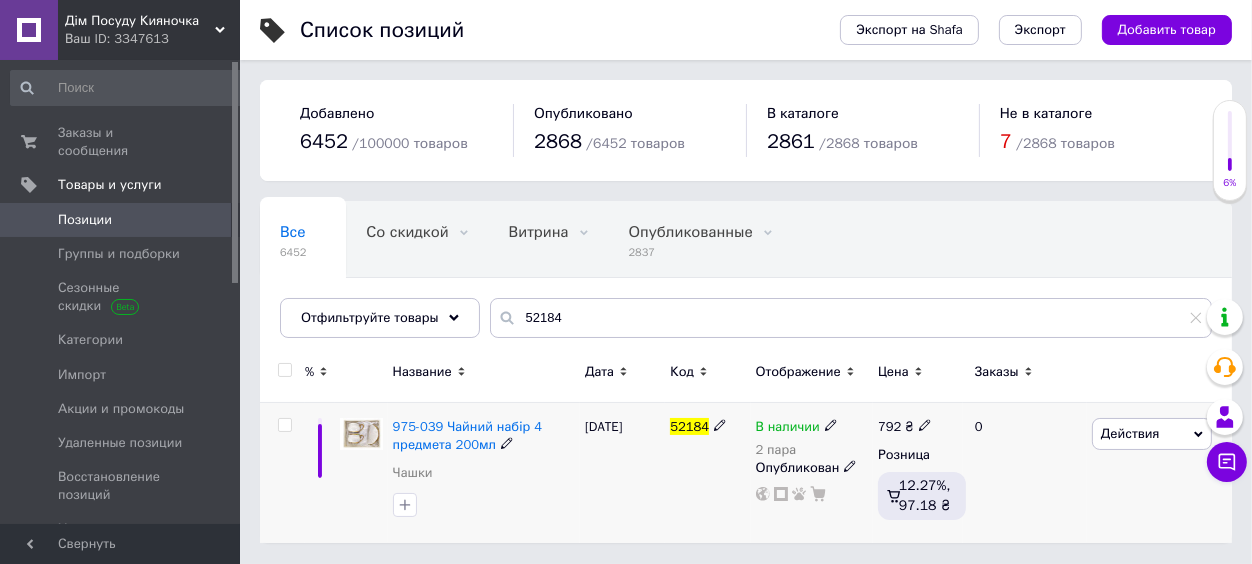 click 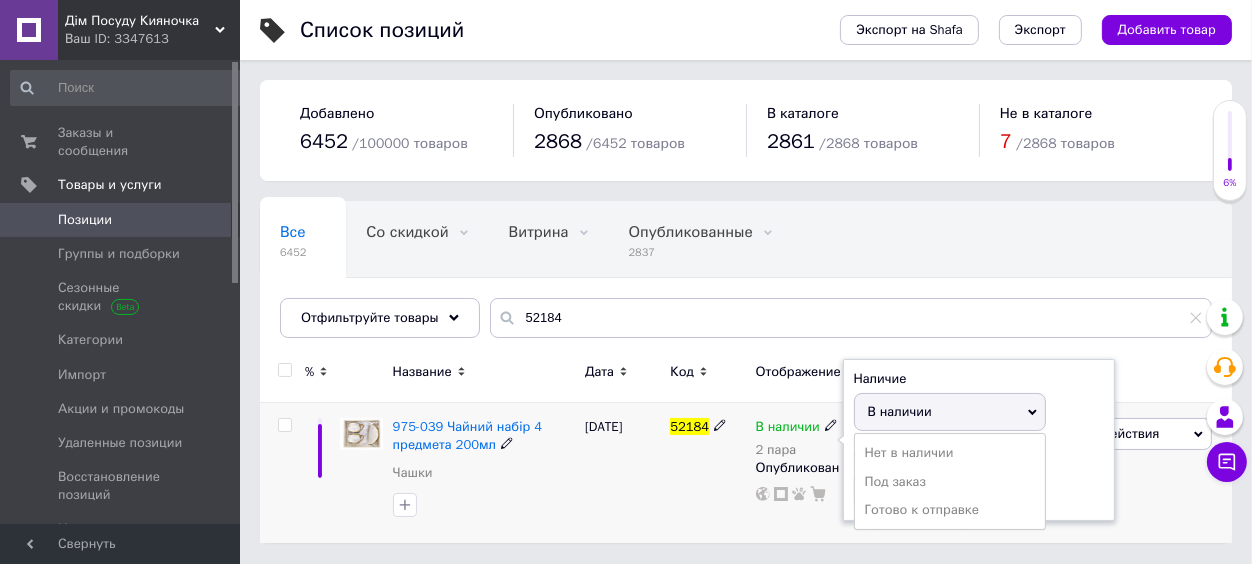 click on "В наличии" at bounding box center (900, 411) 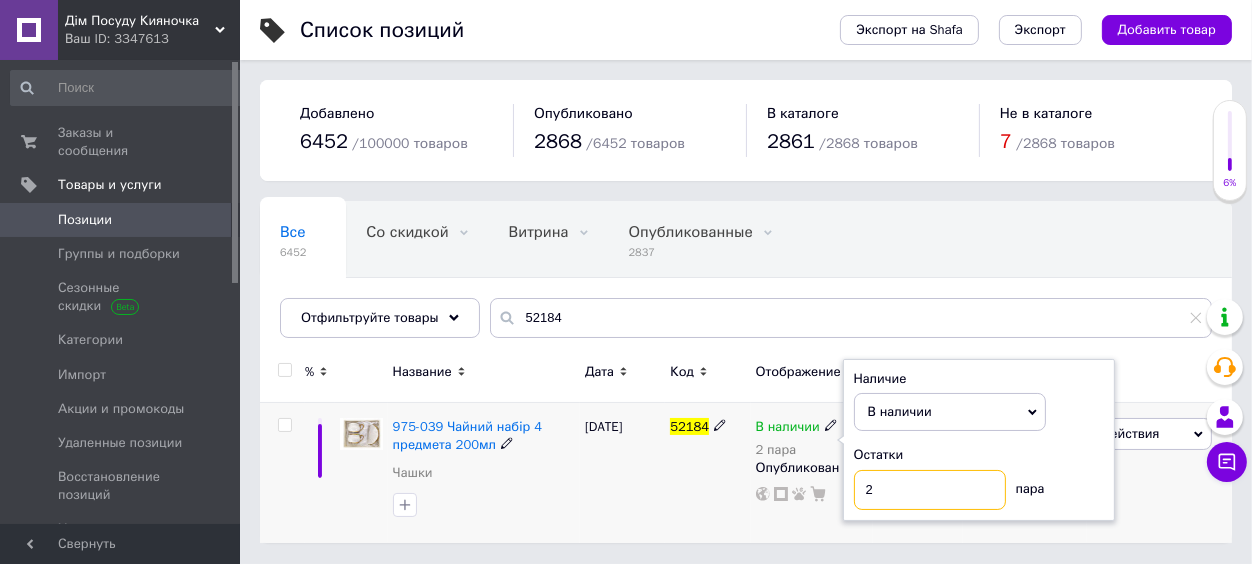 drag, startPoint x: 884, startPoint y: 491, endPoint x: 840, endPoint y: 492, distance: 44.011364 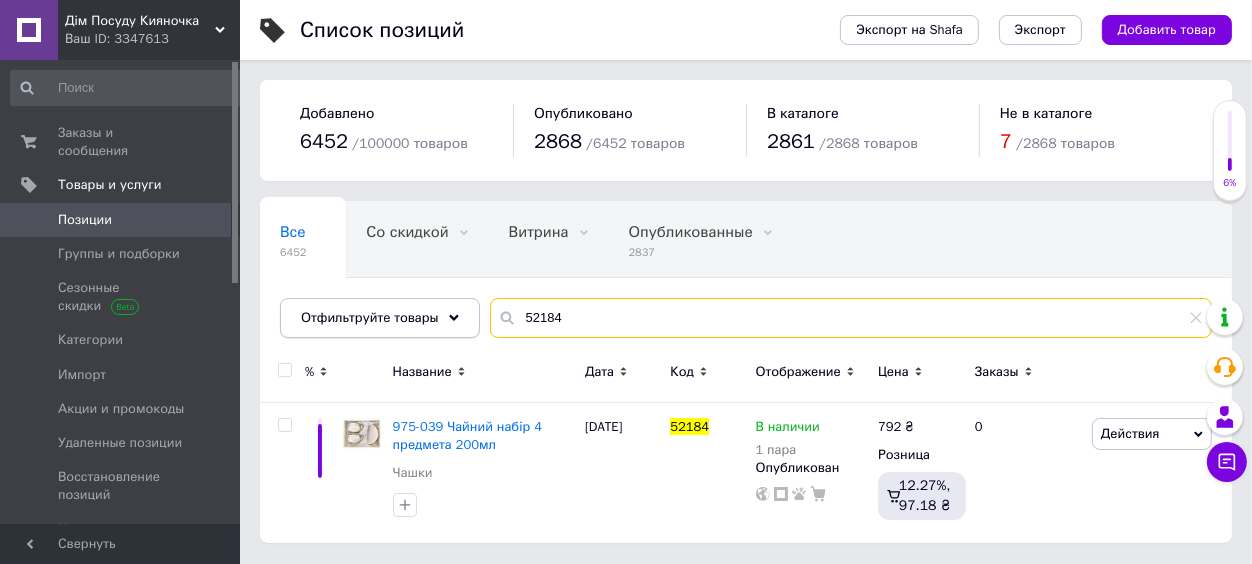 drag, startPoint x: 572, startPoint y: 307, endPoint x: 448, endPoint y: 302, distance: 124.10077 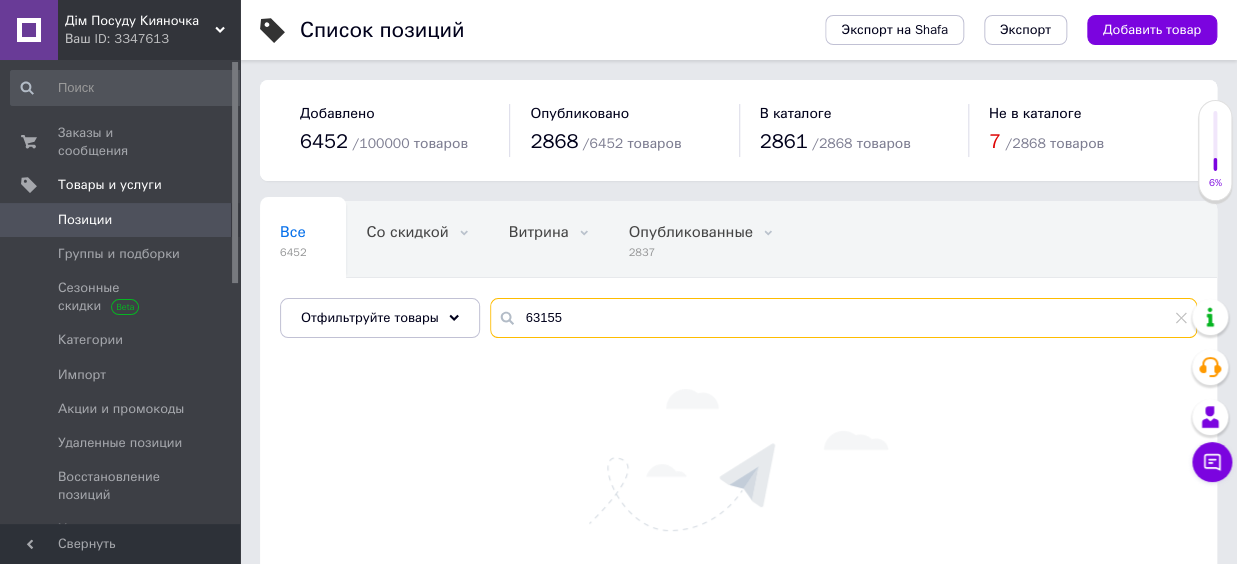 drag, startPoint x: 557, startPoint y: 308, endPoint x: 470, endPoint y: 307, distance: 87.005745 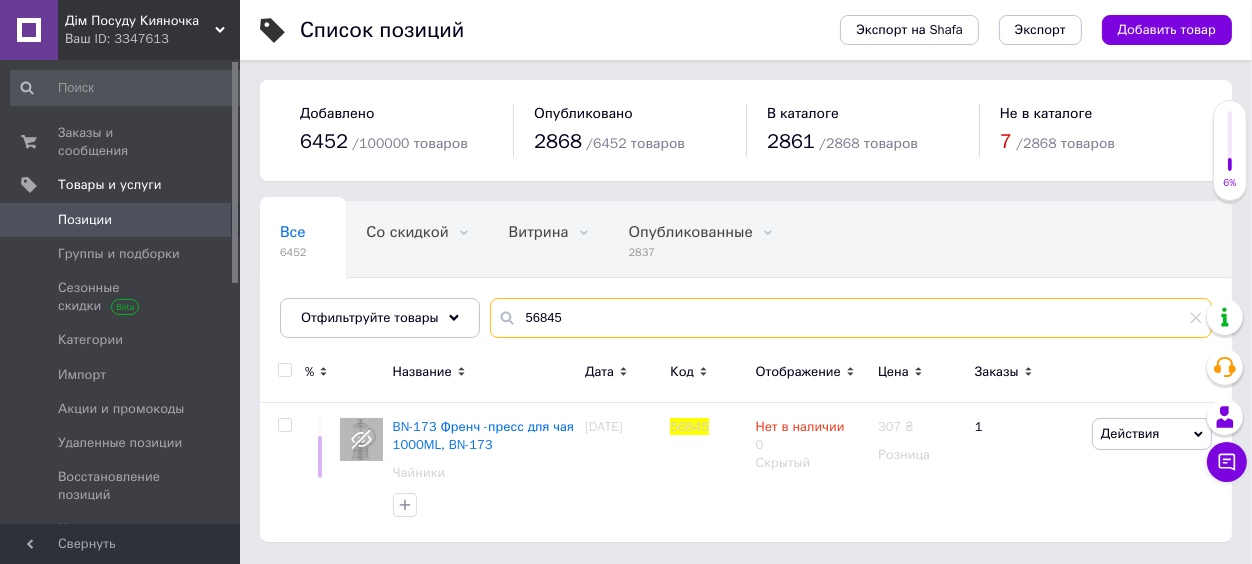 drag, startPoint x: 559, startPoint y: 318, endPoint x: 470, endPoint y: 312, distance: 89.20202 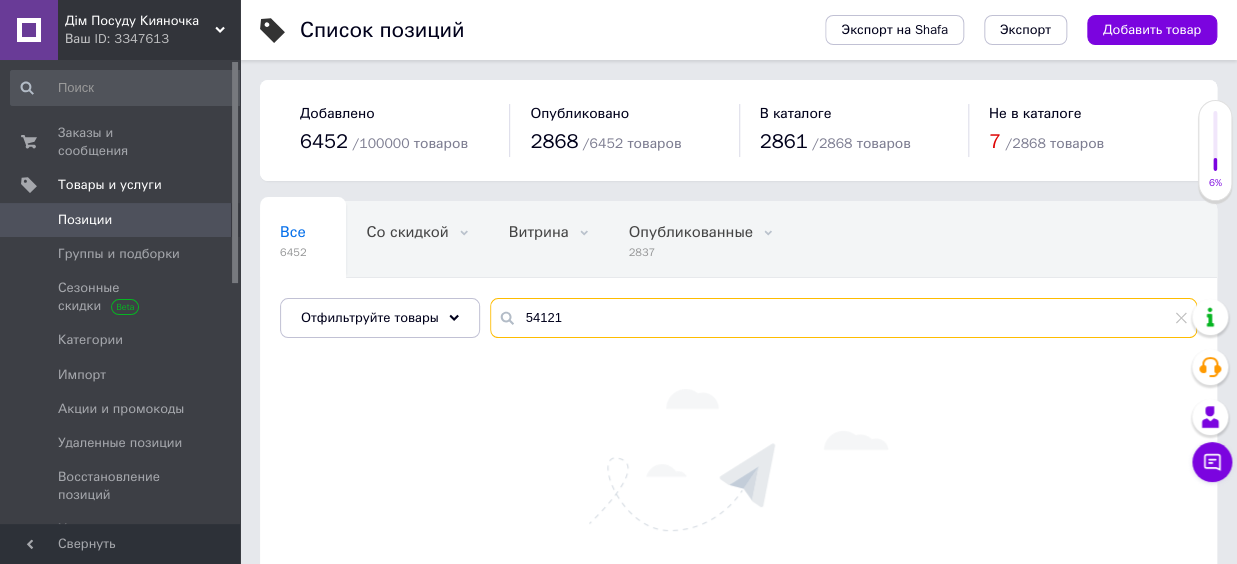 drag, startPoint x: 560, startPoint y: 320, endPoint x: 454, endPoint y: 318, distance: 106.01887 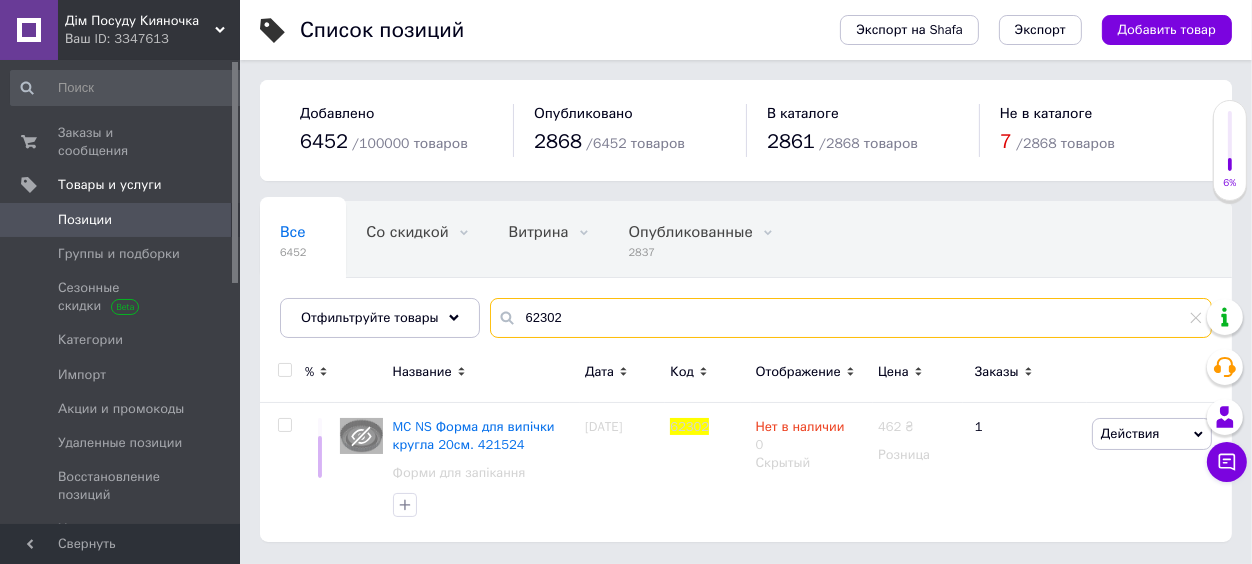 drag, startPoint x: 585, startPoint y: 320, endPoint x: 484, endPoint y: 319, distance: 101.00495 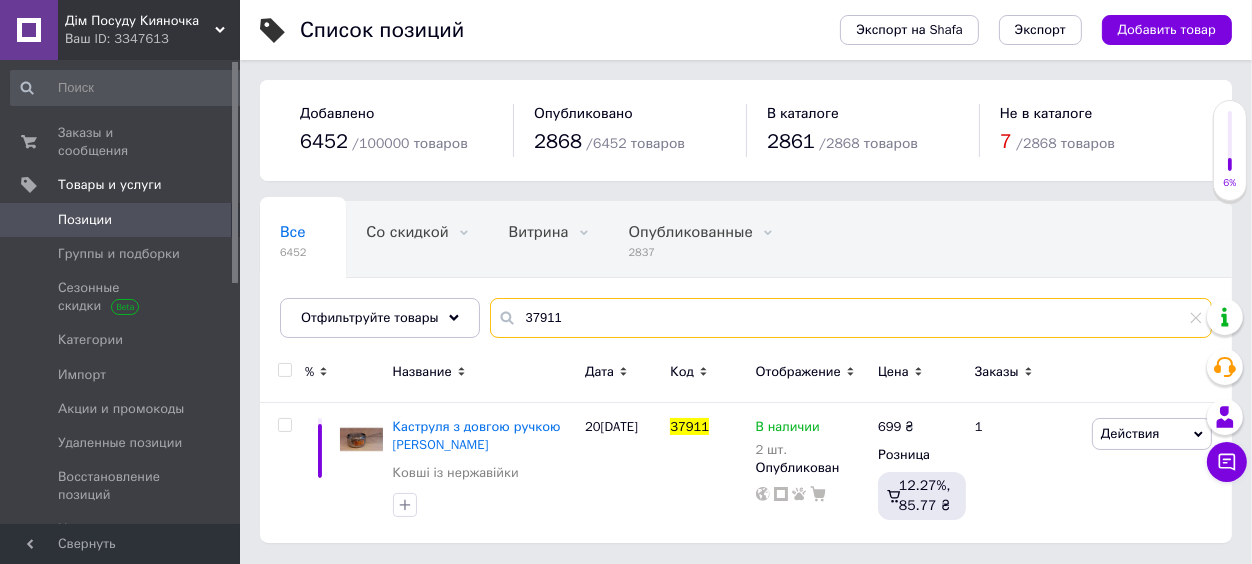 type on "37911" 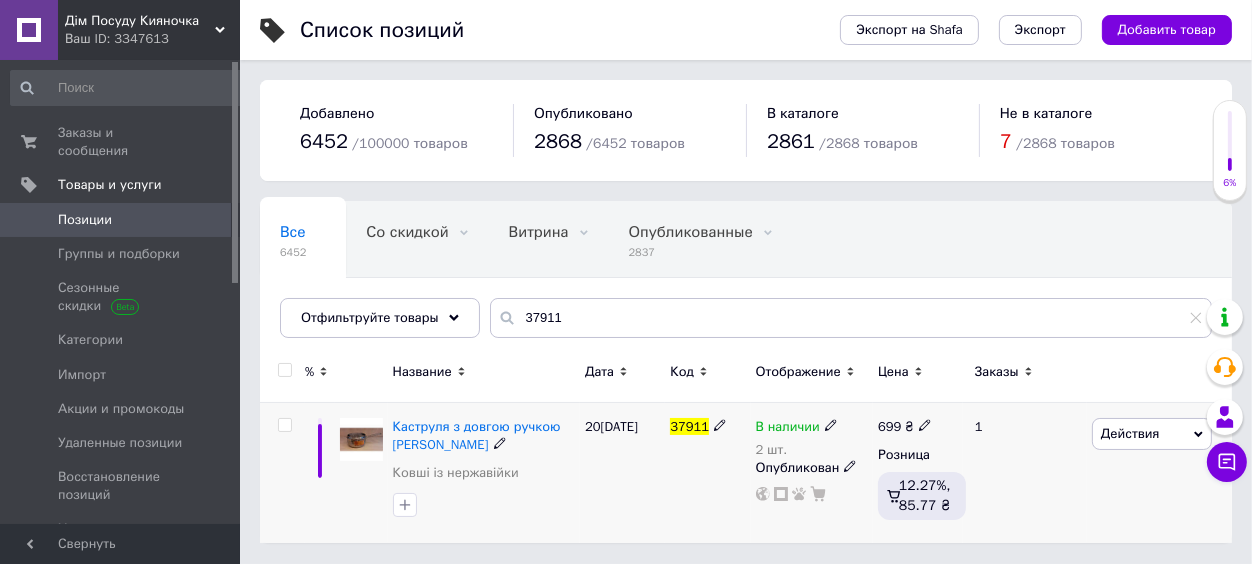 click 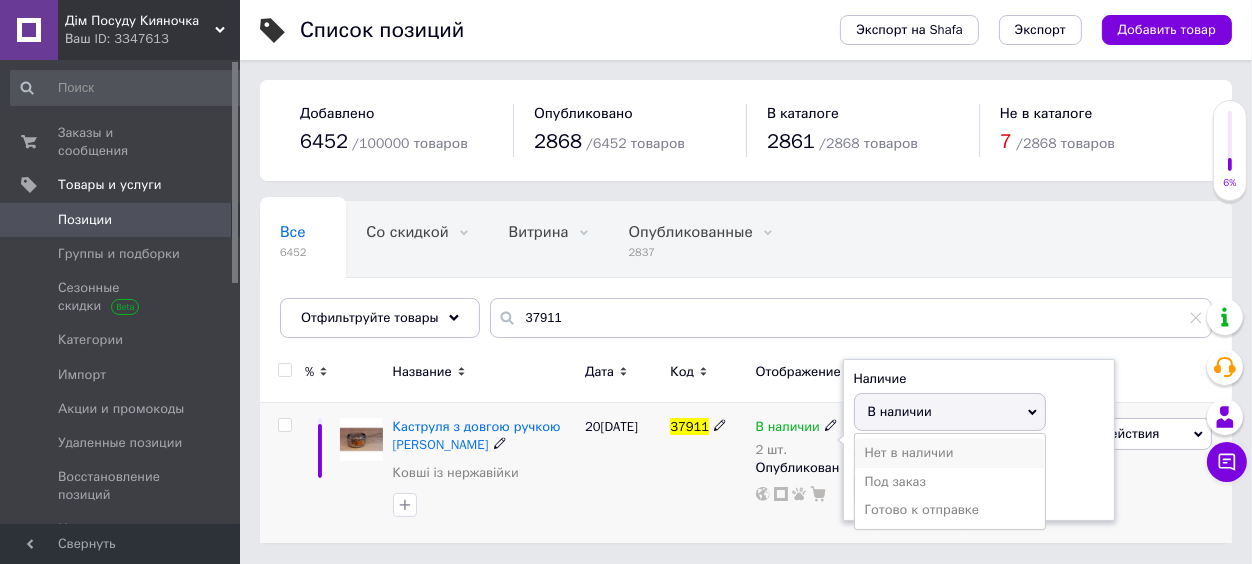click on "Нет в наличии" at bounding box center [950, 453] 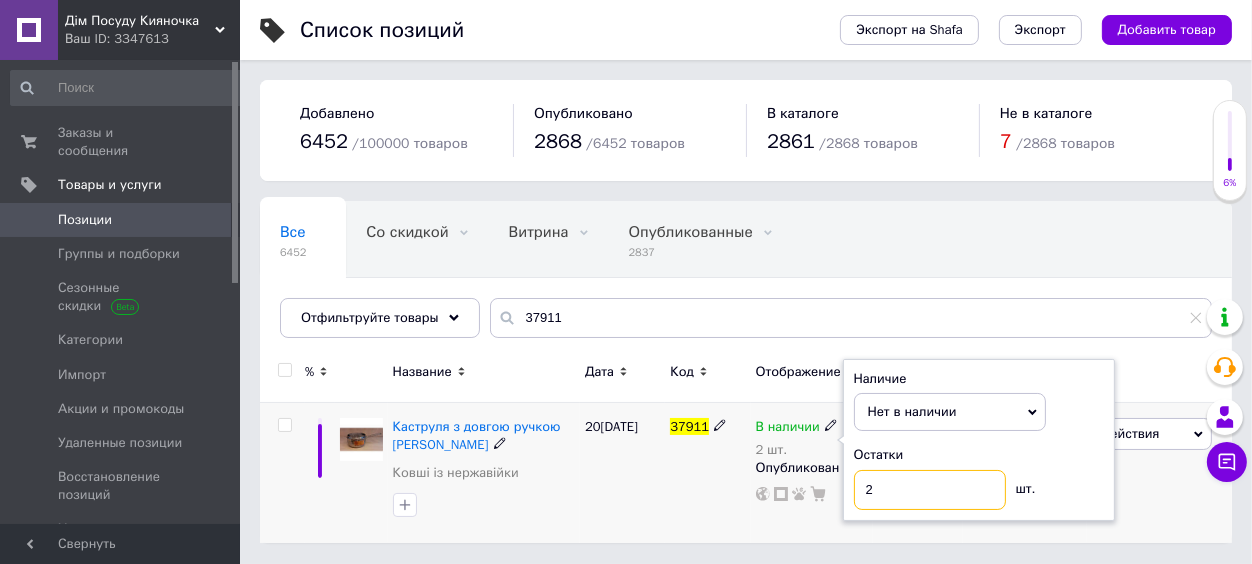 drag, startPoint x: 868, startPoint y: 496, endPoint x: 837, endPoint y: 492, distance: 31.257 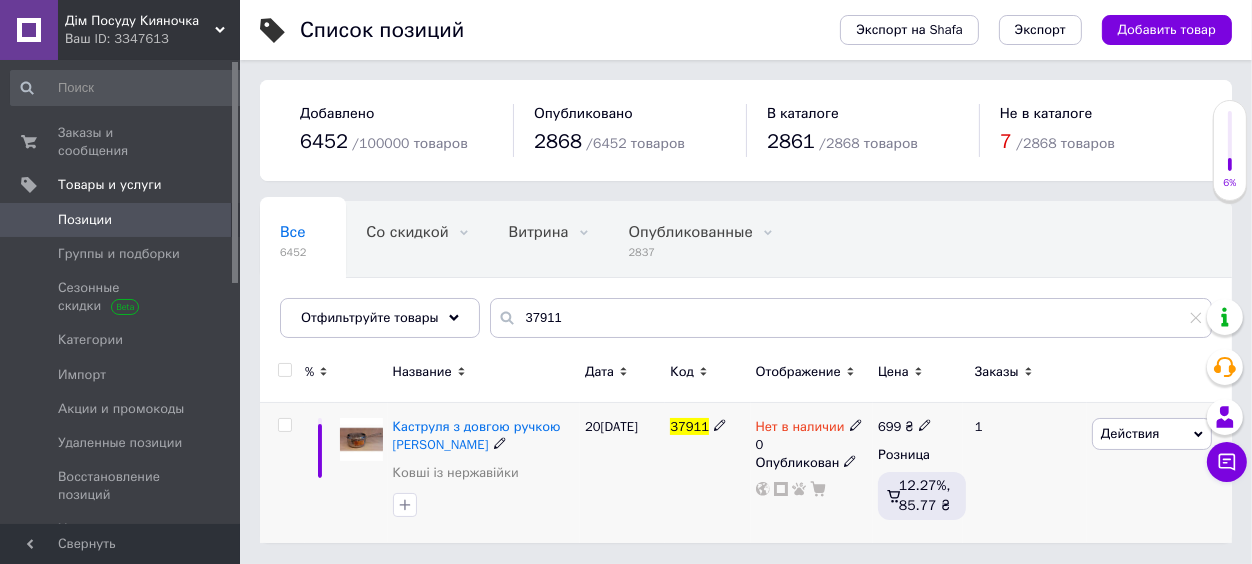 click 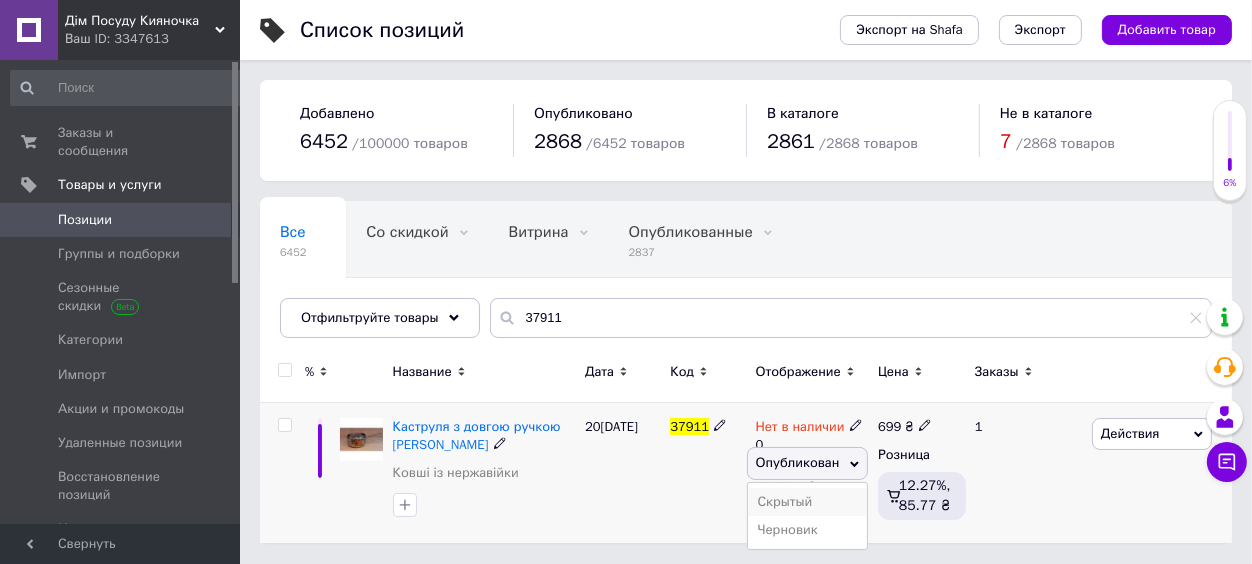click on "Скрытый" at bounding box center (808, 502) 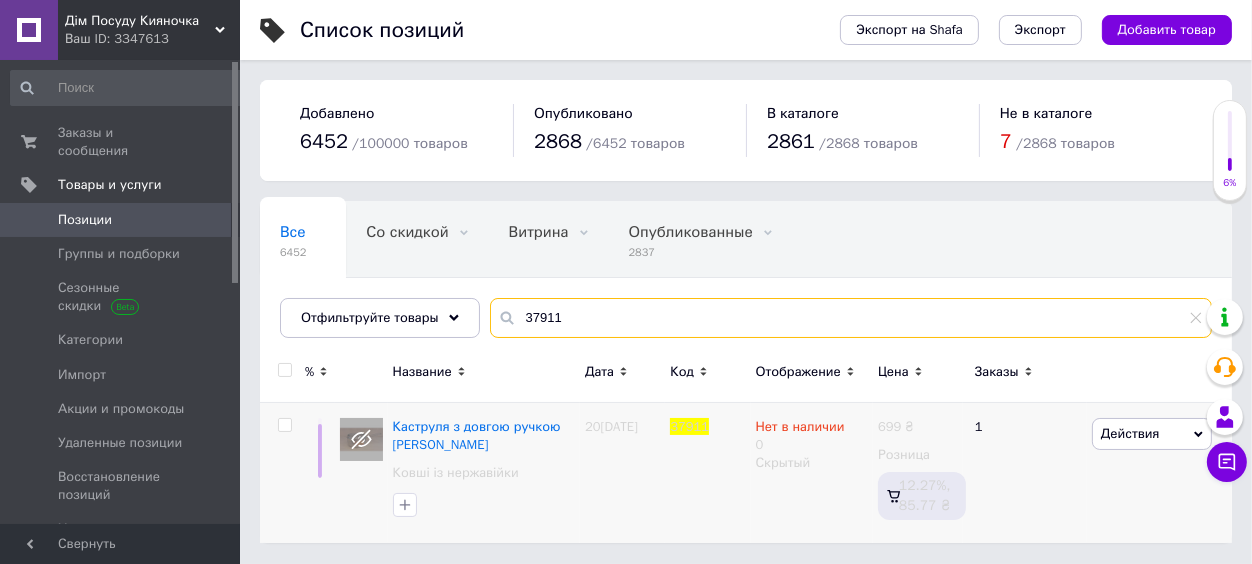 drag, startPoint x: 541, startPoint y: 311, endPoint x: 377, endPoint y: 301, distance: 164.3046 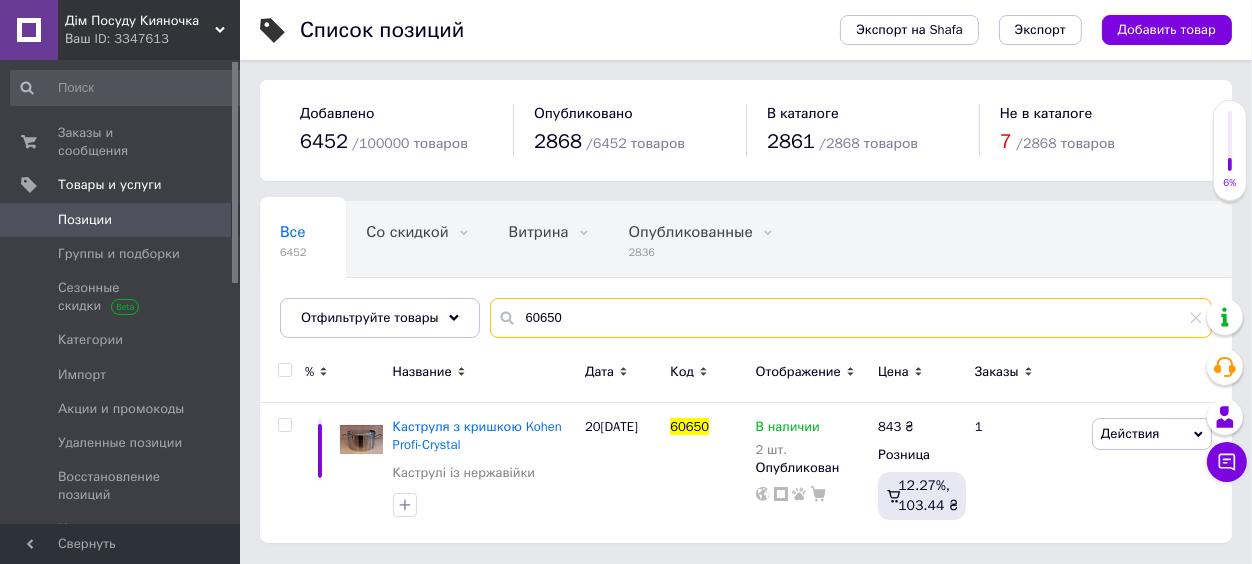type on "60650" 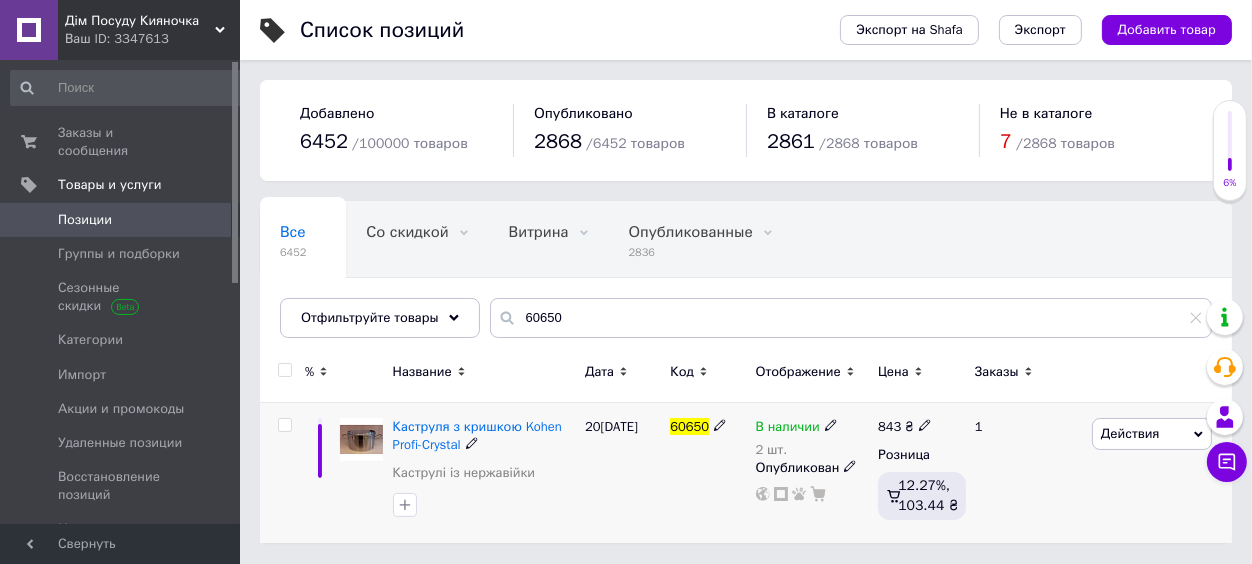 click 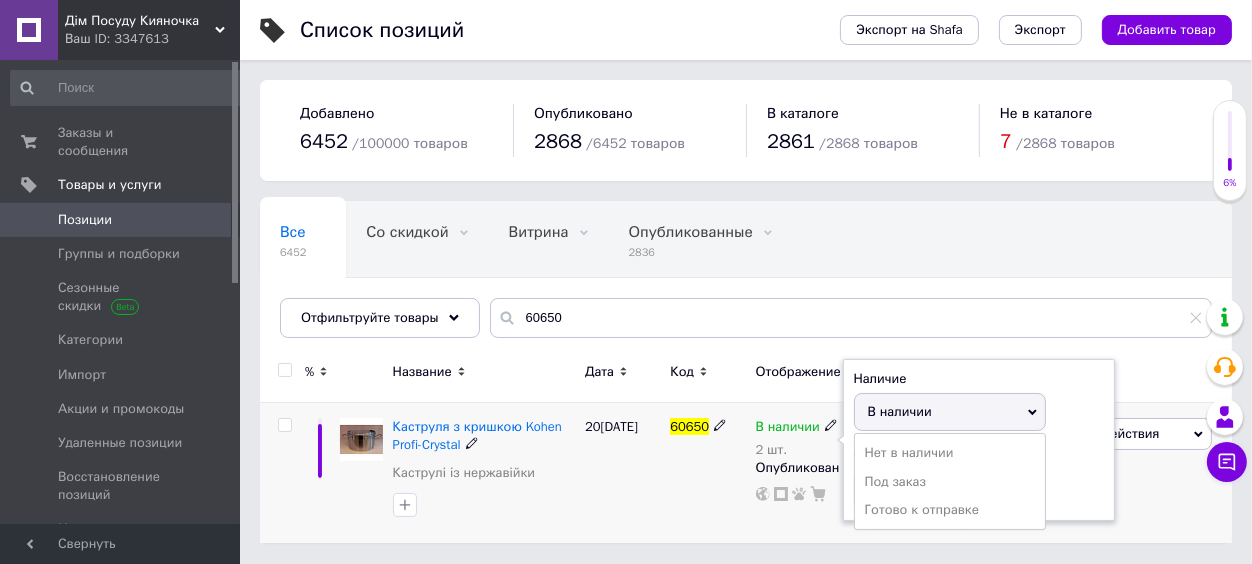 click on "В наличии" at bounding box center [950, 412] 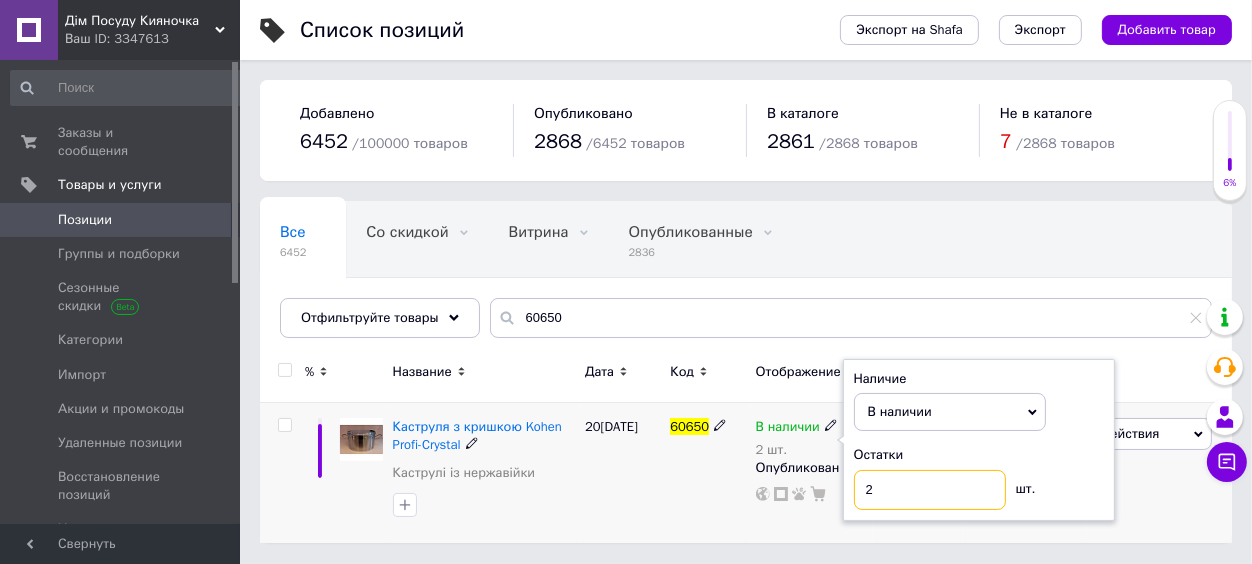 drag, startPoint x: 904, startPoint y: 482, endPoint x: 832, endPoint y: 497, distance: 73.545906 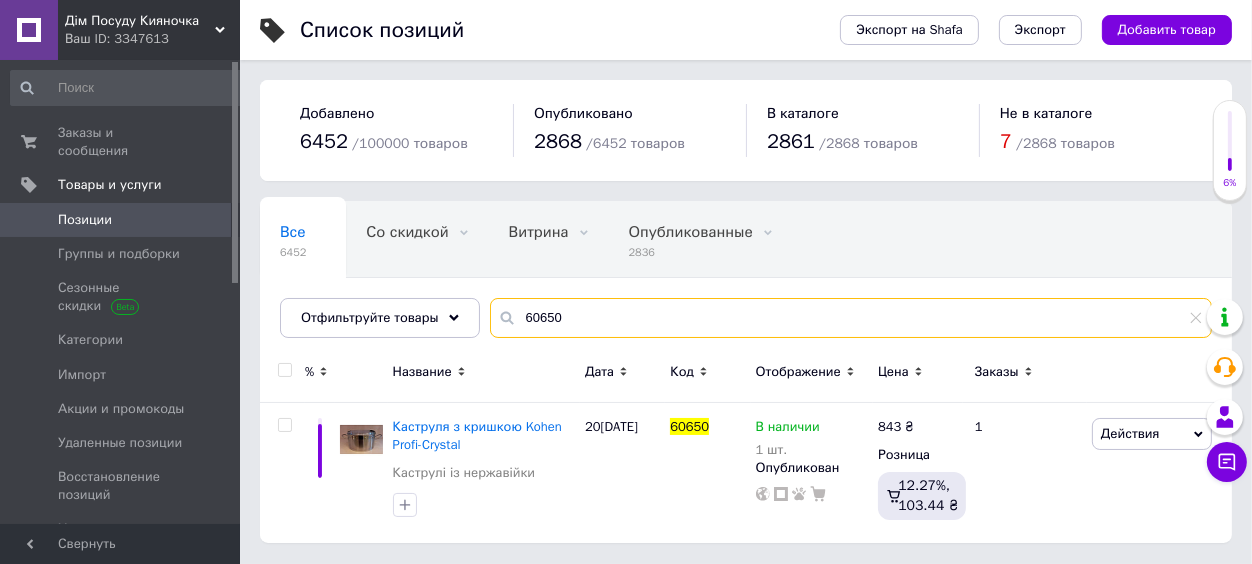 drag, startPoint x: 533, startPoint y: 322, endPoint x: 496, endPoint y: 322, distance: 37 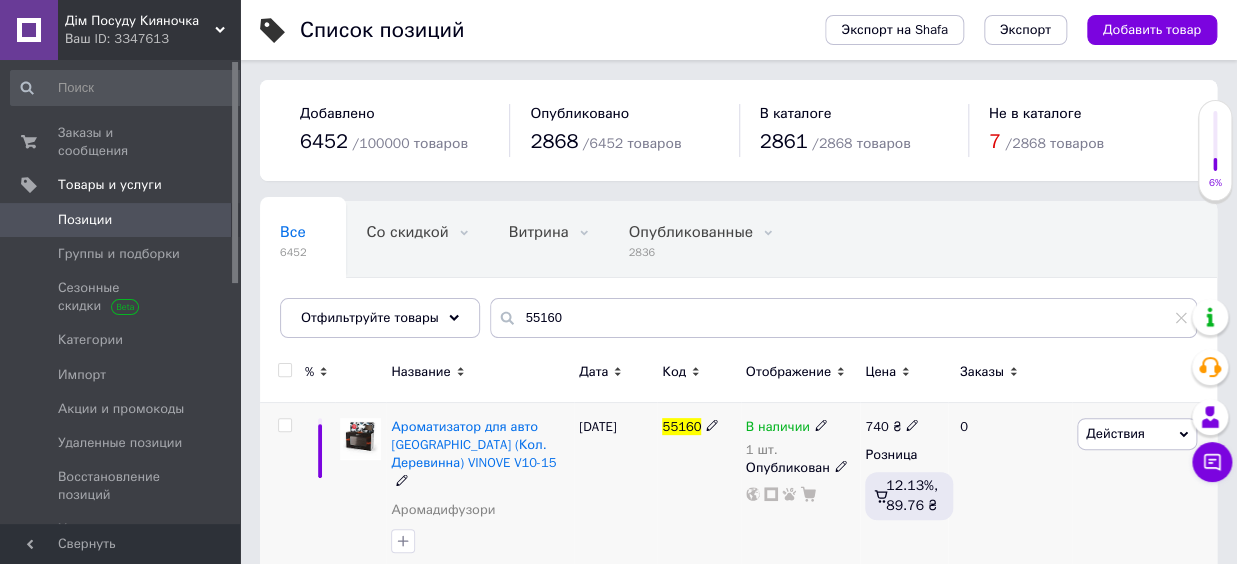 click 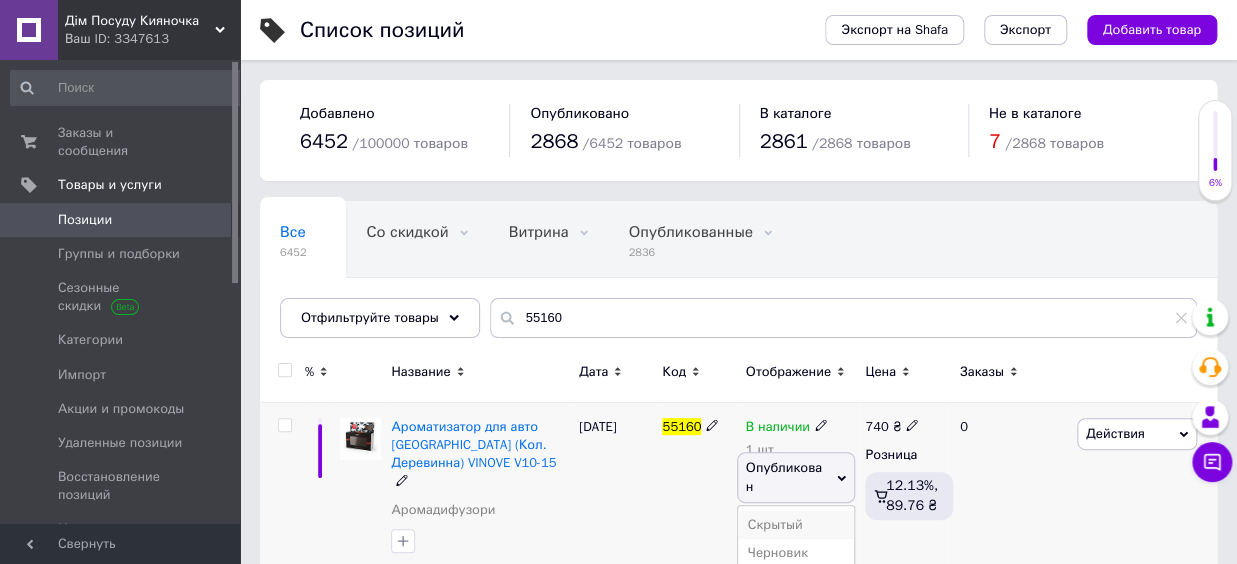 click on "Скрытый" at bounding box center (796, 525) 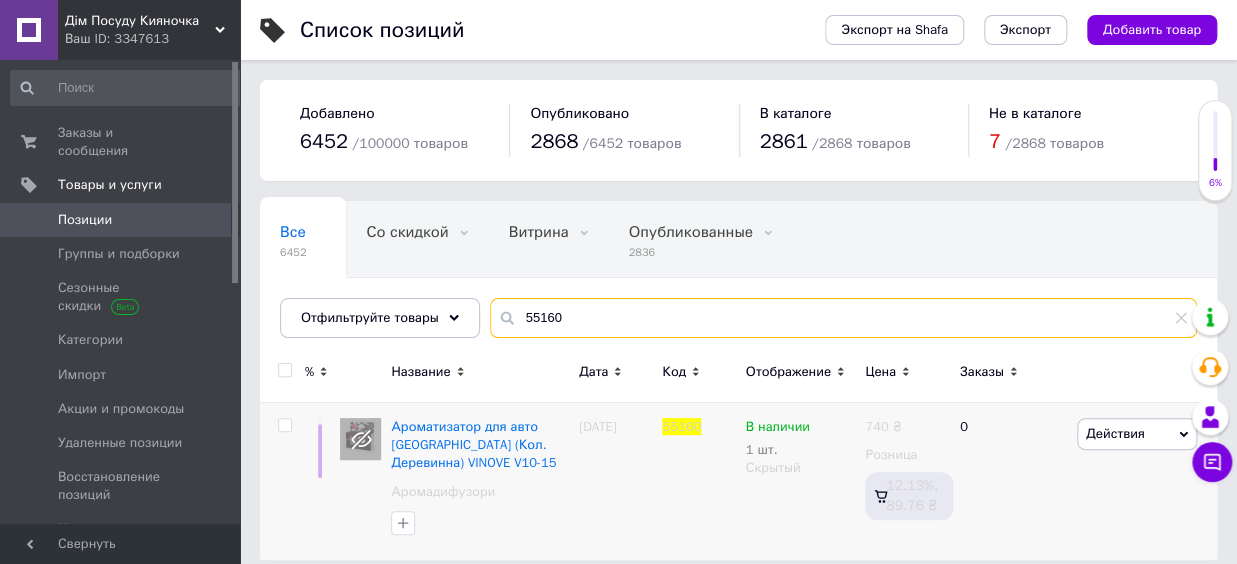 drag, startPoint x: 569, startPoint y: 311, endPoint x: 464, endPoint y: 307, distance: 105.076164 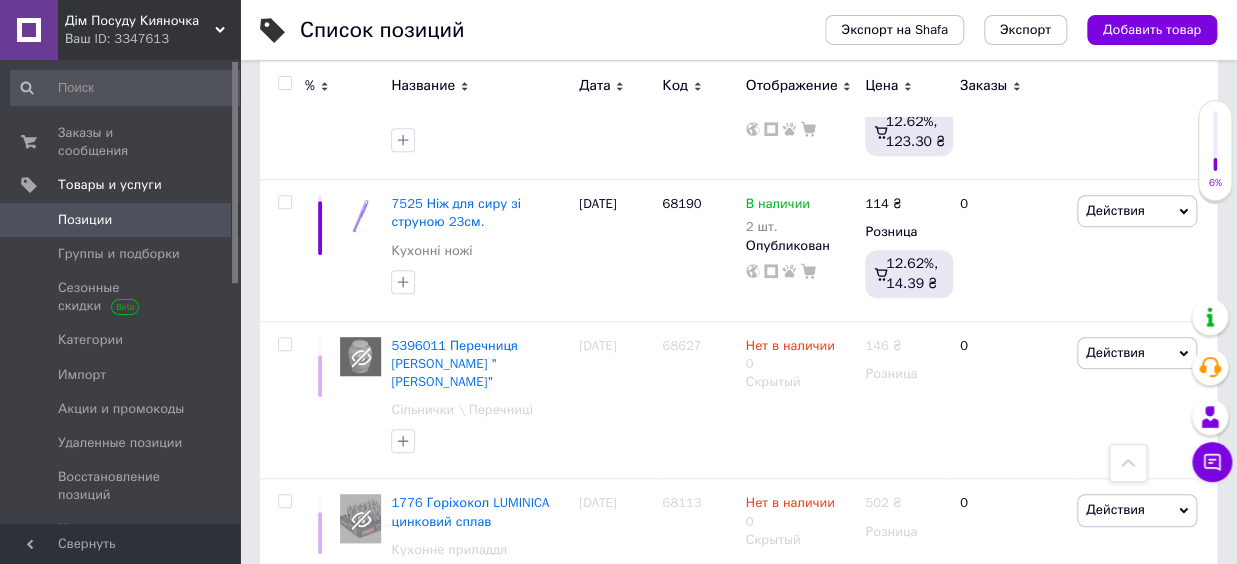 scroll, scrollTop: 6600, scrollLeft: 0, axis: vertical 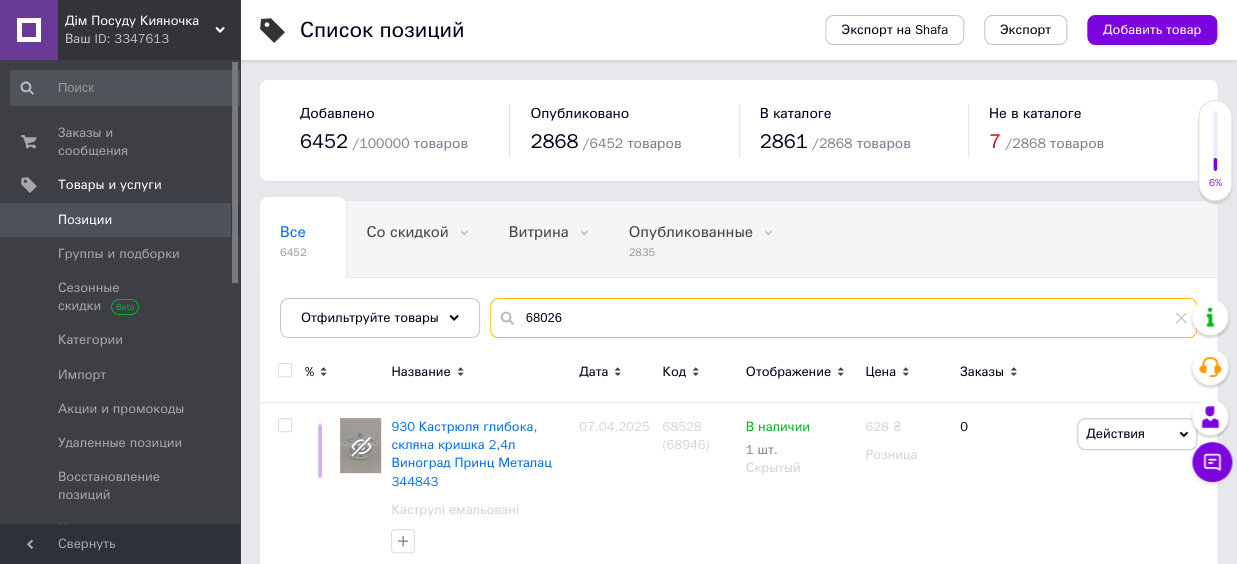 drag, startPoint x: 576, startPoint y: 323, endPoint x: 484, endPoint y: 321, distance: 92.021736 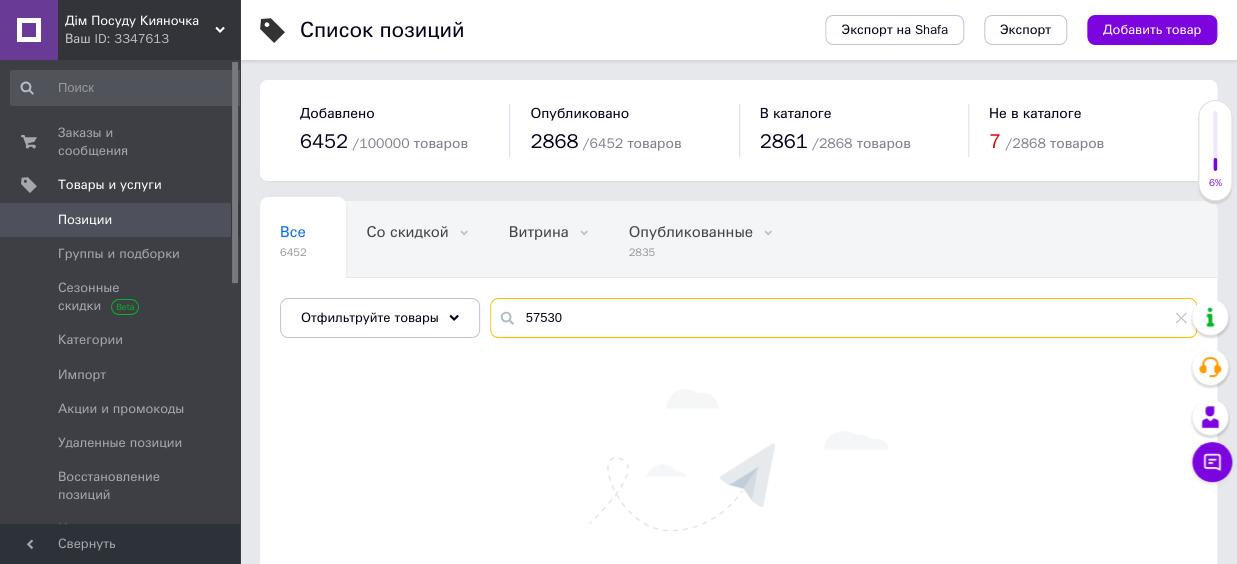 drag, startPoint x: 545, startPoint y: 307, endPoint x: 596, endPoint y: 309, distance: 51.0392 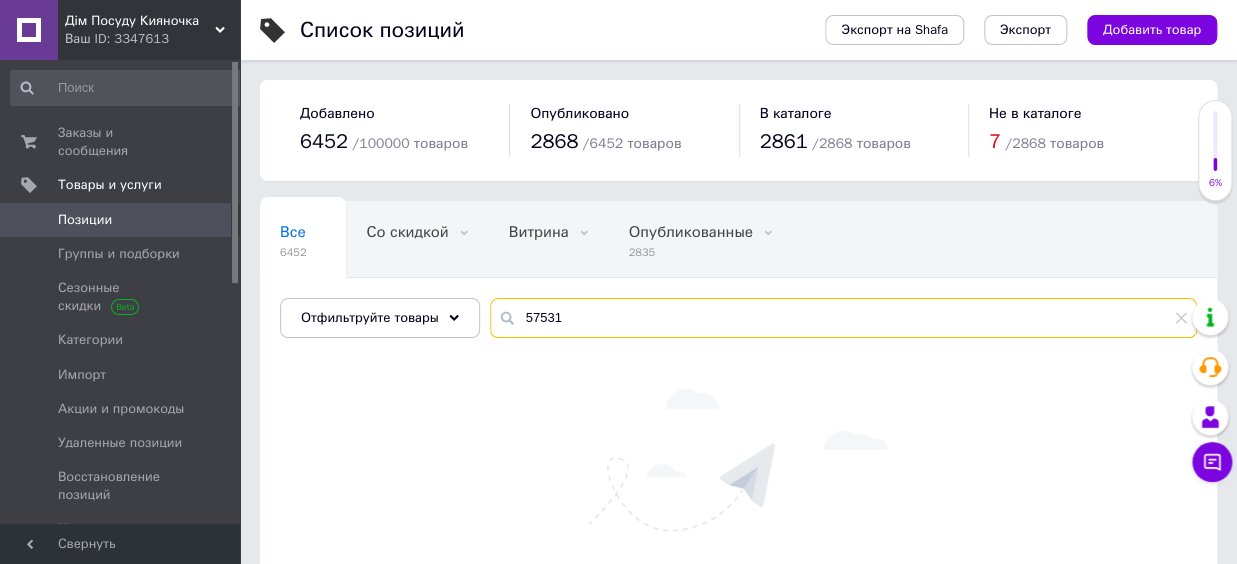 drag, startPoint x: 525, startPoint y: 313, endPoint x: 480, endPoint y: 310, distance: 45.099888 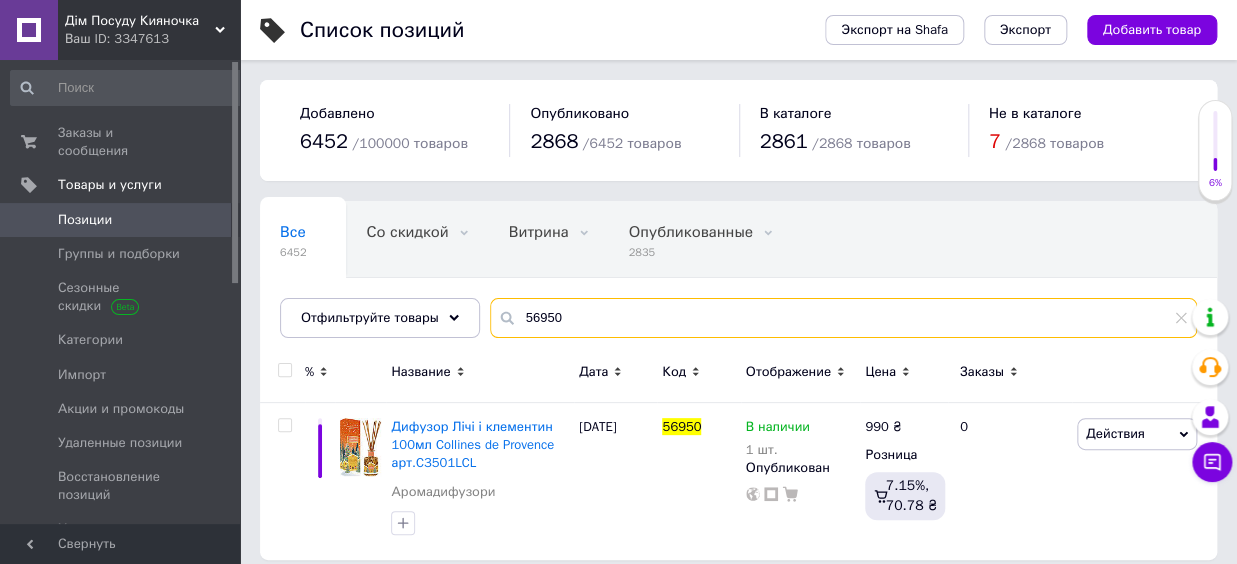 type on "56950" 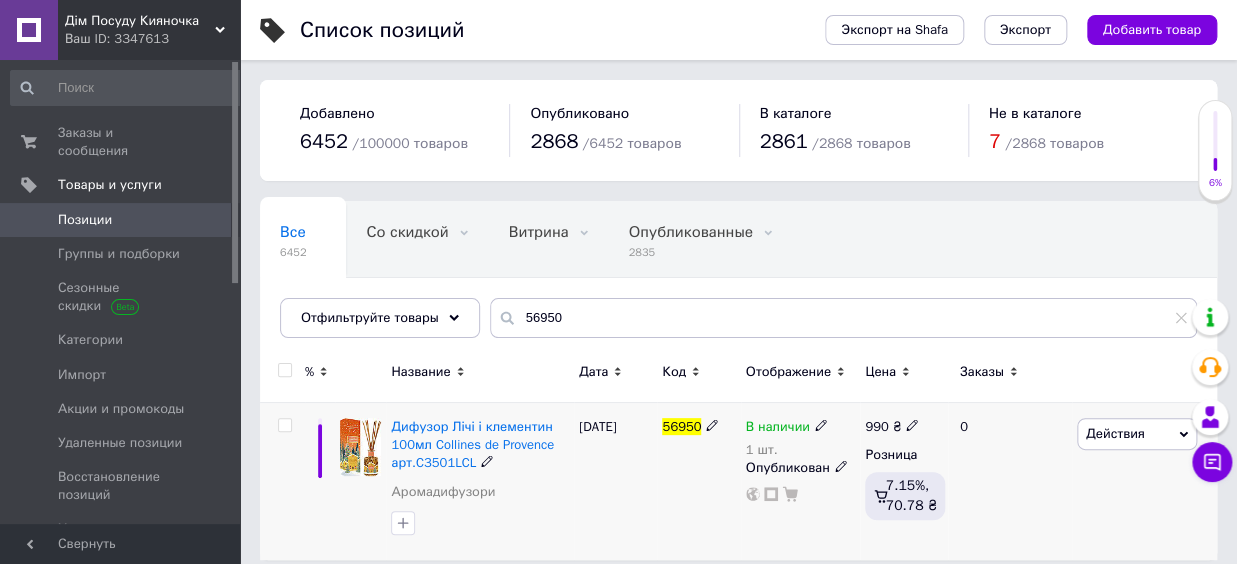 click 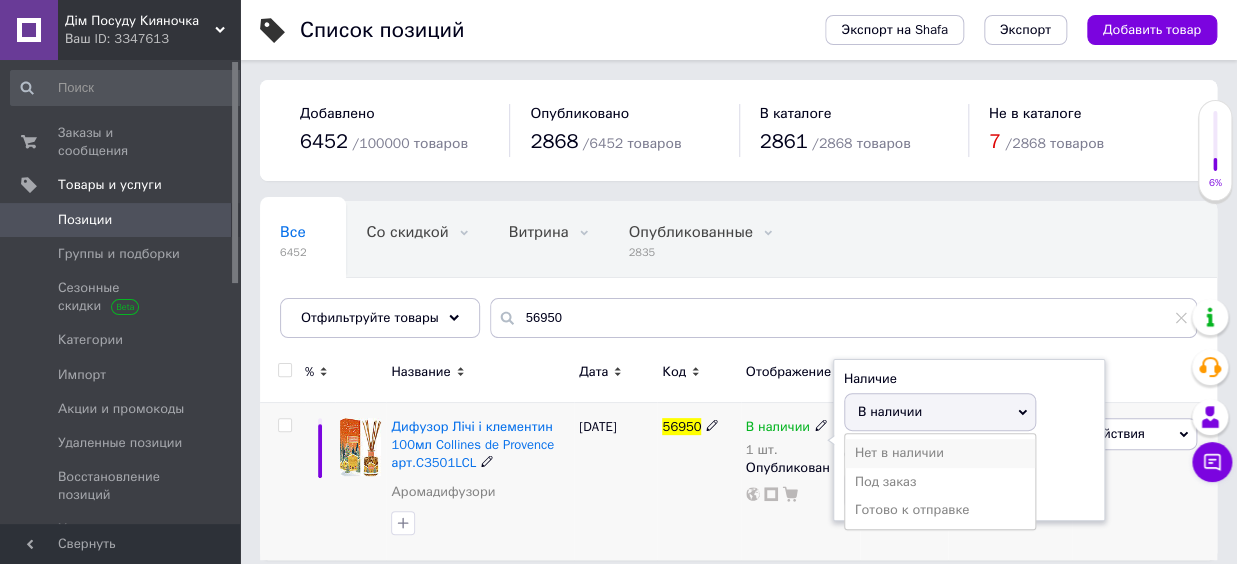 click on "Нет в наличии" at bounding box center [940, 453] 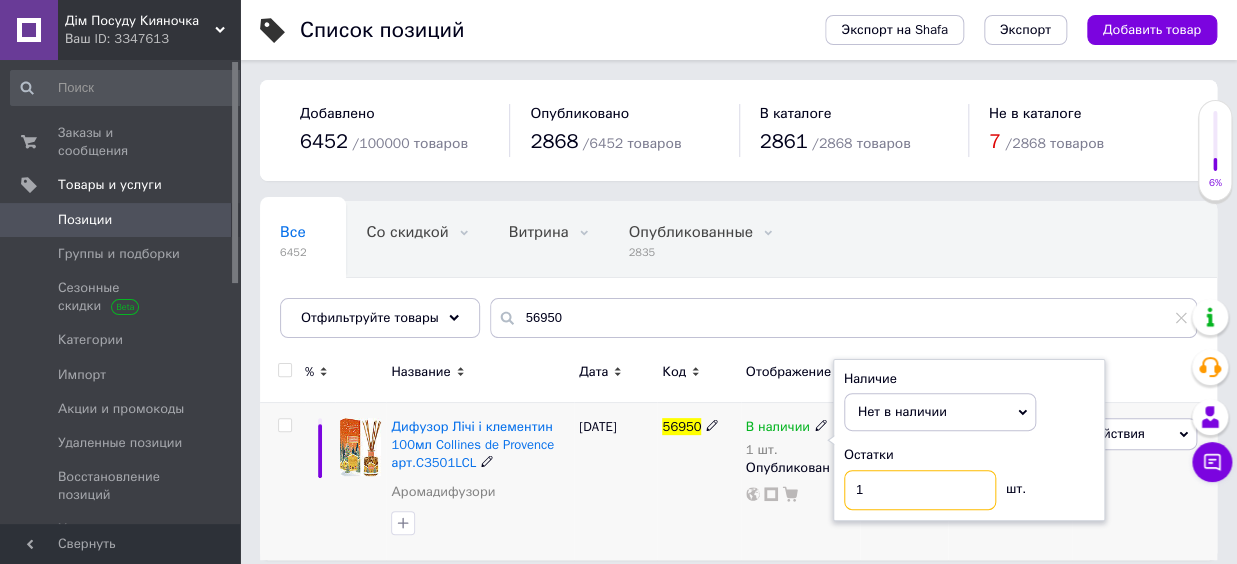drag, startPoint x: 871, startPoint y: 499, endPoint x: 832, endPoint y: 495, distance: 39.20459 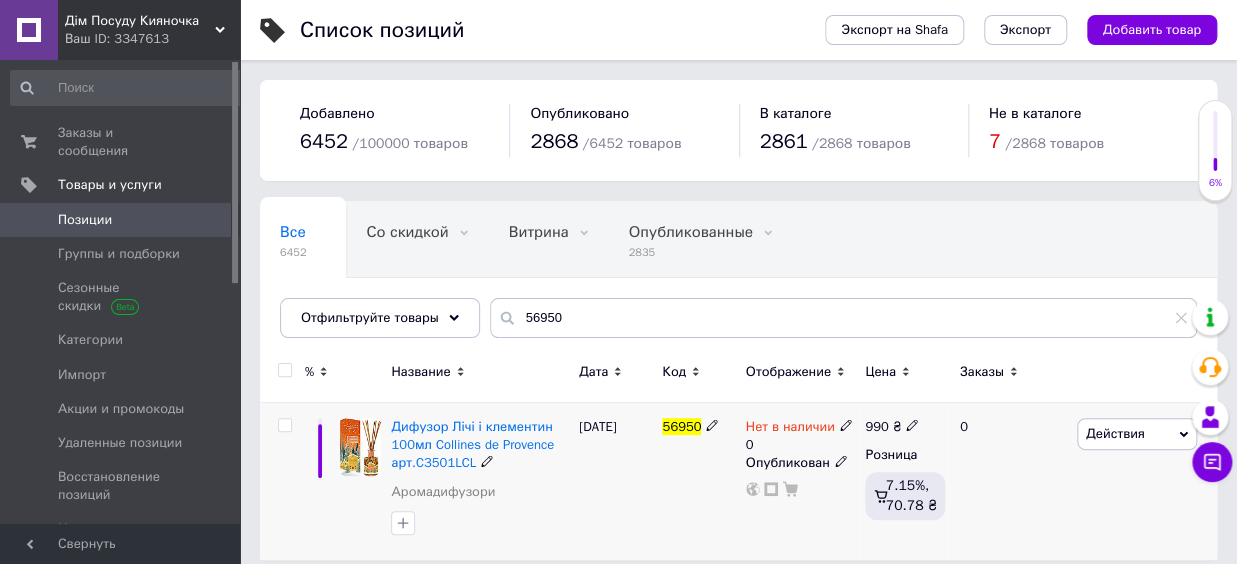click 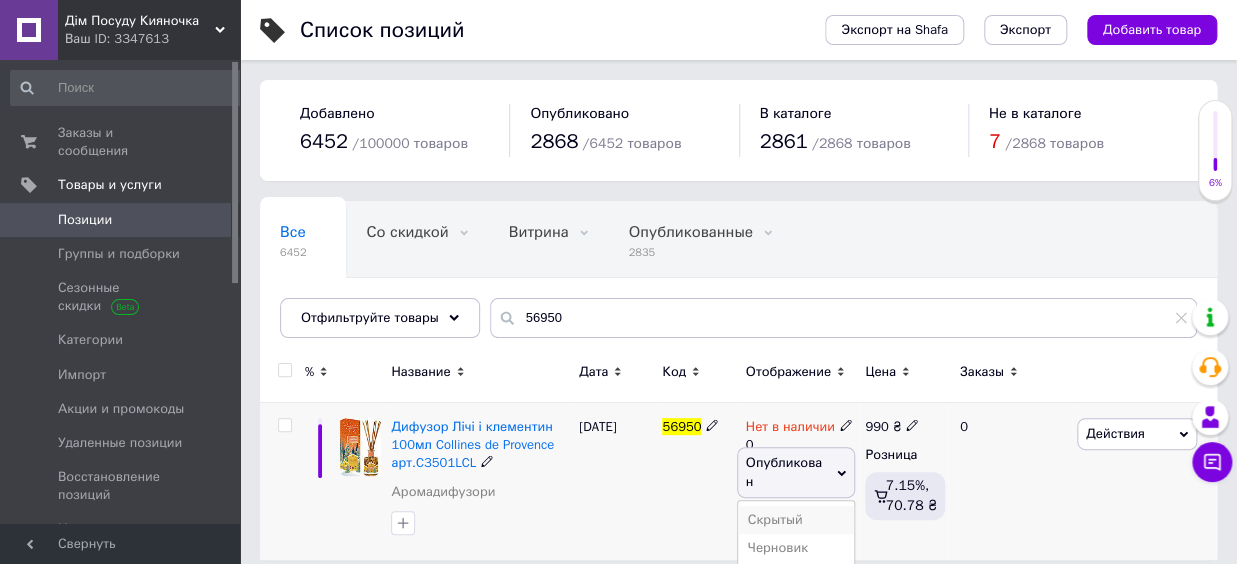 click on "Скрытый" at bounding box center (796, 520) 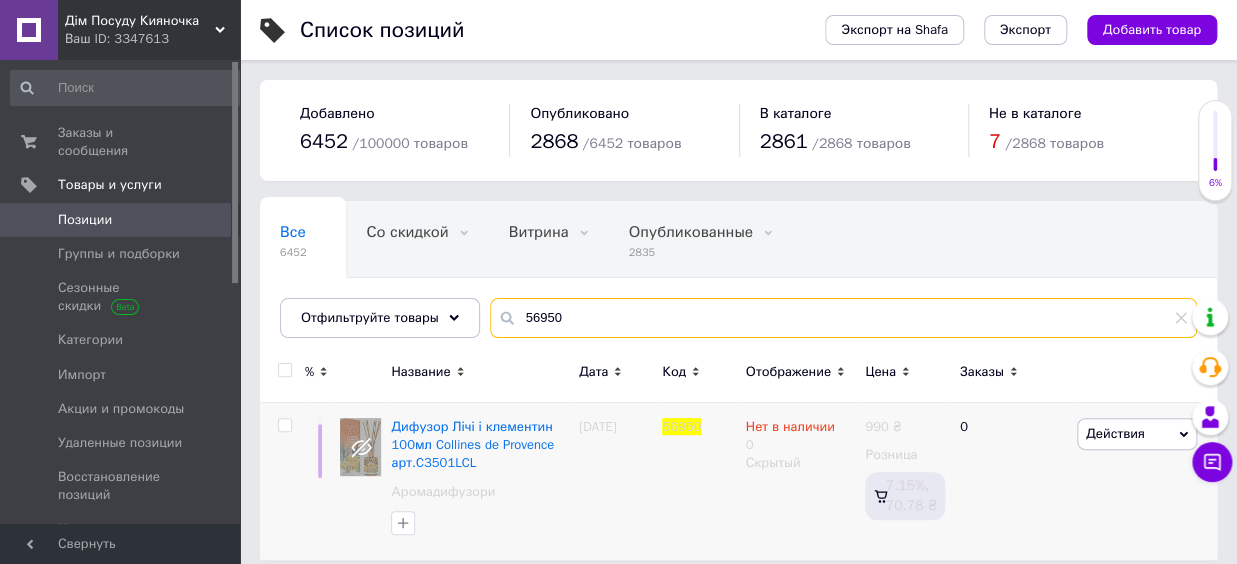drag, startPoint x: 572, startPoint y: 319, endPoint x: 481, endPoint y: 315, distance: 91.08787 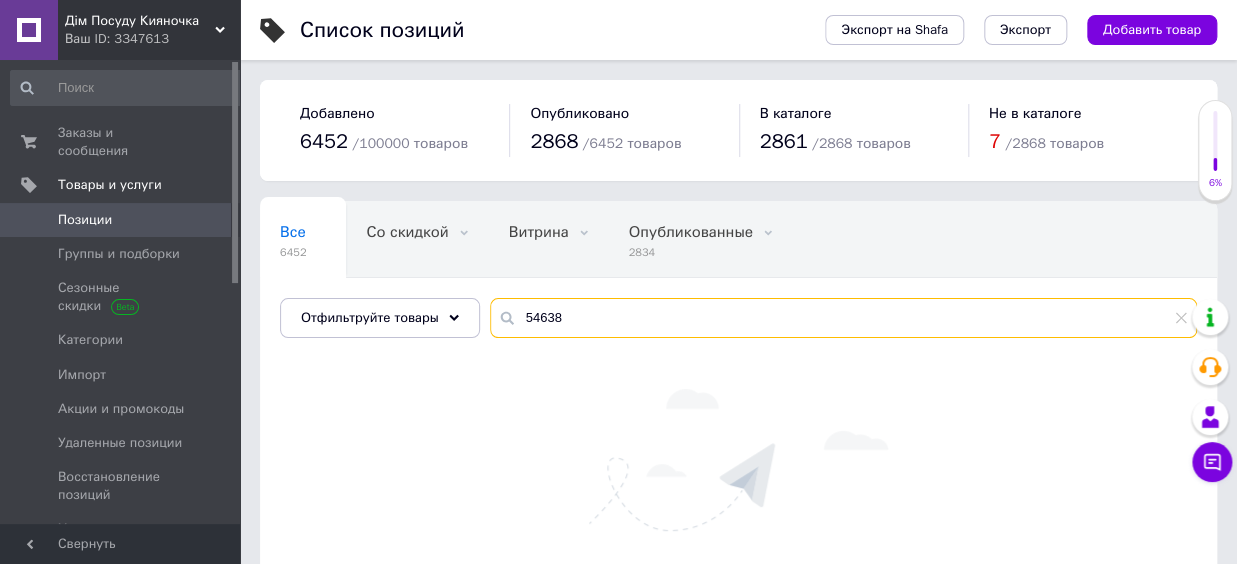 drag, startPoint x: 550, startPoint y: 321, endPoint x: 585, endPoint y: 320, distance: 35.014282 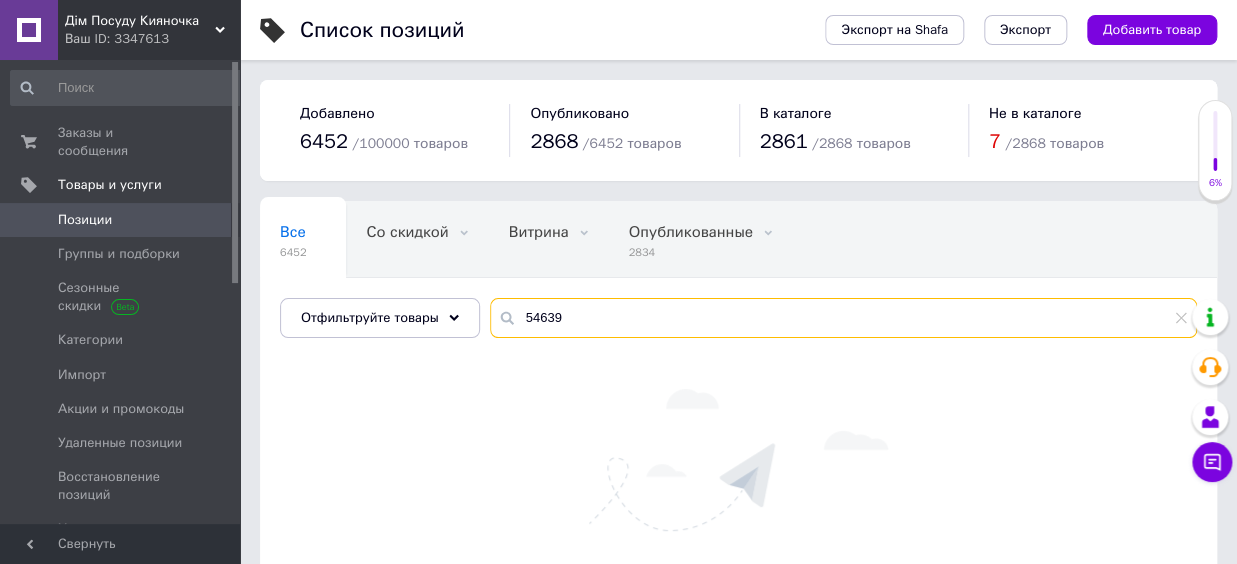 drag, startPoint x: 568, startPoint y: 318, endPoint x: 480, endPoint y: 314, distance: 88.09086 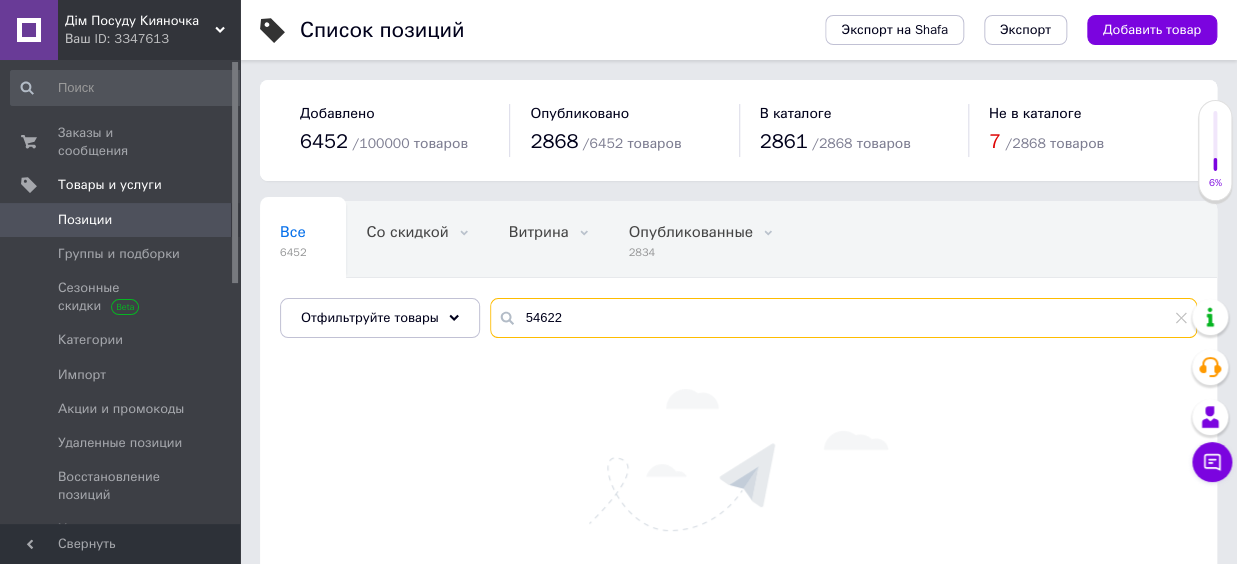 drag, startPoint x: 567, startPoint y: 309, endPoint x: 406, endPoint y: 296, distance: 161.52399 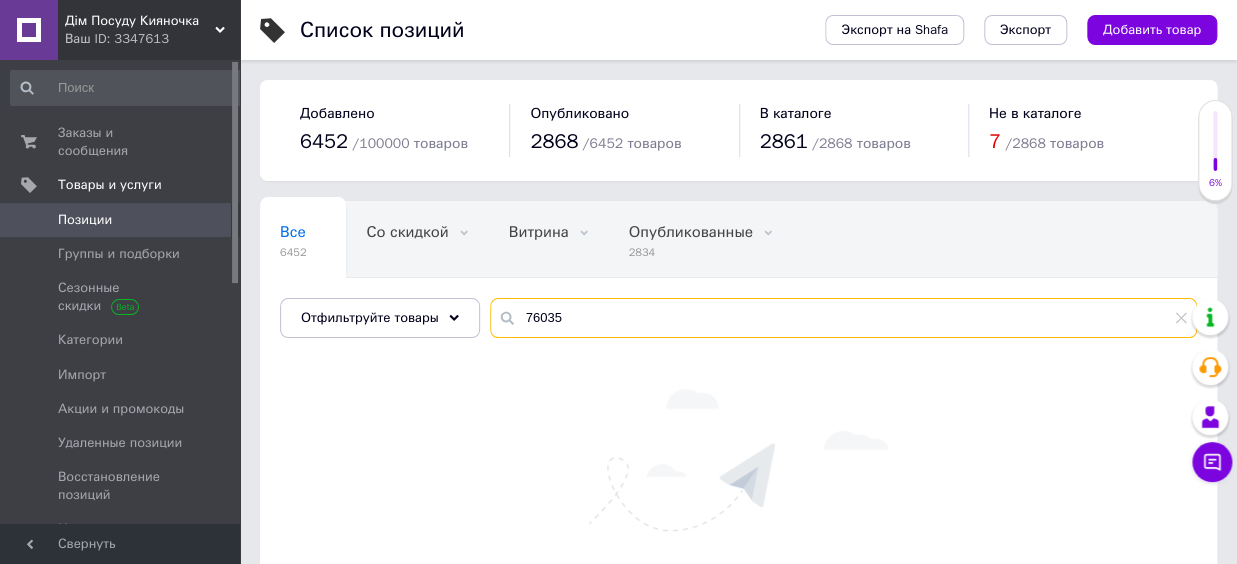 drag, startPoint x: 566, startPoint y: 310, endPoint x: 485, endPoint y: 306, distance: 81.09871 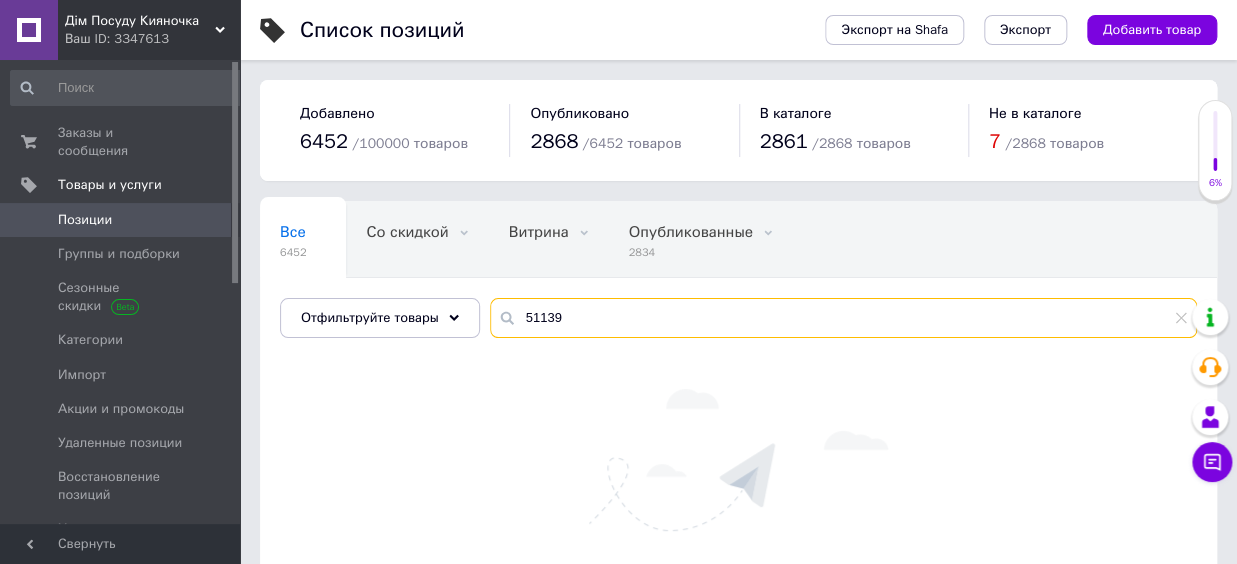 scroll, scrollTop: 121, scrollLeft: 0, axis: vertical 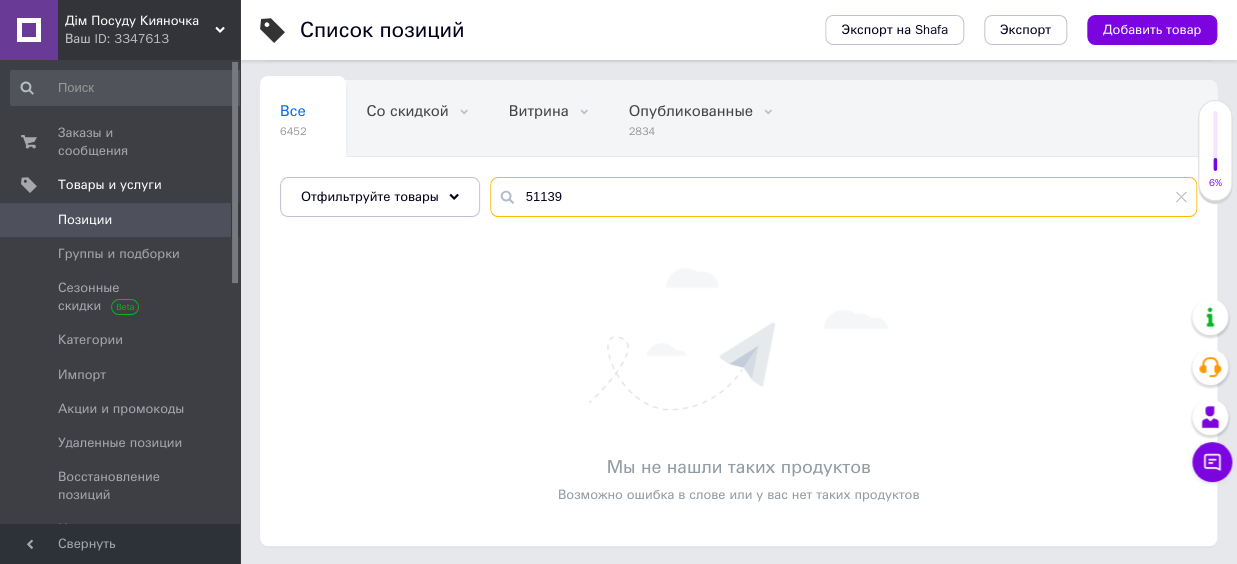 drag, startPoint x: 574, startPoint y: 192, endPoint x: 489, endPoint y: 193, distance: 85.00588 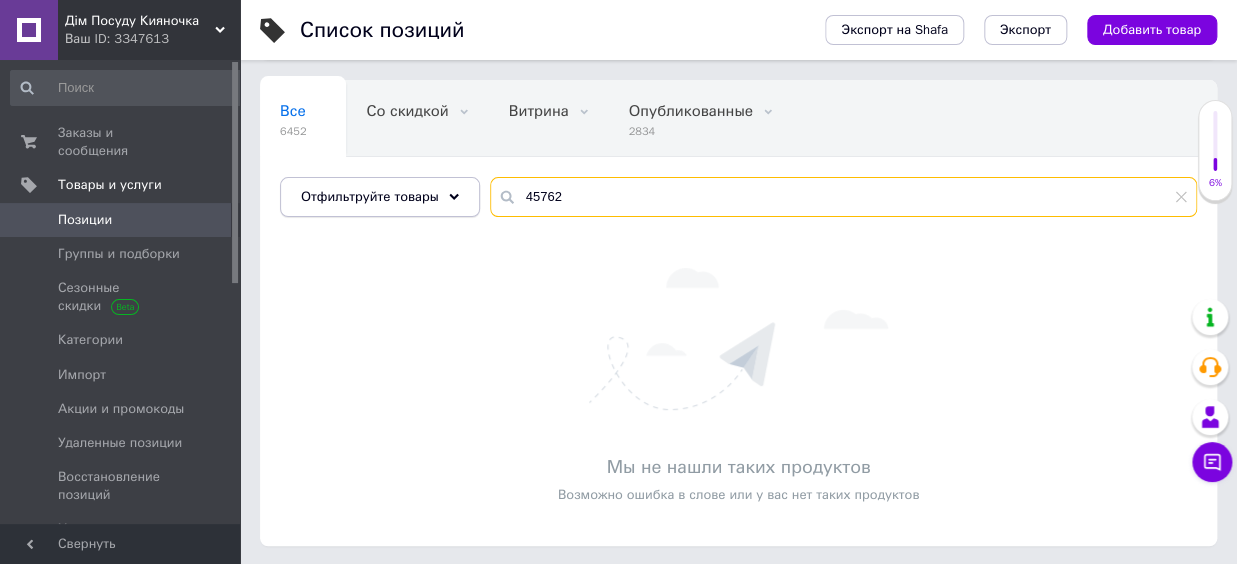 drag, startPoint x: 560, startPoint y: 197, endPoint x: 471, endPoint y: 187, distance: 89.560036 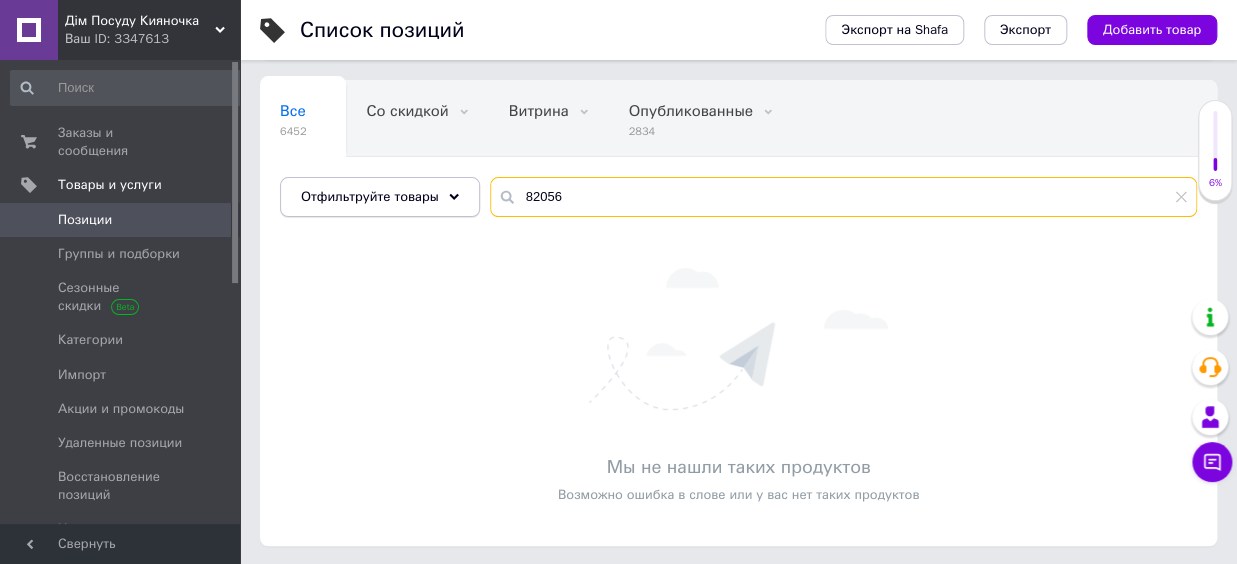 scroll, scrollTop: 0, scrollLeft: 0, axis: both 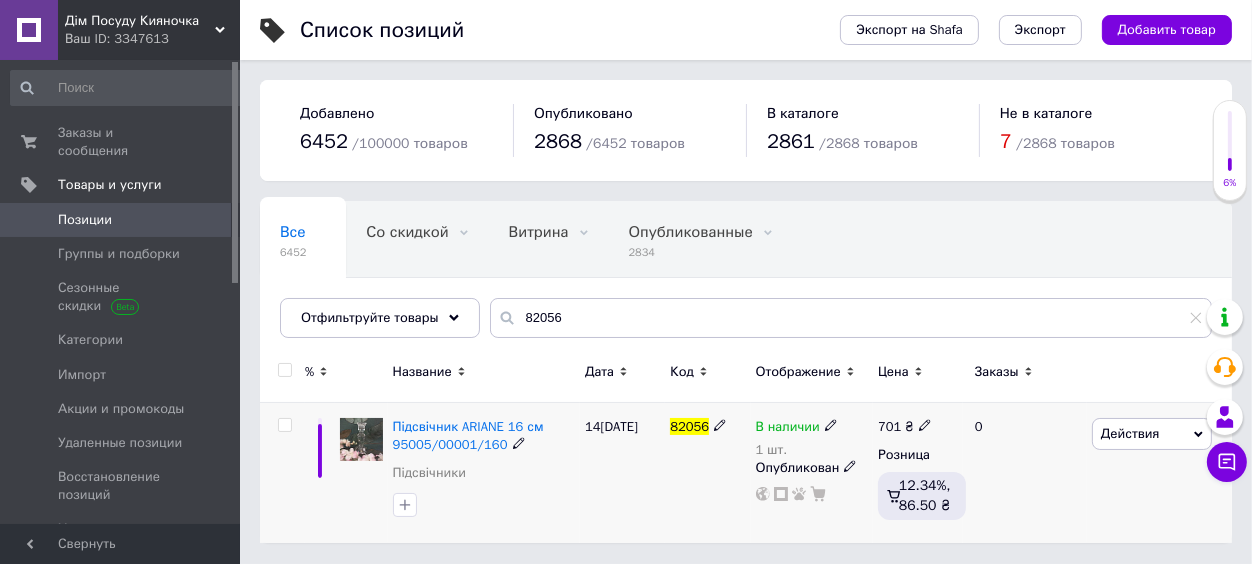 click 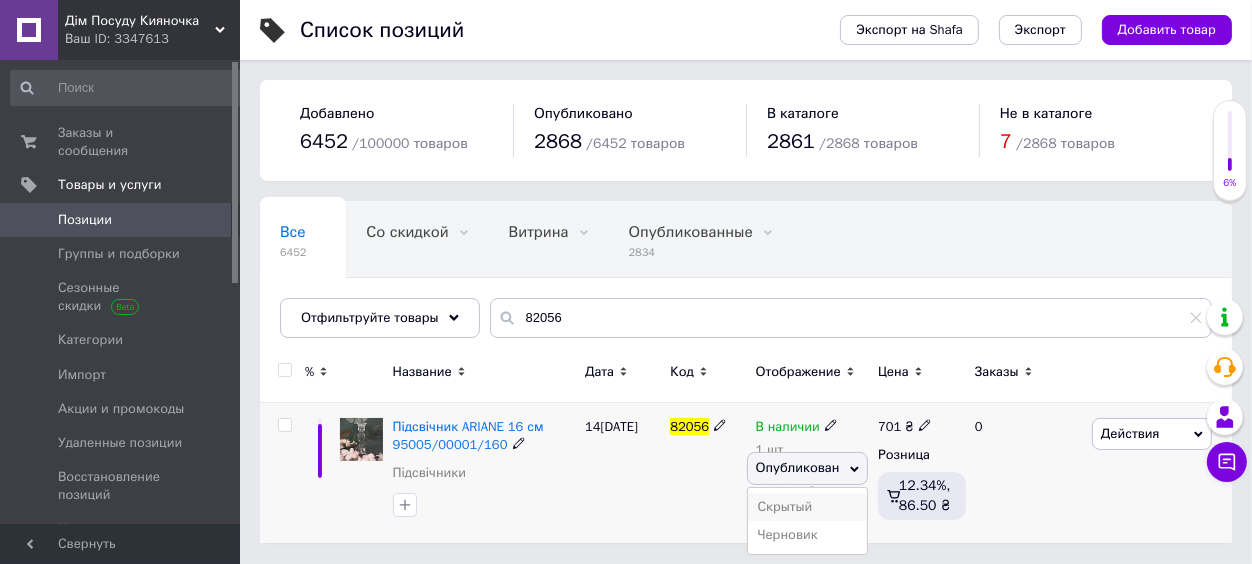 click on "Скрытый" at bounding box center (808, 507) 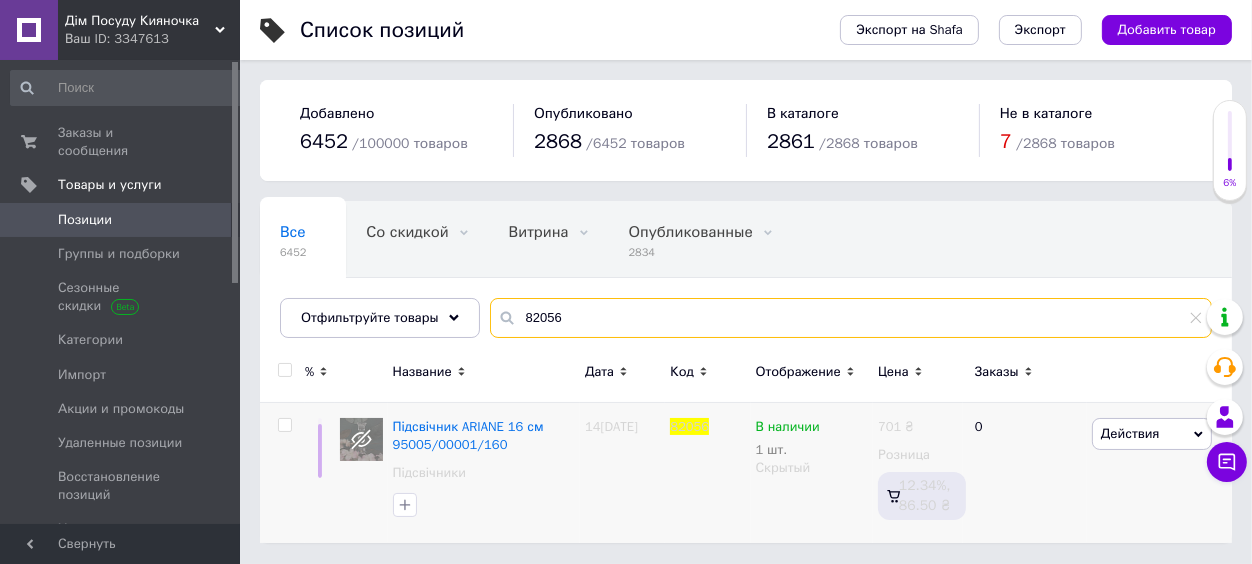 drag, startPoint x: 550, startPoint y: 318, endPoint x: 497, endPoint y: 313, distance: 53.235325 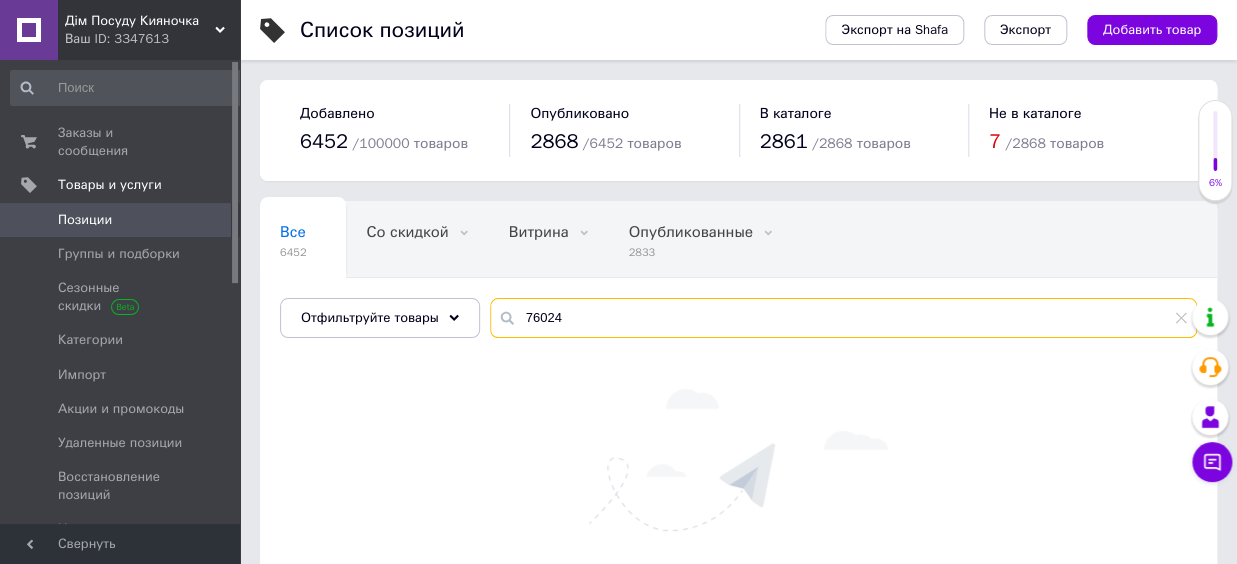 drag, startPoint x: 551, startPoint y: 323, endPoint x: 476, endPoint y: 316, distance: 75.32596 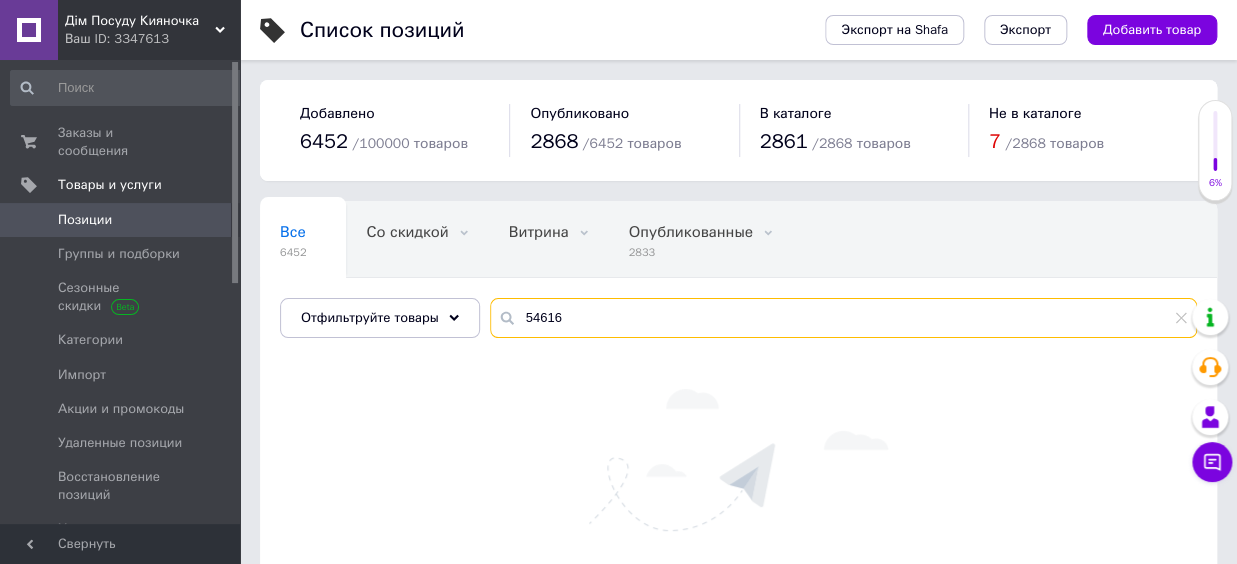drag, startPoint x: 548, startPoint y: 321, endPoint x: 614, endPoint y: 320, distance: 66.007576 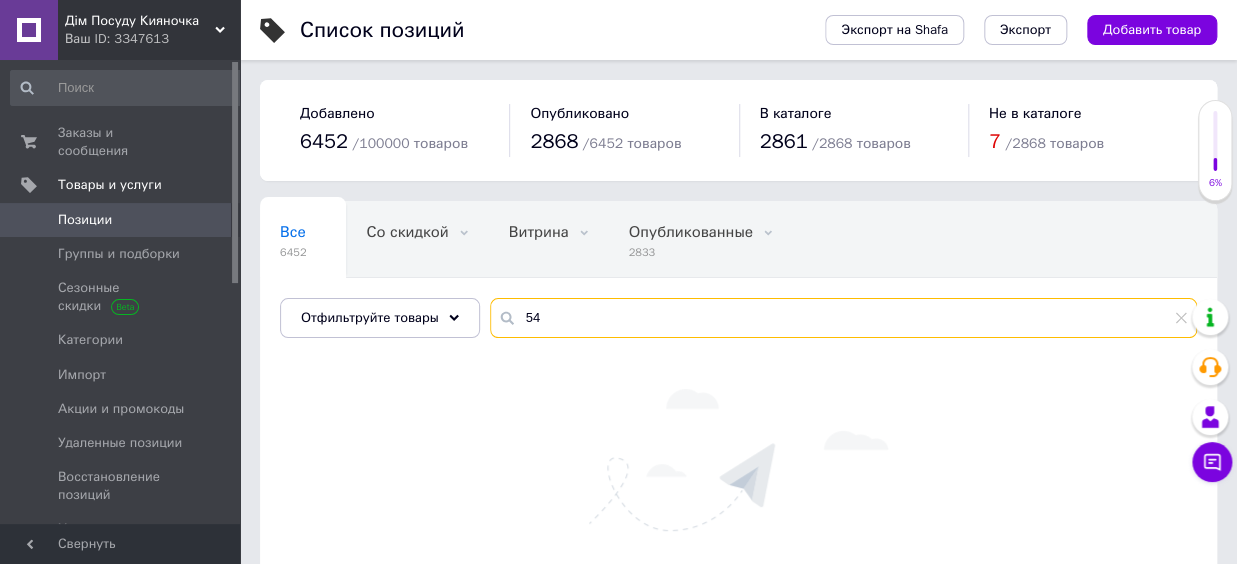 type on "5" 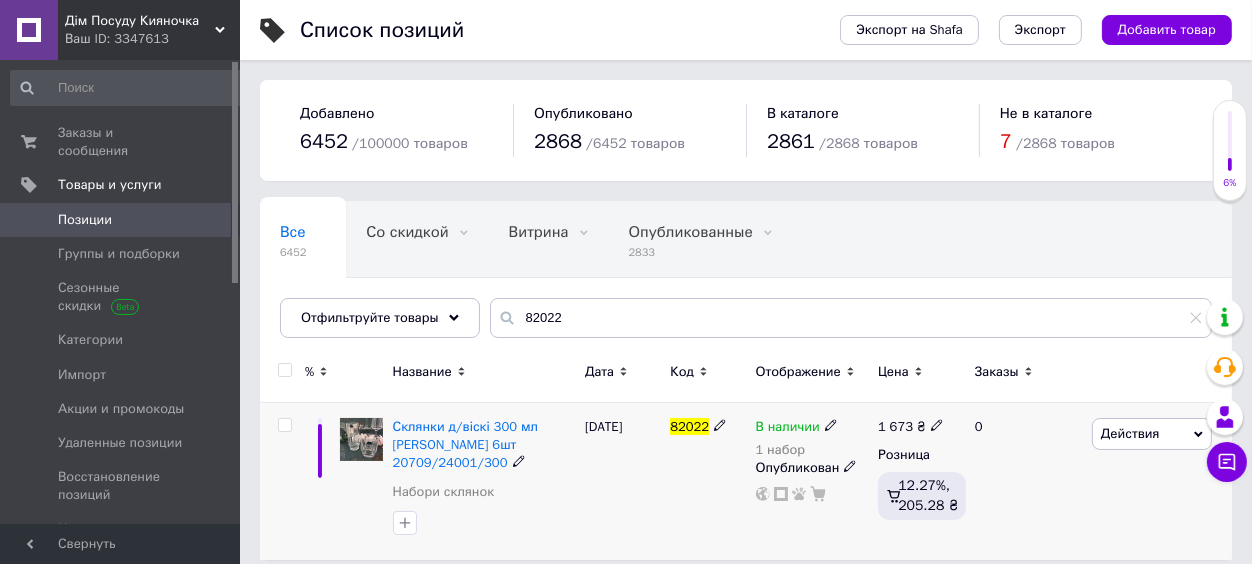 click 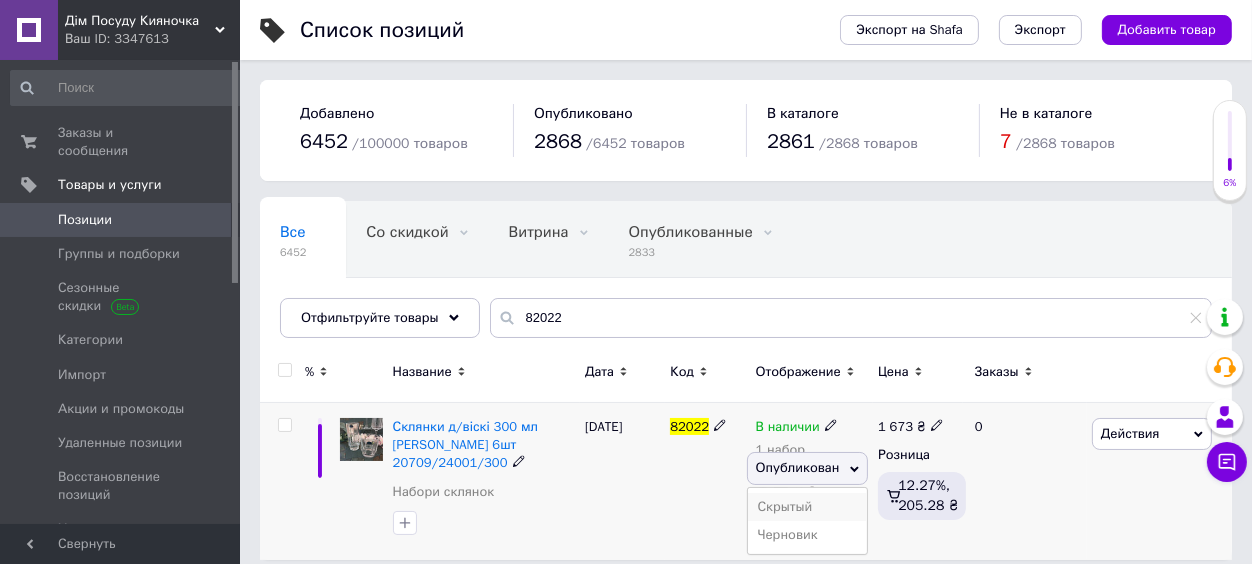 click on "Скрытый" at bounding box center (808, 507) 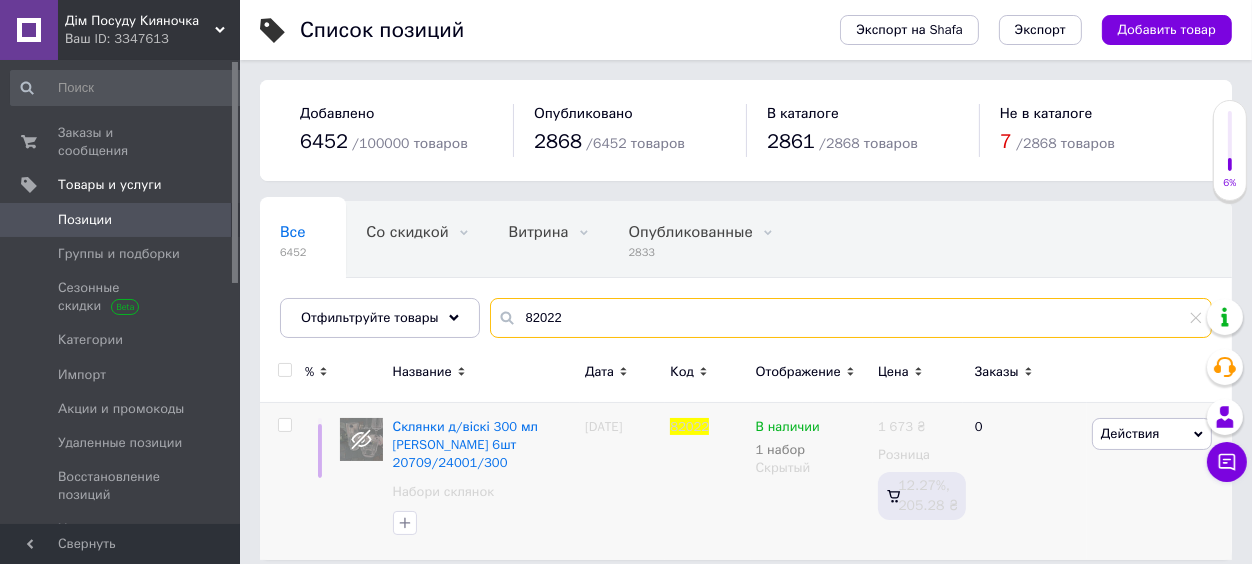 drag, startPoint x: 550, startPoint y: 322, endPoint x: 490, endPoint y: 317, distance: 60.207973 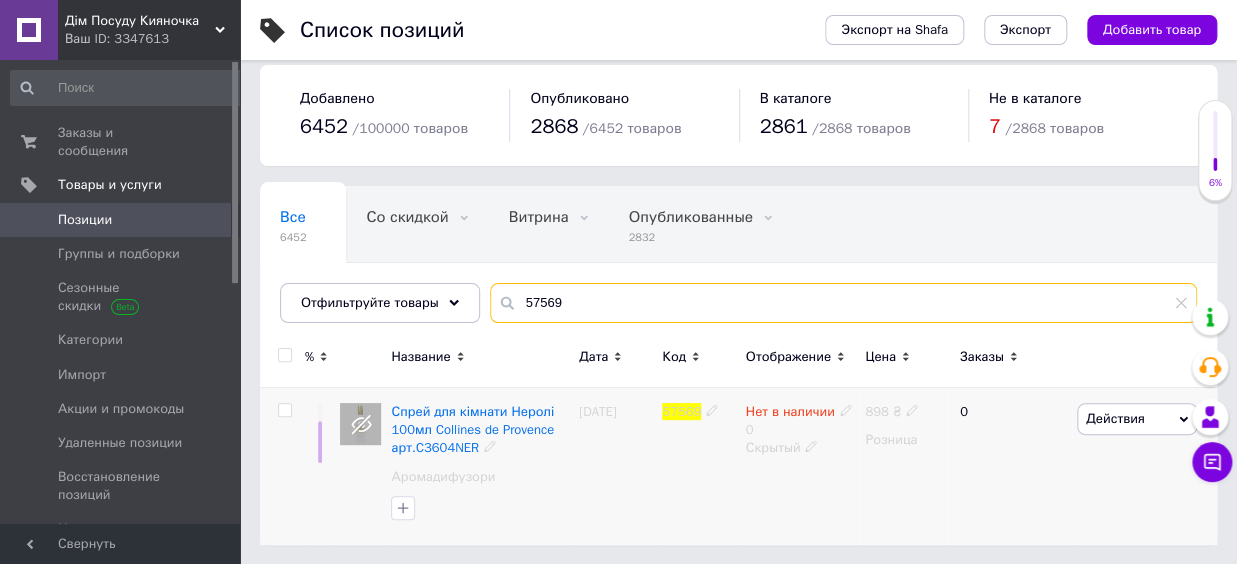 scroll, scrollTop: 0, scrollLeft: 0, axis: both 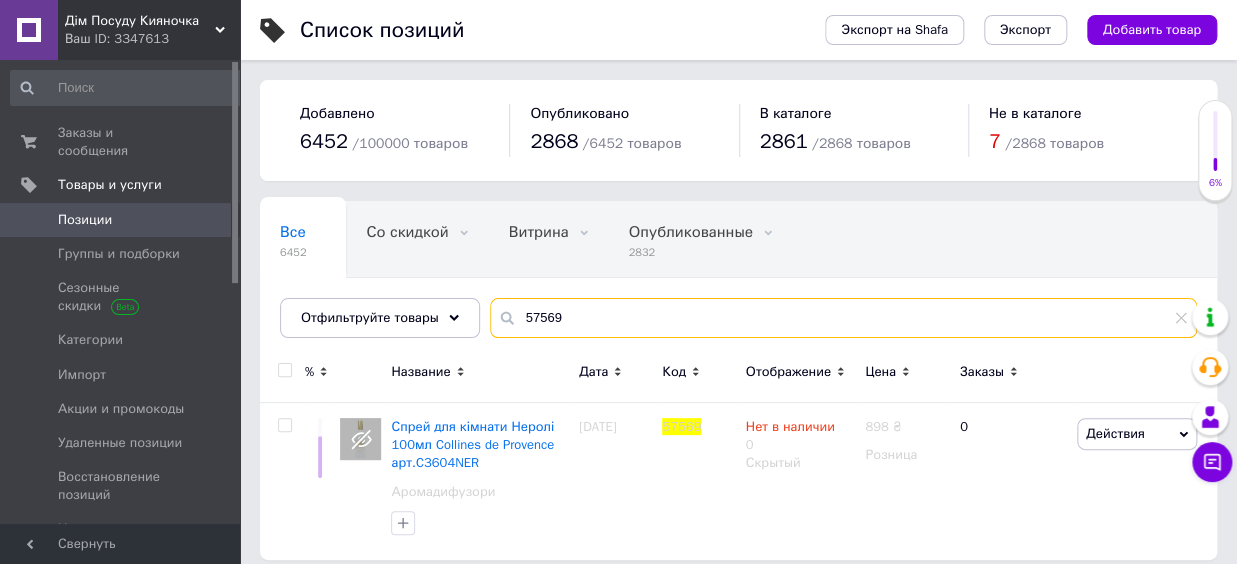 drag, startPoint x: 566, startPoint y: 326, endPoint x: 507, endPoint y: 324, distance: 59.03389 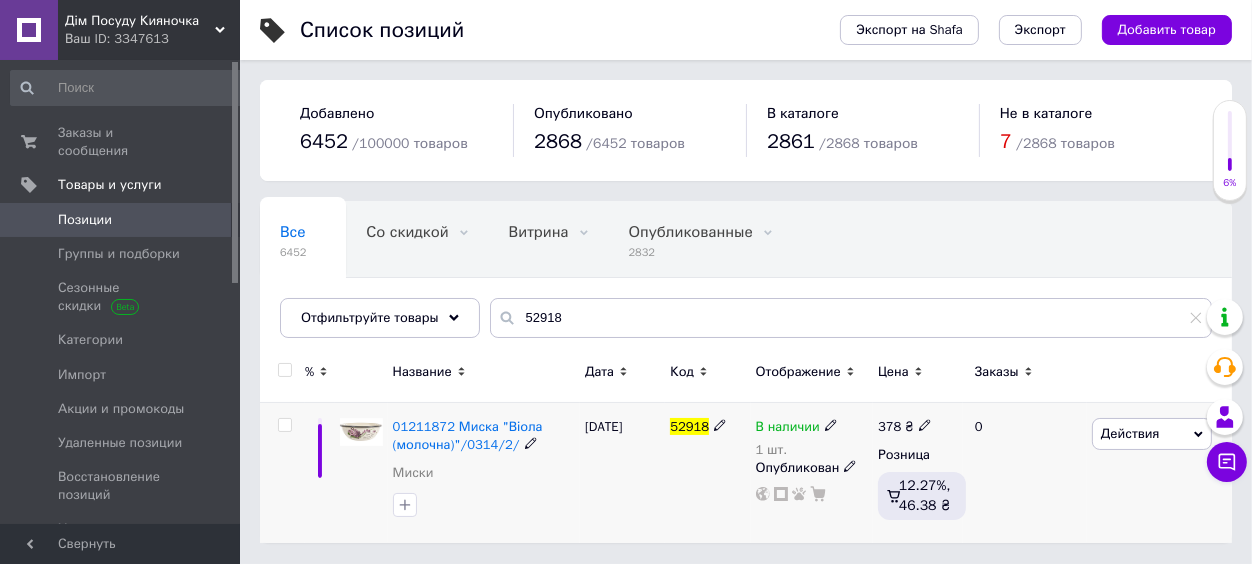 click on "Опубликован" at bounding box center [812, 468] 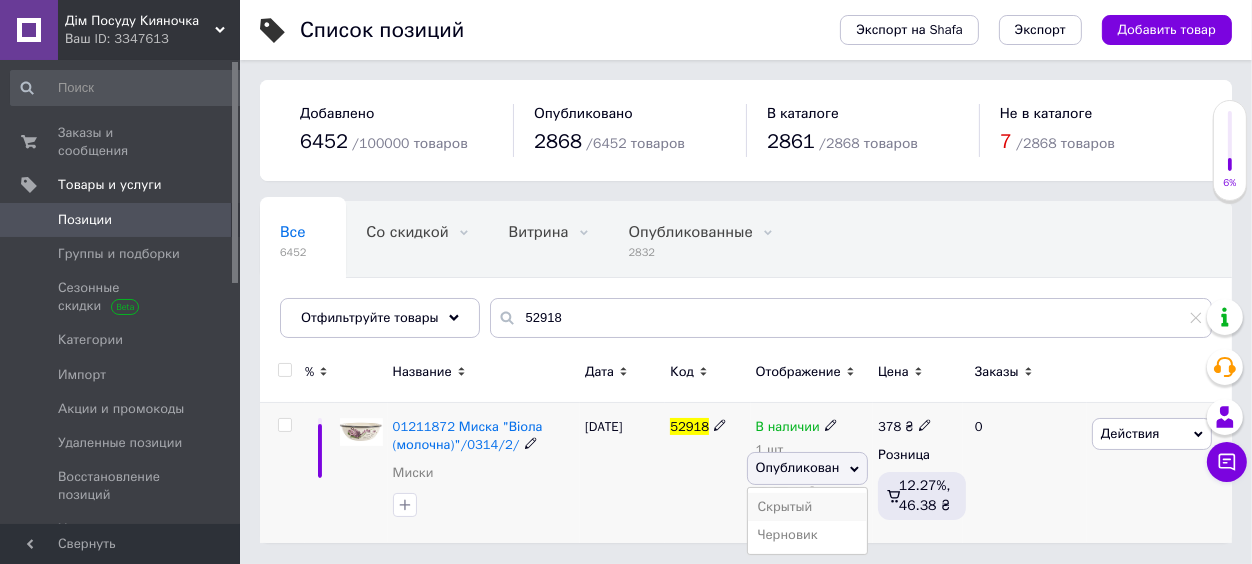 click on "Скрытый" at bounding box center (808, 507) 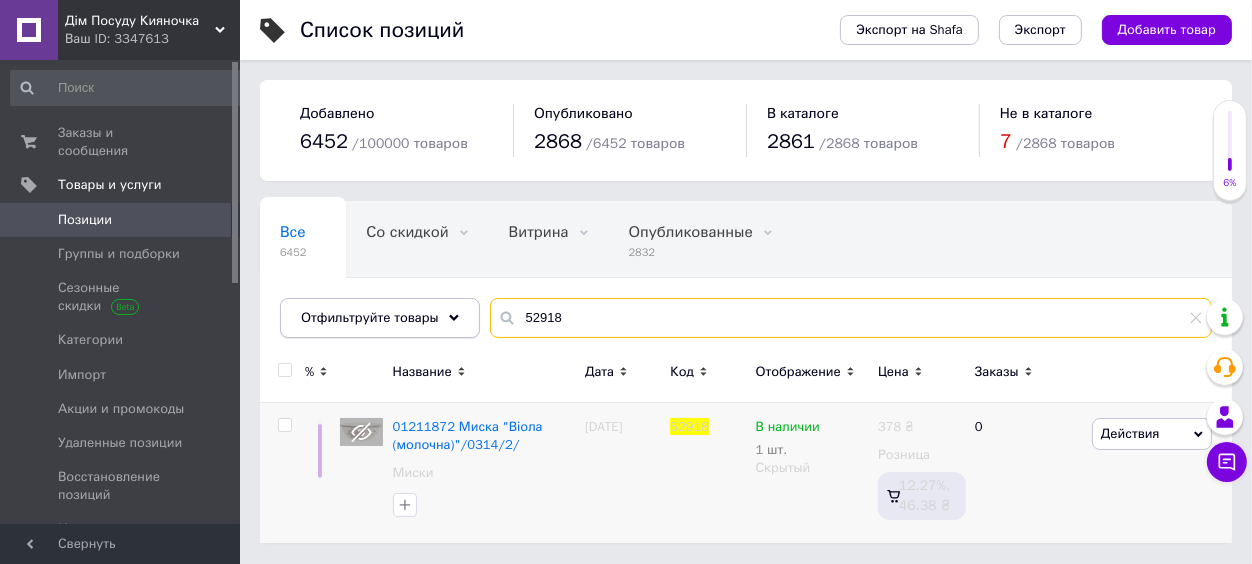 drag, startPoint x: 547, startPoint y: 314, endPoint x: 465, endPoint y: 308, distance: 82.219215 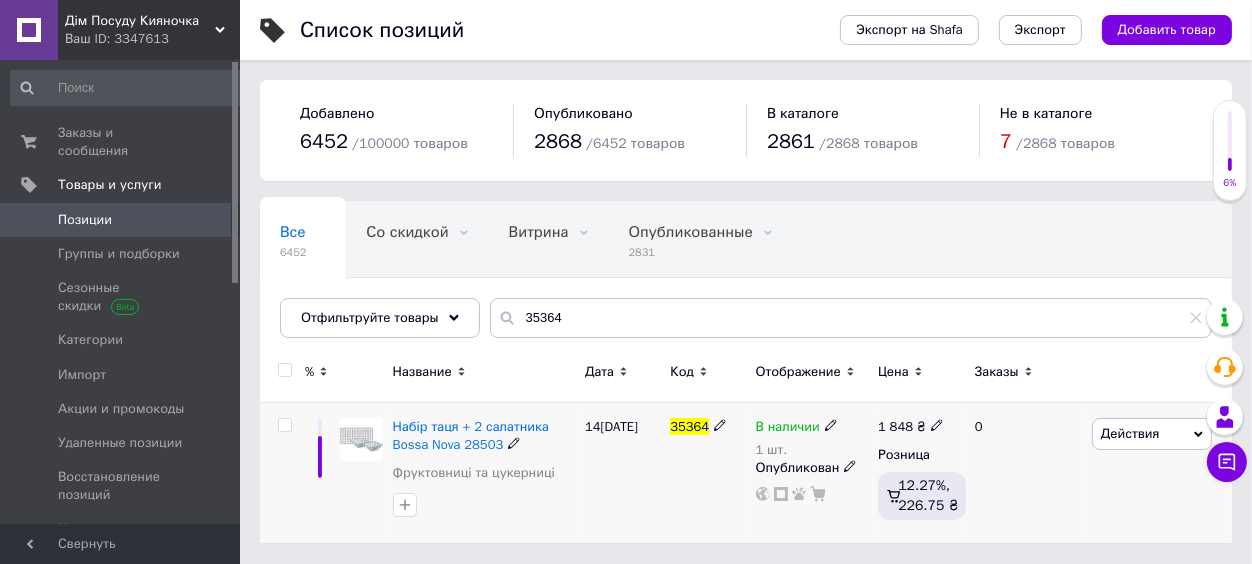 click 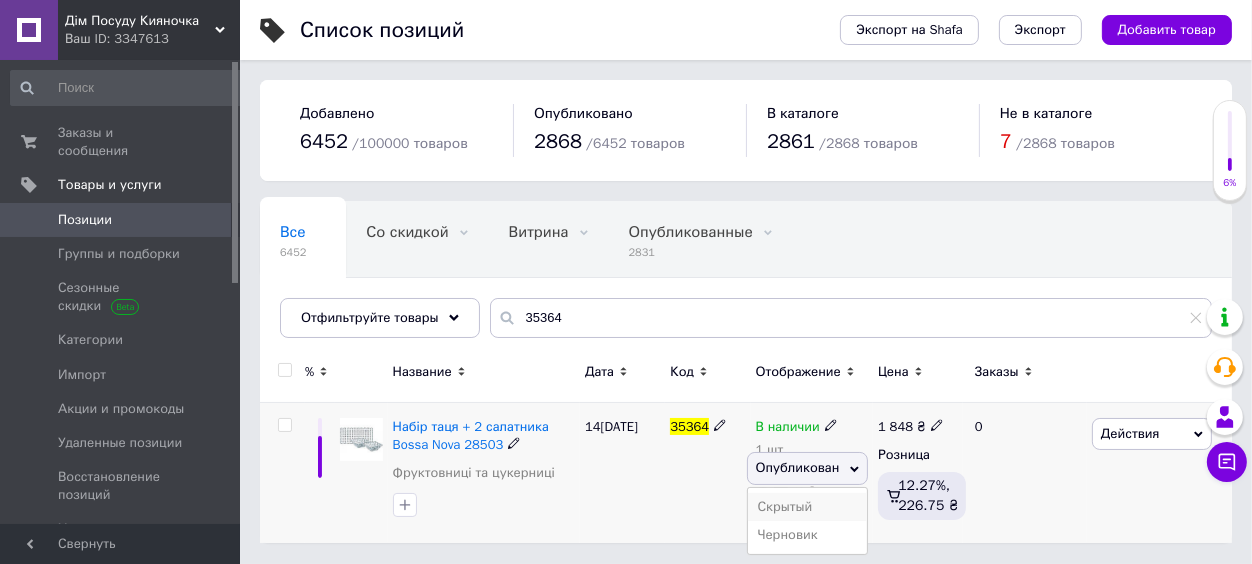 click on "Скрытый" at bounding box center (808, 507) 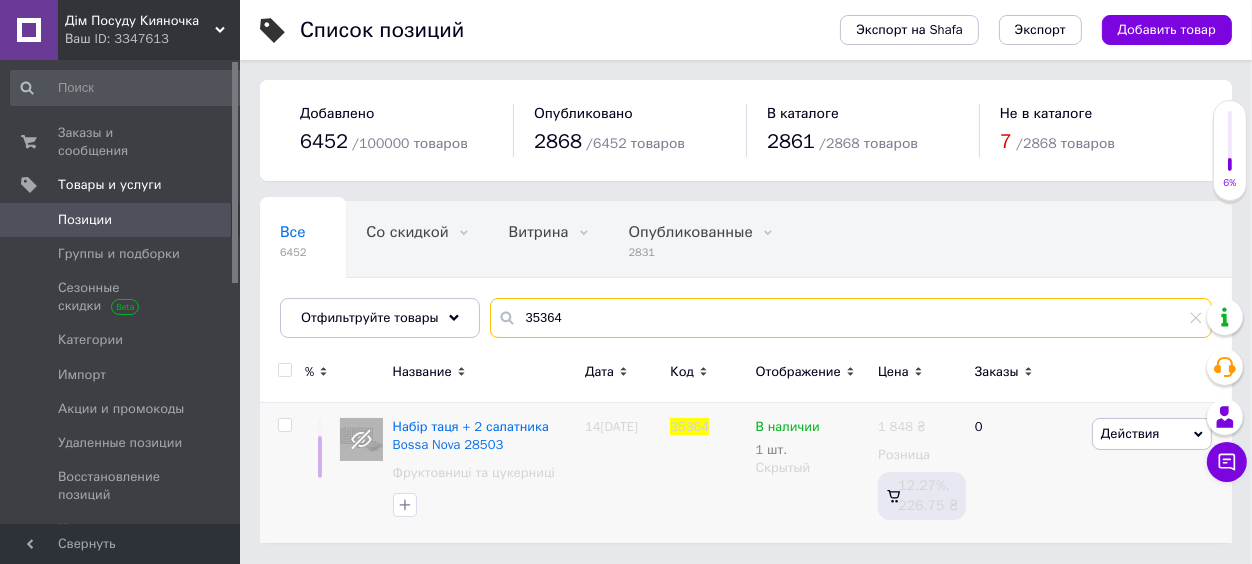 drag, startPoint x: 540, startPoint y: 325, endPoint x: 490, endPoint y: 322, distance: 50.08992 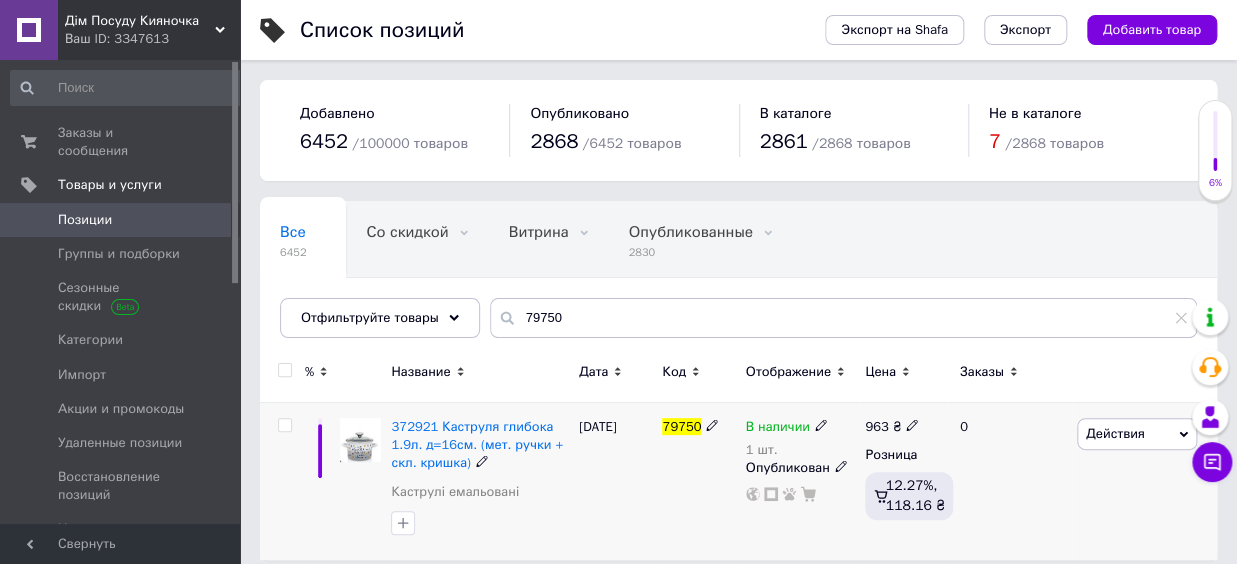 click 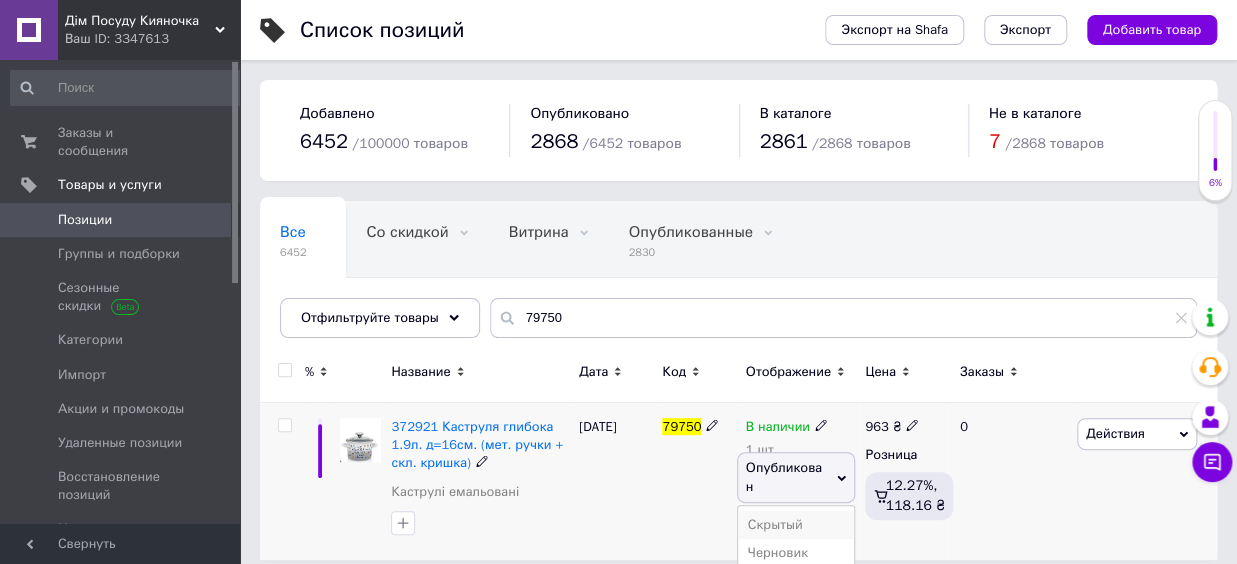 click on "Скрытый" at bounding box center (796, 525) 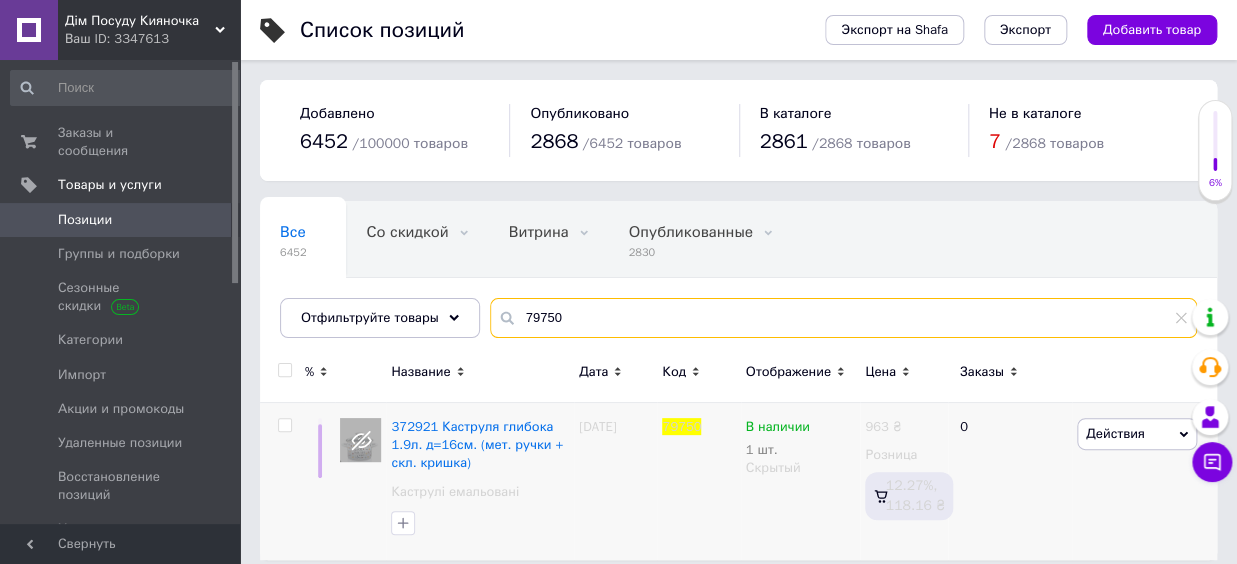 drag, startPoint x: 559, startPoint y: 299, endPoint x: 468, endPoint y: 297, distance: 91.02197 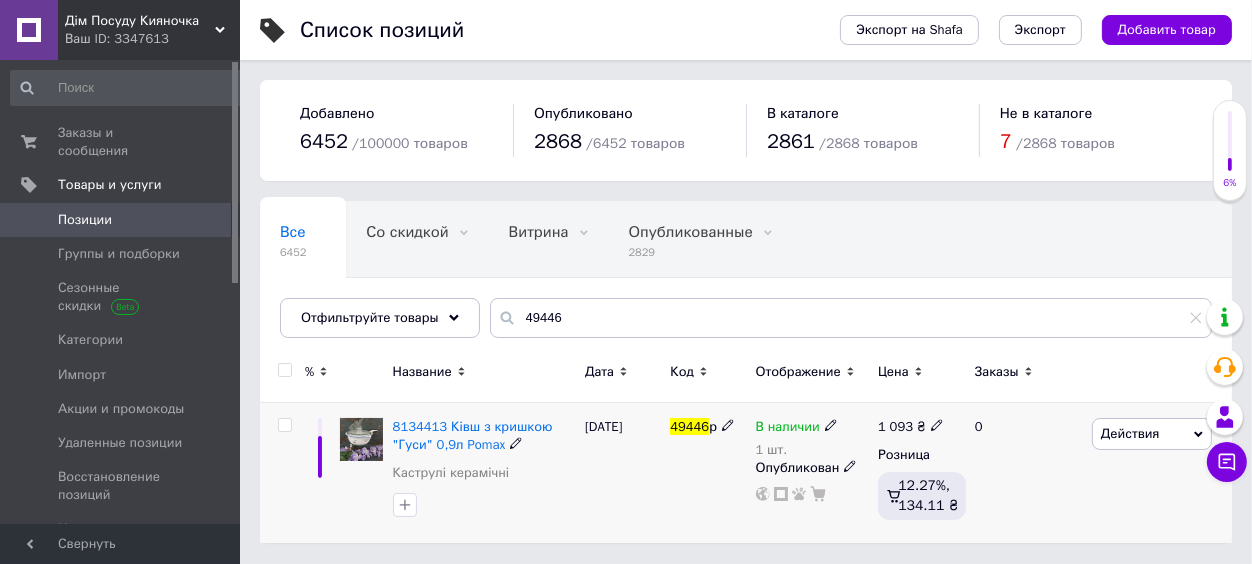 click 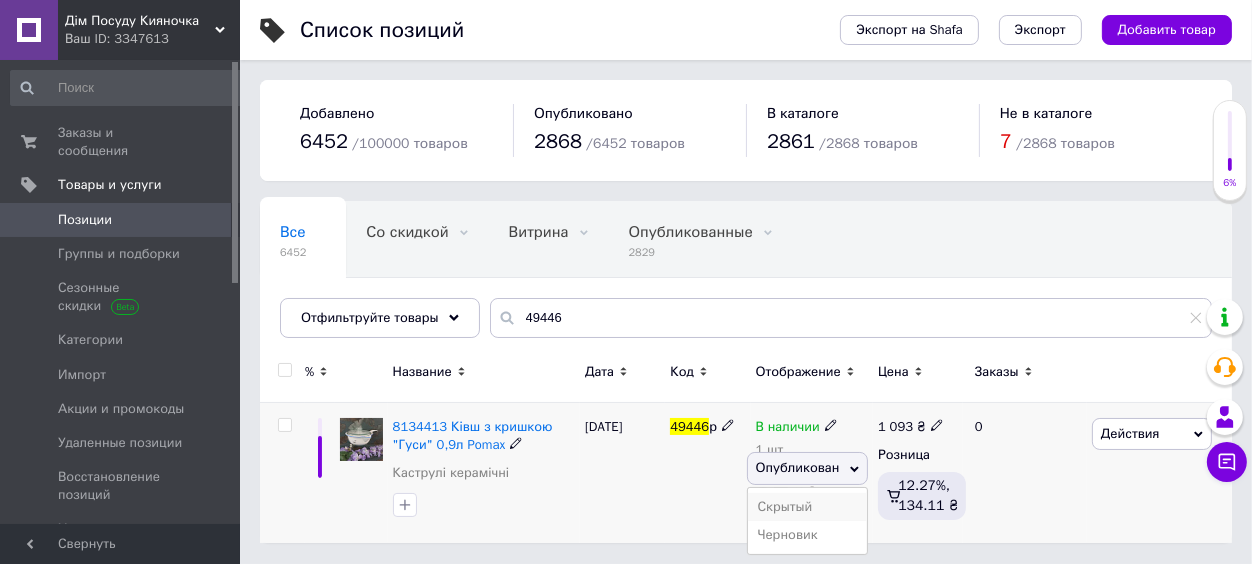 click on "Скрытый" at bounding box center (808, 507) 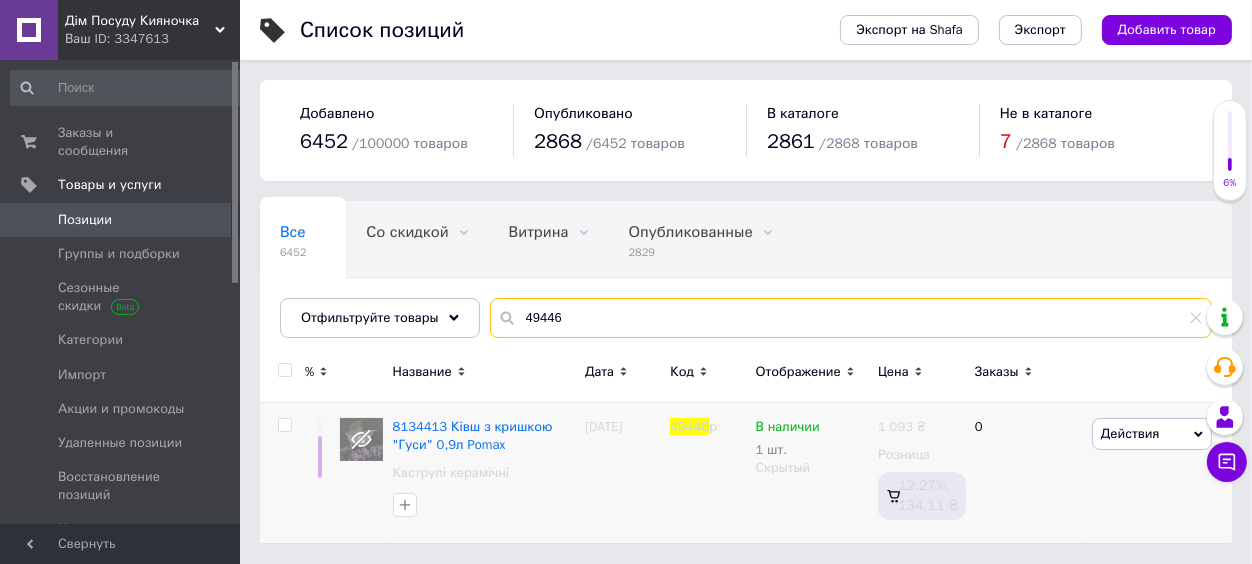 drag, startPoint x: 560, startPoint y: 323, endPoint x: 483, endPoint y: 324, distance: 77.00649 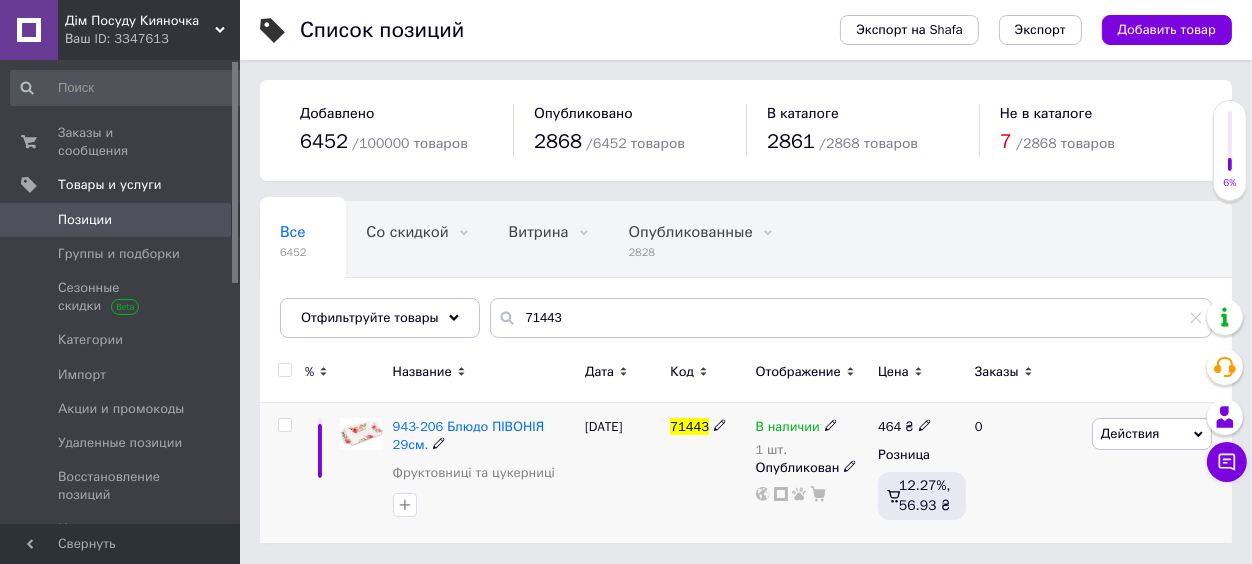 click 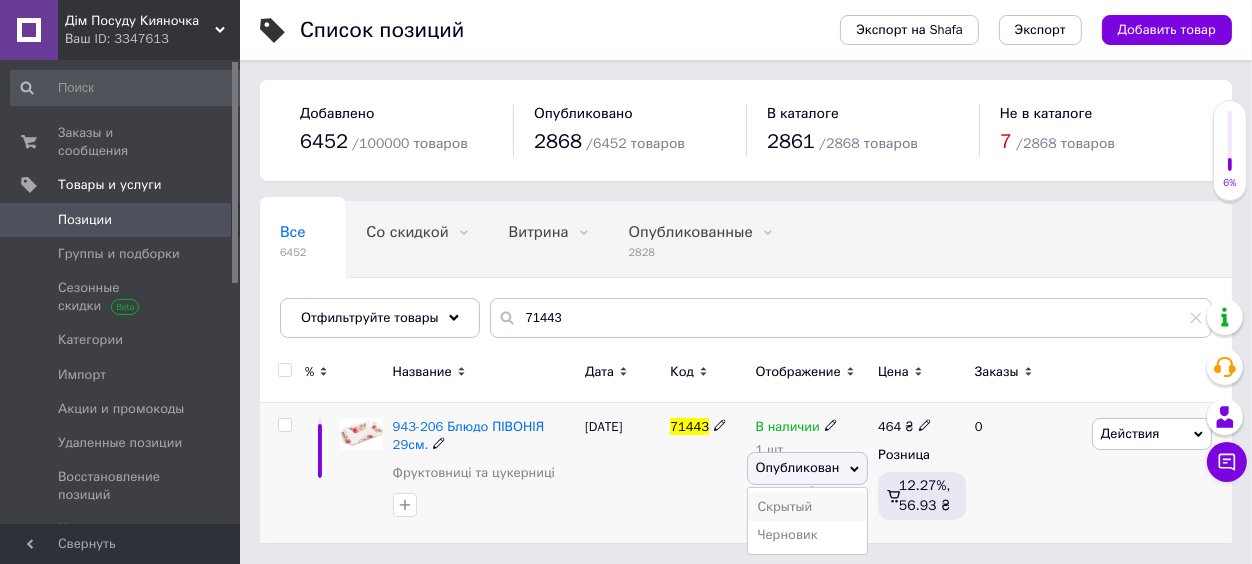 click on "Скрытый" at bounding box center [808, 507] 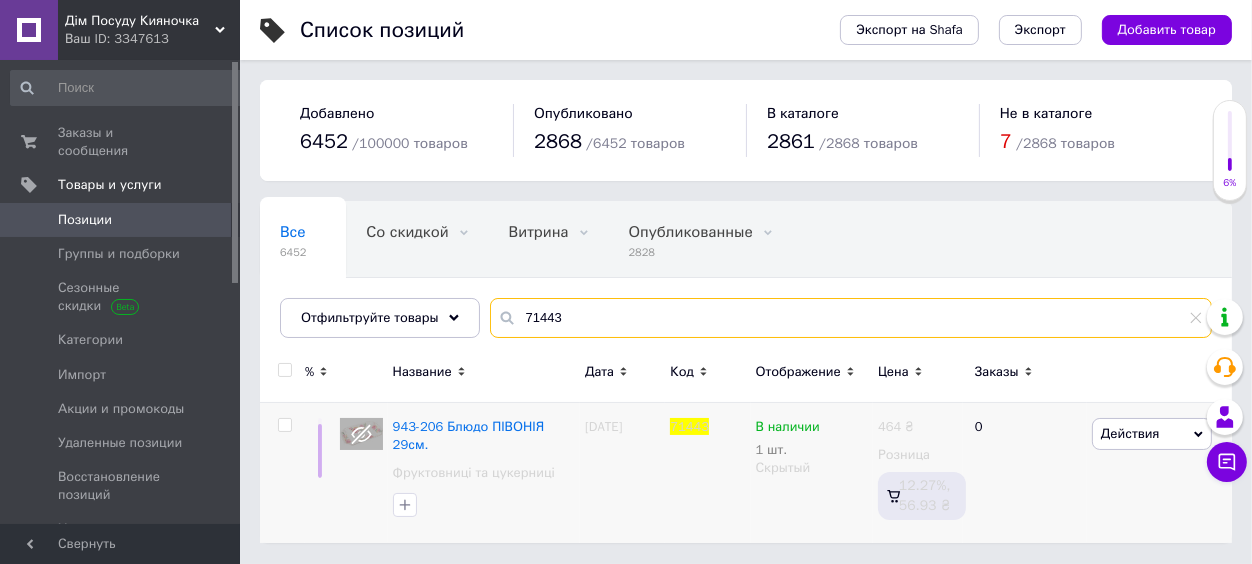 drag, startPoint x: 576, startPoint y: 320, endPoint x: 553, endPoint y: 318, distance: 23.086792 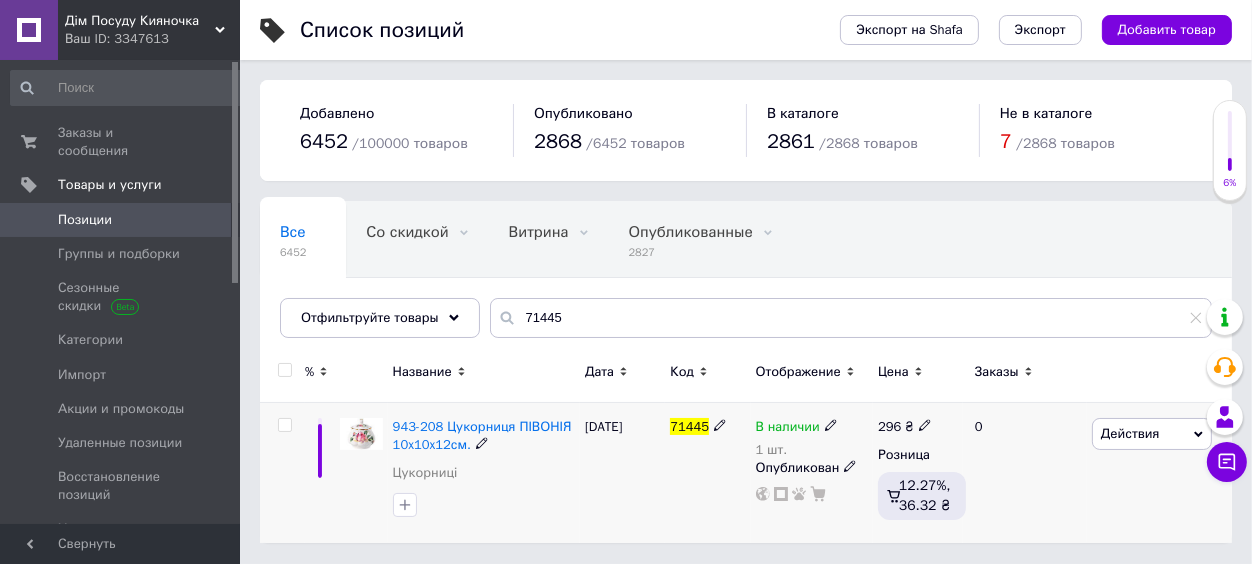 click 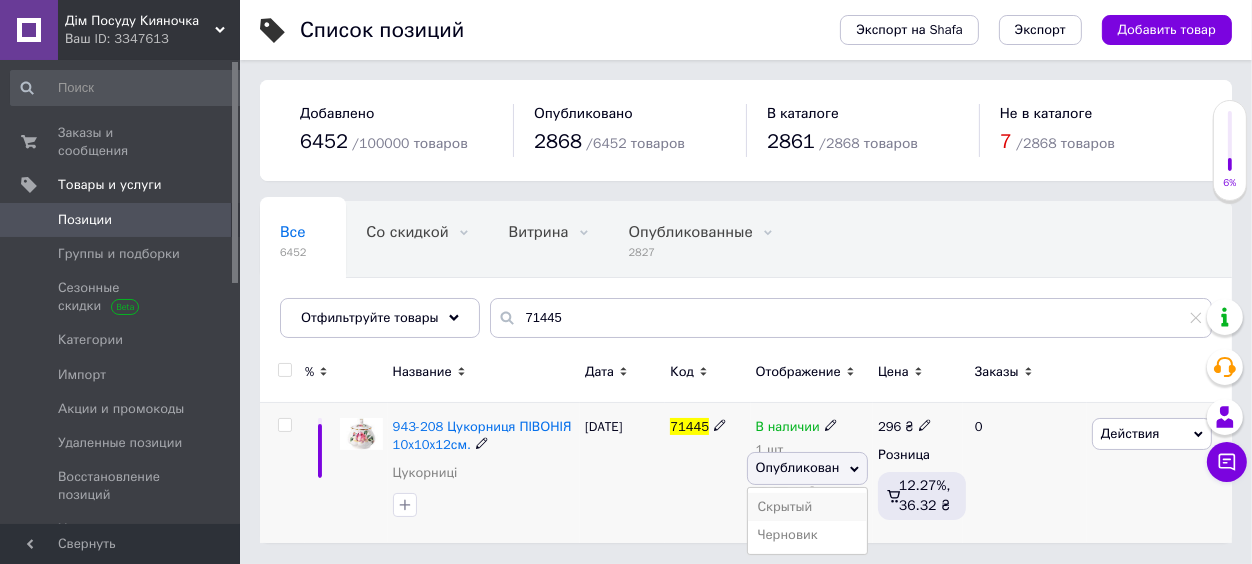 click on "Скрытый" at bounding box center (808, 507) 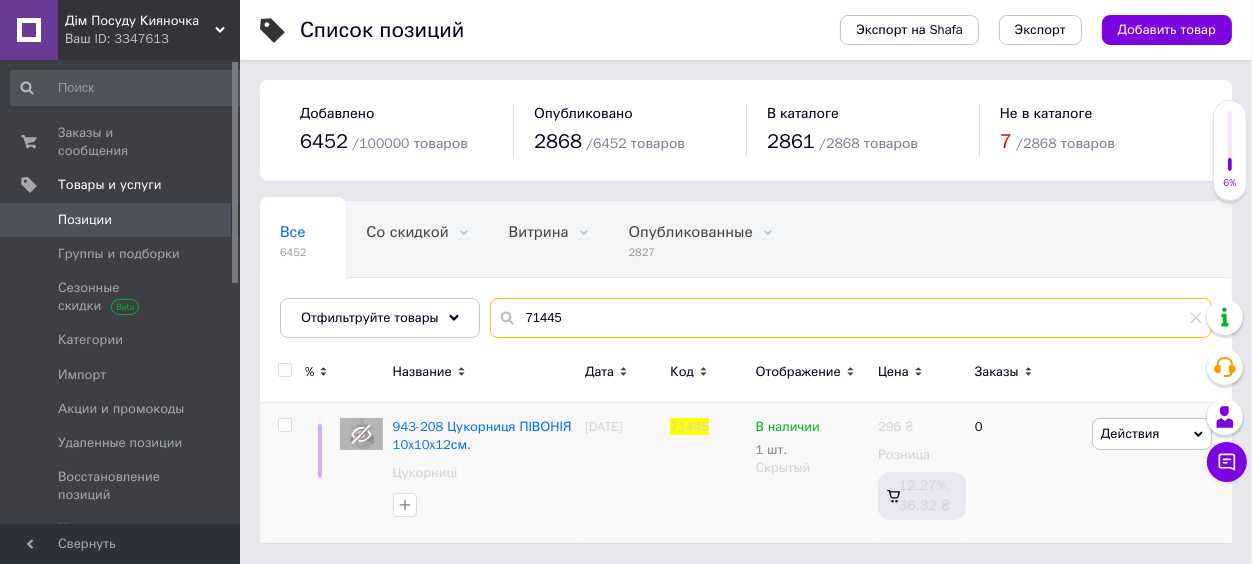 drag, startPoint x: 545, startPoint y: 314, endPoint x: 454, endPoint y: 288, distance: 94.641426 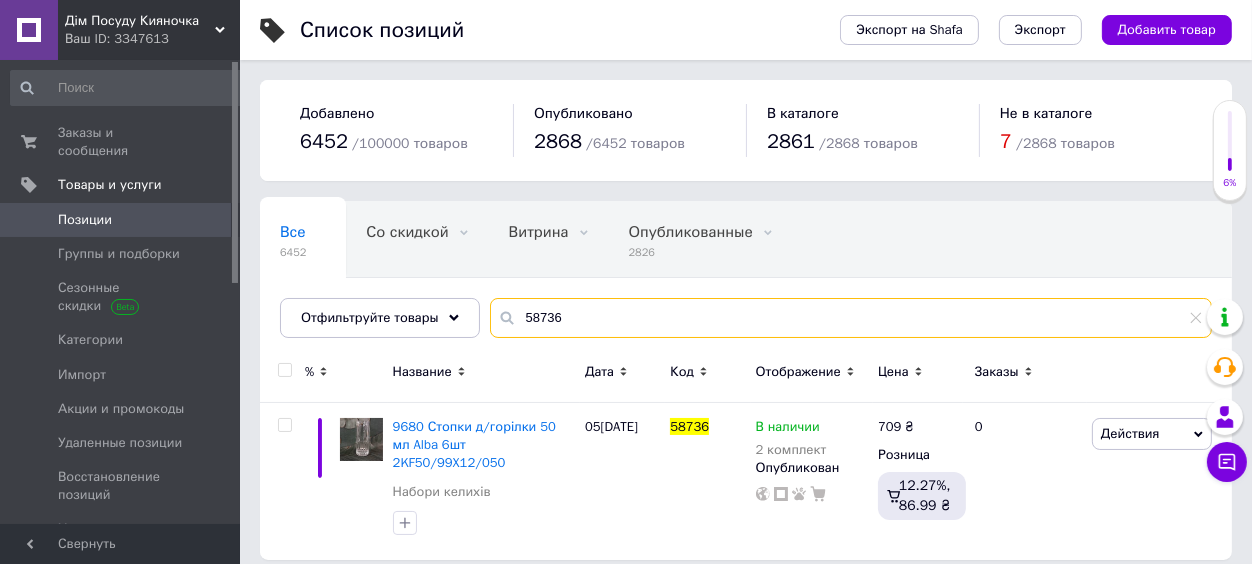 type on "58736" 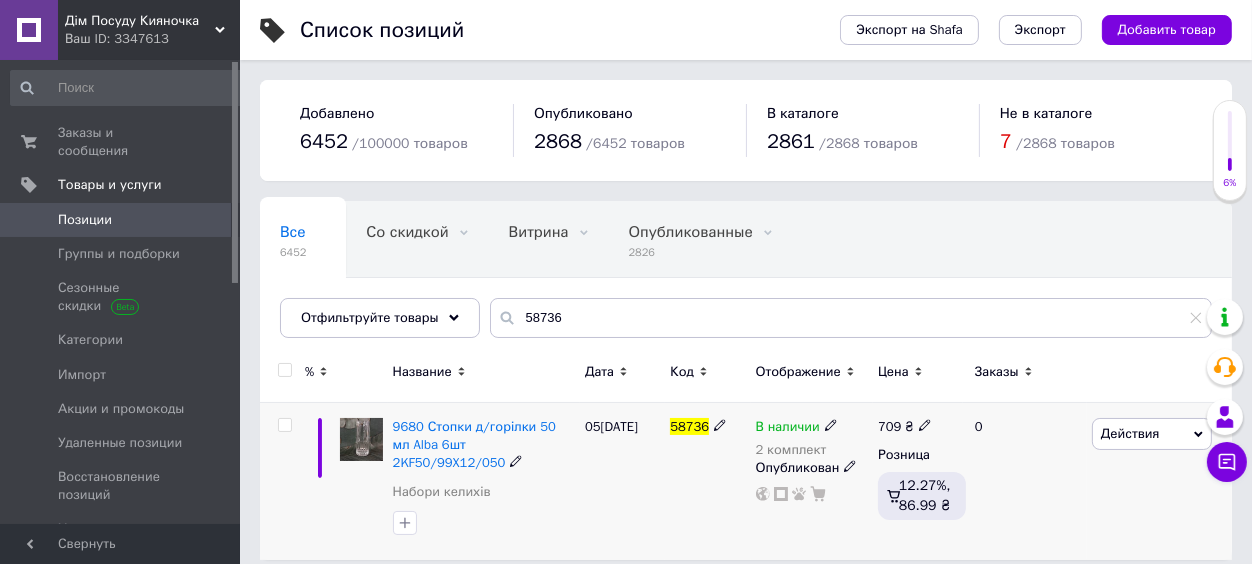 click 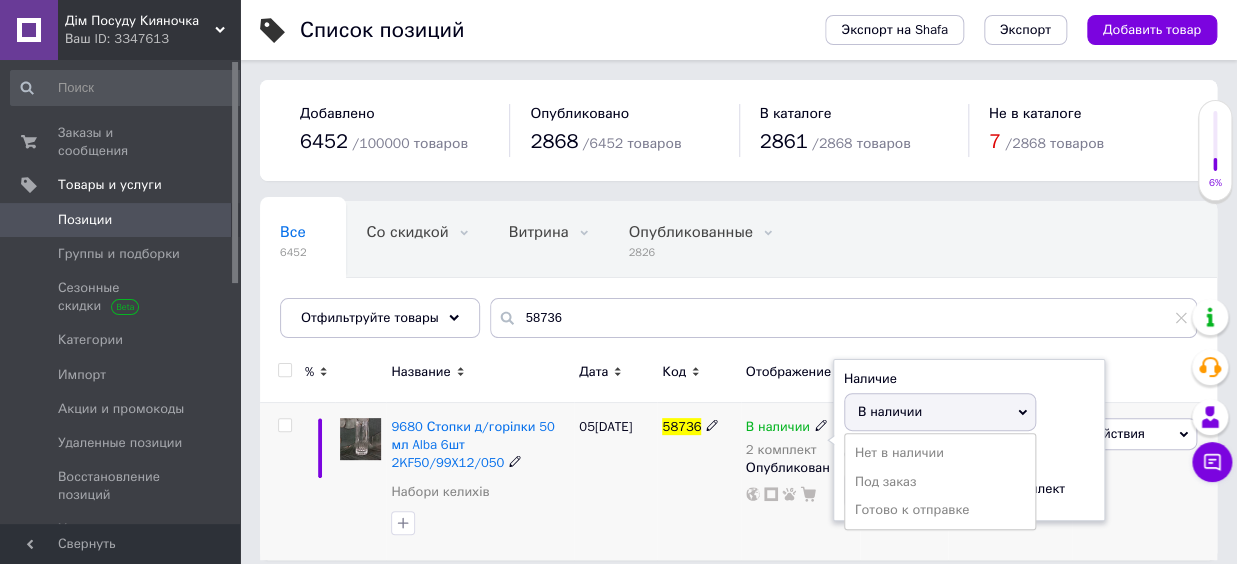 click on "В наличии" at bounding box center (890, 411) 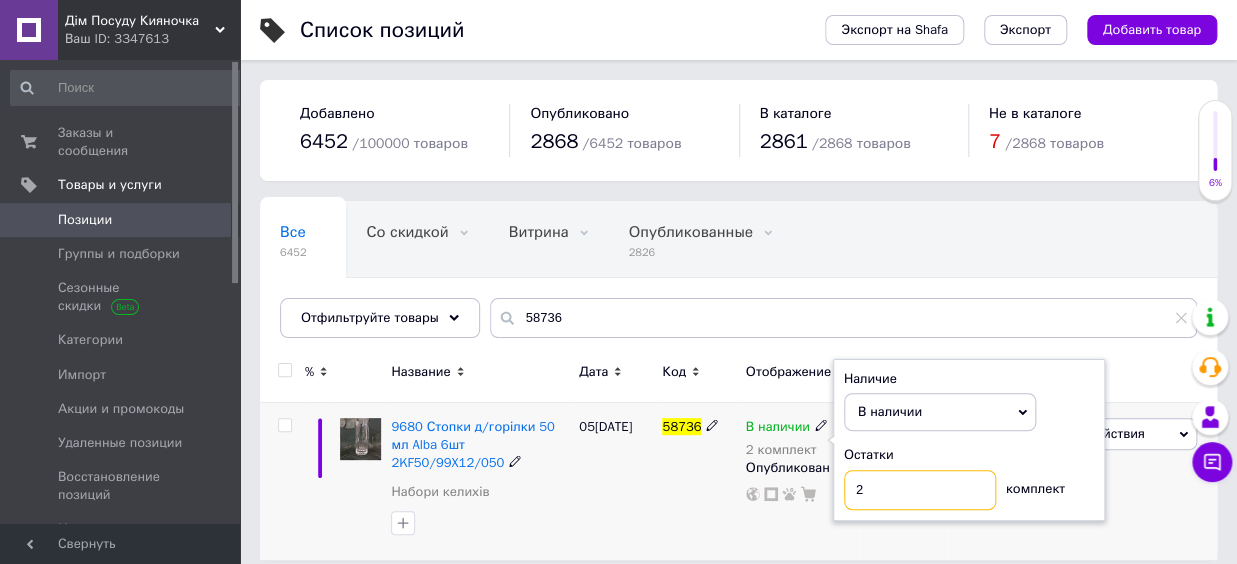 drag, startPoint x: 864, startPoint y: 493, endPoint x: 838, endPoint y: 498, distance: 26.476404 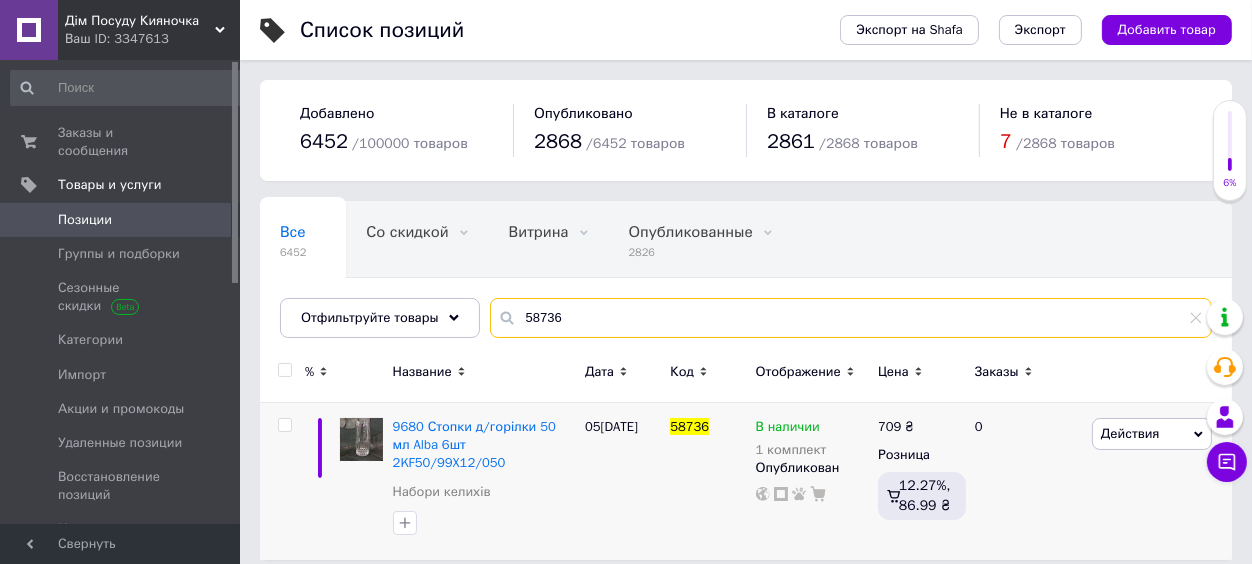 drag, startPoint x: 550, startPoint y: 325, endPoint x: 474, endPoint y: 325, distance: 76 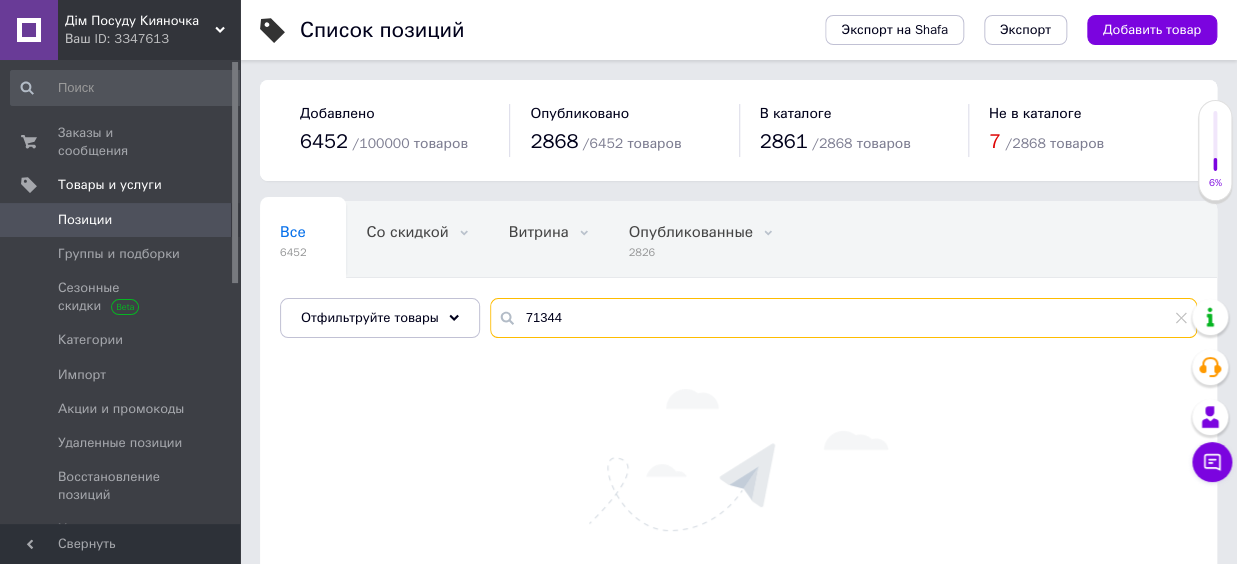 drag, startPoint x: 569, startPoint y: 322, endPoint x: 475, endPoint y: 322, distance: 94 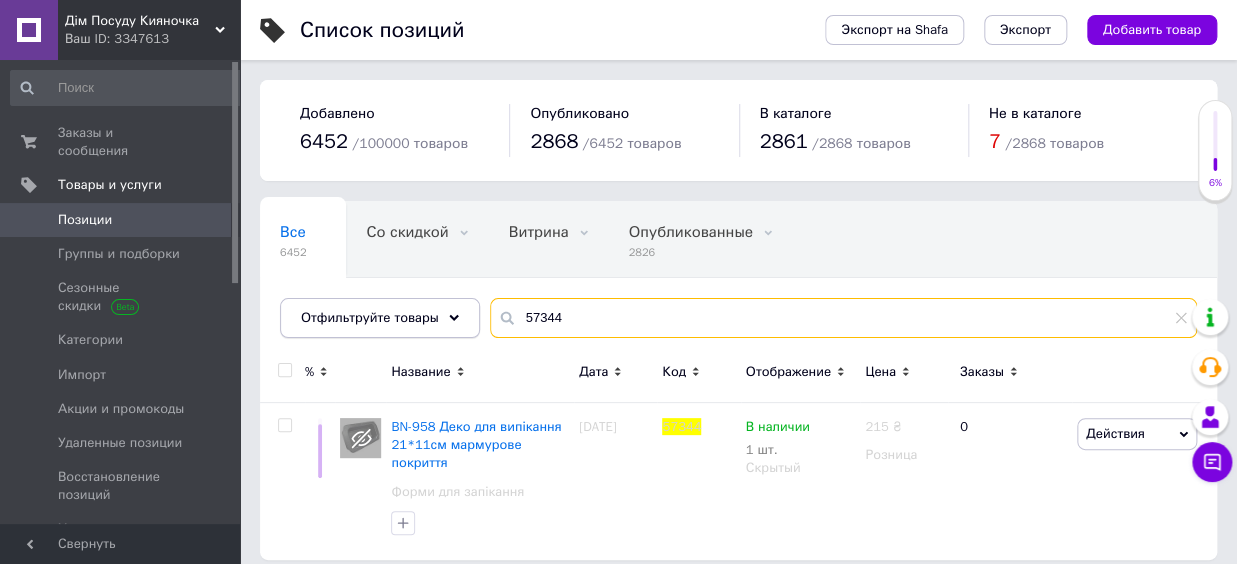 drag, startPoint x: 555, startPoint y: 315, endPoint x: 429, endPoint y: 310, distance: 126.09917 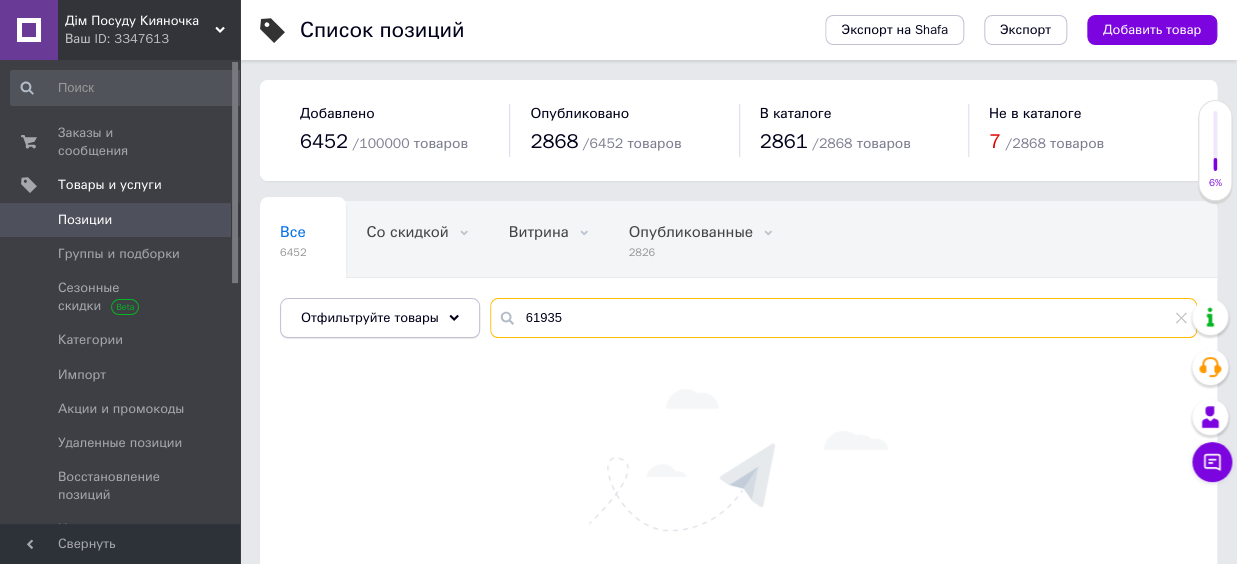 drag, startPoint x: 566, startPoint y: 314, endPoint x: 444, endPoint y: 305, distance: 122.33152 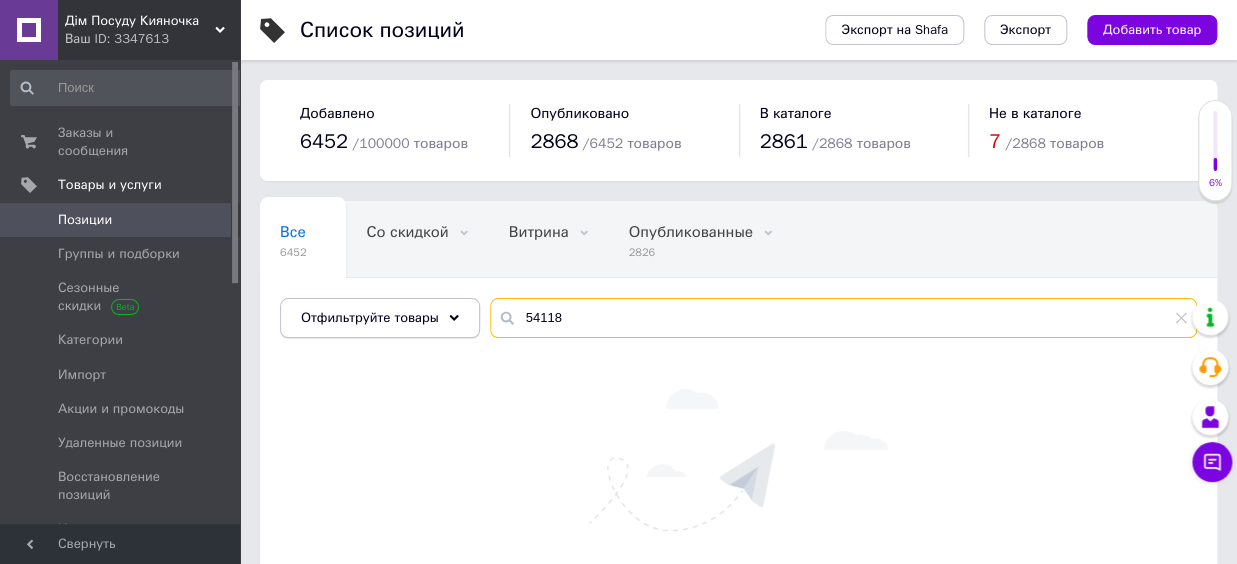 drag, startPoint x: 593, startPoint y: 319, endPoint x: 382, endPoint y: 299, distance: 211.94576 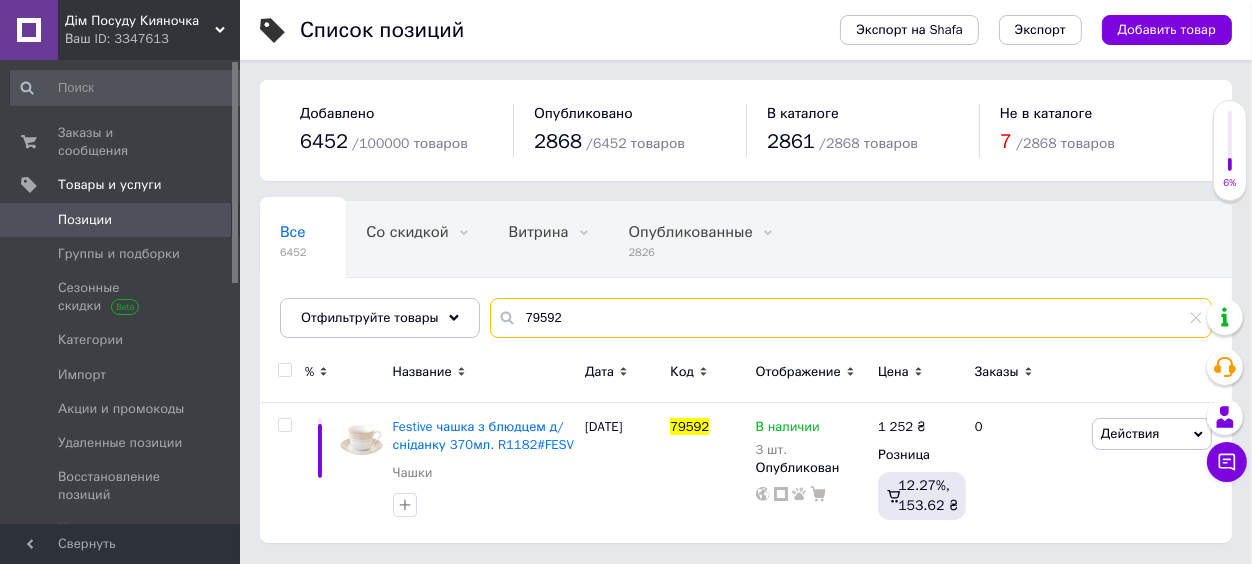 type on "79592" 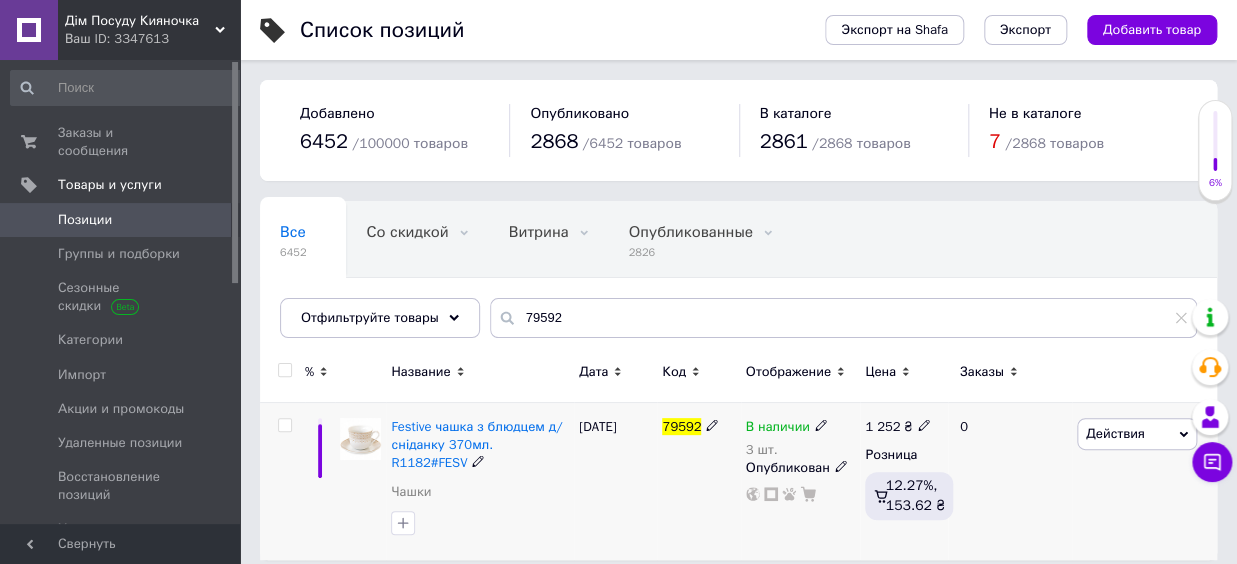 click 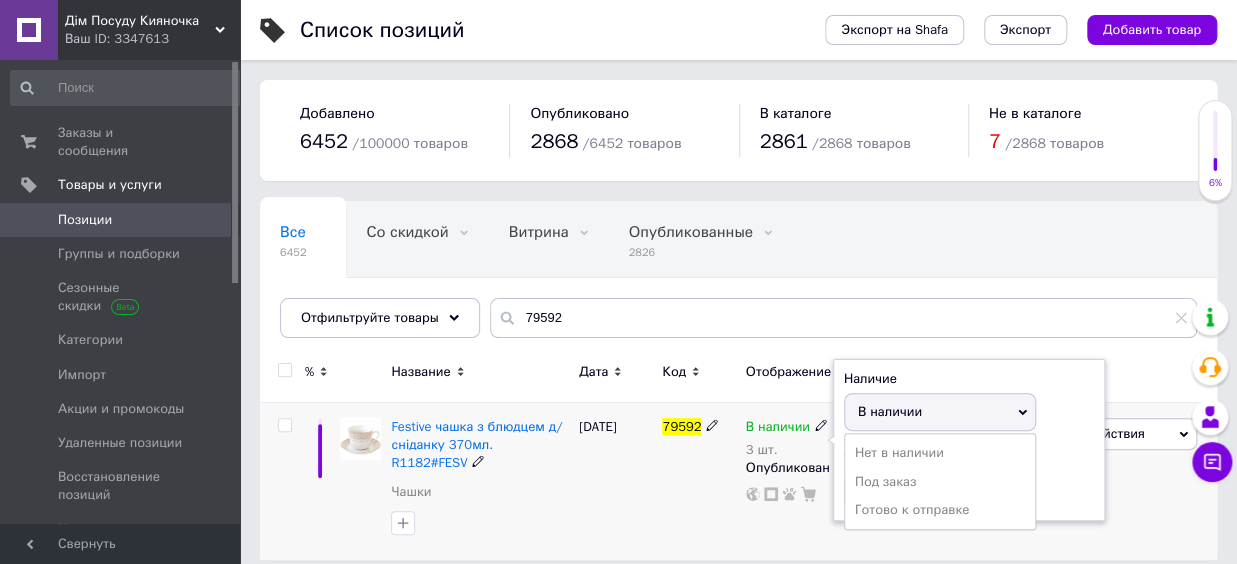 click on "В наличии" at bounding box center (890, 411) 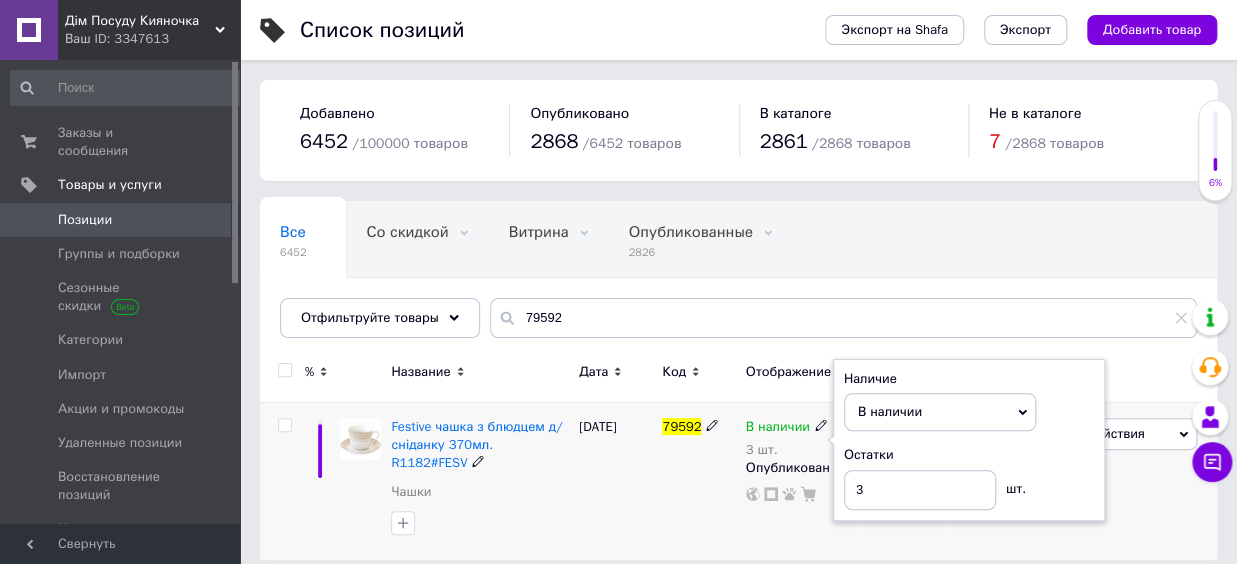 drag, startPoint x: 875, startPoint y: 520, endPoint x: 839, endPoint y: 513, distance: 36.67424 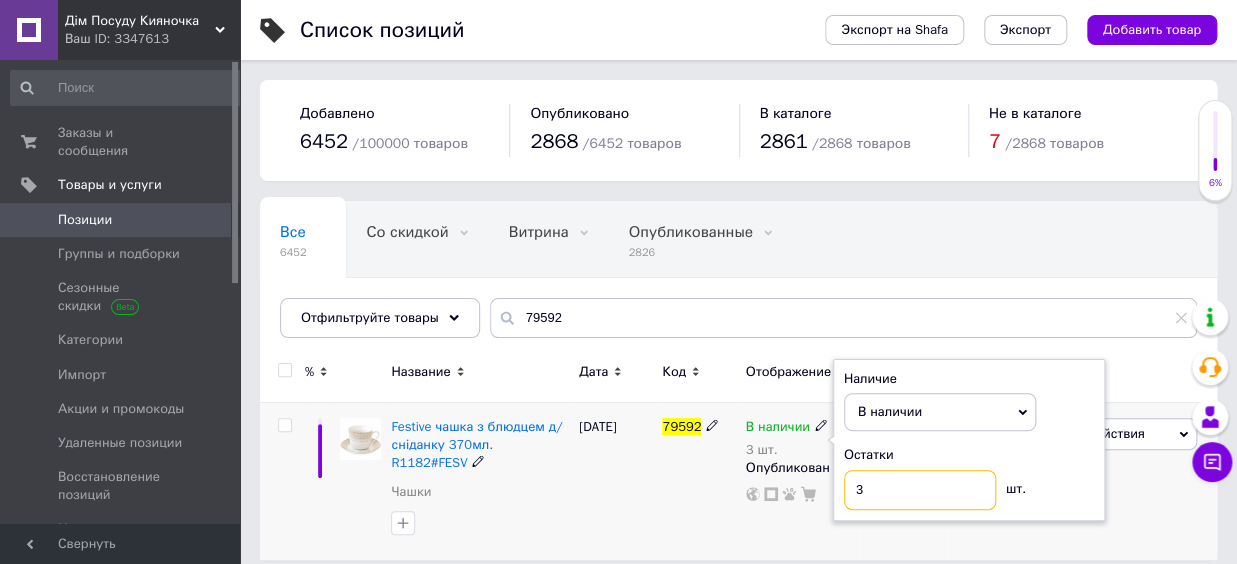 drag, startPoint x: 894, startPoint y: 476, endPoint x: 838, endPoint y: 476, distance: 56 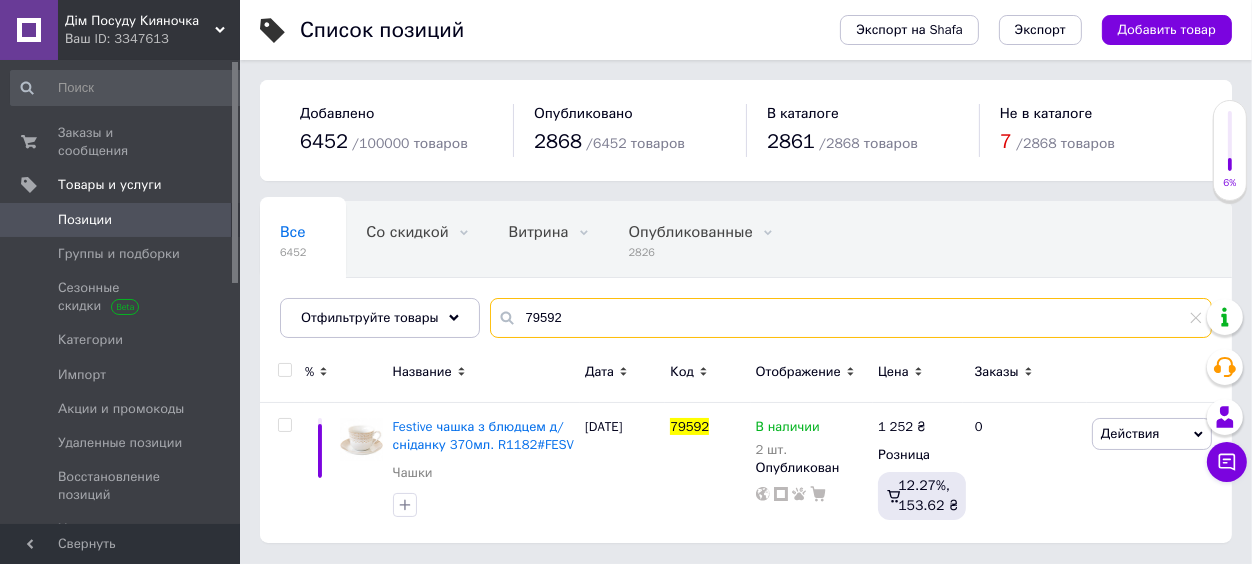 drag, startPoint x: 517, startPoint y: 313, endPoint x: 449, endPoint y: 306, distance: 68.359344 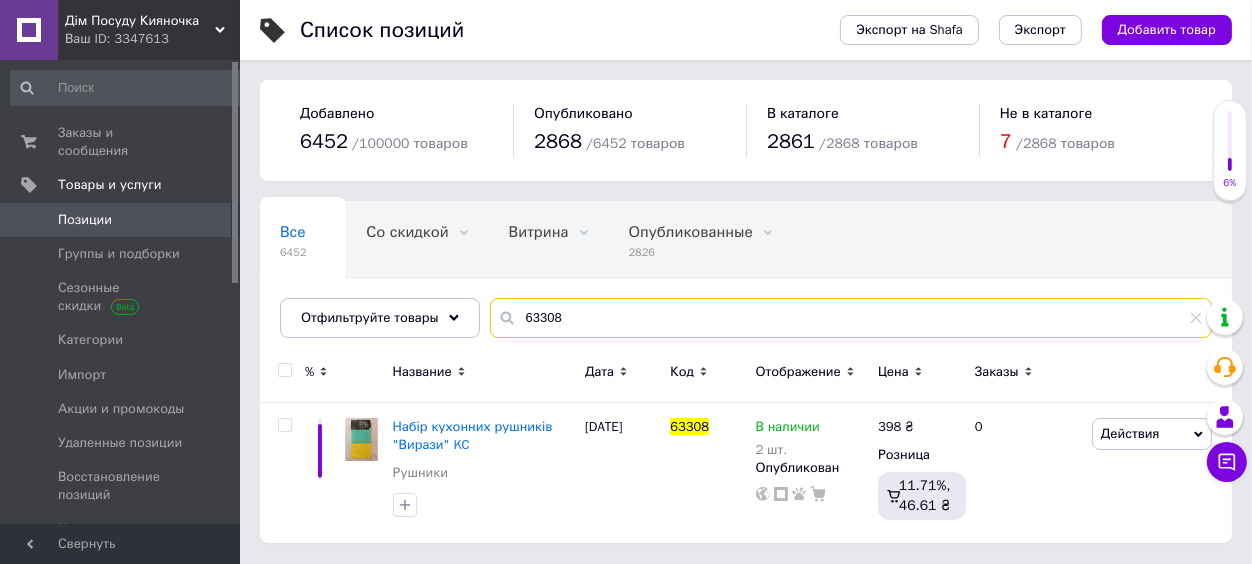 type on "63308" 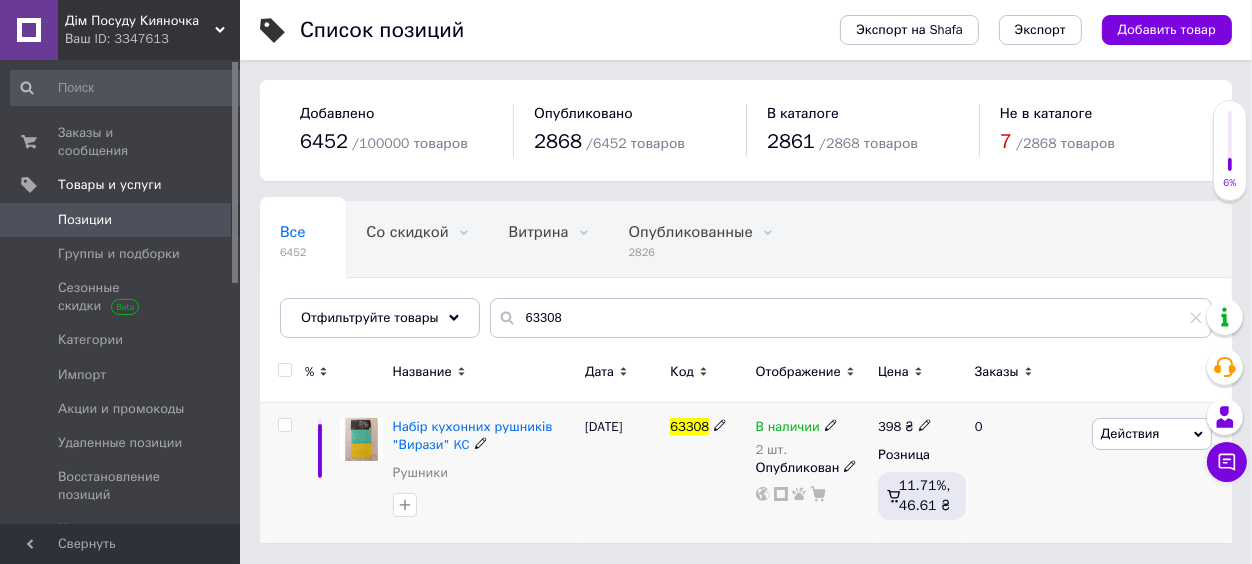 click 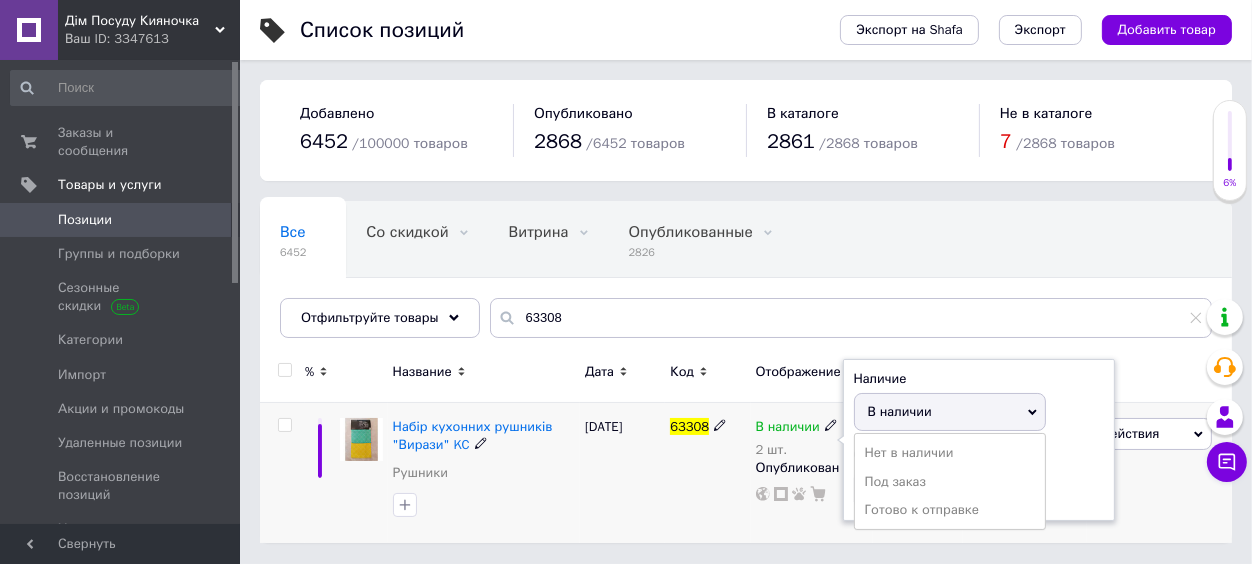 click on "В наличии" at bounding box center (900, 411) 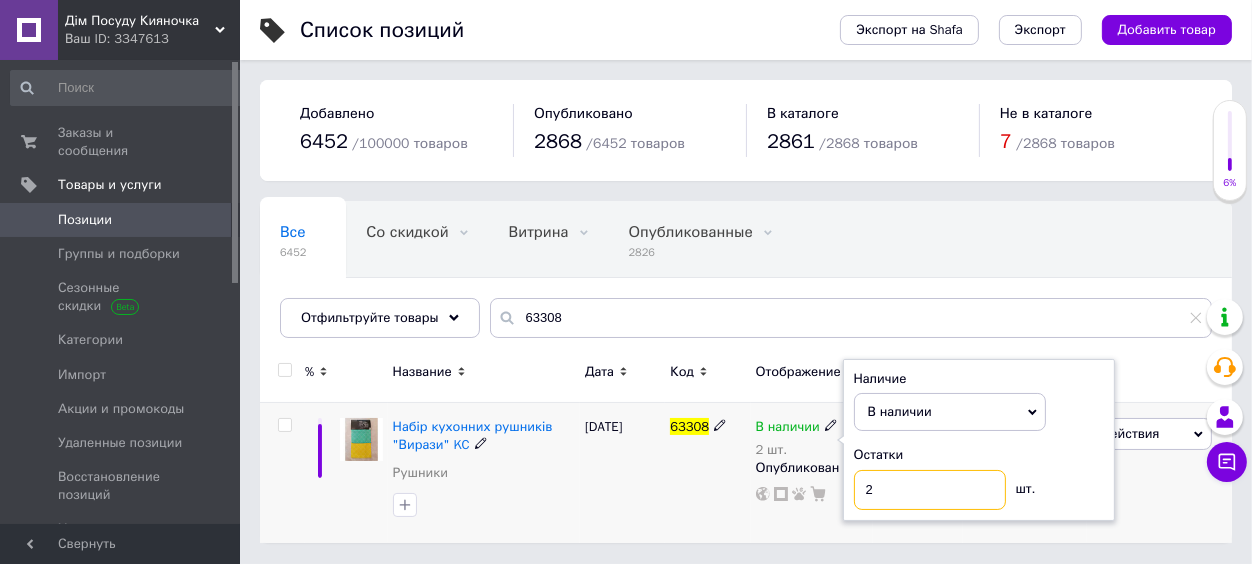 drag, startPoint x: 875, startPoint y: 490, endPoint x: 855, endPoint y: 495, distance: 20.615528 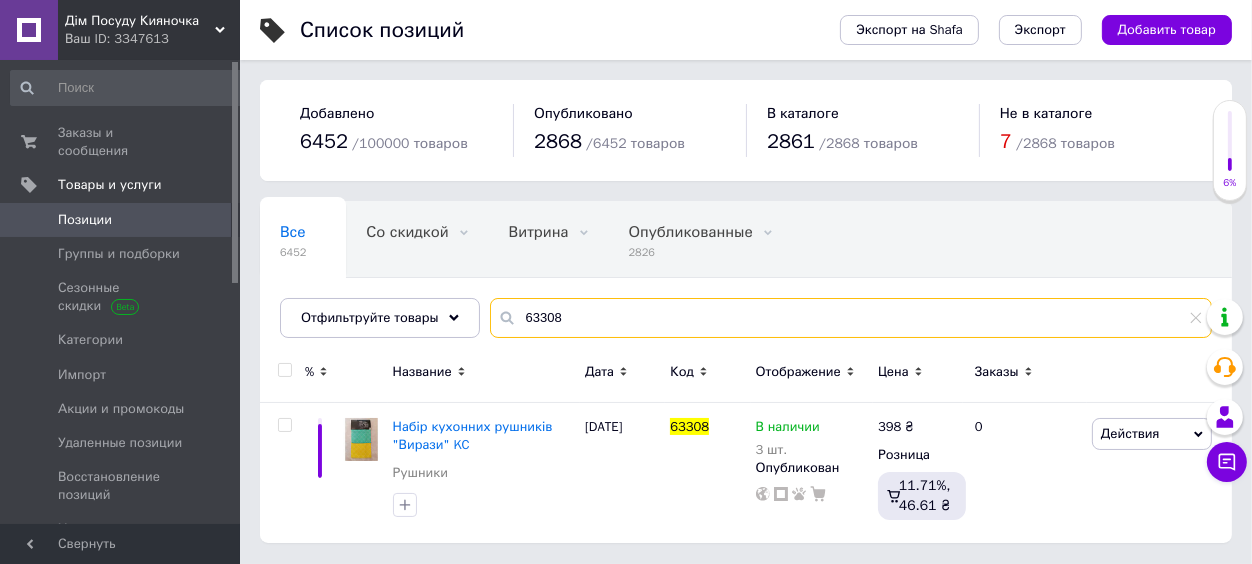drag, startPoint x: 543, startPoint y: 315, endPoint x: 566, endPoint y: 315, distance: 23 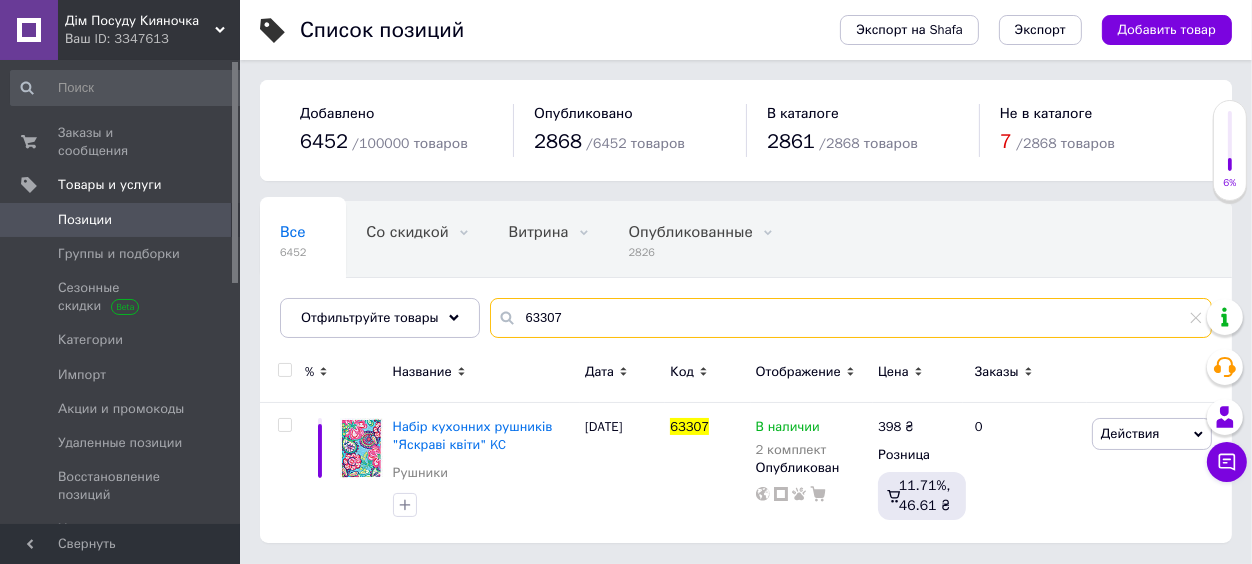 type on "63307" 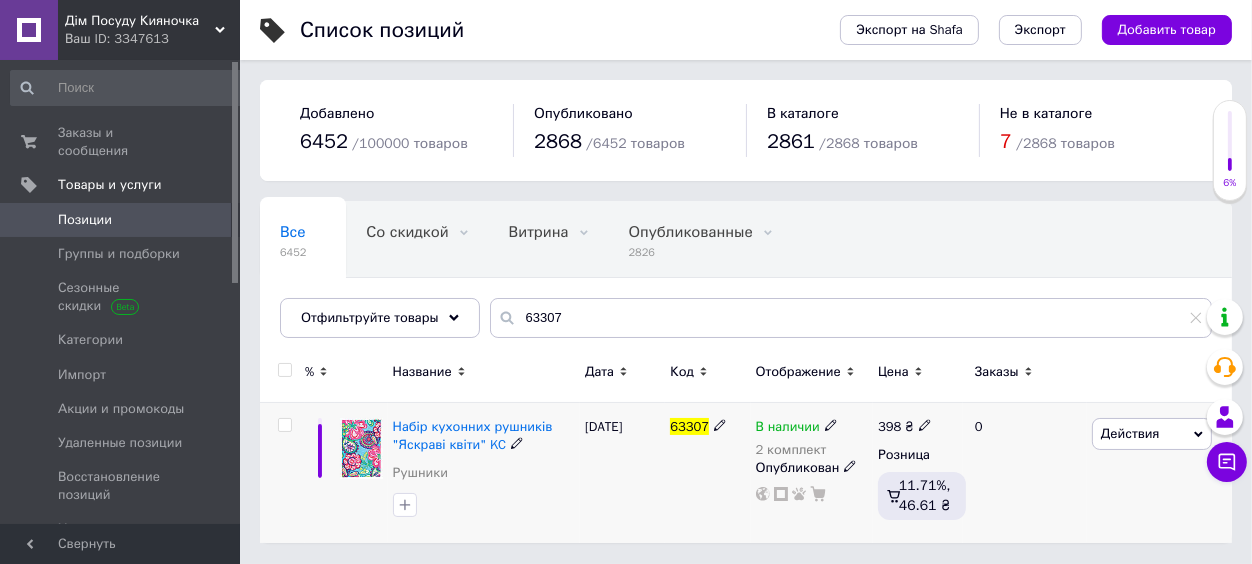 click 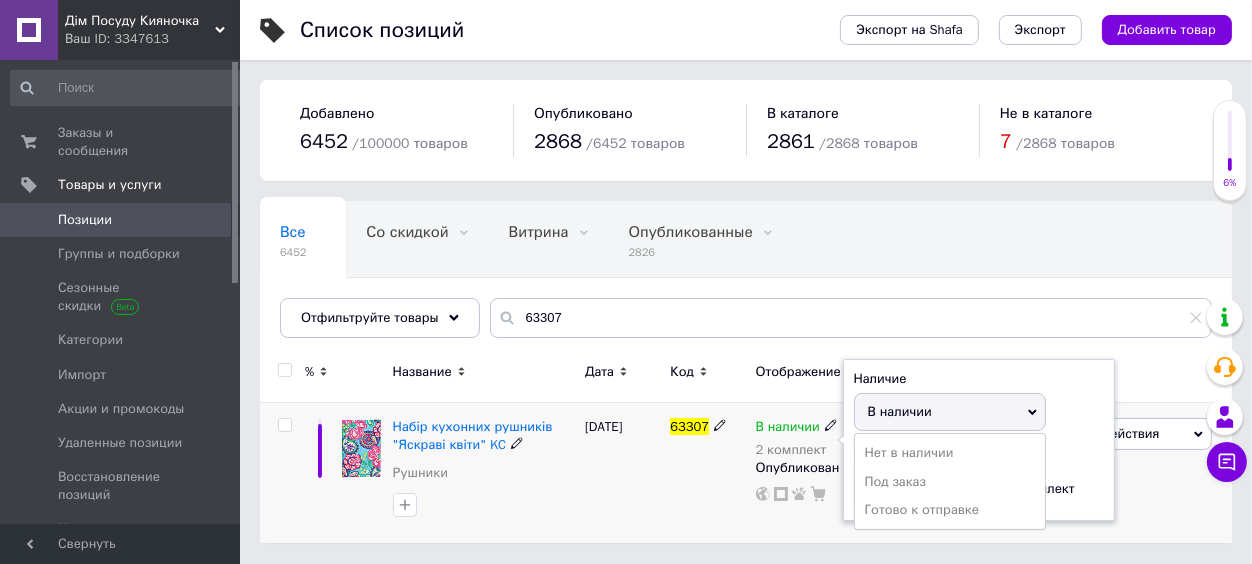 click on "В наличии" at bounding box center (900, 411) 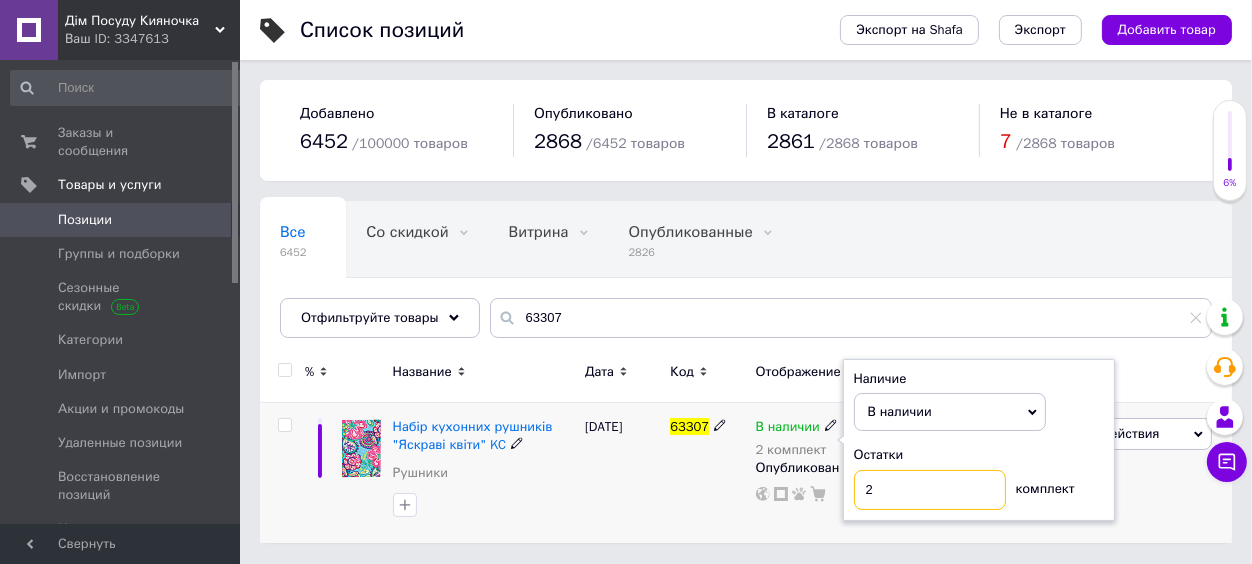 drag, startPoint x: 864, startPoint y: 492, endPoint x: 837, endPoint y: 490, distance: 27.073973 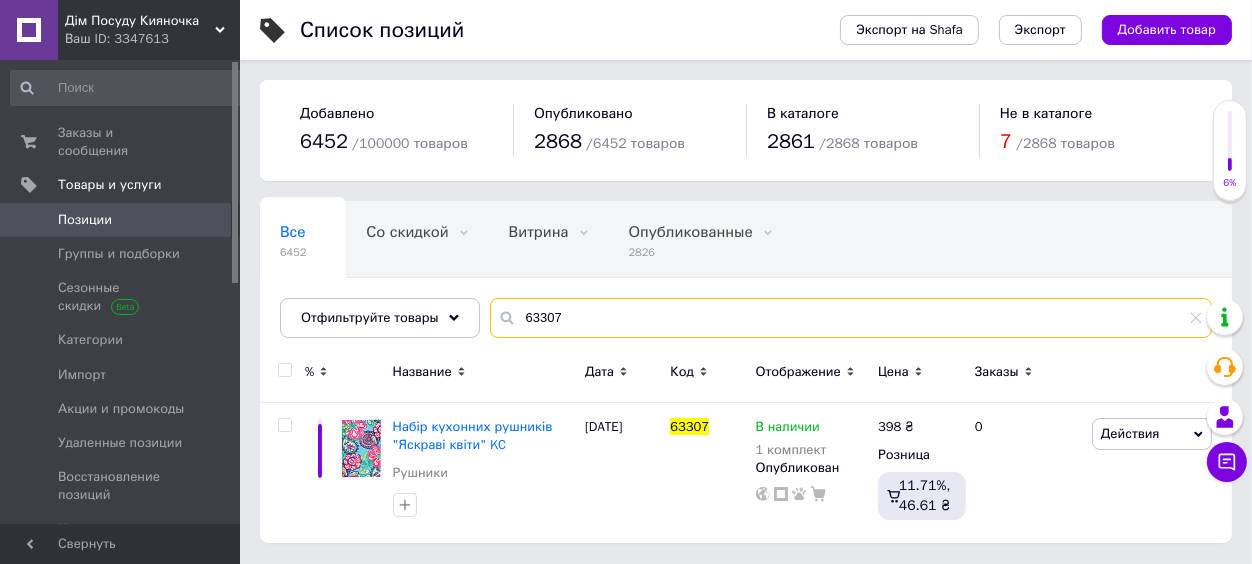 drag, startPoint x: 502, startPoint y: 318, endPoint x: 458, endPoint y: 319, distance: 44.011364 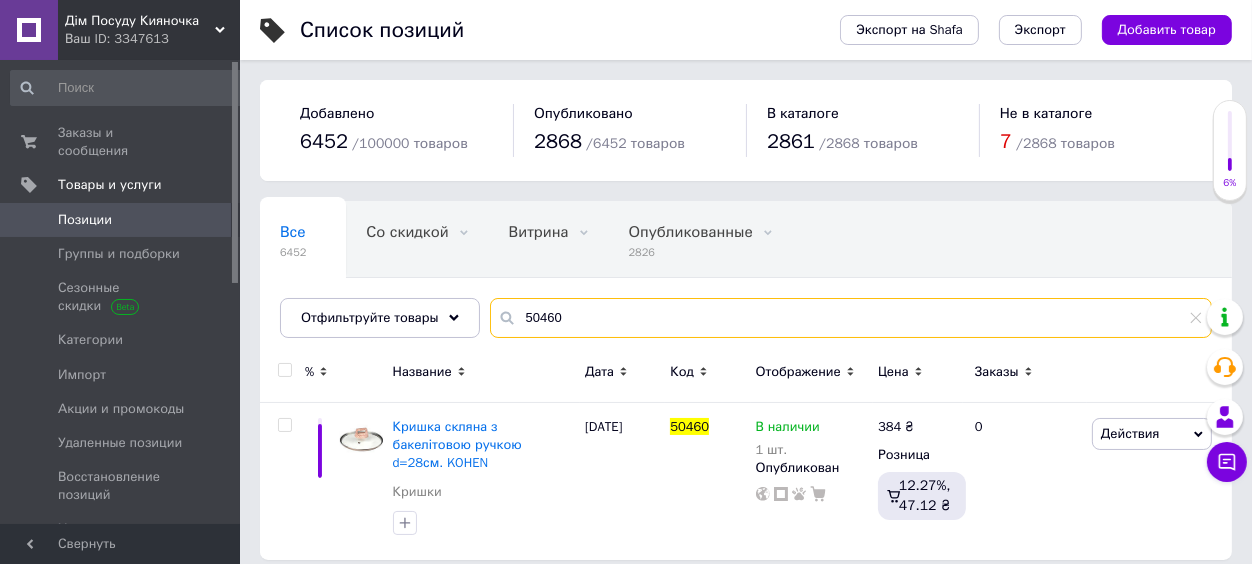 drag, startPoint x: 587, startPoint y: 311, endPoint x: 488, endPoint y: 319, distance: 99.32271 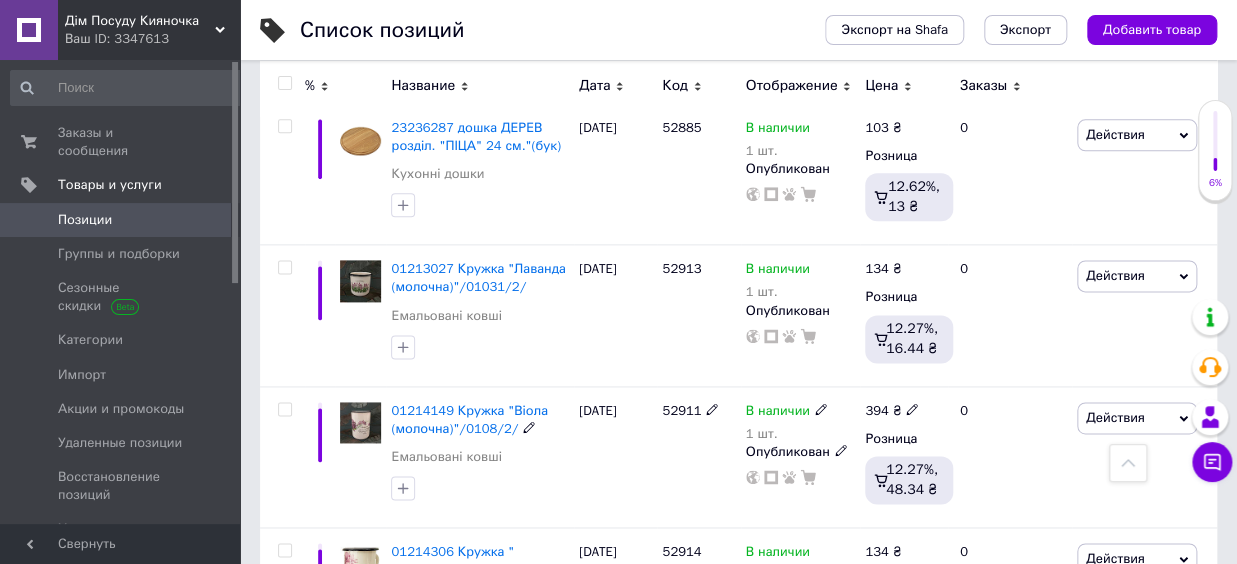 scroll, scrollTop: 7150, scrollLeft: 0, axis: vertical 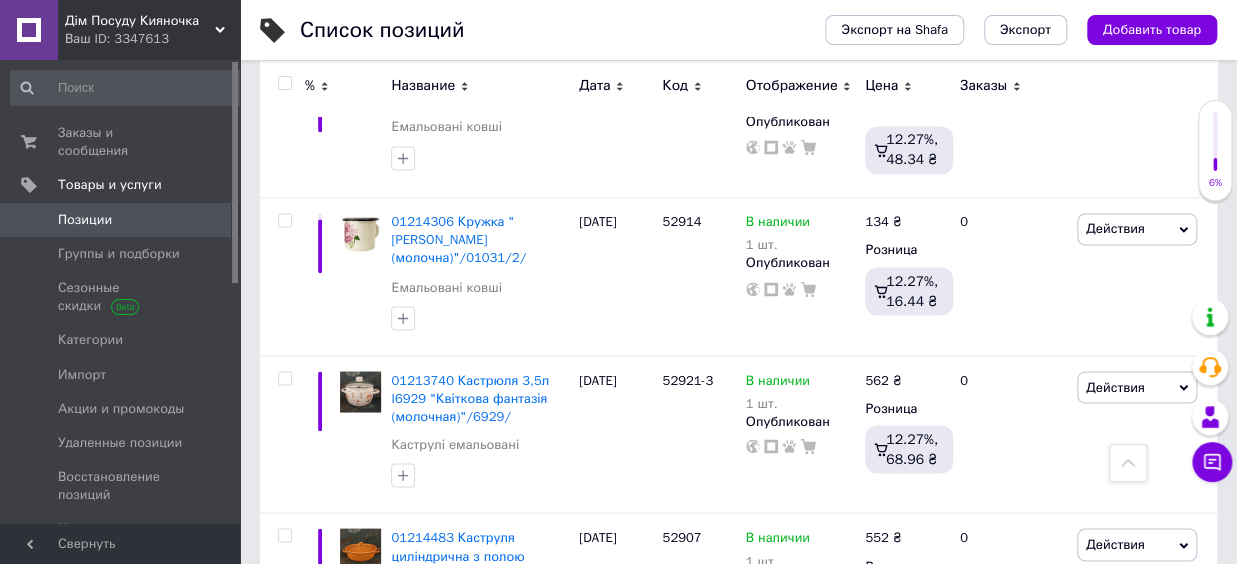 drag, startPoint x: 1236, startPoint y: 281, endPoint x: 1251, endPoint y: 146, distance: 135.83078 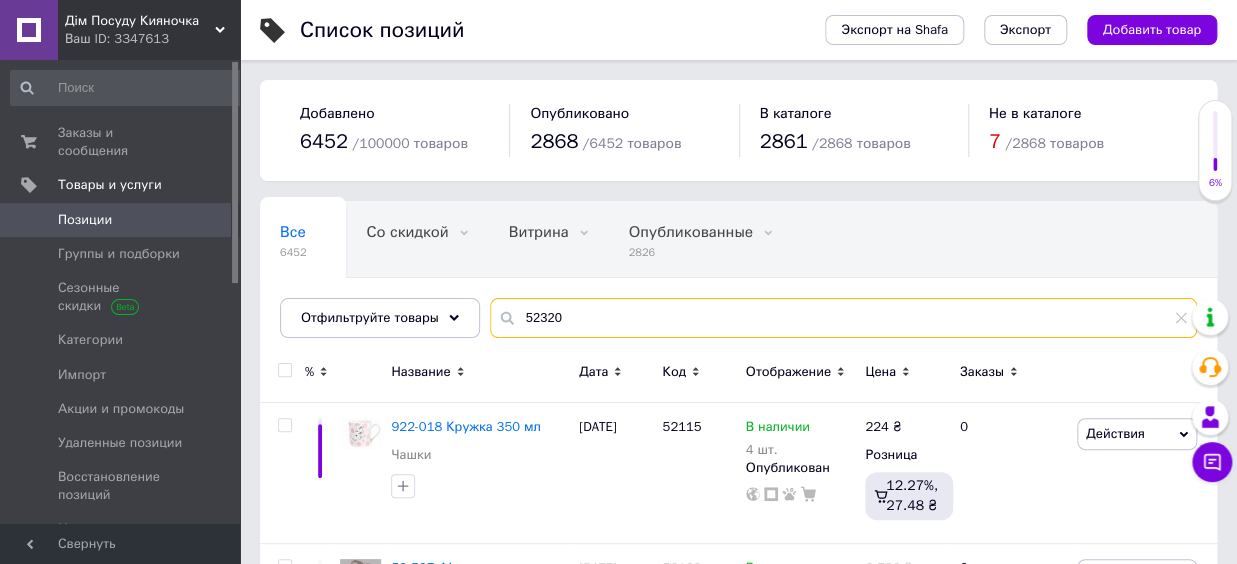 click on "52320" at bounding box center [843, 318] 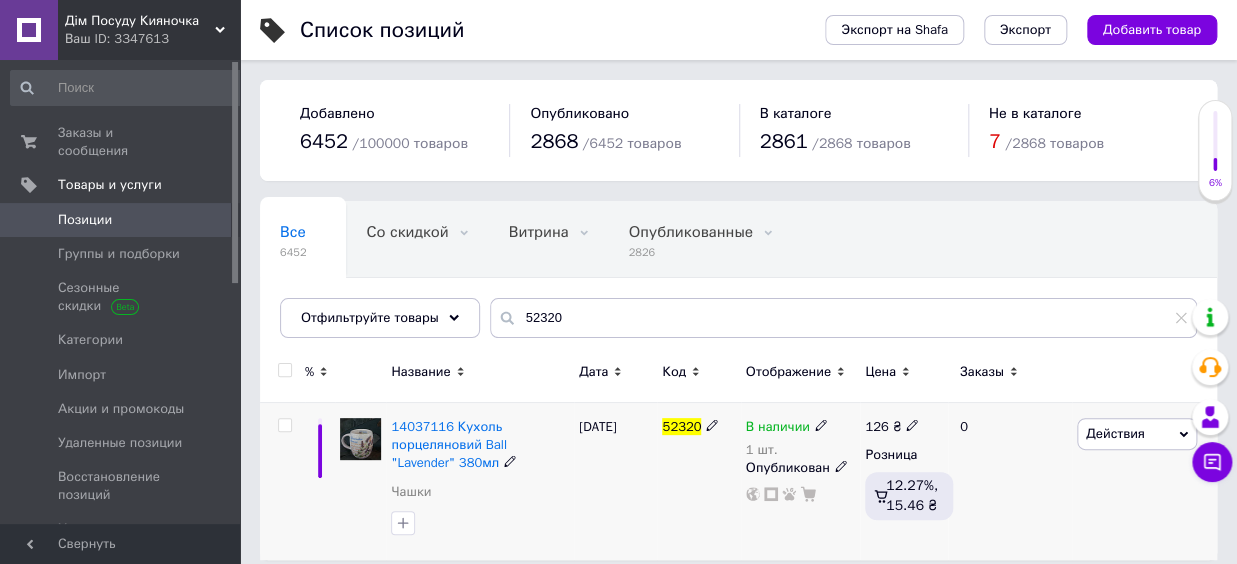 click 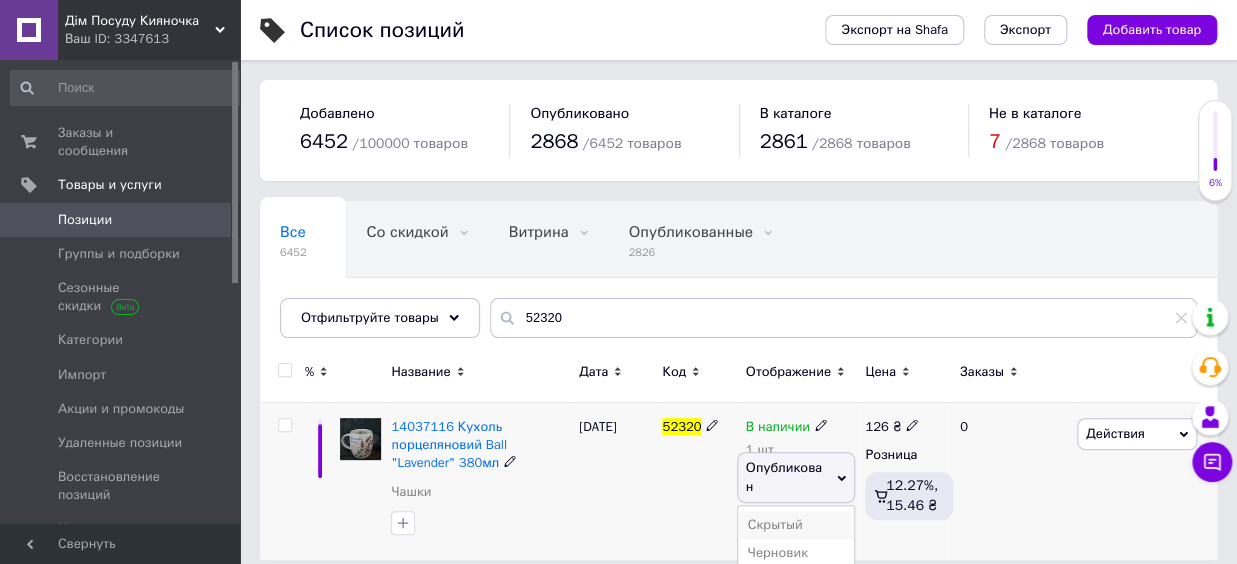 click on "Скрытый" at bounding box center (796, 525) 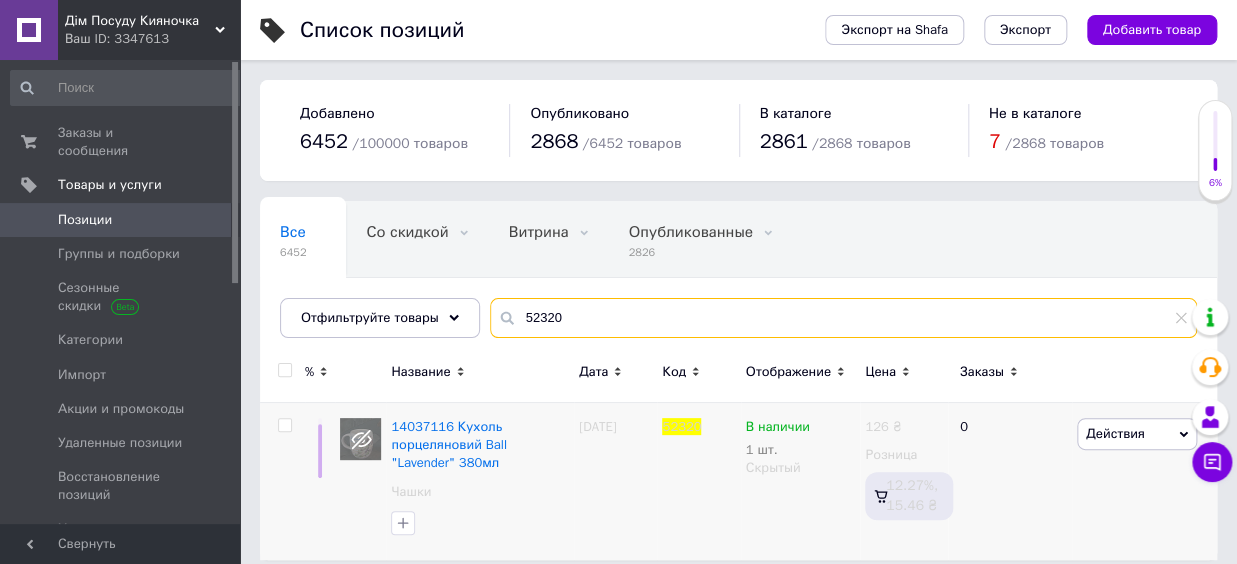 drag, startPoint x: 569, startPoint y: 323, endPoint x: 539, endPoint y: 323, distance: 30 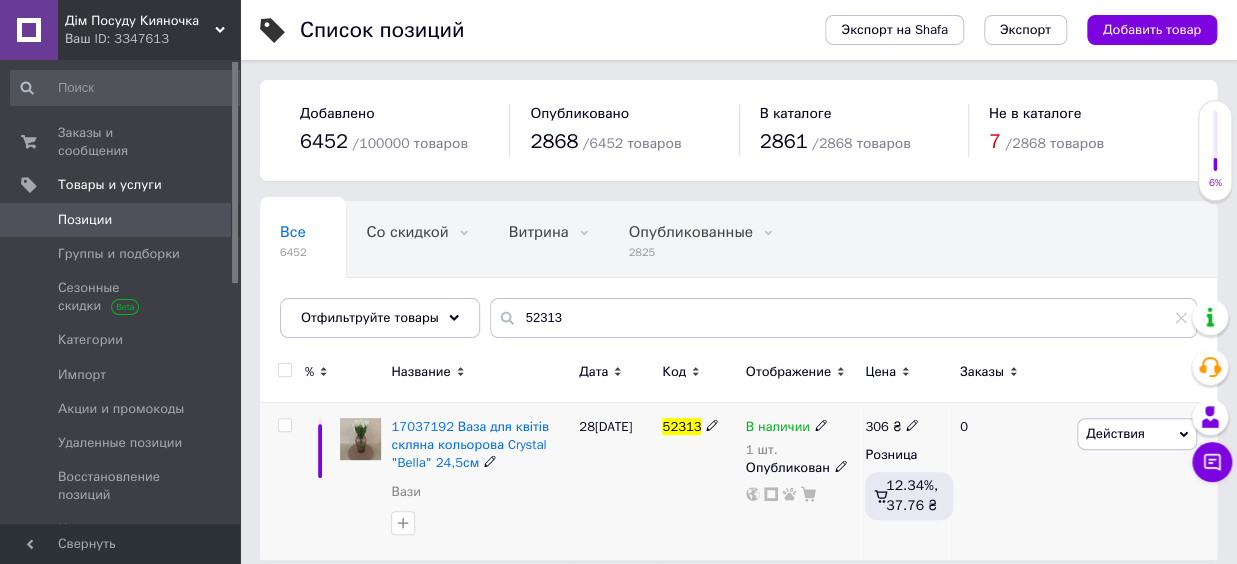 click 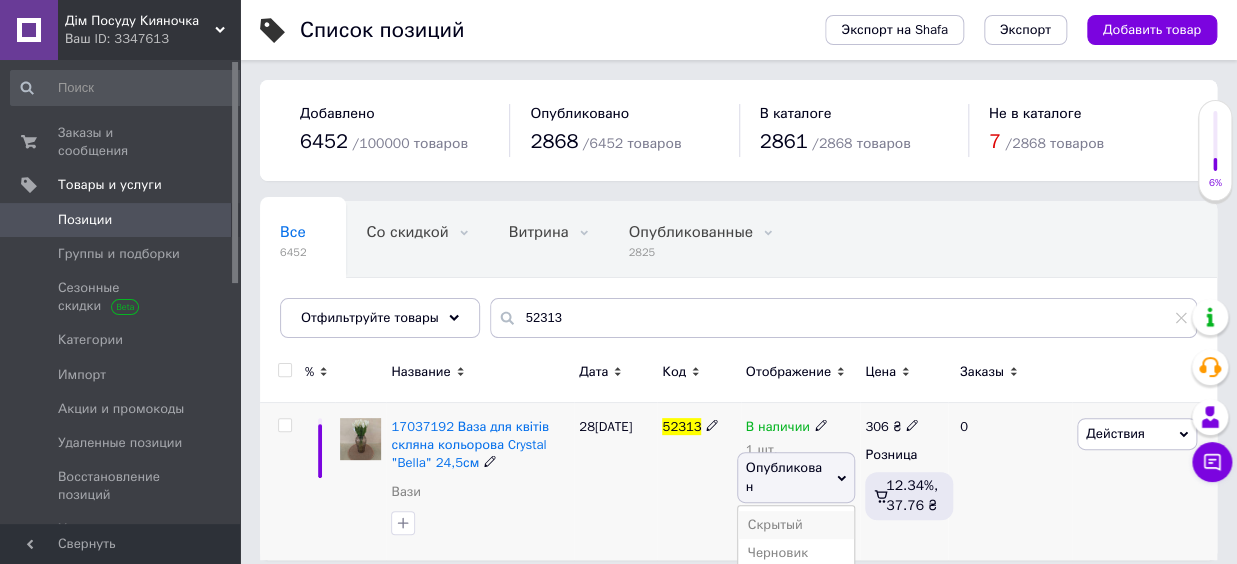 click on "Скрытый" at bounding box center [796, 525] 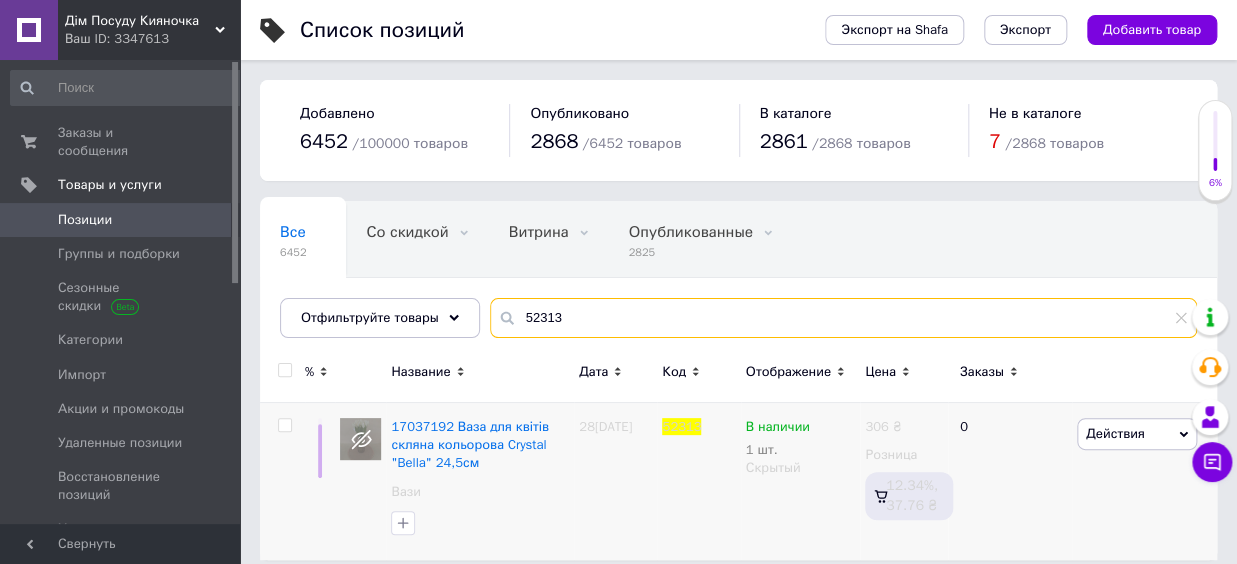 click on "52313" at bounding box center (843, 318) 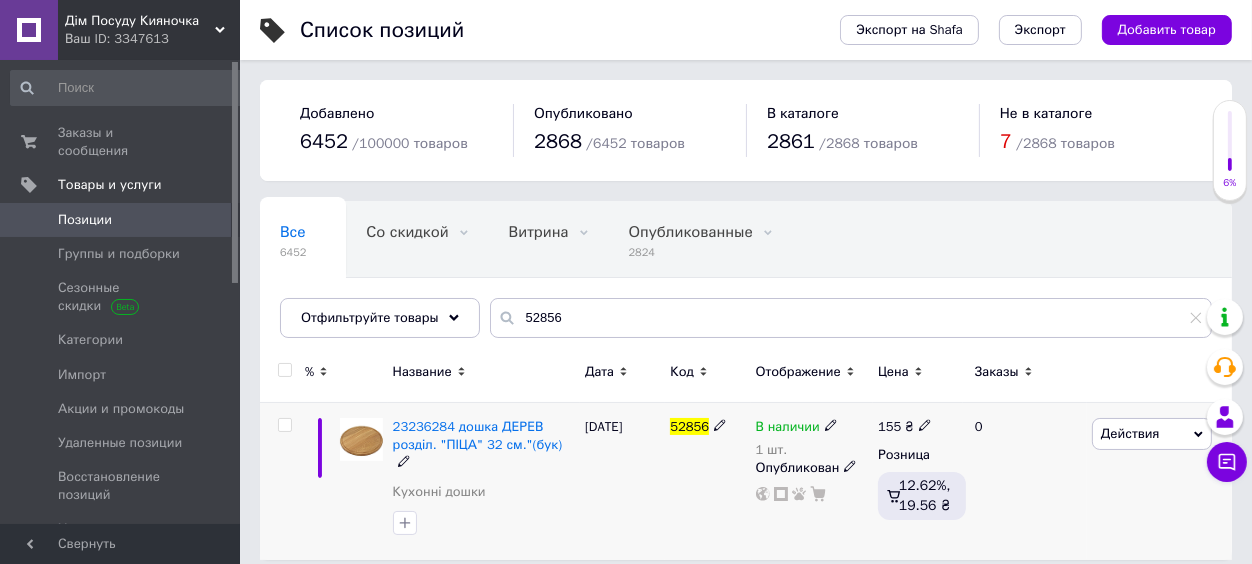 click 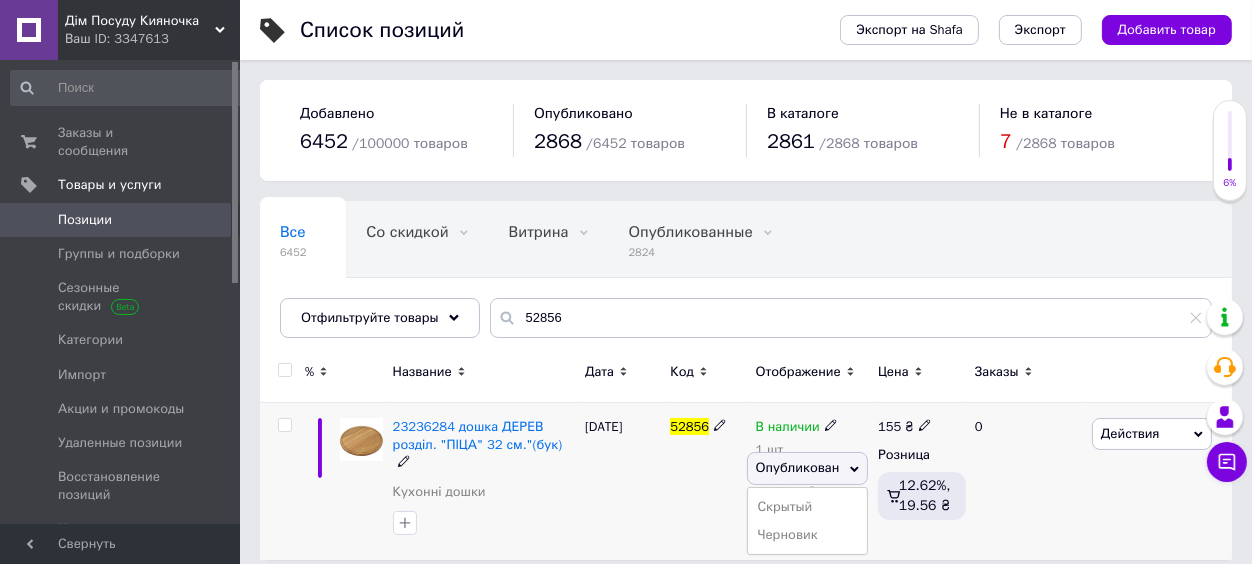 click on "Скрытый" at bounding box center (808, 507) 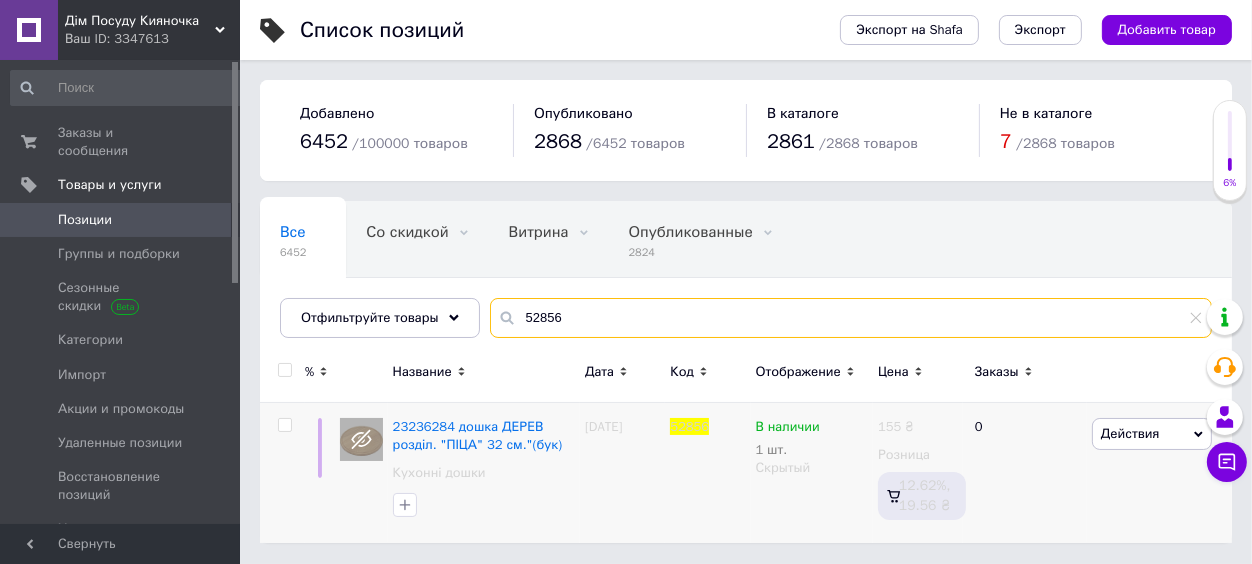 click on "52856" at bounding box center (851, 318) 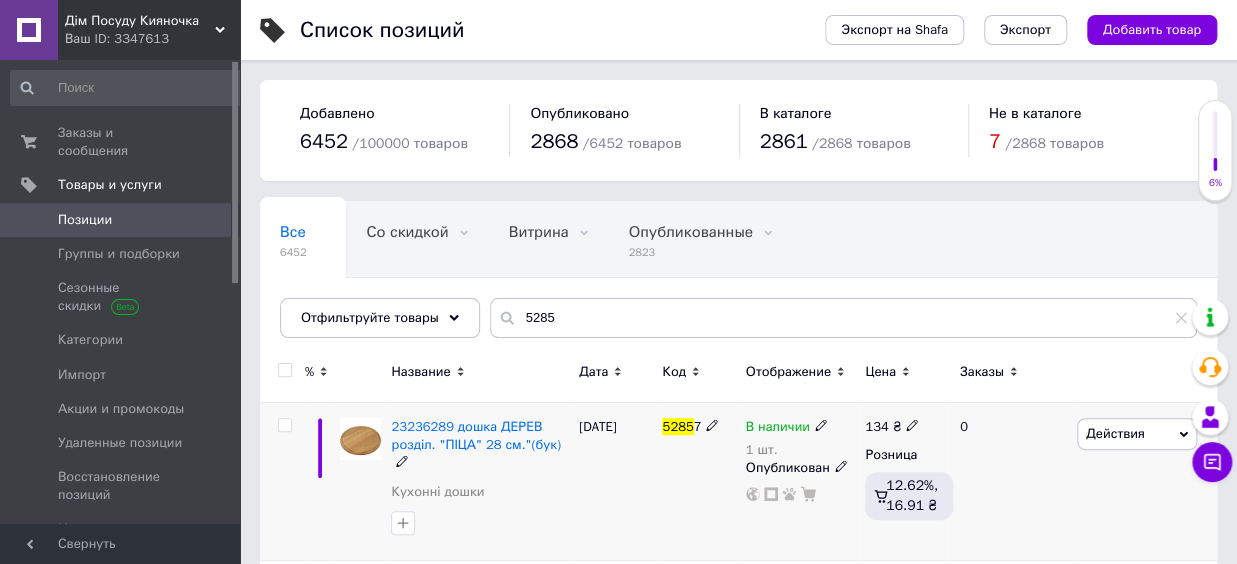 click 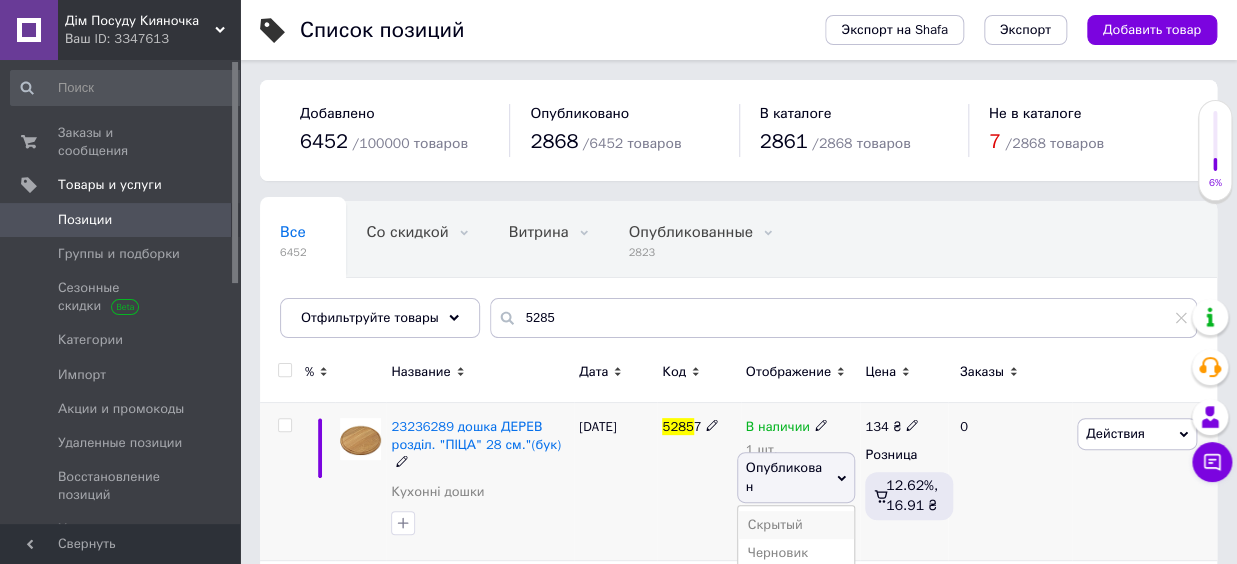 click on "Скрытый" at bounding box center (796, 525) 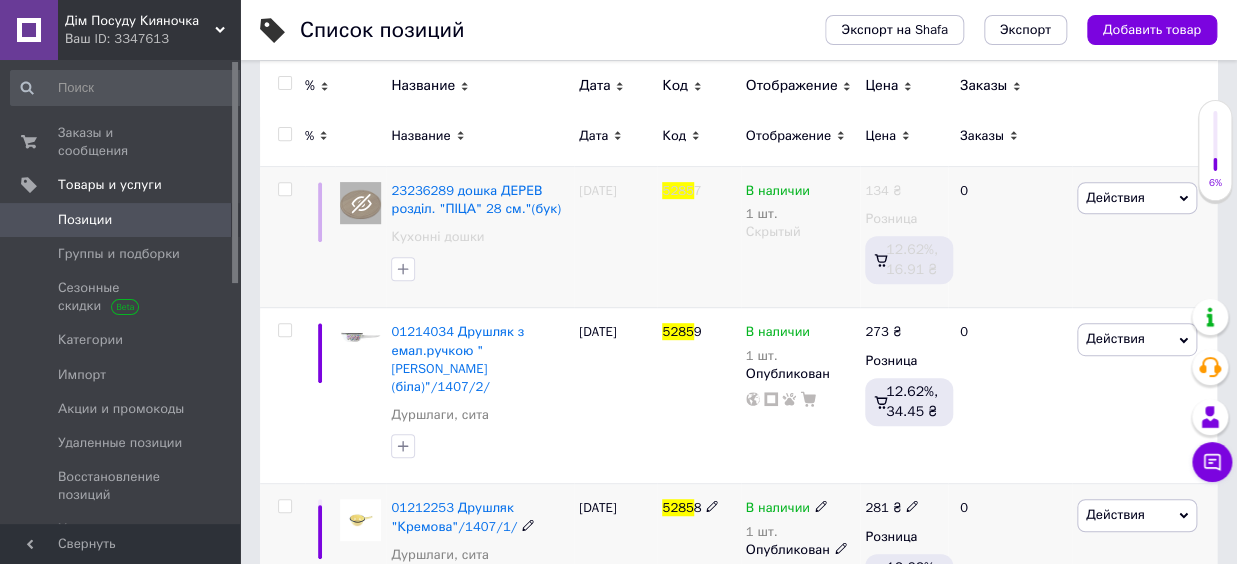scroll, scrollTop: 346, scrollLeft: 0, axis: vertical 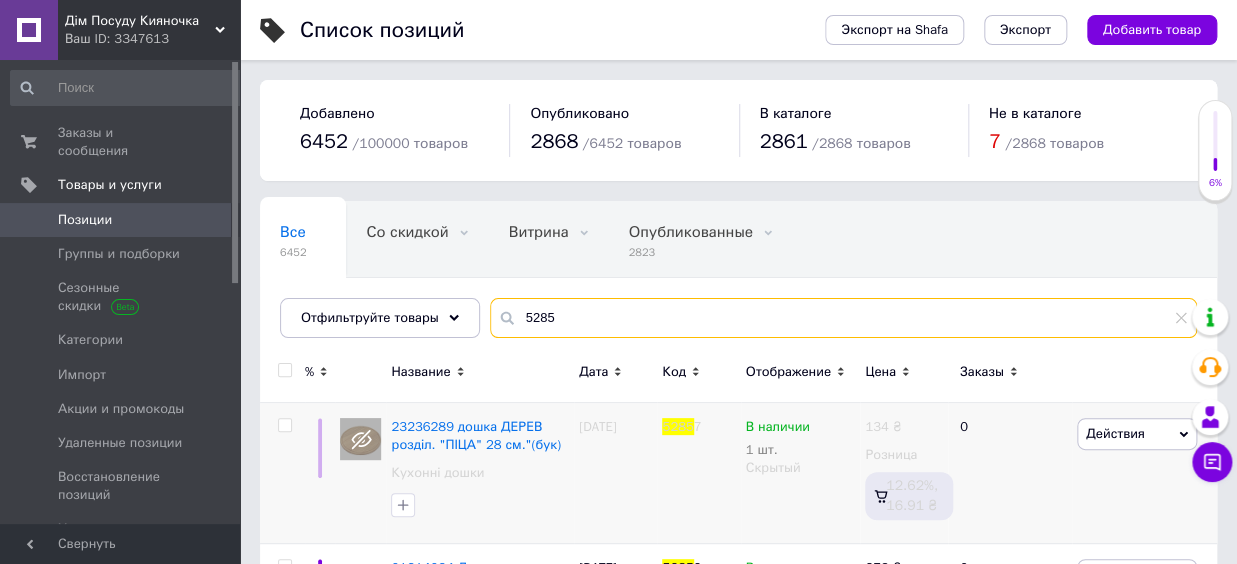 drag, startPoint x: 537, startPoint y: 317, endPoint x: 591, endPoint y: 316, distance: 54.00926 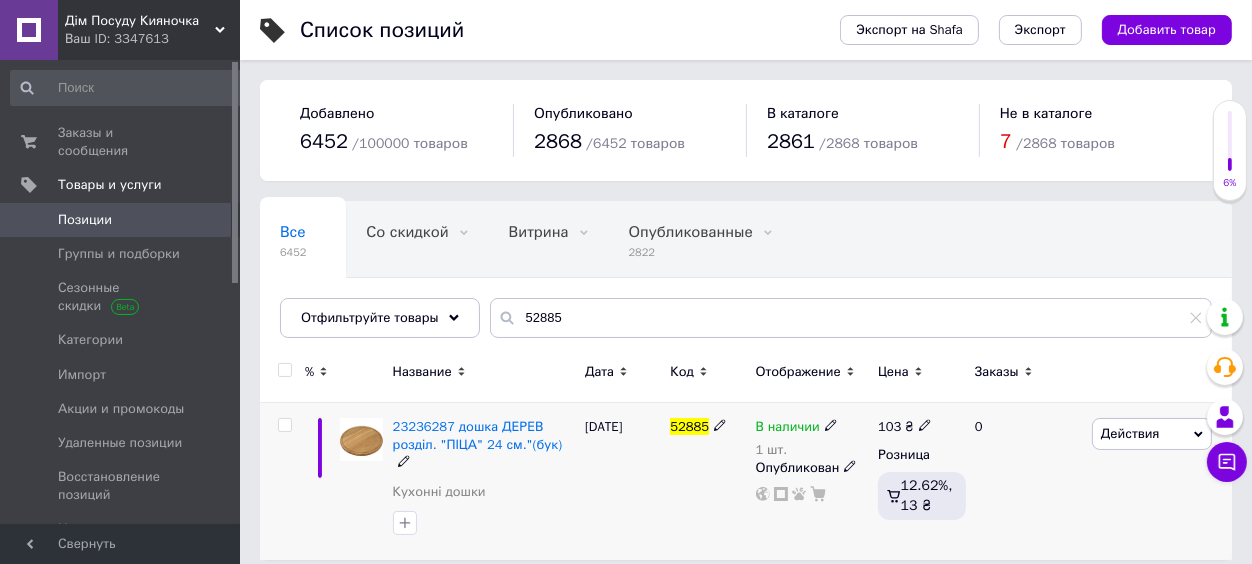 click 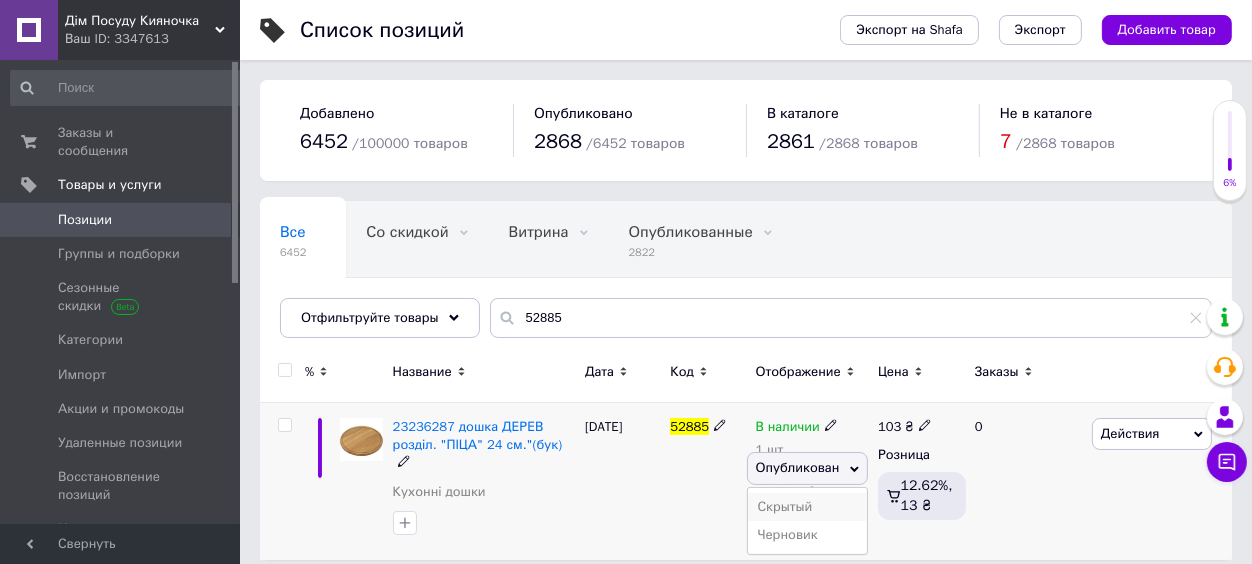 click on "Скрытый" at bounding box center (808, 507) 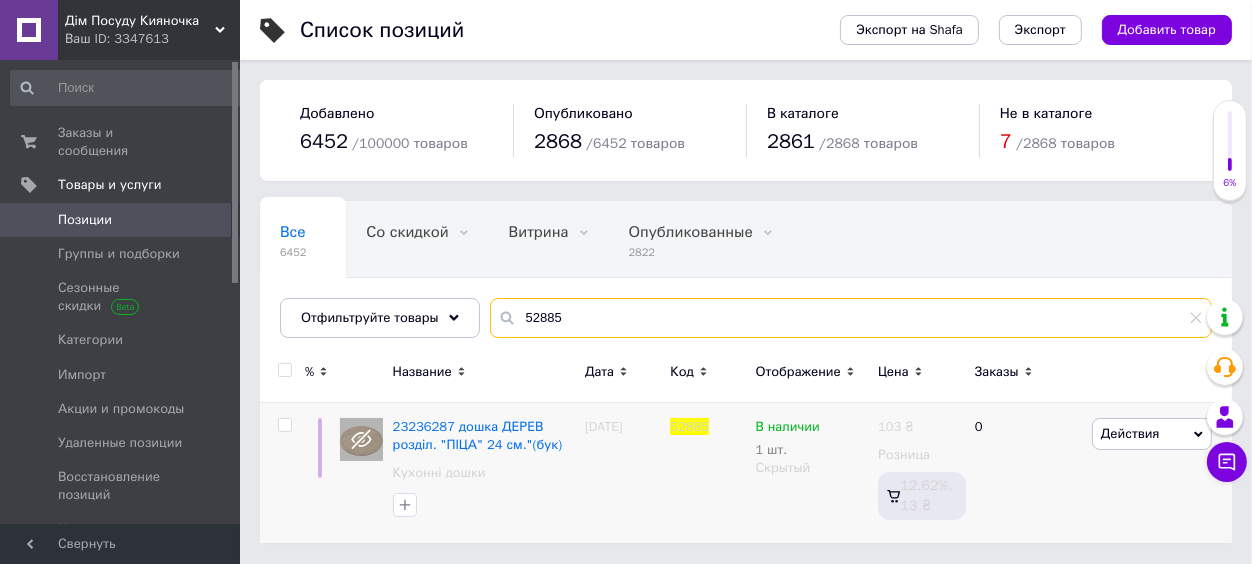 drag, startPoint x: 537, startPoint y: 322, endPoint x: 578, endPoint y: 320, distance: 41.04875 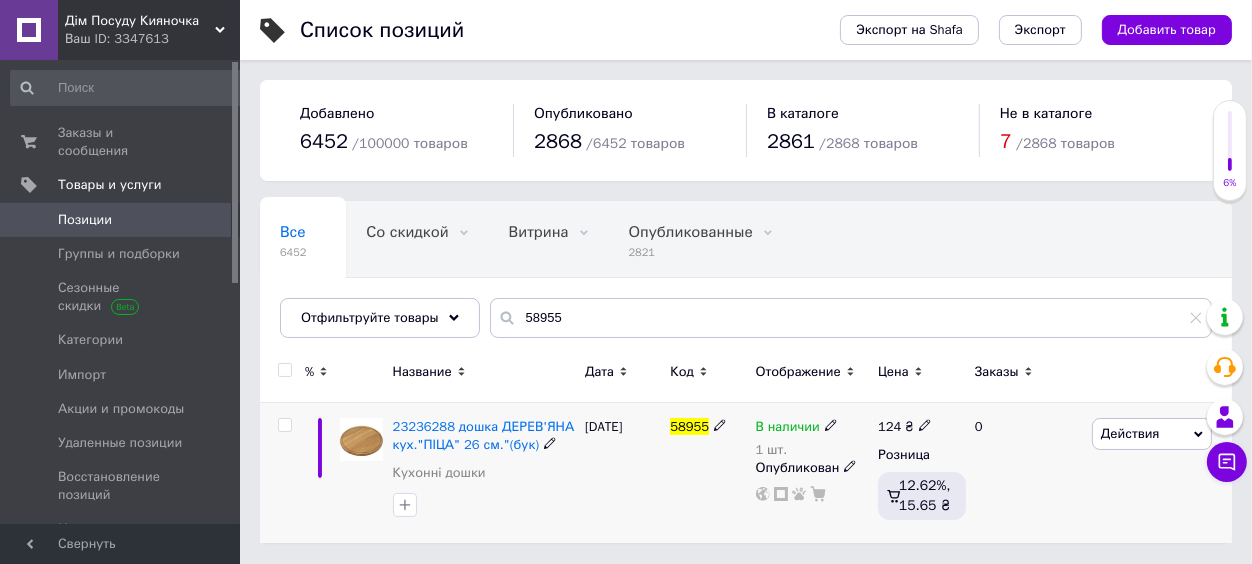 click 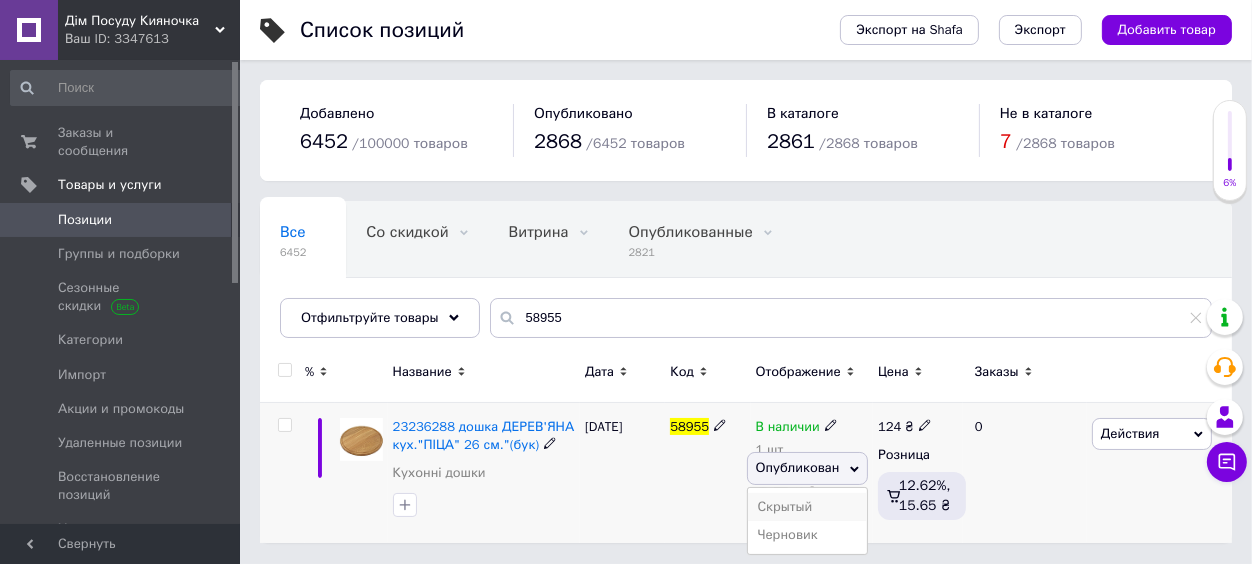 click on "Скрытый" at bounding box center [808, 507] 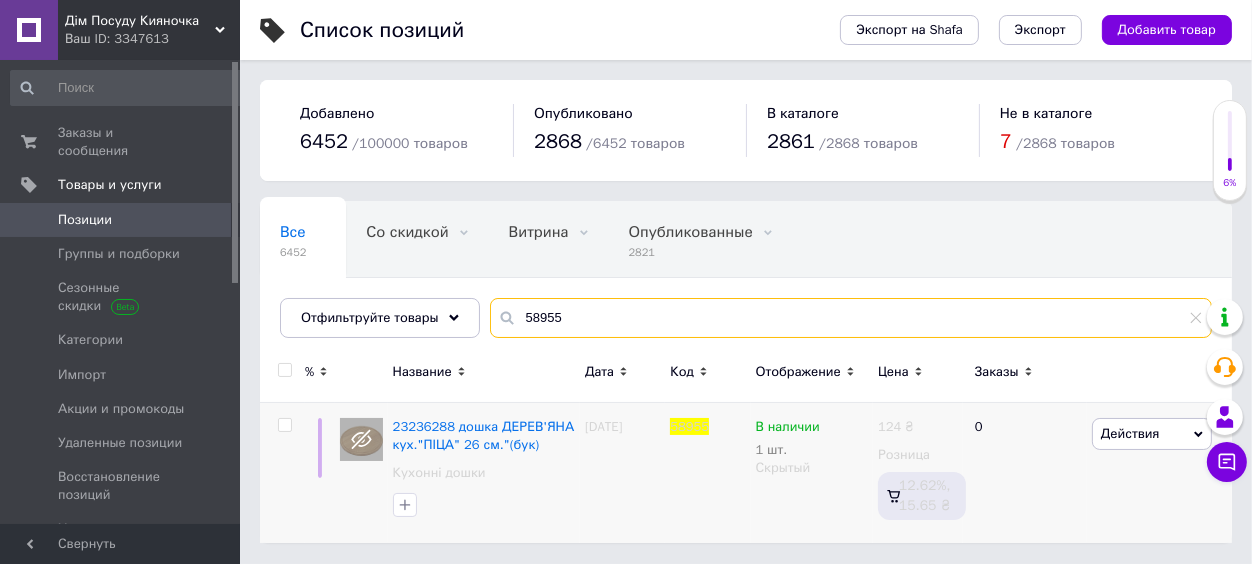 drag, startPoint x: 600, startPoint y: 314, endPoint x: 501, endPoint y: 317, distance: 99.04544 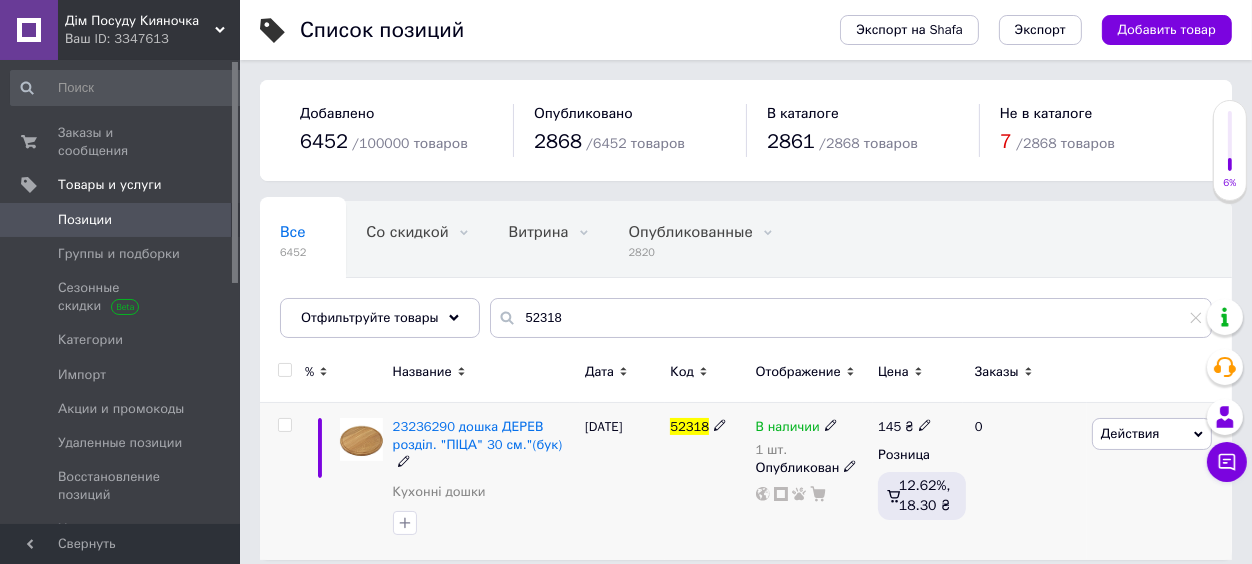 click 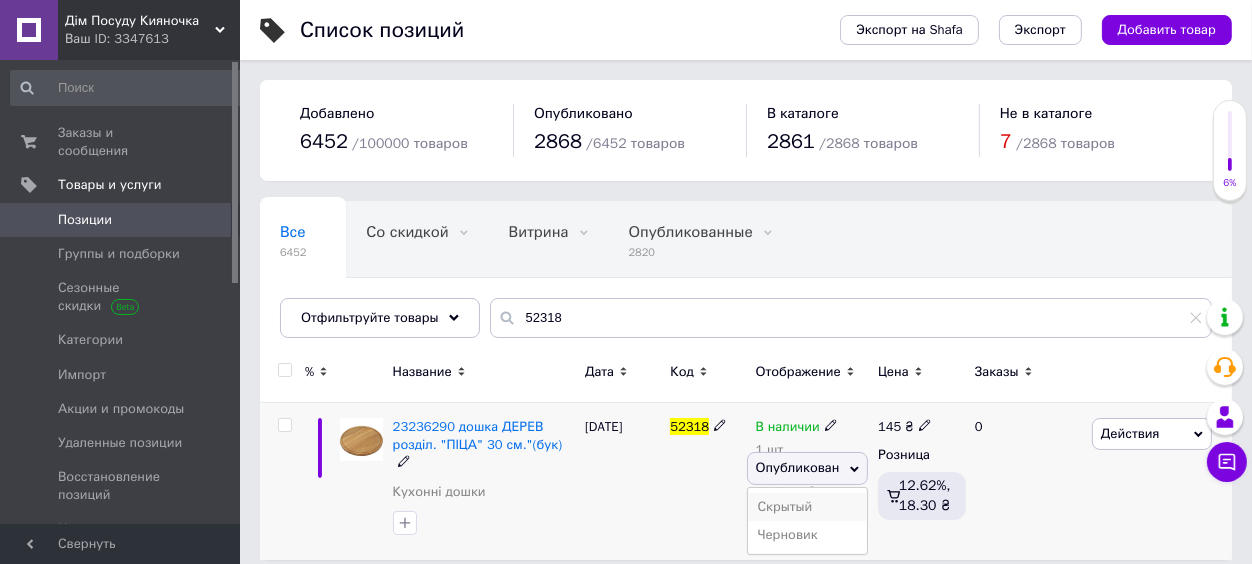 click on "Скрытый" at bounding box center [808, 507] 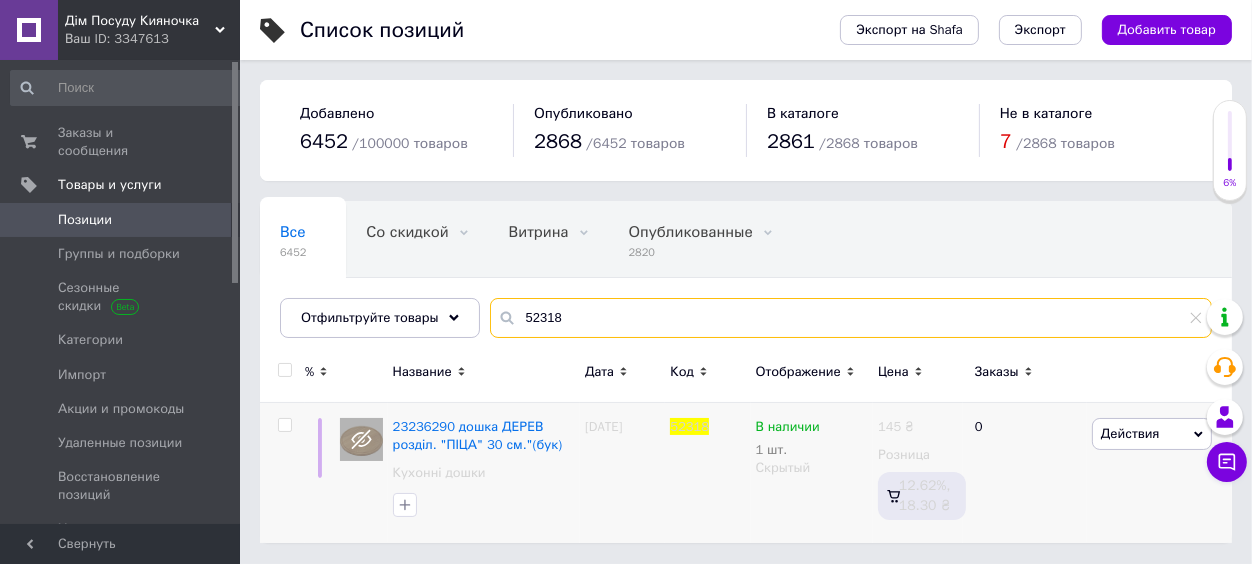 drag, startPoint x: 572, startPoint y: 317, endPoint x: 411, endPoint y: 282, distance: 164.76044 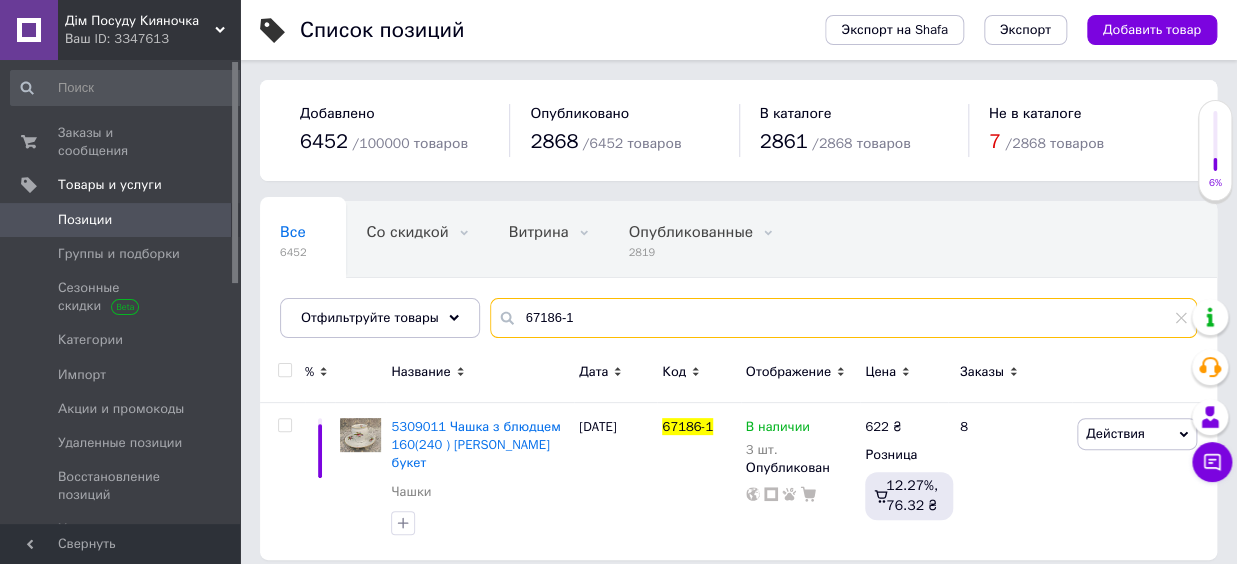 drag, startPoint x: 590, startPoint y: 322, endPoint x: 451, endPoint y: 321, distance: 139.0036 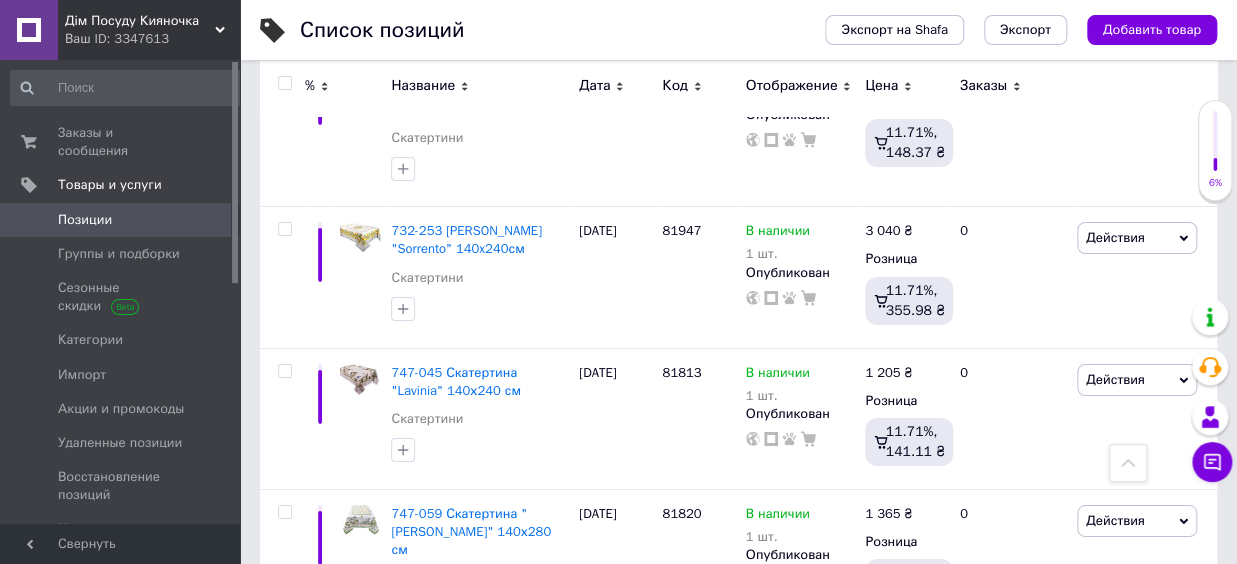 scroll, scrollTop: 8910, scrollLeft: 0, axis: vertical 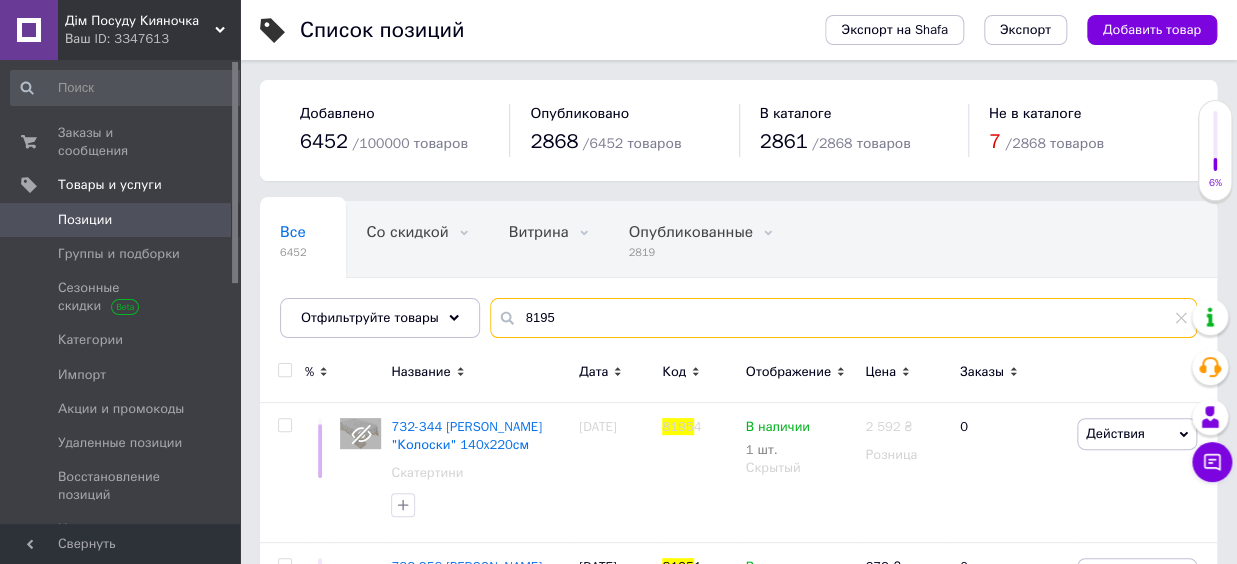 type on "81951" 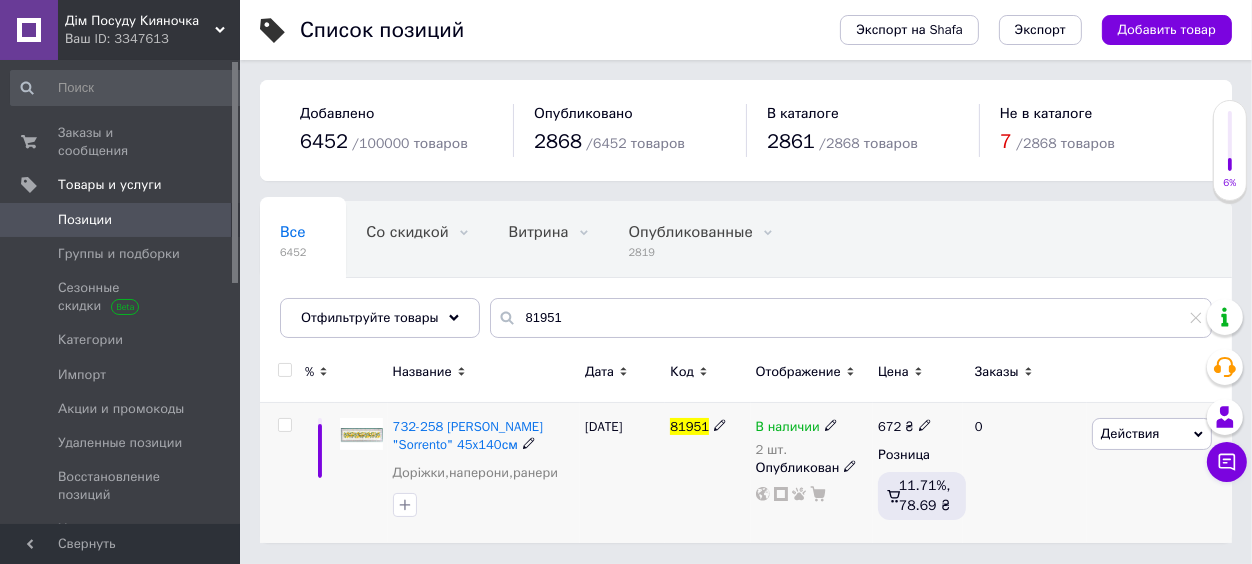 click 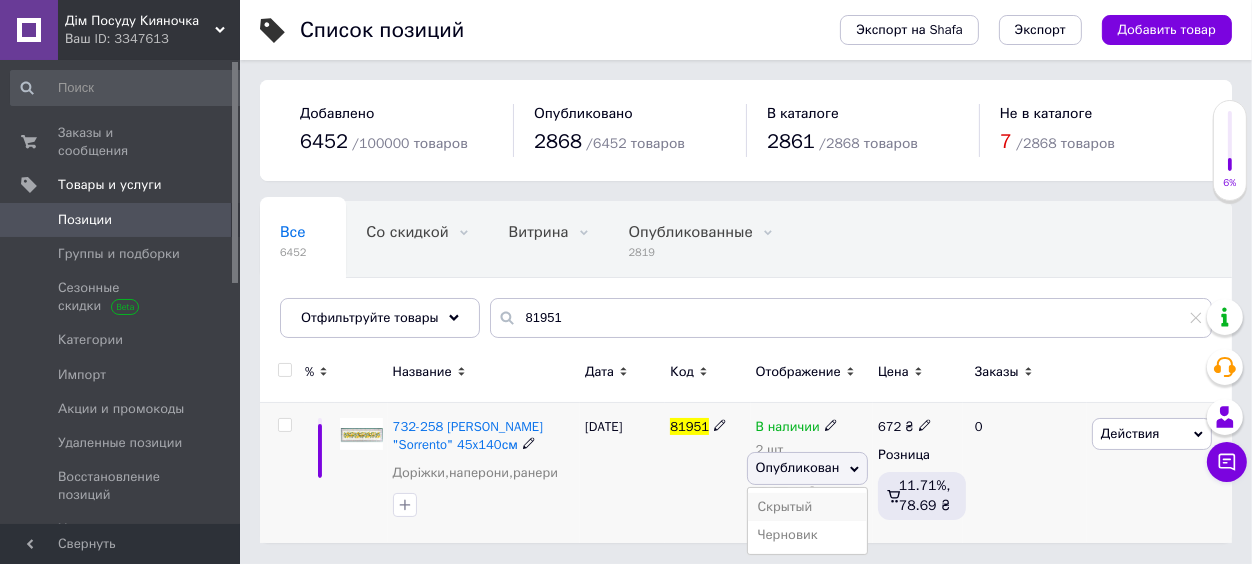 click on "Скрытый" at bounding box center [808, 507] 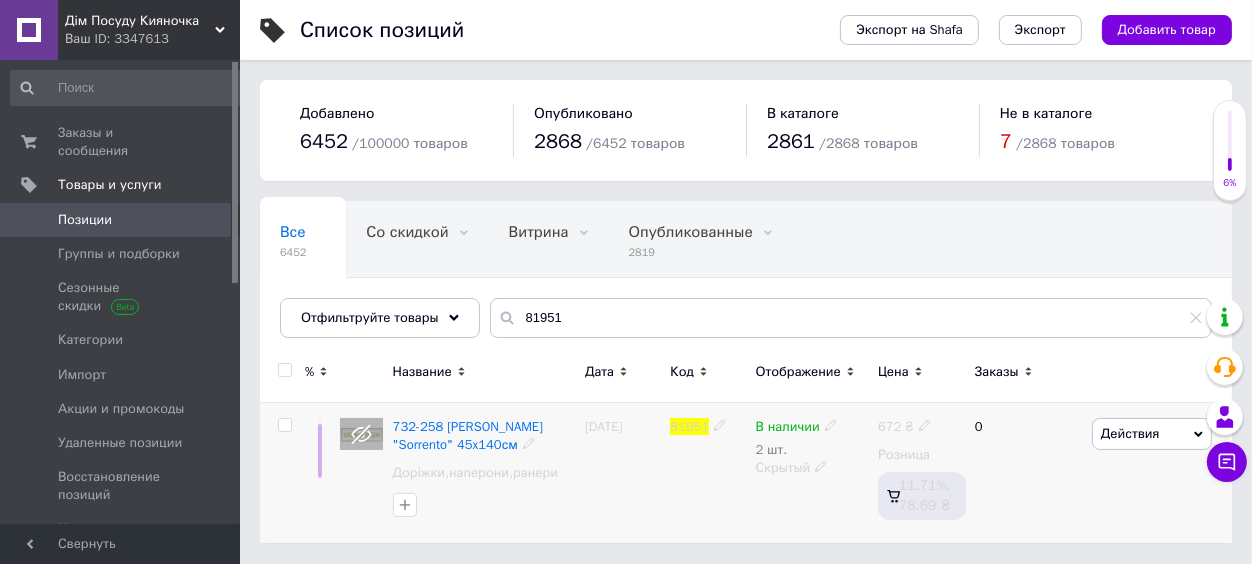 click 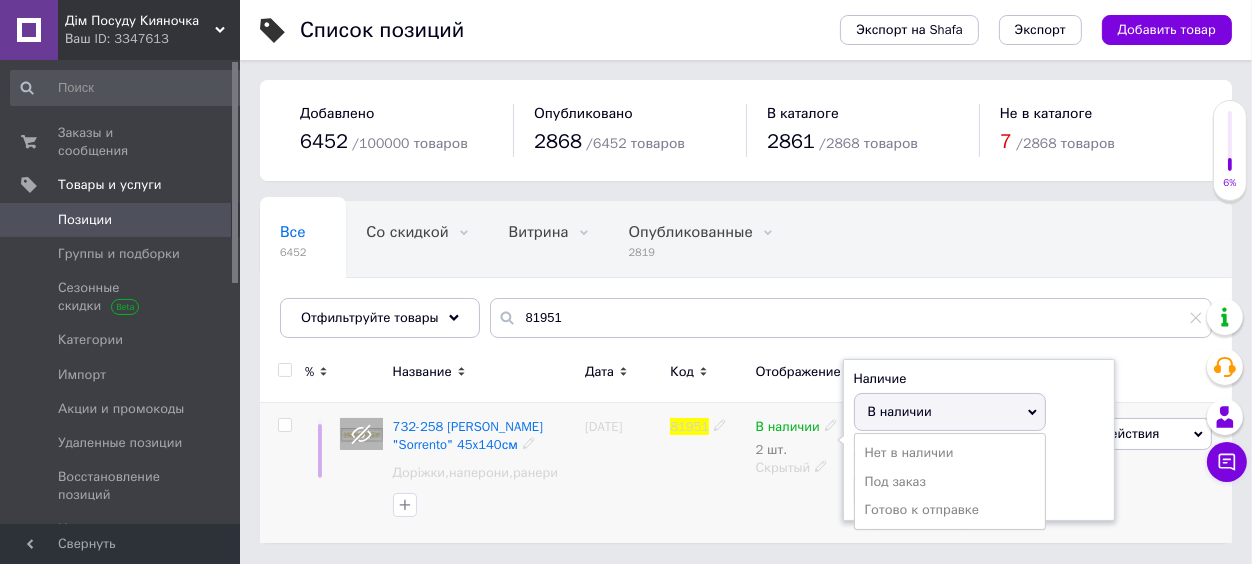 click on "Нет в наличии" at bounding box center (950, 453) 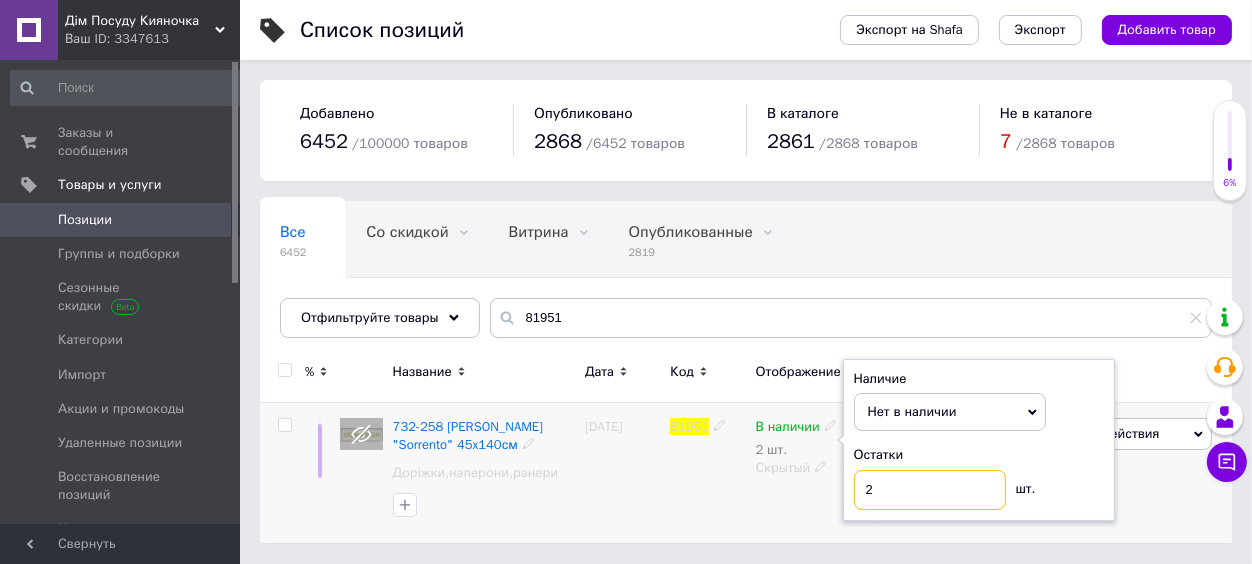 drag, startPoint x: 874, startPoint y: 494, endPoint x: 851, endPoint y: 501, distance: 24.04163 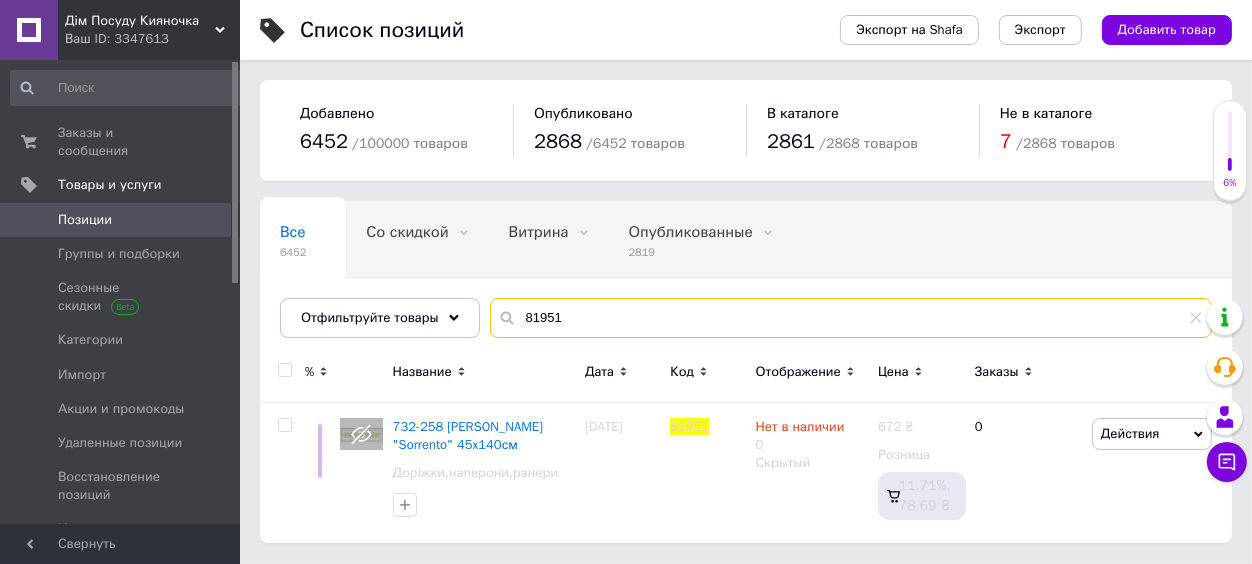 drag, startPoint x: 568, startPoint y: 324, endPoint x: 473, endPoint y: 325, distance: 95.005264 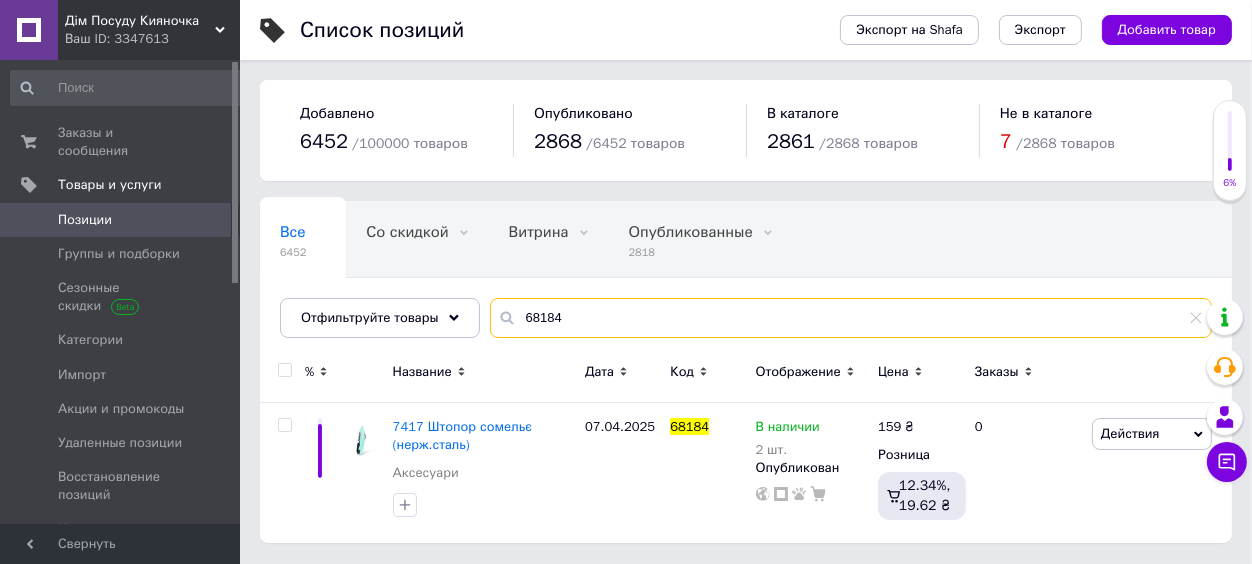 type on "68184" 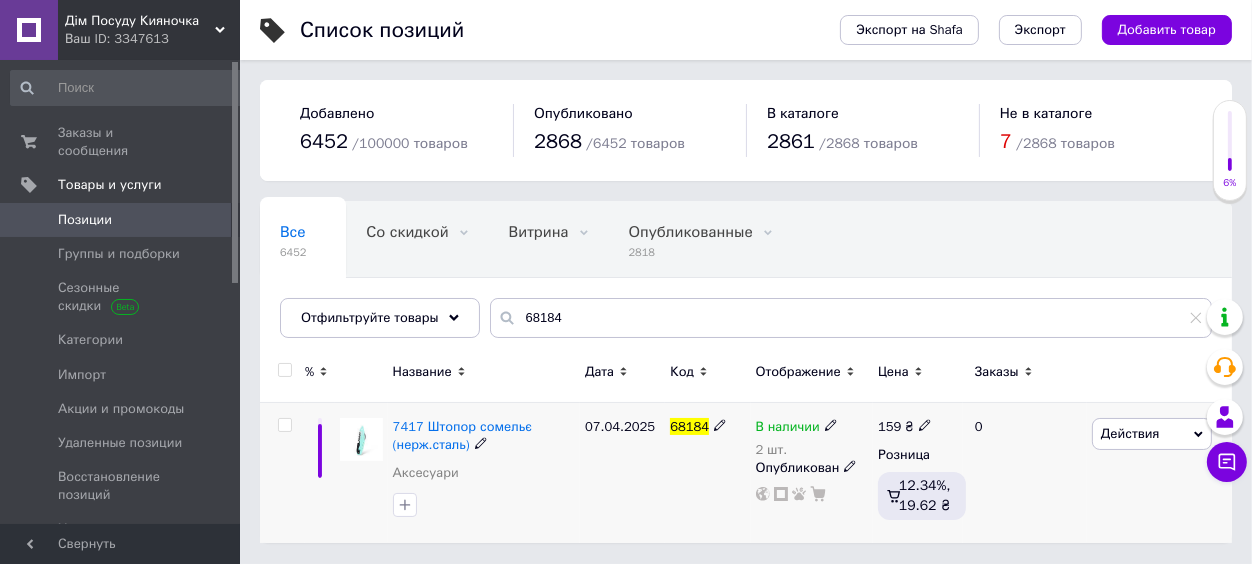 click 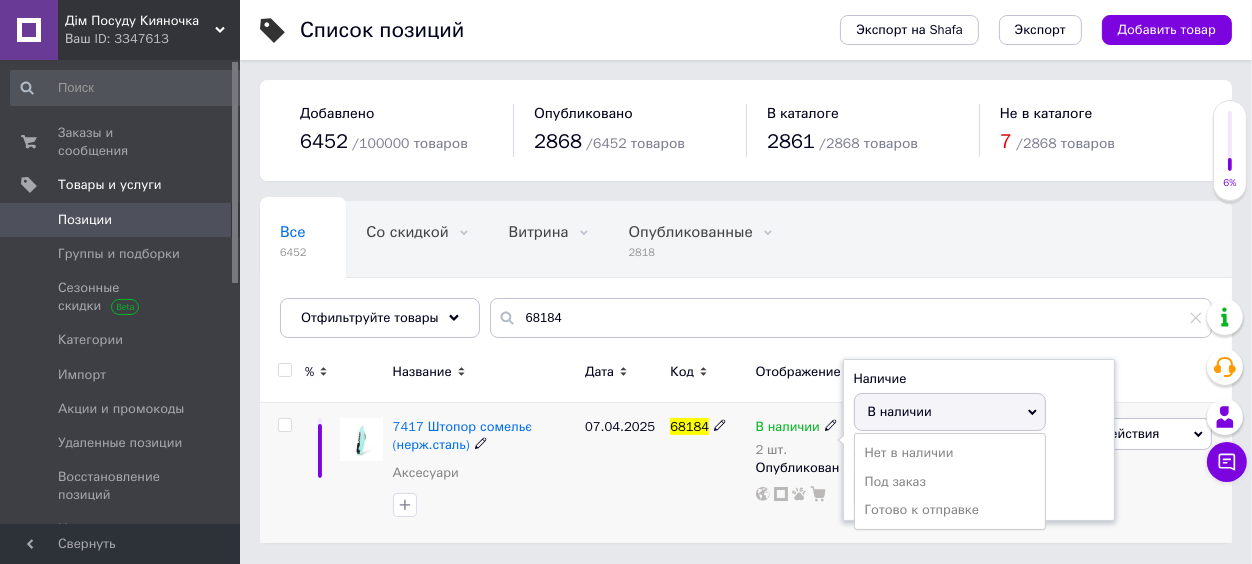 click on "В наличии" at bounding box center (950, 412) 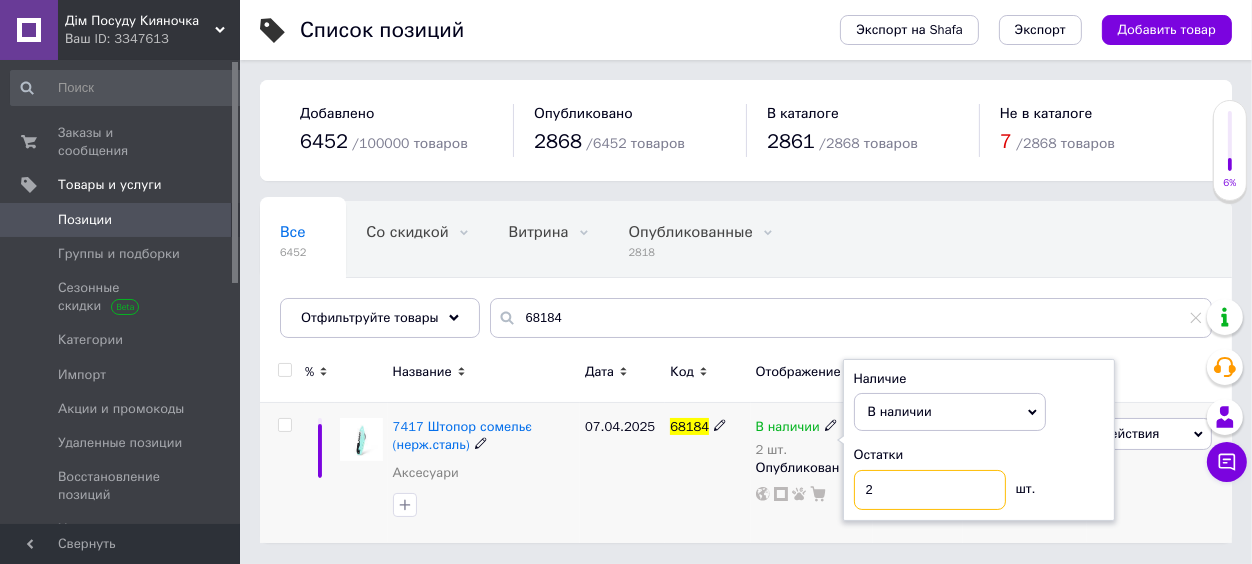 click on "2" at bounding box center (930, 490) 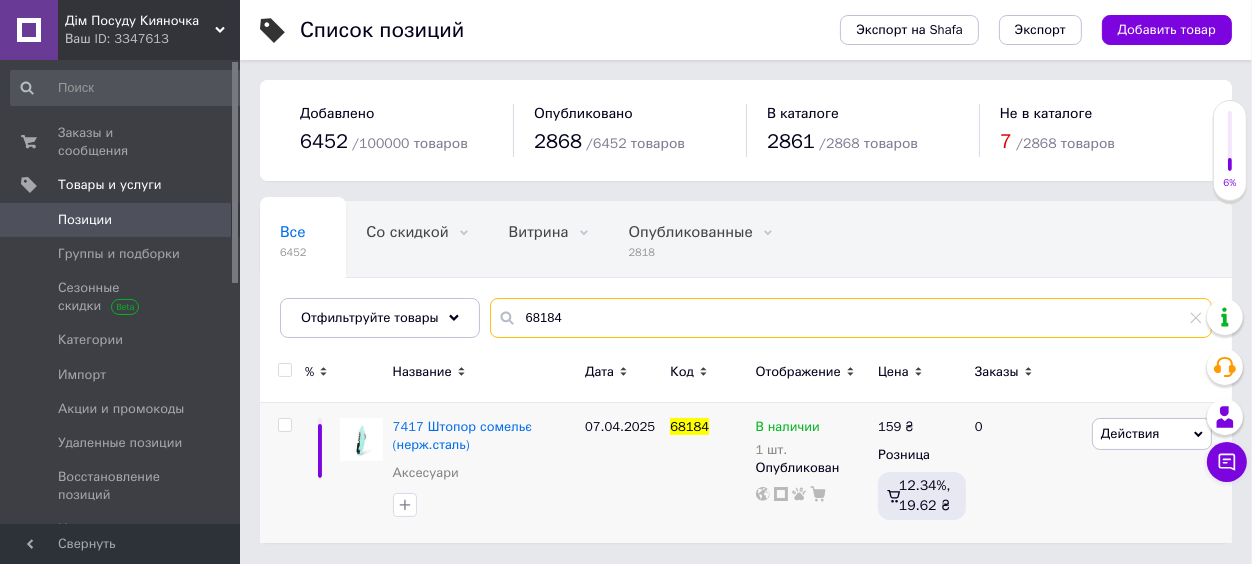 drag, startPoint x: 529, startPoint y: 325, endPoint x: 487, endPoint y: 330, distance: 42.296574 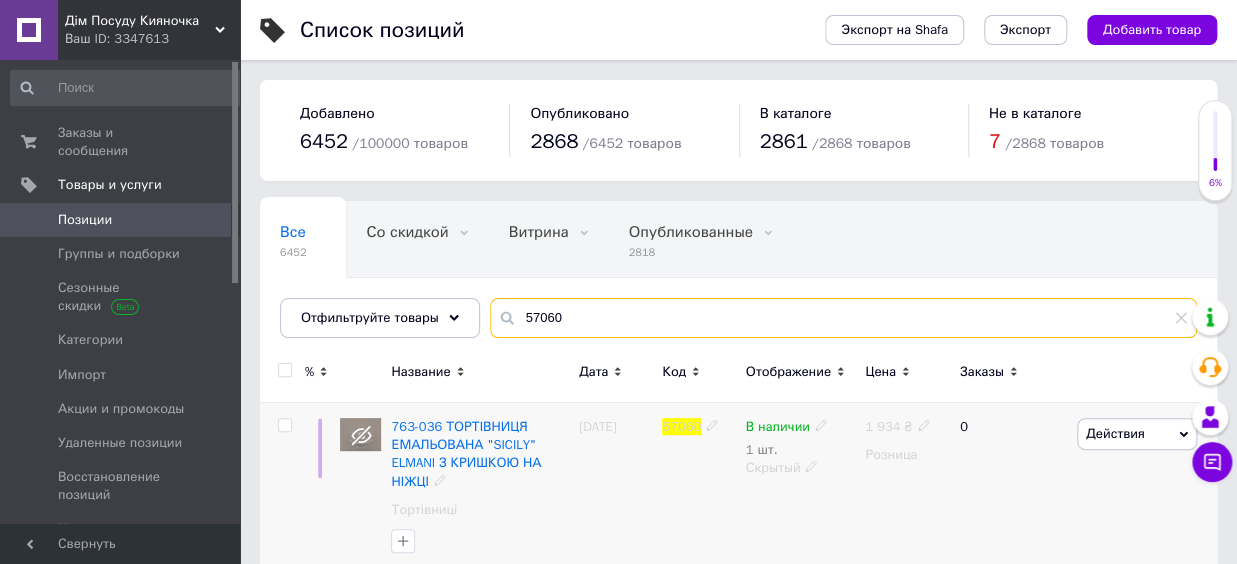 scroll, scrollTop: 33, scrollLeft: 0, axis: vertical 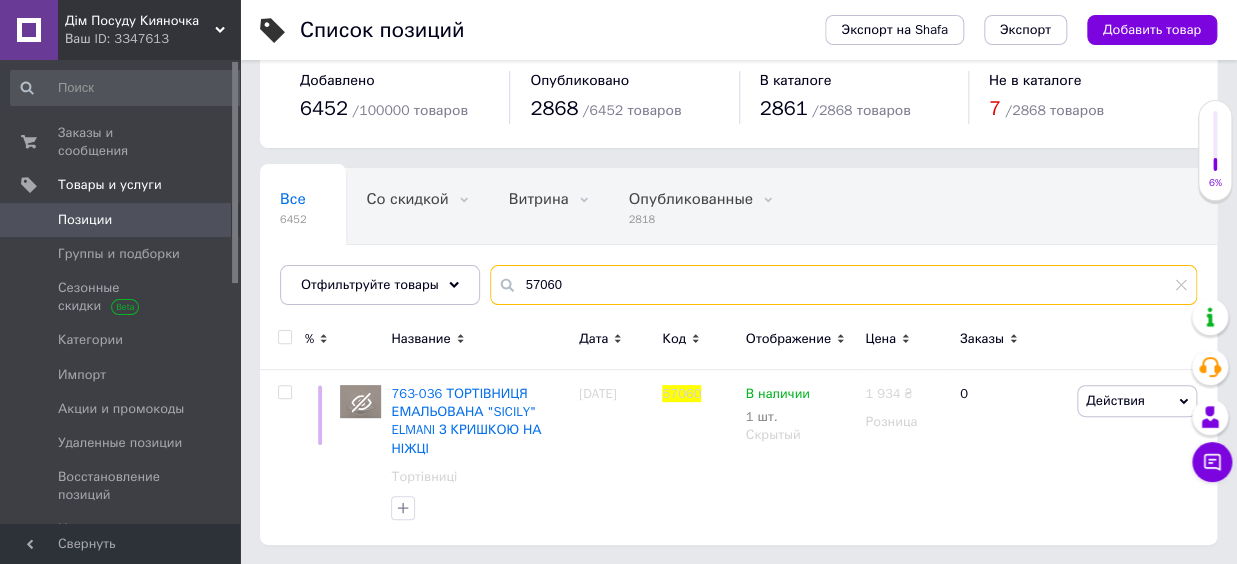 drag, startPoint x: 564, startPoint y: 281, endPoint x: 427, endPoint y: 260, distance: 138.60014 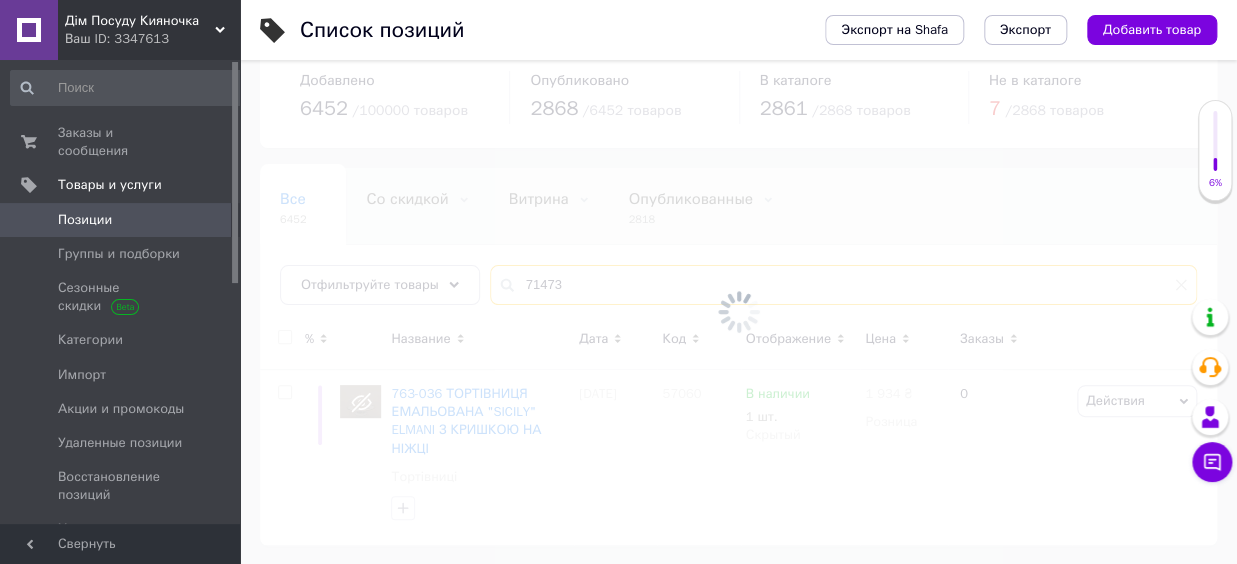scroll, scrollTop: 0, scrollLeft: 0, axis: both 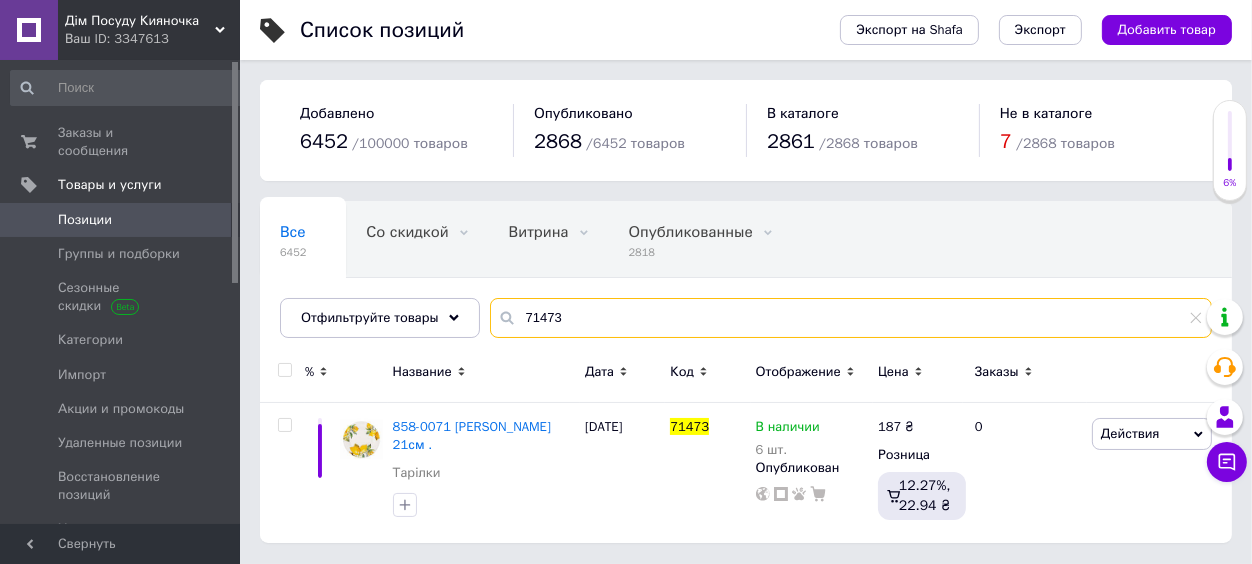 type on "71473" 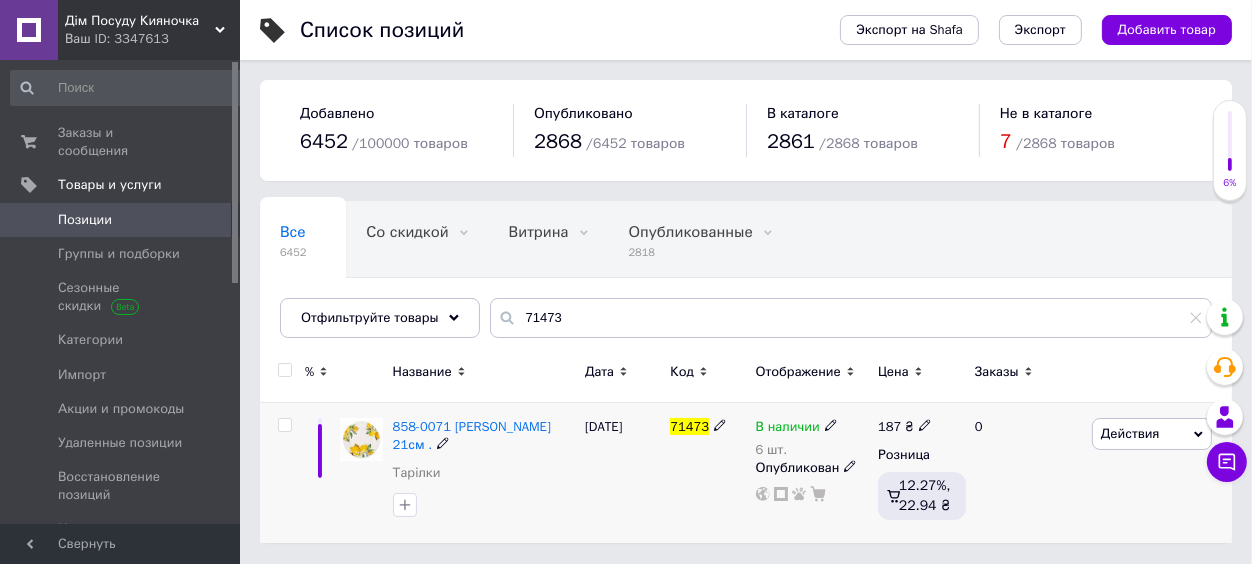 click 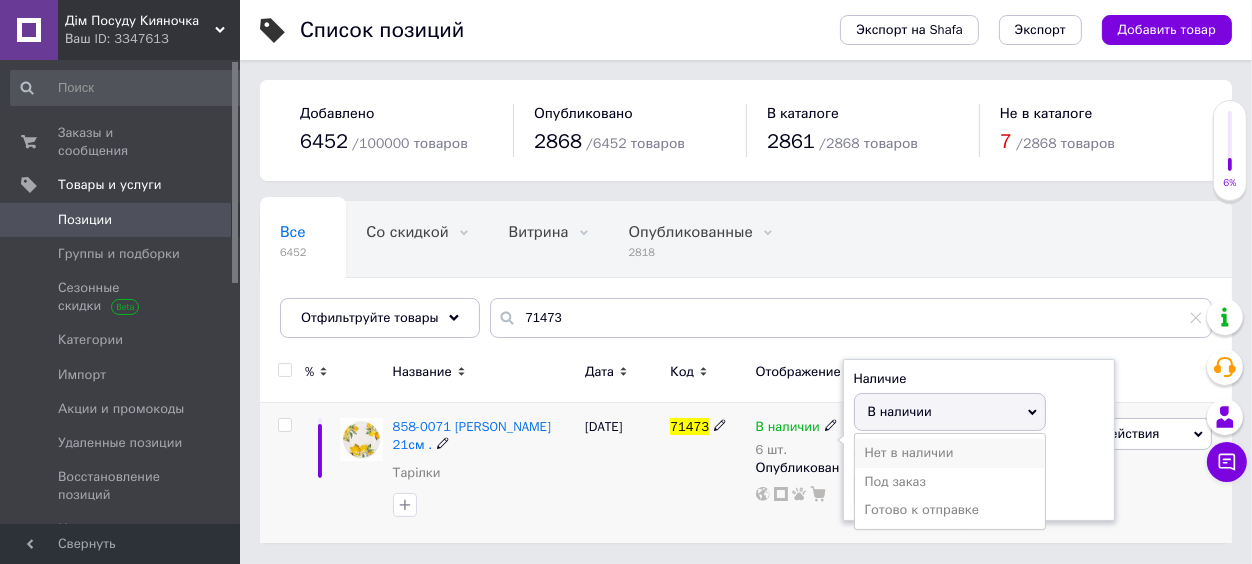 click on "Нет в наличии" at bounding box center [950, 453] 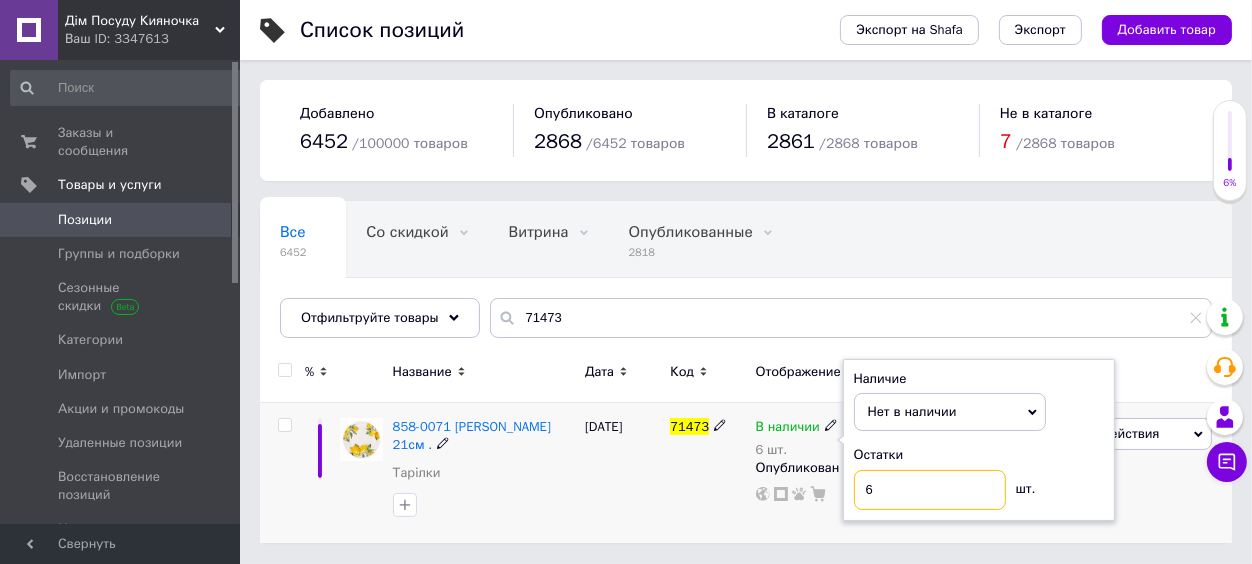 drag, startPoint x: 891, startPoint y: 497, endPoint x: 848, endPoint y: 501, distance: 43.185646 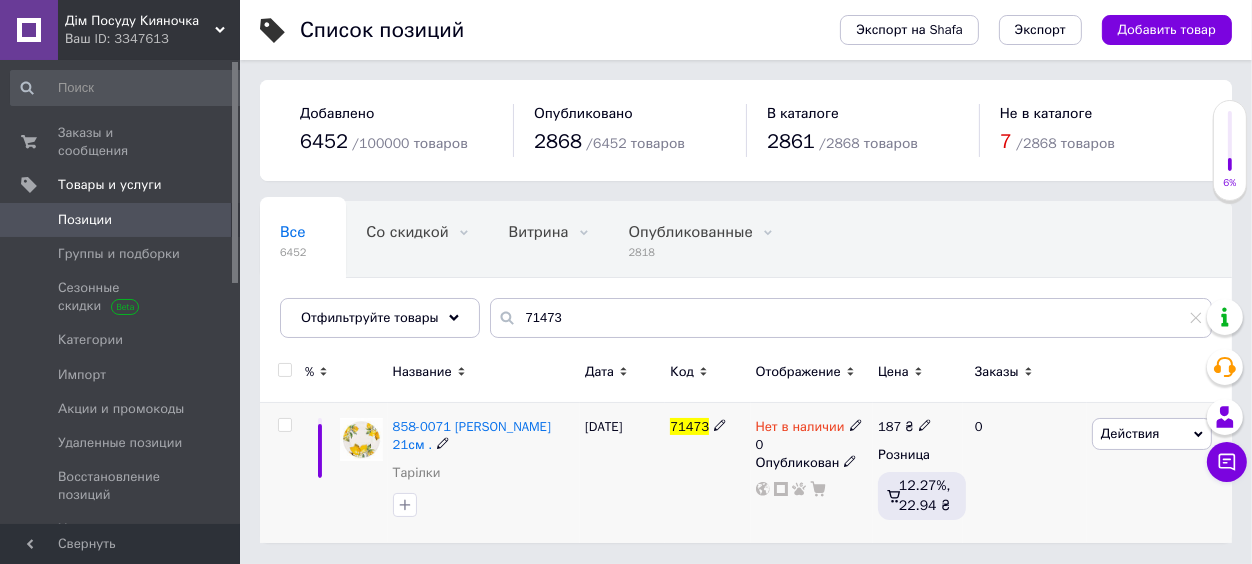 click at bounding box center [850, 461] 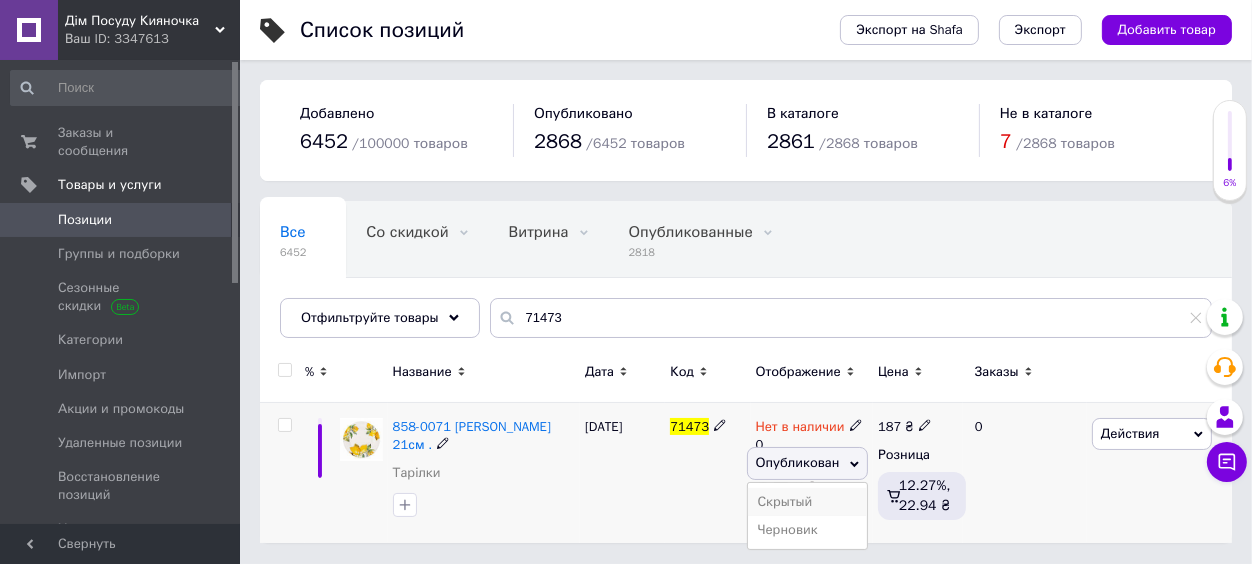 click on "Скрытый" at bounding box center (808, 502) 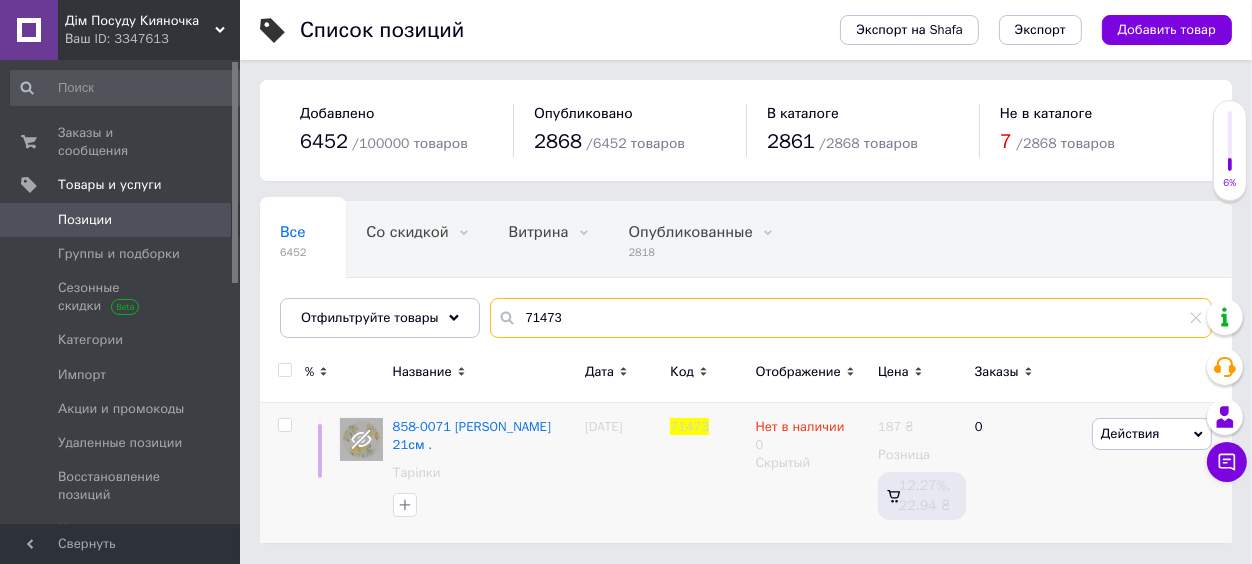 drag, startPoint x: 545, startPoint y: 321, endPoint x: 582, endPoint y: 327, distance: 37.48333 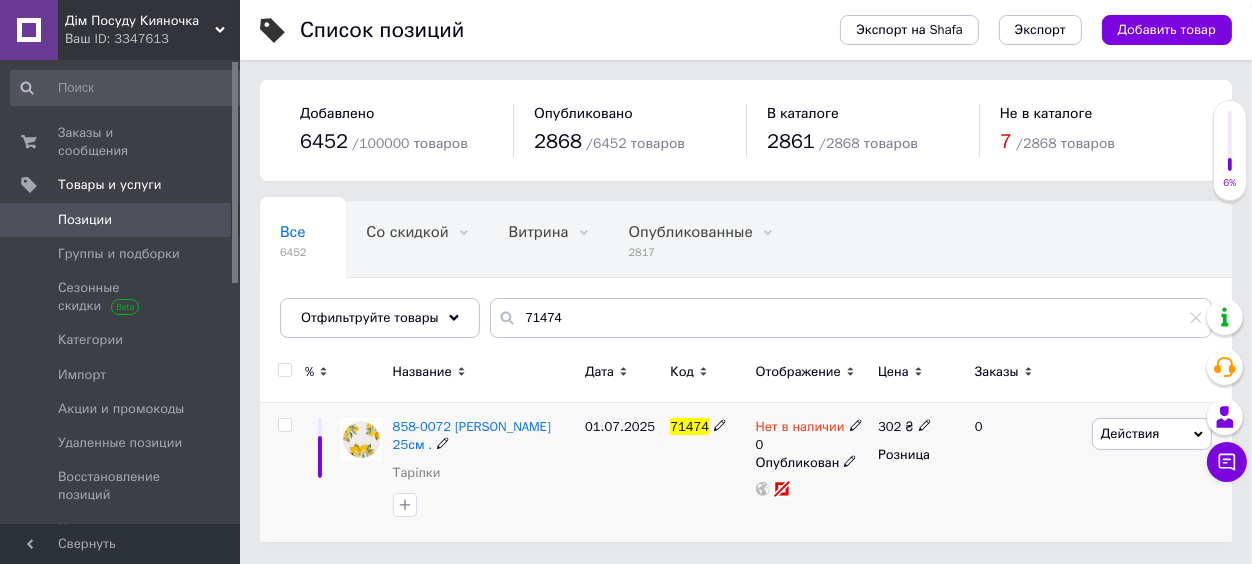 click 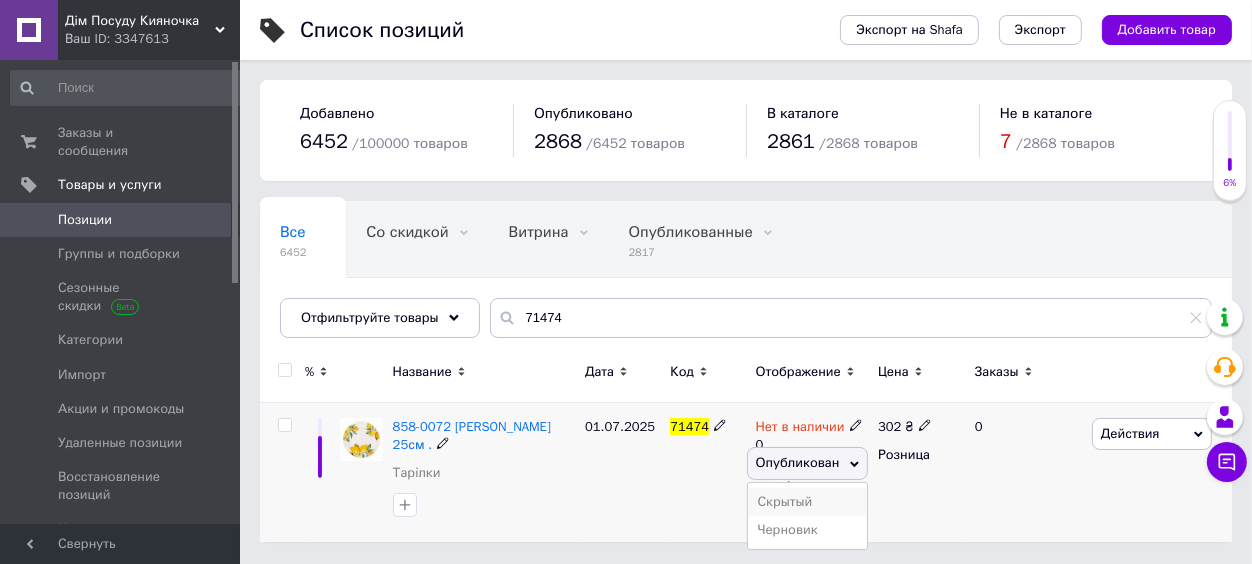 click on "Скрытый" at bounding box center (808, 502) 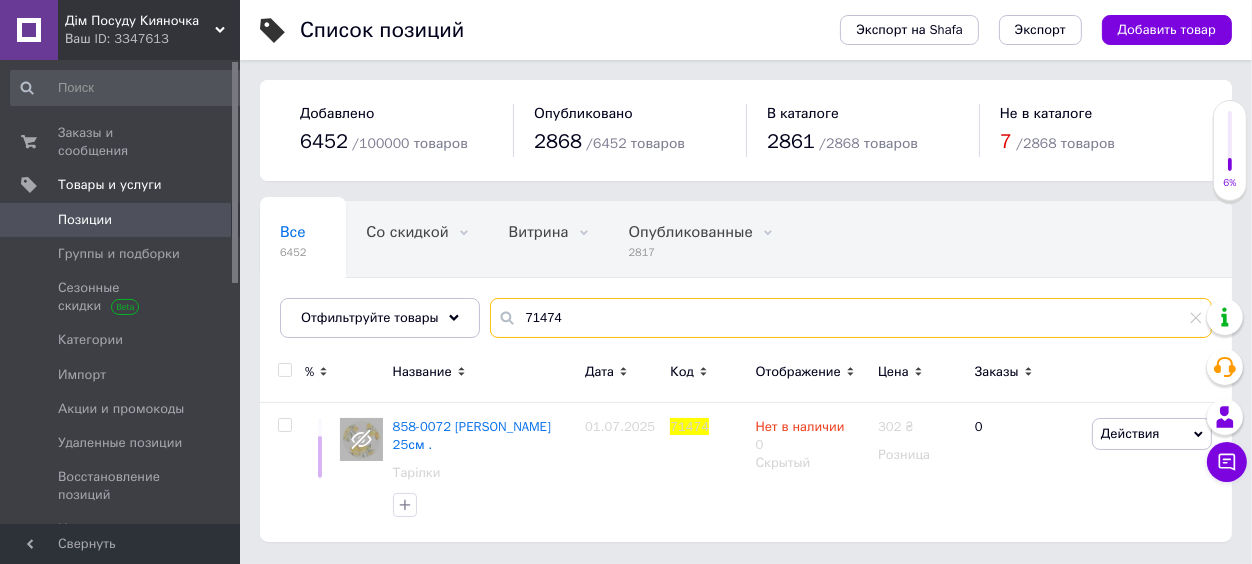 drag, startPoint x: 491, startPoint y: 310, endPoint x: 471, endPoint y: 307, distance: 20.22375 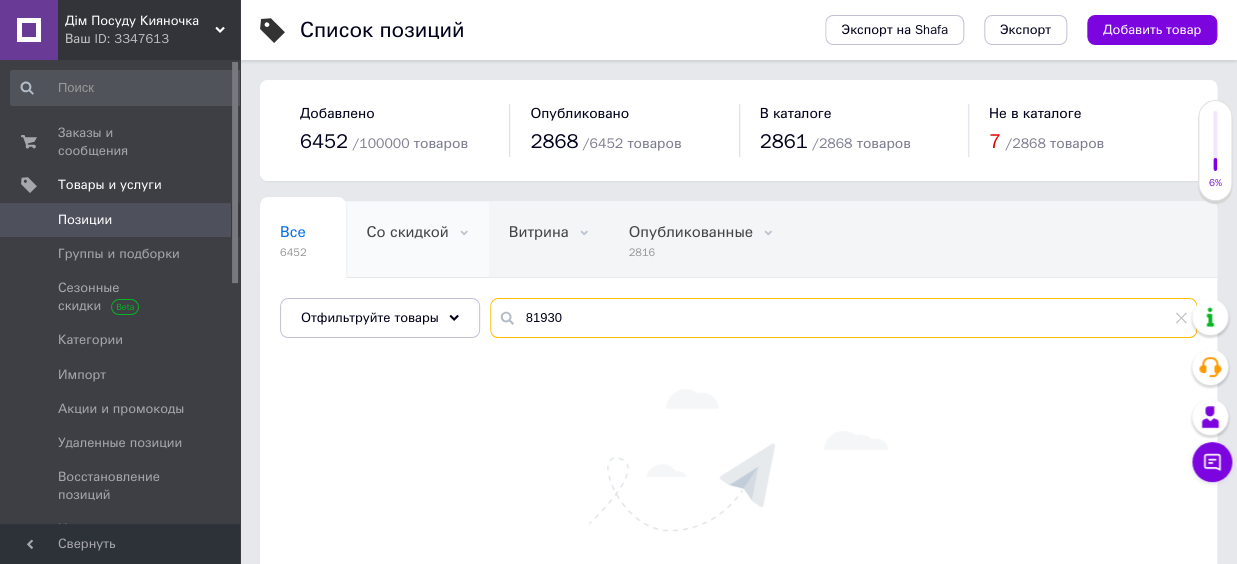 drag, startPoint x: 589, startPoint y: 308, endPoint x: 382, endPoint y: 223, distance: 223.7722 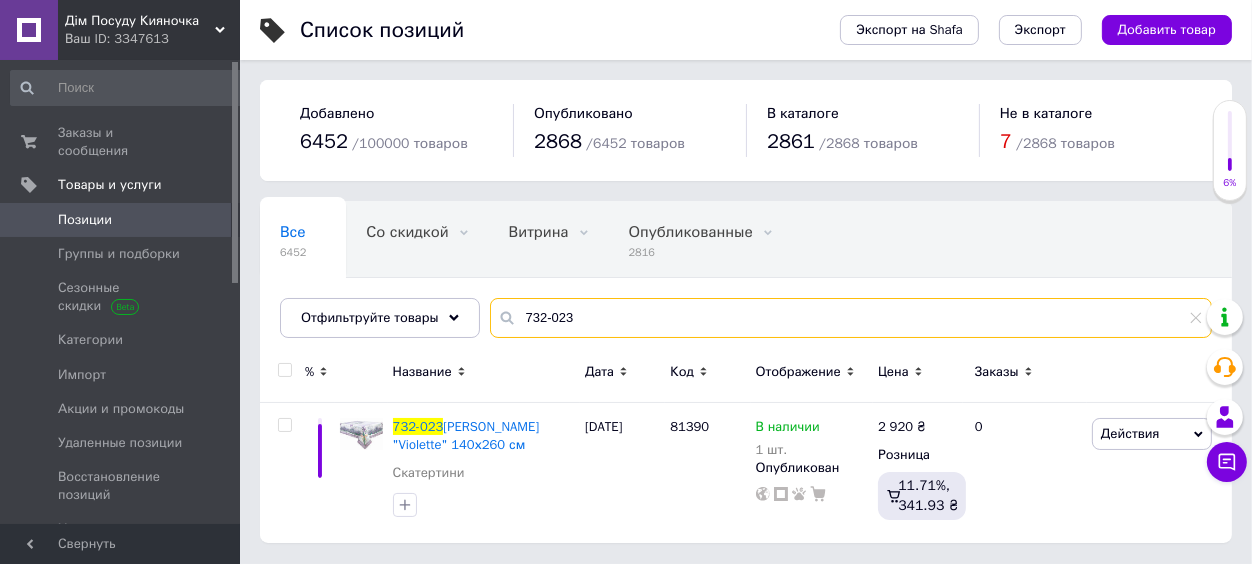 type on "732-023" 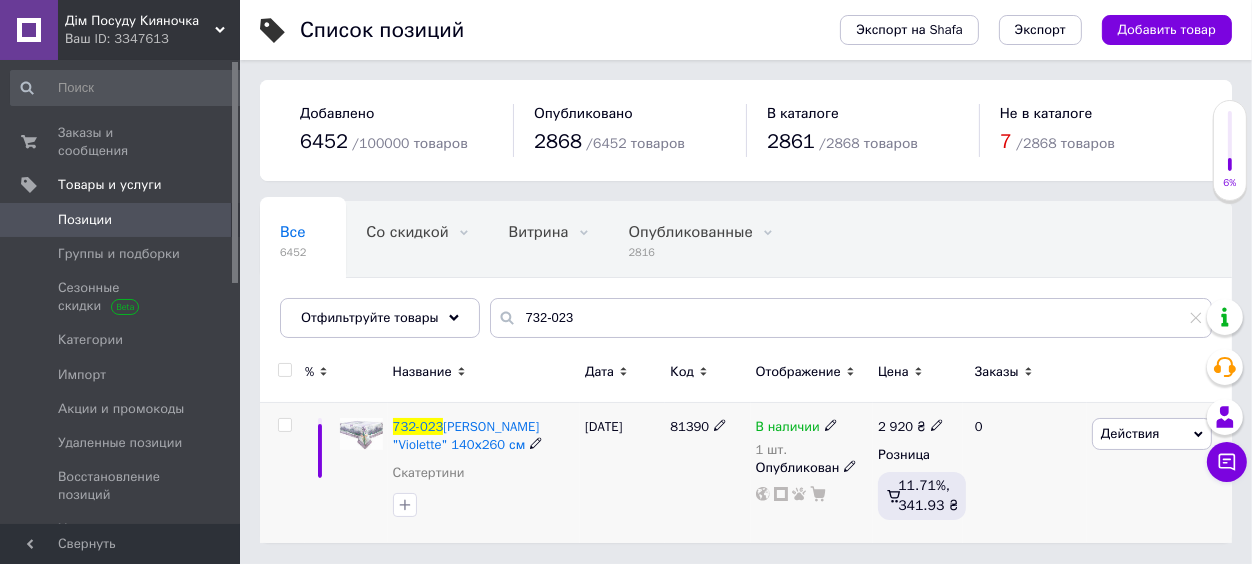 click 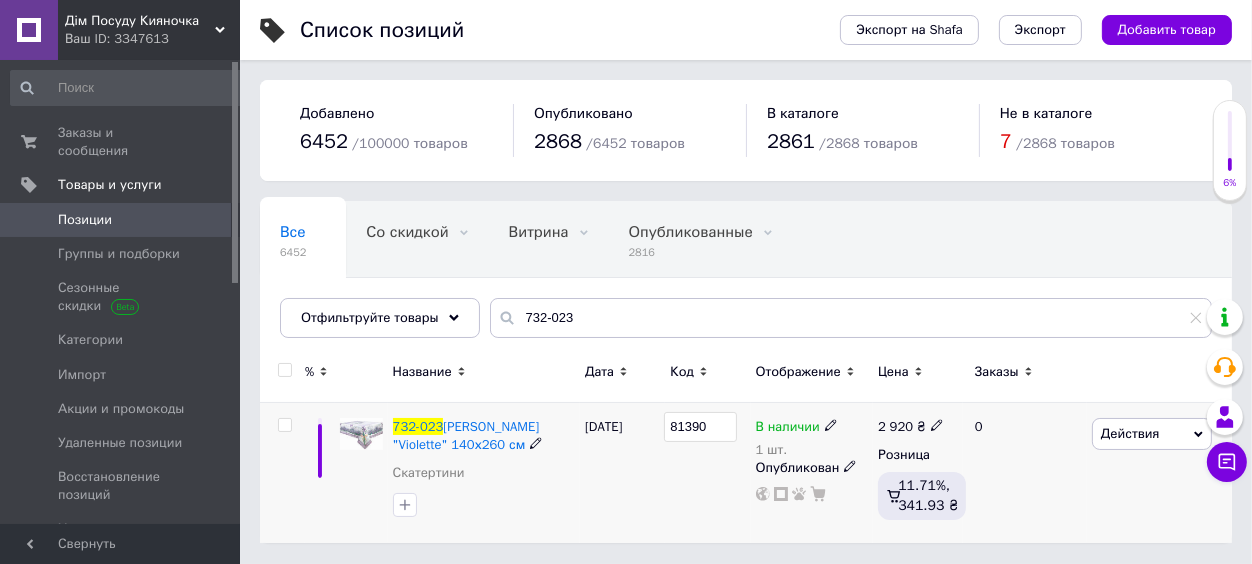 drag, startPoint x: 699, startPoint y: 432, endPoint x: 684, endPoint y: 439, distance: 16.552946 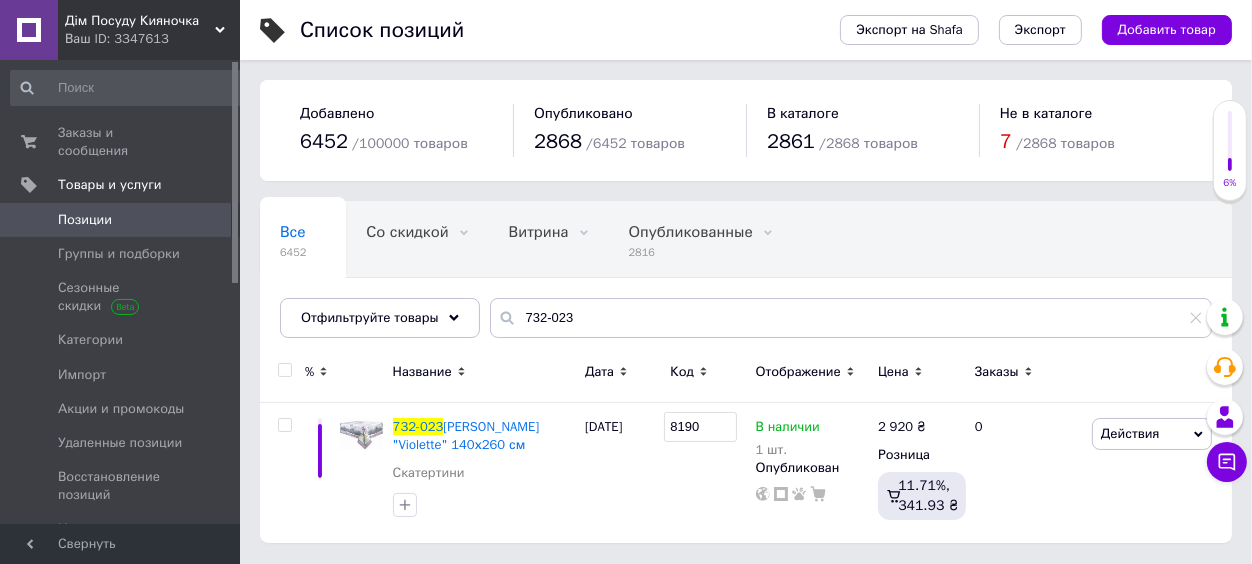 type on "81930" 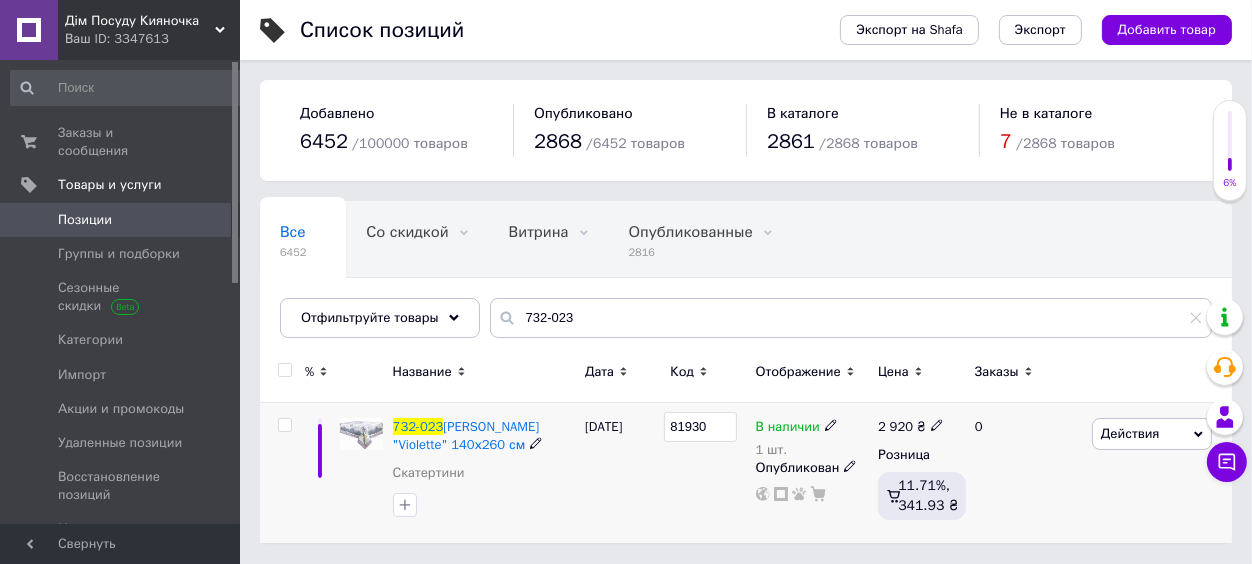 click on "[DATE]" at bounding box center [622, 473] 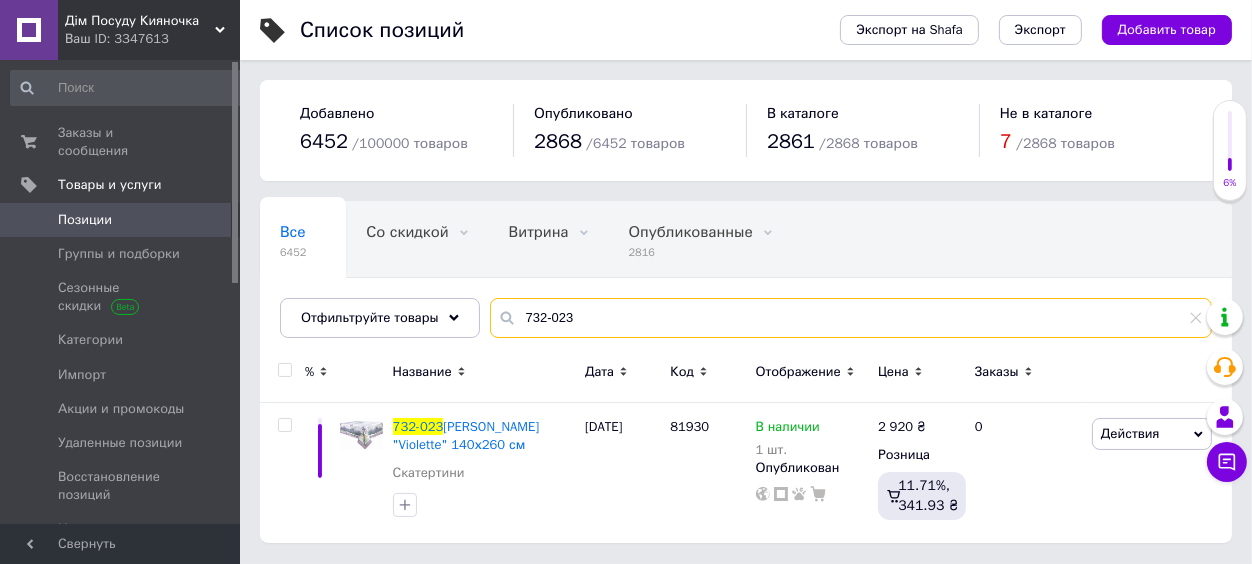 drag, startPoint x: 573, startPoint y: 322, endPoint x: 497, endPoint y: 329, distance: 76.321686 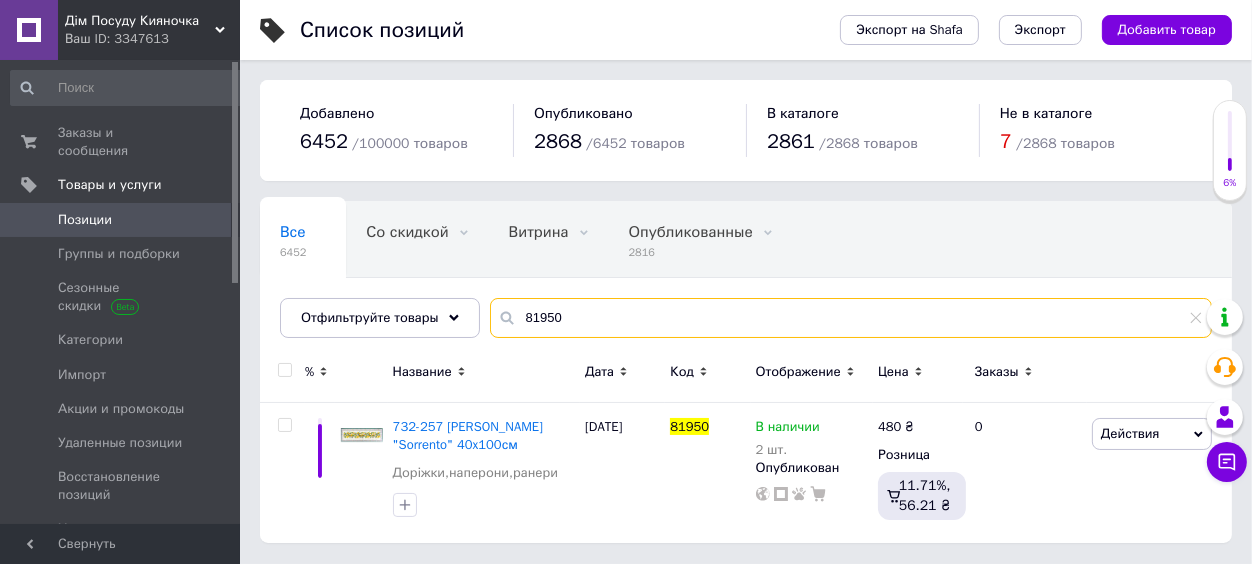 type on "81950" 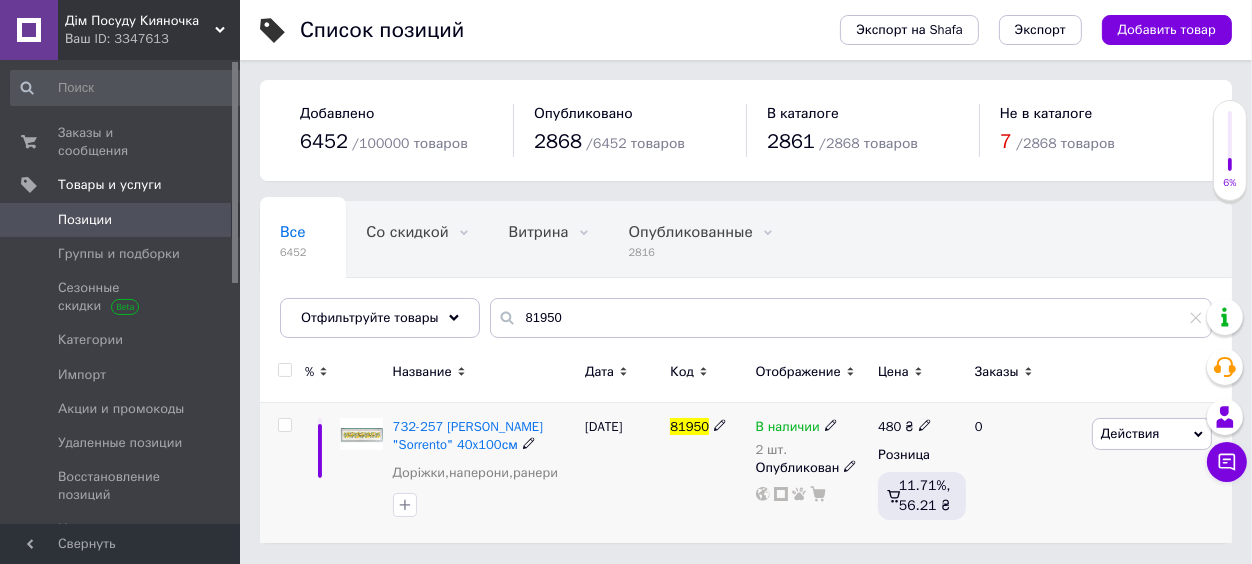 click 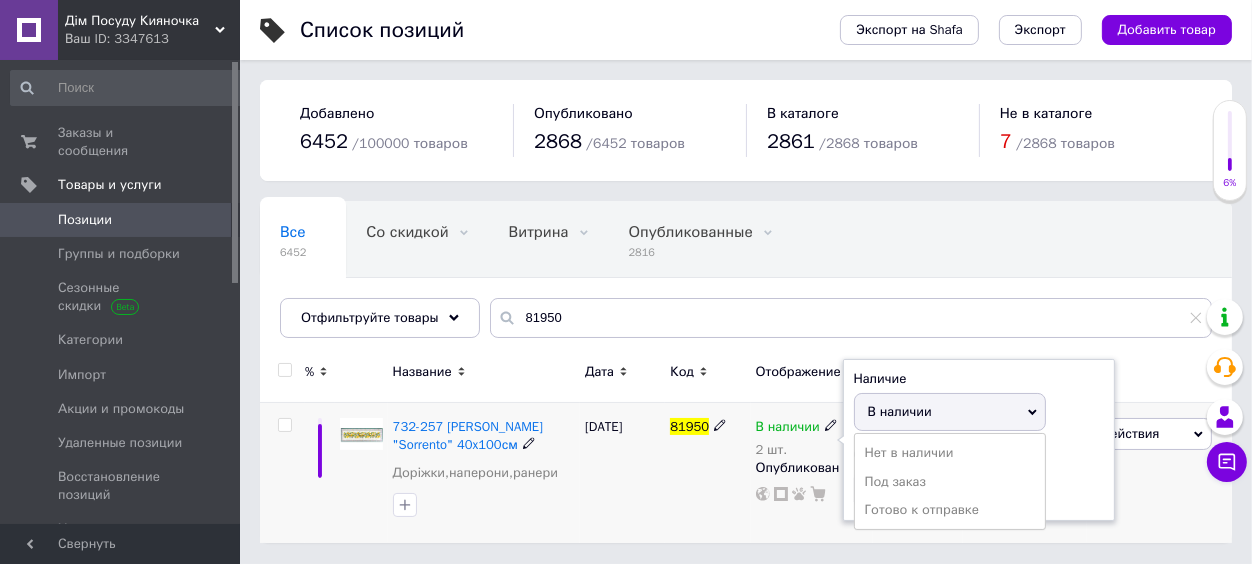 click on "В наличии" at bounding box center (950, 412) 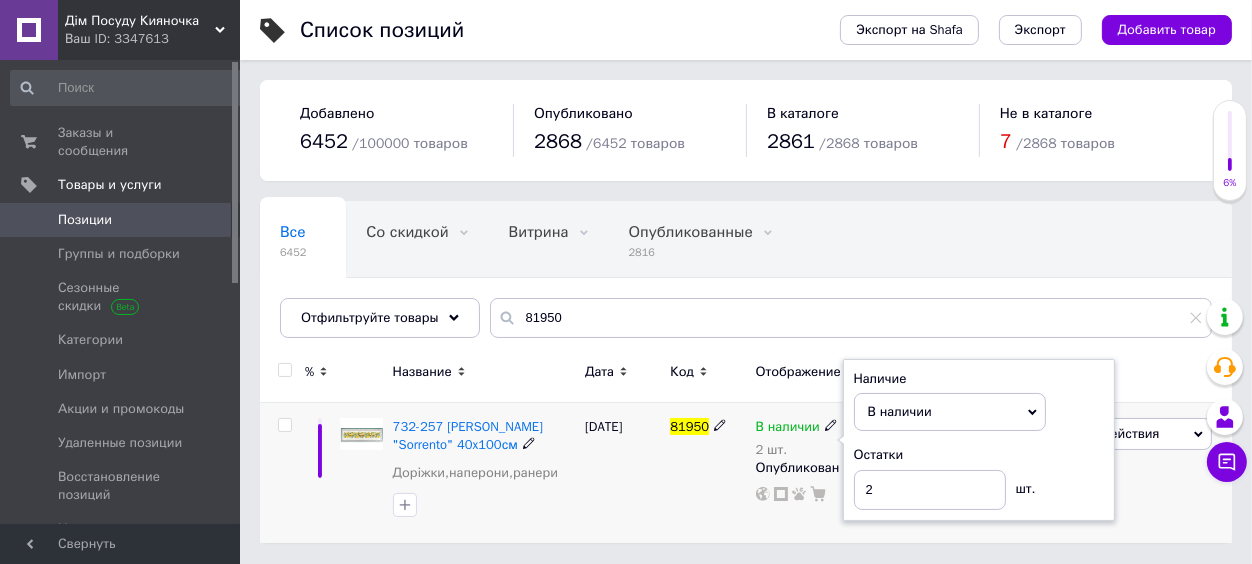 click on "В наличии" at bounding box center (900, 411) 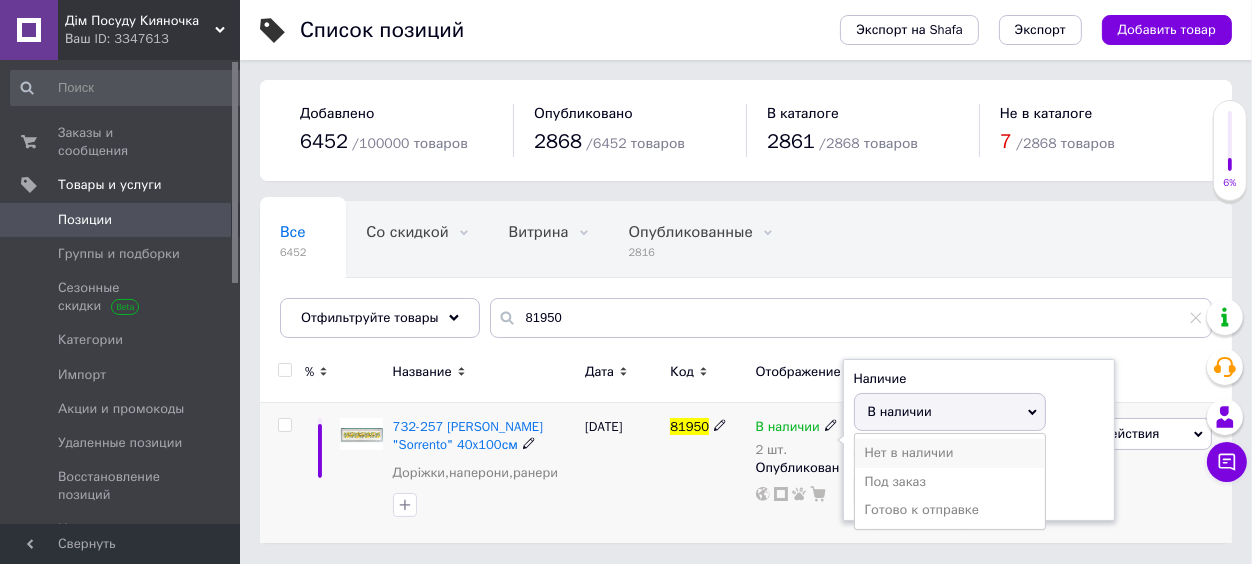 drag, startPoint x: 890, startPoint y: 455, endPoint x: 888, endPoint y: 483, distance: 28.071337 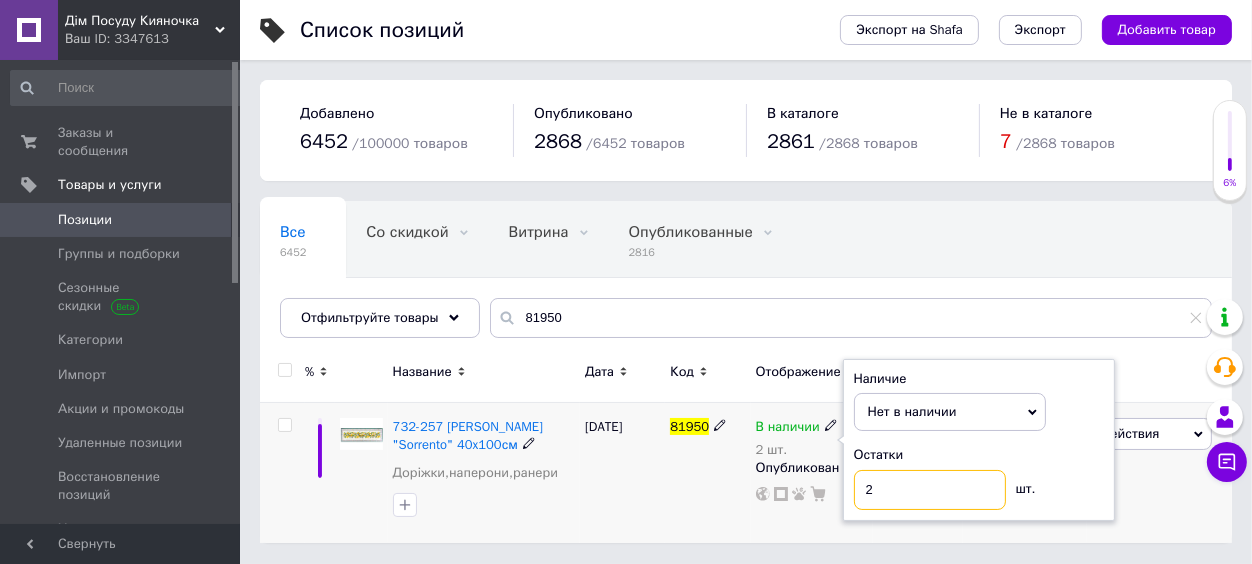 click on "2" at bounding box center (930, 490) 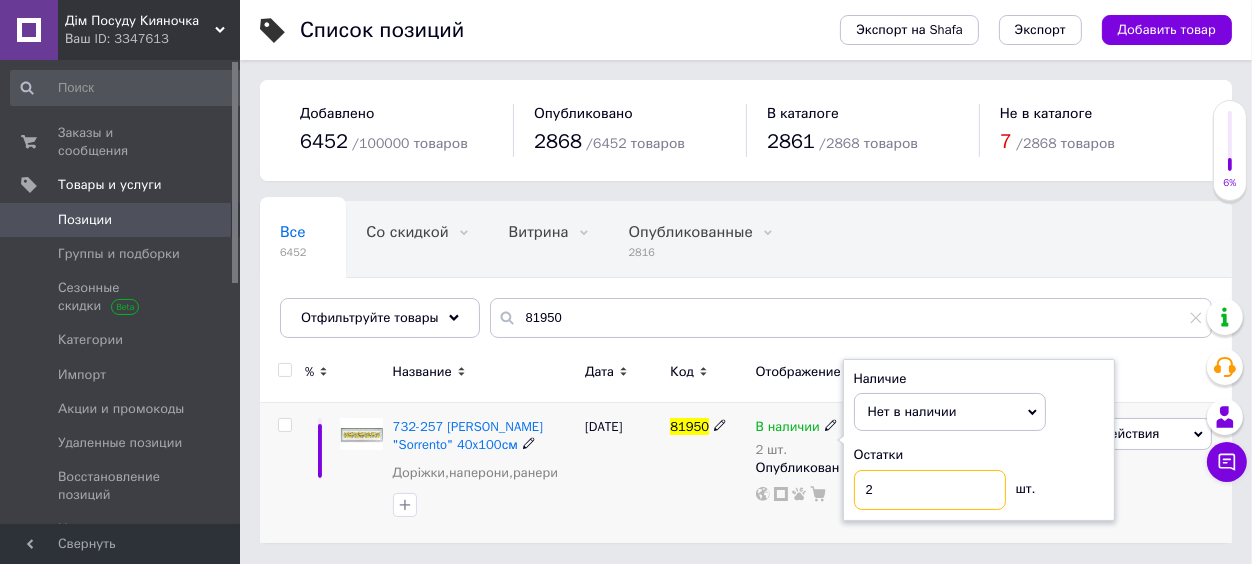 type 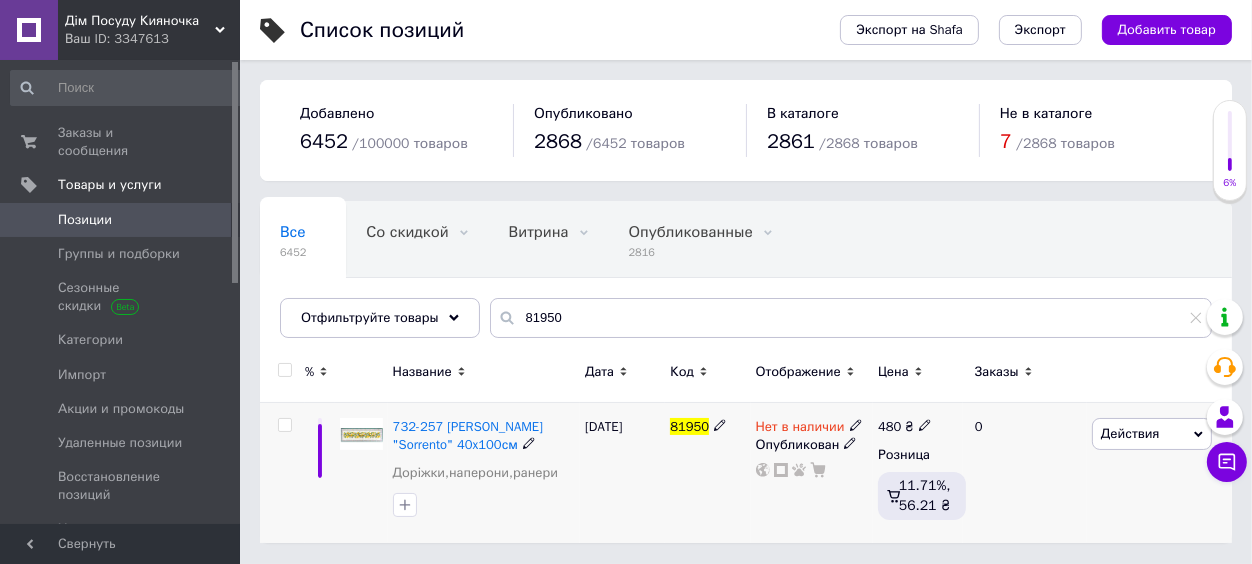 click 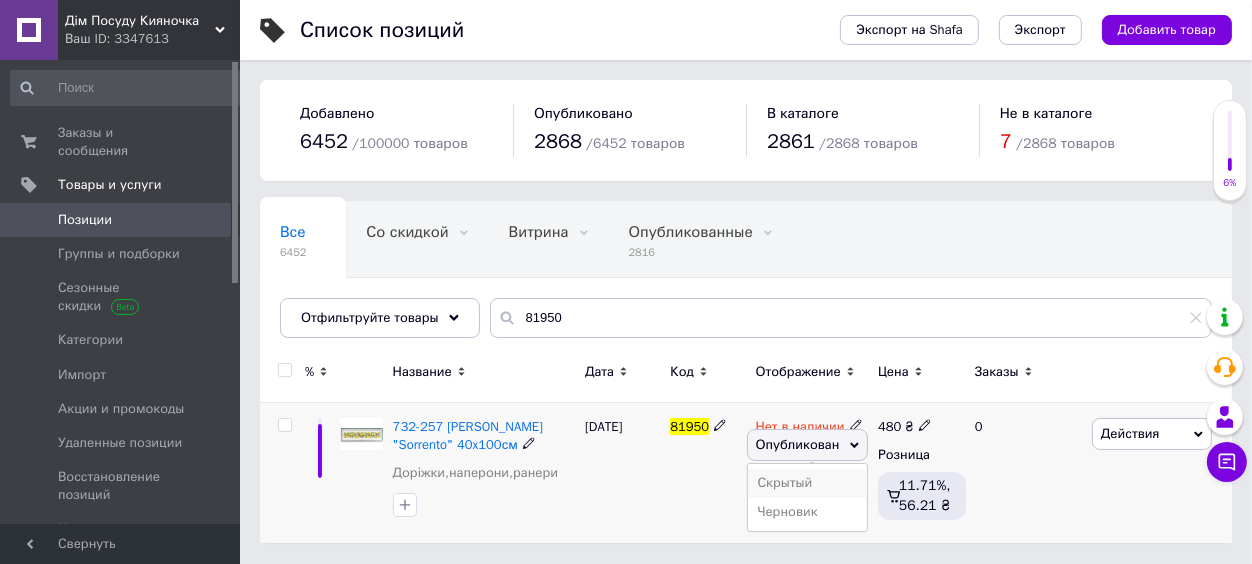 click on "Скрытый" at bounding box center (808, 483) 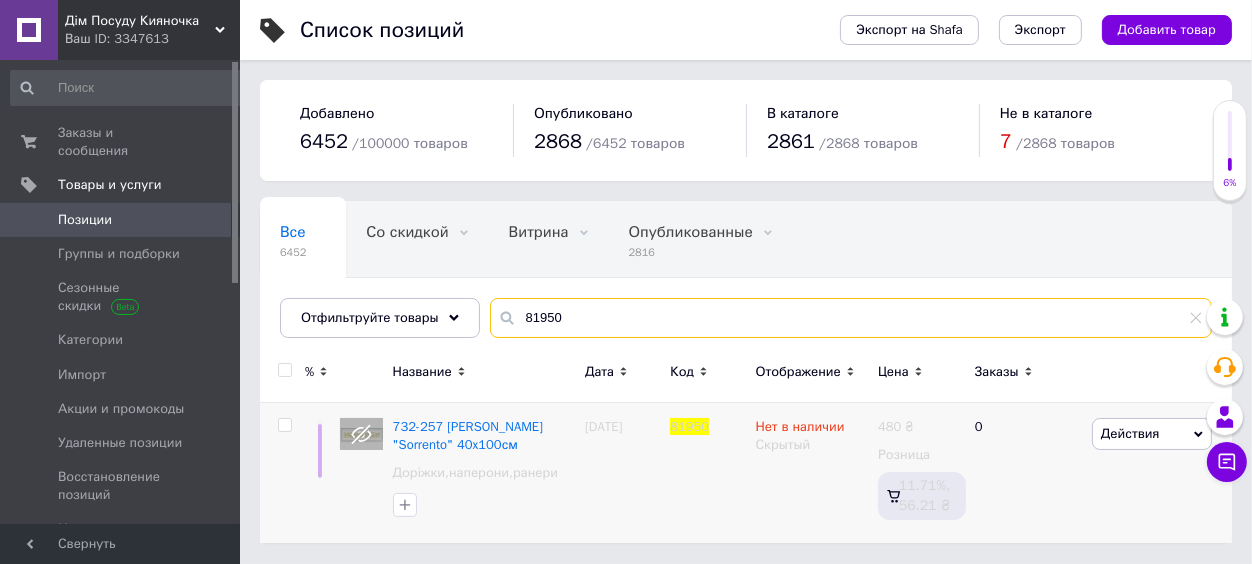 drag, startPoint x: 570, startPoint y: 324, endPoint x: 482, endPoint y: 324, distance: 88 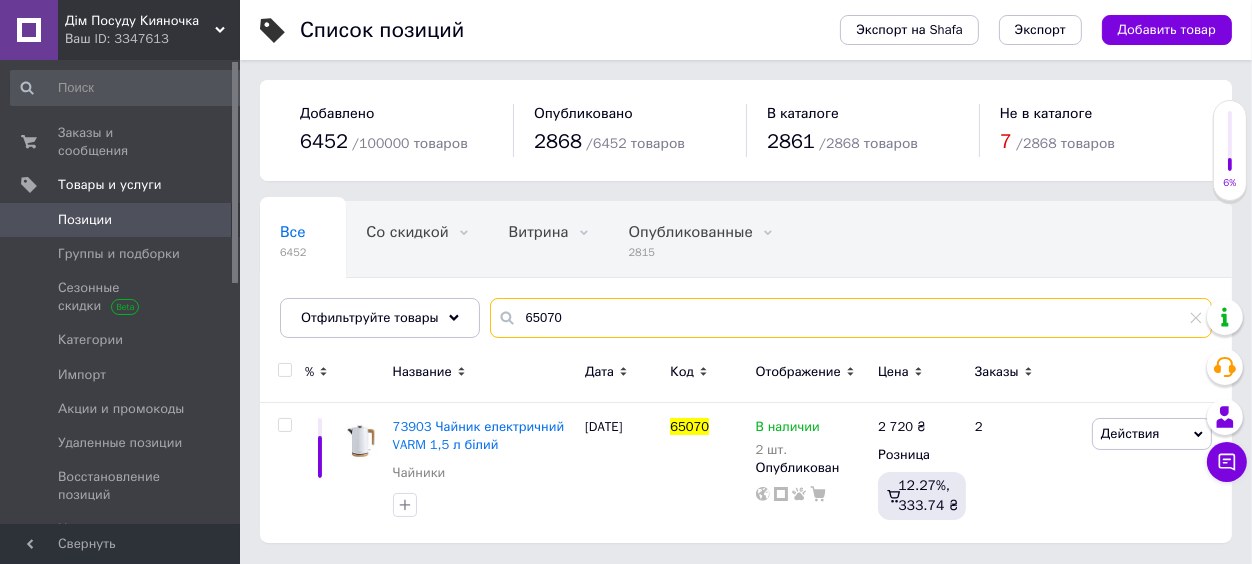 type on "65070" 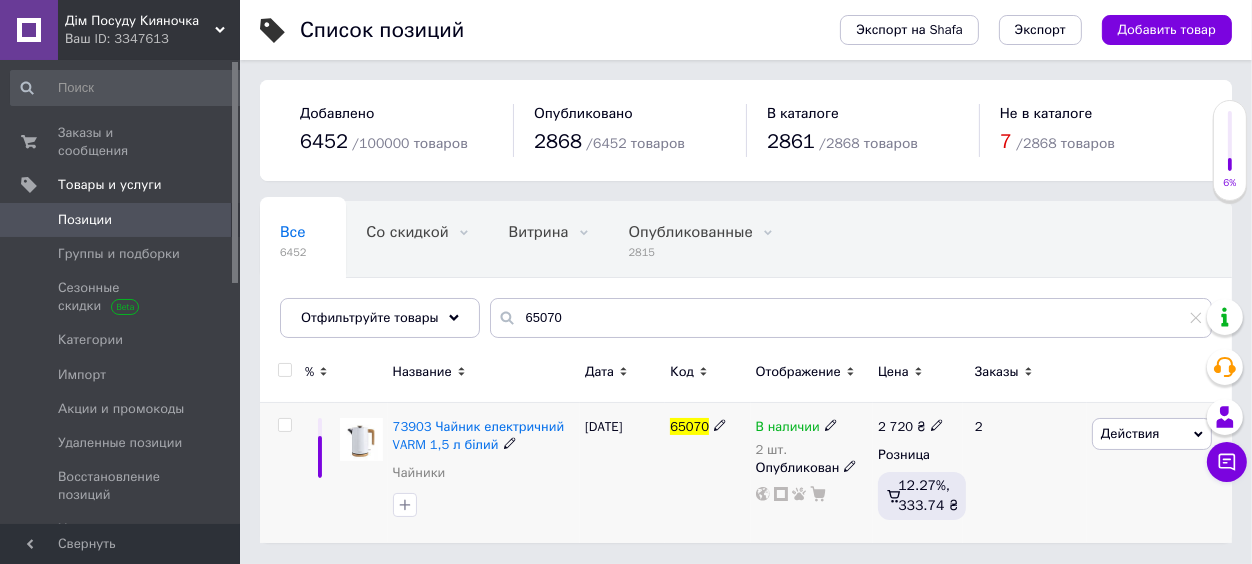 click 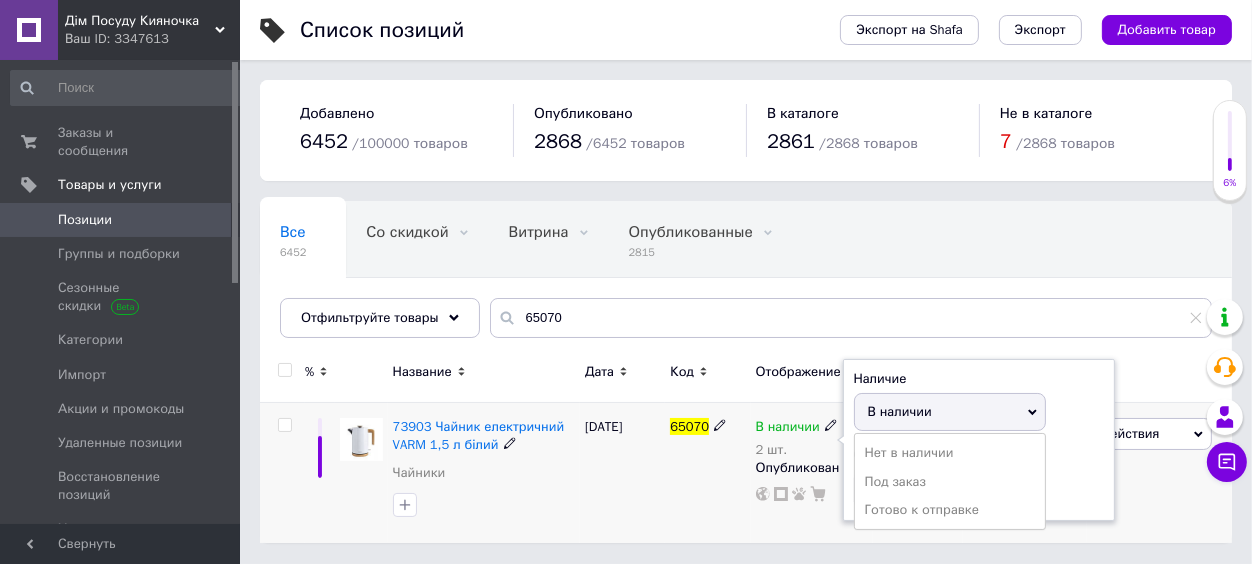click on "В наличии" at bounding box center (950, 412) 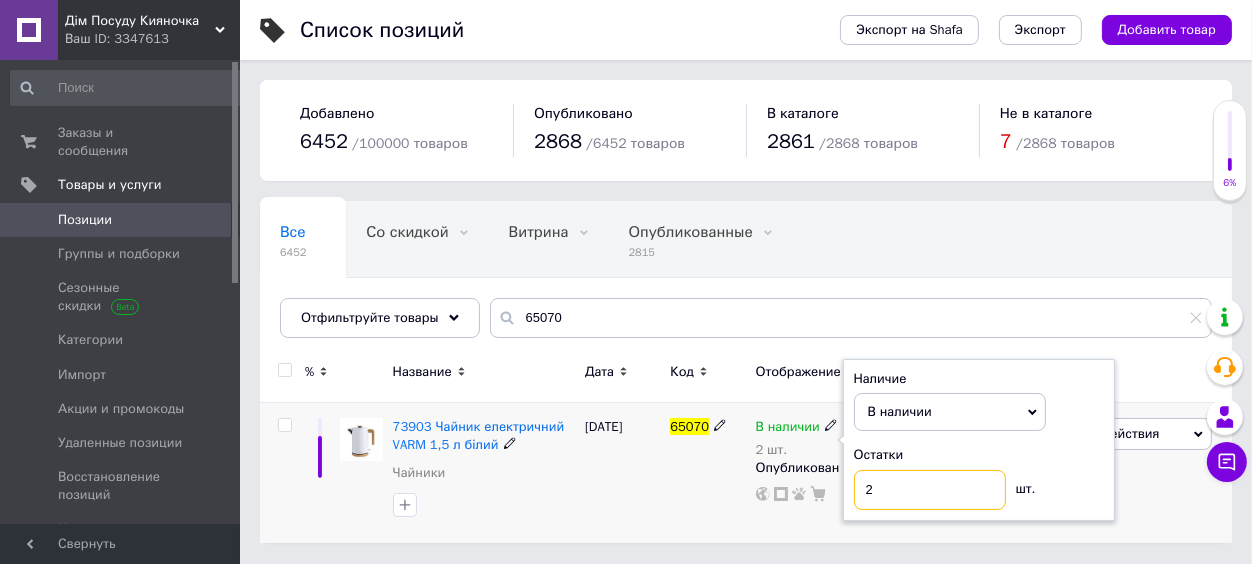 drag, startPoint x: 890, startPoint y: 490, endPoint x: 853, endPoint y: 501, distance: 38.600517 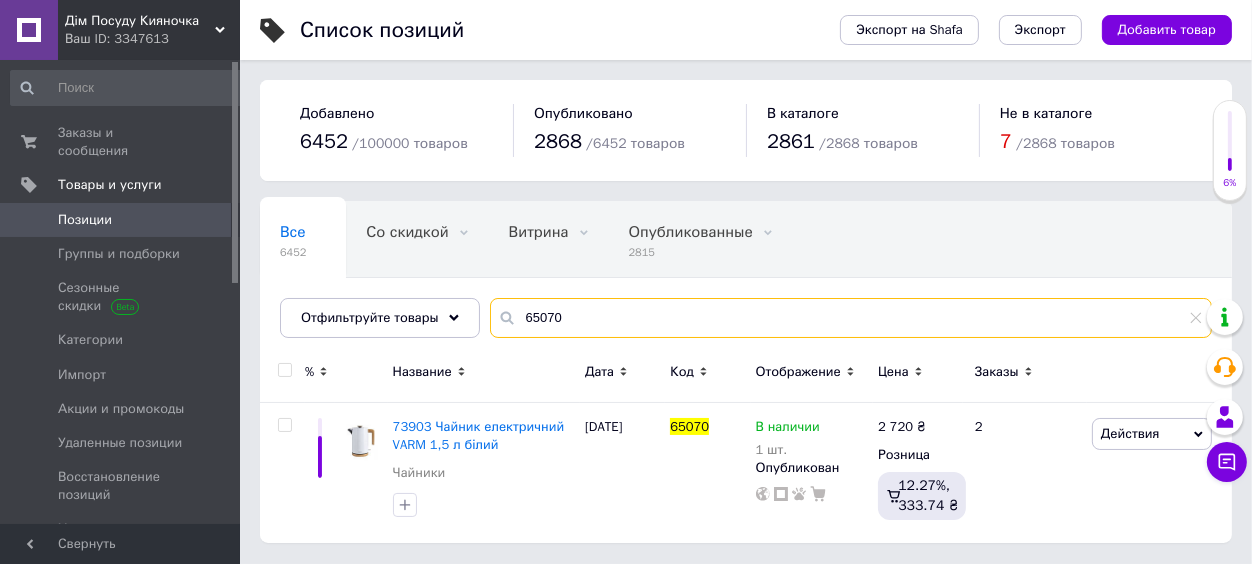 drag, startPoint x: 574, startPoint y: 331, endPoint x: 456, endPoint y: 344, distance: 118.71394 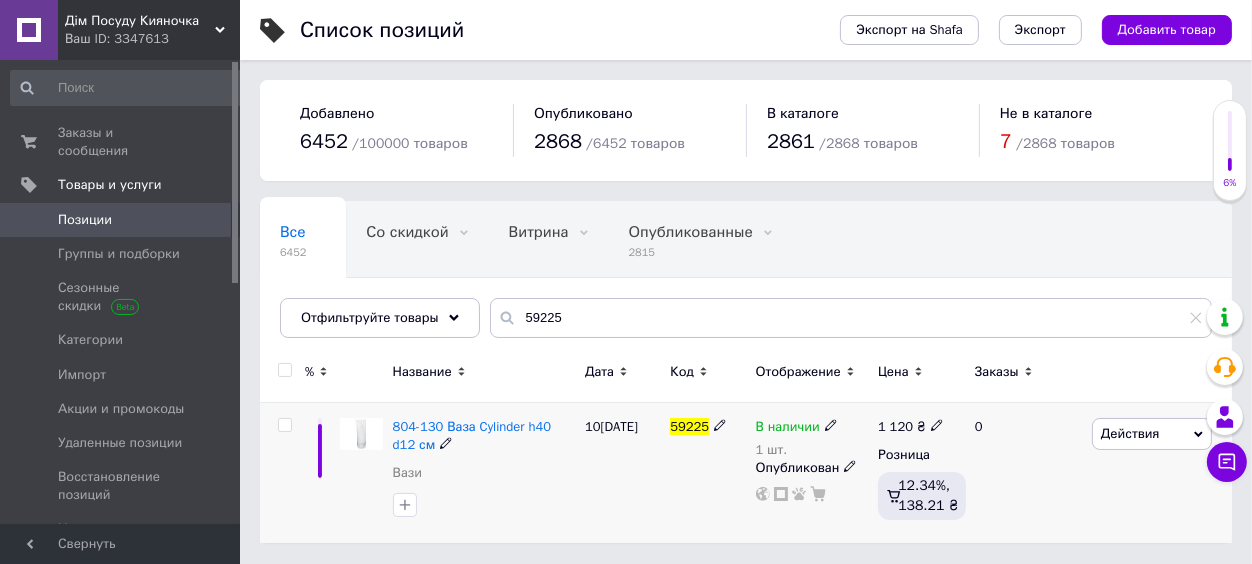 click 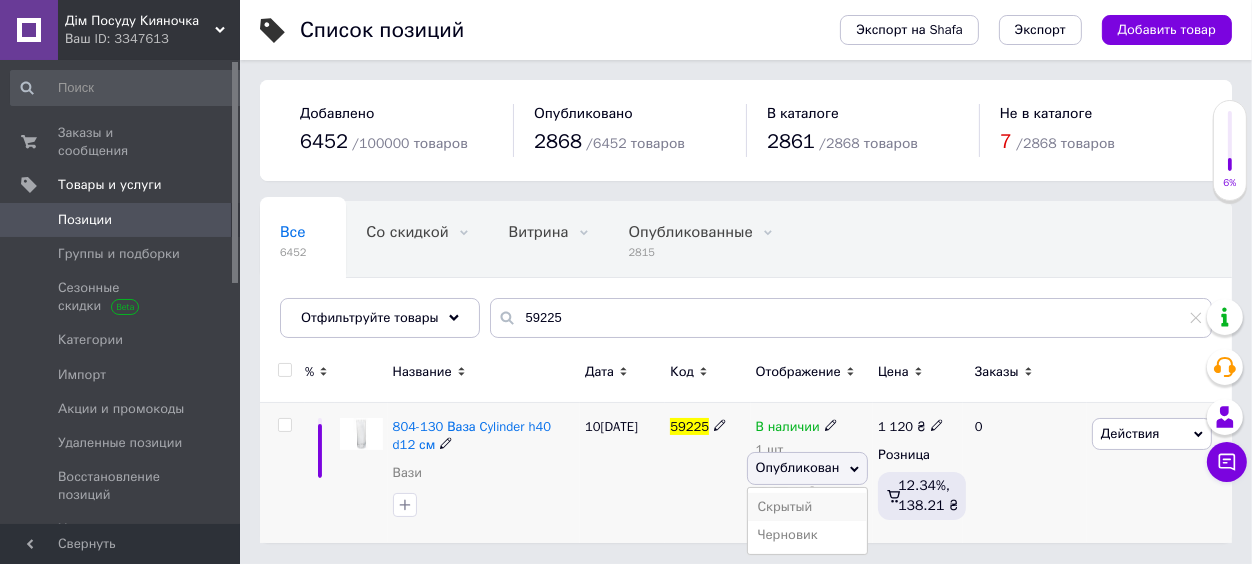 click on "Скрытый" at bounding box center [808, 507] 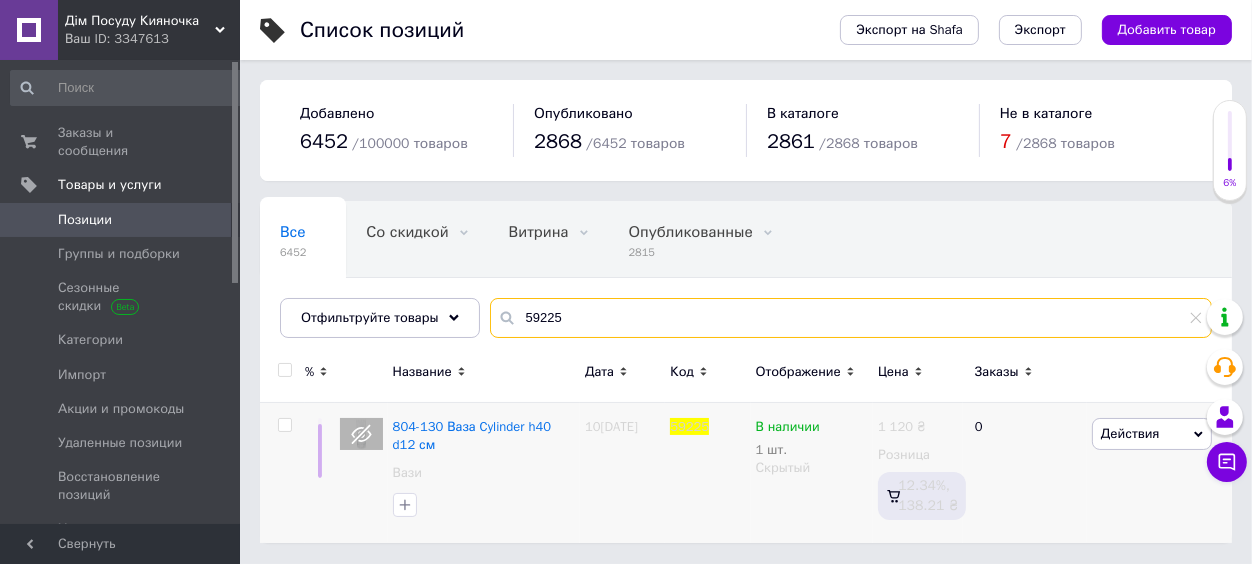 drag, startPoint x: 569, startPoint y: 325, endPoint x: 483, endPoint y: 330, distance: 86.145226 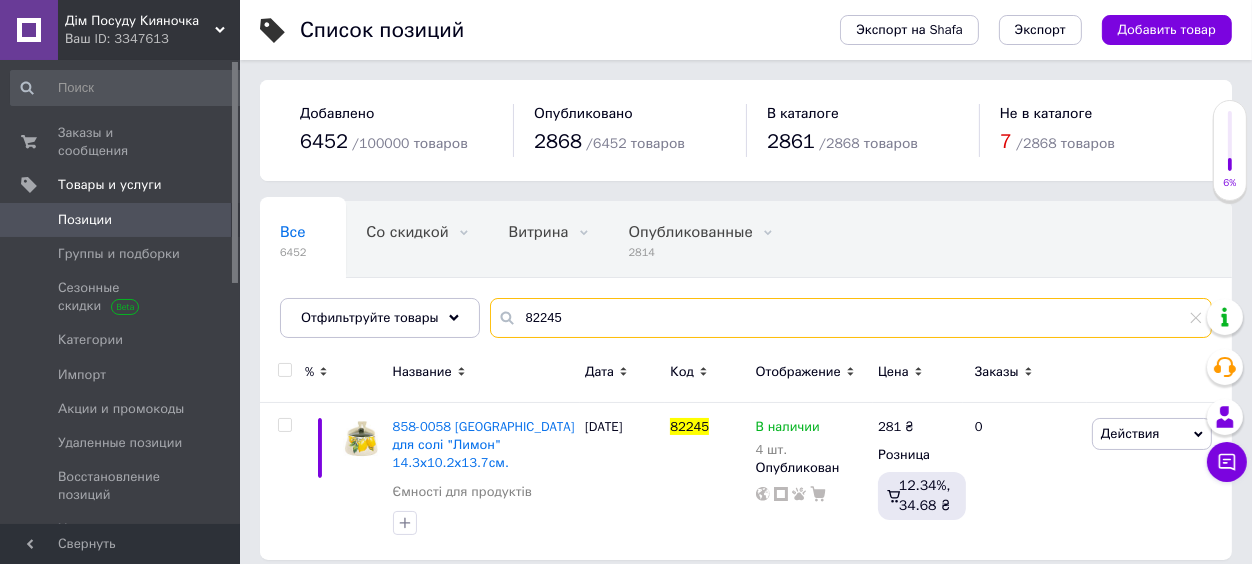 type on "82245" 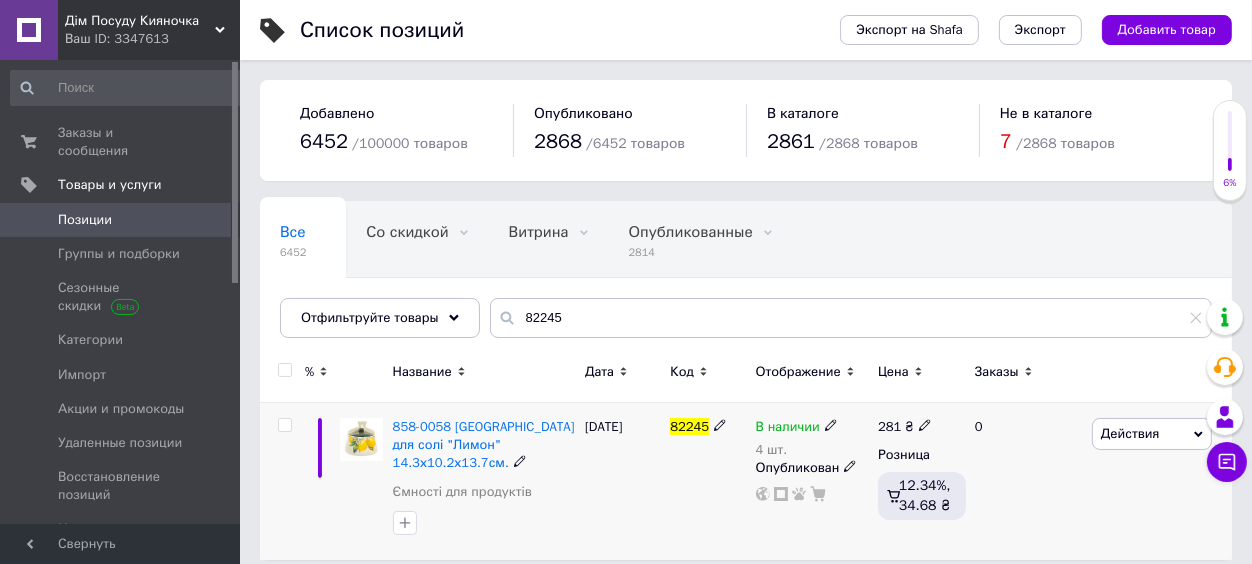 click 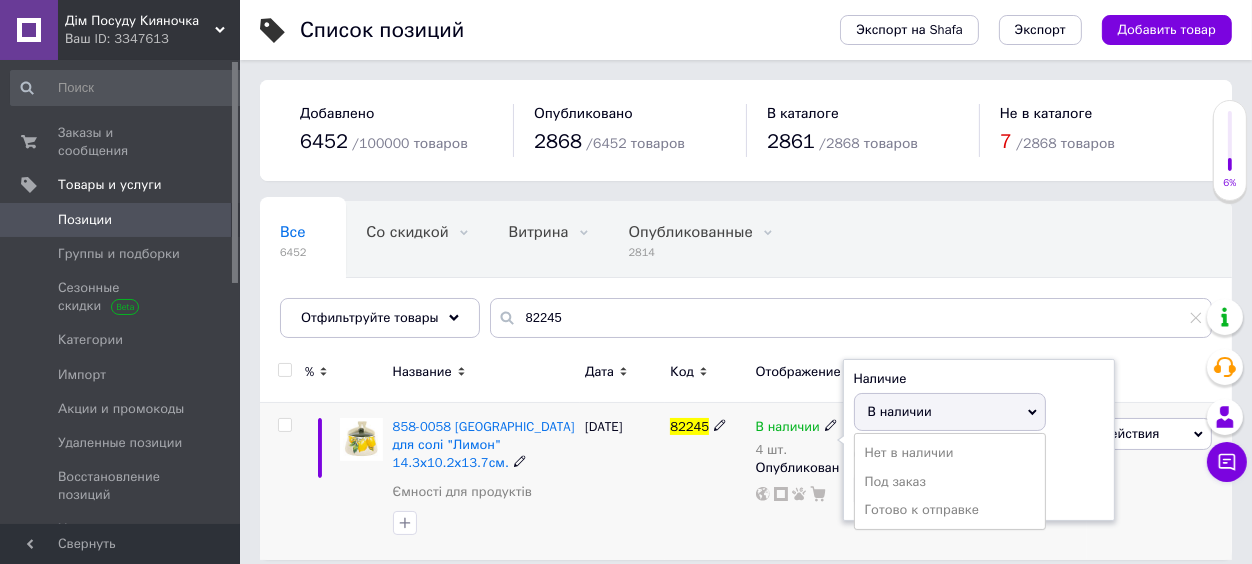 drag, startPoint x: 897, startPoint y: 395, endPoint x: 893, endPoint y: 407, distance: 12.649111 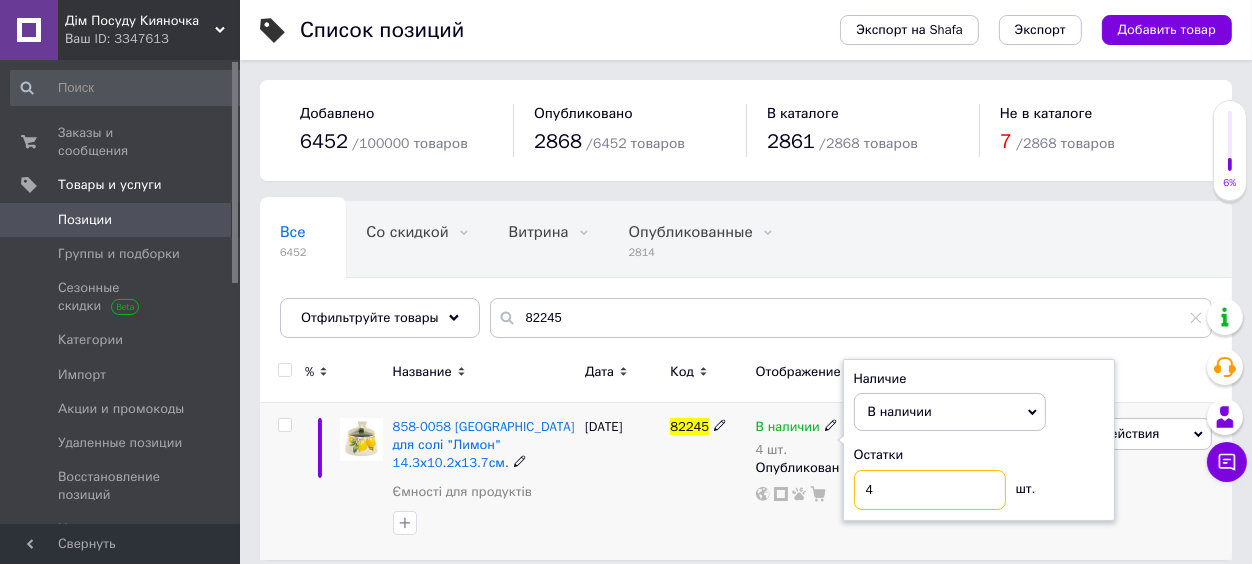 drag, startPoint x: 881, startPoint y: 496, endPoint x: 851, endPoint y: 507, distance: 31.95309 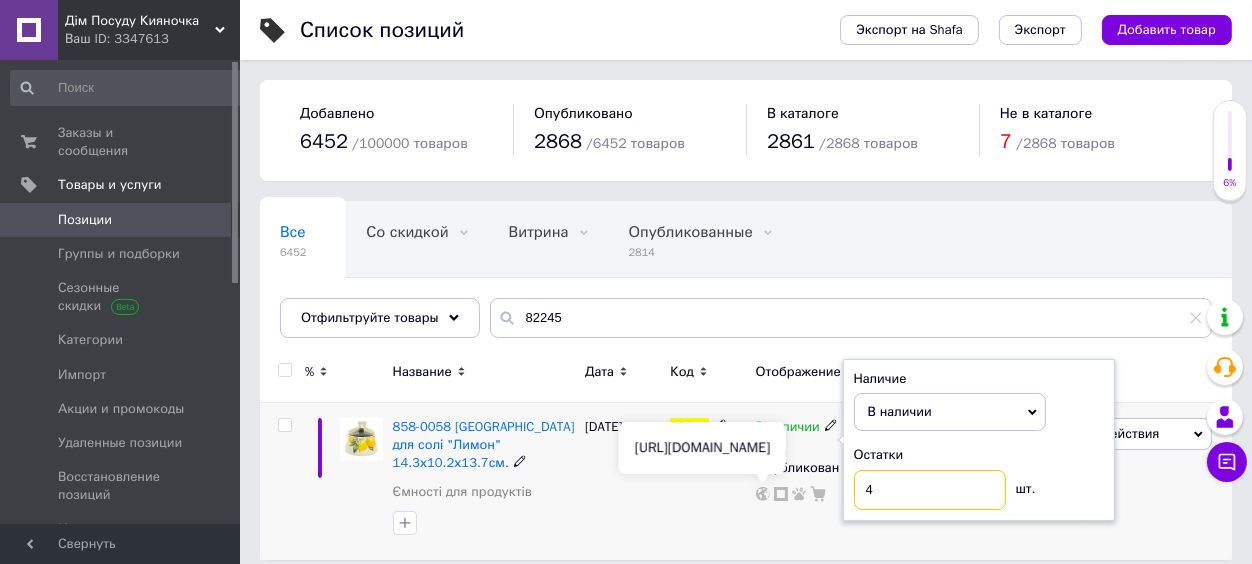 type on "2" 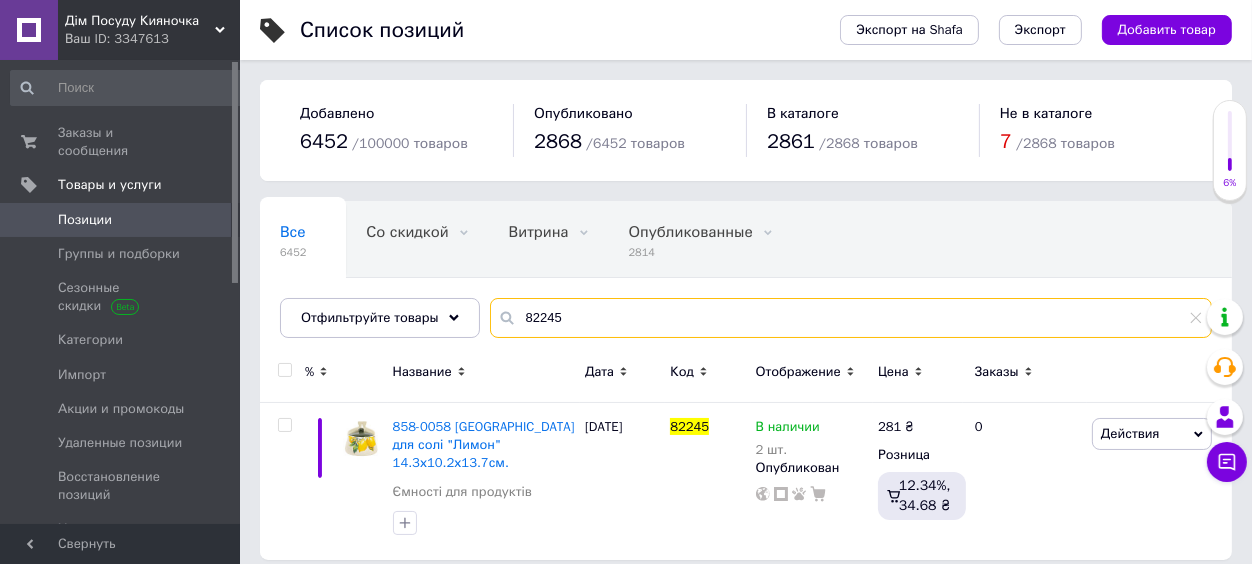 drag, startPoint x: 518, startPoint y: 318, endPoint x: 487, endPoint y: 321, distance: 31.144823 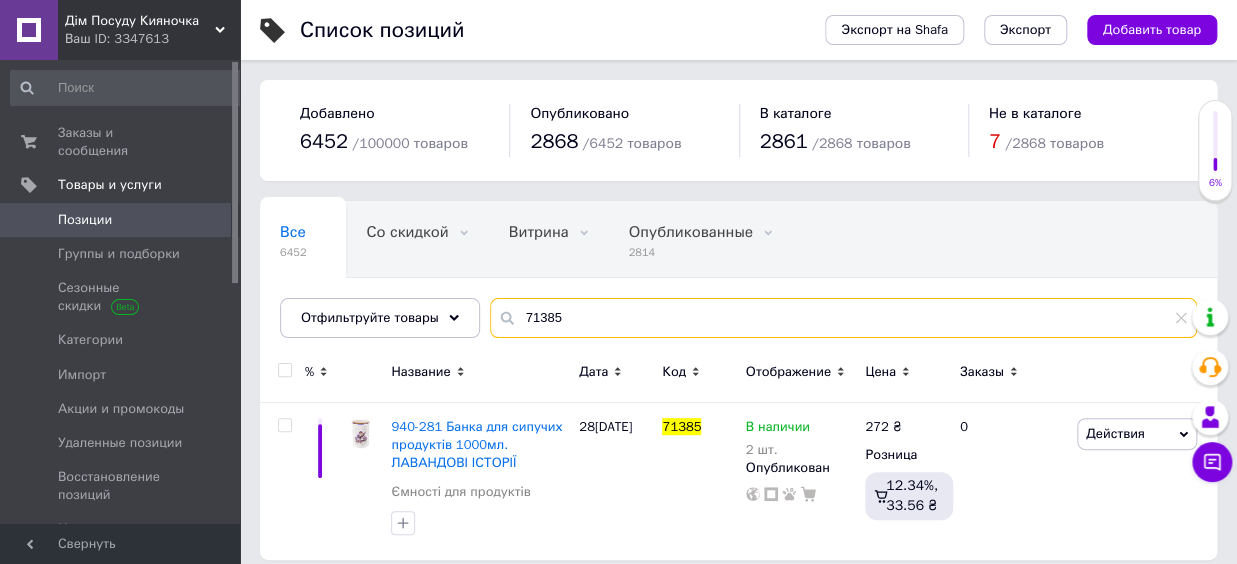 type on "71385" 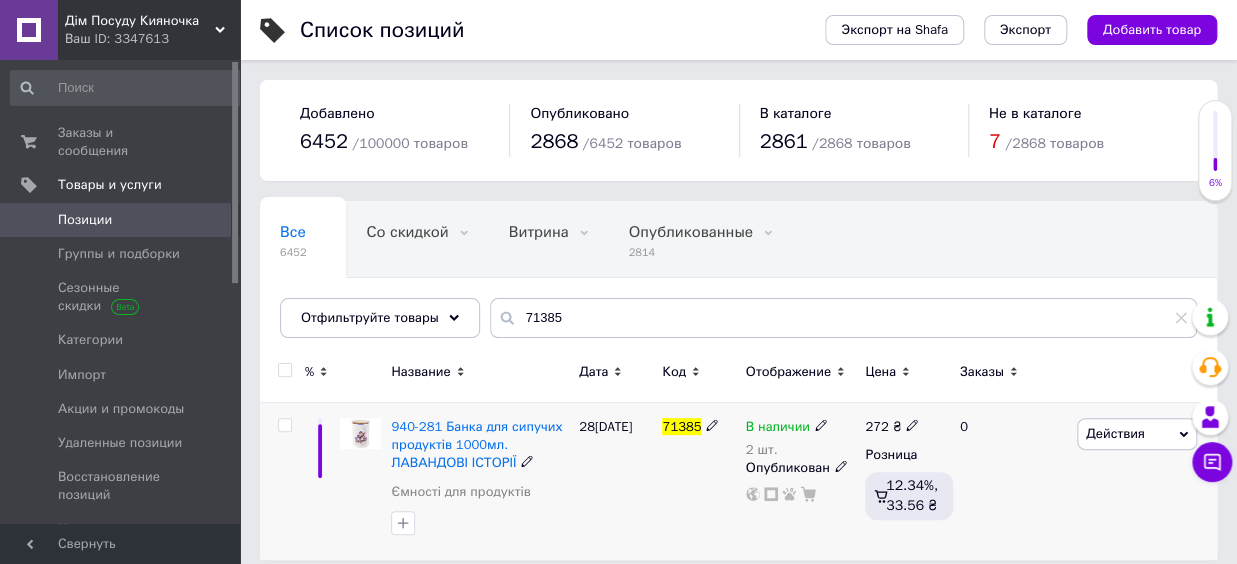 click 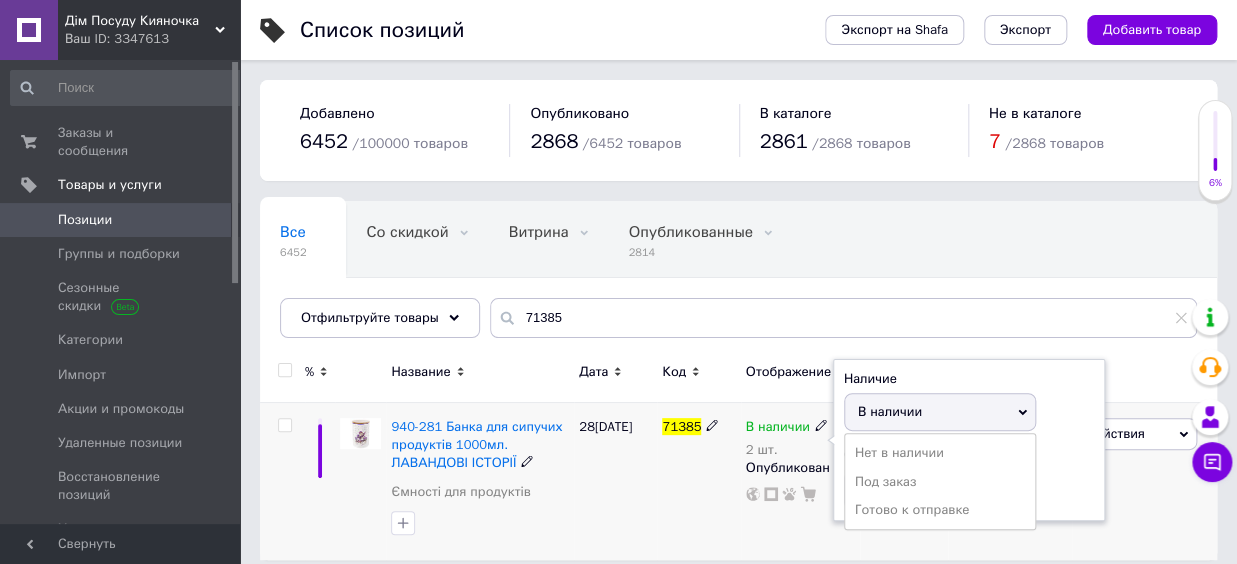 click on "В наличии" at bounding box center (890, 411) 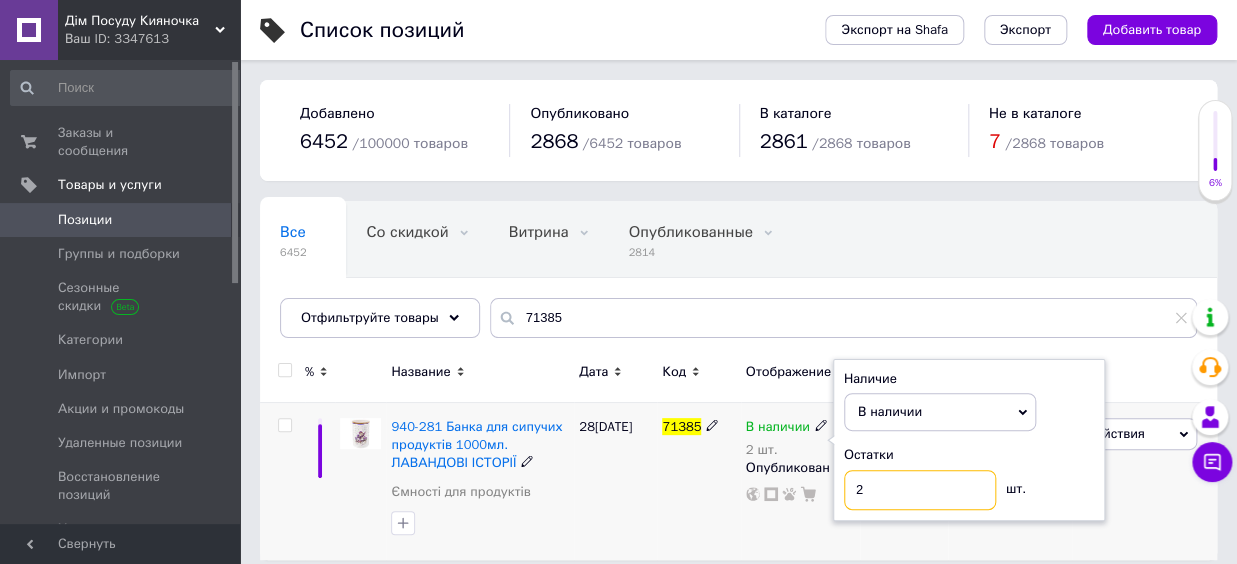 drag, startPoint x: 859, startPoint y: 493, endPoint x: 846, endPoint y: 502, distance: 15.811388 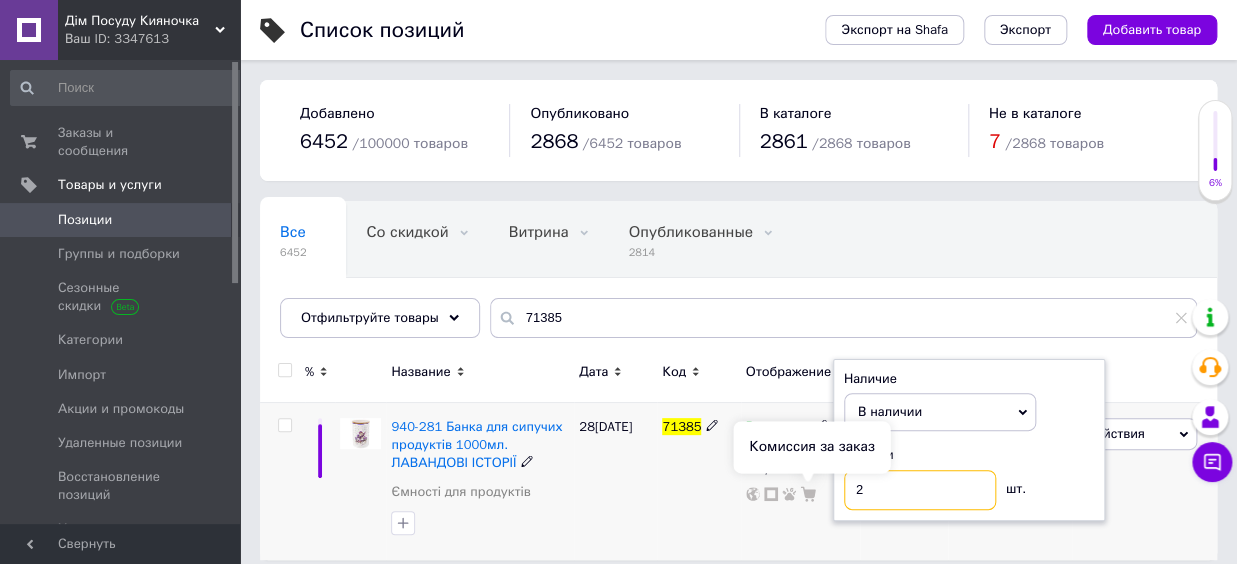 type on "1" 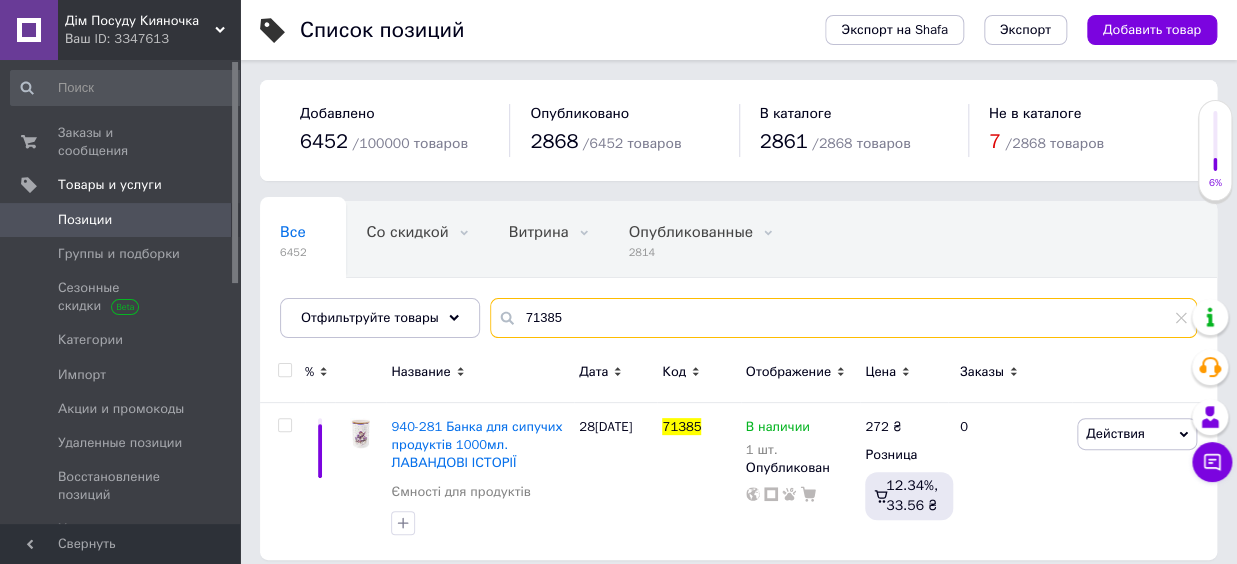 drag, startPoint x: 548, startPoint y: 314, endPoint x: 610, endPoint y: 335, distance: 65.459915 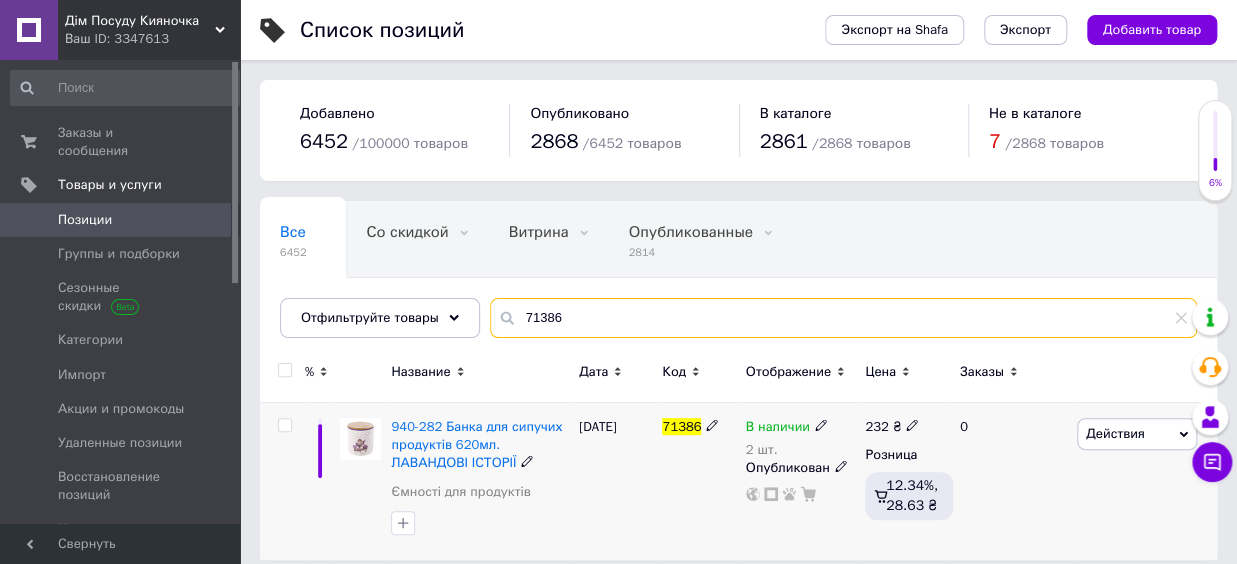 type on "71386" 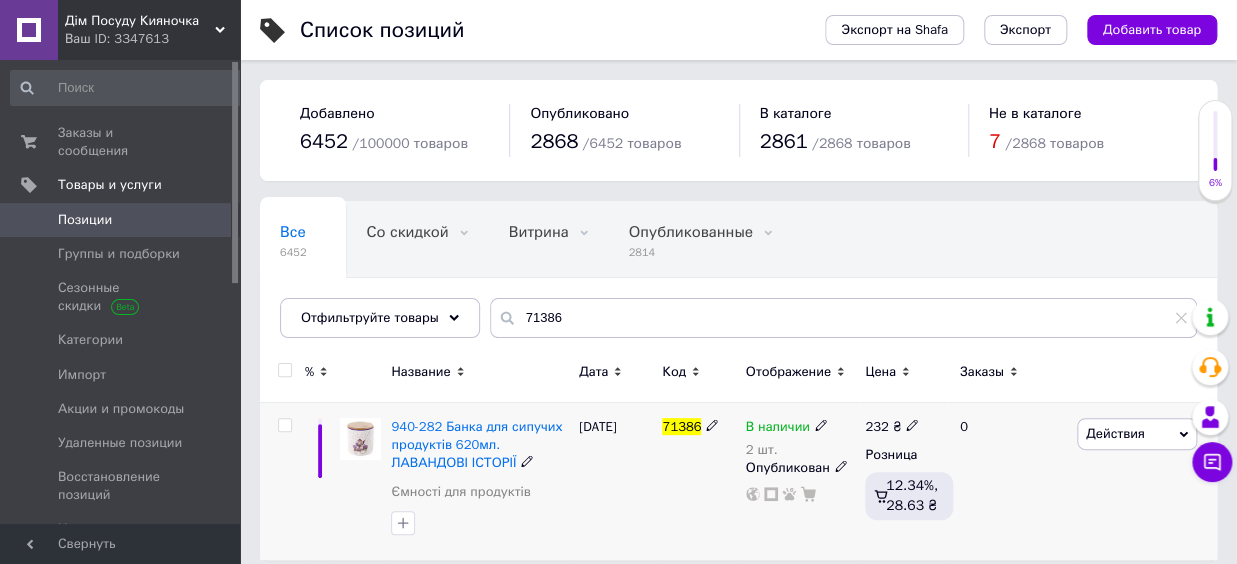 click 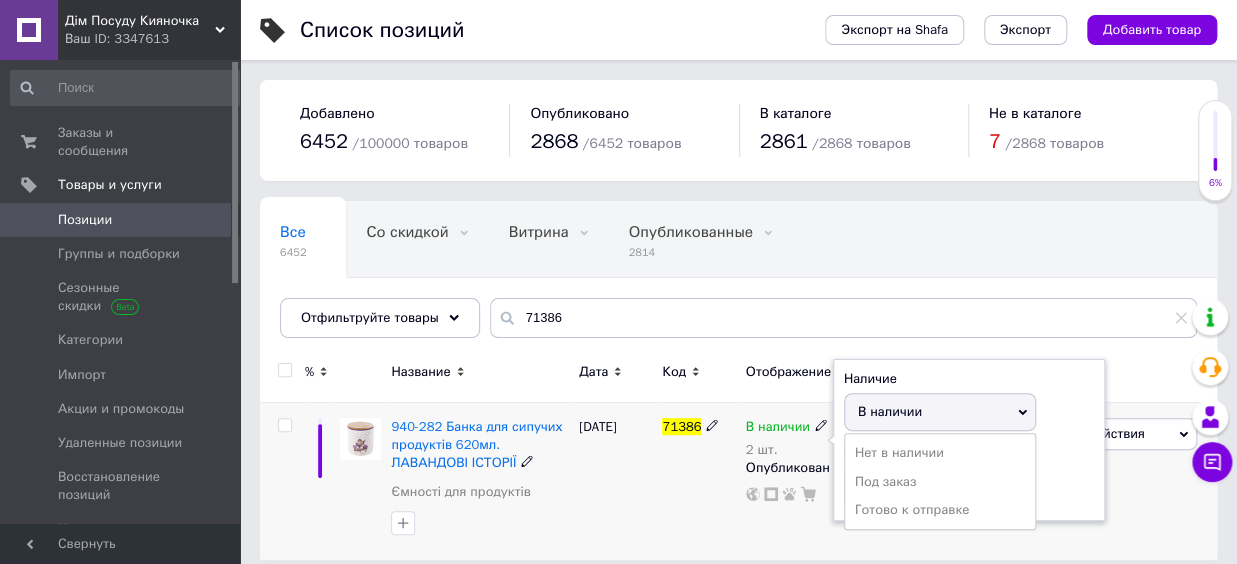 drag, startPoint x: 880, startPoint y: 401, endPoint x: 881, endPoint y: 464, distance: 63.007935 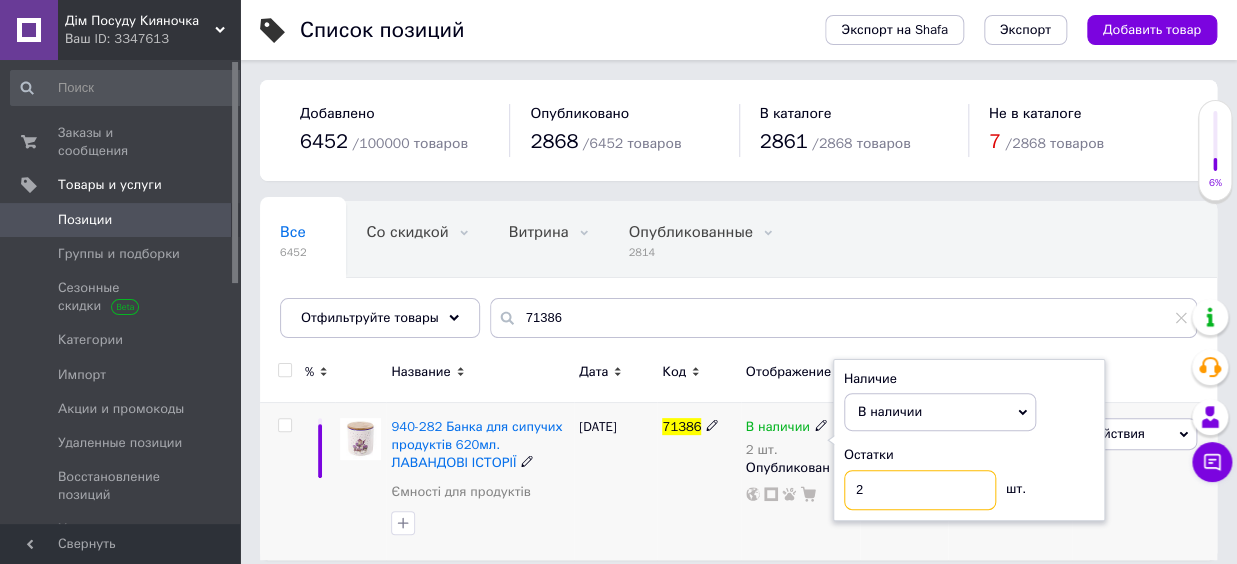 drag, startPoint x: 862, startPoint y: 494, endPoint x: 813, endPoint y: 498, distance: 49.162994 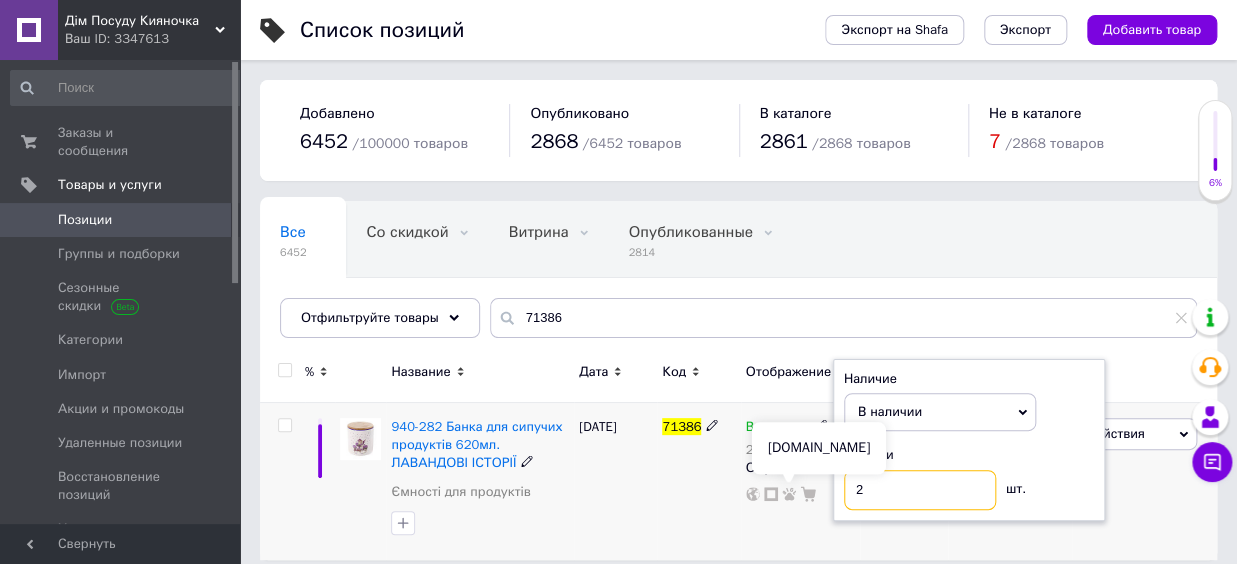type on "1" 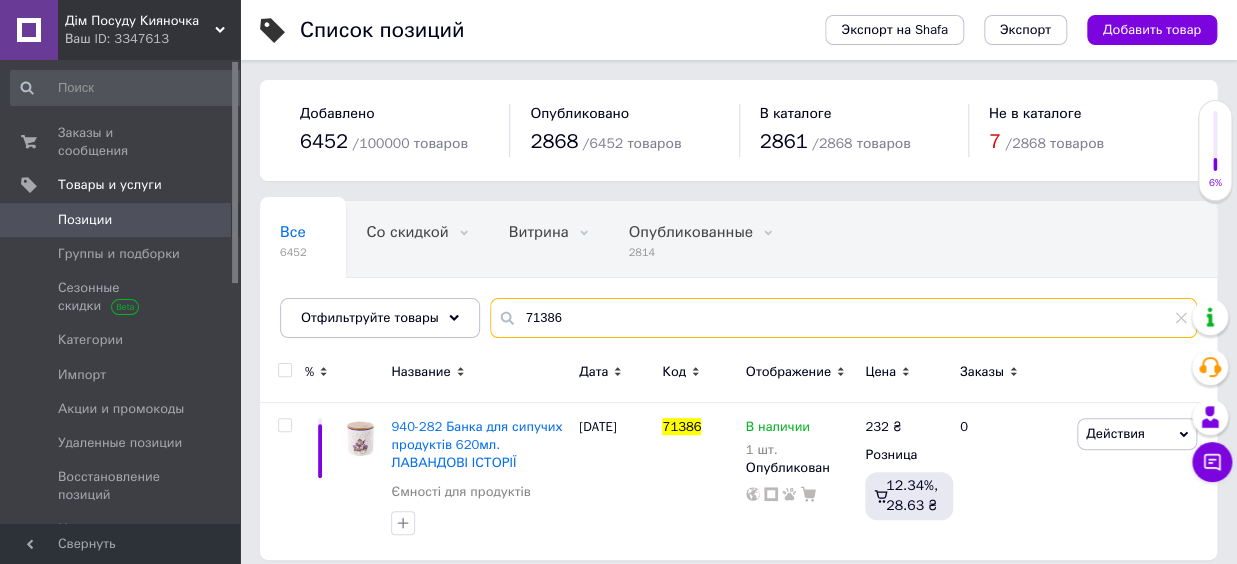 drag, startPoint x: 580, startPoint y: 316, endPoint x: 448, endPoint y: 322, distance: 132.13629 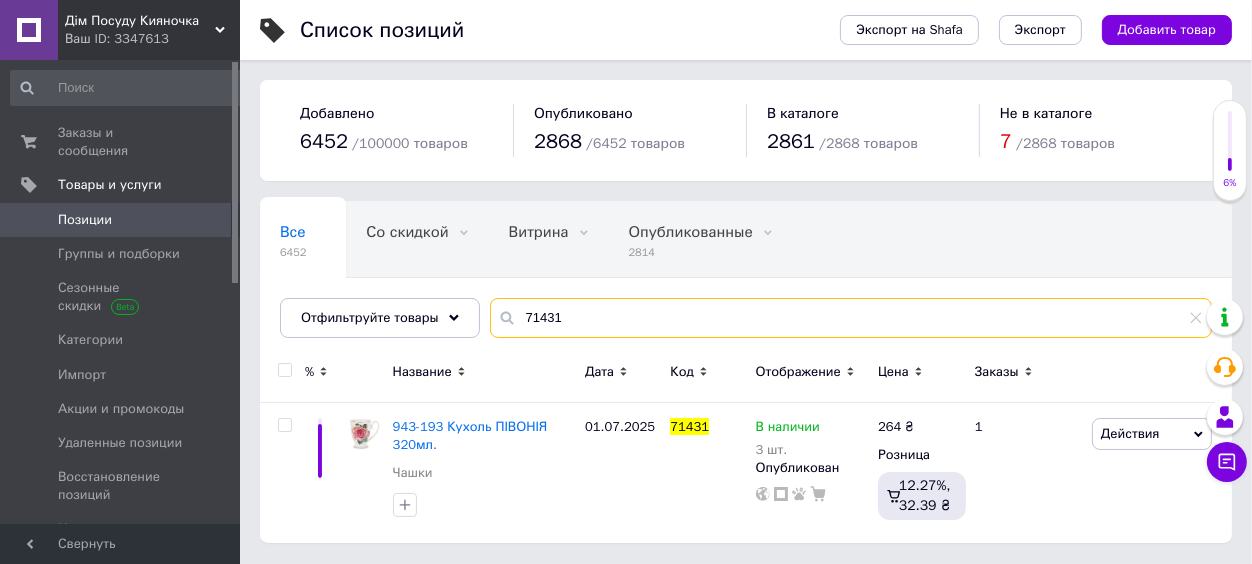 drag, startPoint x: 561, startPoint y: 314, endPoint x: 435, endPoint y: 333, distance: 127.424484 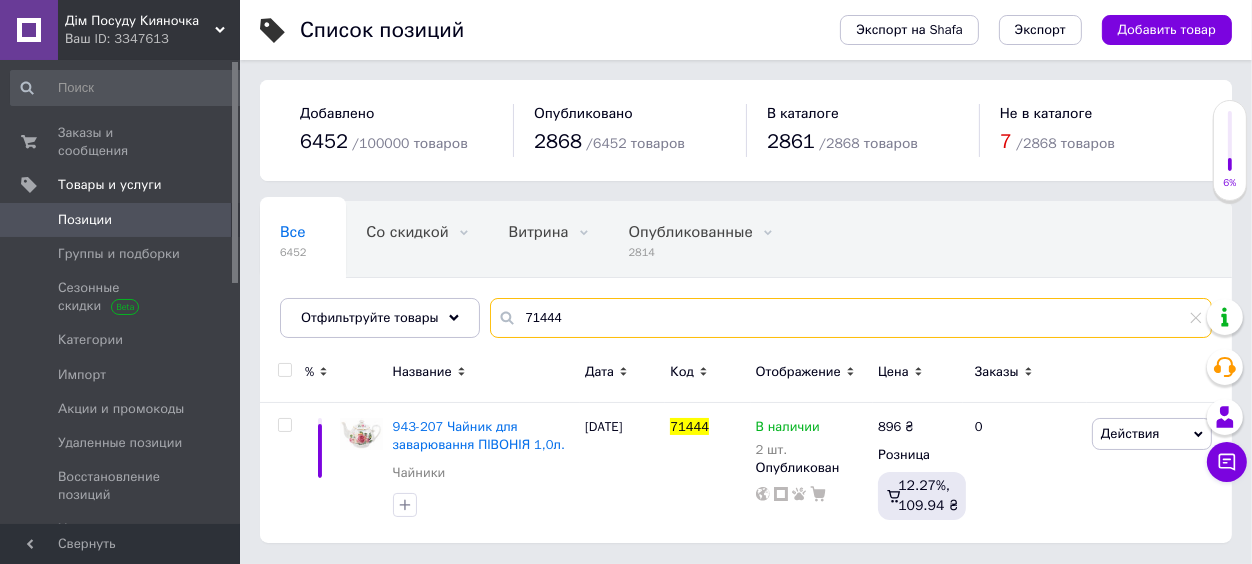 type on "71444" 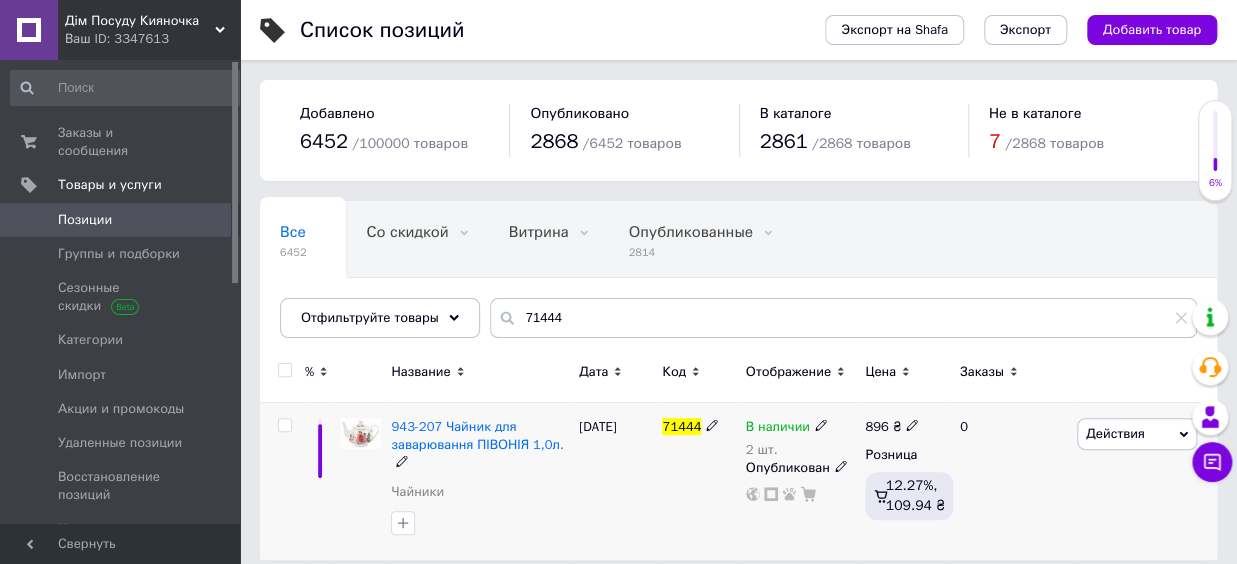 click 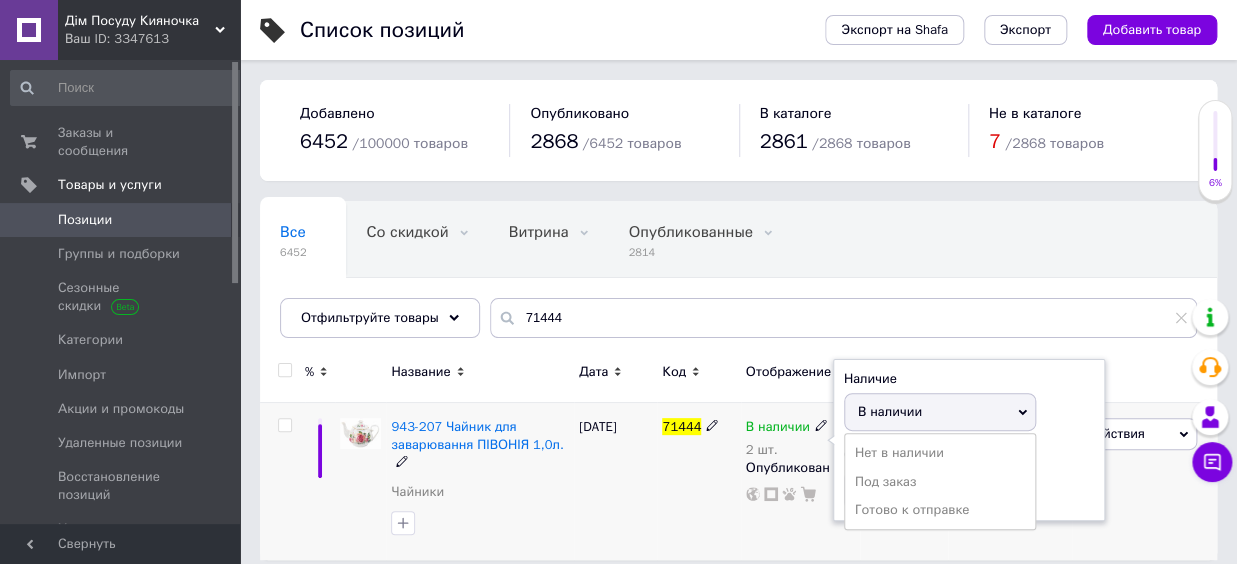 click on "В наличии" at bounding box center (890, 411) 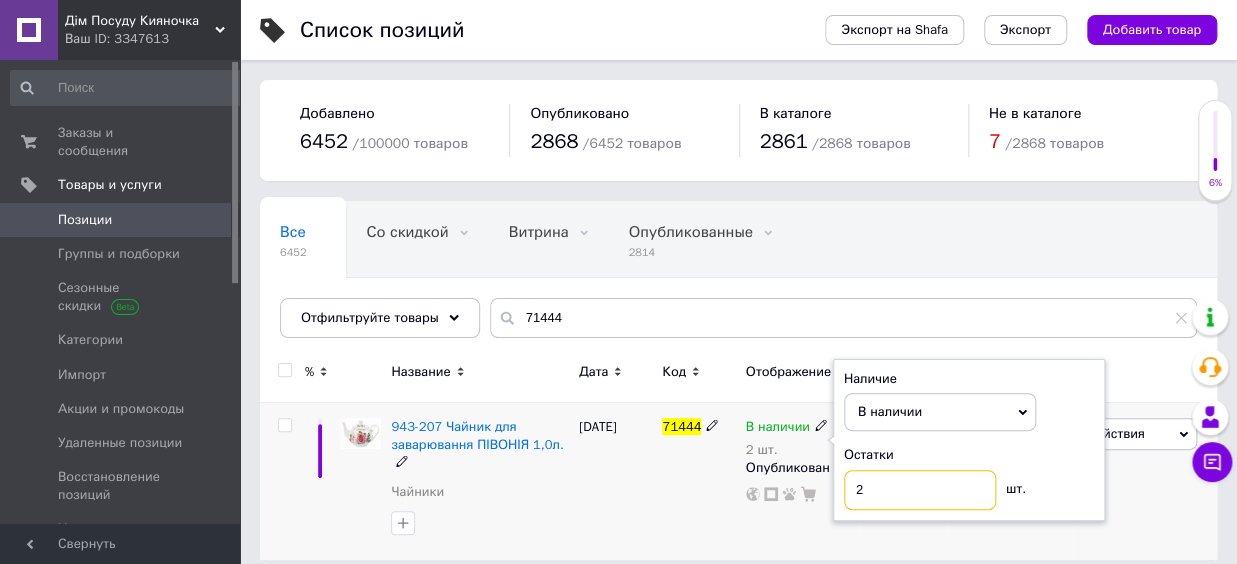 drag, startPoint x: 857, startPoint y: 490, endPoint x: 829, endPoint y: 493, distance: 28.160255 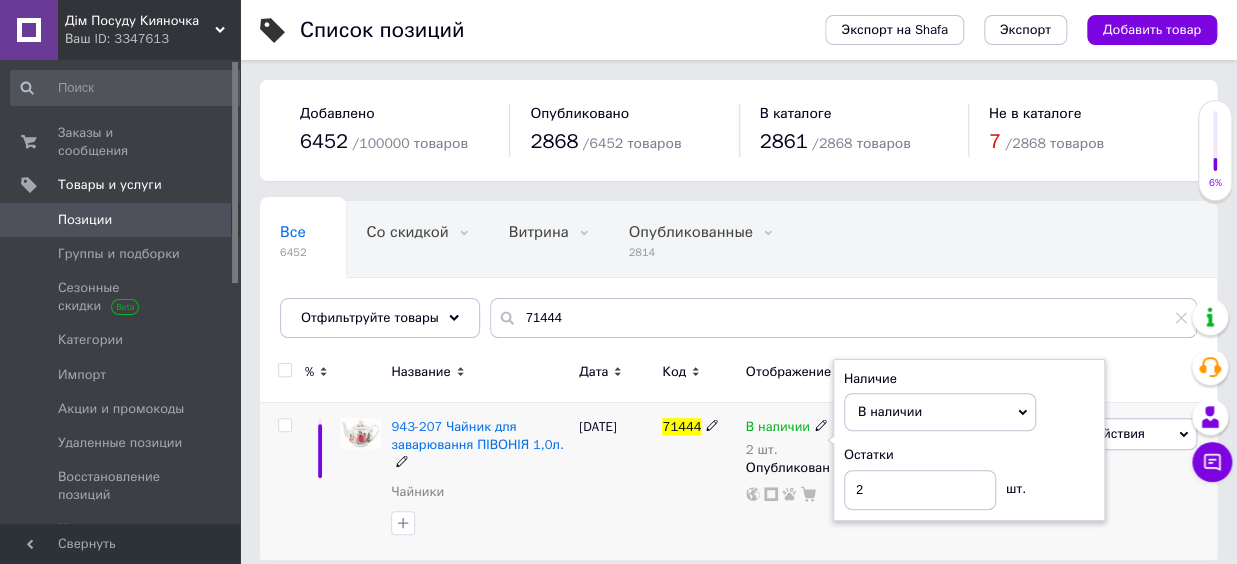 drag, startPoint x: 843, startPoint y: 495, endPoint x: 880, endPoint y: 494, distance: 37.01351 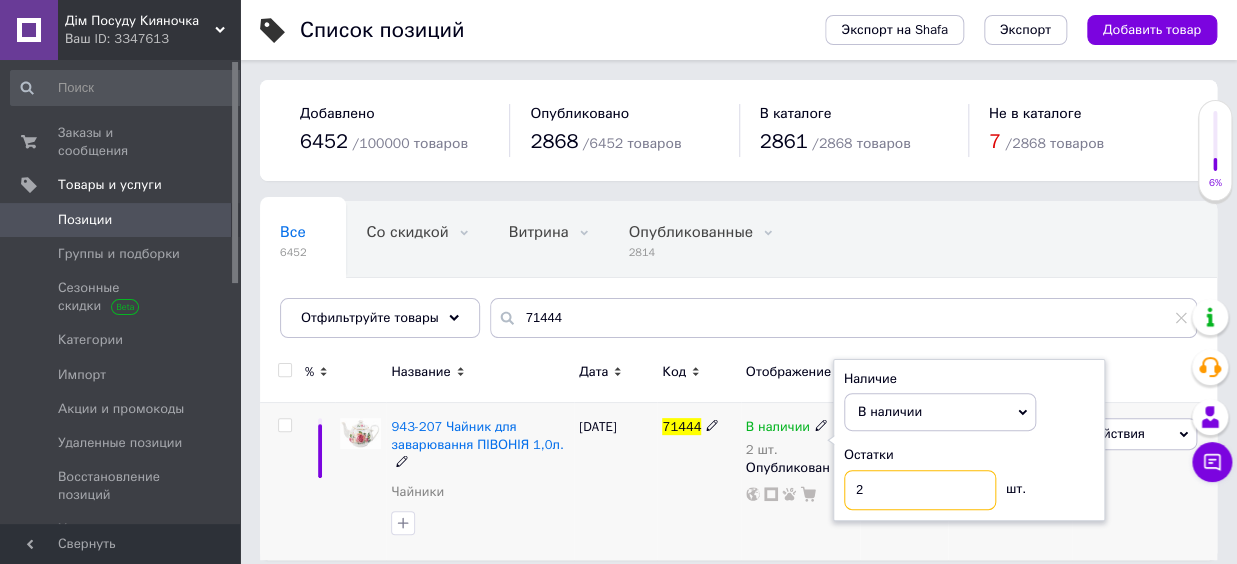 drag, startPoint x: 869, startPoint y: 494, endPoint x: 842, endPoint y: 493, distance: 27.018513 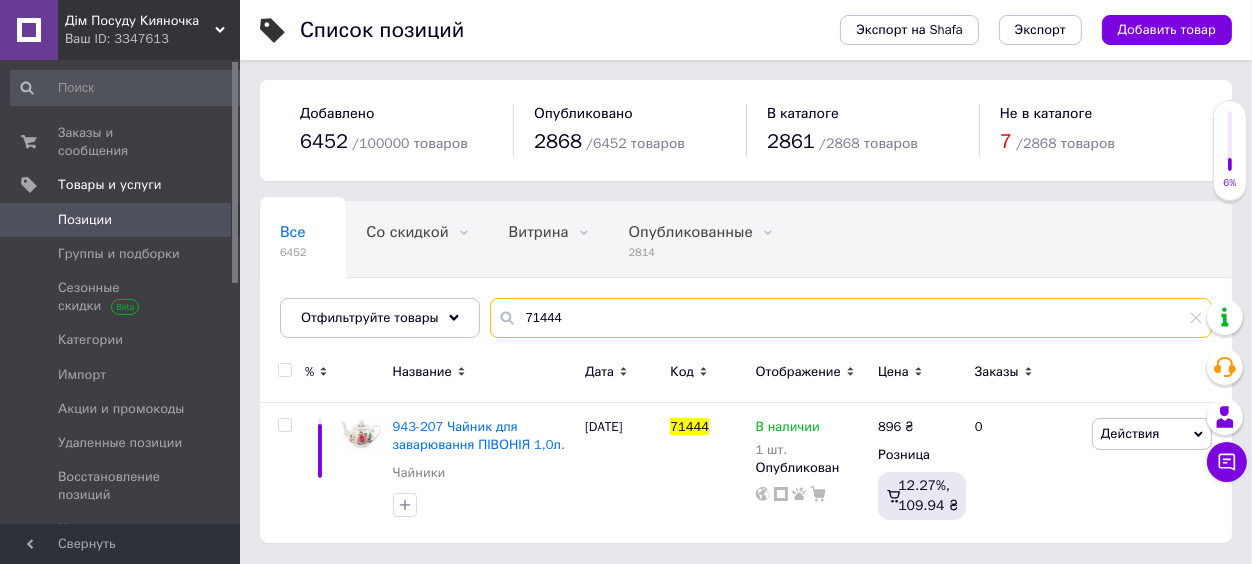 drag, startPoint x: 574, startPoint y: 312, endPoint x: 493, endPoint y: 319, distance: 81.3019 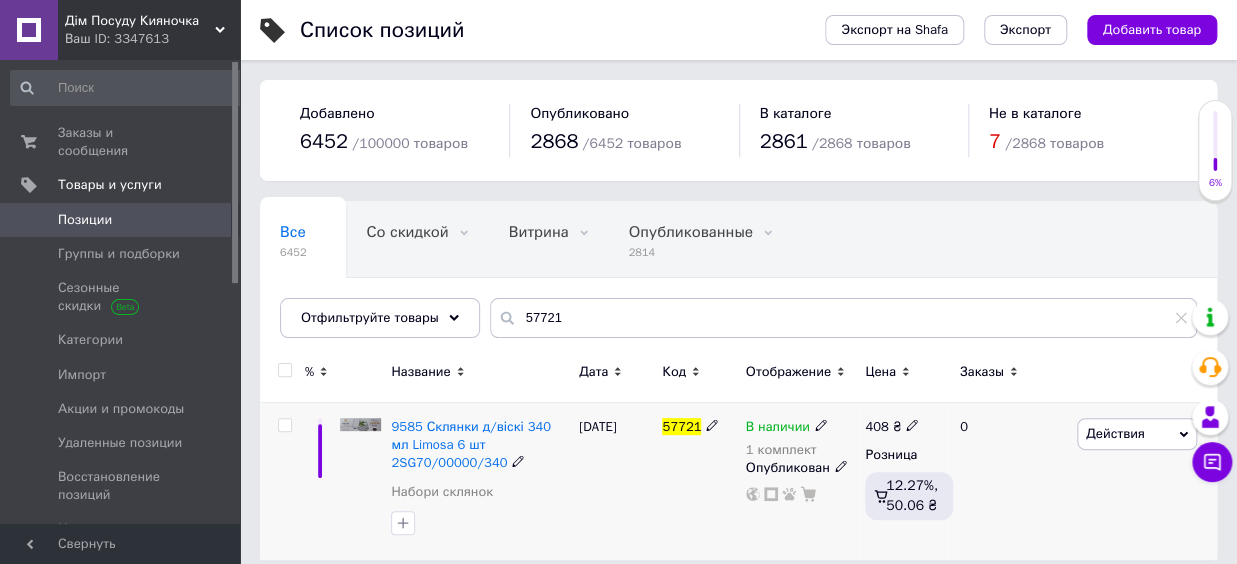 click at bounding box center (841, 465) 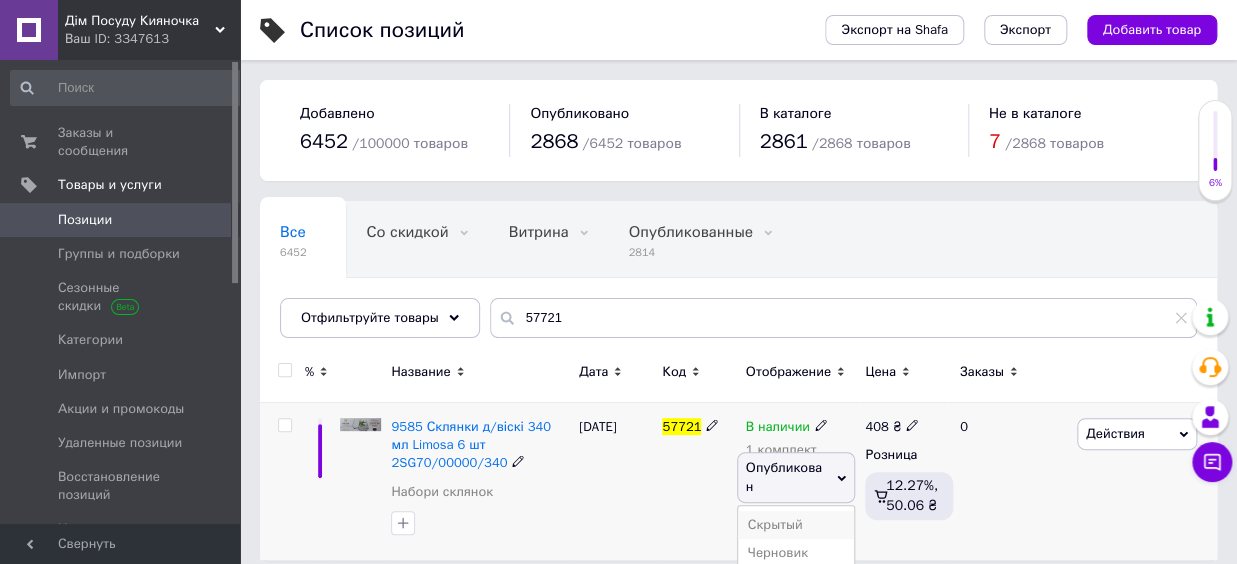 click on "Скрытый" at bounding box center [796, 525] 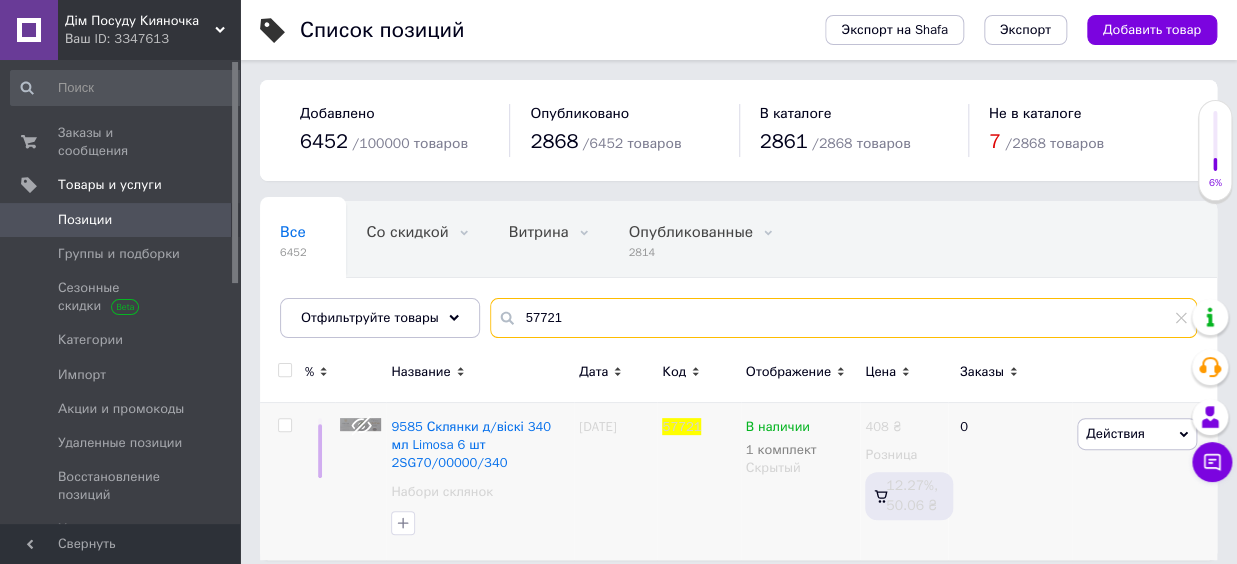 drag, startPoint x: 588, startPoint y: 320, endPoint x: 482, endPoint y: 321, distance: 106.004715 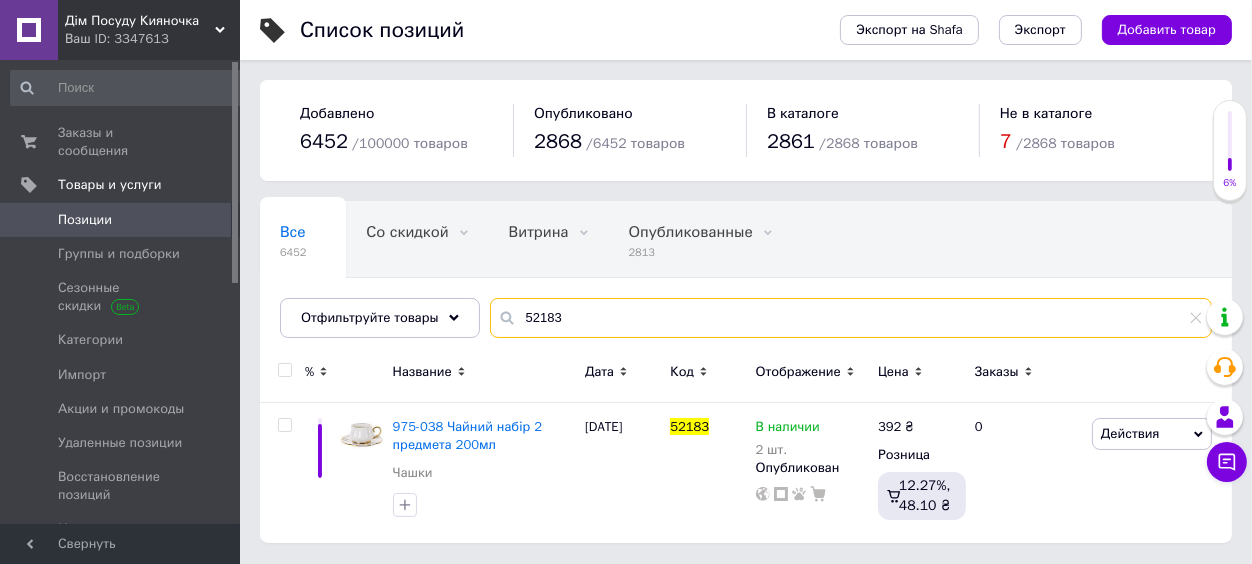 type on "52183" 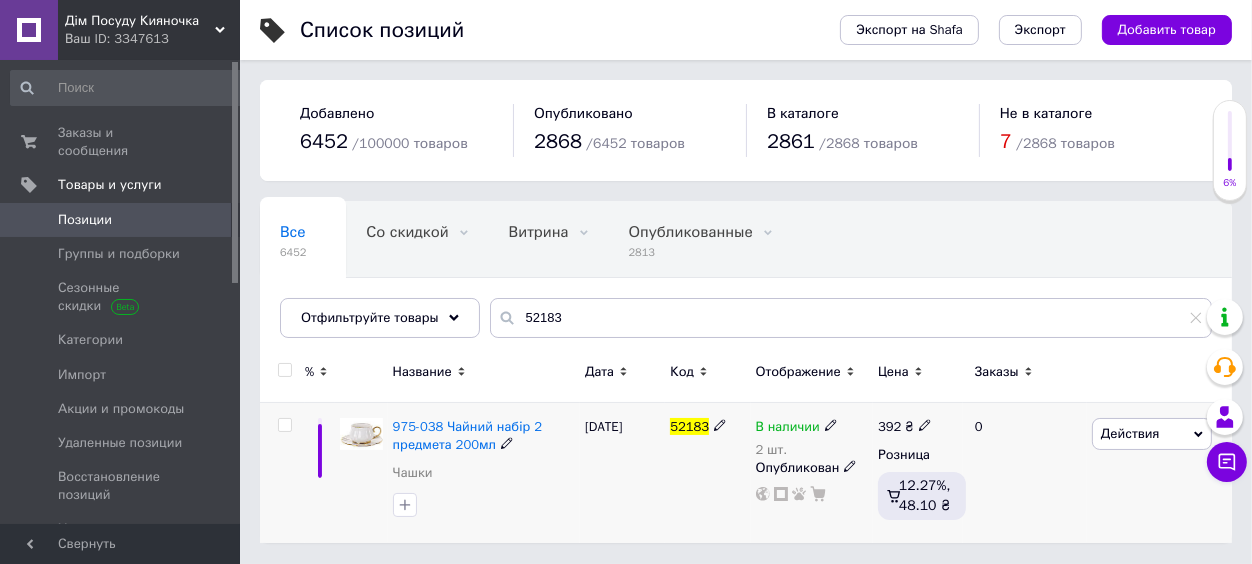 click 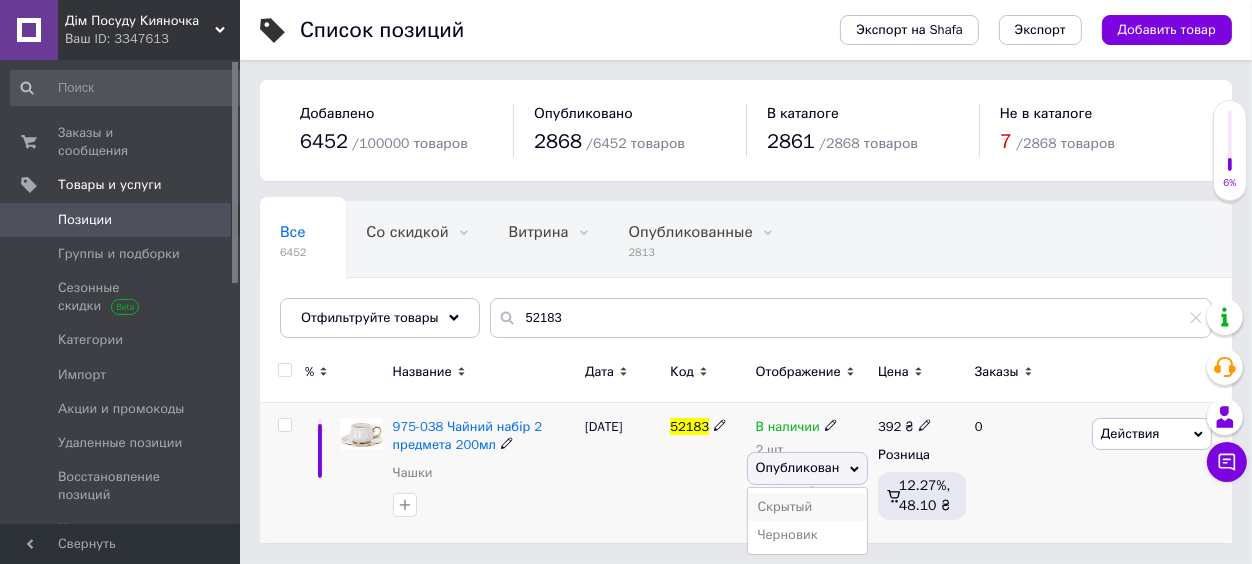 click on "Скрытый" at bounding box center [808, 507] 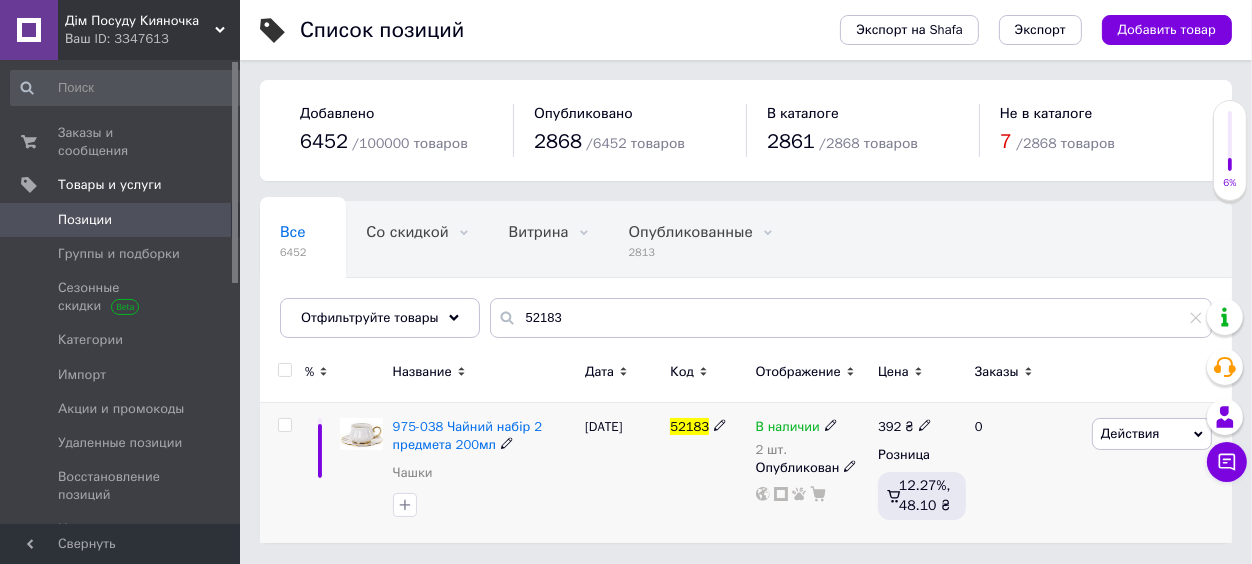 click 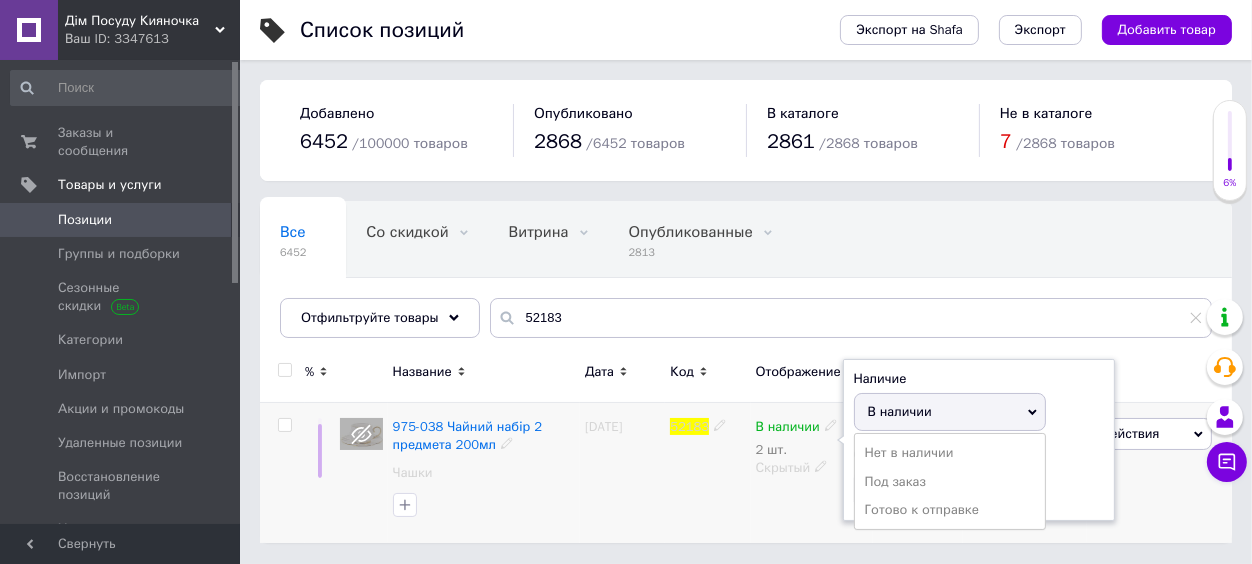 click on "Нет в наличии" at bounding box center (950, 453) 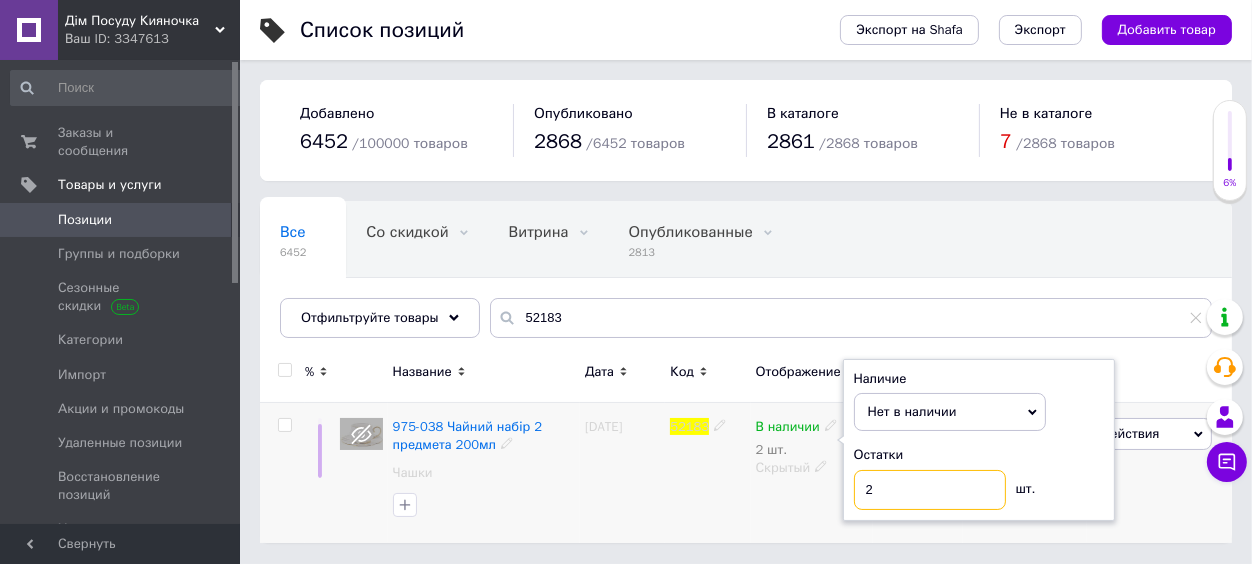 drag, startPoint x: 893, startPoint y: 487, endPoint x: 844, endPoint y: 487, distance: 49 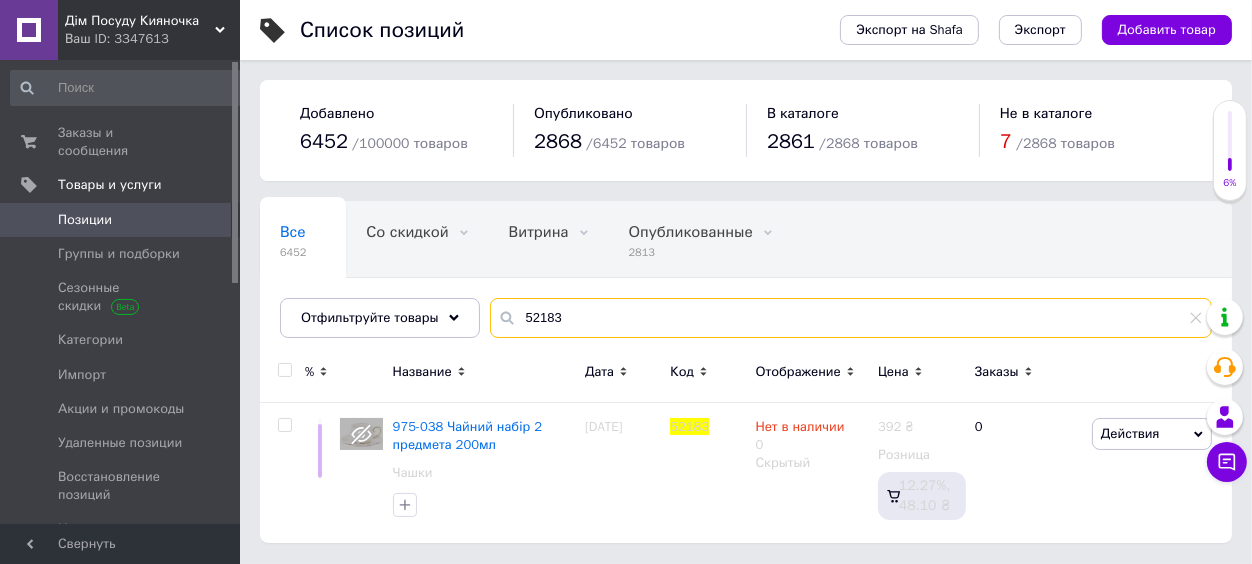 drag, startPoint x: 562, startPoint y: 306, endPoint x: 449, endPoint y: 317, distance: 113.534134 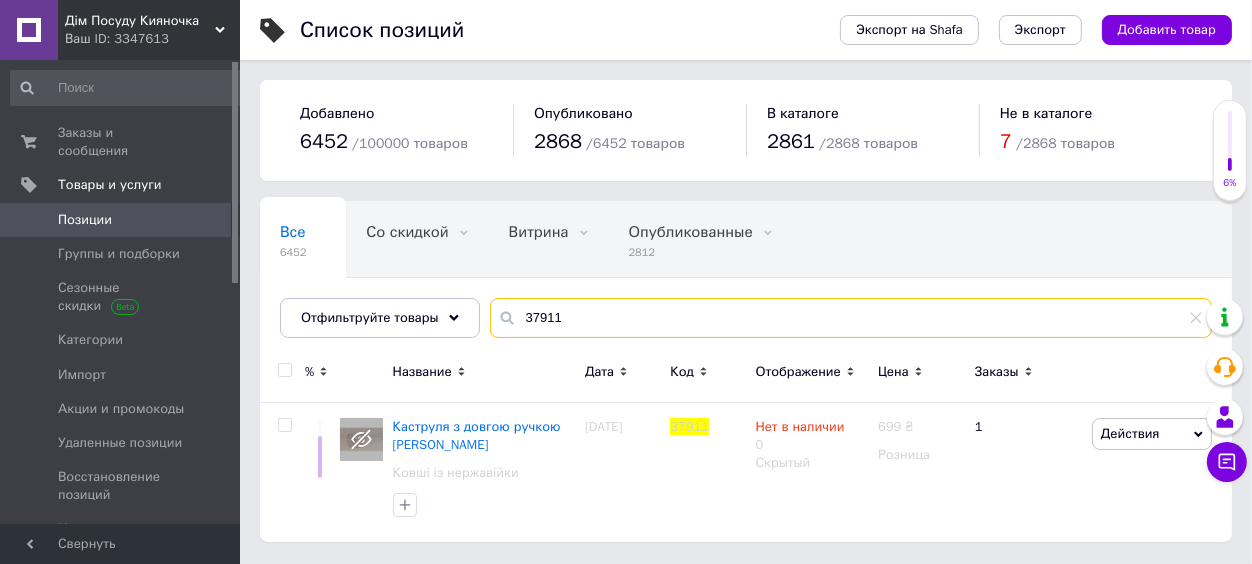 drag, startPoint x: 545, startPoint y: 325, endPoint x: 476, endPoint y: 324, distance: 69.00725 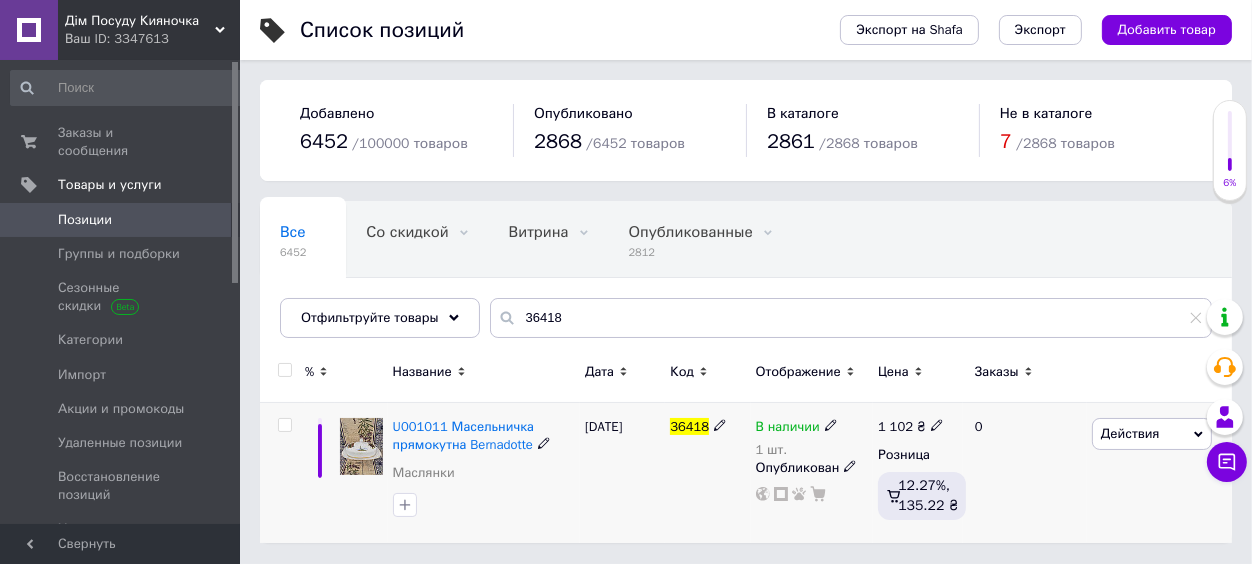 click 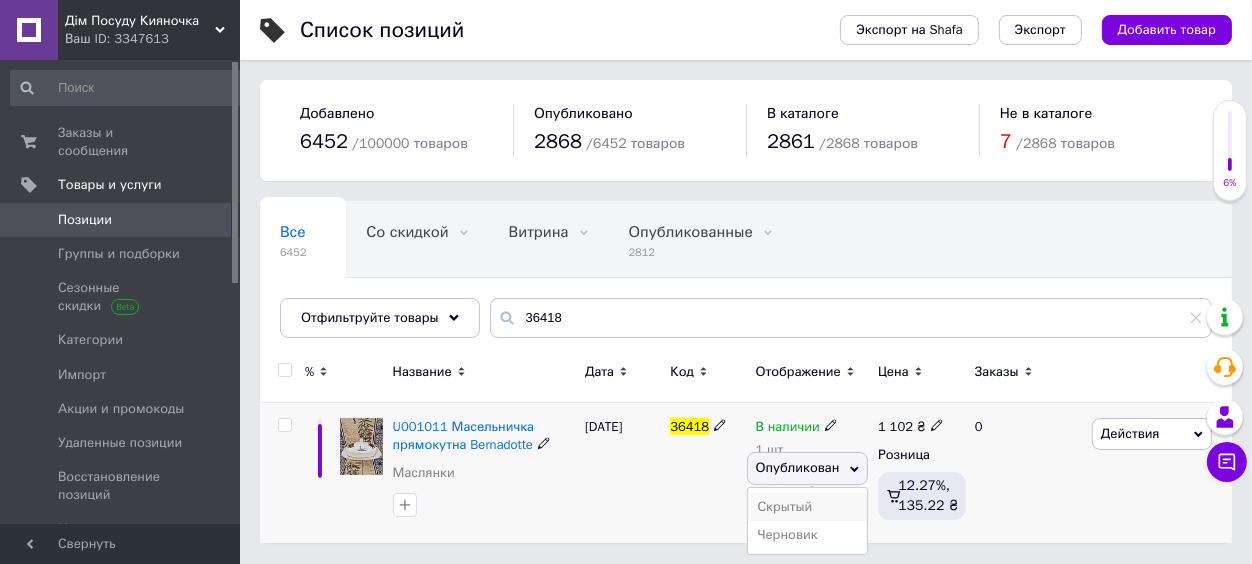 click on "Скрытый" at bounding box center (808, 507) 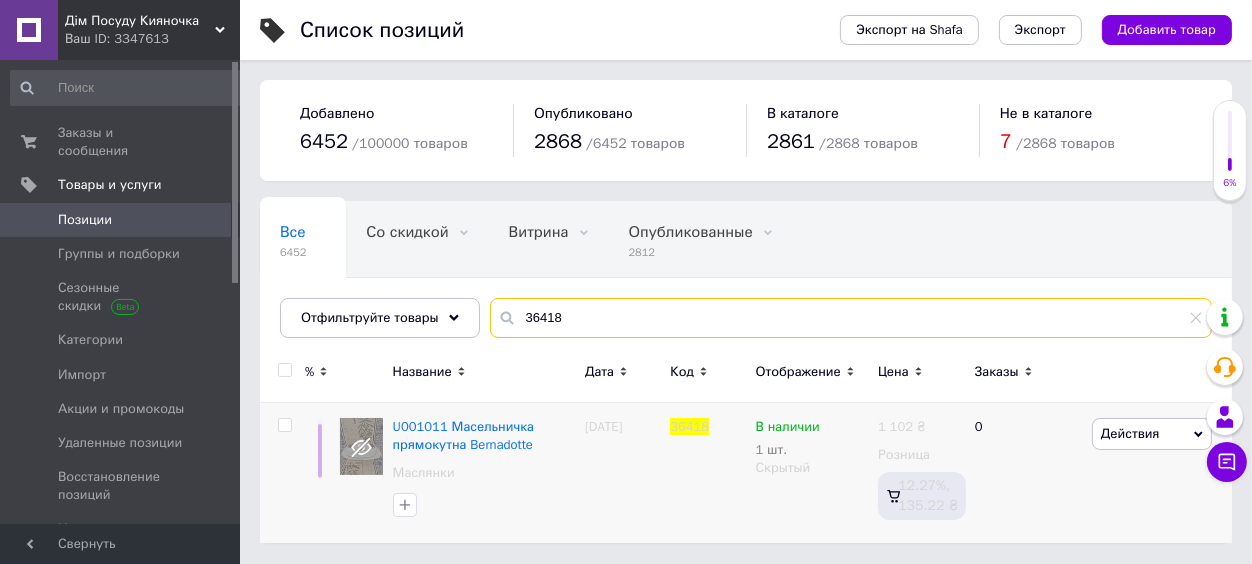 drag, startPoint x: 570, startPoint y: 324, endPoint x: 468, endPoint y: 330, distance: 102.176315 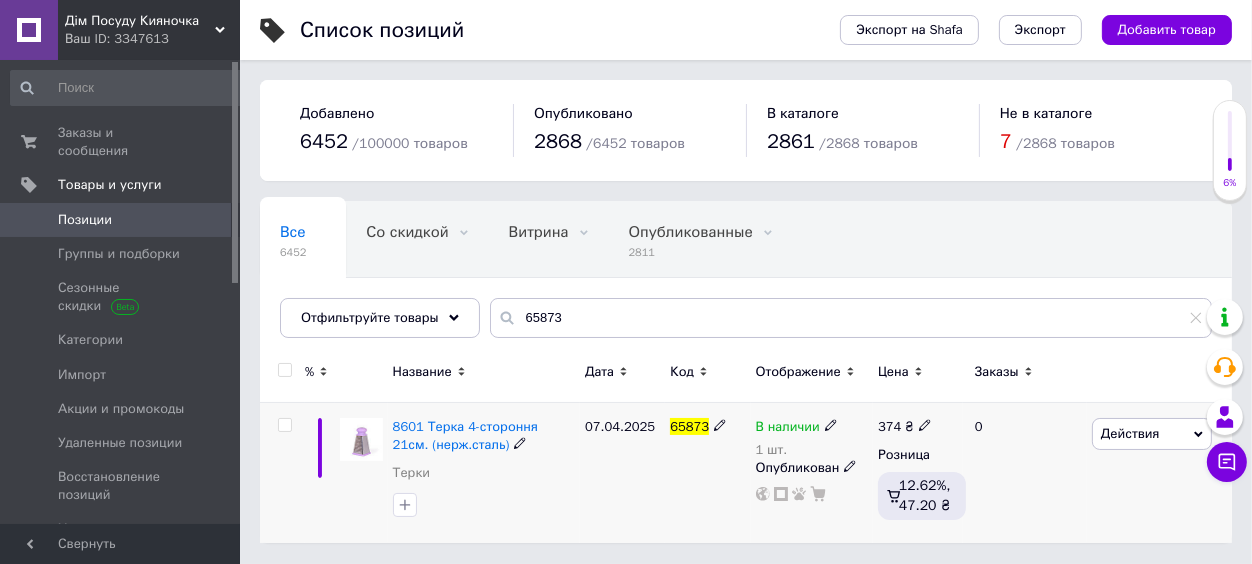 click 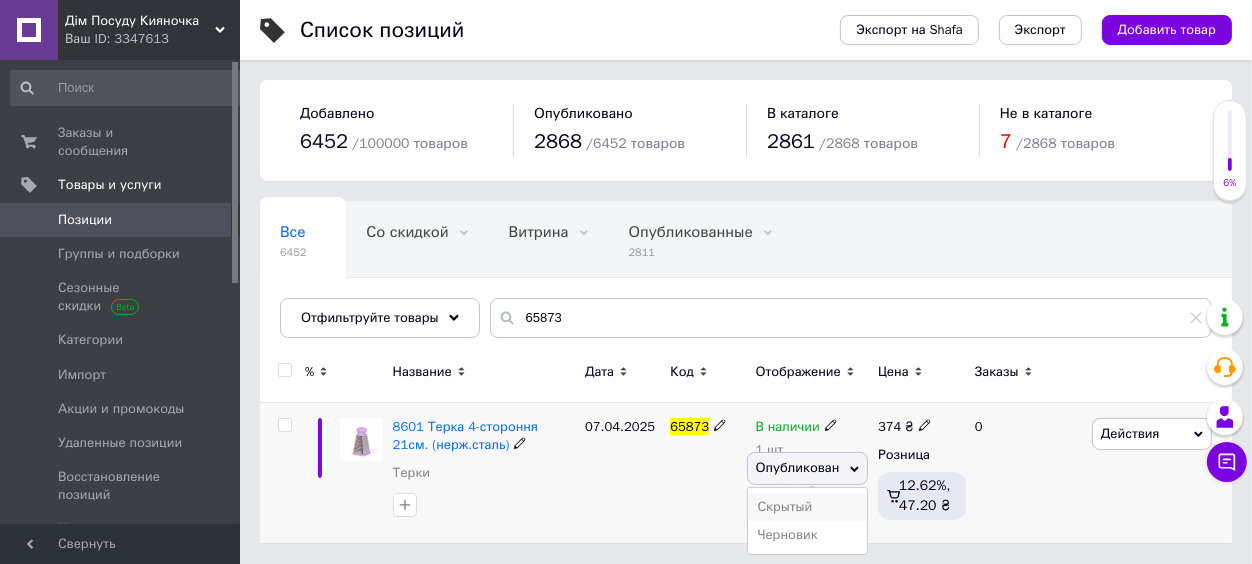 click on "Скрытый" at bounding box center [808, 507] 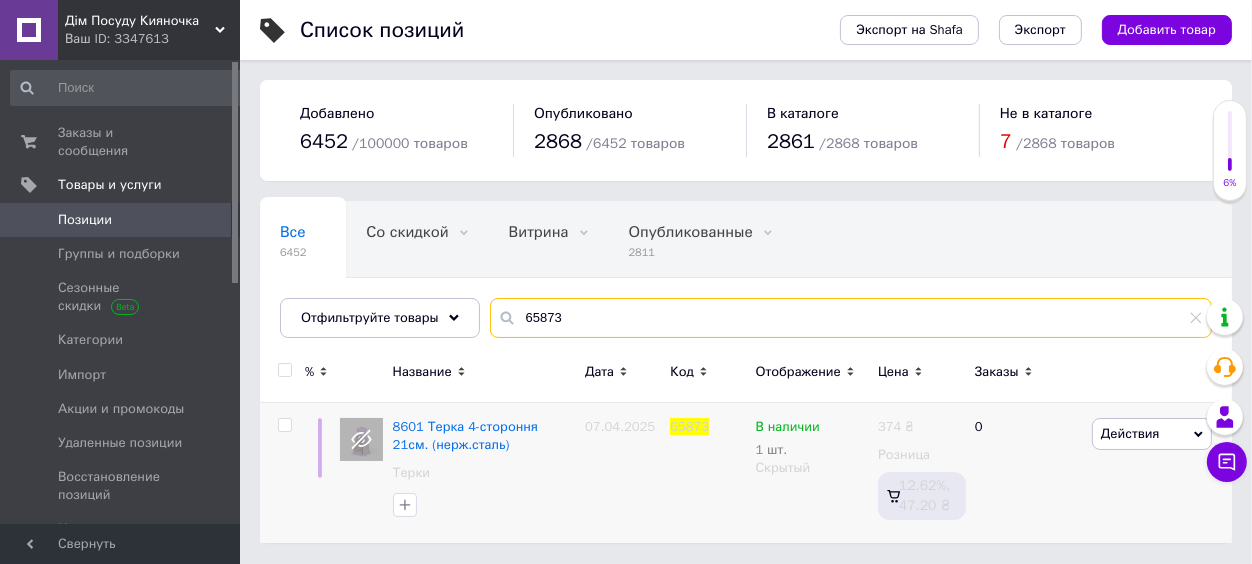drag, startPoint x: 571, startPoint y: 324, endPoint x: 498, endPoint y: 323, distance: 73.00685 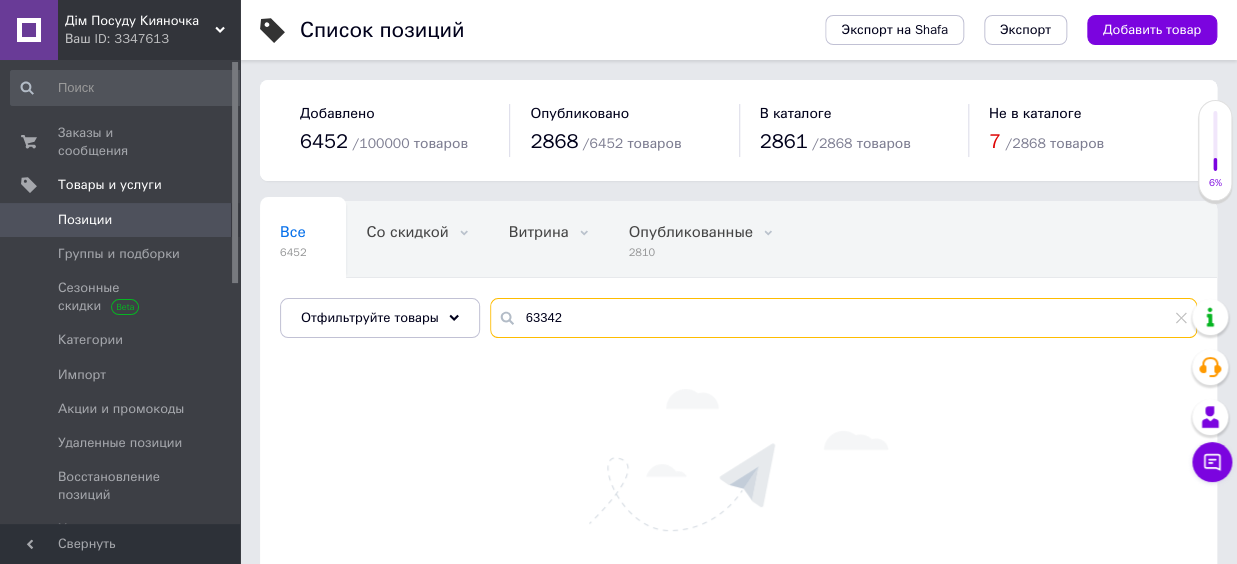 drag, startPoint x: 563, startPoint y: 329, endPoint x: 497, endPoint y: 332, distance: 66.068146 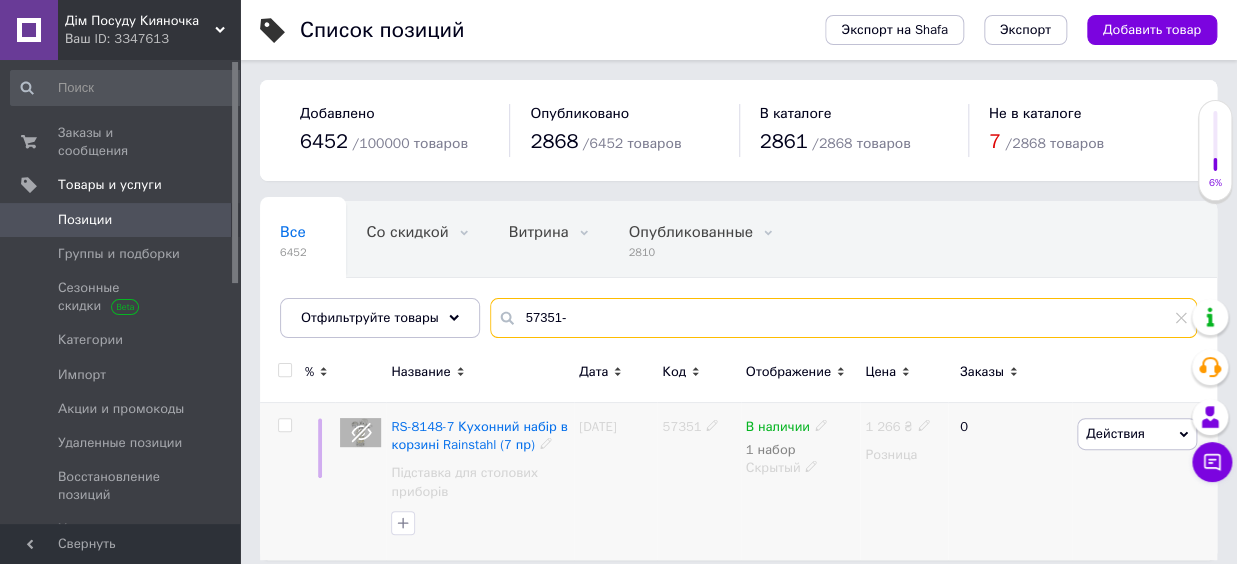 scroll, scrollTop: 15, scrollLeft: 0, axis: vertical 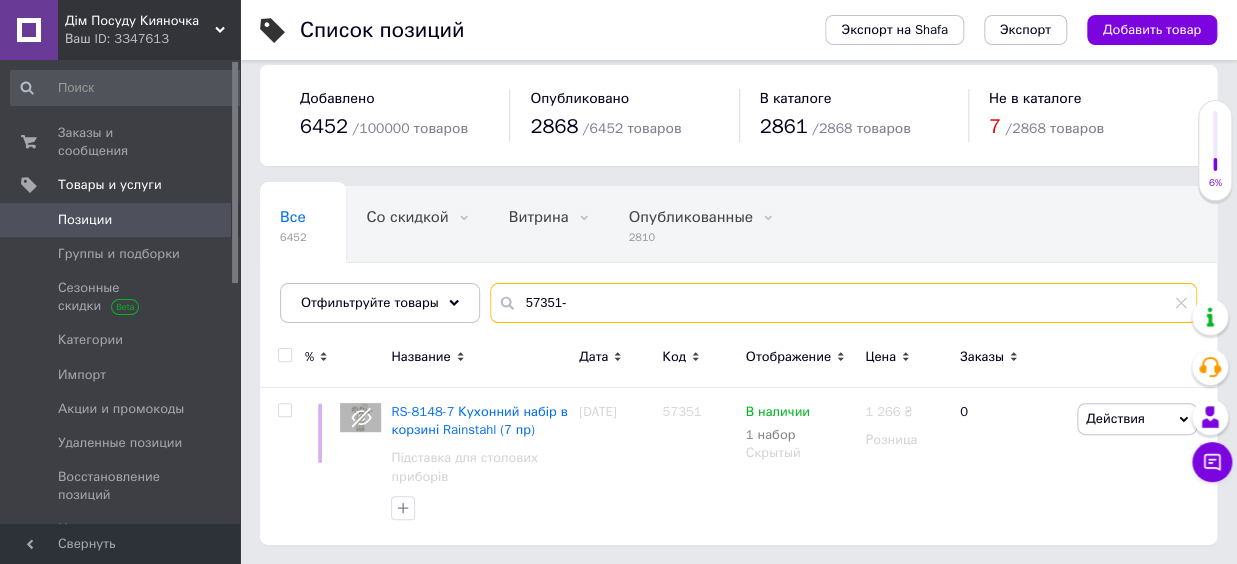 drag, startPoint x: 556, startPoint y: 303, endPoint x: 545, endPoint y: 303, distance: 11 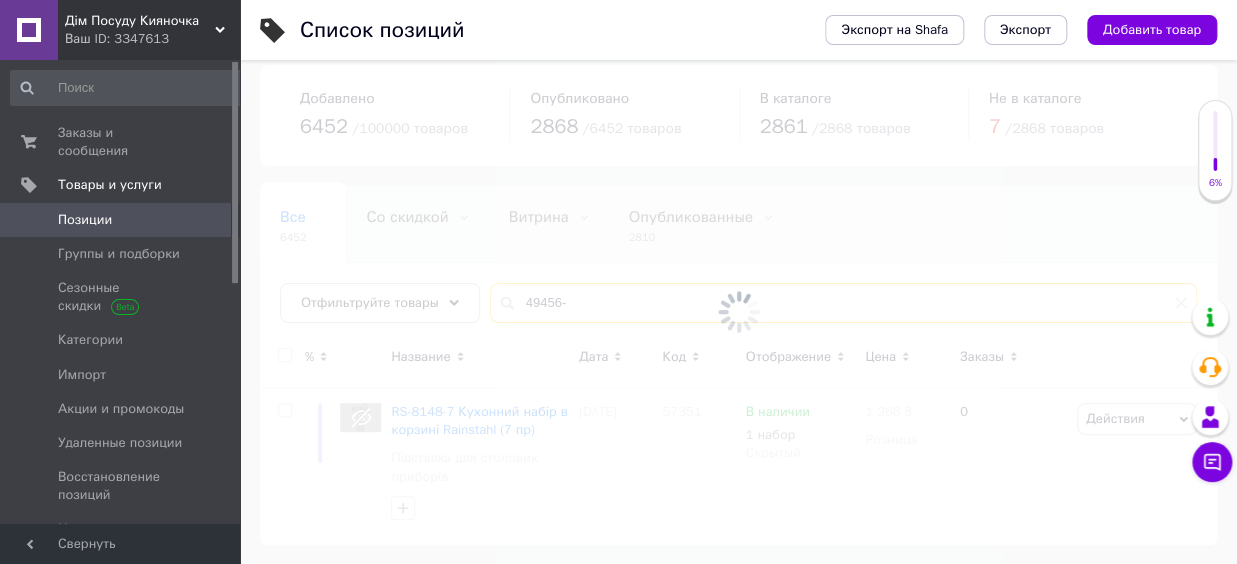 scroll, scrollTop: 0, scrollLeft: 0, axis: both 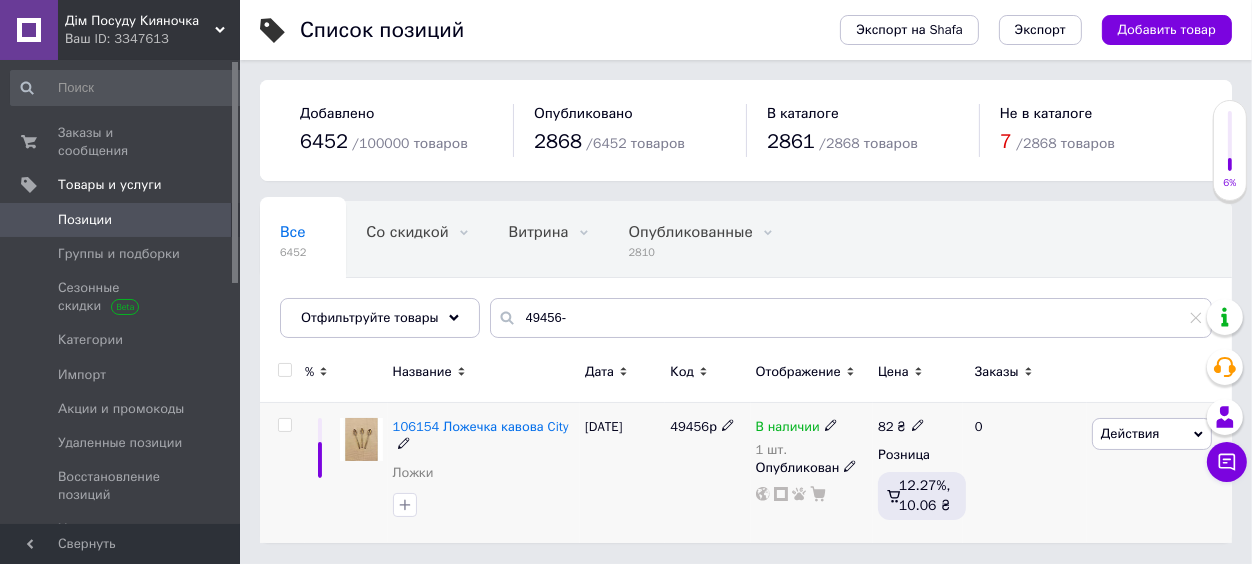 click 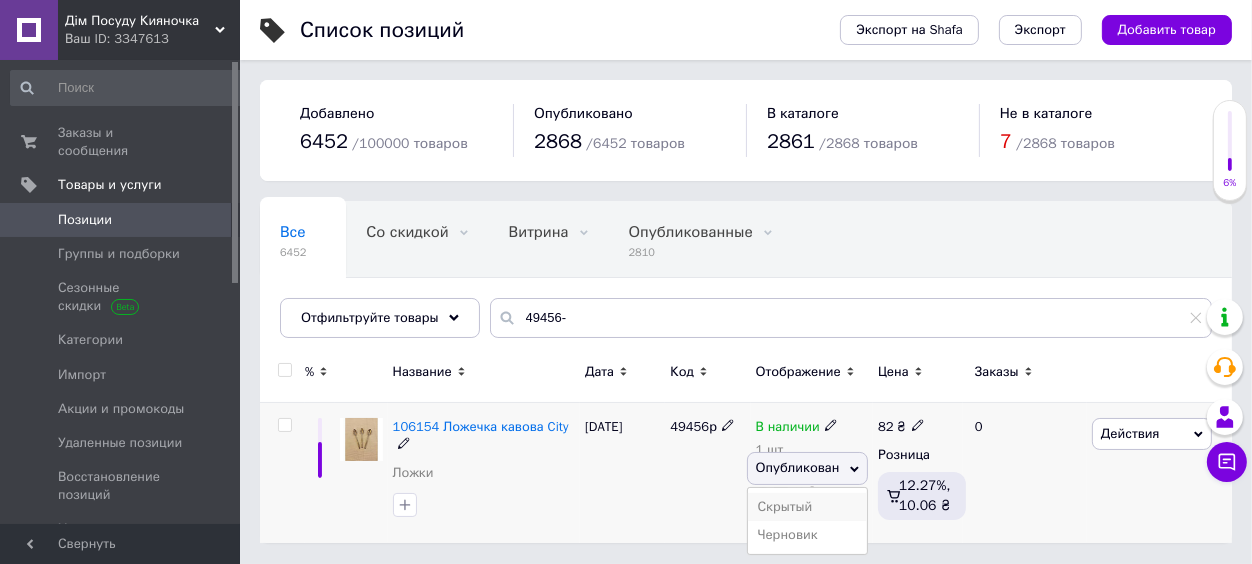 click on "Скрытый" at bounding box center (808, 507) 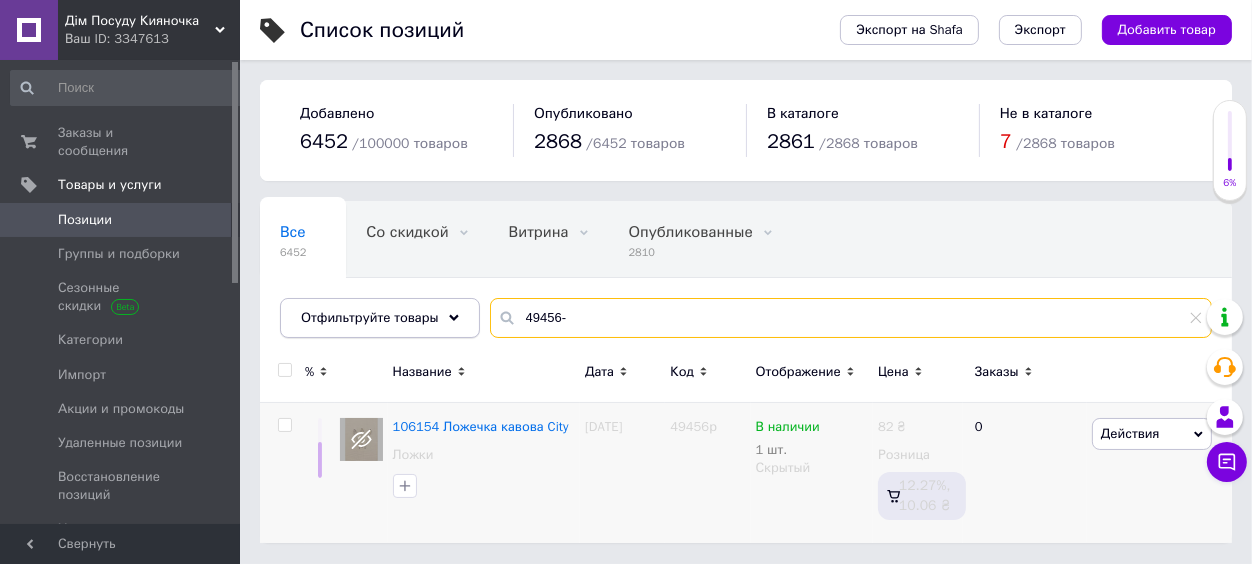 drag, startPoint x: 588, startPoint y: 313, endPoint x: 468, endPoint y: 326, distance: 120.70211 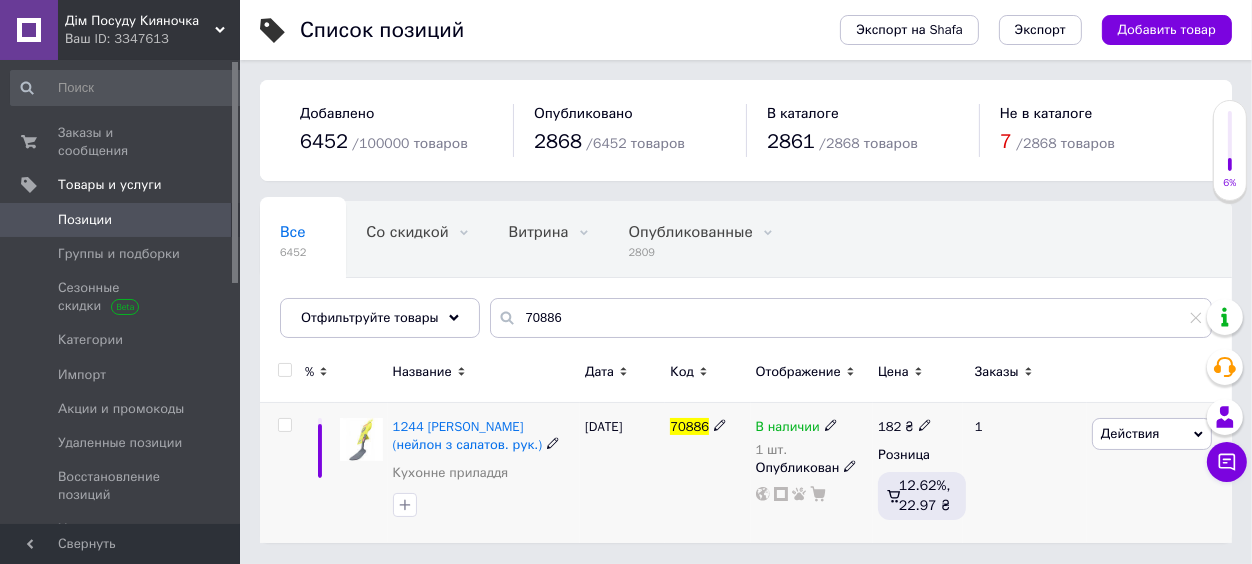 click 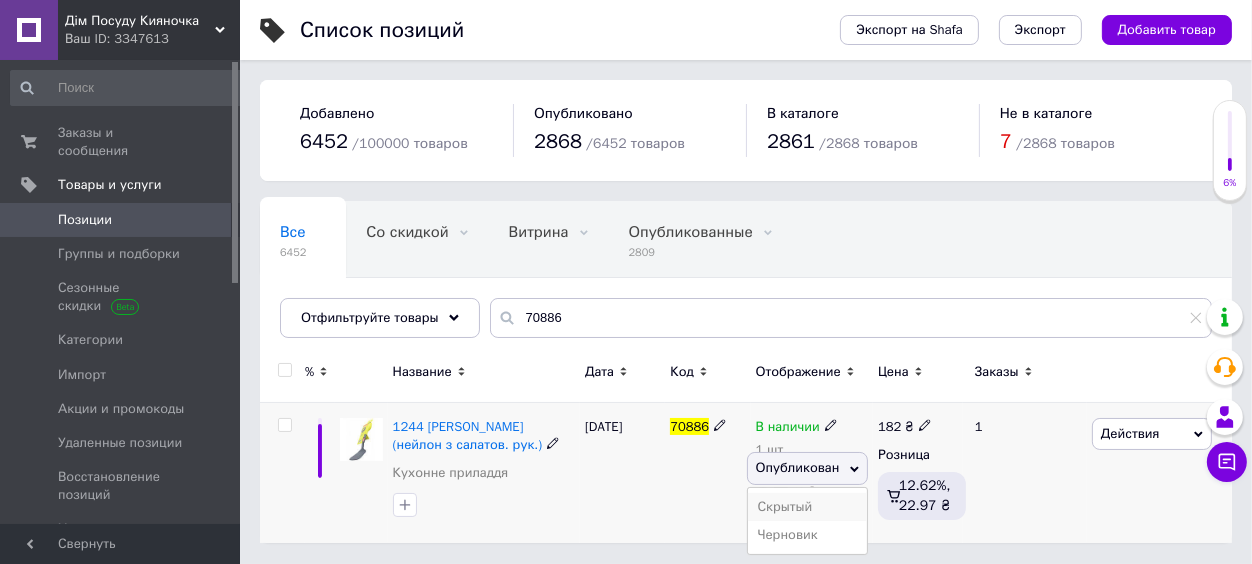 click on "Скрытый" at bounding box center (808, 507) 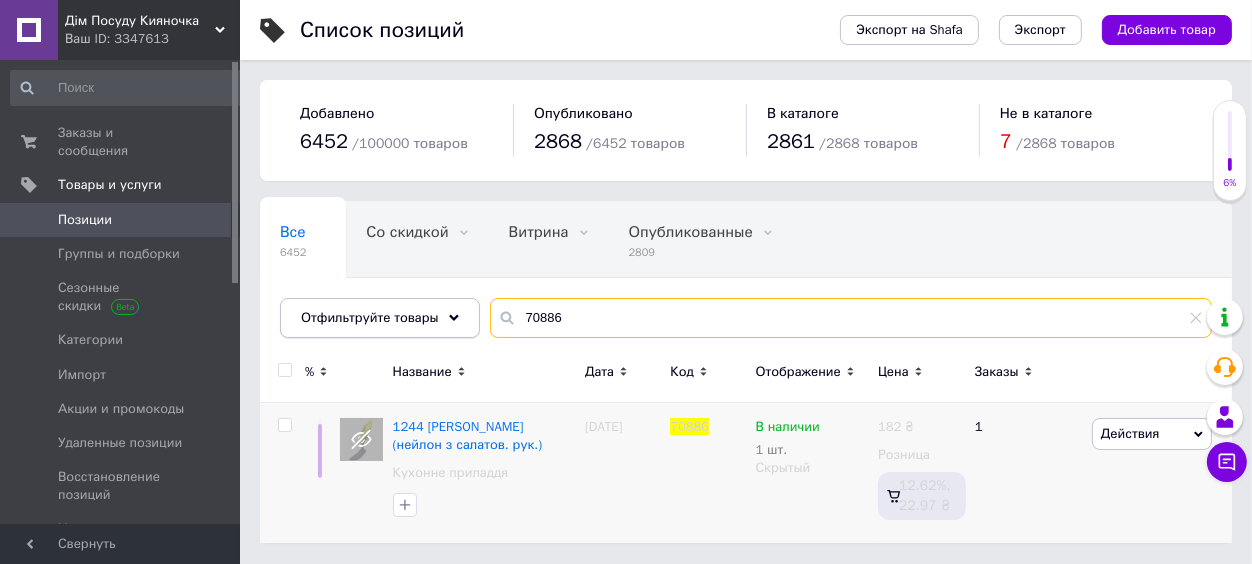 drag, startPoint x: 559, startPoint y: 316, endPoint x: 464, endPoint y: 317, distance: 95.005264 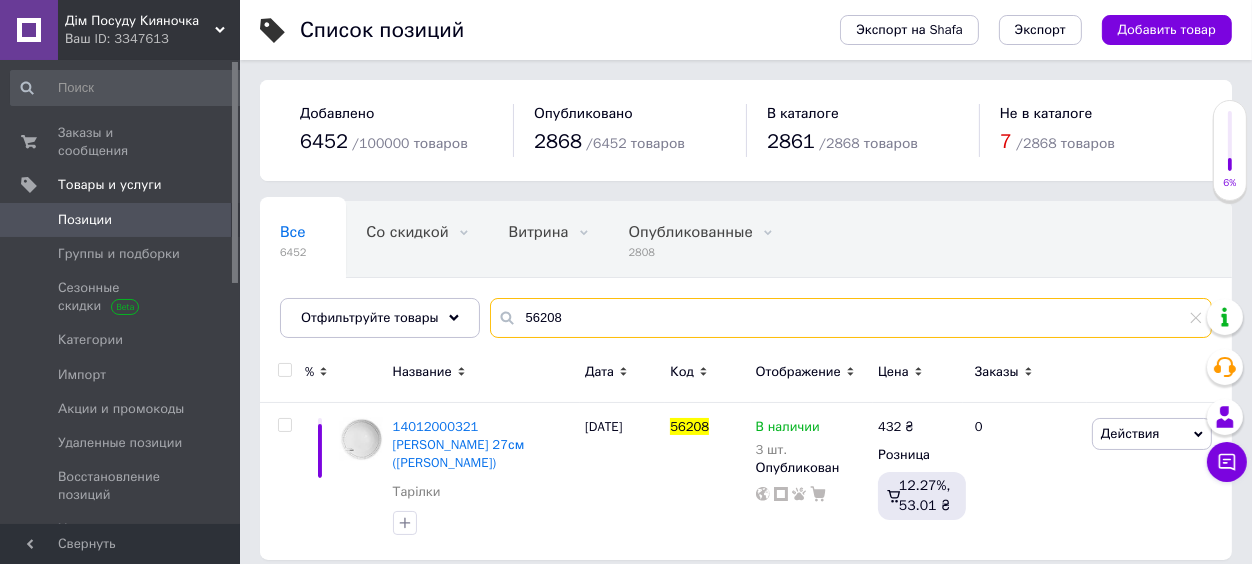 type on "56208" 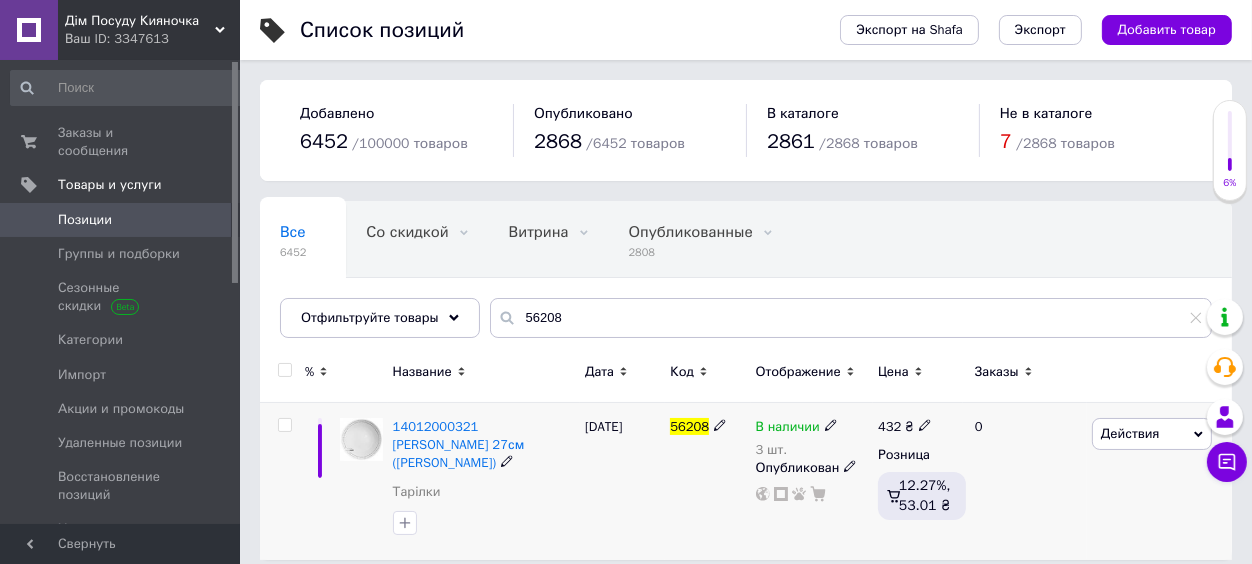 click 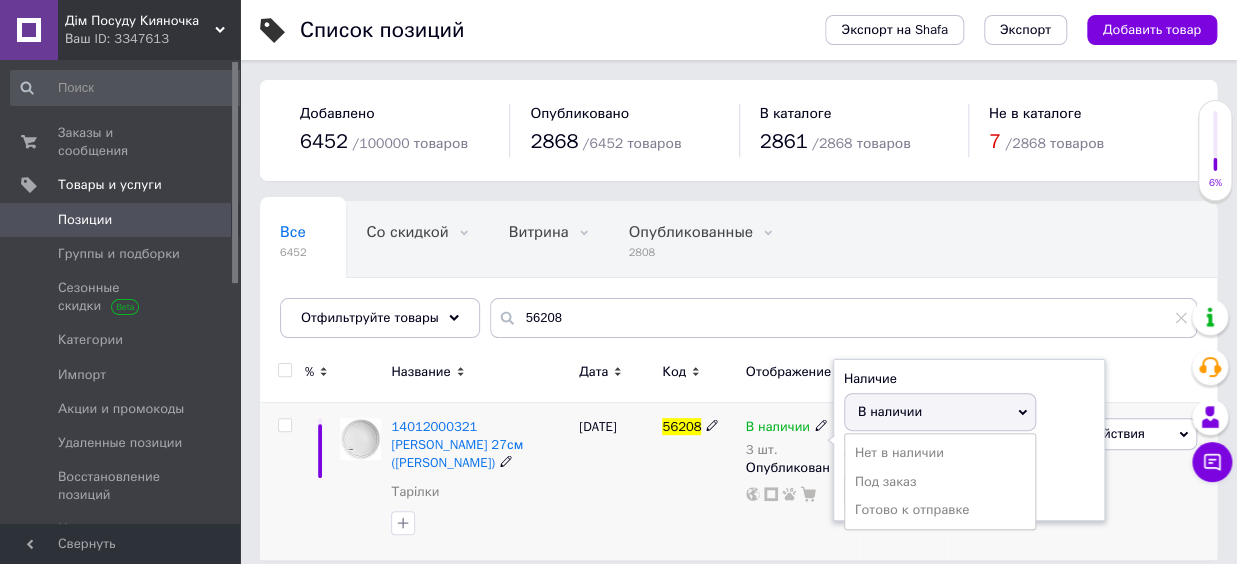 click on "В наличии" at bounding box center (890, 411) 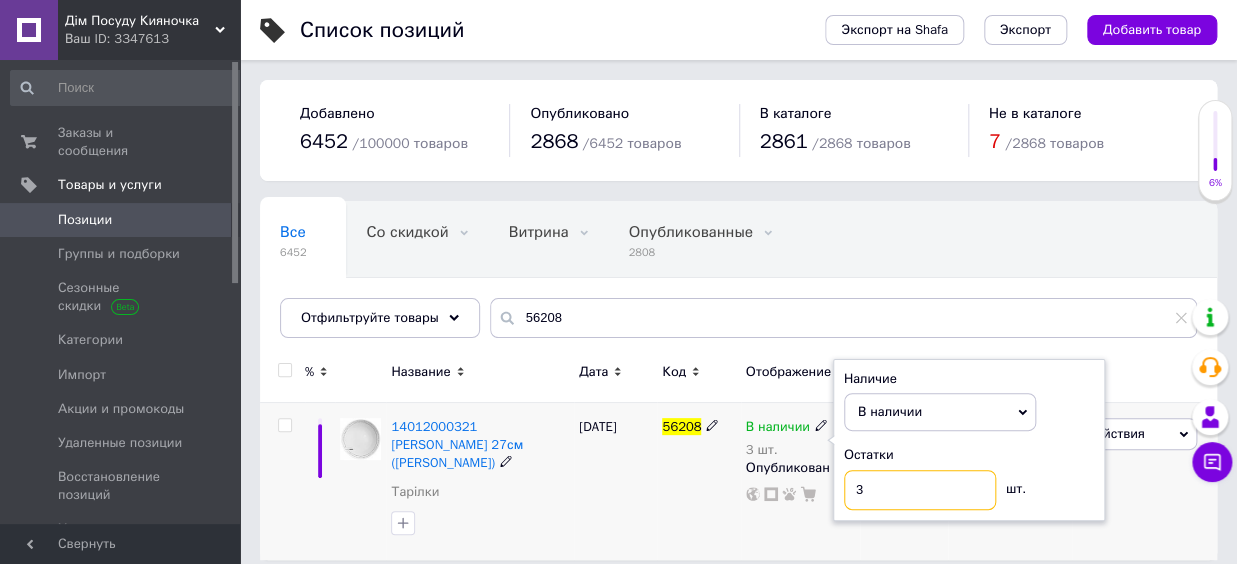 drag, startPoint x: 876, startPoint y: 484, endPoint x: 839, endPoint y: 498, distance: 39.56008 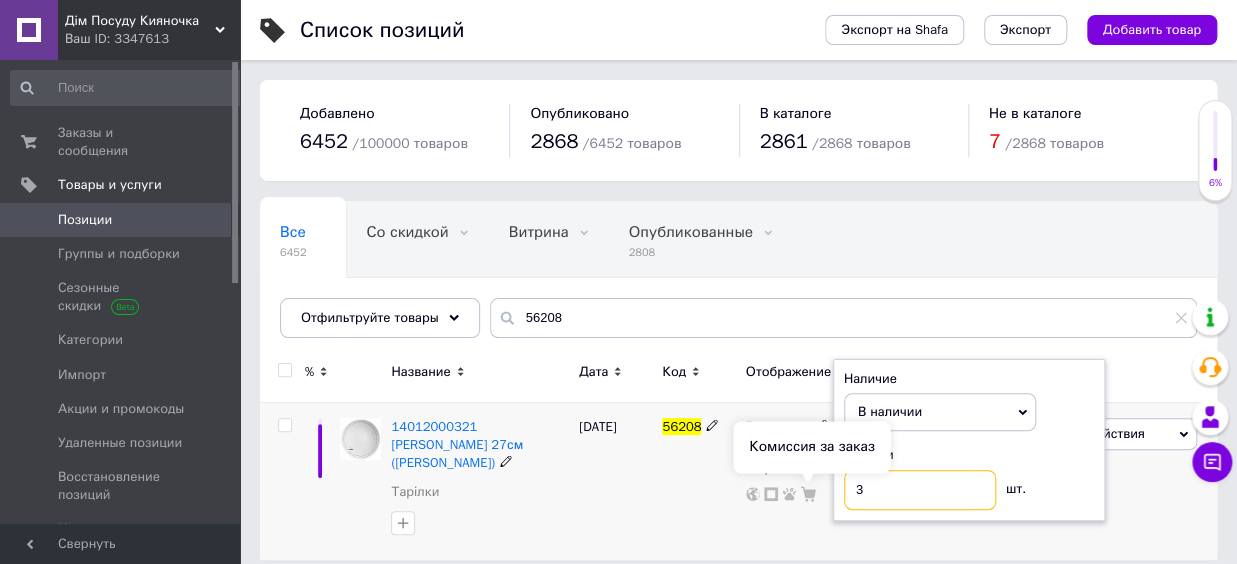 type on "2" 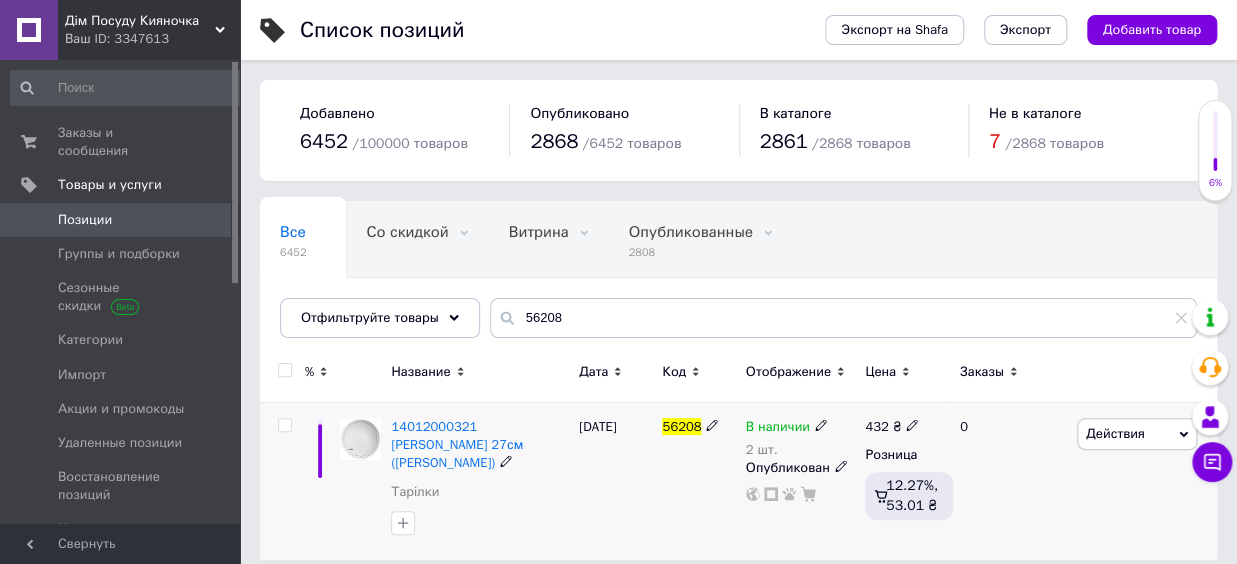 click 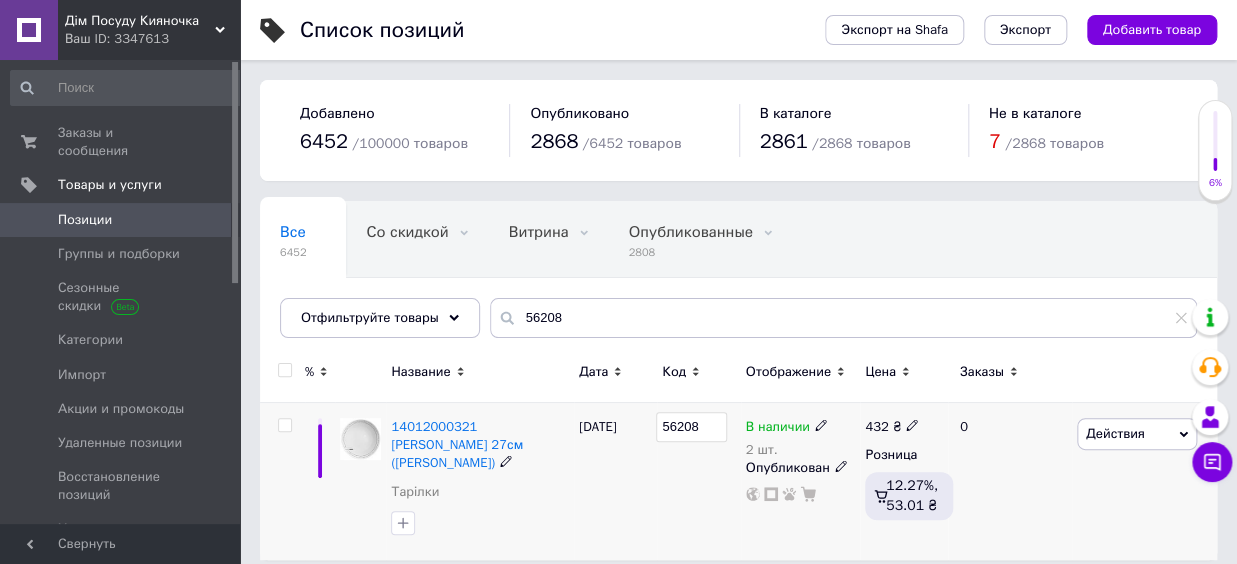 click on "56208" at bounding box center [698, 481] 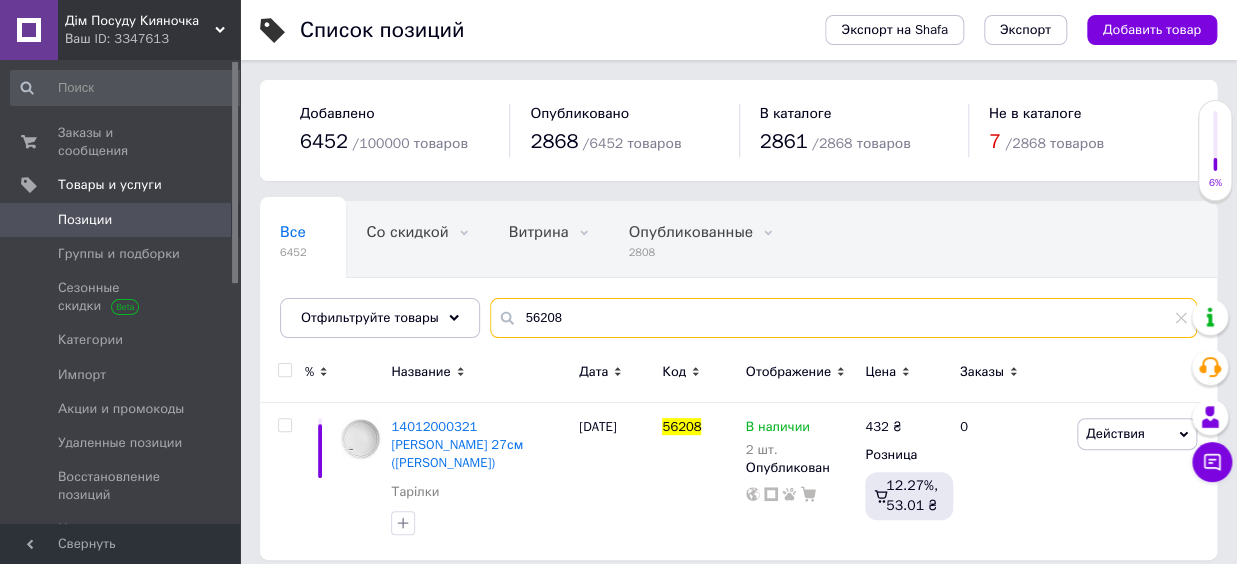 drag, startPoint x: 548, startPoint y: 324, endPoint x: 582, endPoint y: 325, distance: 34.0147 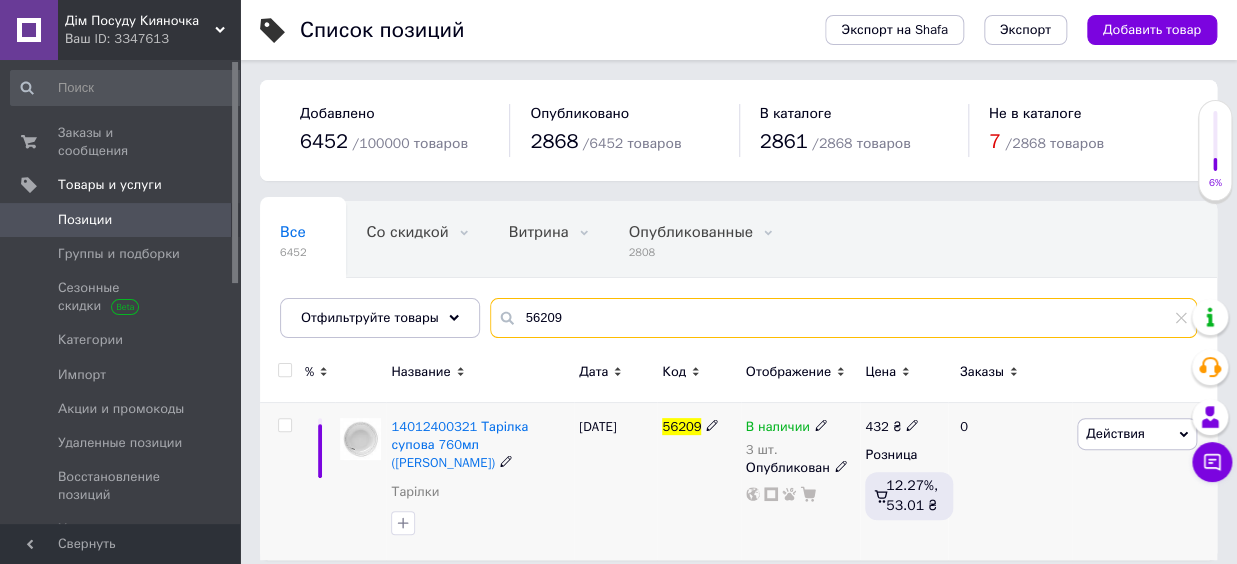 type on "56209" 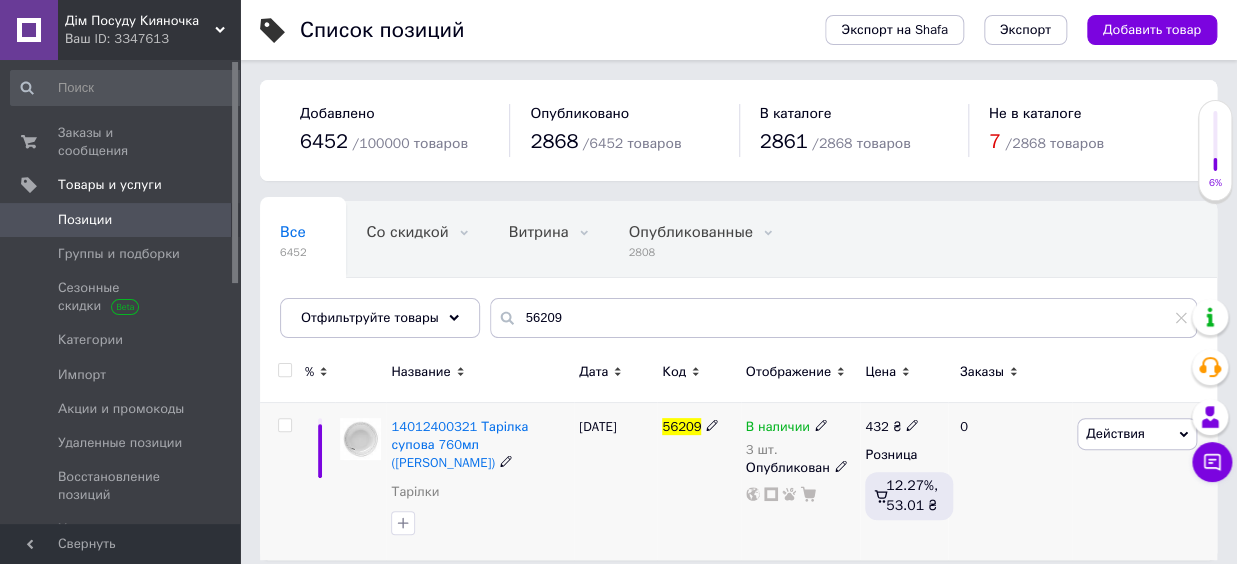 click 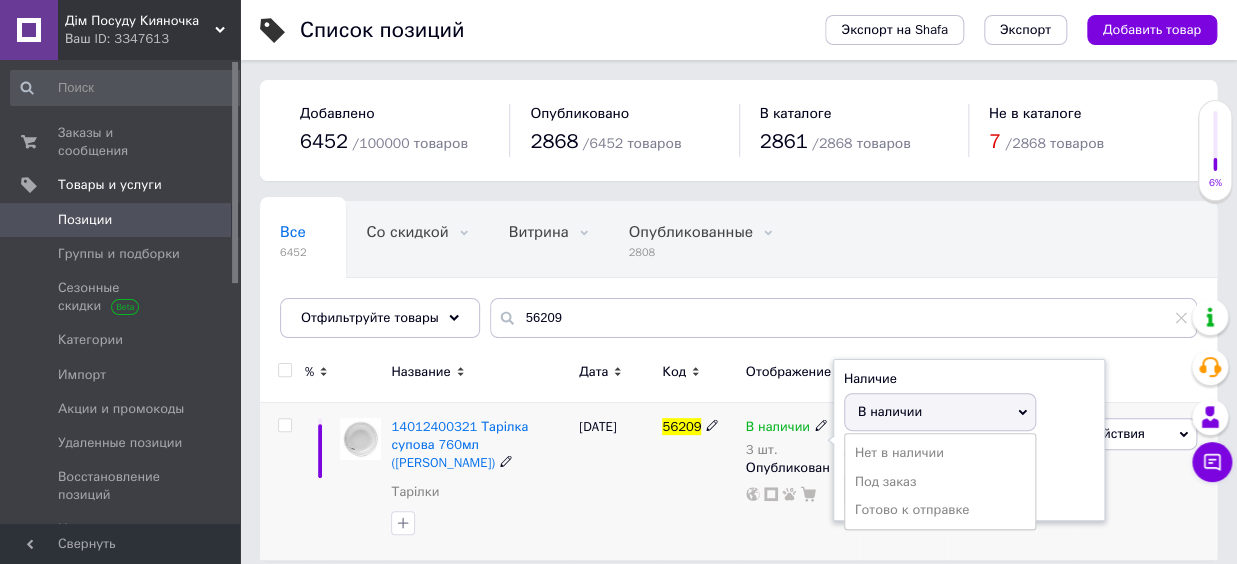 click on "В наличии" at bounding box center [890, 411] 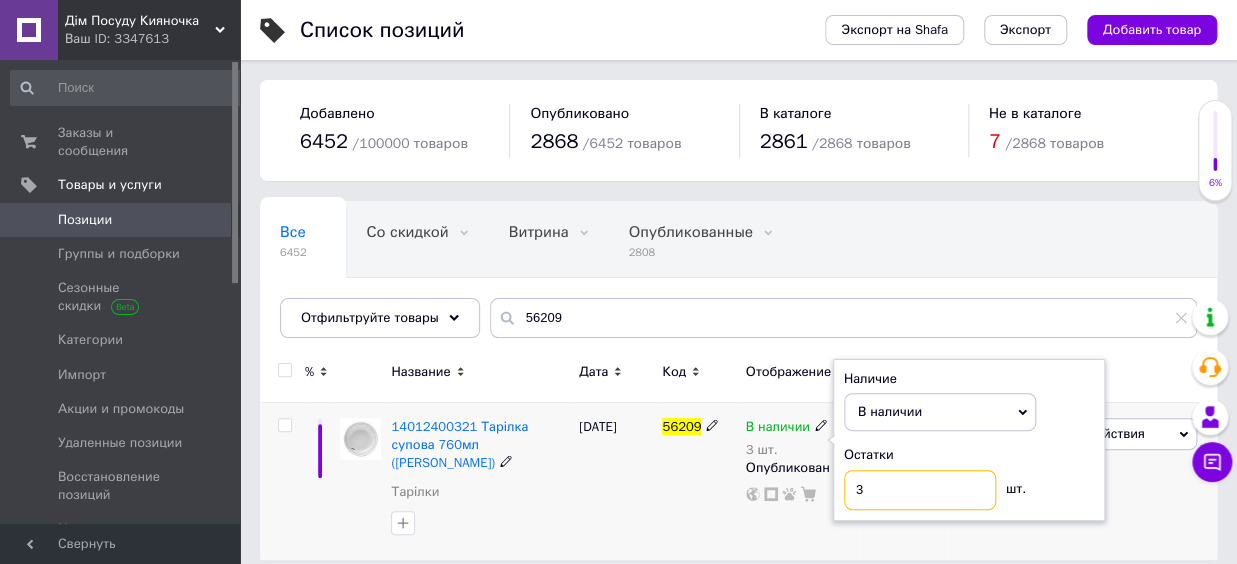 drag, startPoint x: 867, startPoint y: 501, endPoint x: 853, endPoint y: 505, distance: 14.56022 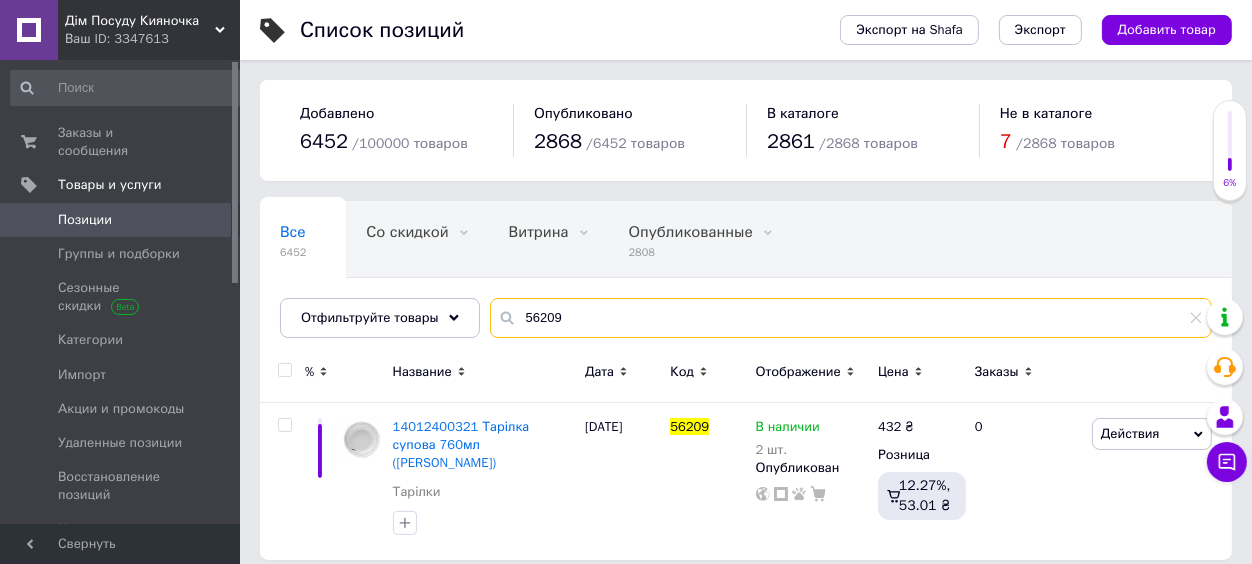 drag, startPoint x: 567, startPoint y: 315, endPoint x: 486, endPoint y: 319, distance: 81.09871 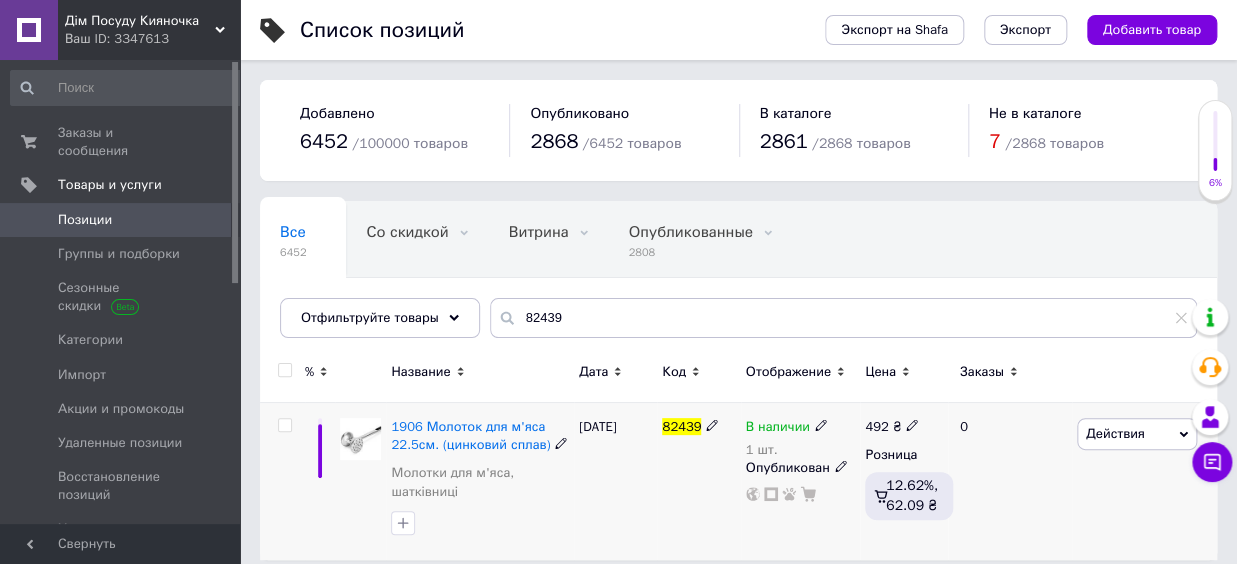 click 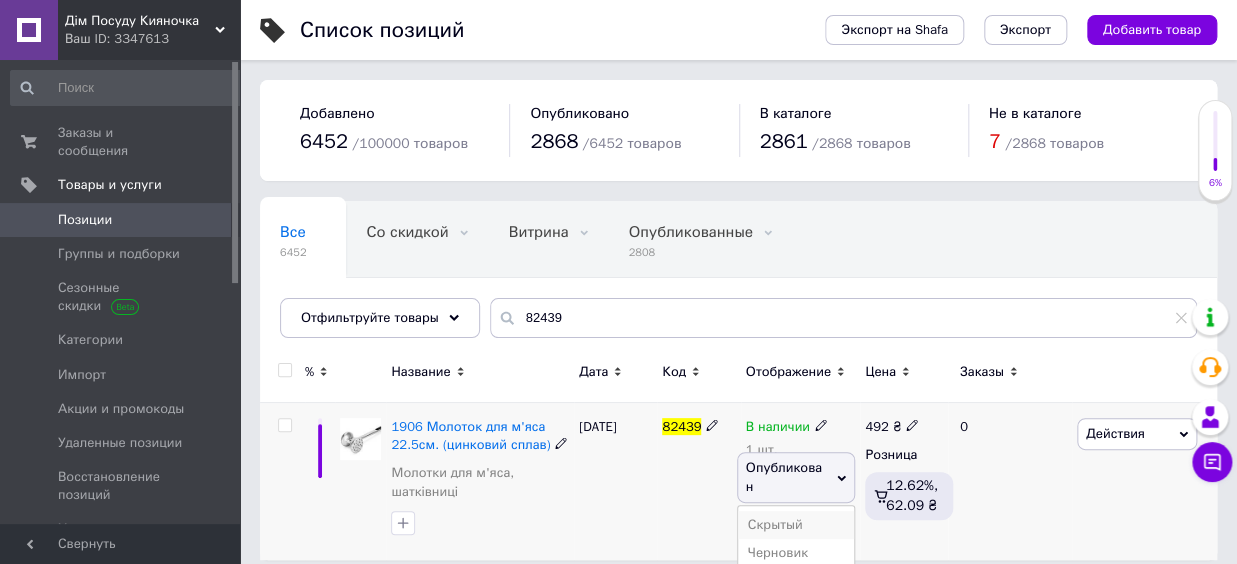 click on "Скрытый" at bounding box center (796, 525) 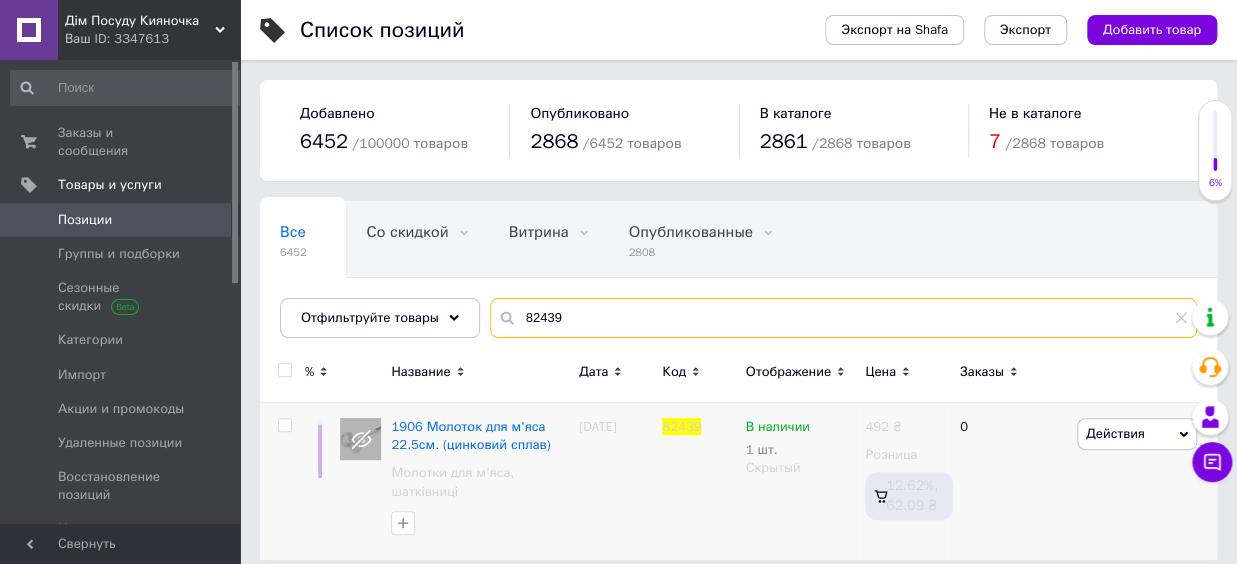 drag, startPoint x: 546, startPoint y: 321, endPoint x: 485, endPoint y: 320, distance: 61.008198 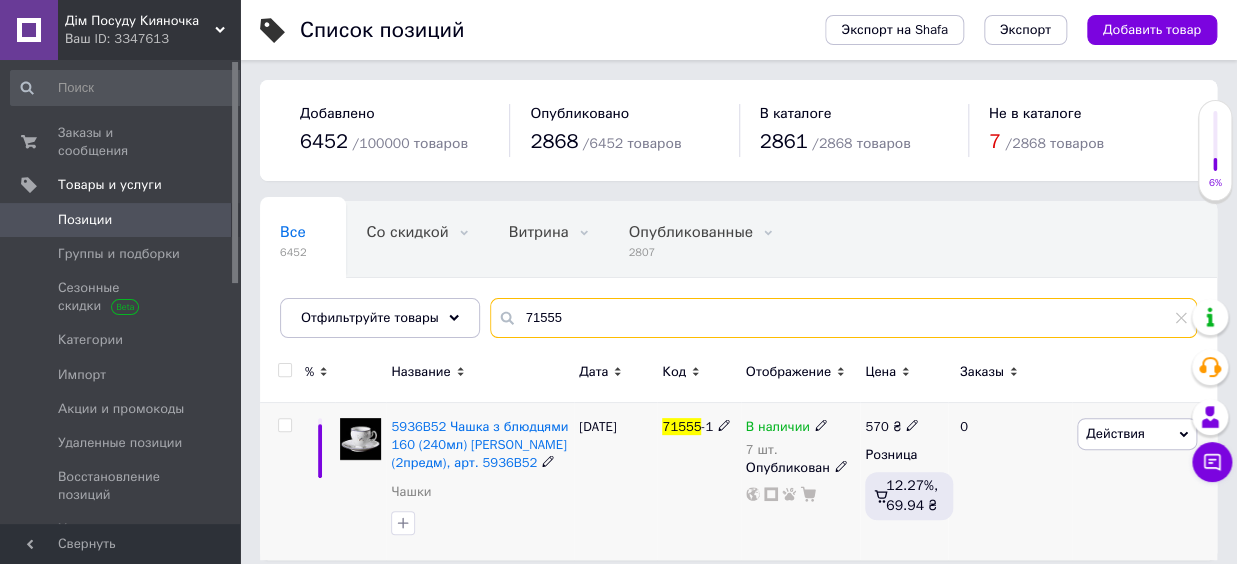 scroll, scrollTop: 15, scrollLeft: 0, axis: vertical 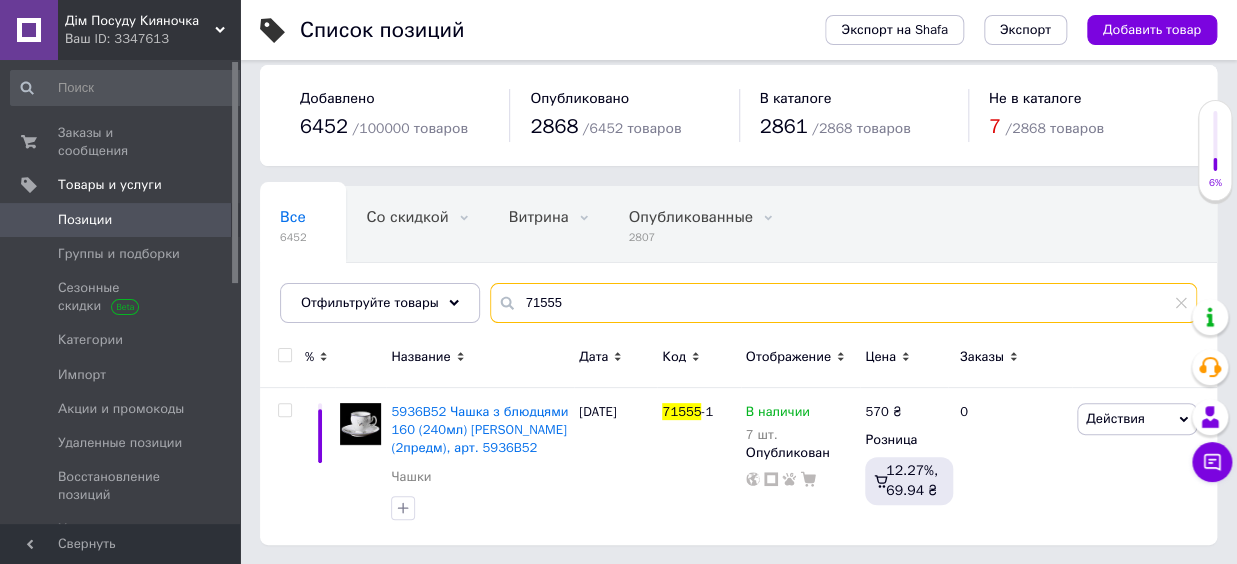 drag, startPoint x: 558, startPoint y: 285, endPoint x: 538, endPoint y: 292, distance: 21.189621 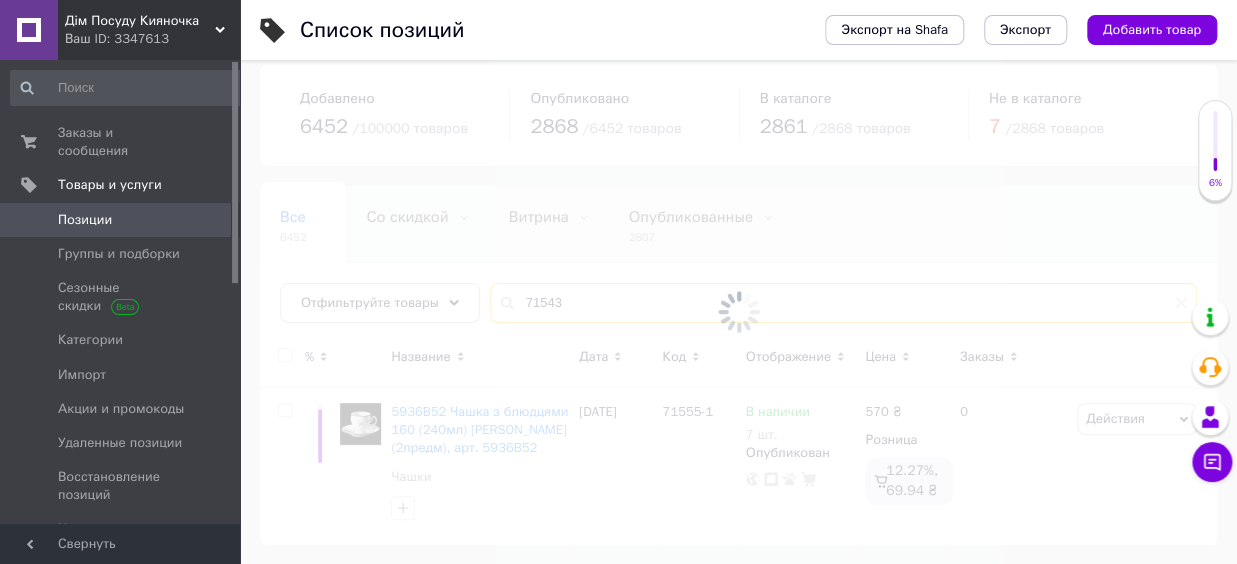 scroll, scrollTop: 0, scrollLeft: 0, axis: both 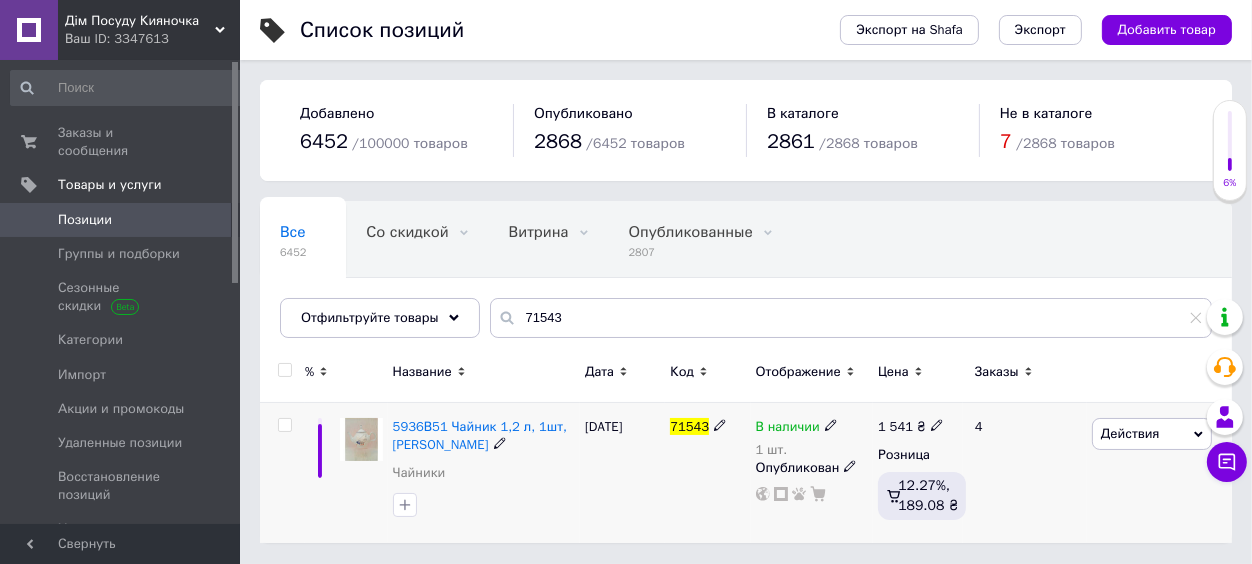 click 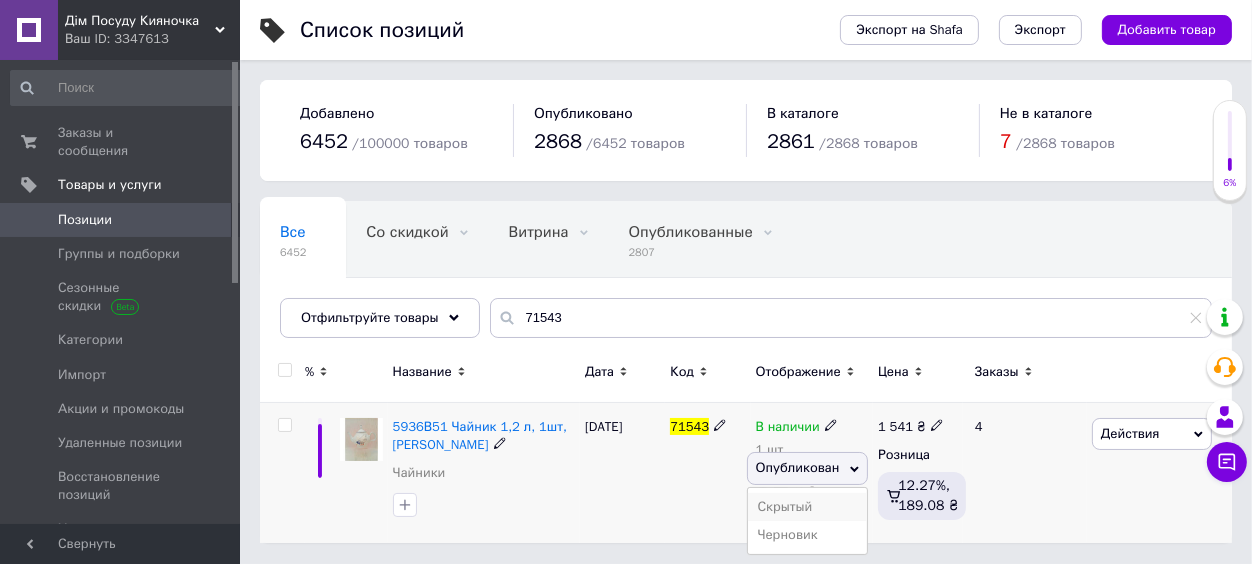 click on "Скрытый" at bounding box center [808, 507] 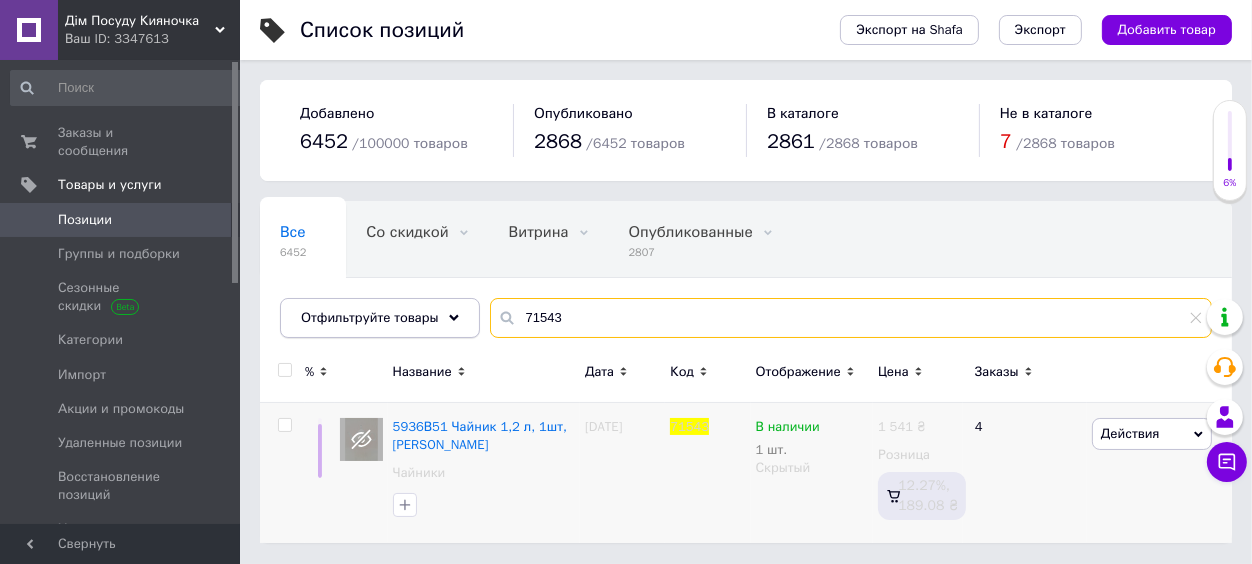 drag, startPoint x: 526, startPoint y: 323, endPoint x: 465, endPoint y: 327, distance: 61.13101 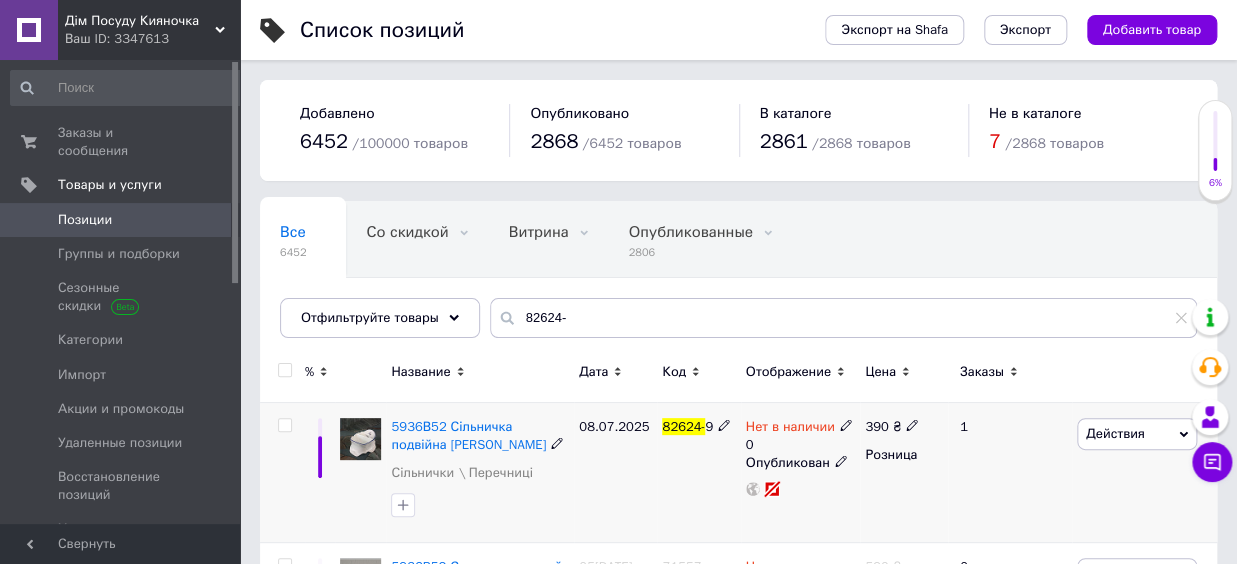 click 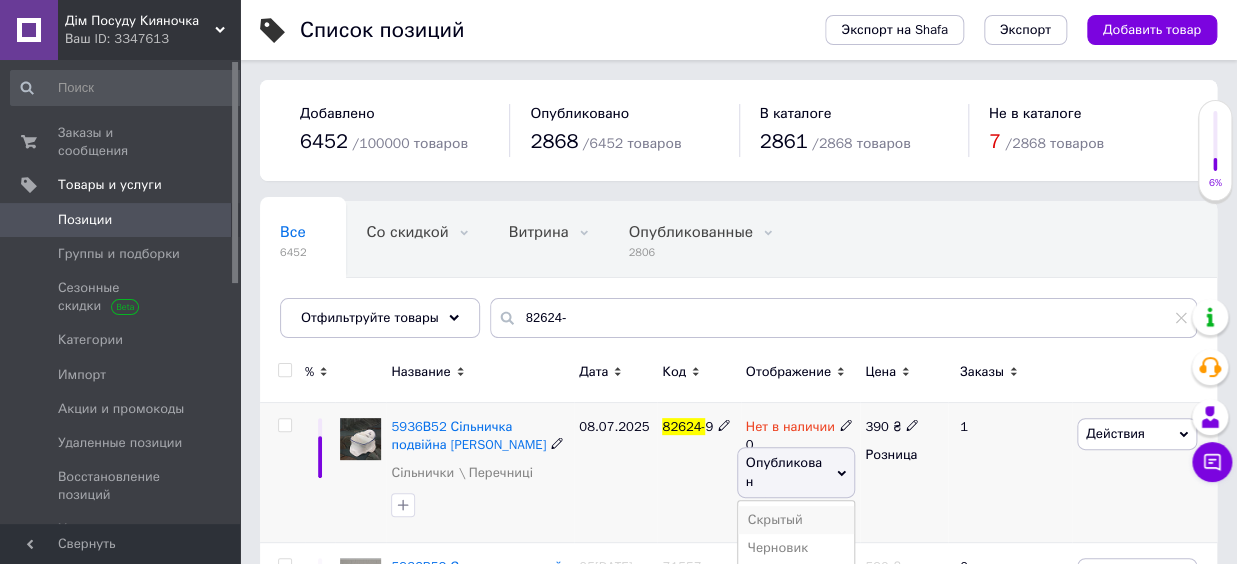 click on "Скрытый" at bounding box center (796, 520) 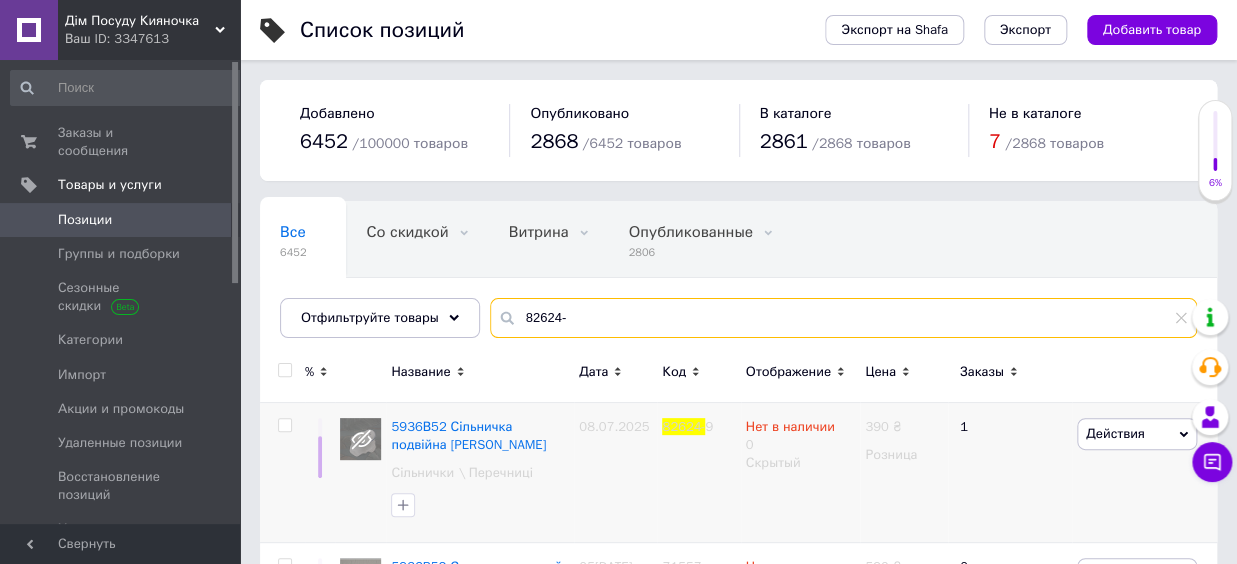 drag, startPoint x: 590, startPoint y: 320, endPoint x: 473, endPoint y: 320, distance: 117 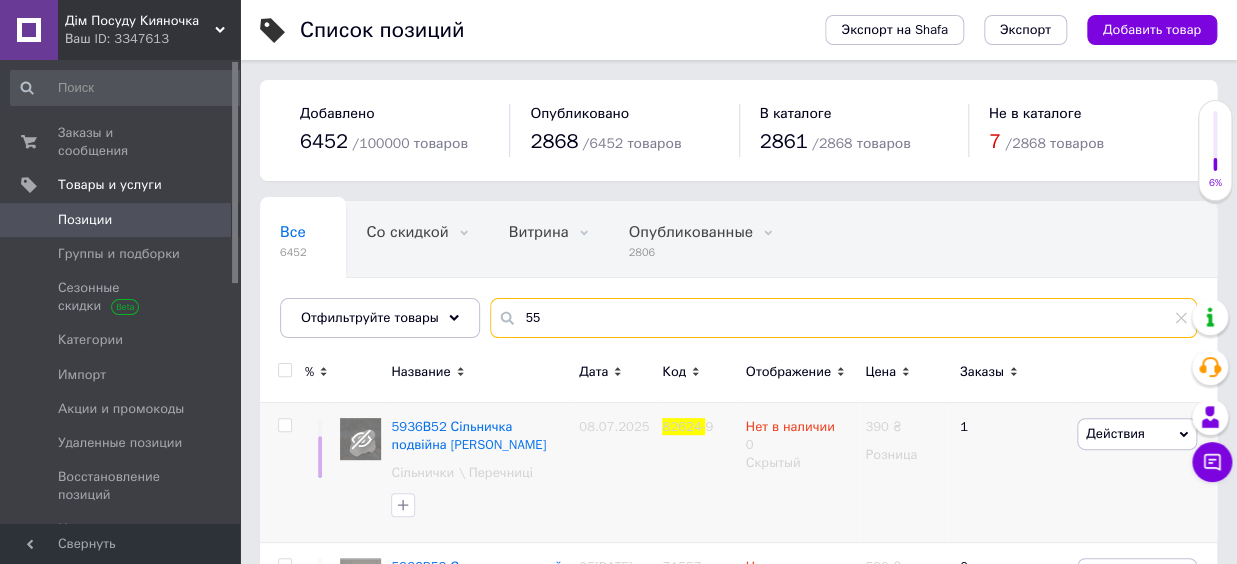 type on "559" 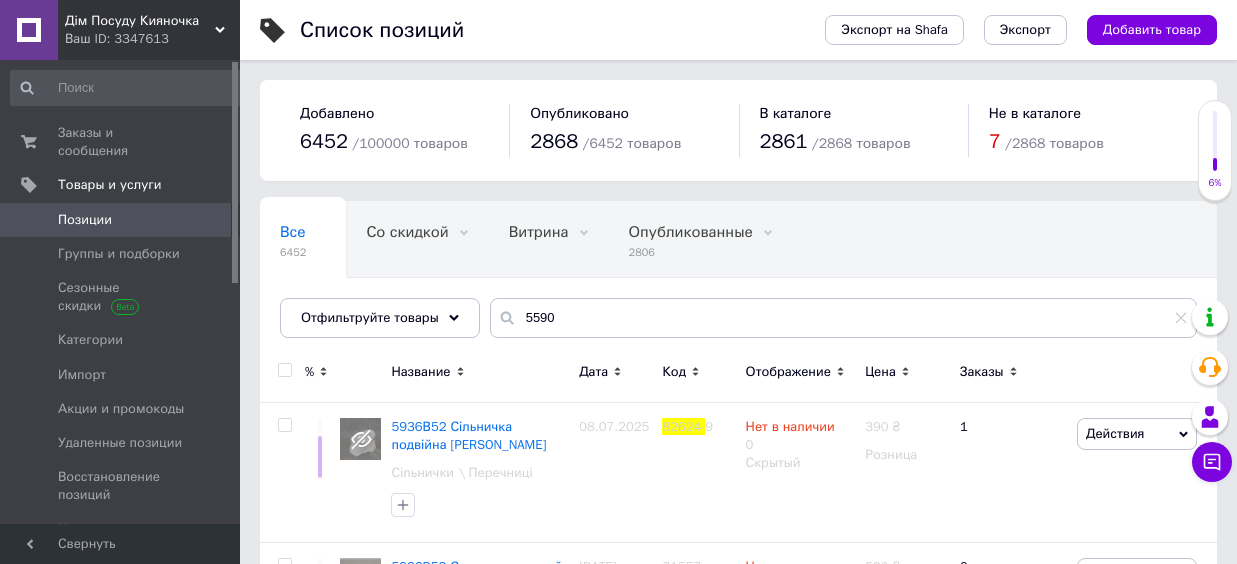 scroll, scrollTop: 0, scrollLeft: 0, axis: both 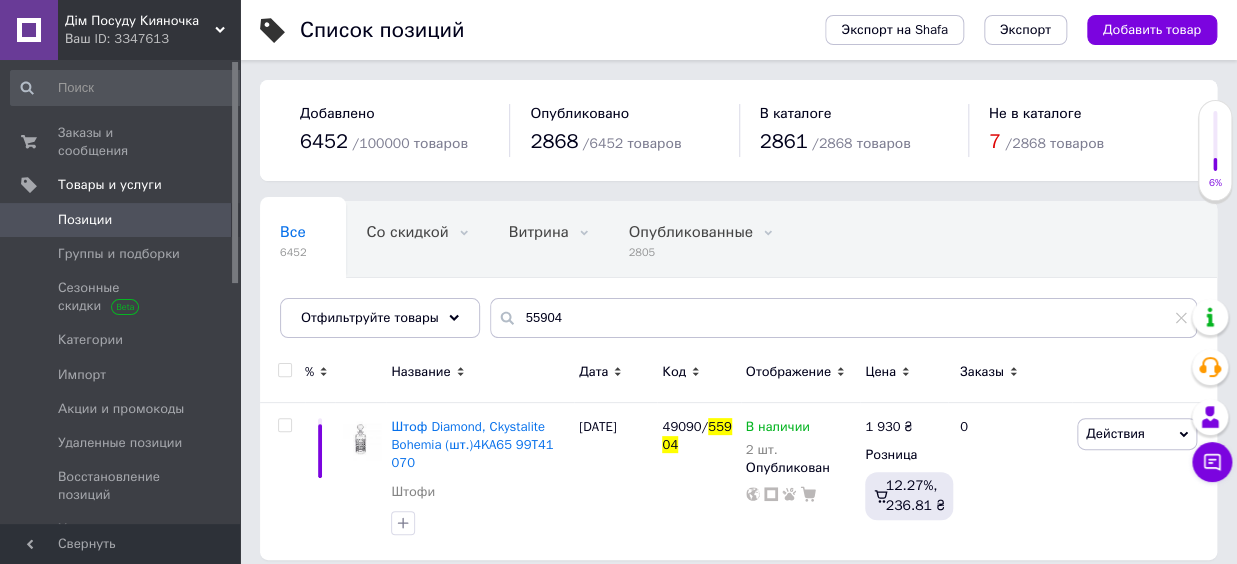 type on "55904" 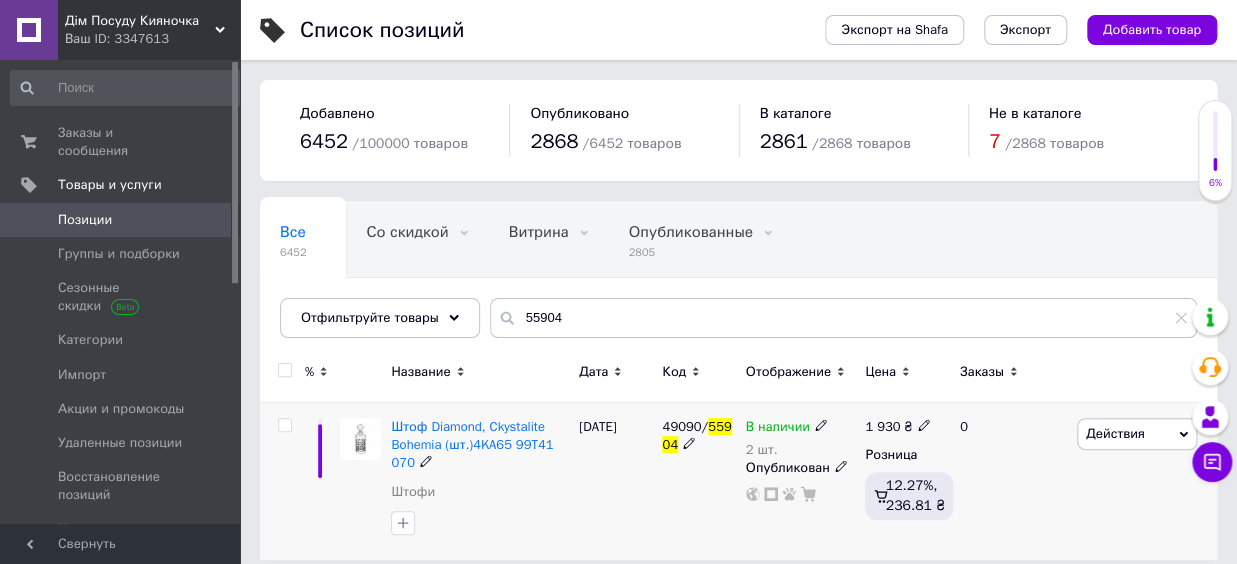 click 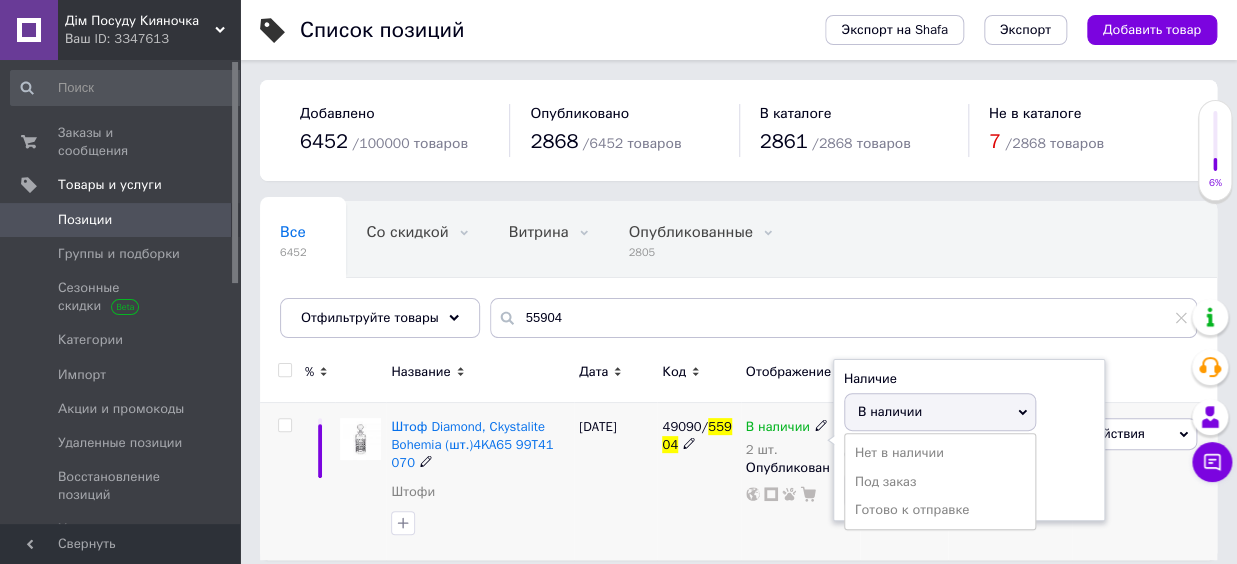 click on "В наличии" at bounding box center [890, 411] 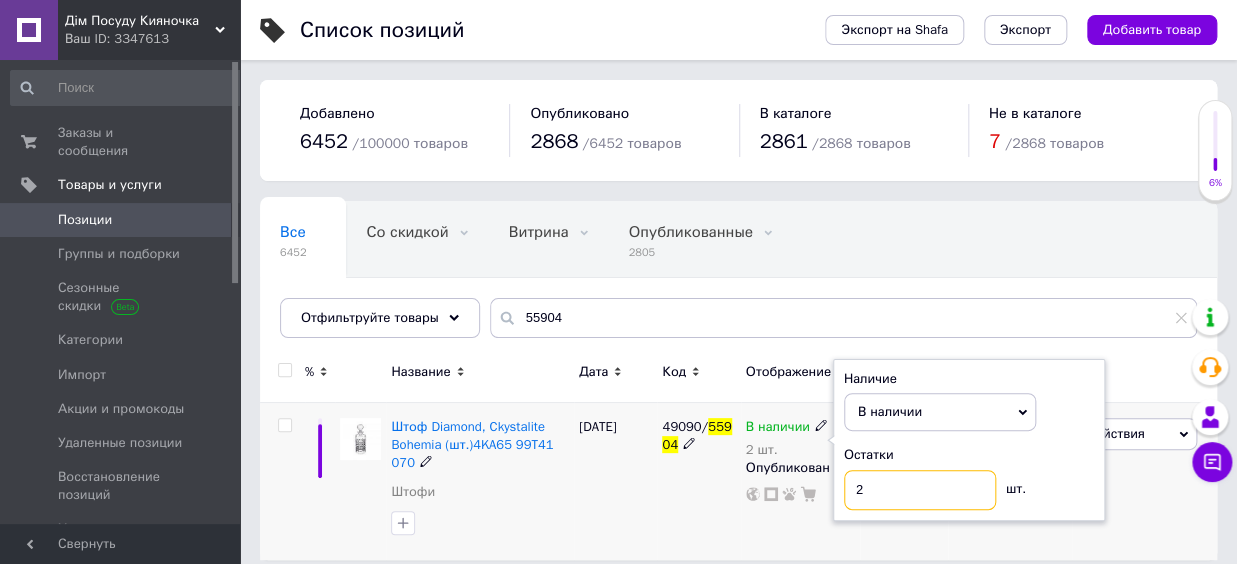 drag, startPoint x: 884, startPoint y: 474, endPoint x: 842, endPoint y: 491, distance: 45.310043 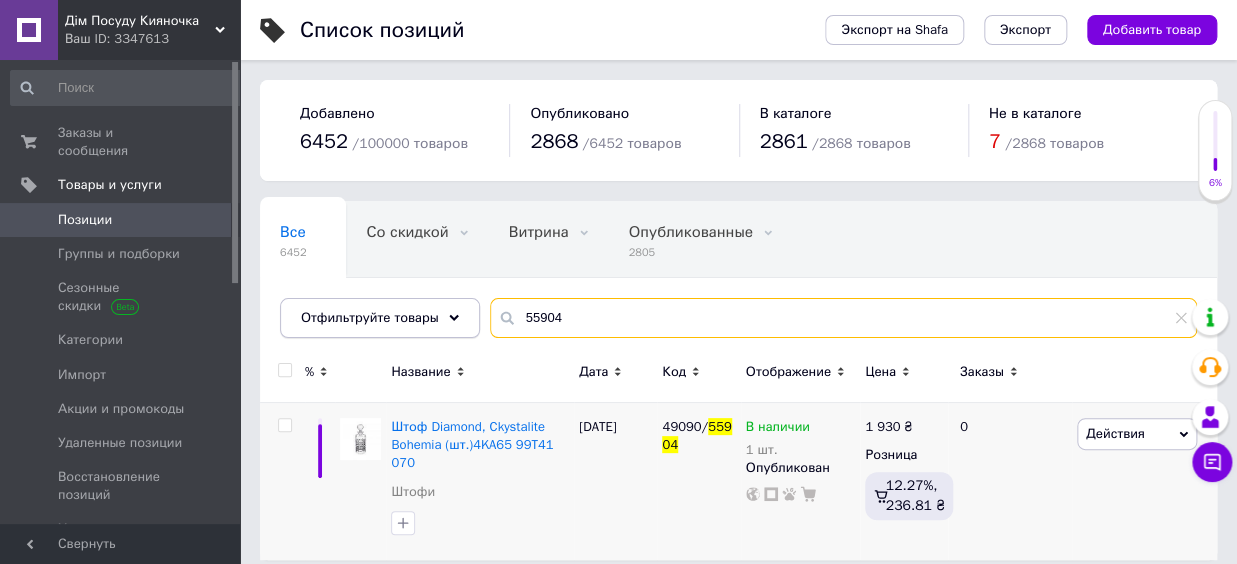 drag, startPoint x: 542, startPoint y: 314, endPoint x: 457, endPoint y: 314, distance: 85 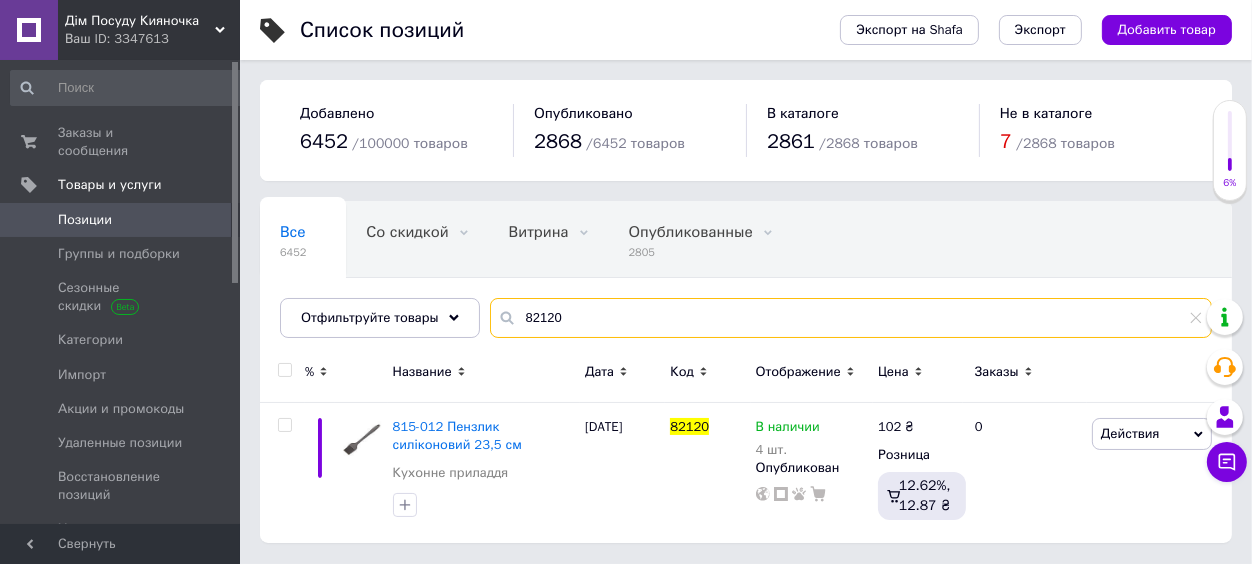 type on "82120" 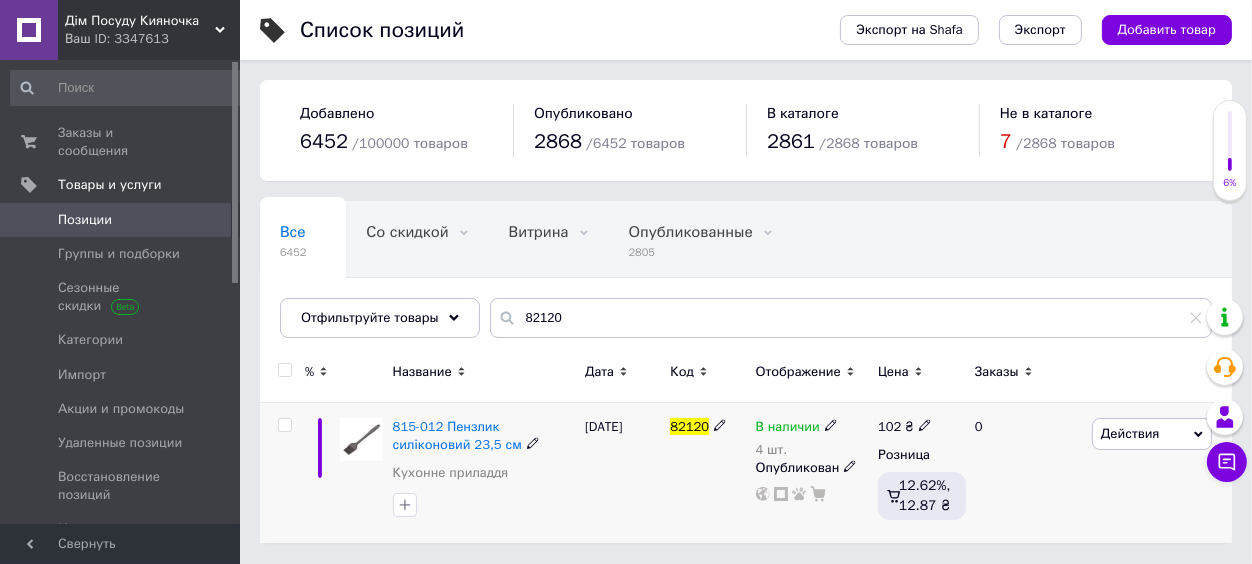 click 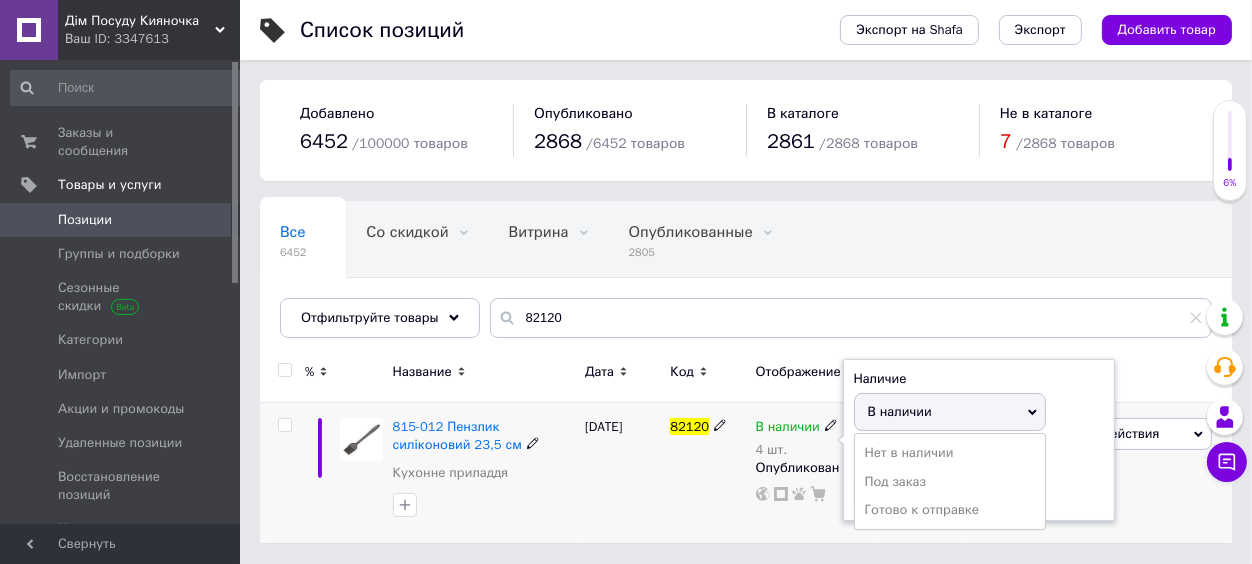 click on "В наличии" at bounding box center (900, 411) 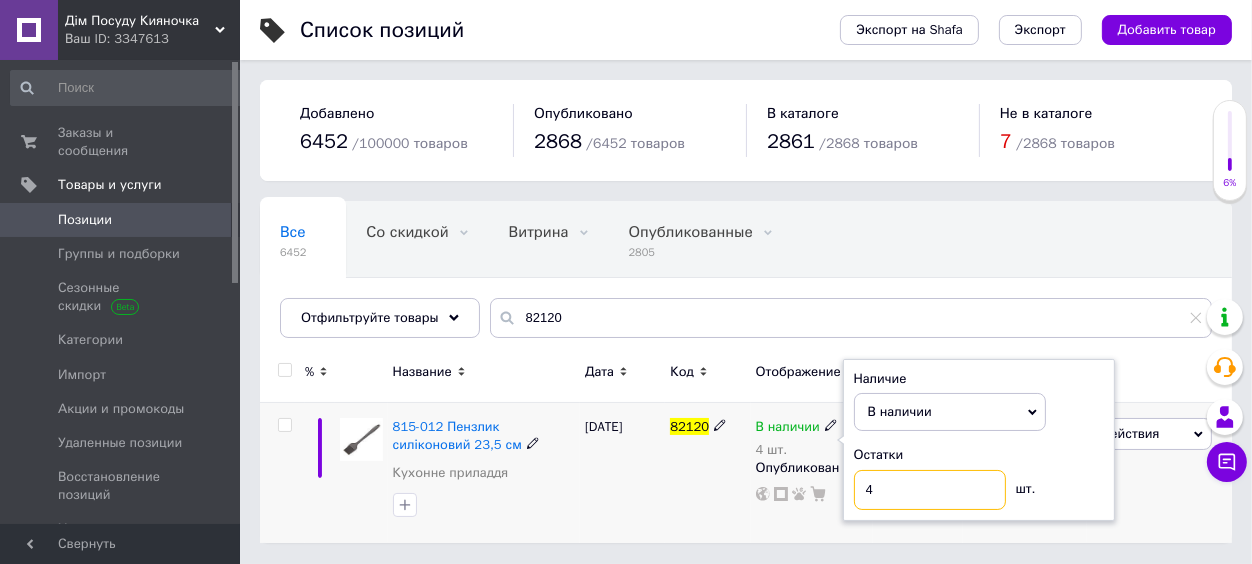 drag, startPoint x: 882, startPoint y: 485, endPoint x: 860, endPoint y: 493, distance: 23.409399 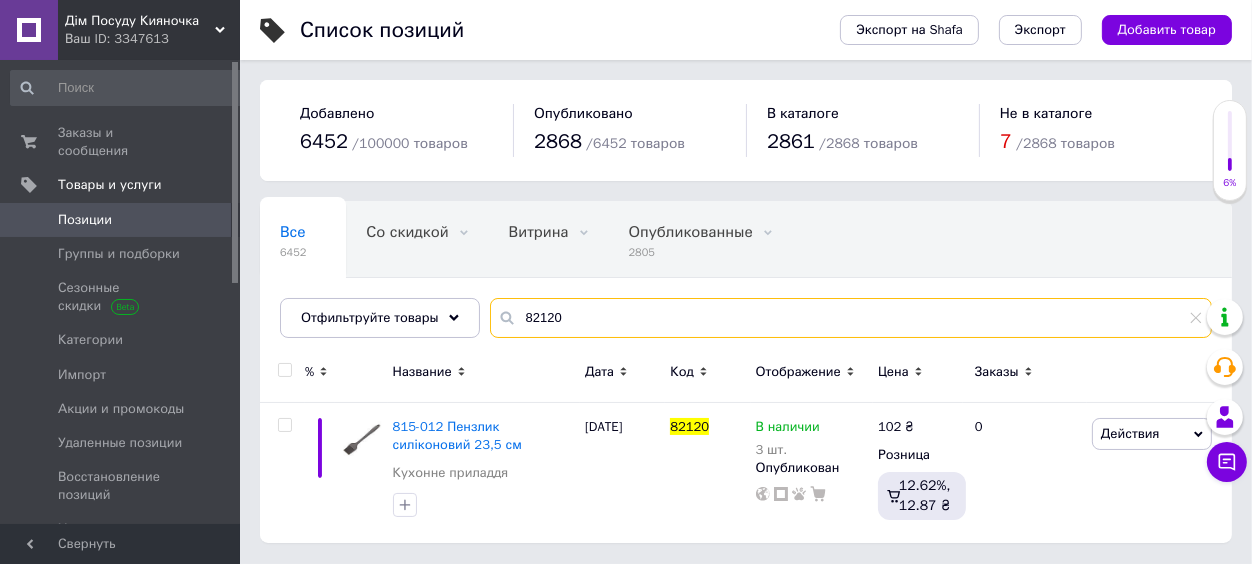 drag, startPoint x: 580, startPoint y: 303, endPoint x: 492, endPoint y: 314, distance: 88.68484 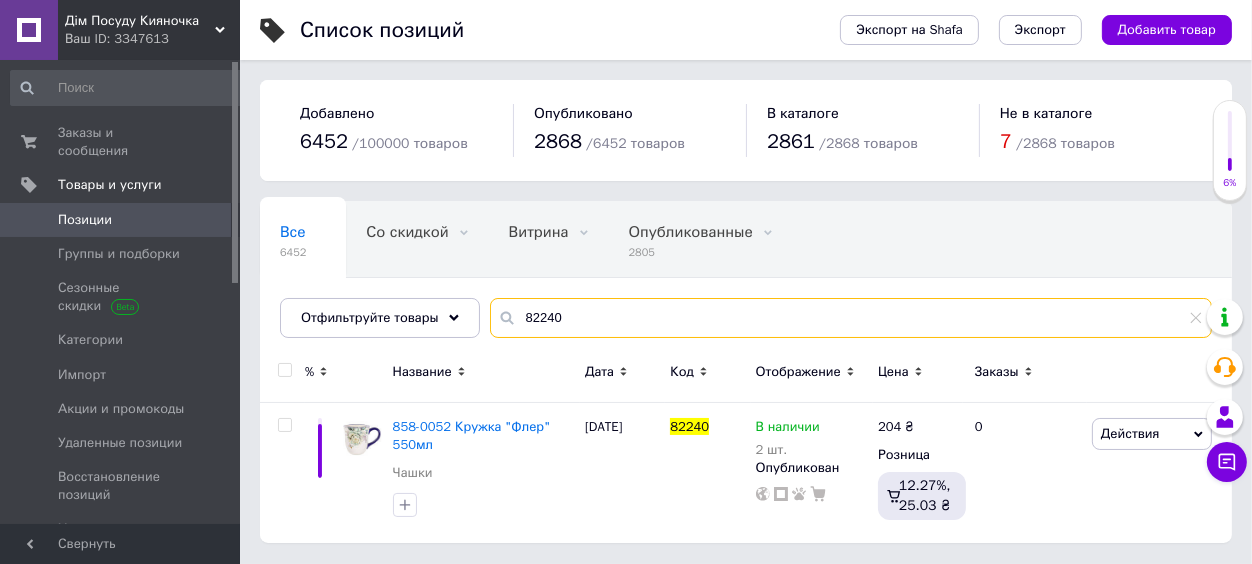 type on "82240" 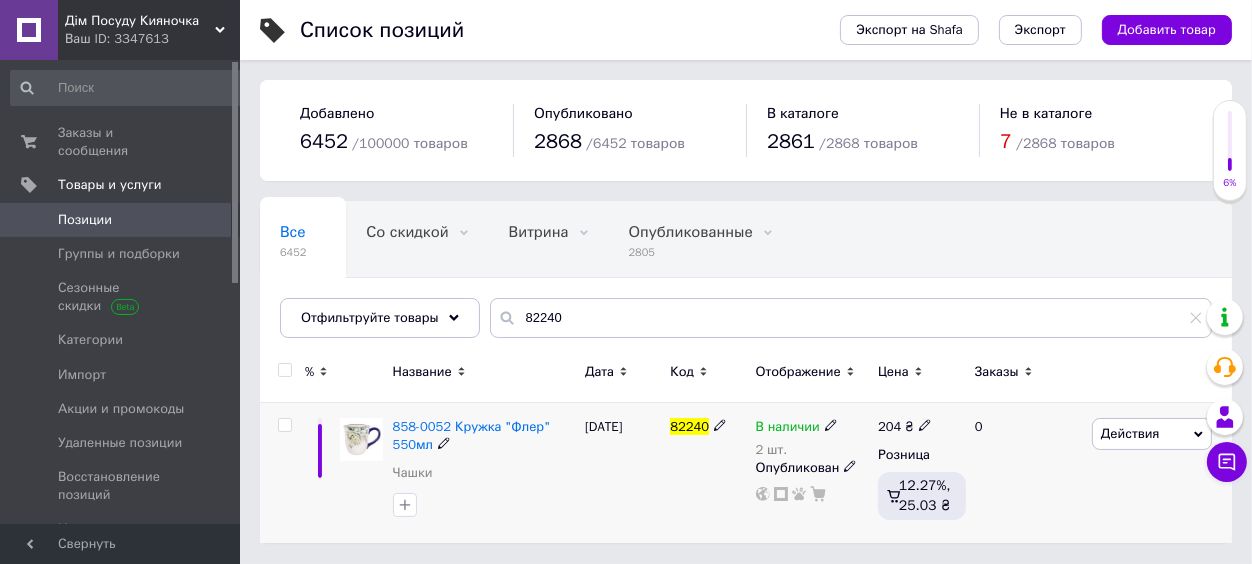 click 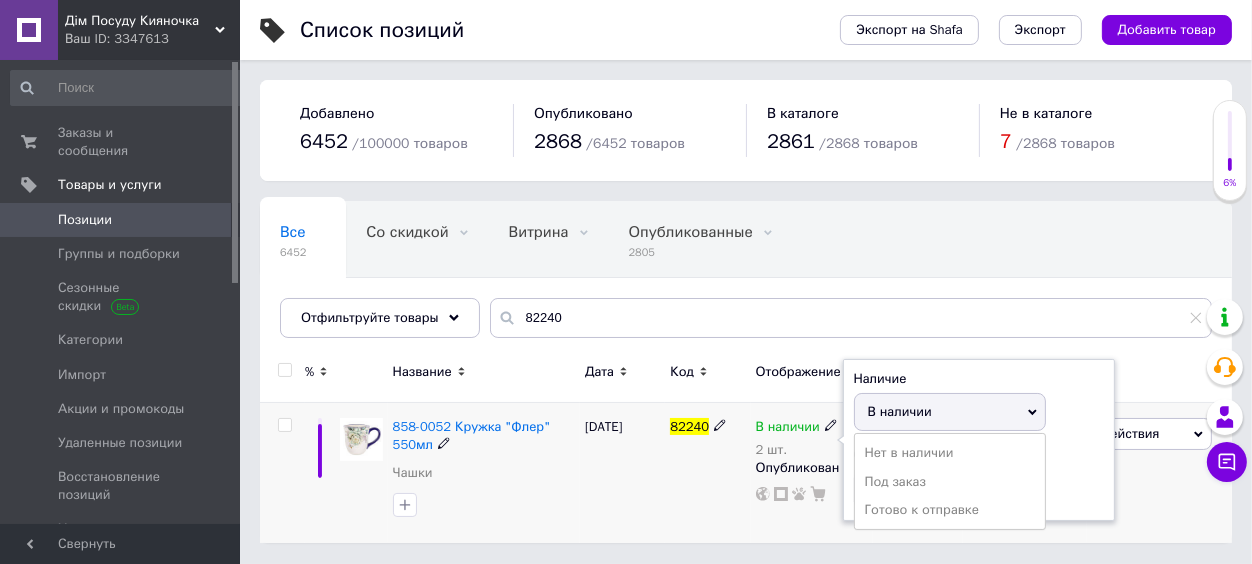 drag, startPoint x: 842, startPoint y: 422, endPoint x: 895, endPoint y: 408, distance: 54.81788 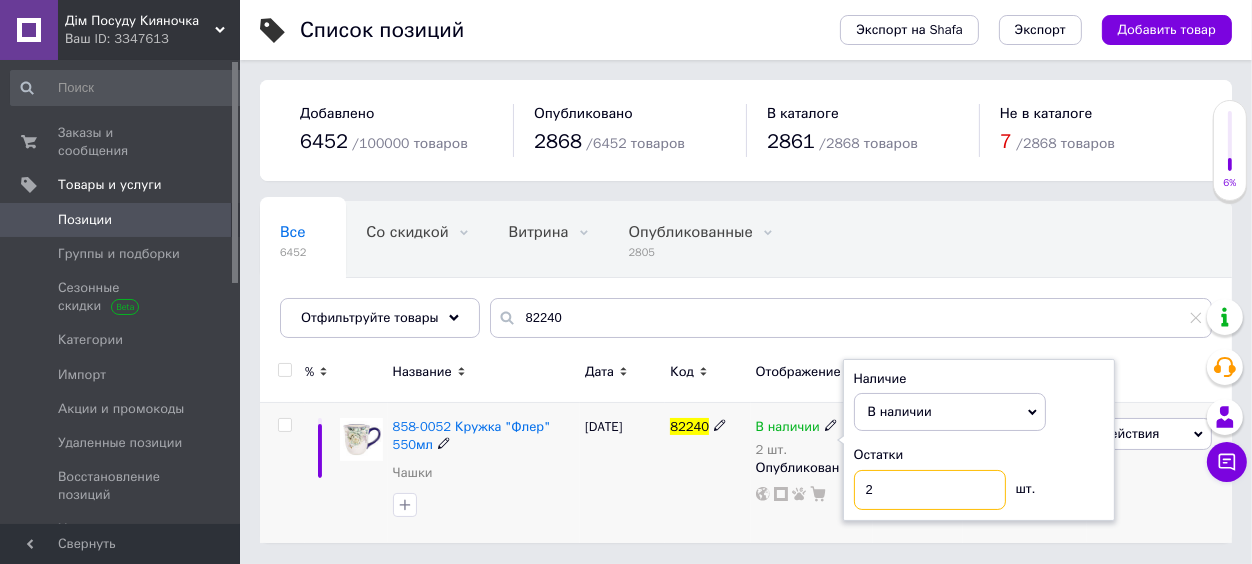 drag, startPoint x: 877, startPoint y: 474, endPoint x: 852, endPoint y: 483, distance: 26.57066 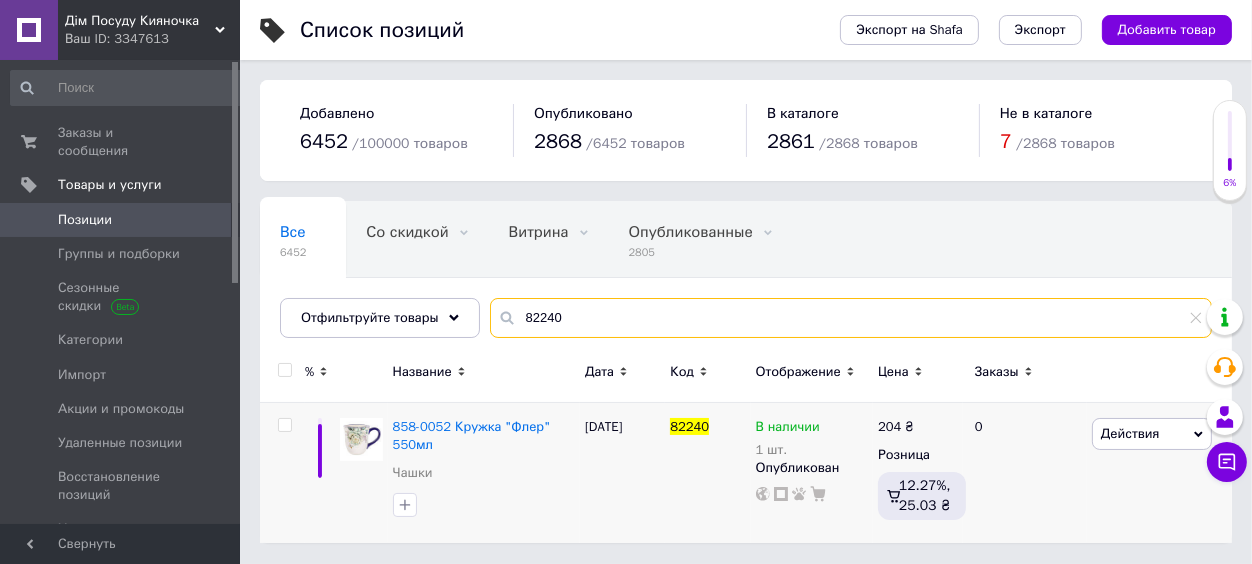 drag, startPoint x: 589, startPoint y: 303, endPoint x: 490, endPoint y: 315, distance: 99.724625 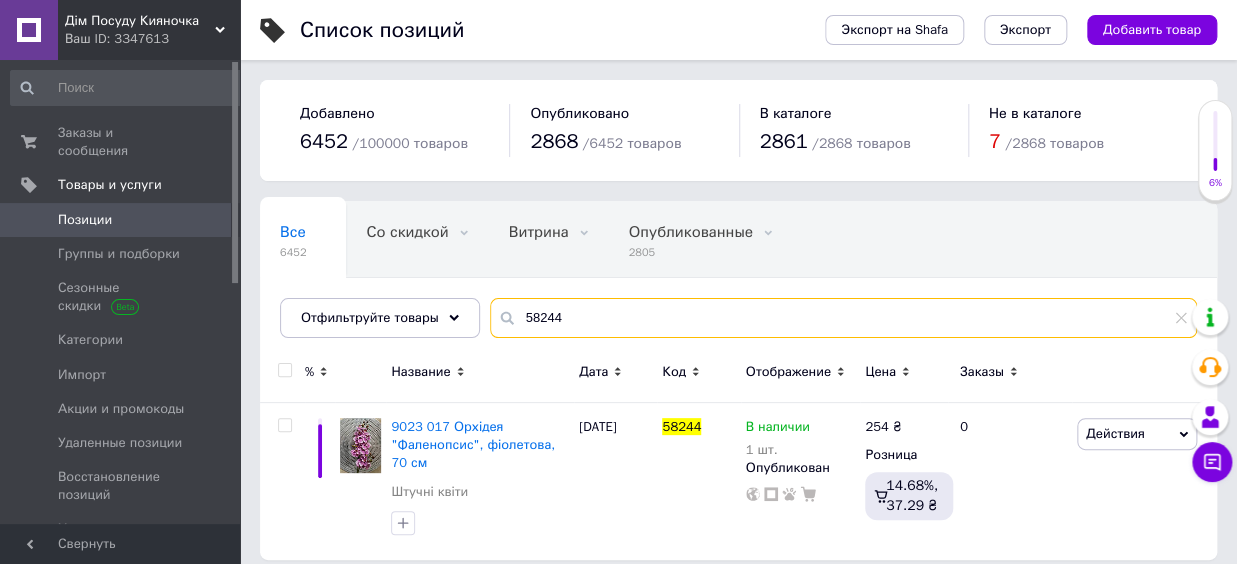 type on "58244" 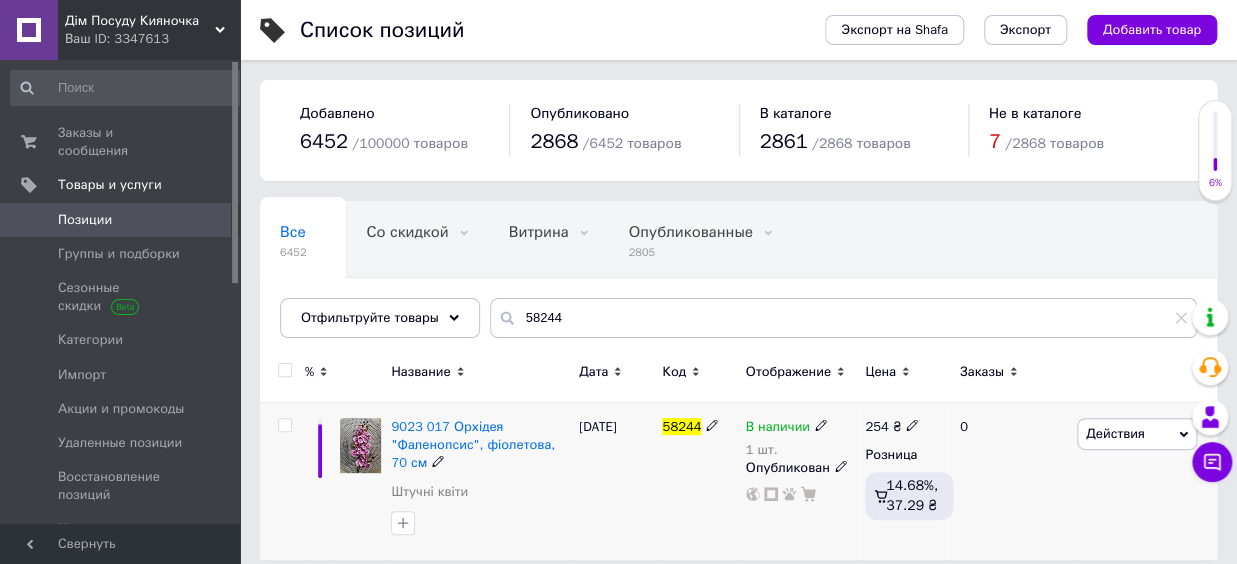 click at bounding box center [841, 465] 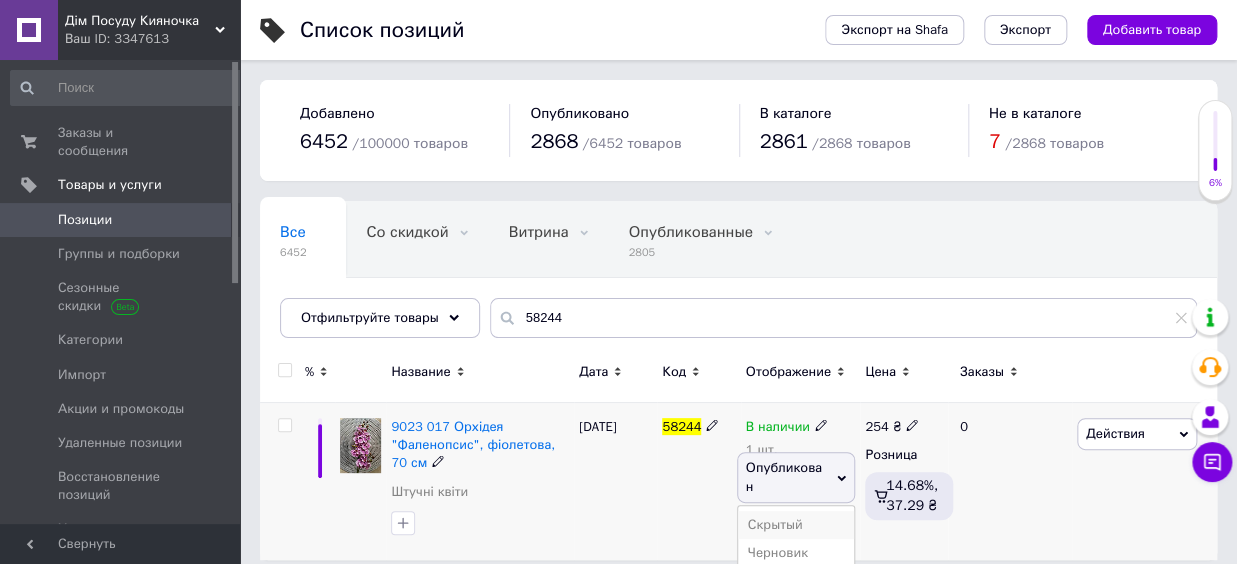click on "Скрытый" at bounding box center (796, 525) 